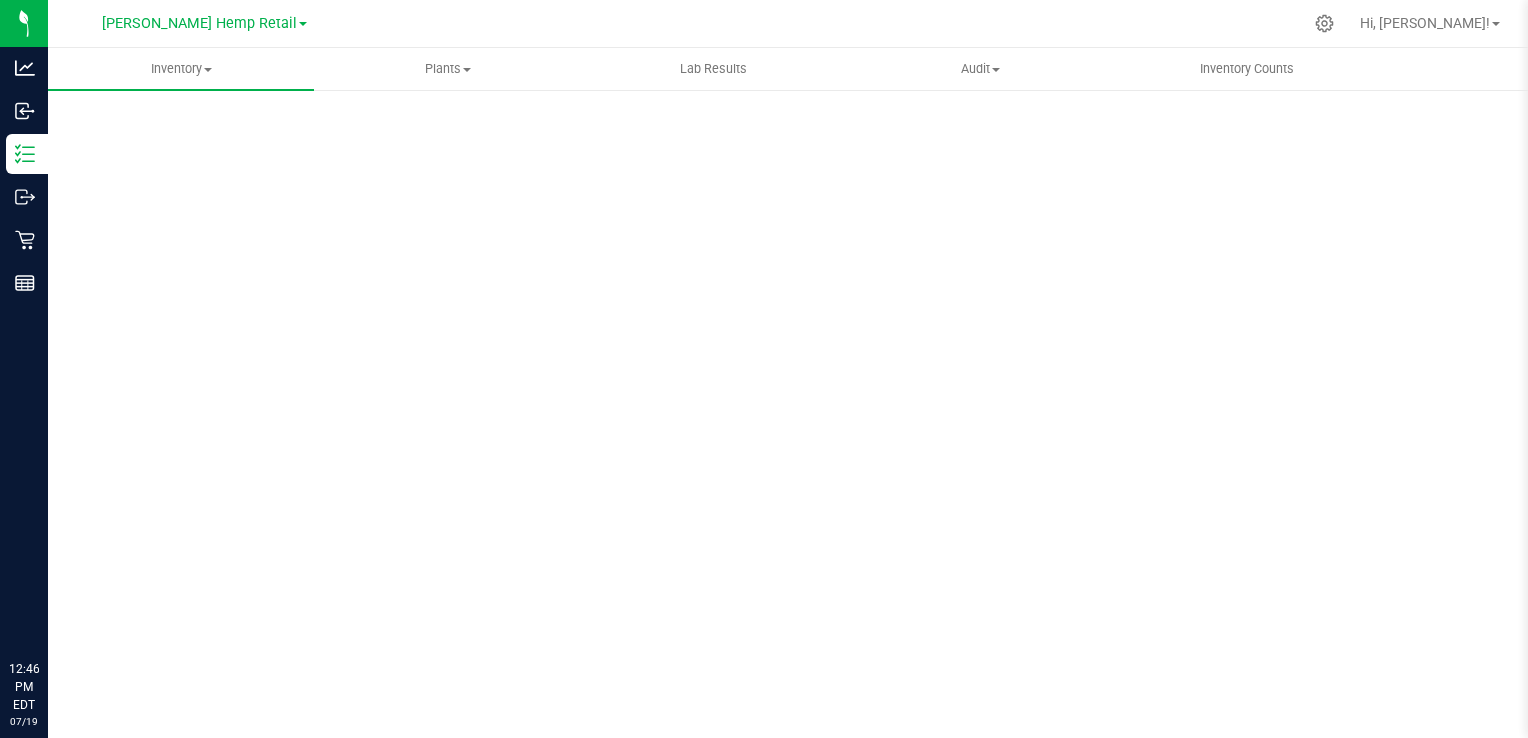 scroll, scrollTop: 0, scrollLeft: 0, axis: both 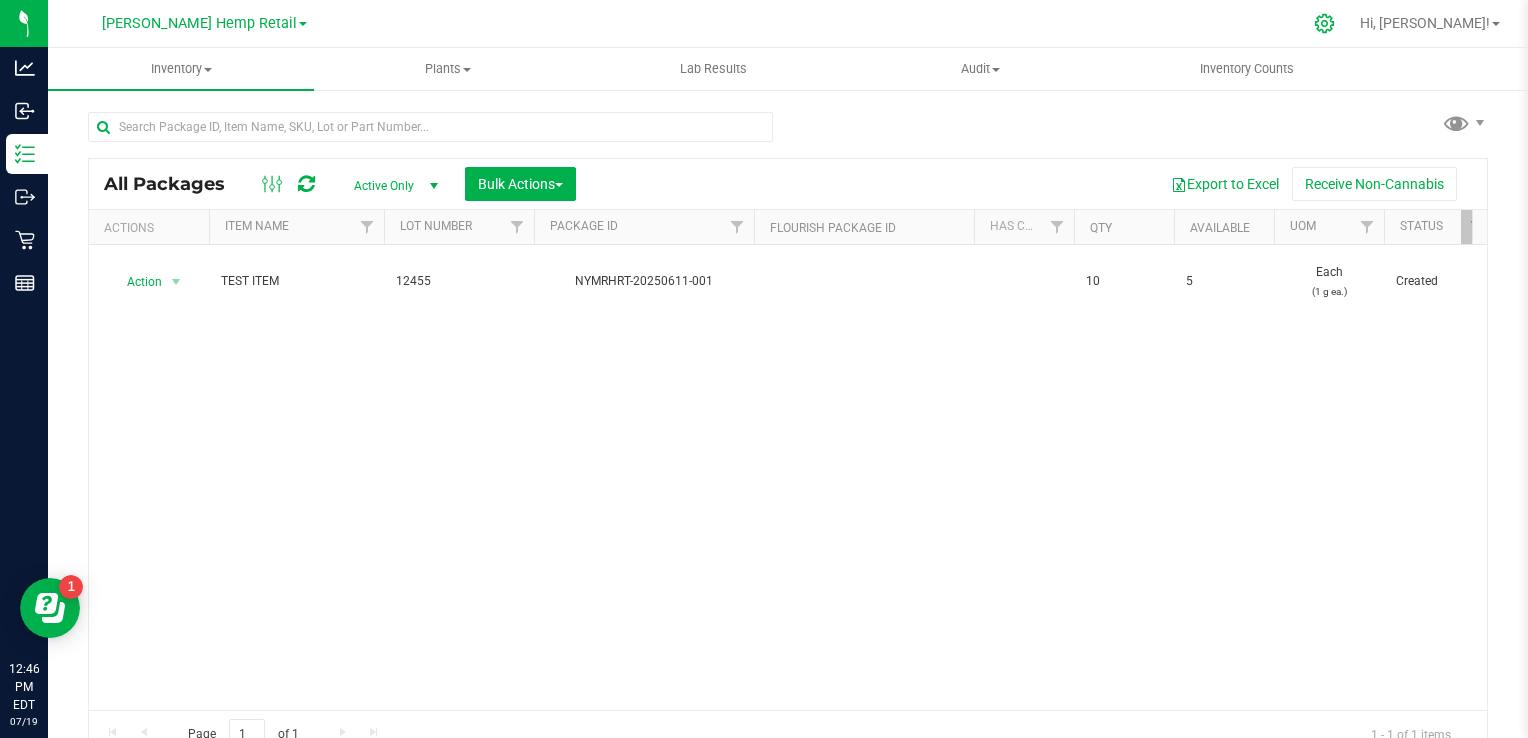click 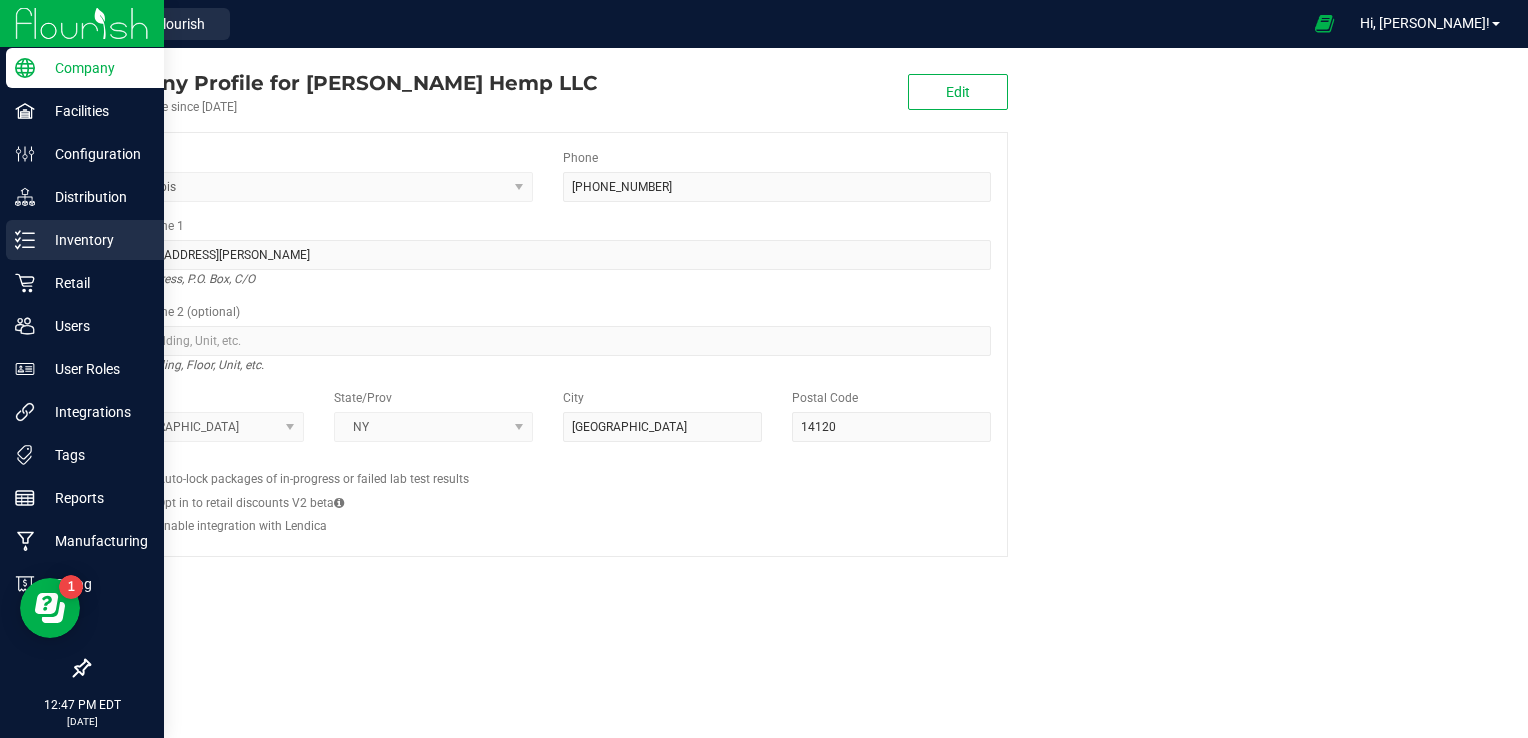click on "Inventory" at bounding box center [95, 240] 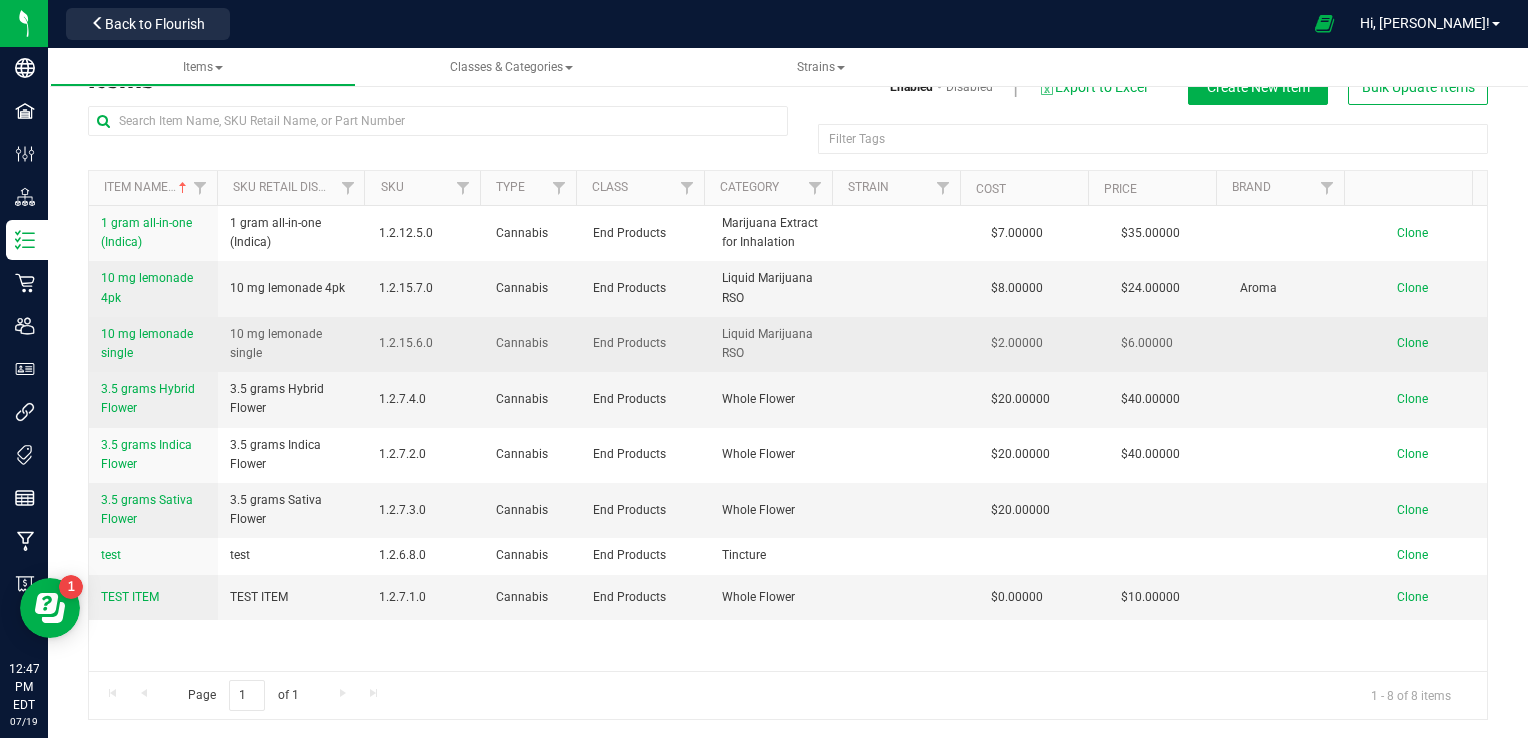 scroll, scrollTop: 0, scrollLeft: 0, axis: both 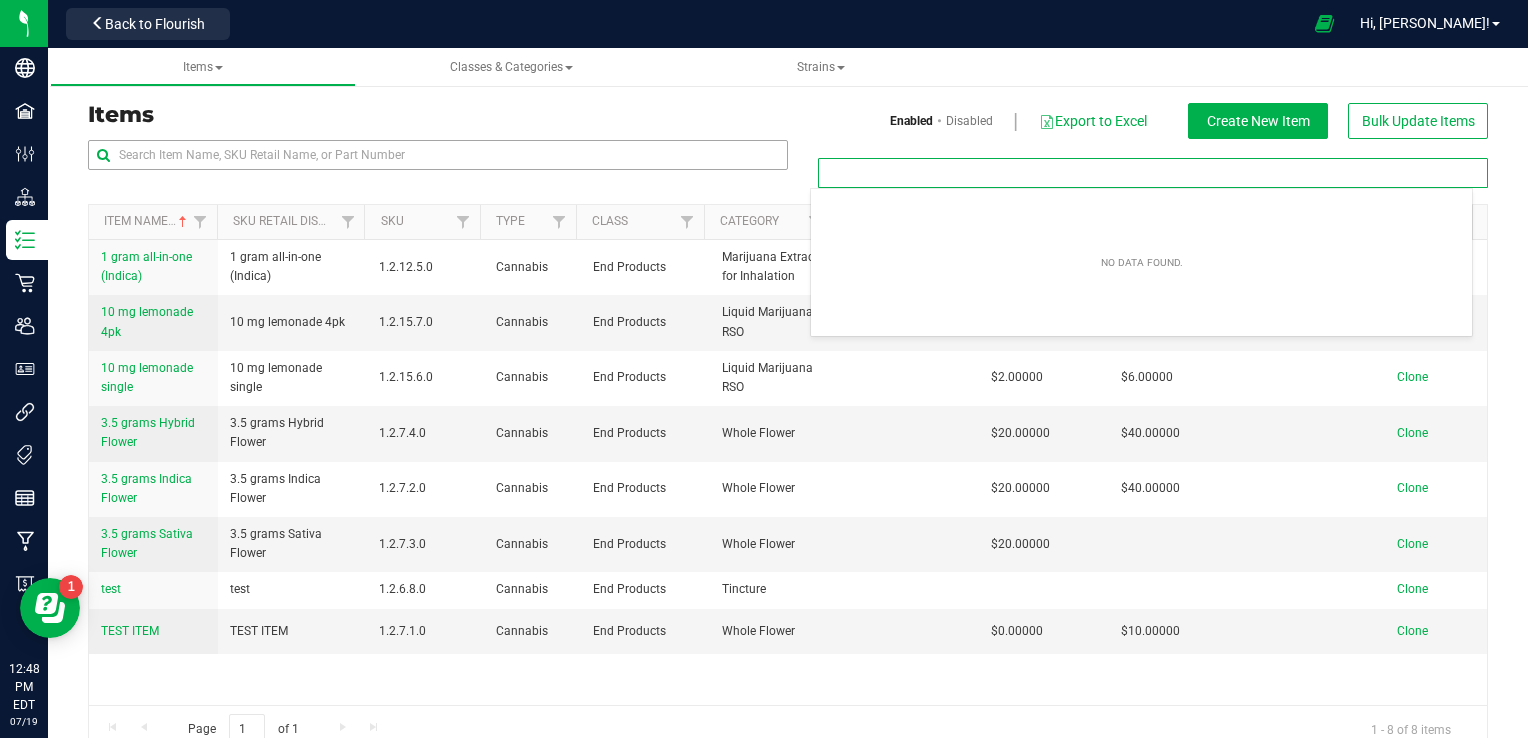 drag, startPoint x: 855, startPoint y: 175, endPoint x: 744, endPoint y: 161, distance: 111.8794 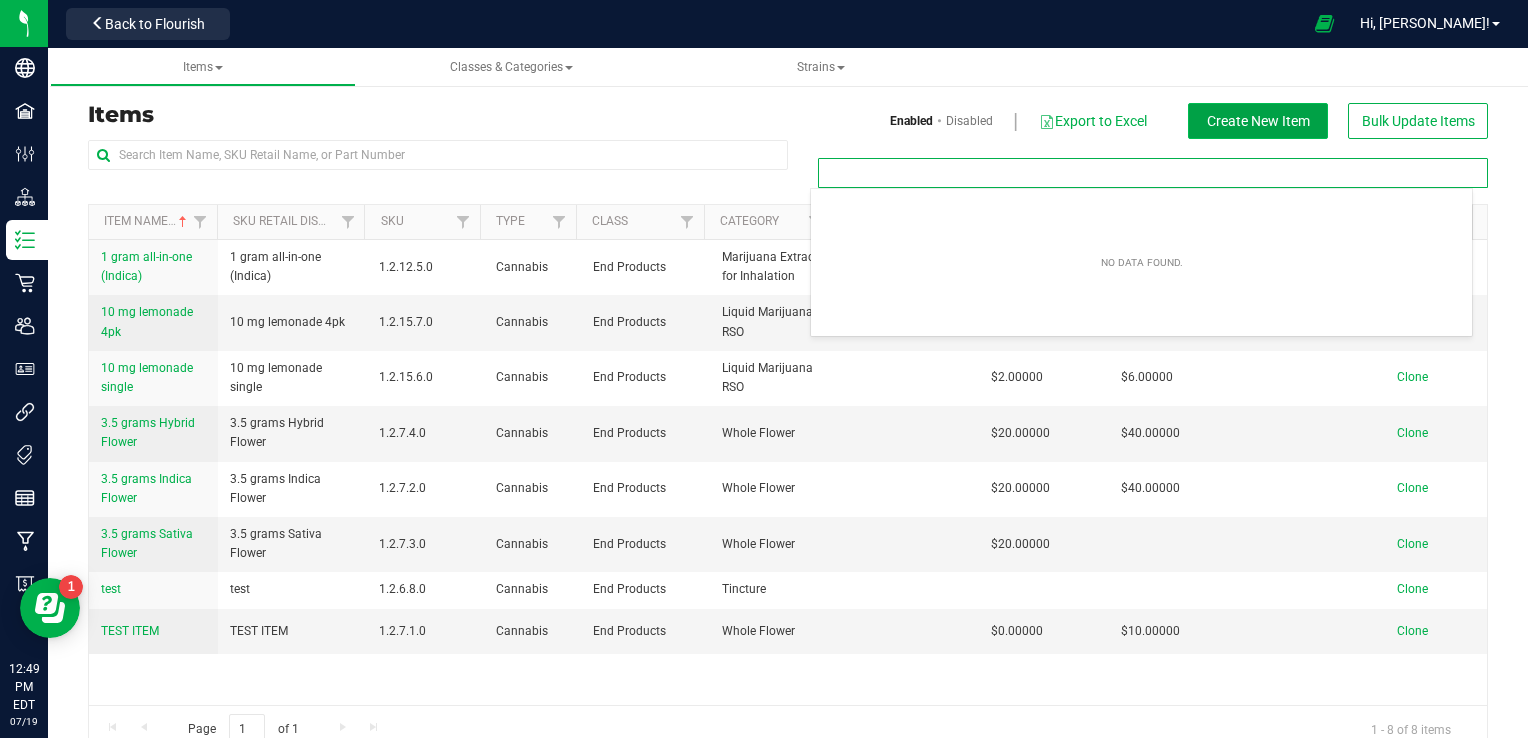 type on "Filter Tags" 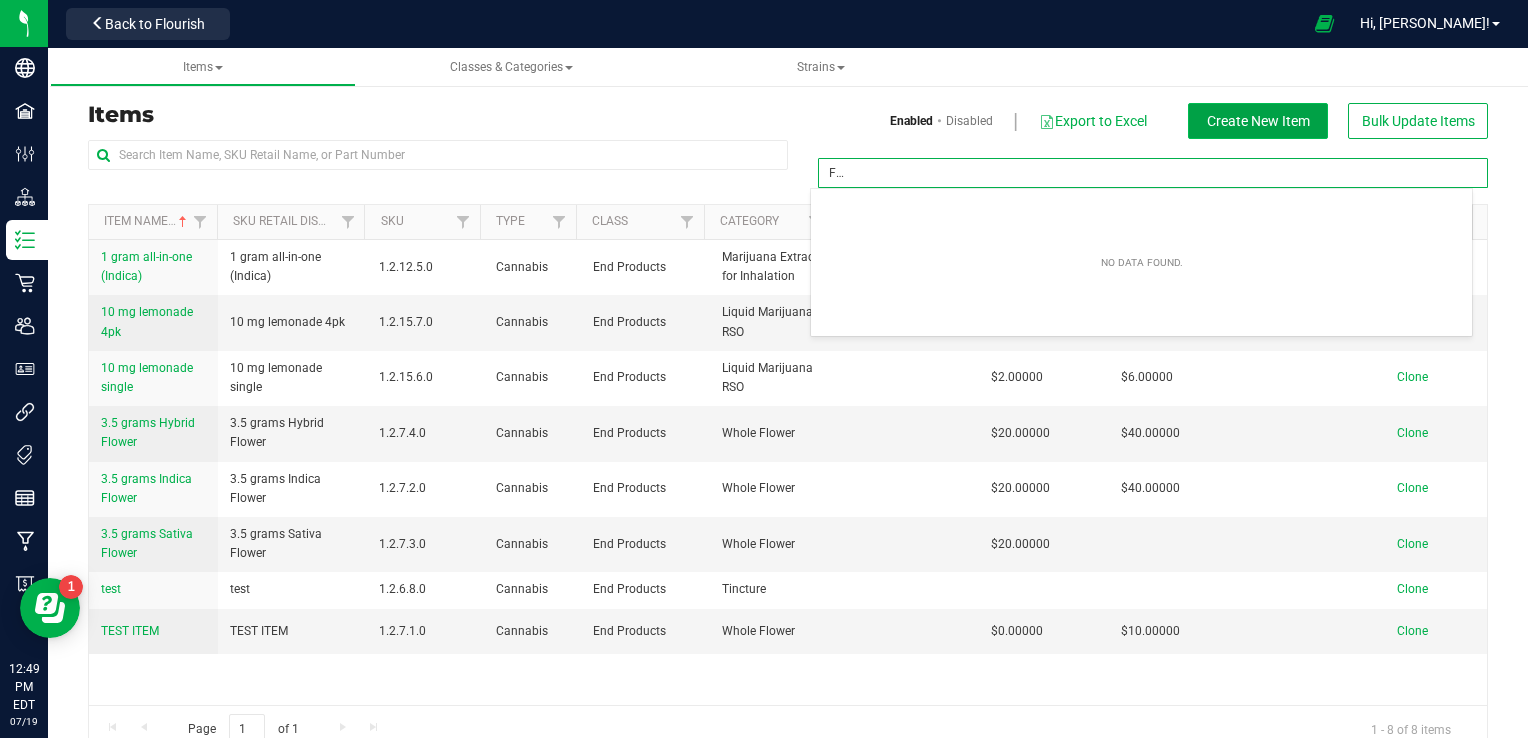 click on "Create New Item" at bounding box center [1258, 121] 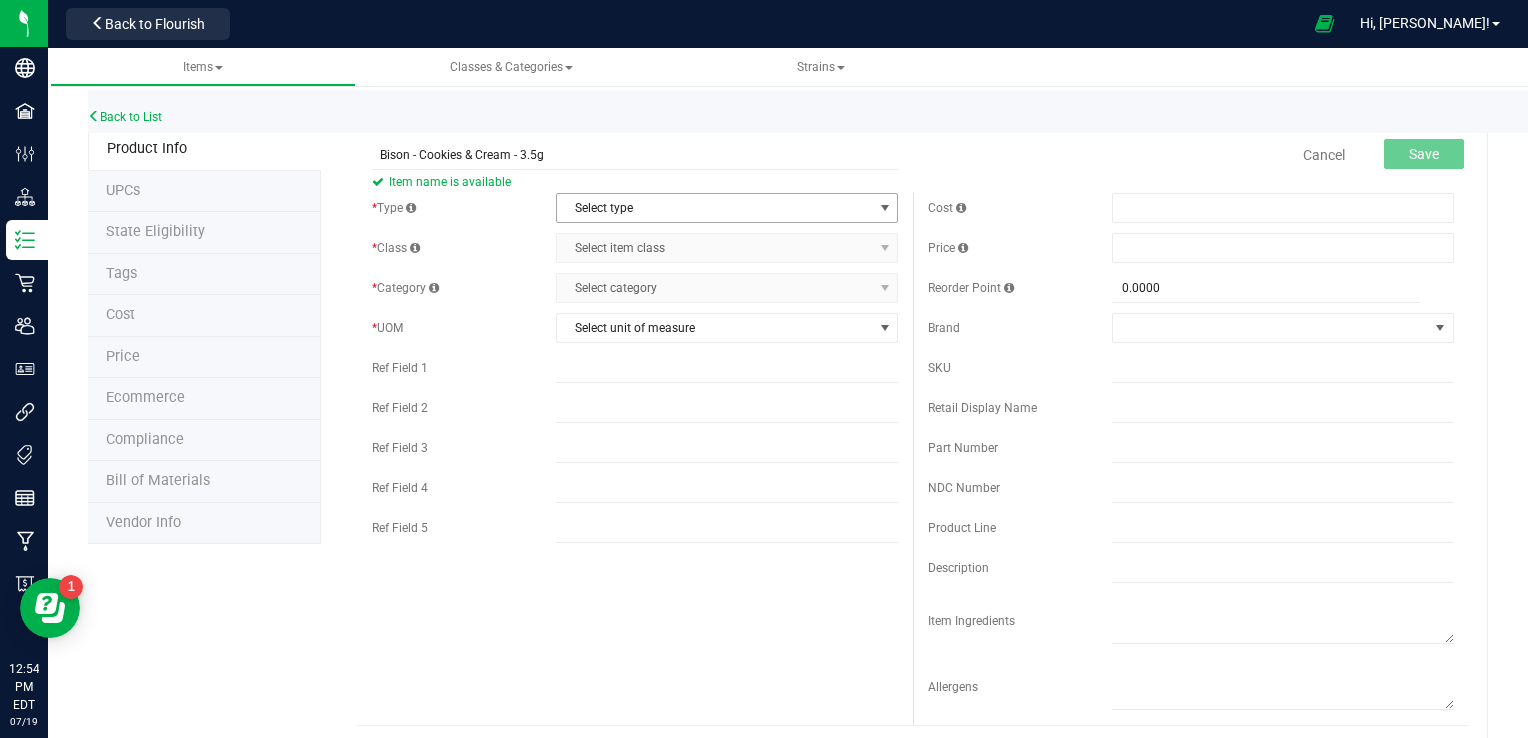 type on "Bison - Cookies & Cream - 3.5g" 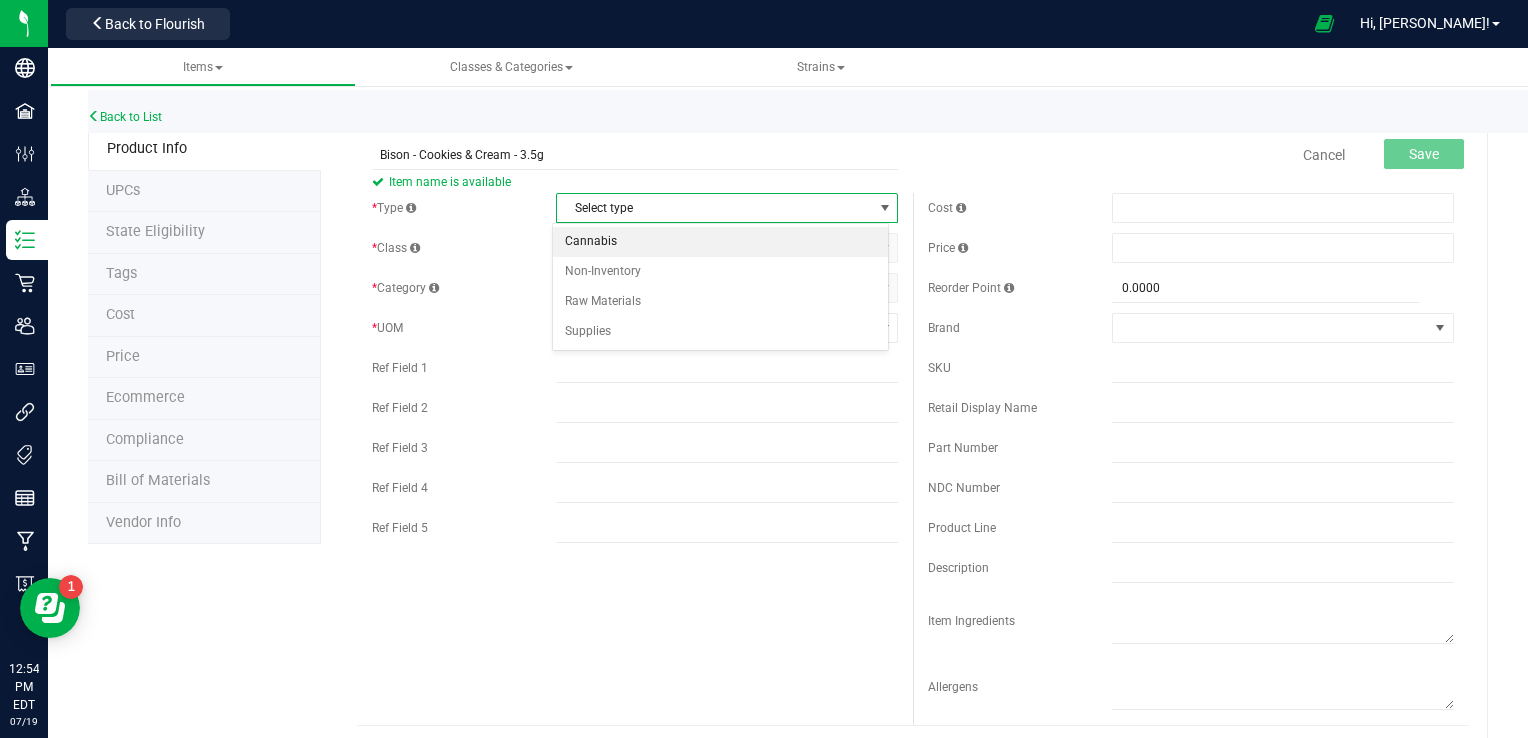 click on "Cannabis" at bounding box center (721, 242) 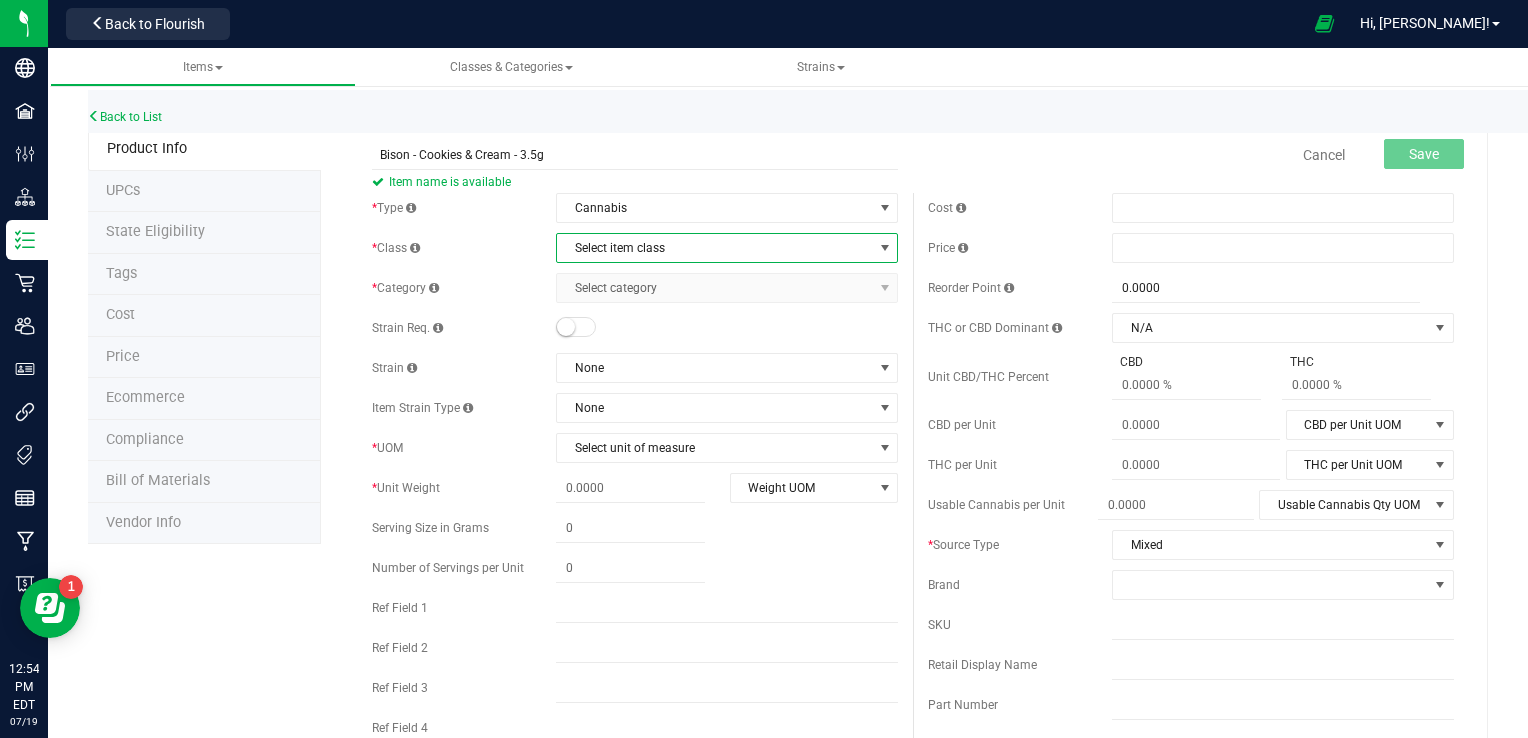 click on "Select item class" at bounding box center [714, 248] 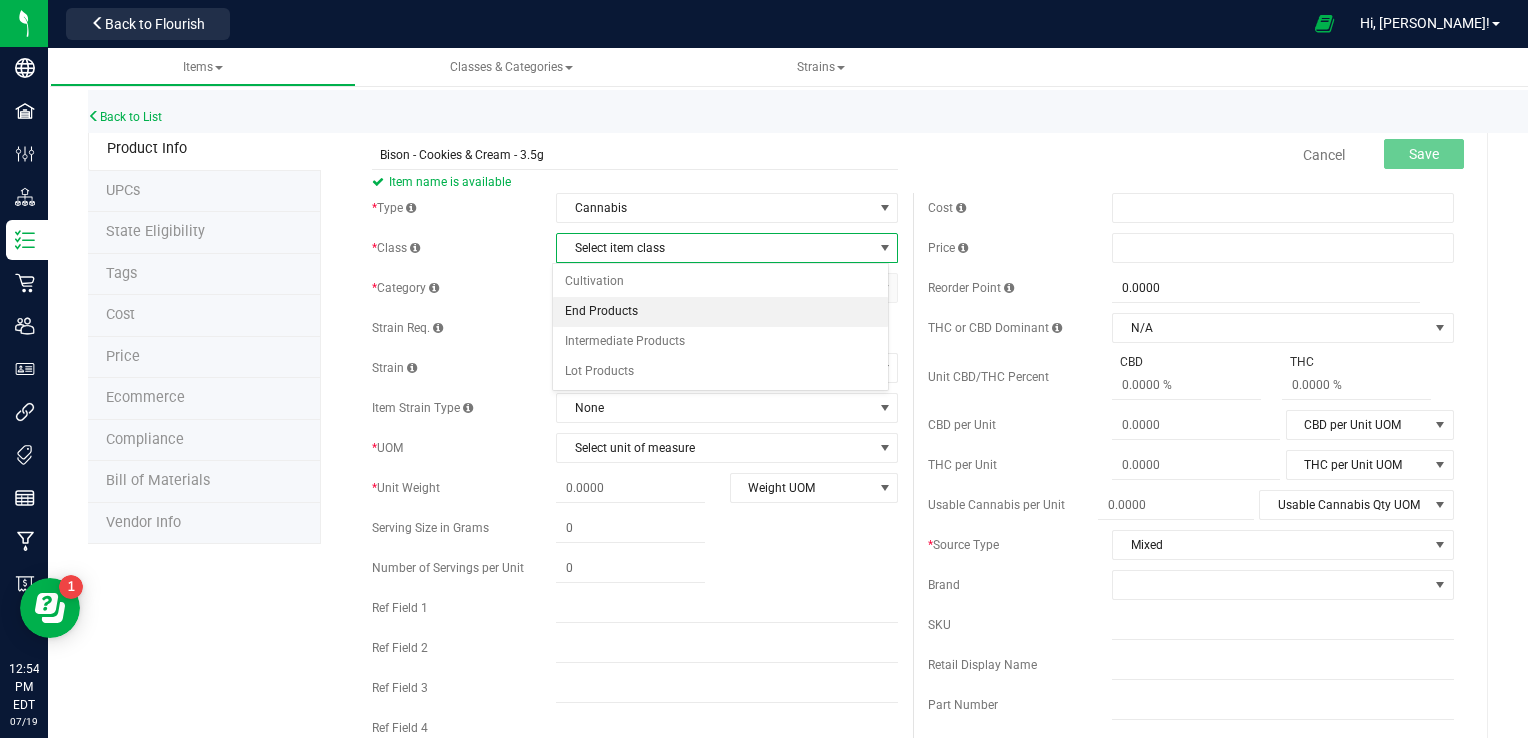 click on "End Products" at bounding box center [721, 312] 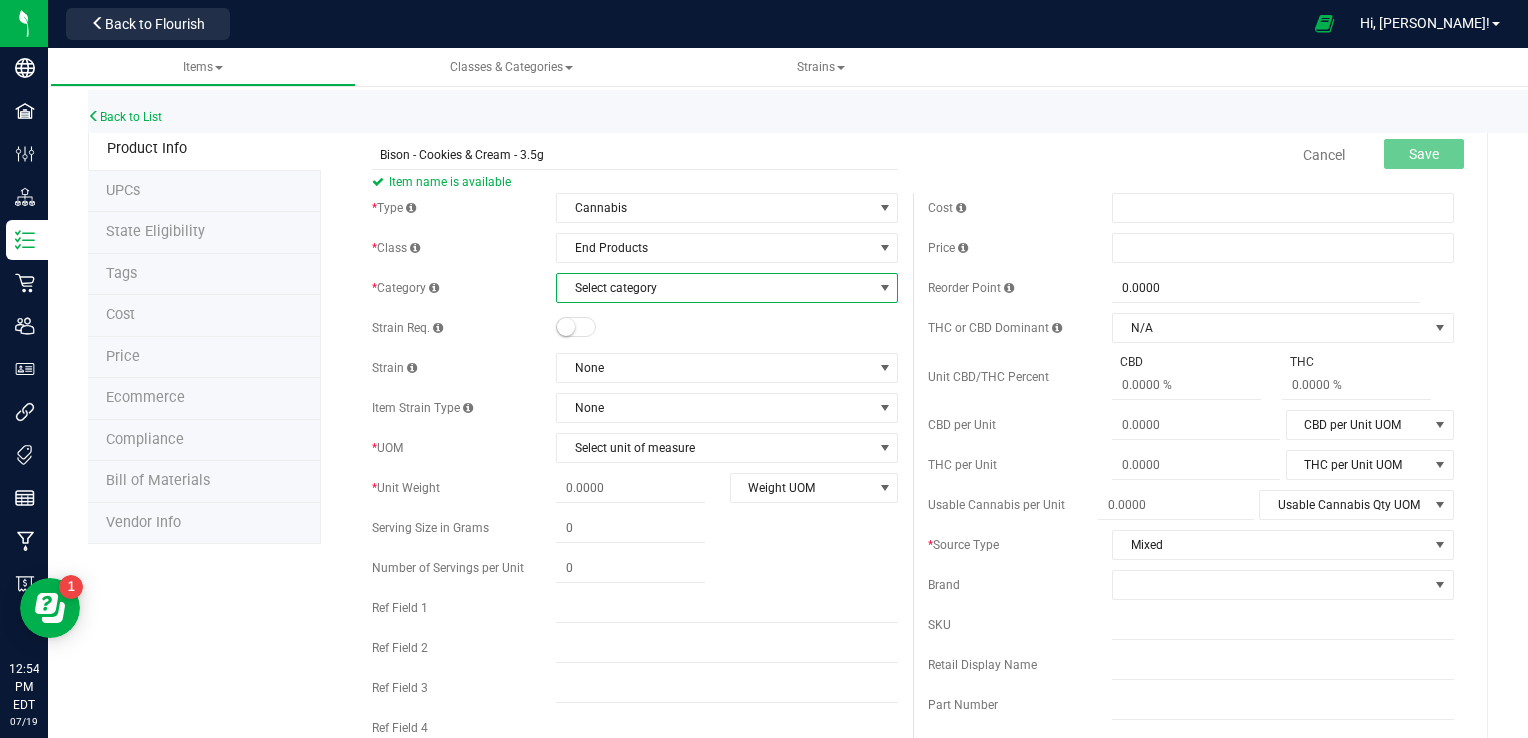 click on "Select category" at bounding box center (714, 288) 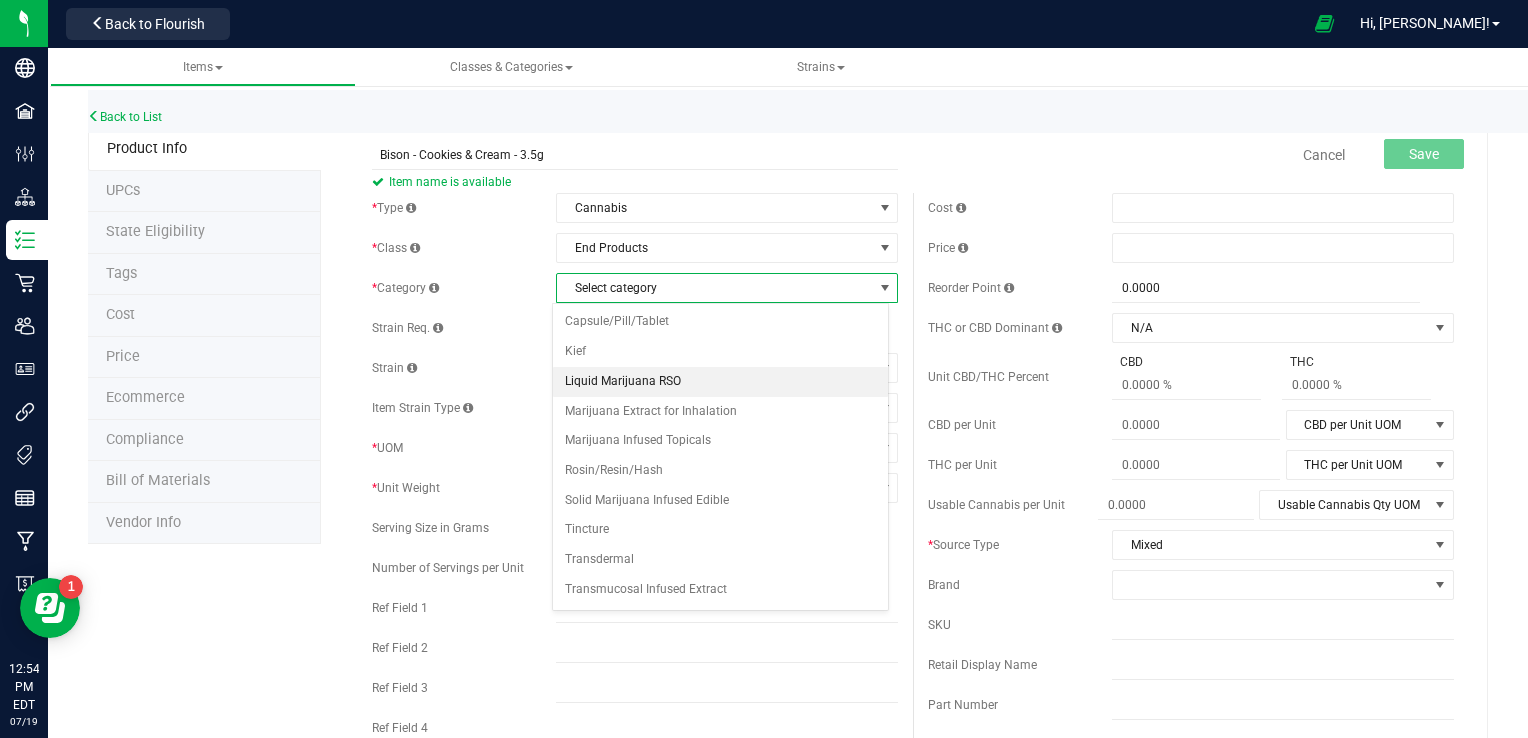 scroll, scrollTop: 22, scrollLeft: 0, axis: vertical 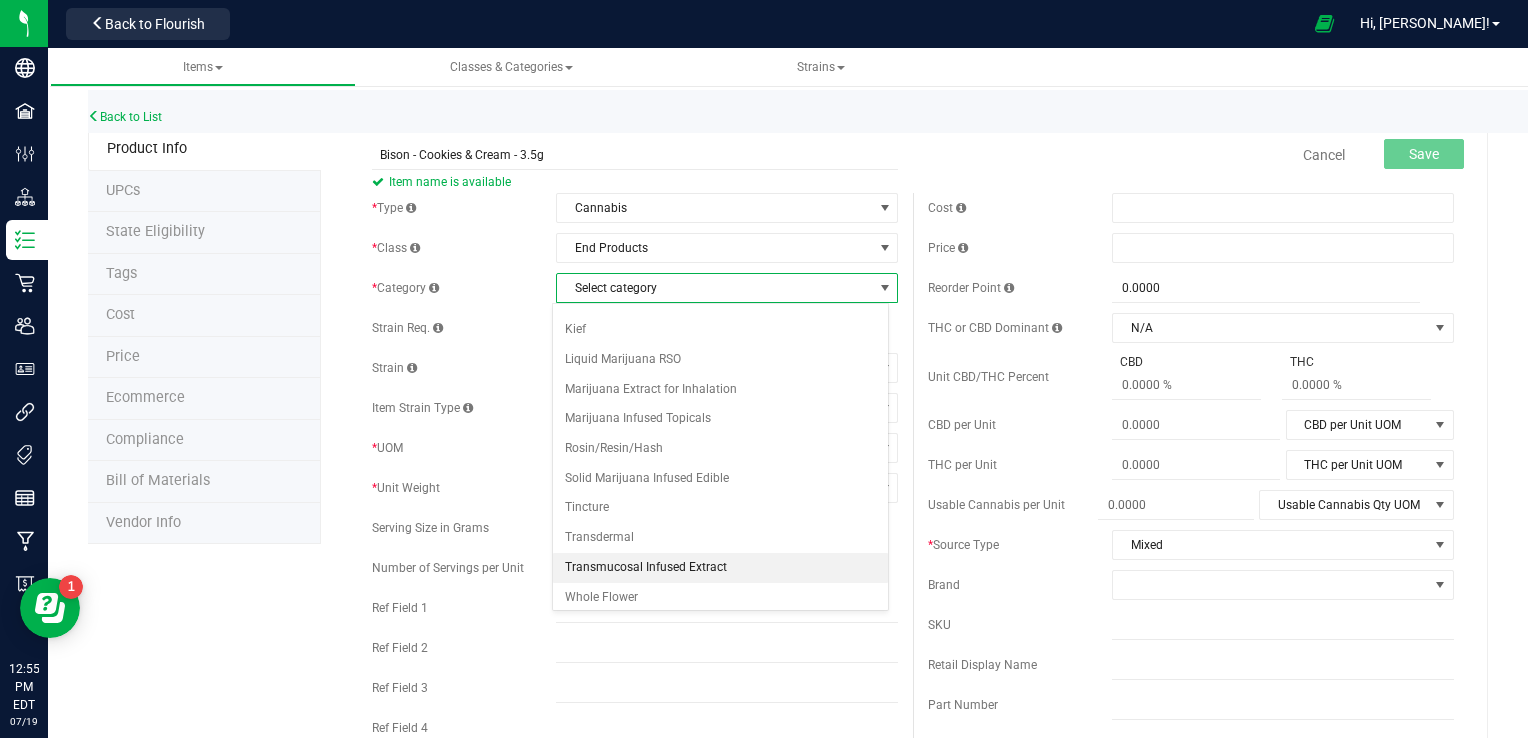 click on "Transmucosal Infused Extract" at bounding box center [721, 568] 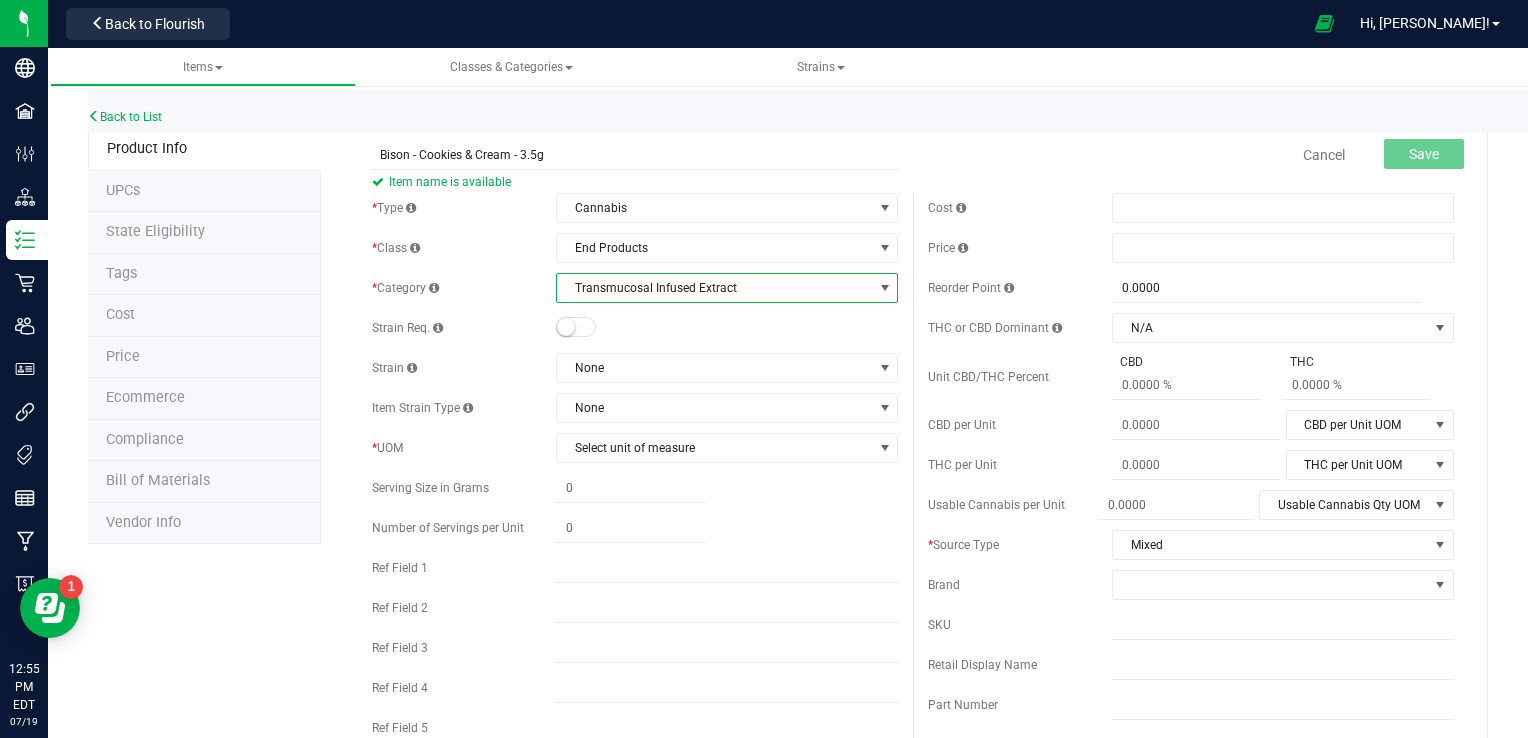 click on "Transmucosal Infused Extract" at bounding box center [714, 288] 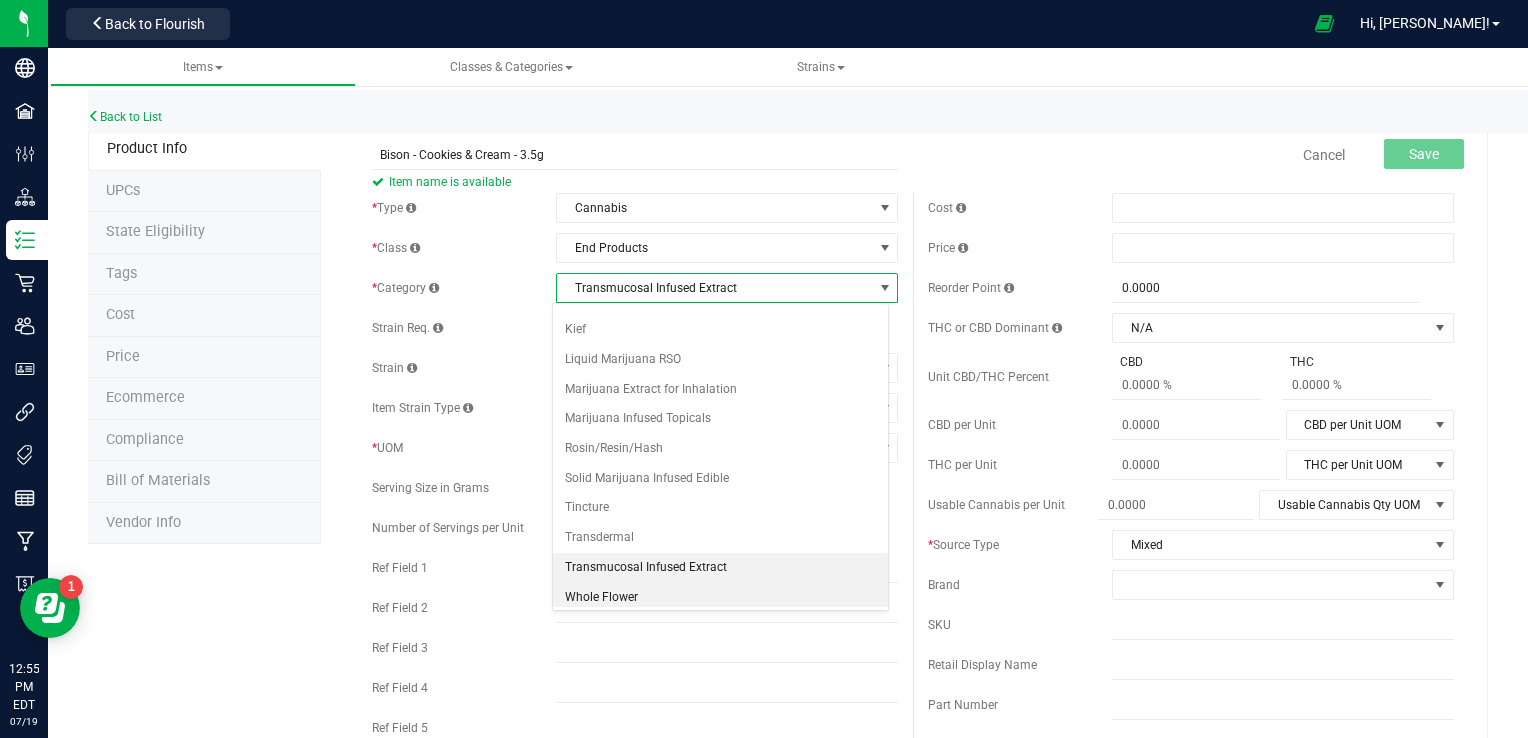 click on "Whole Flower" at bounding box center [721, 598] 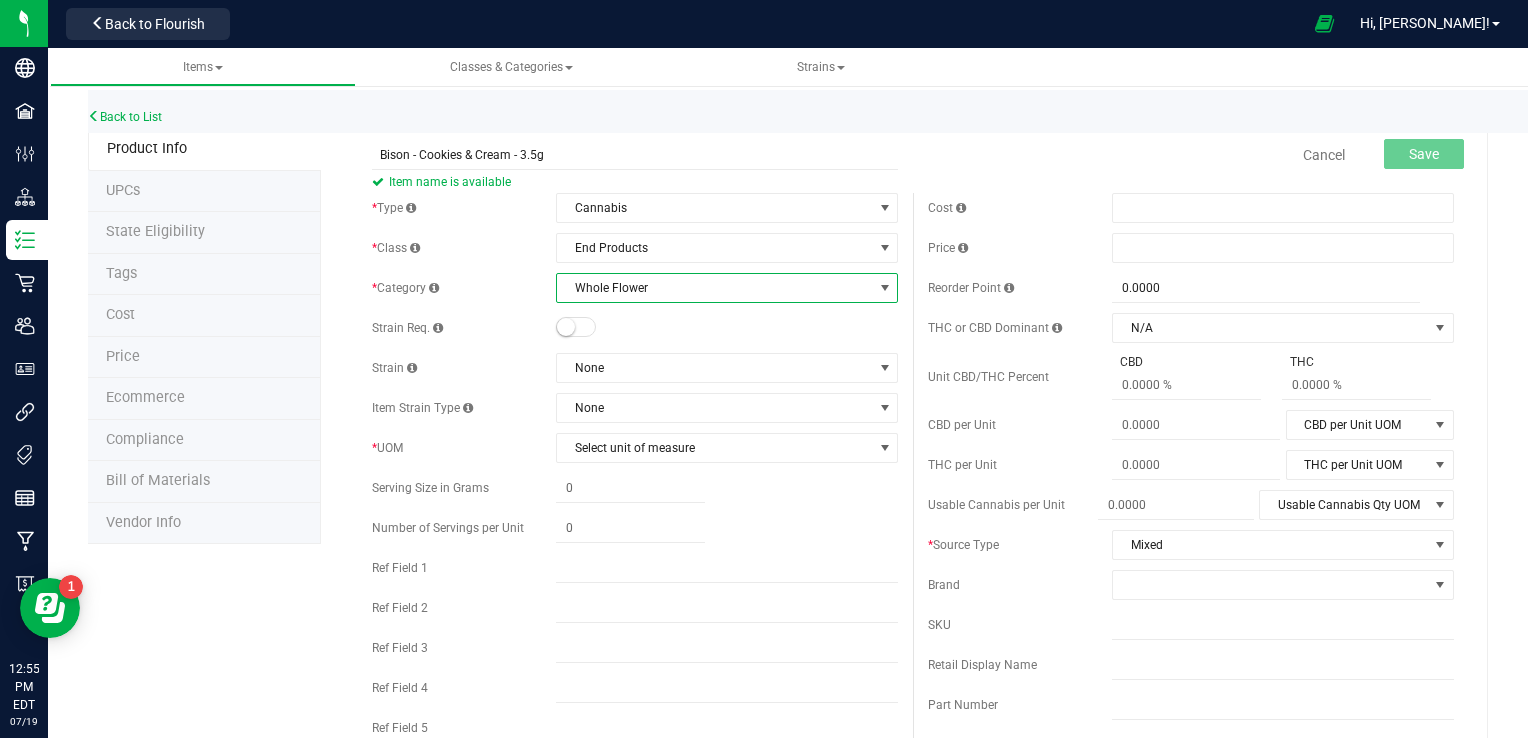 click on "Whole Flower" at bounding box center [714, 288] 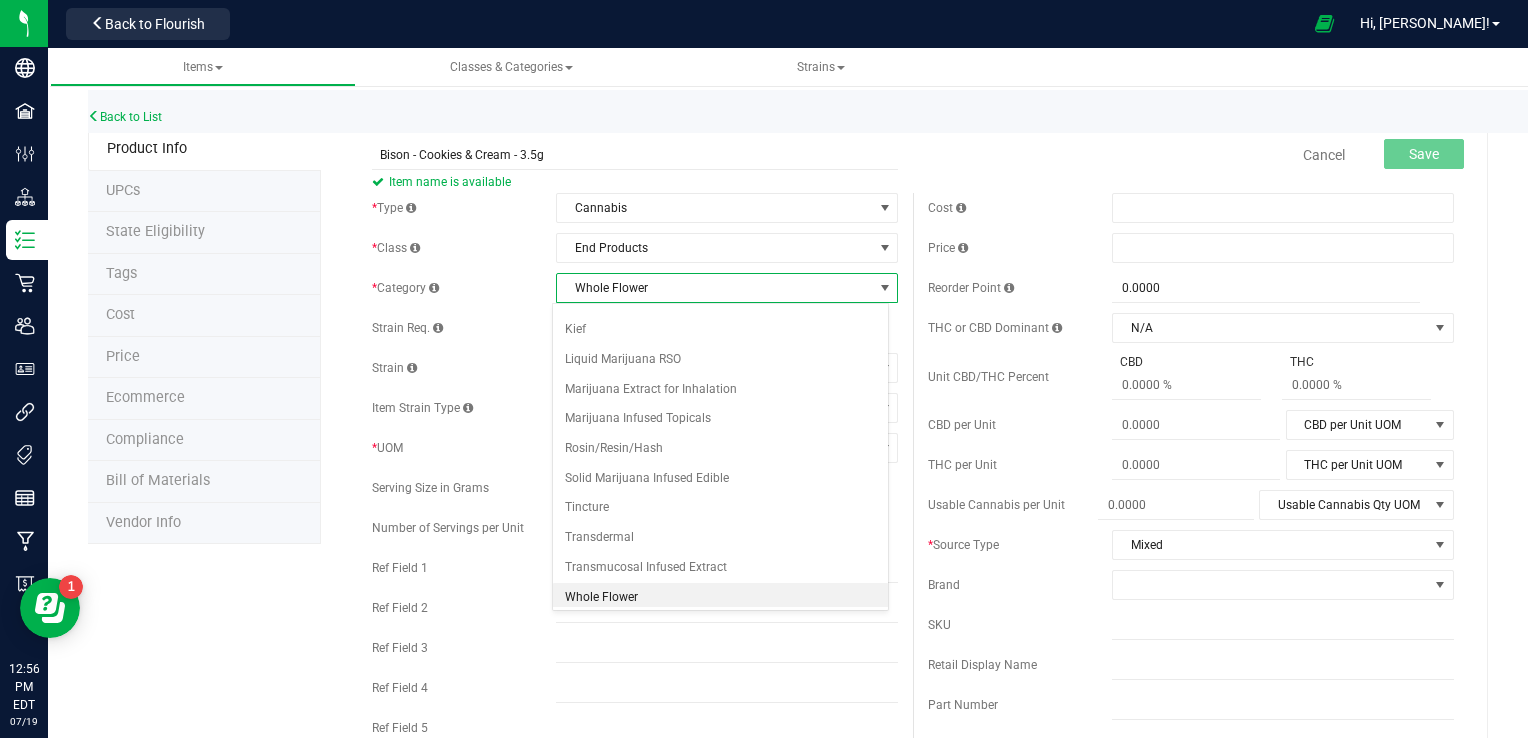 click on "Whole Flower" at bounding box center (714, 288) 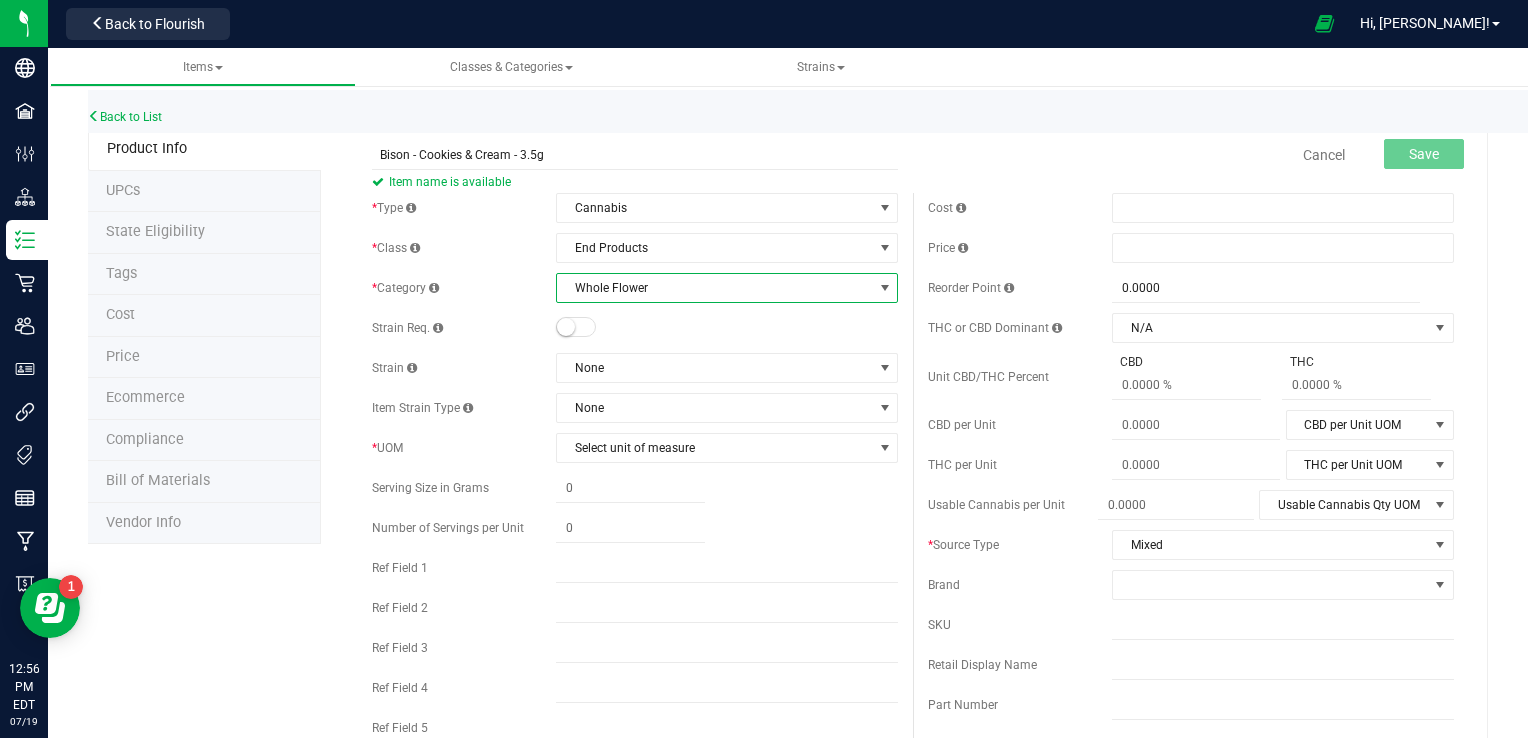 click on "Whole Flower" at bounding box center (714, 288) 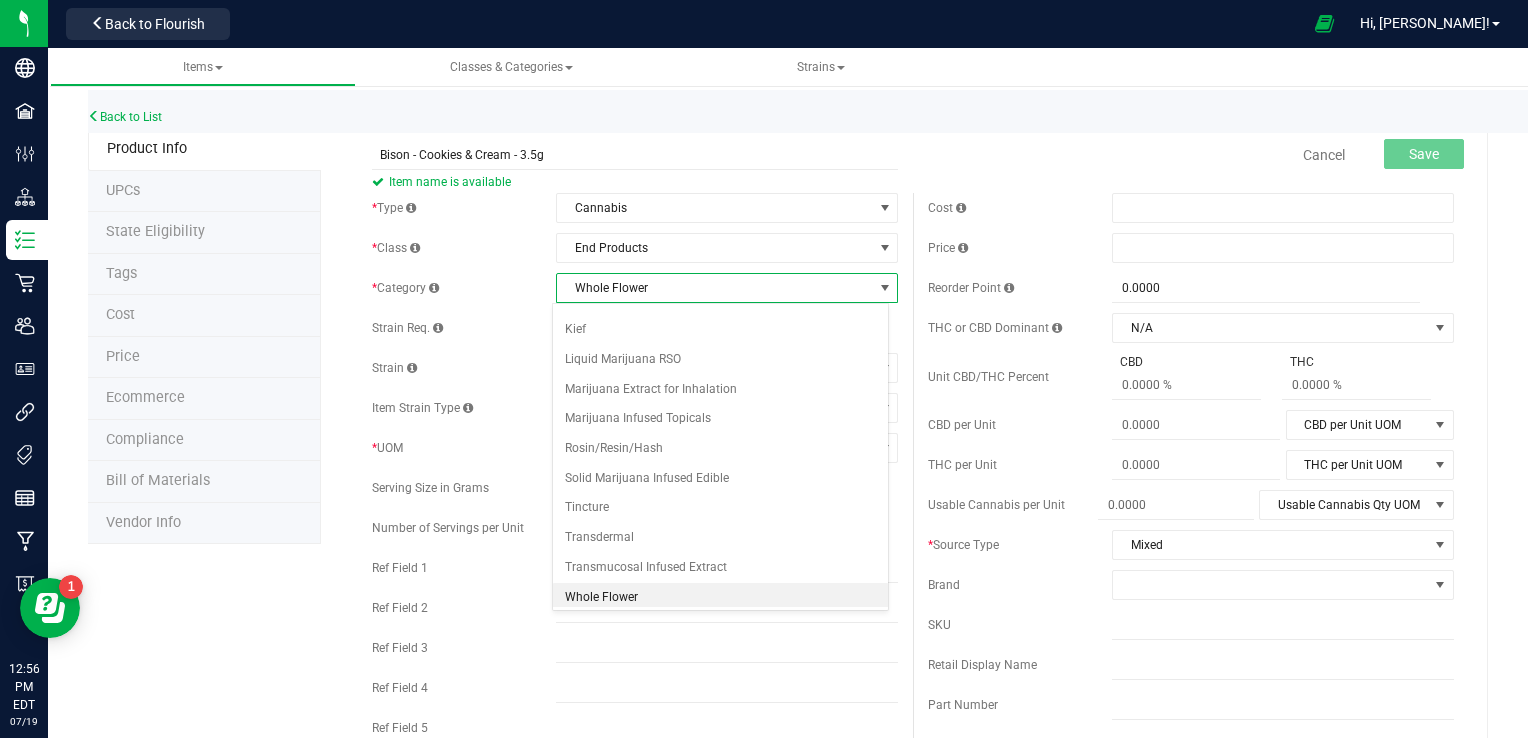 click on "Whole Flower" at bounding box center (714, 288) 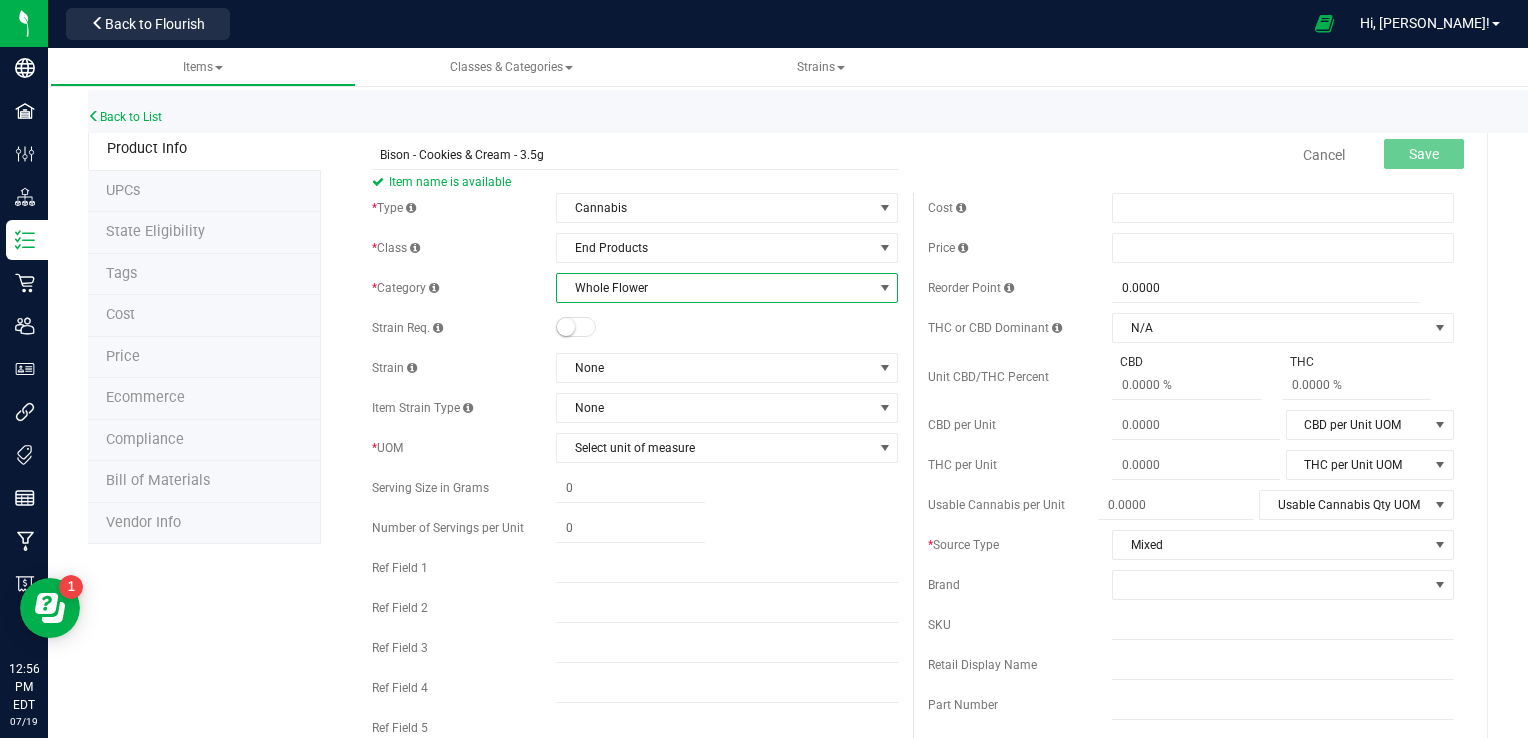 click on "Whole Flower" at bounding box center (714, 288) 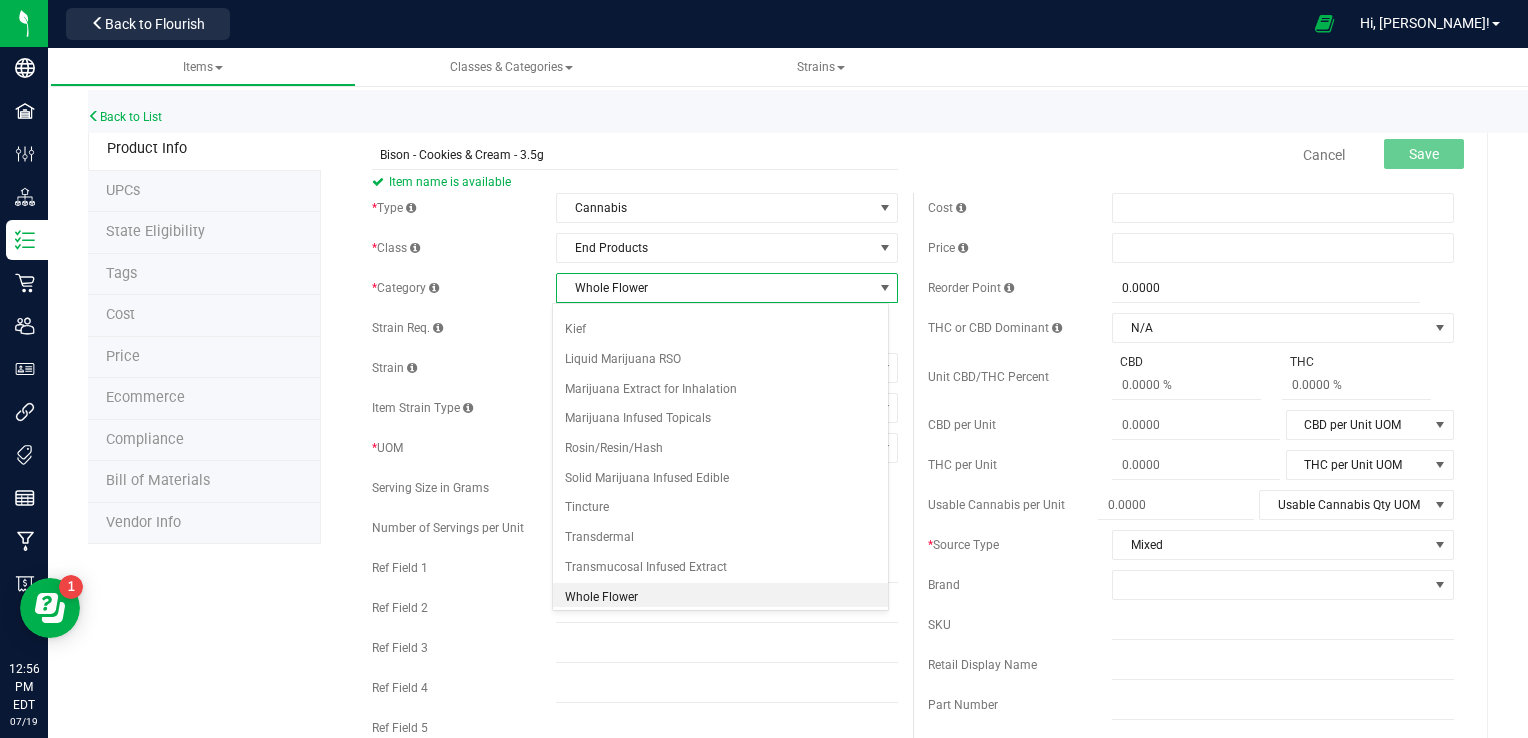 click on "Whole Flower" at bounding box center [714, 288] 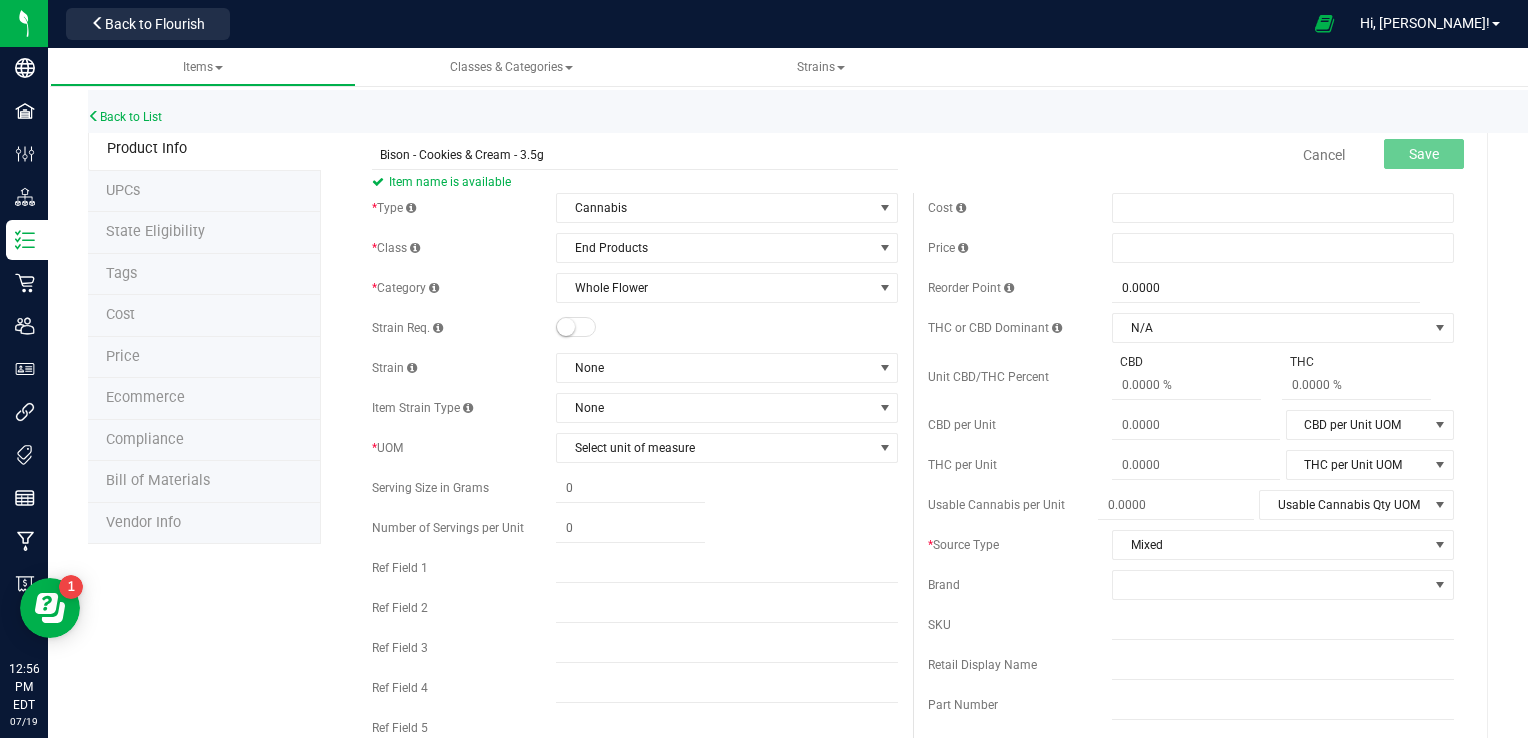 click at bounding box center (566, 327) 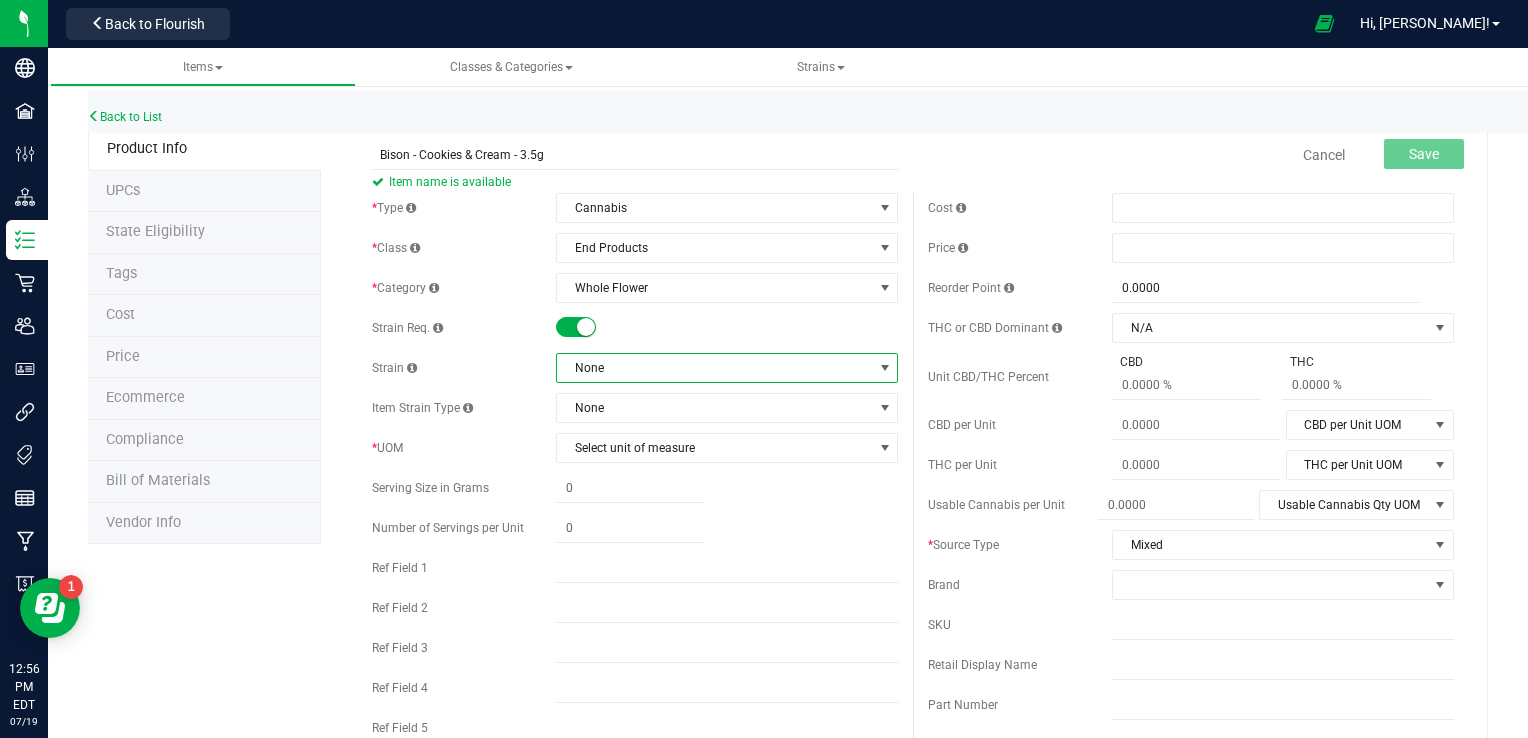 click on "None" at bounding box center (714, 368) 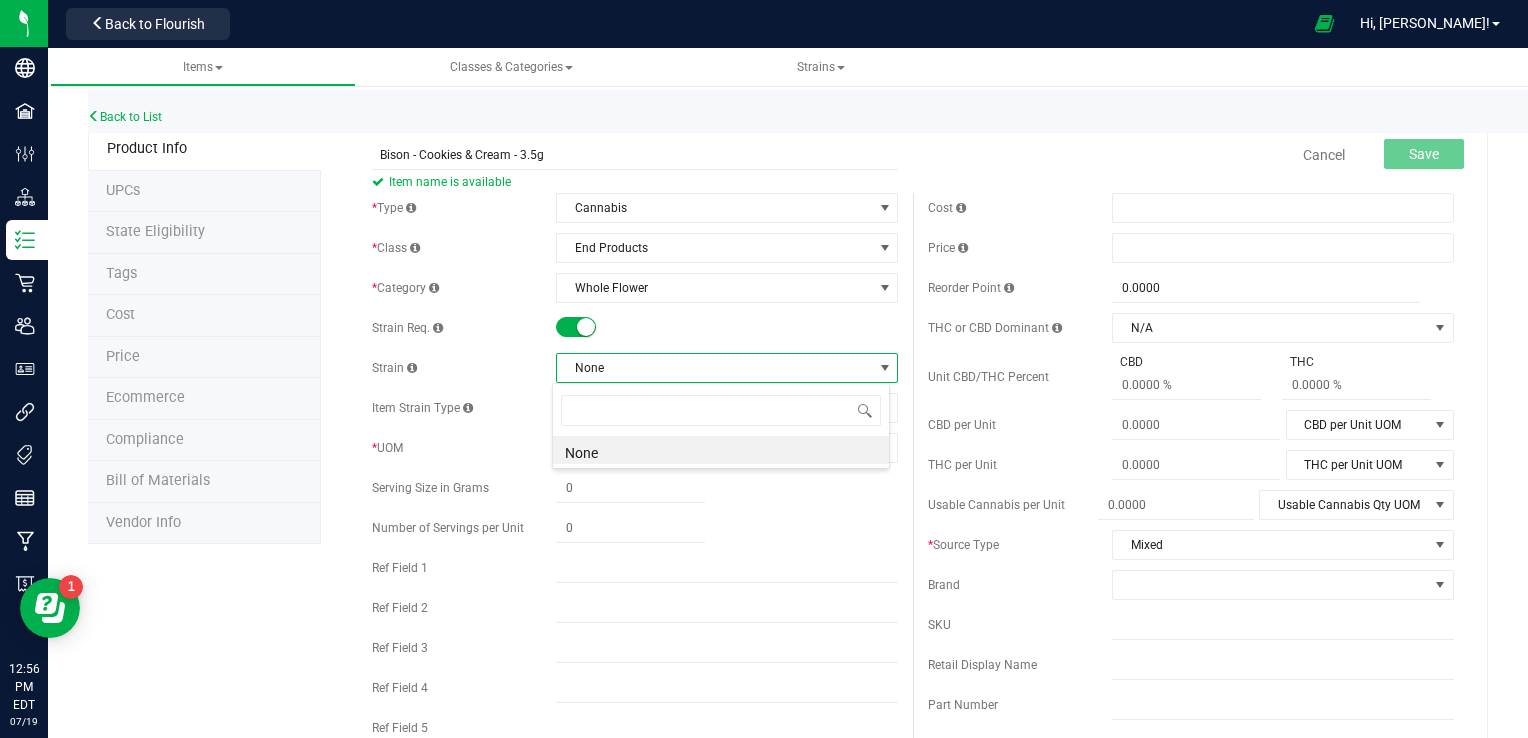 scroll, scrollTop: 99970, scrollLeft: 99662, axis: both 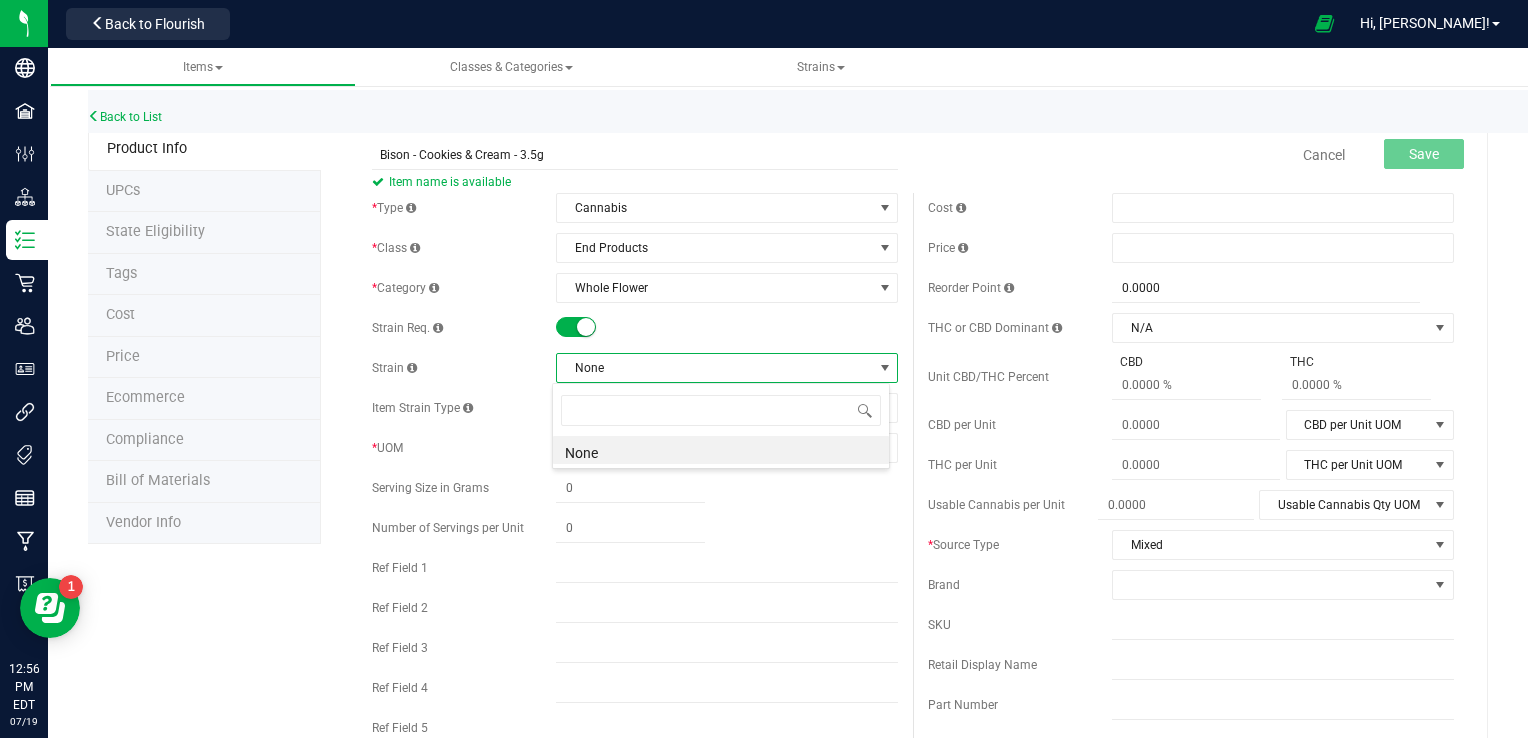 click at bounding box center [727, 328] 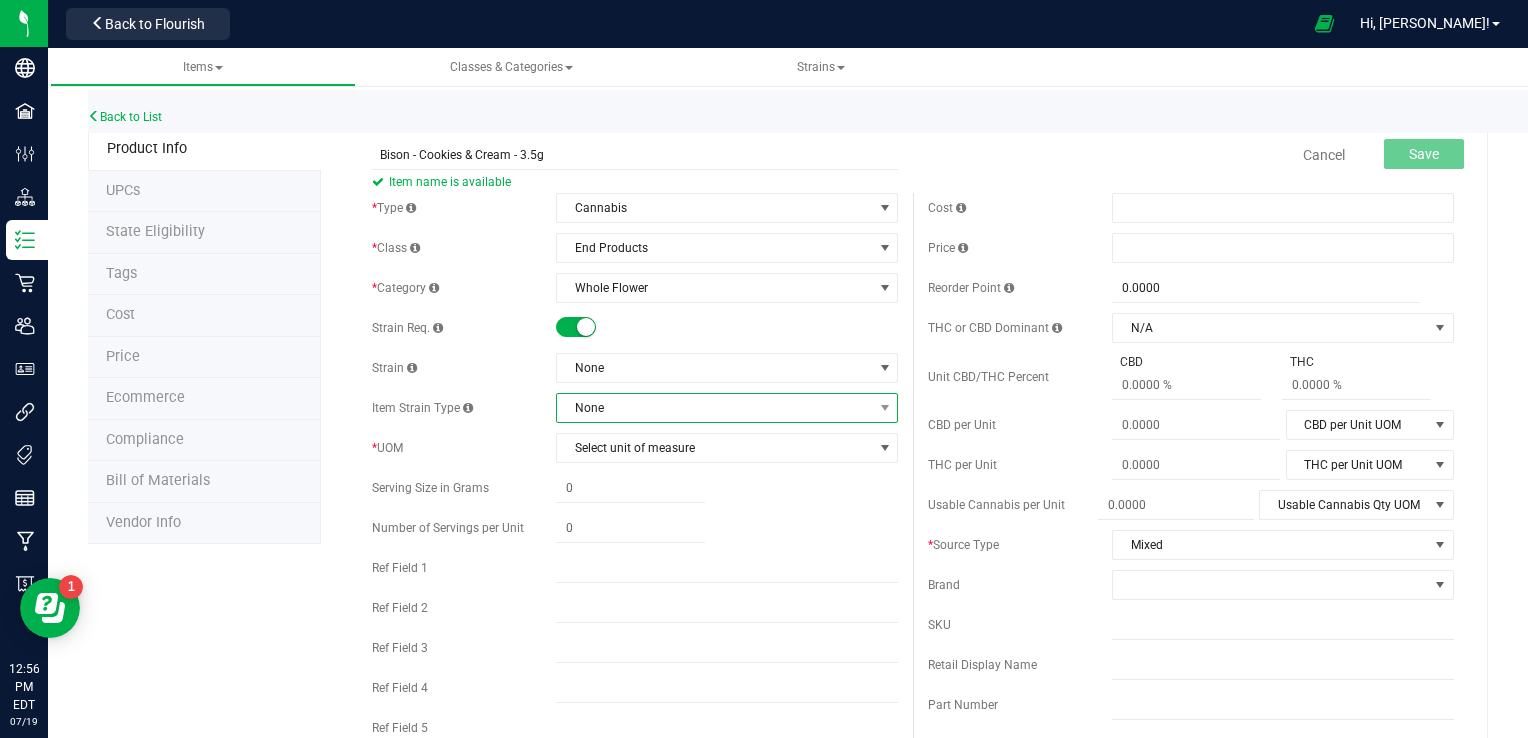 click on "None" at bounding box center (714, 408) 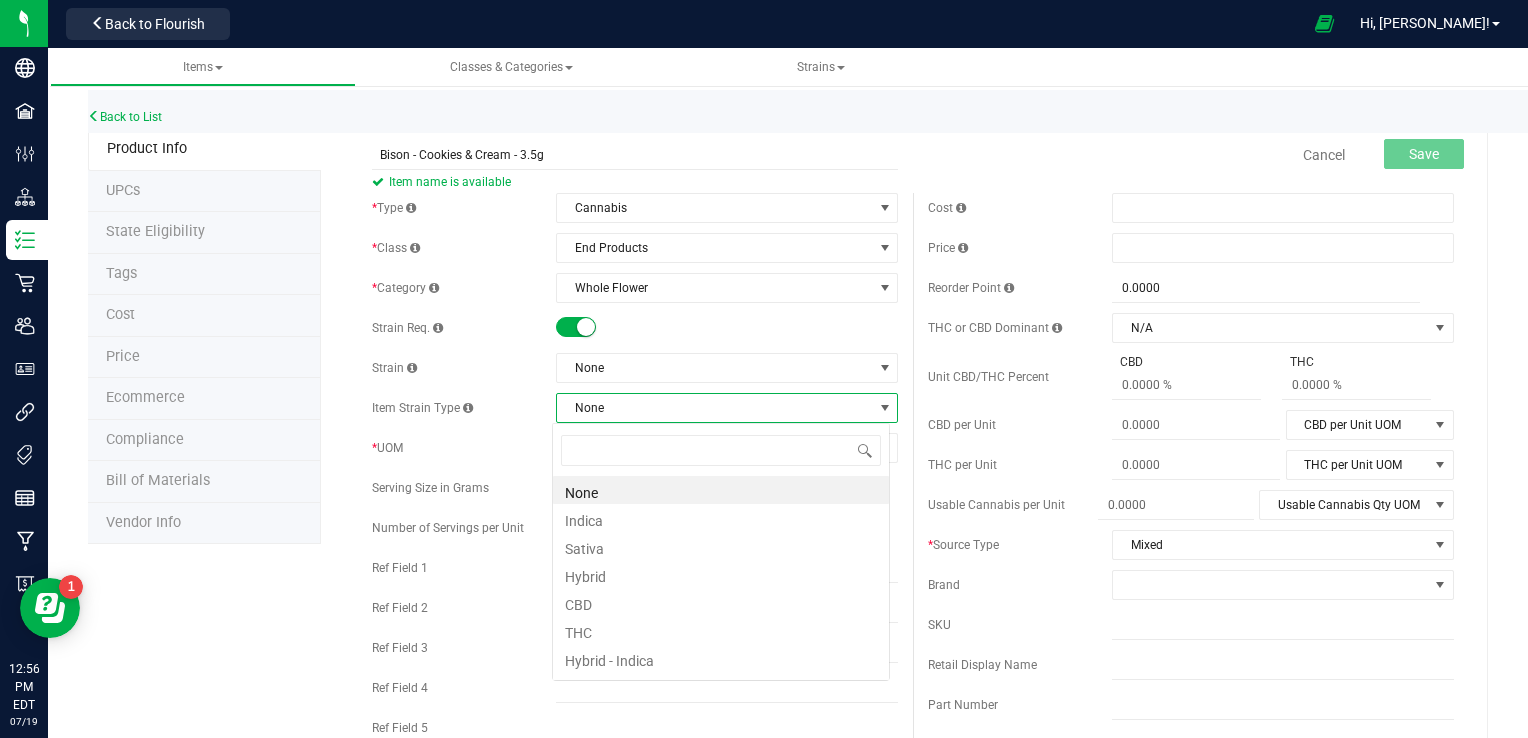 scroll, scrollTop: 99970, scrollLeft: 99662, axis: both 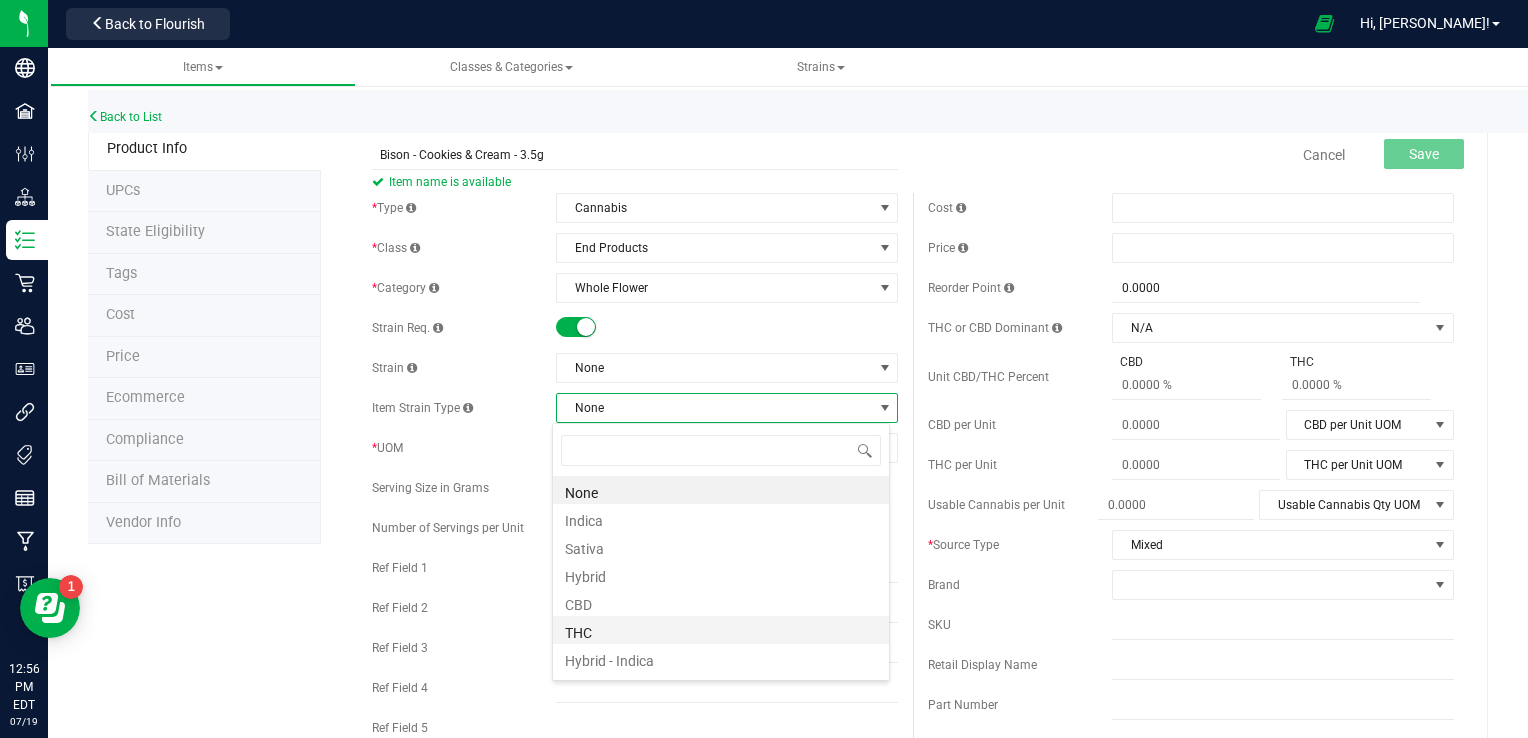 click on "THC" at bounding box center (721, 630) 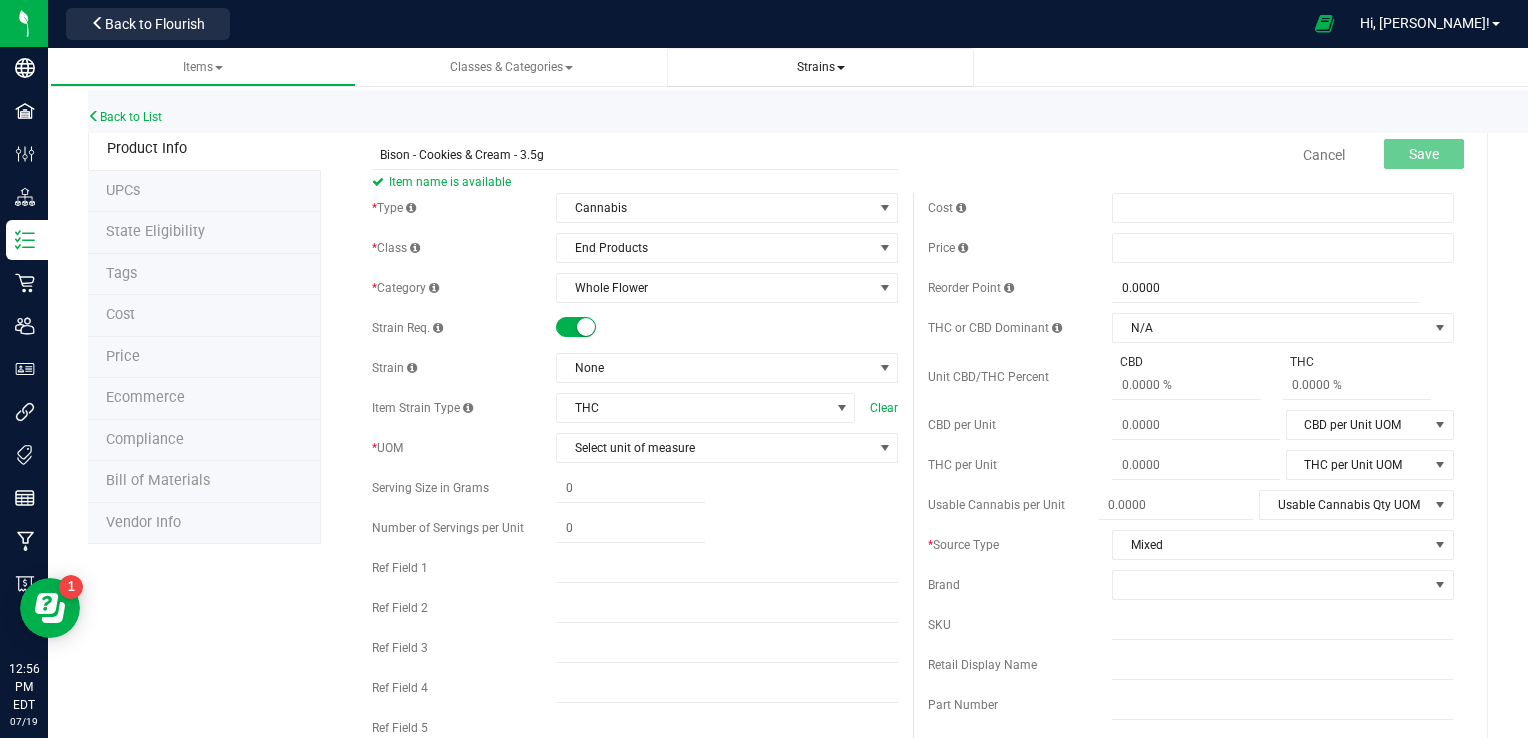 click on "Strains" at bounding box center (820, 67) 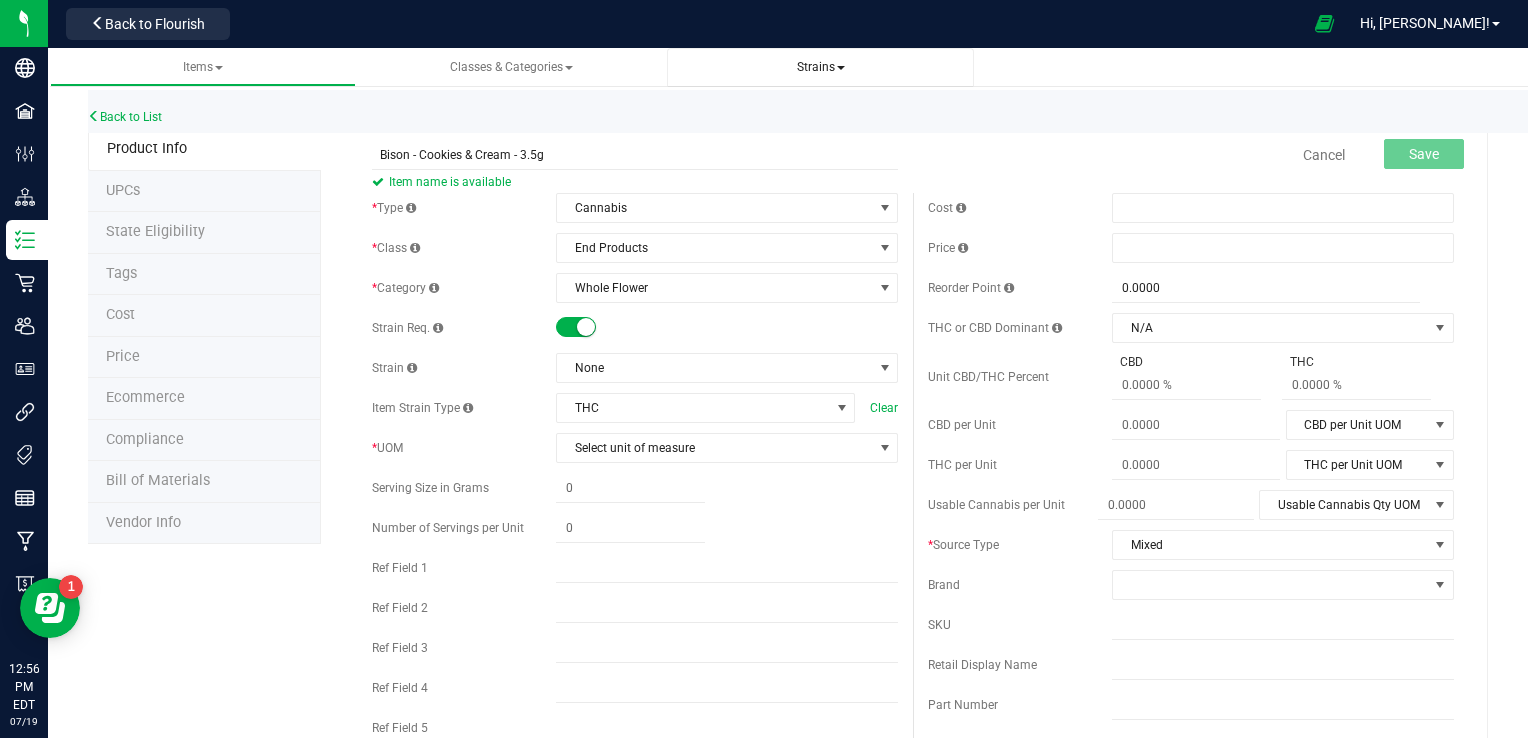 click on "Strains" at bounding box center (820, 67) 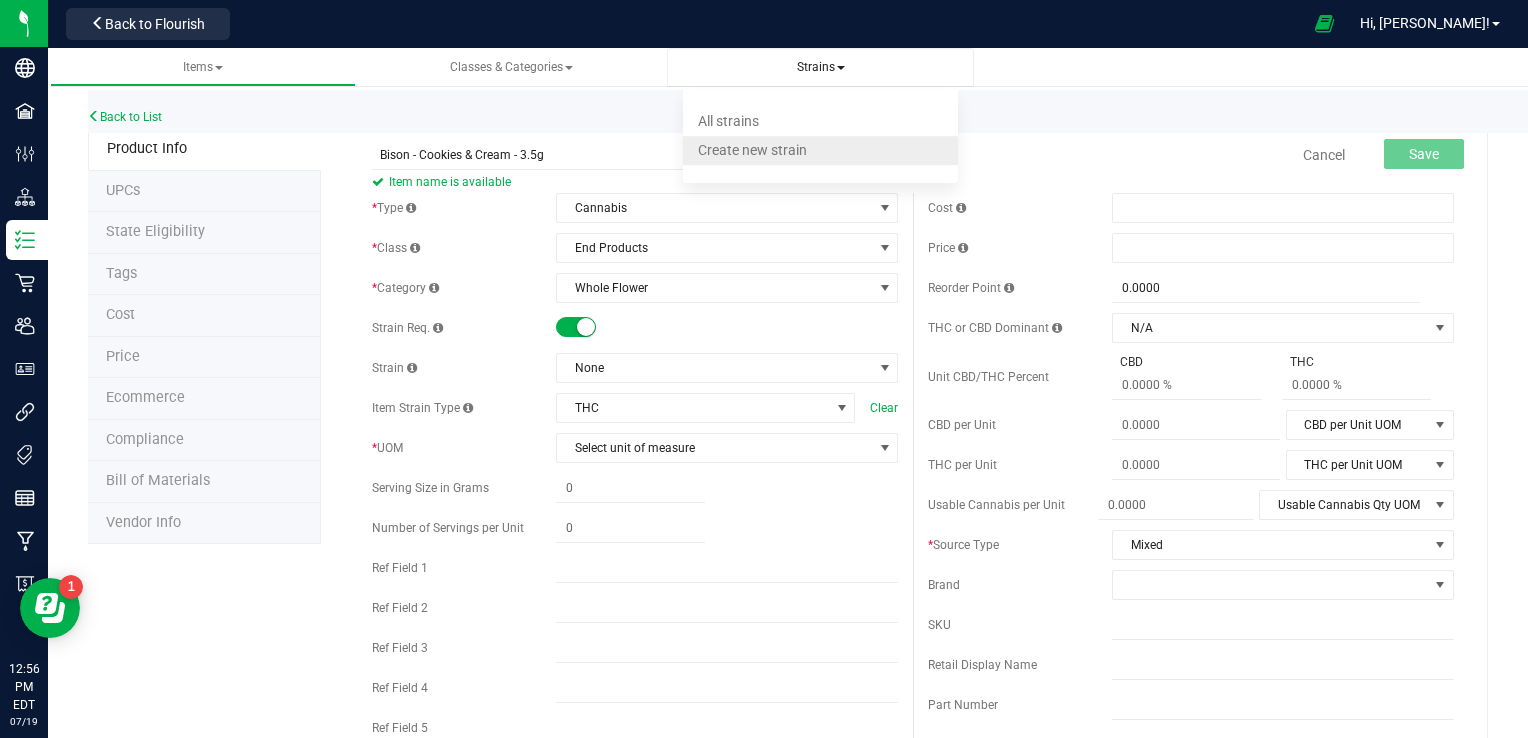 click on "Create new strain" at bounding box center (820, 150) 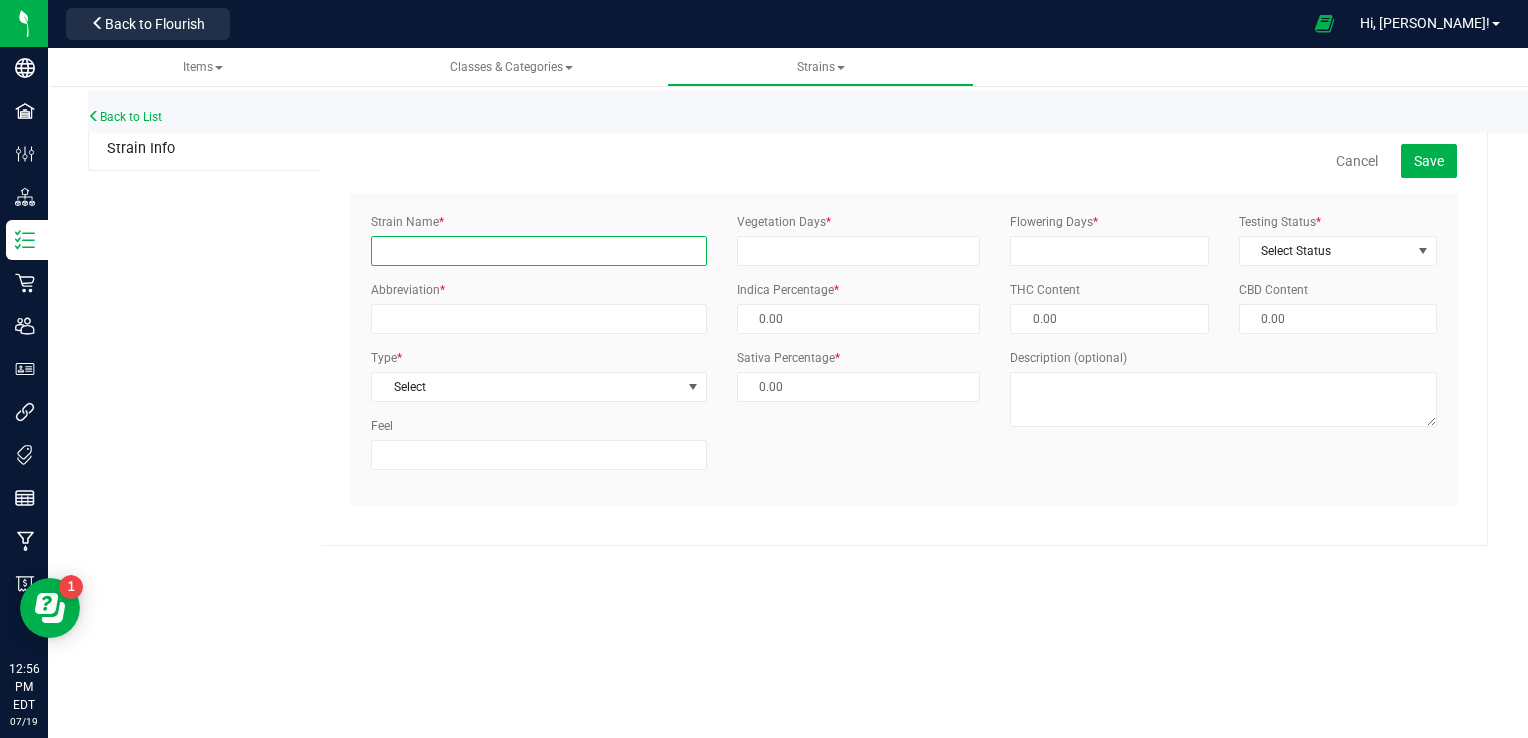 click on "Strain Name
*" at bounding box center [538, 251] 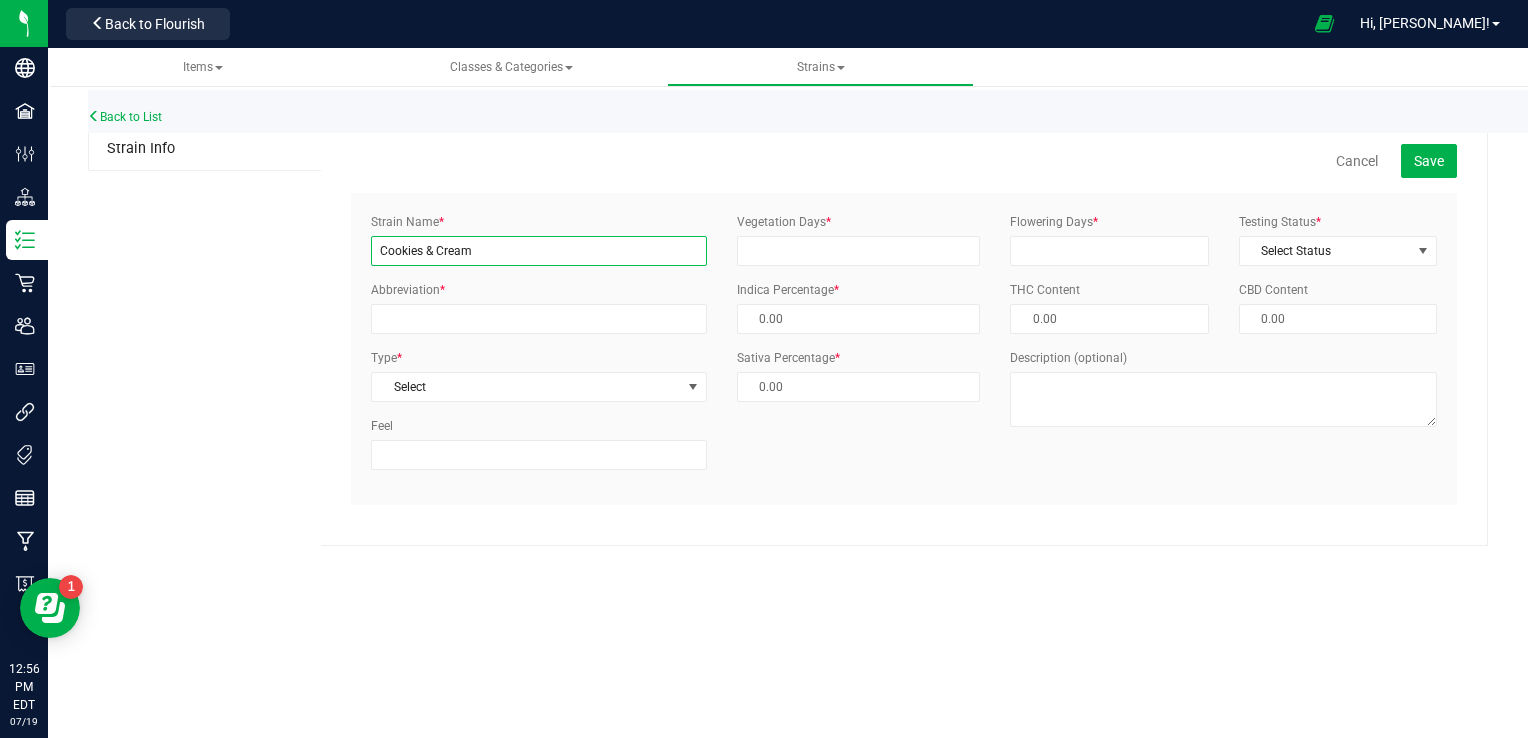 type on "Cookies & Cream" 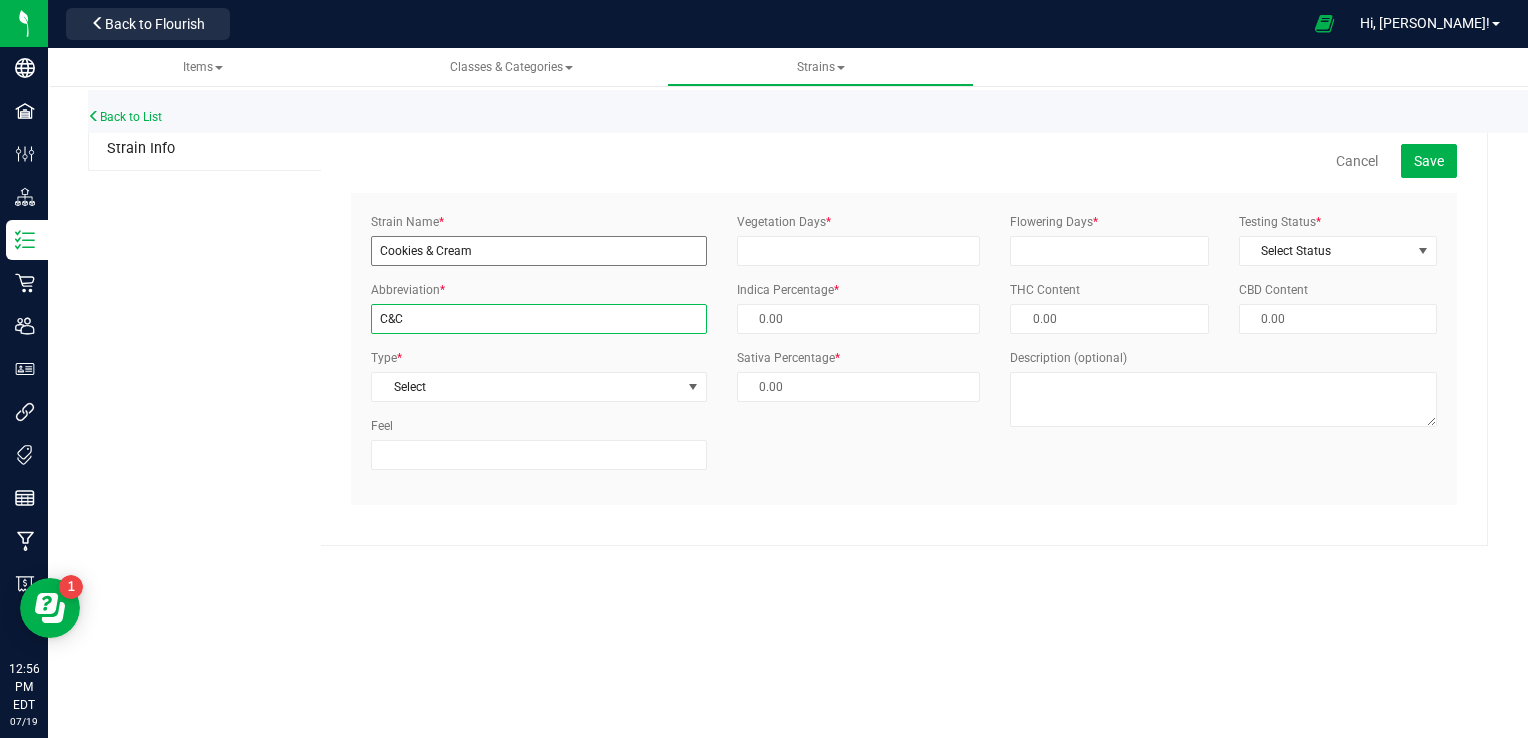 type on "C&C" 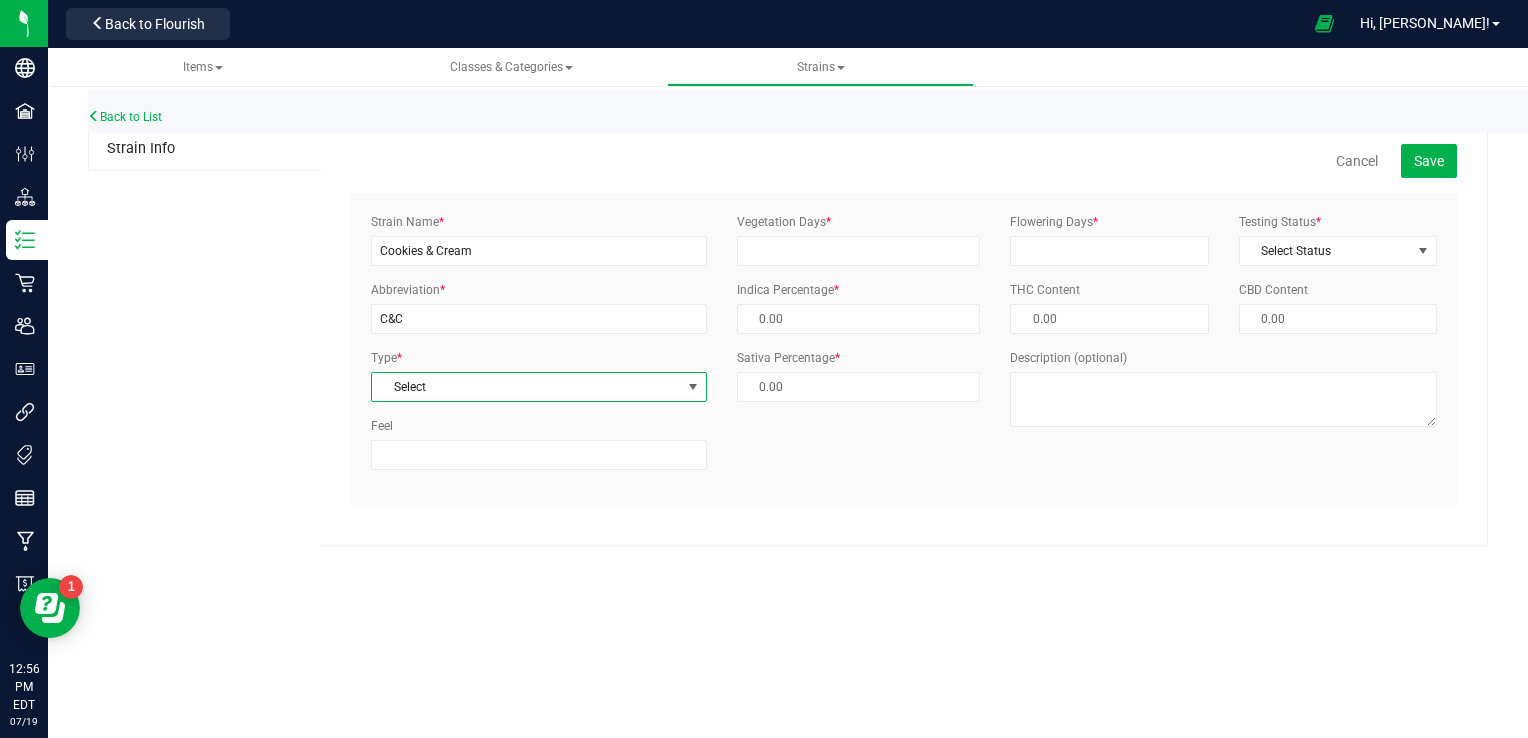 click on "Select" at bounding box center [526, 387] 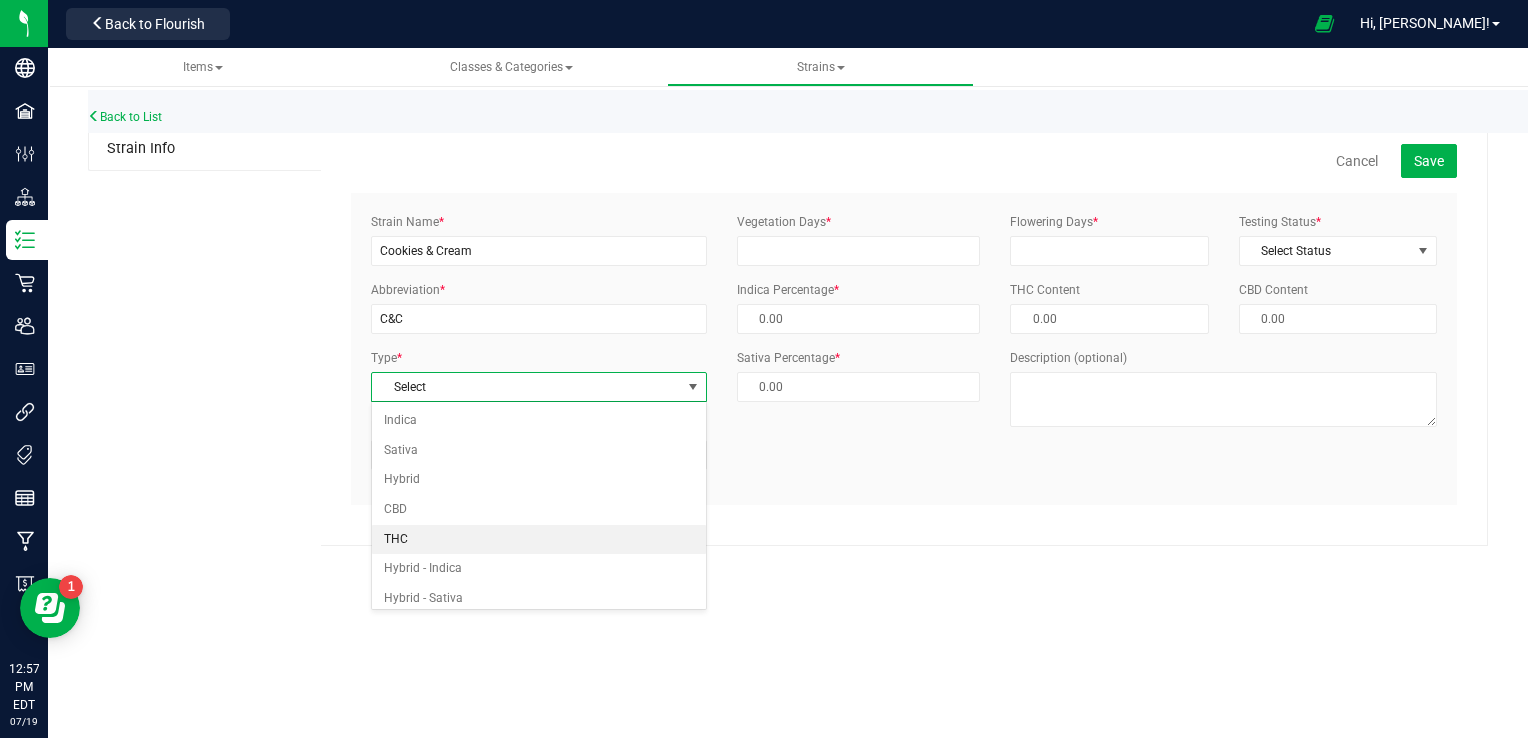 click on "THC" at bounding box center (538, 540) 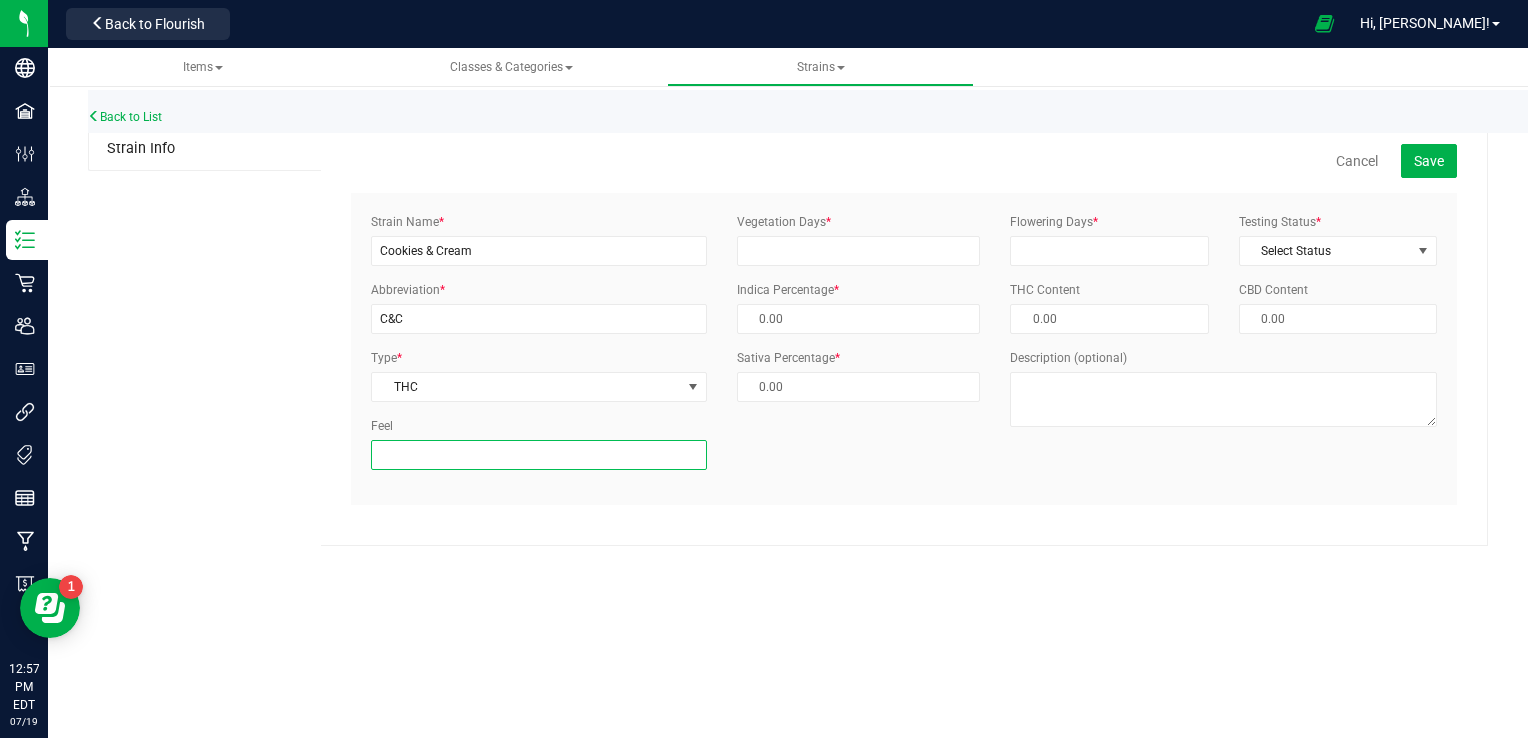 click on "Feel" at bounding box center (538, 455) 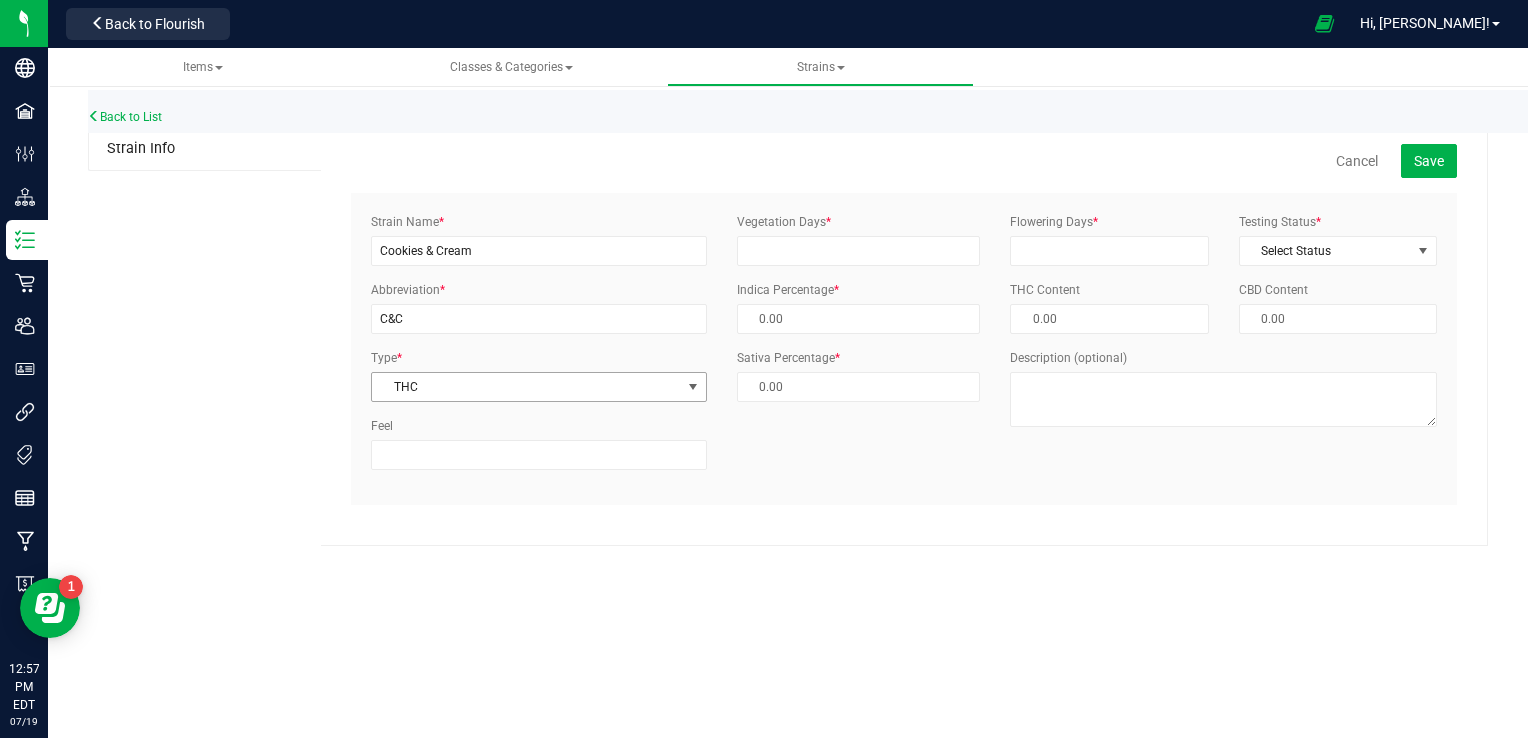 click on "THC" at bounding box center (526, 387) 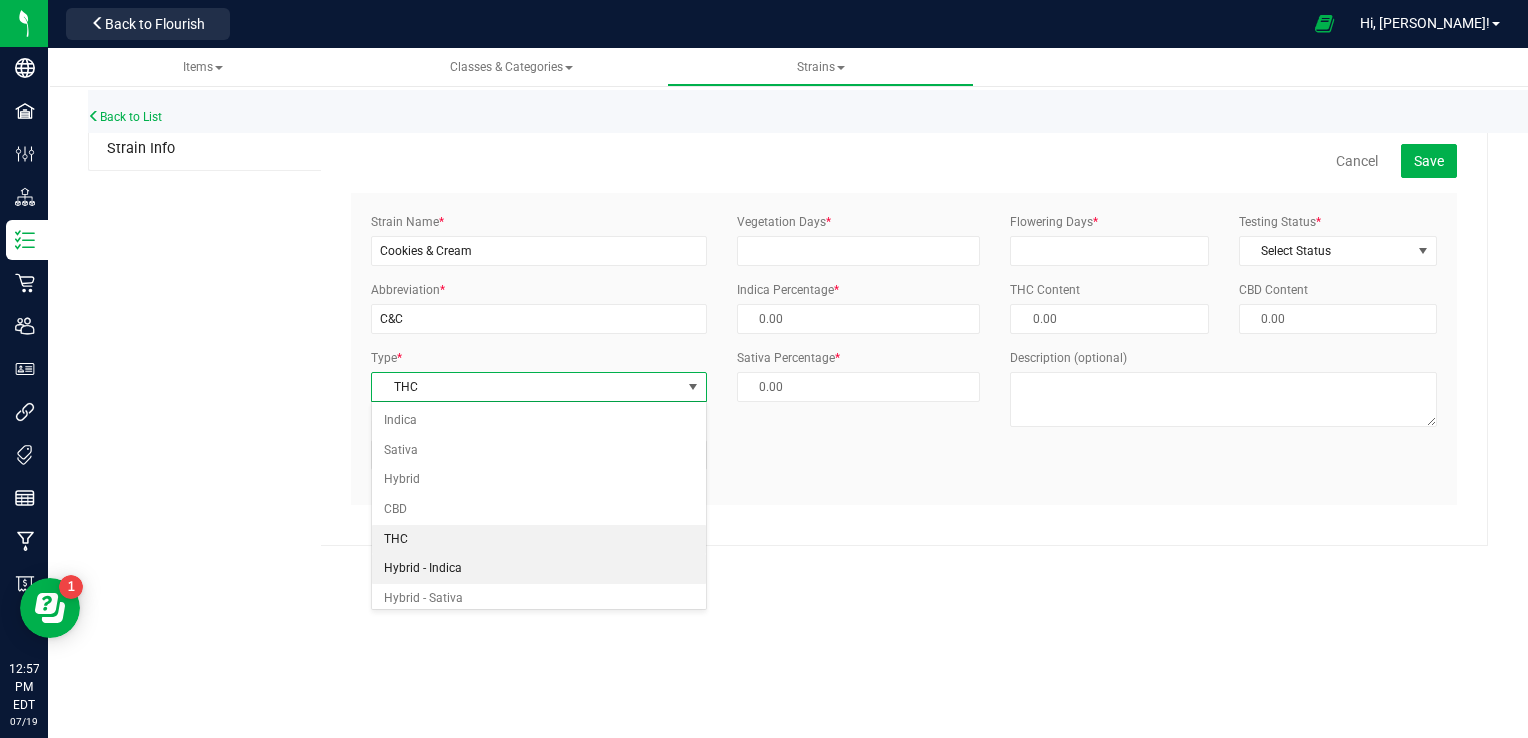click on "Hybrid - Indica" at bounding box center [538, 569] 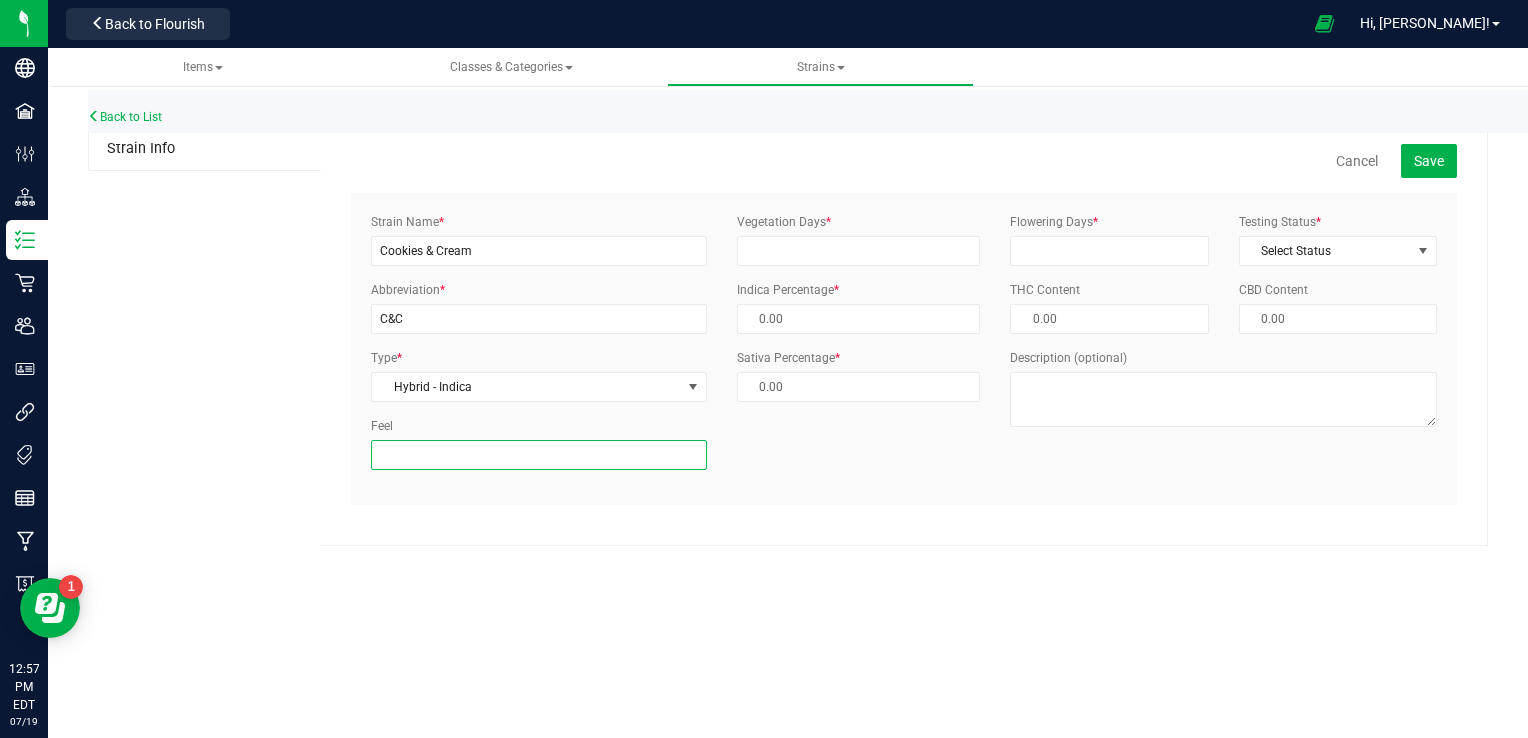 click on "Feel" at bounding box center (538, 455) 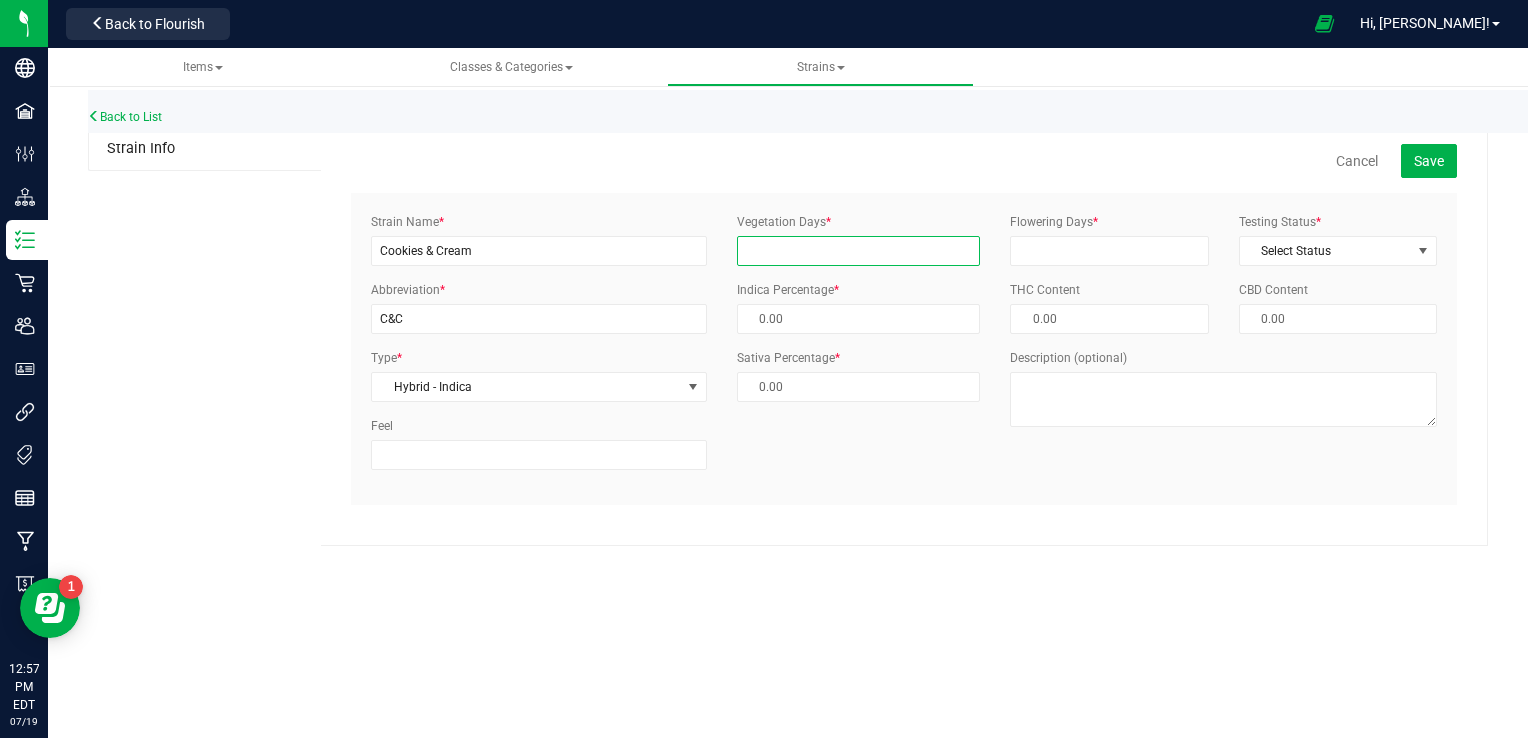 click on "Vegetation Days
*" at bounding box center [859, 251] 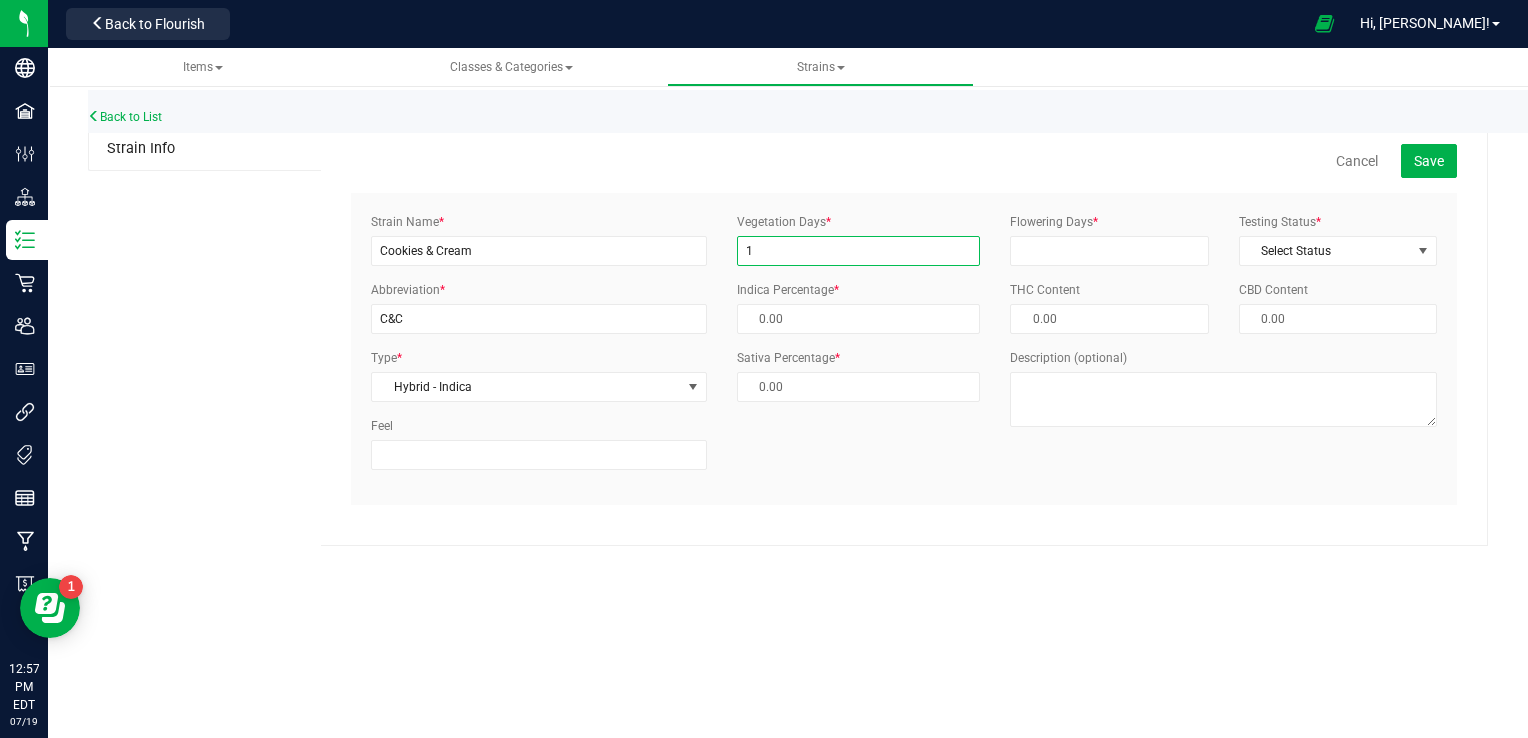 click on "1" at bounding box center (859, 251) 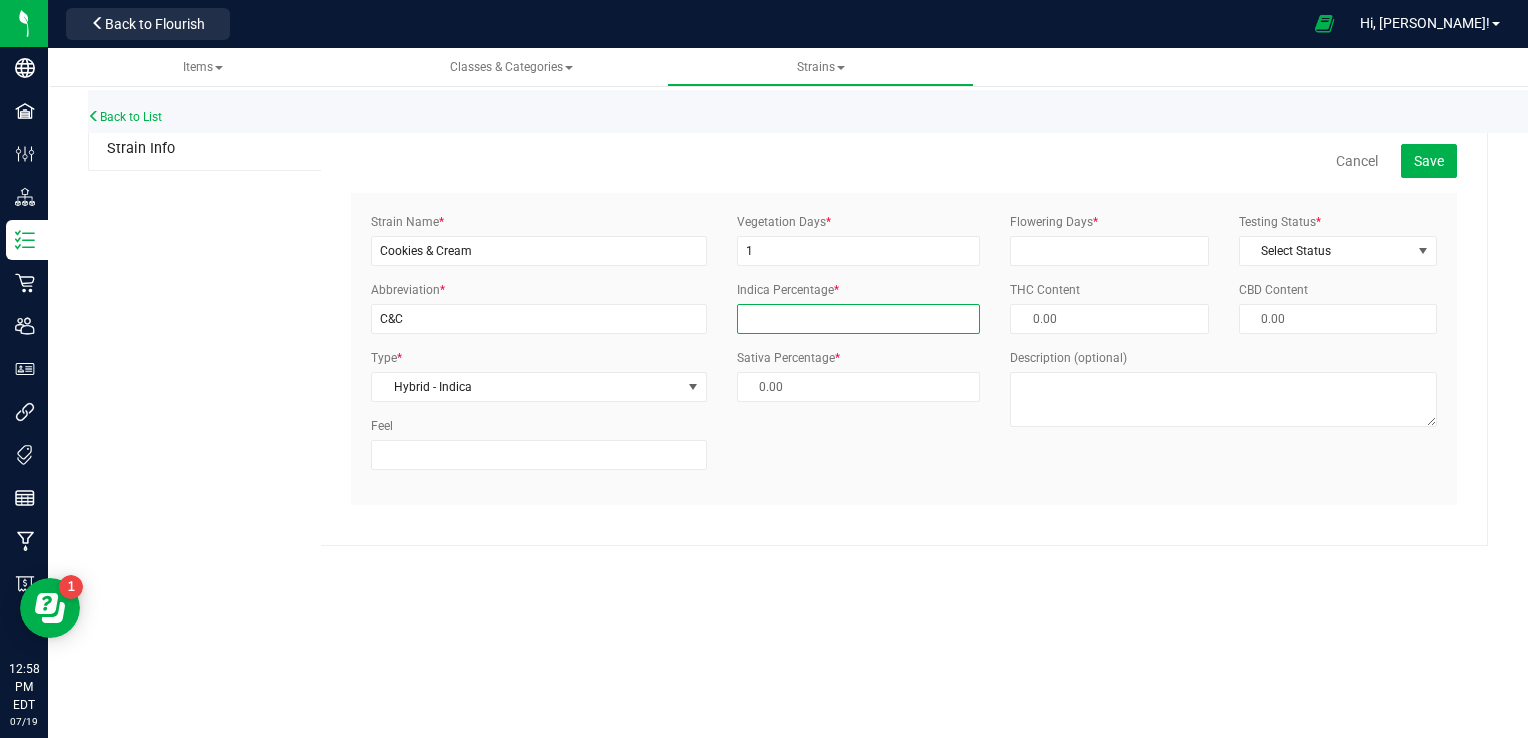 type on "1" 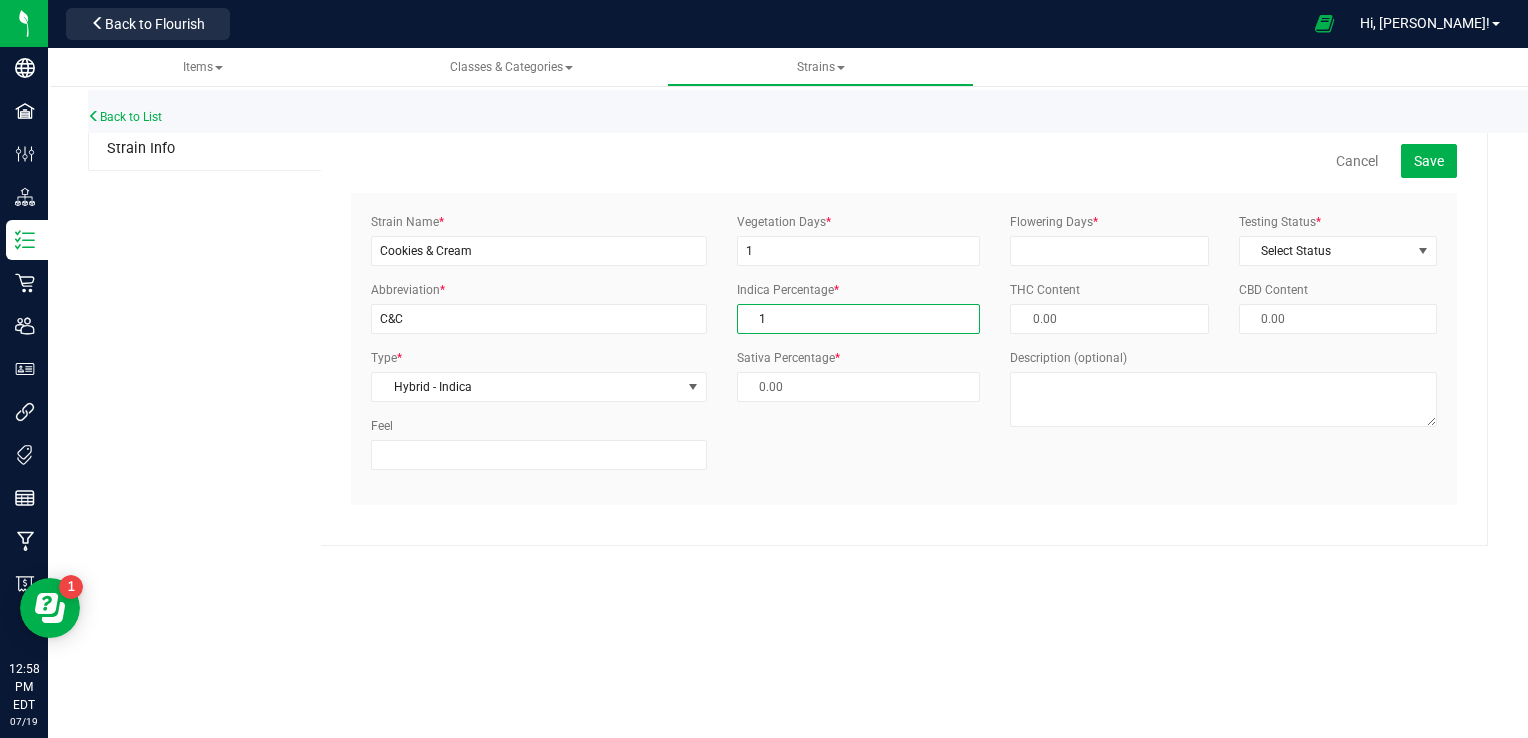 type on "99.00 %" 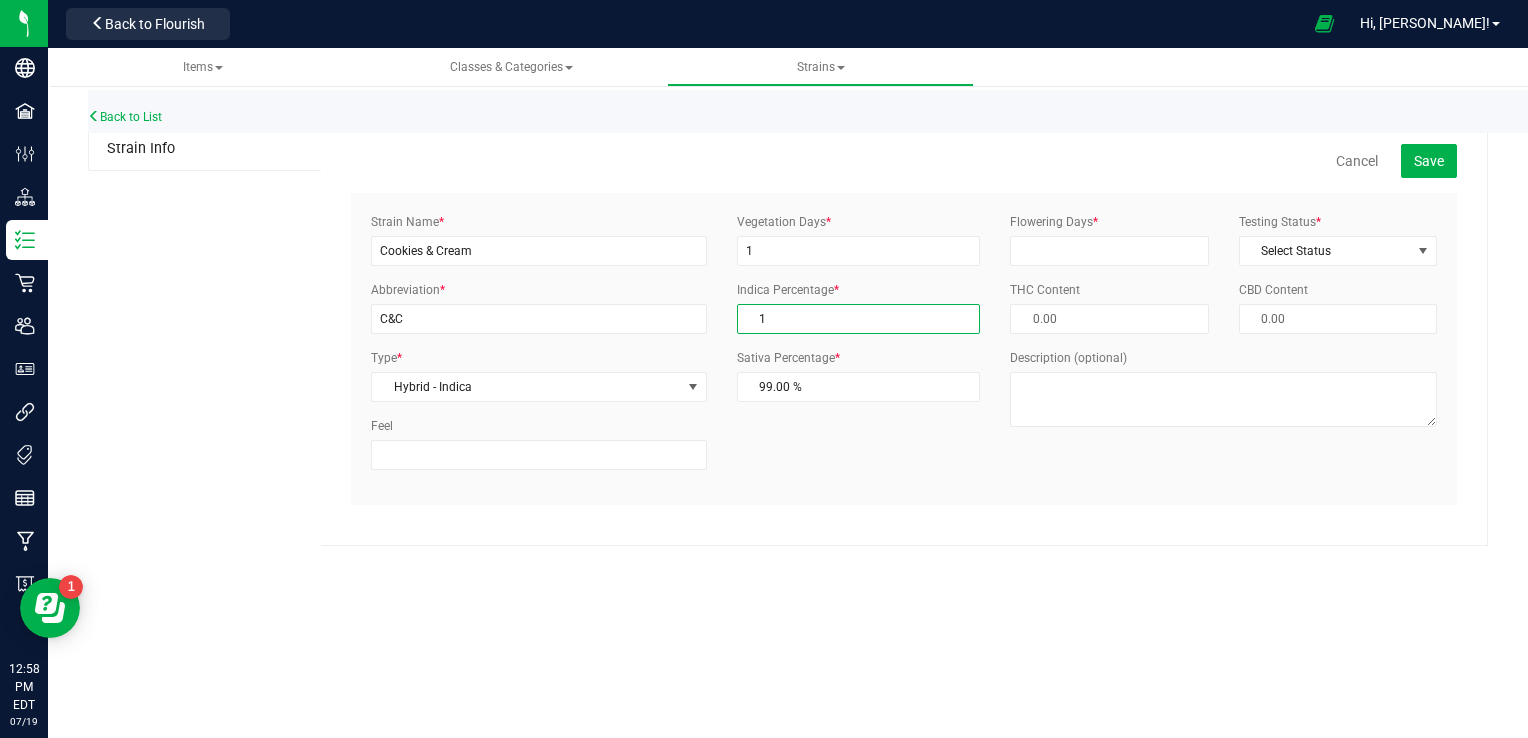 type 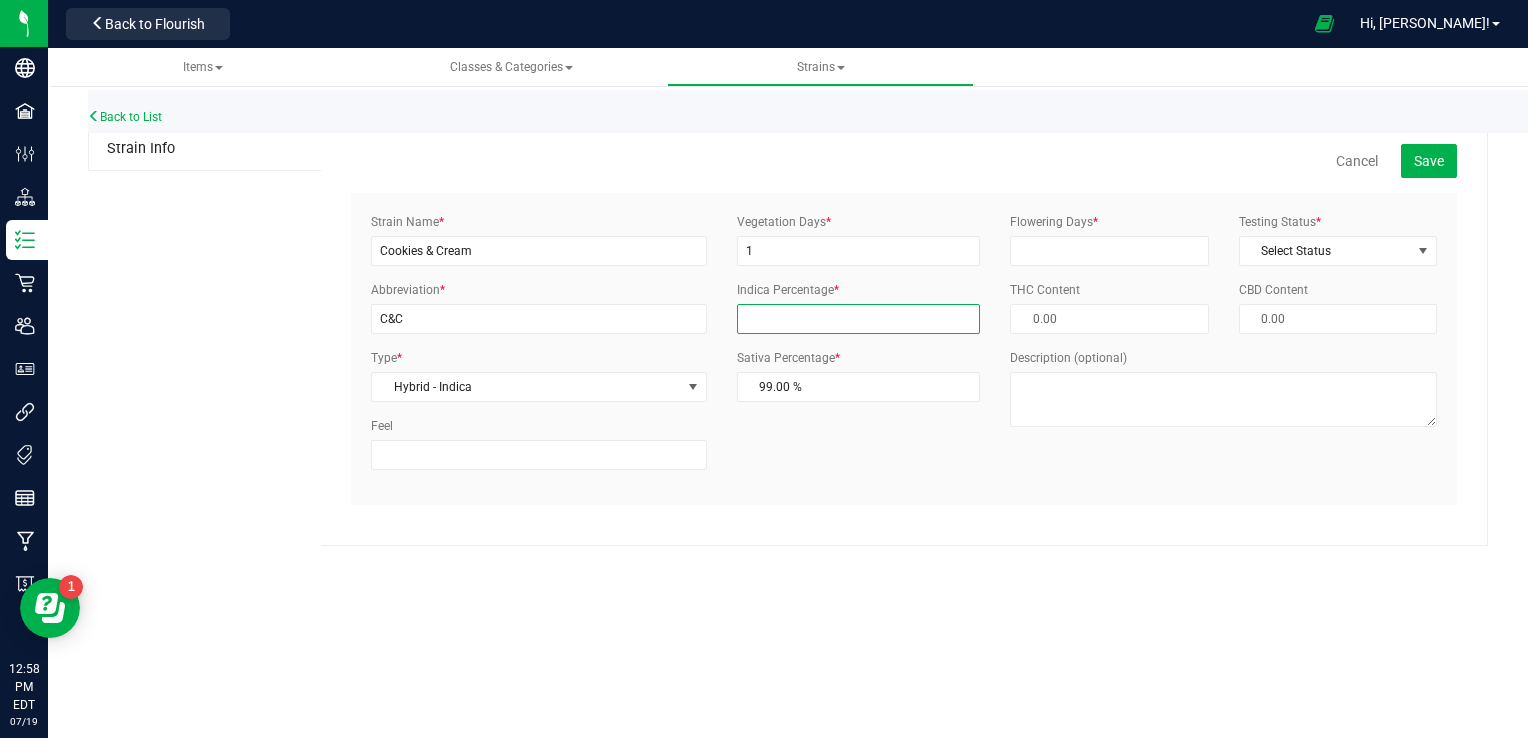 type 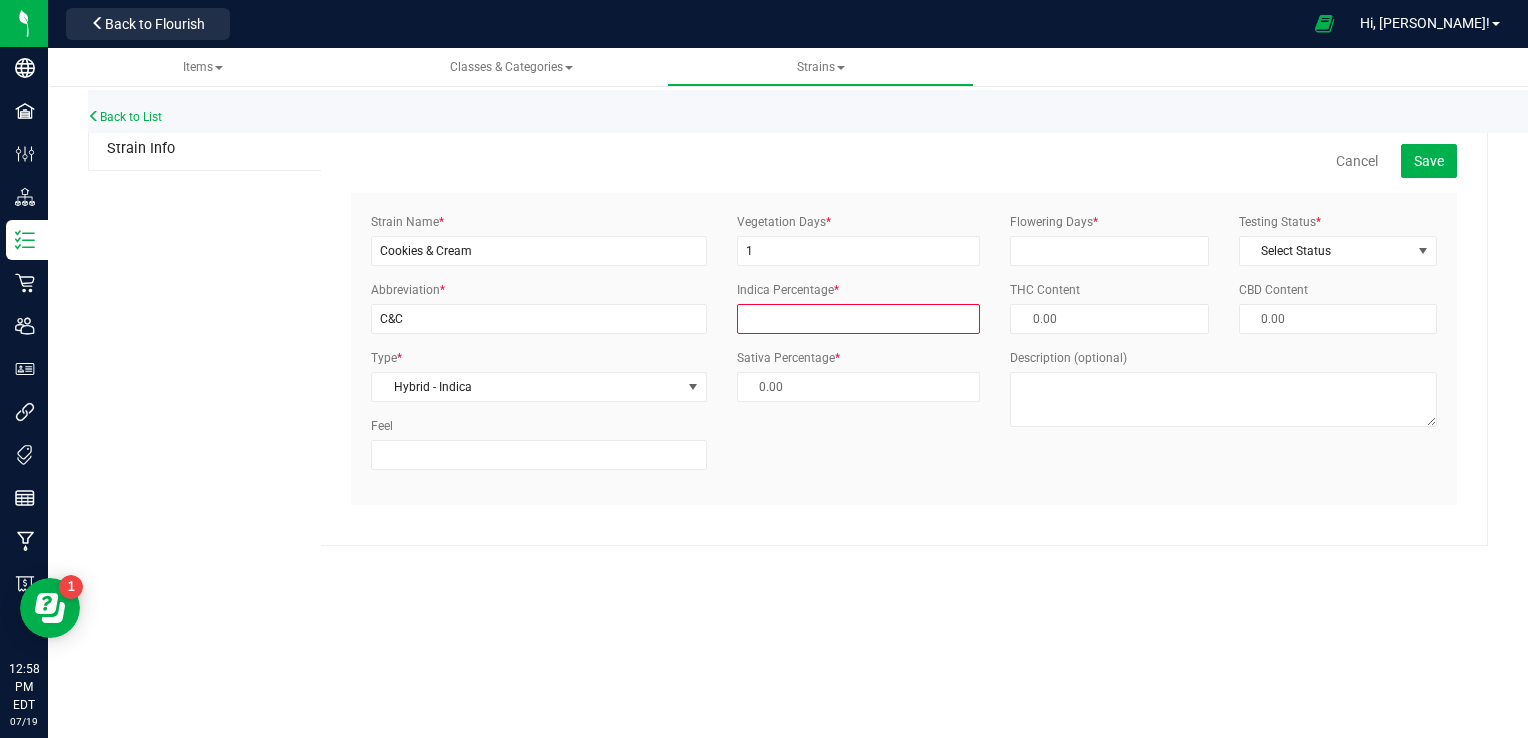 type on "1" 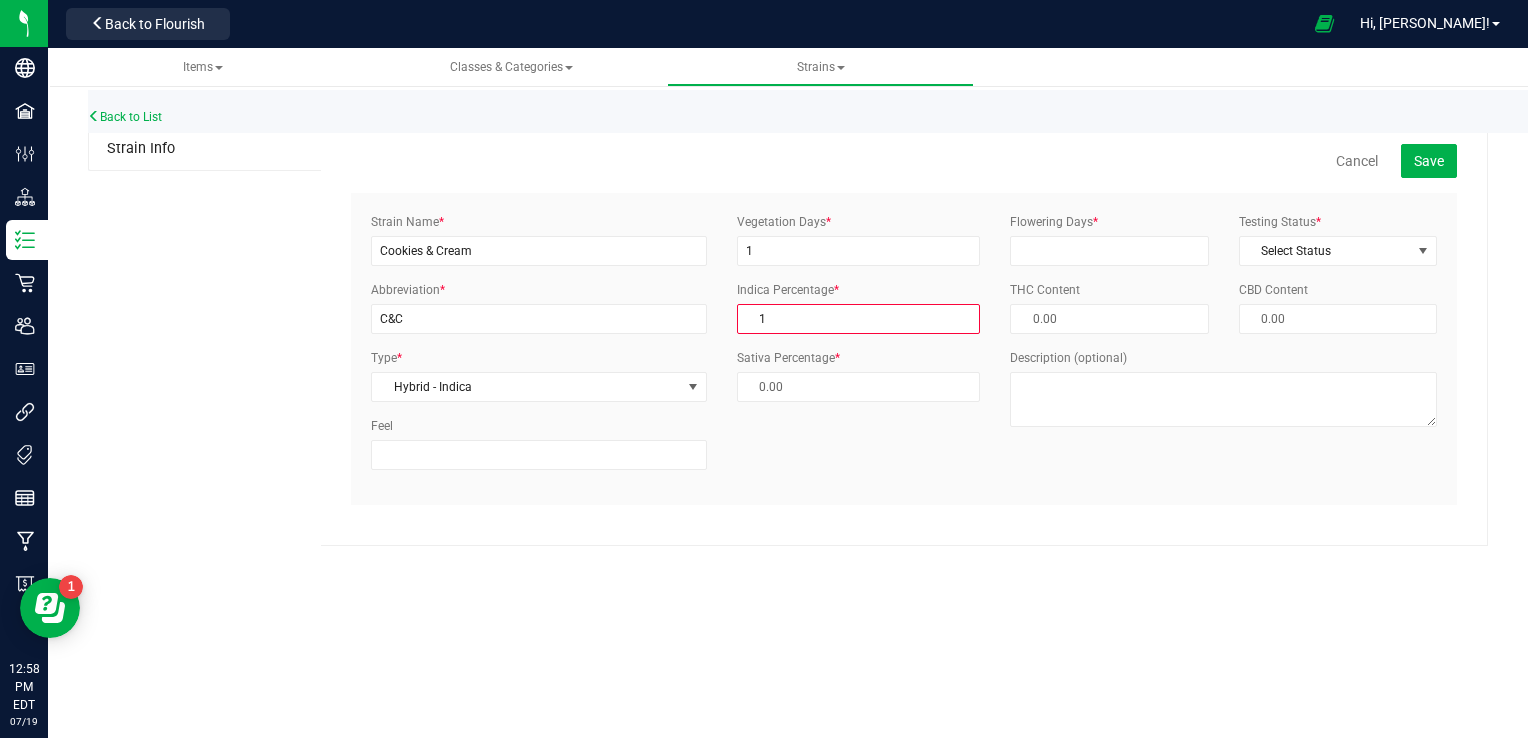 type on "99.00 %" 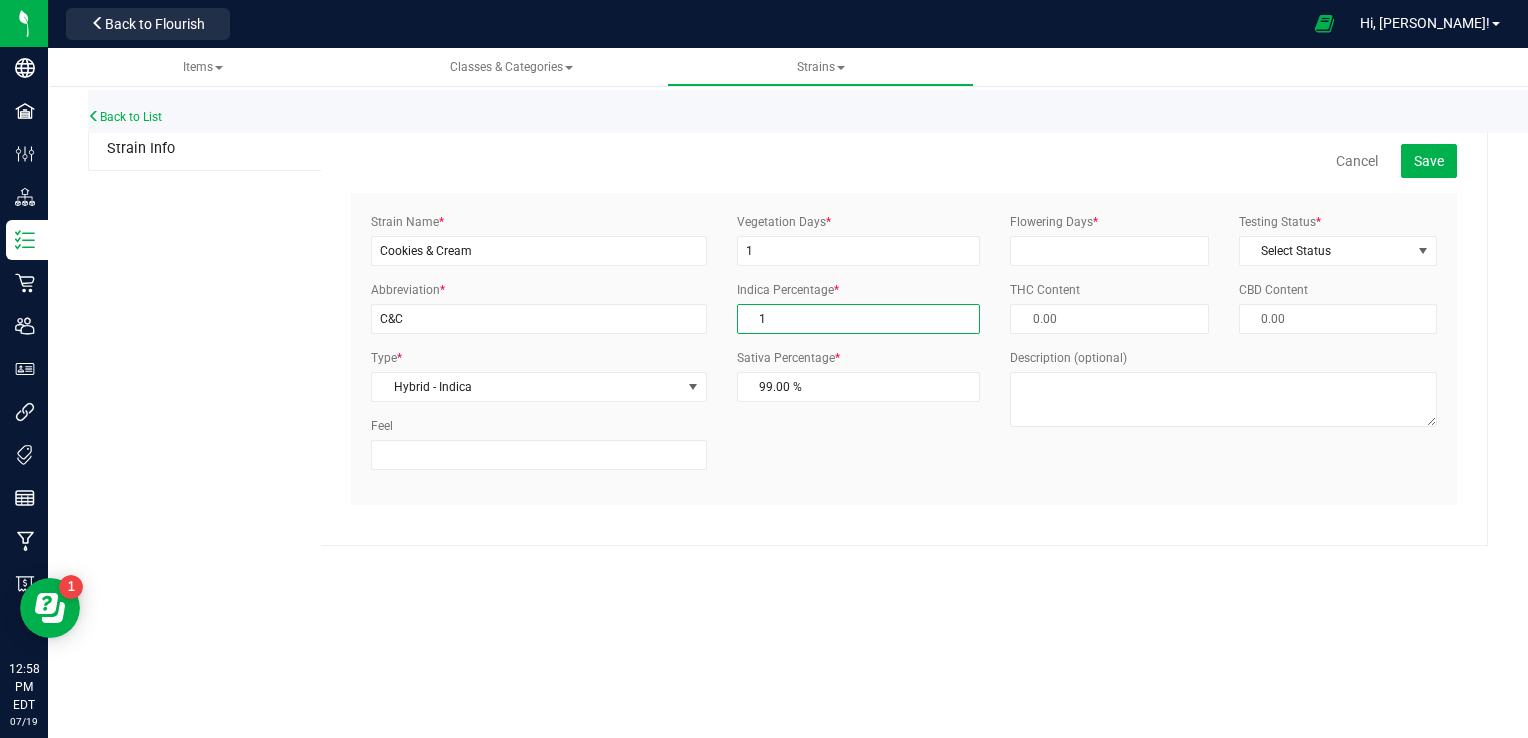 type 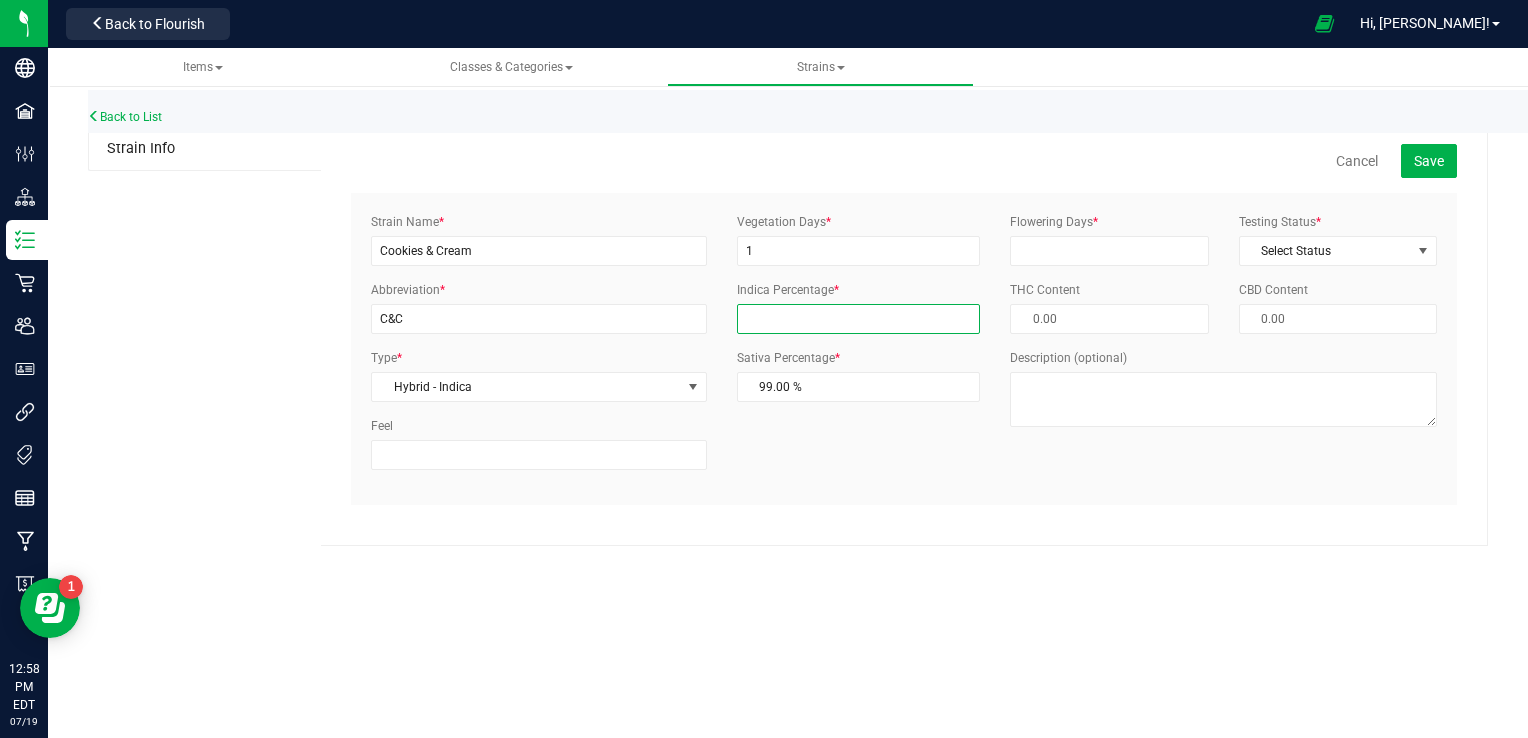 type 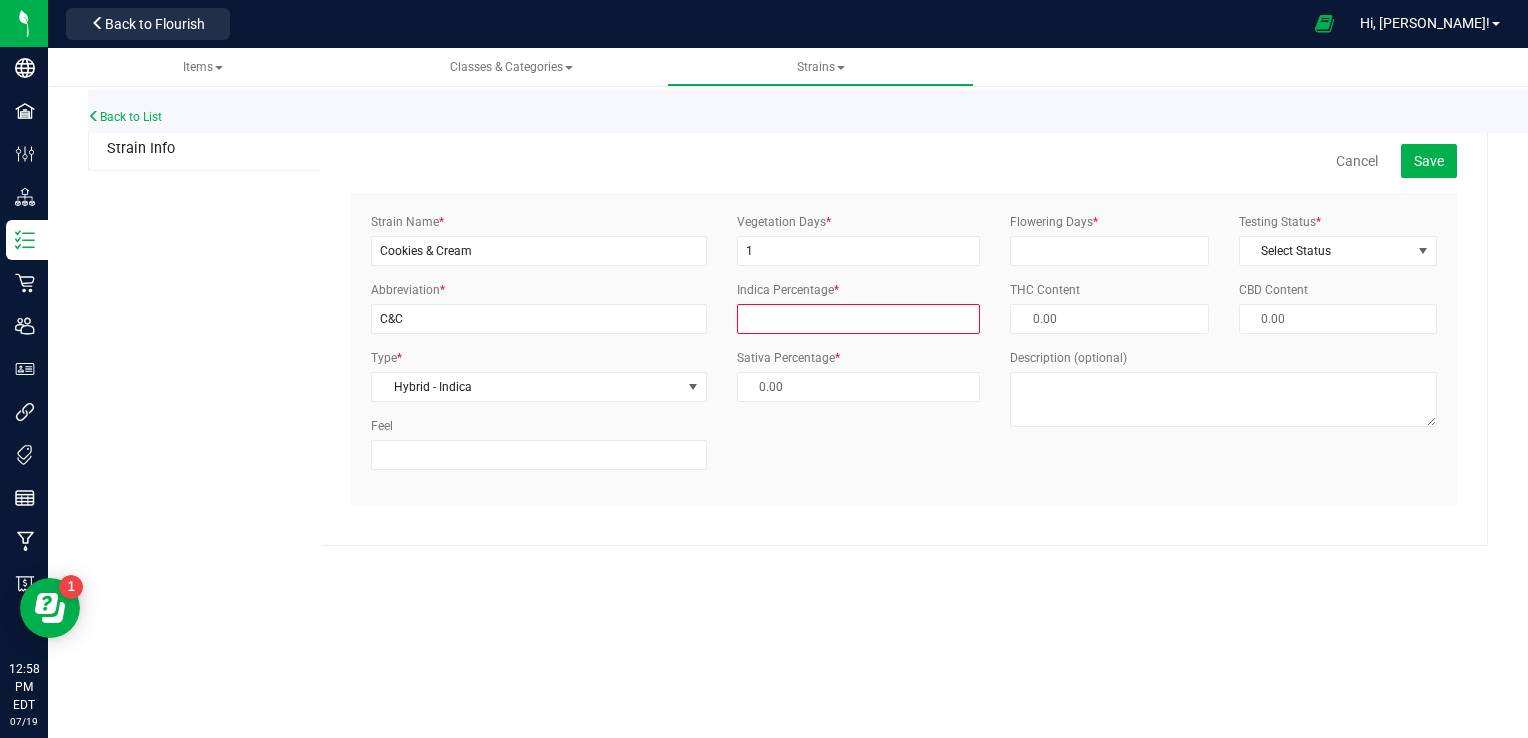 type on "5" 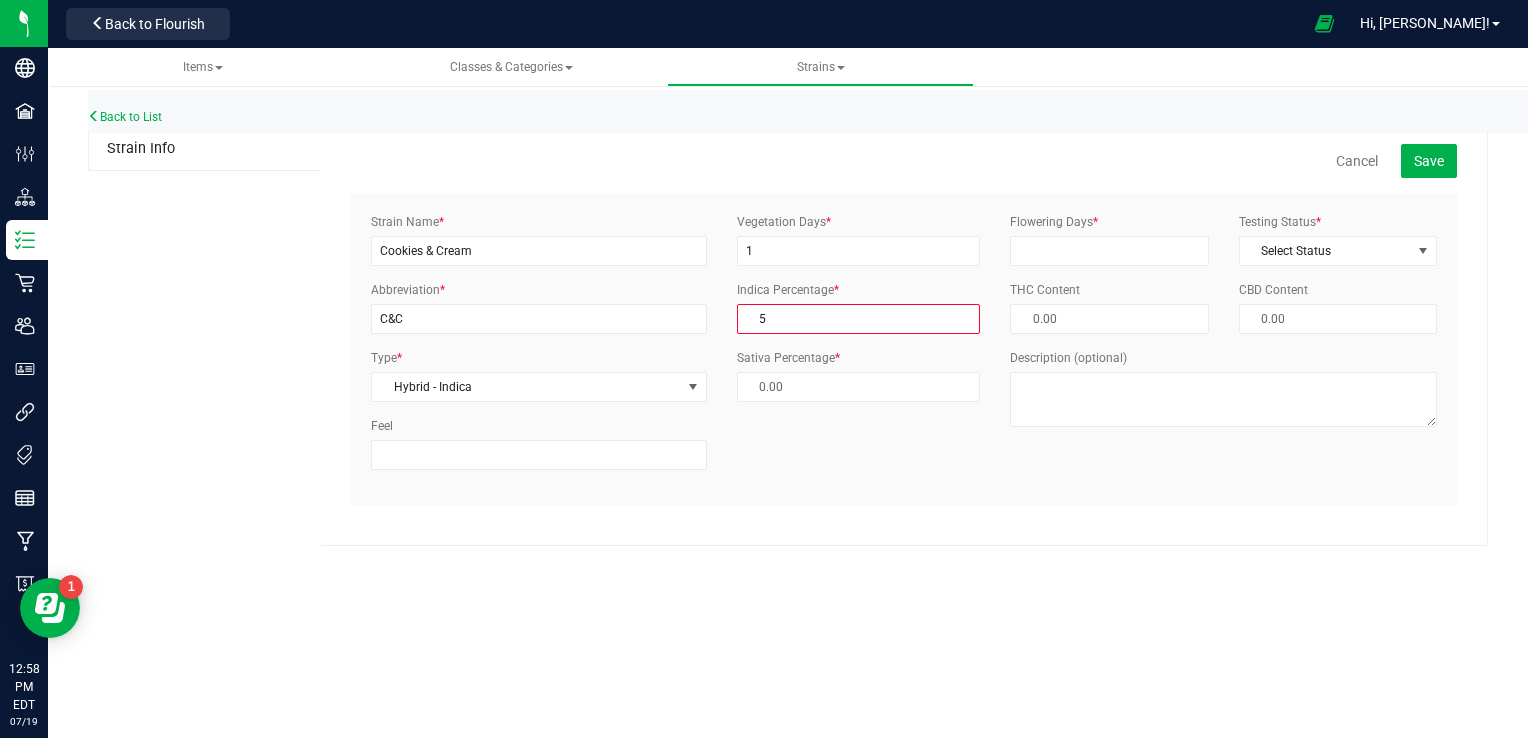 type on "95.00 %" 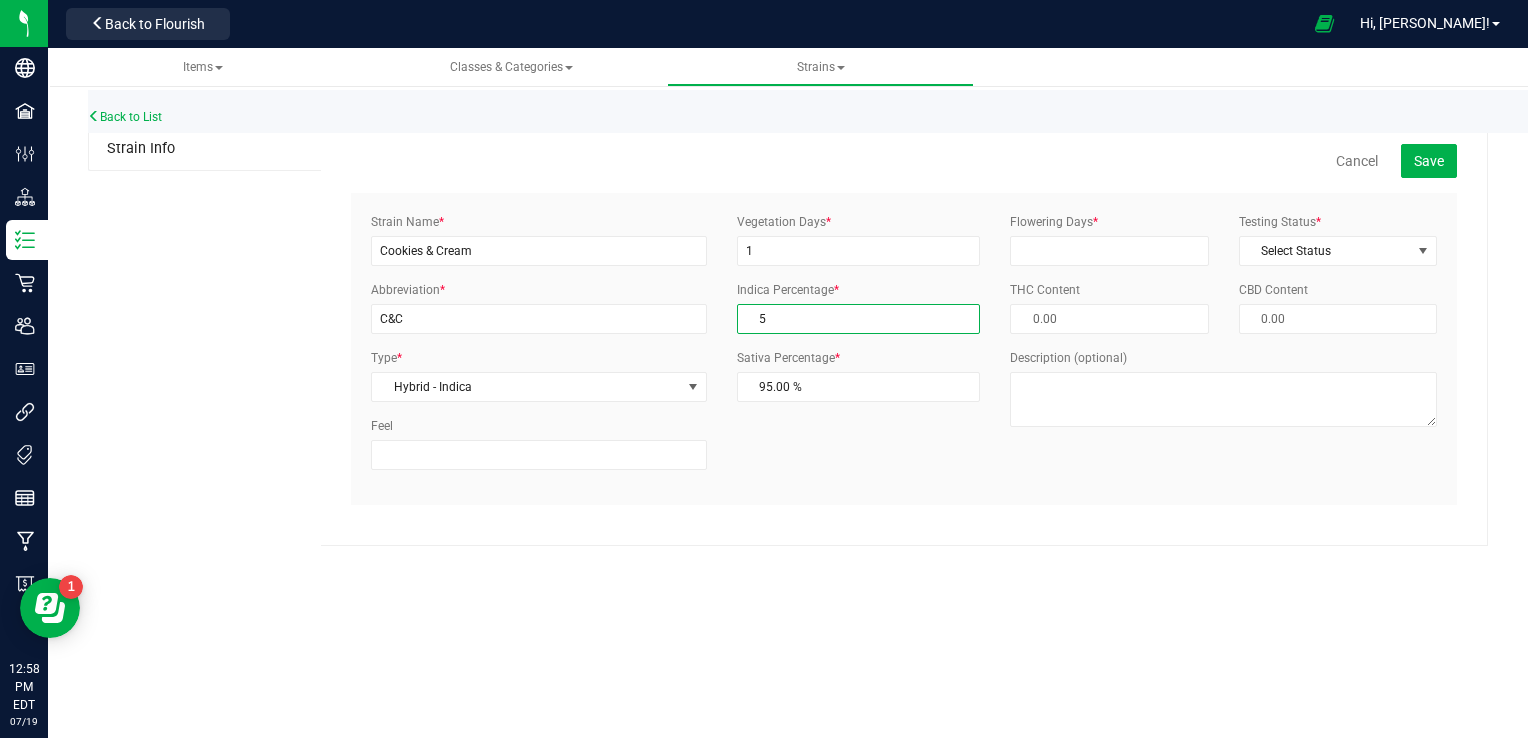 type 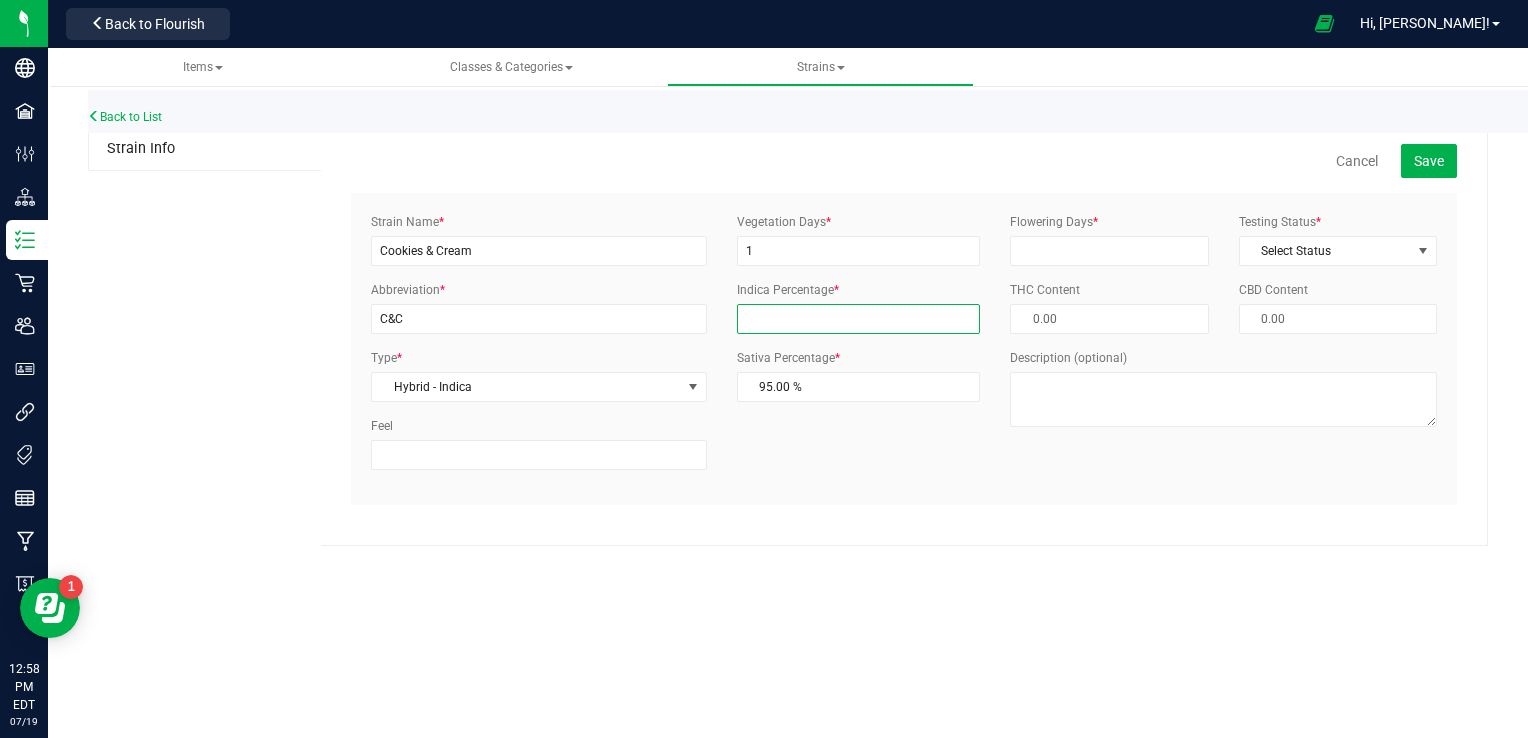 type 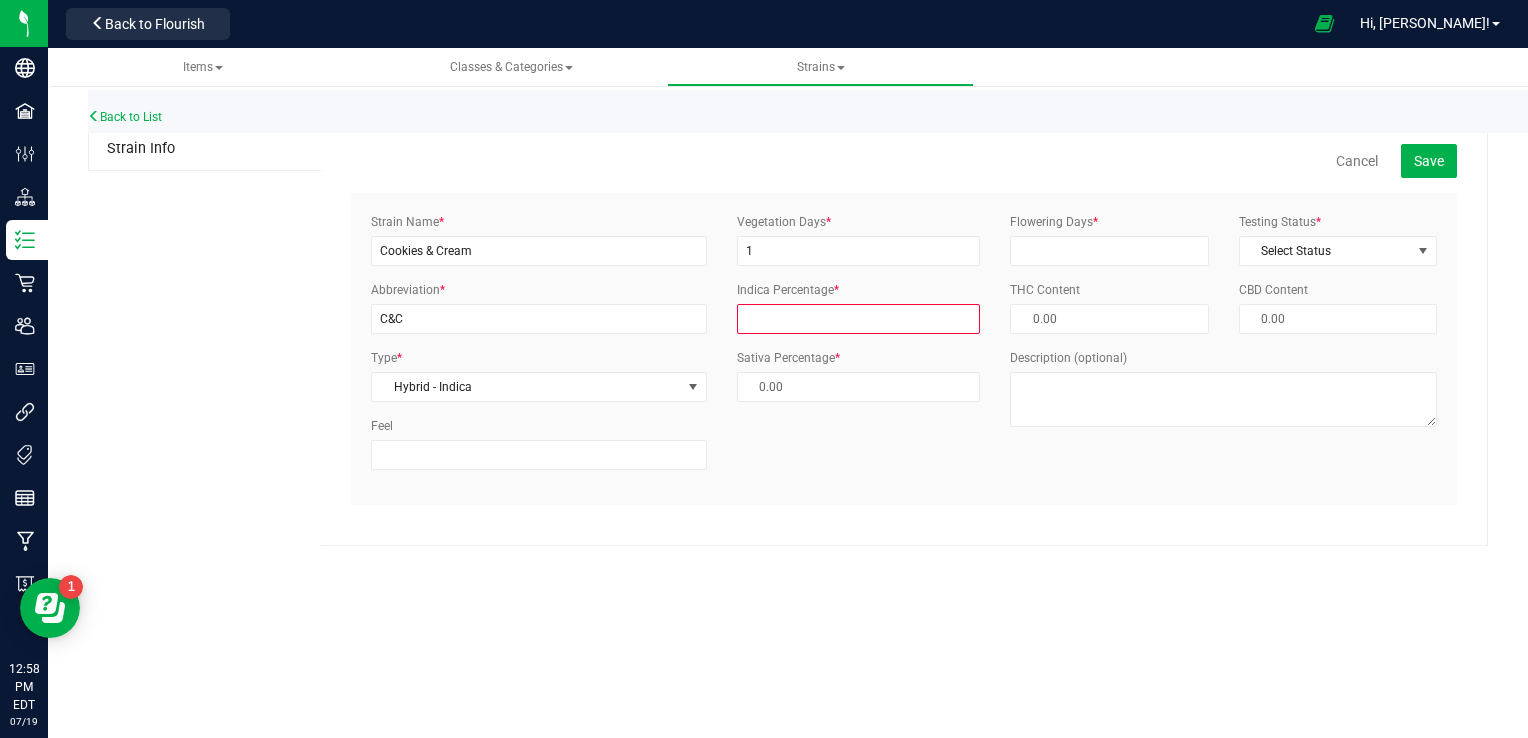 type on "5" 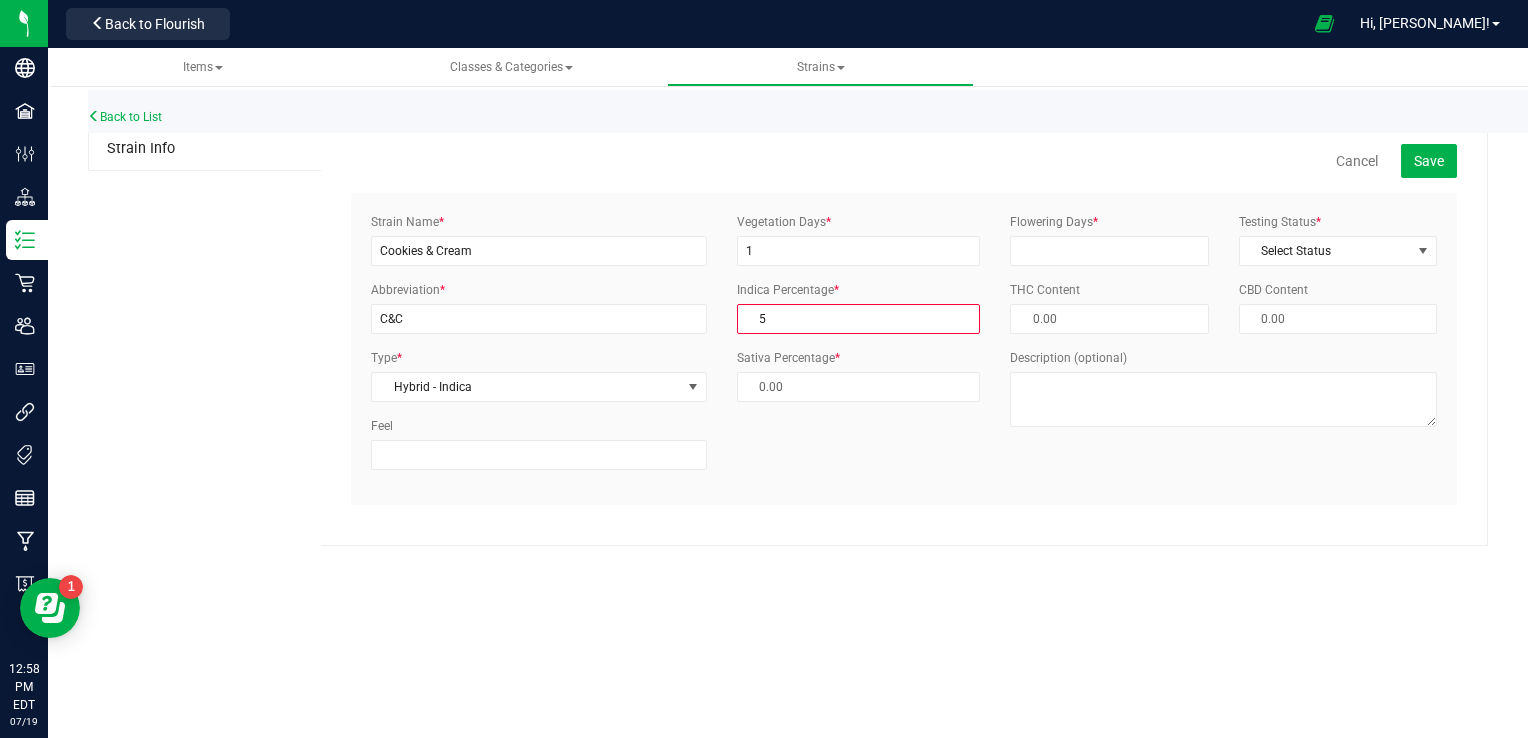 type on "95.00 %" 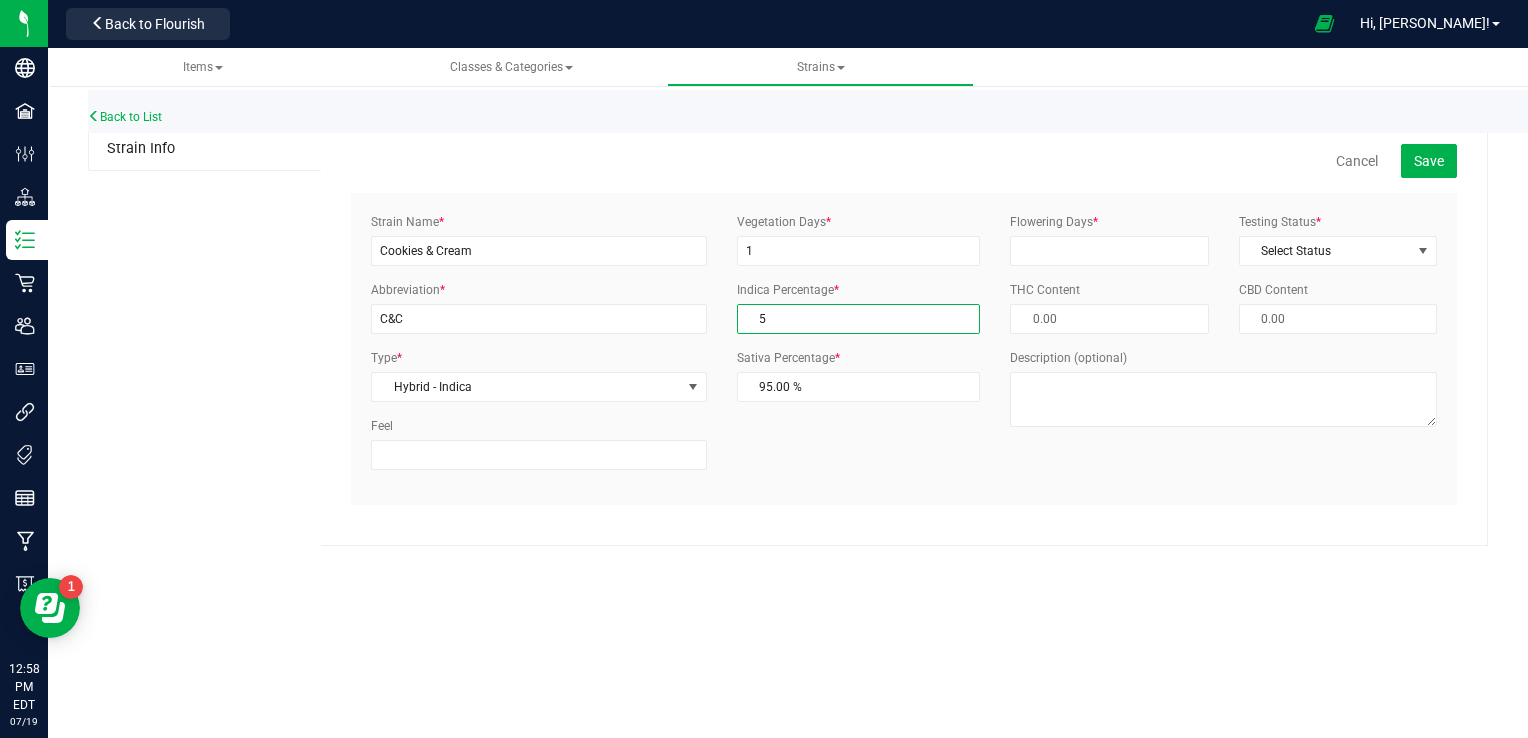 type on "50" 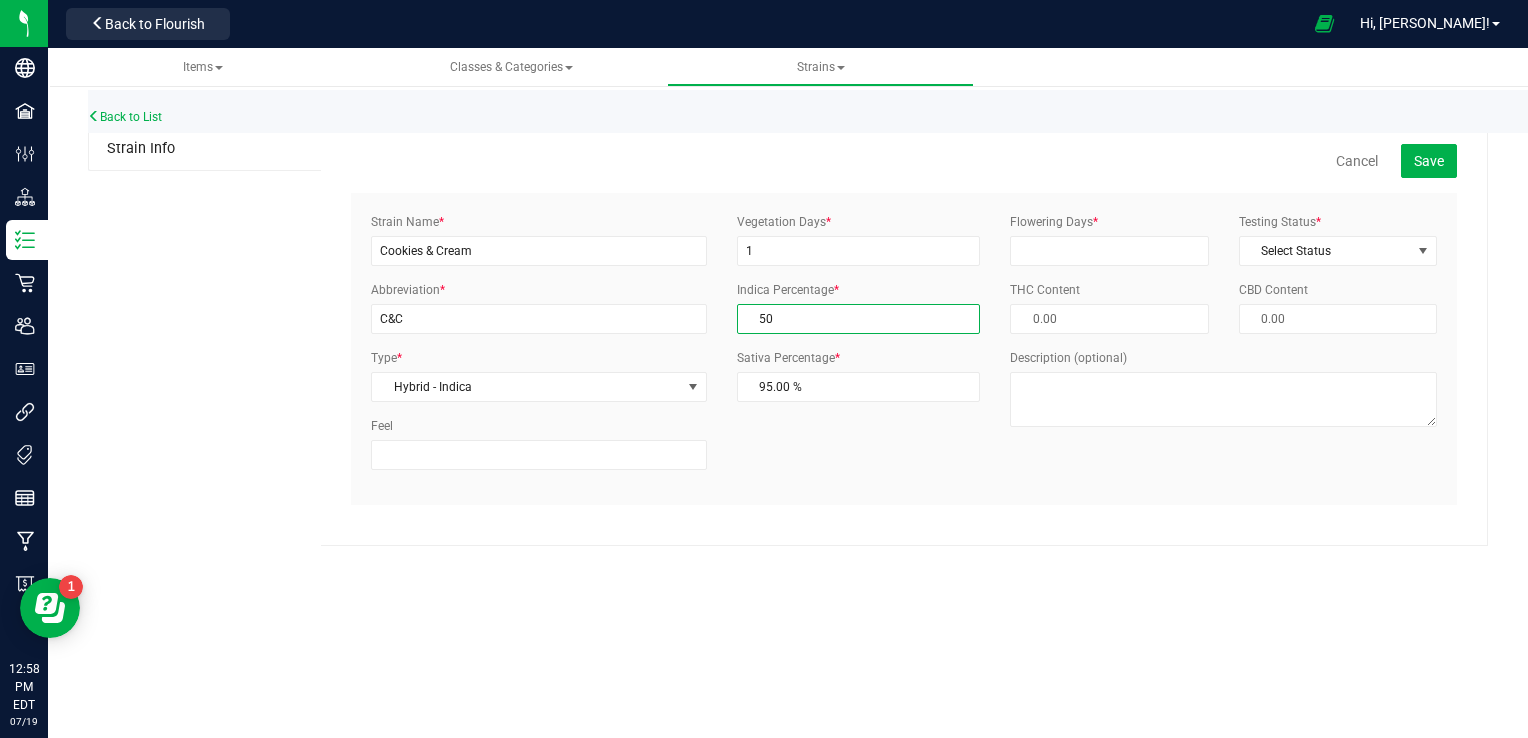 type on "50.00 %" 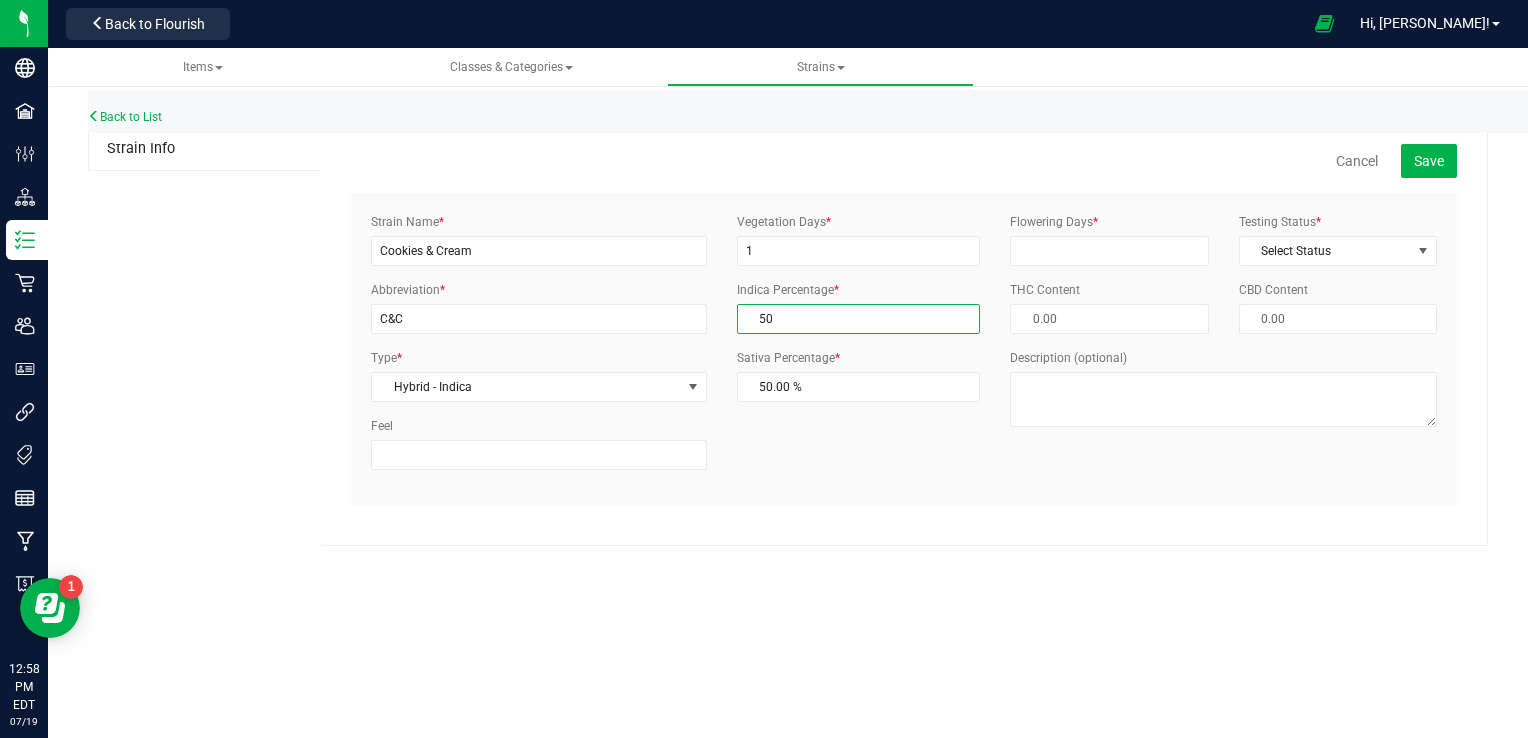 type on "5" 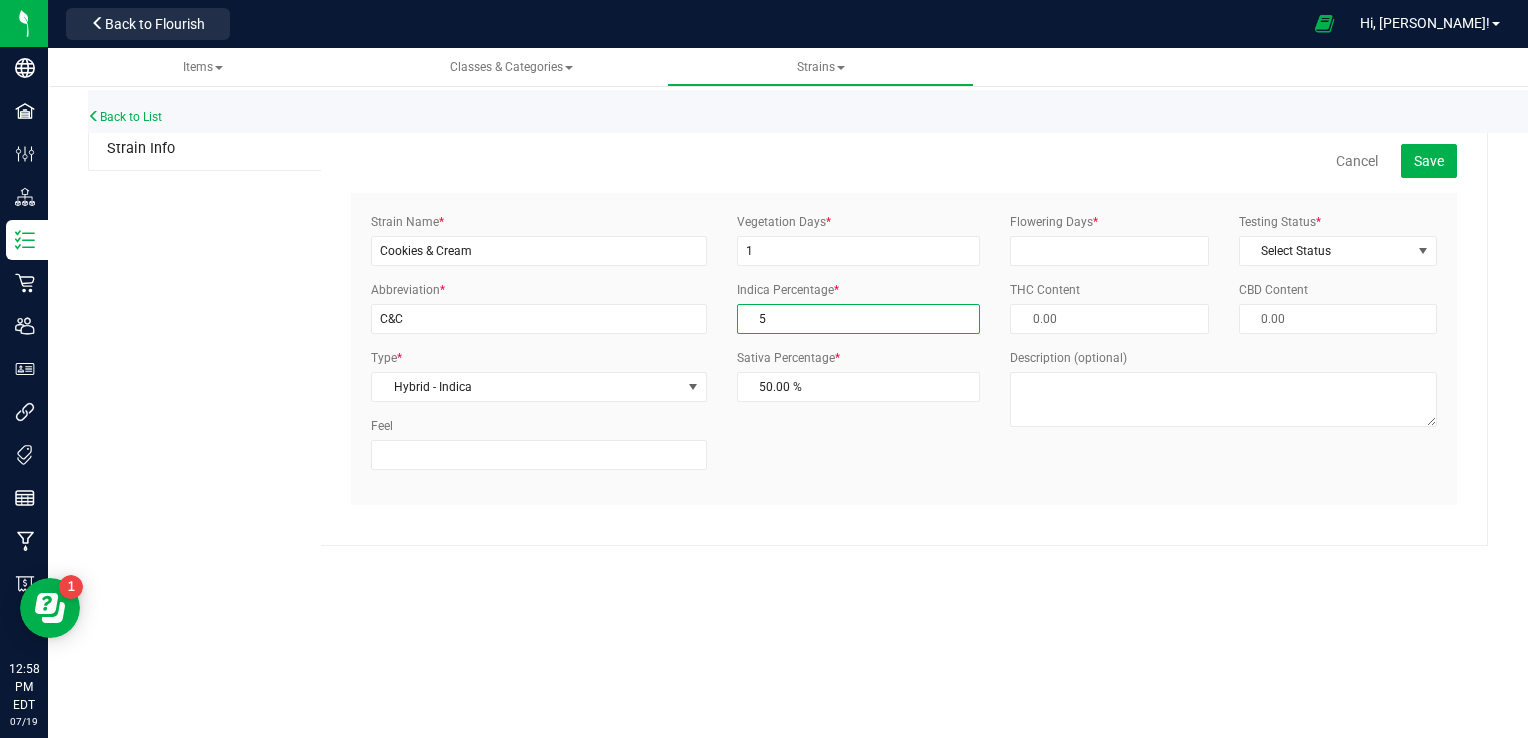 type on "95.00 %" 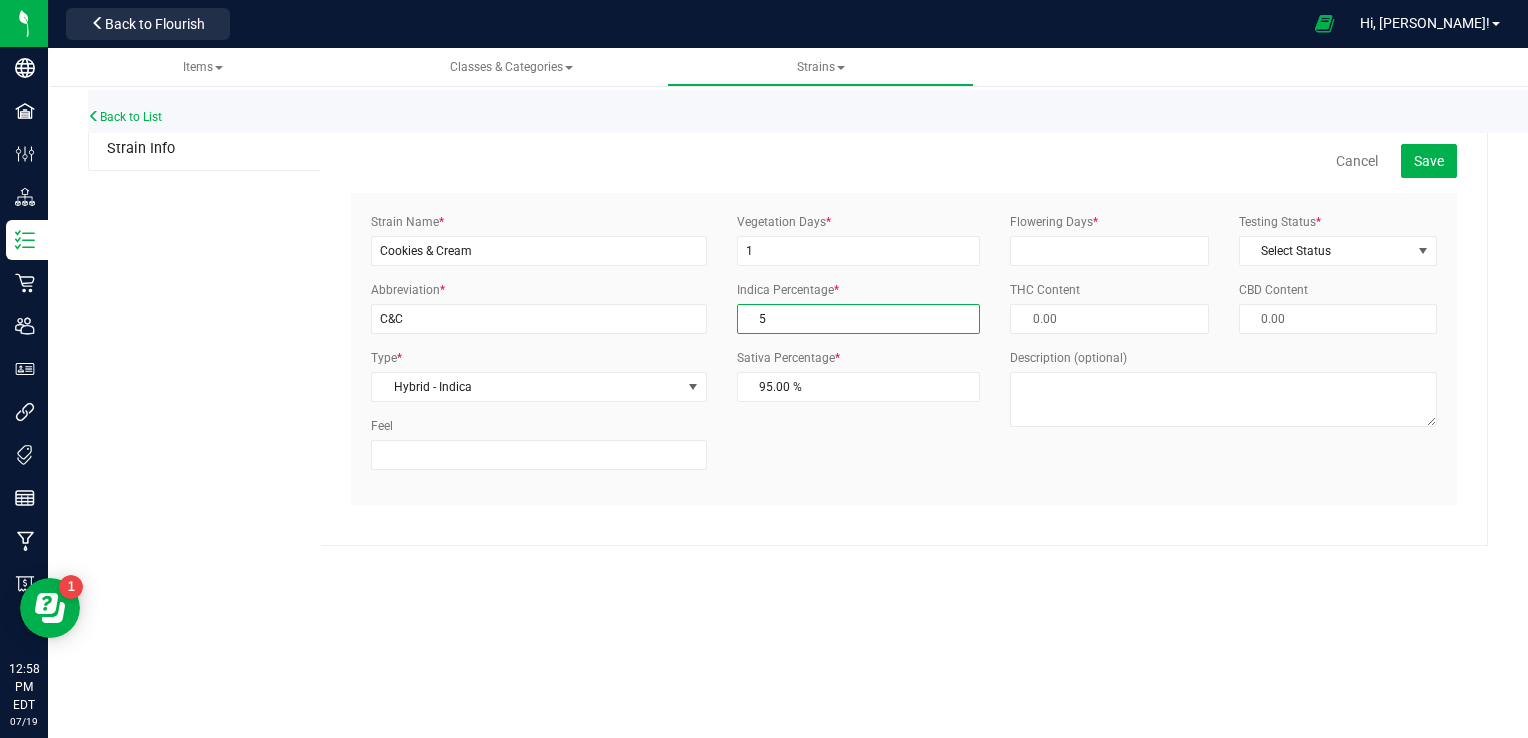 type 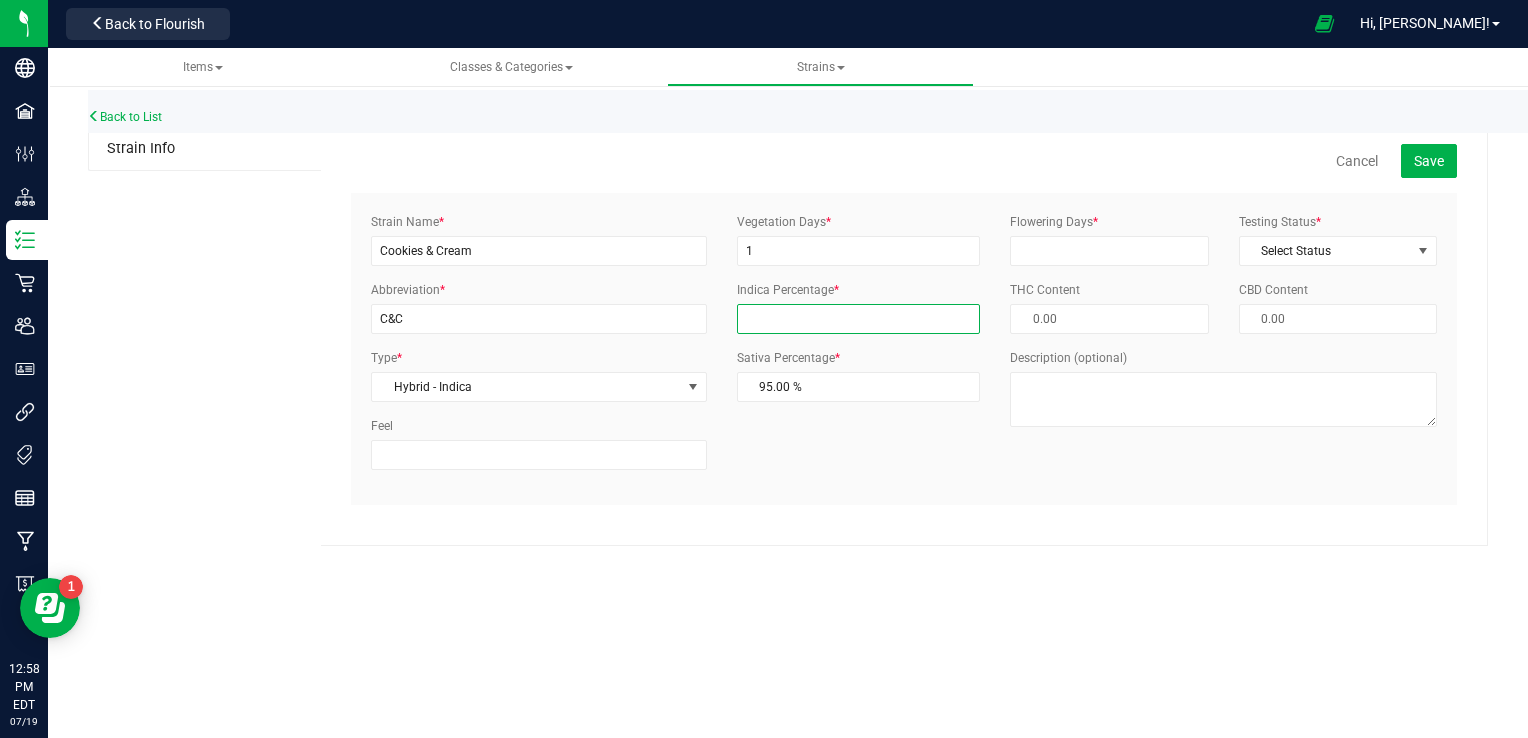type 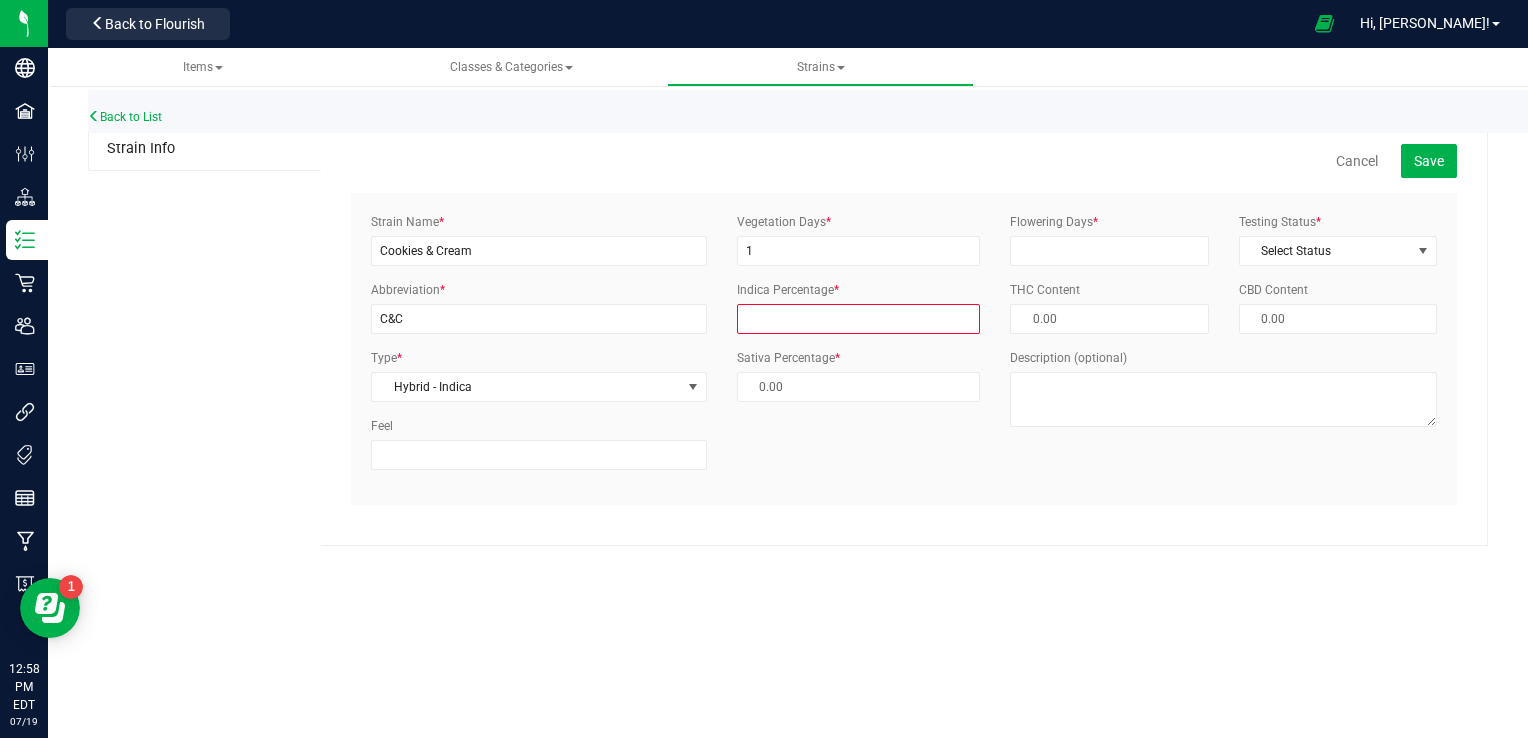 type on "6" 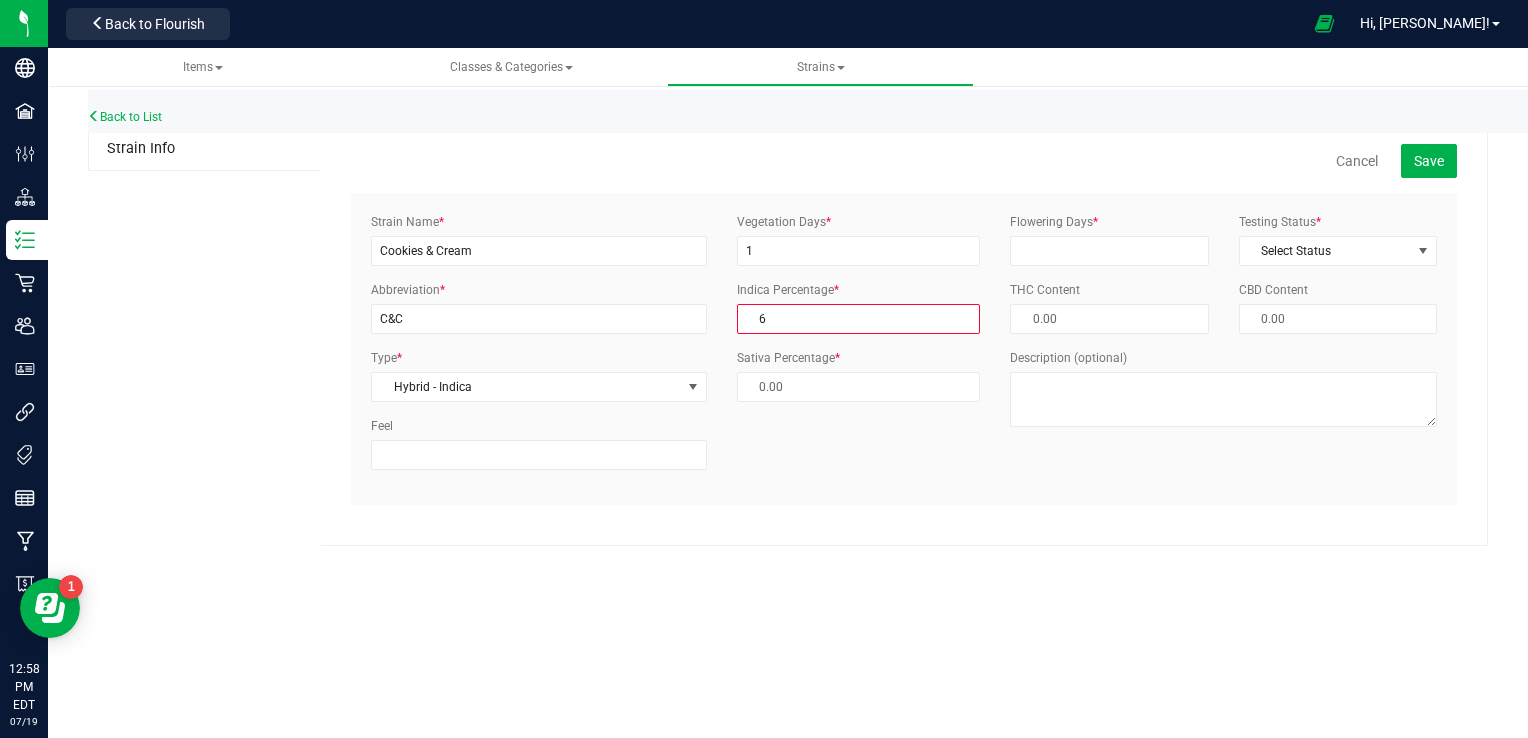 type on "94.00 %" 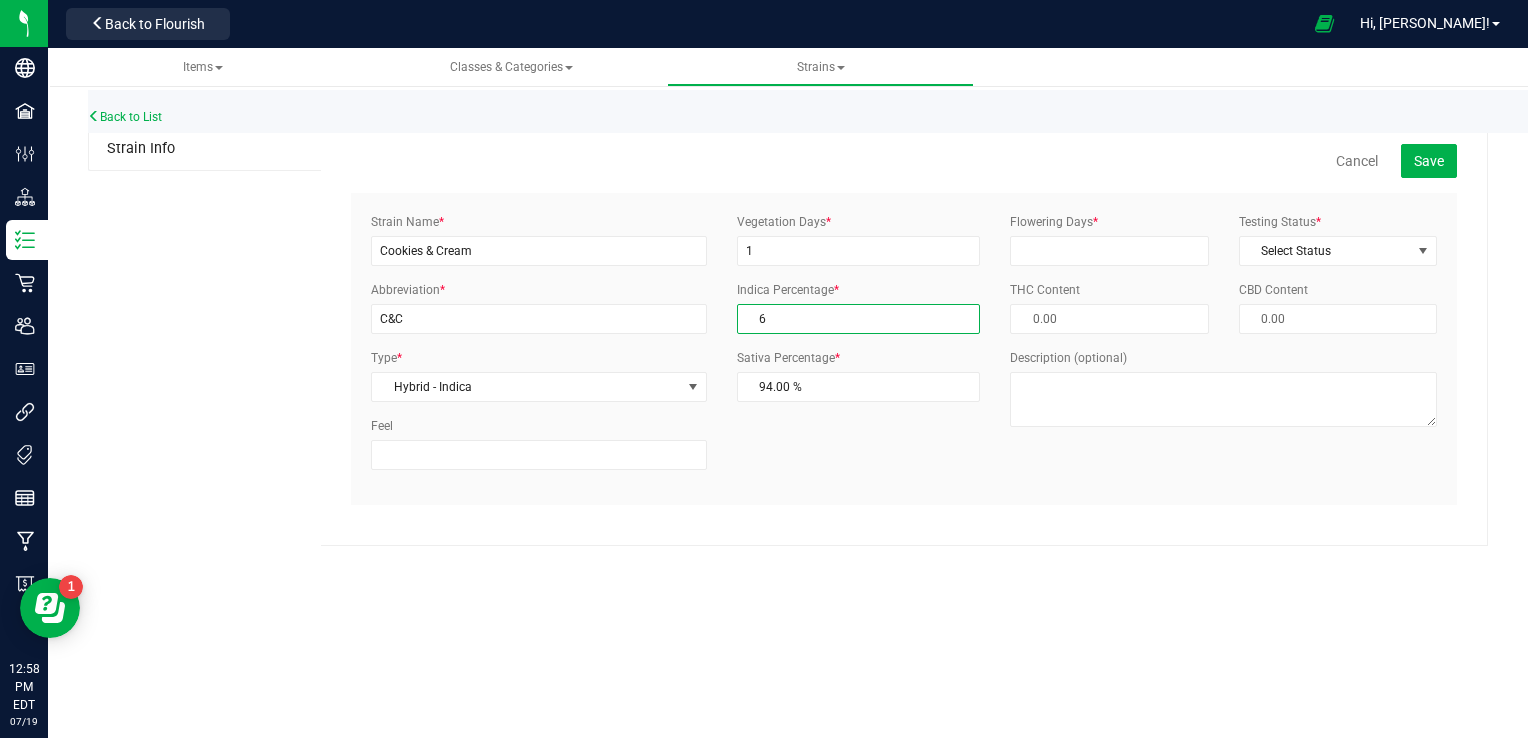 type on "60" 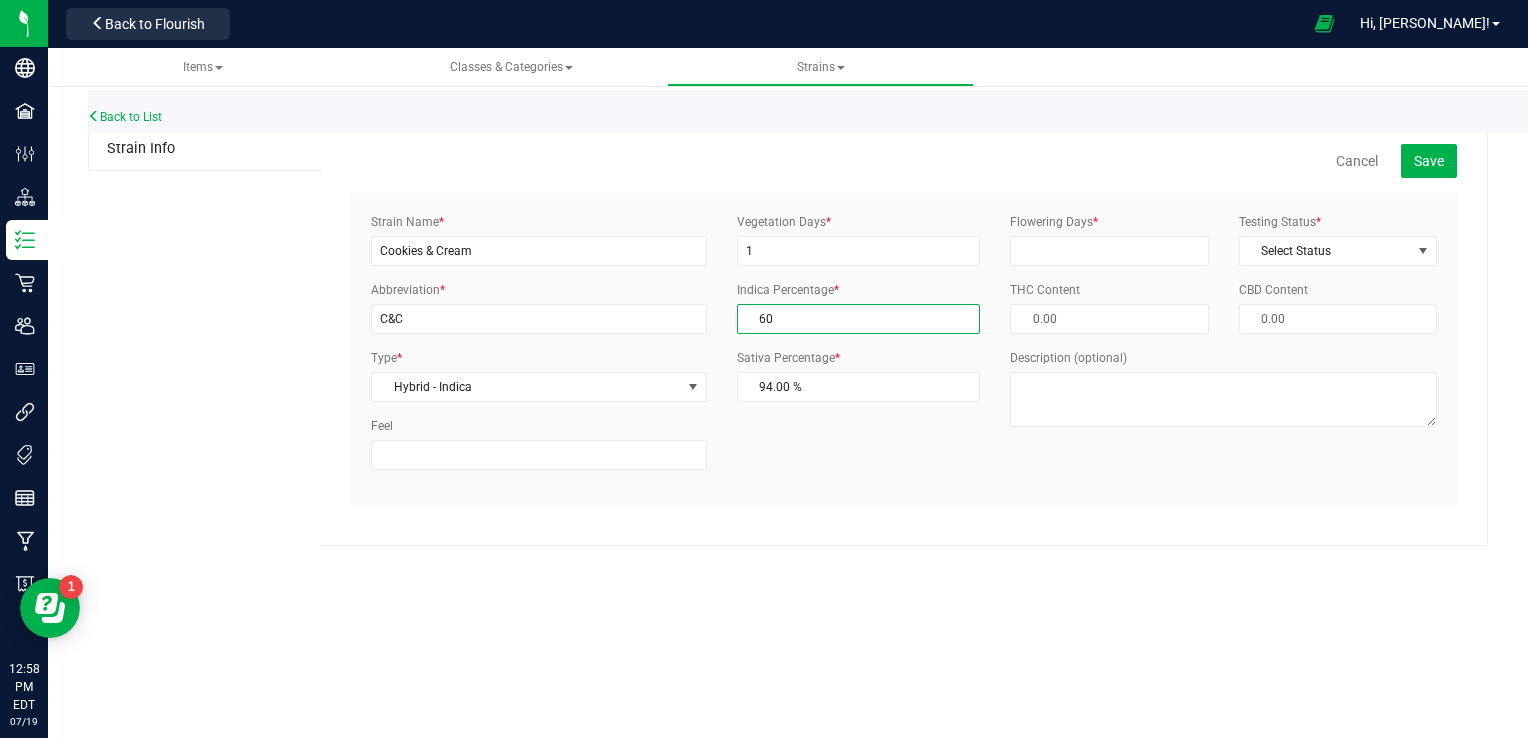 type on "40.00 %" 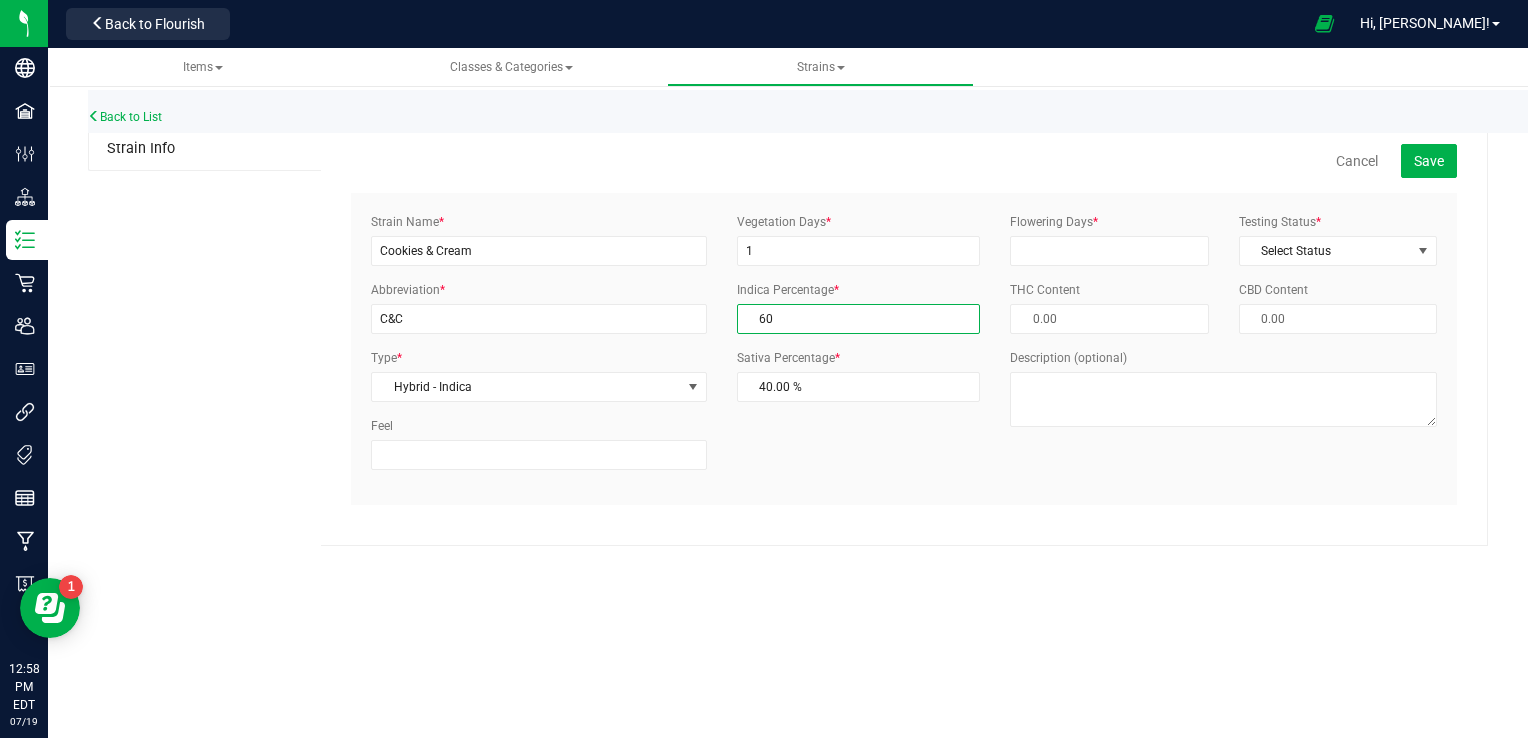 type on "60.00 %" 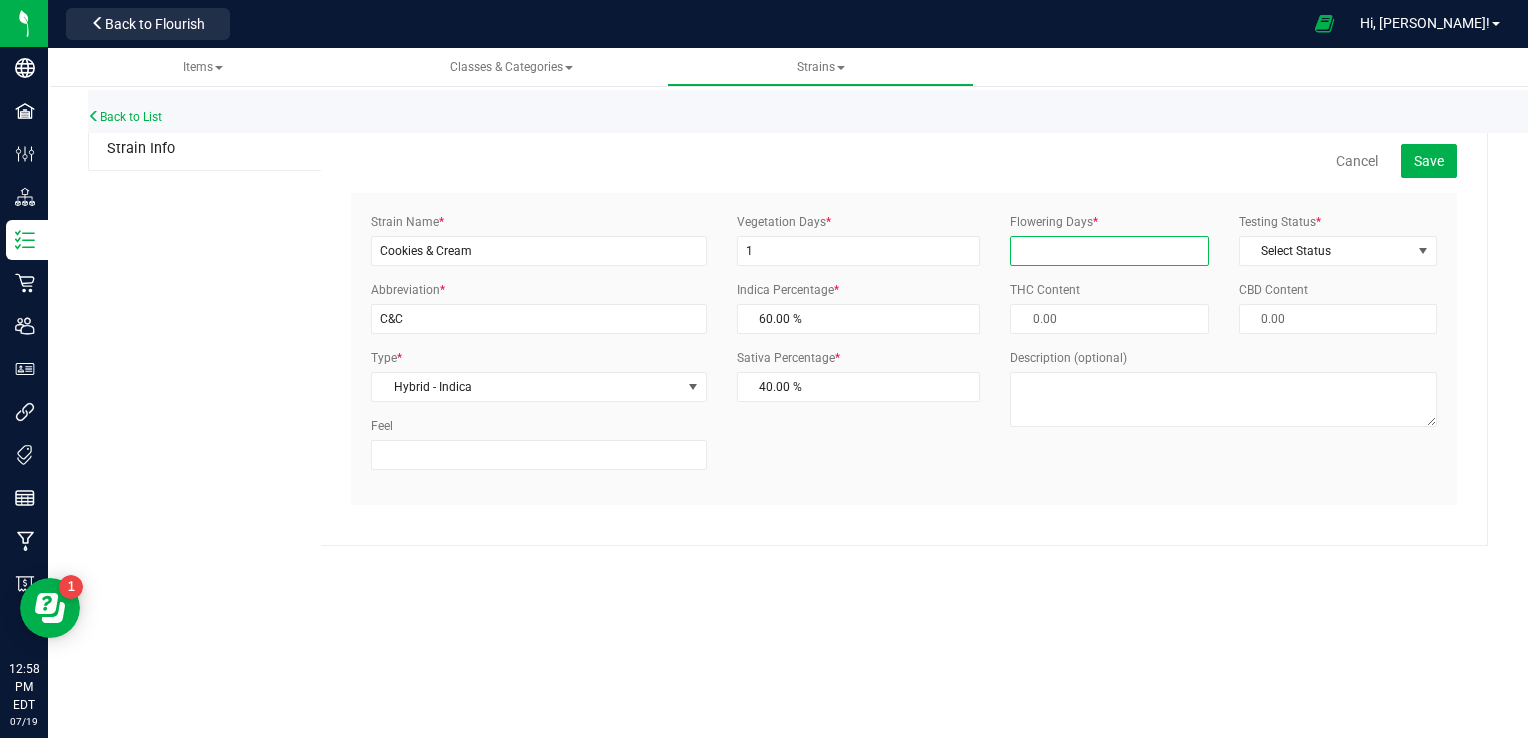click on "Flowering Days
*" at bounding box center (1109, 251) 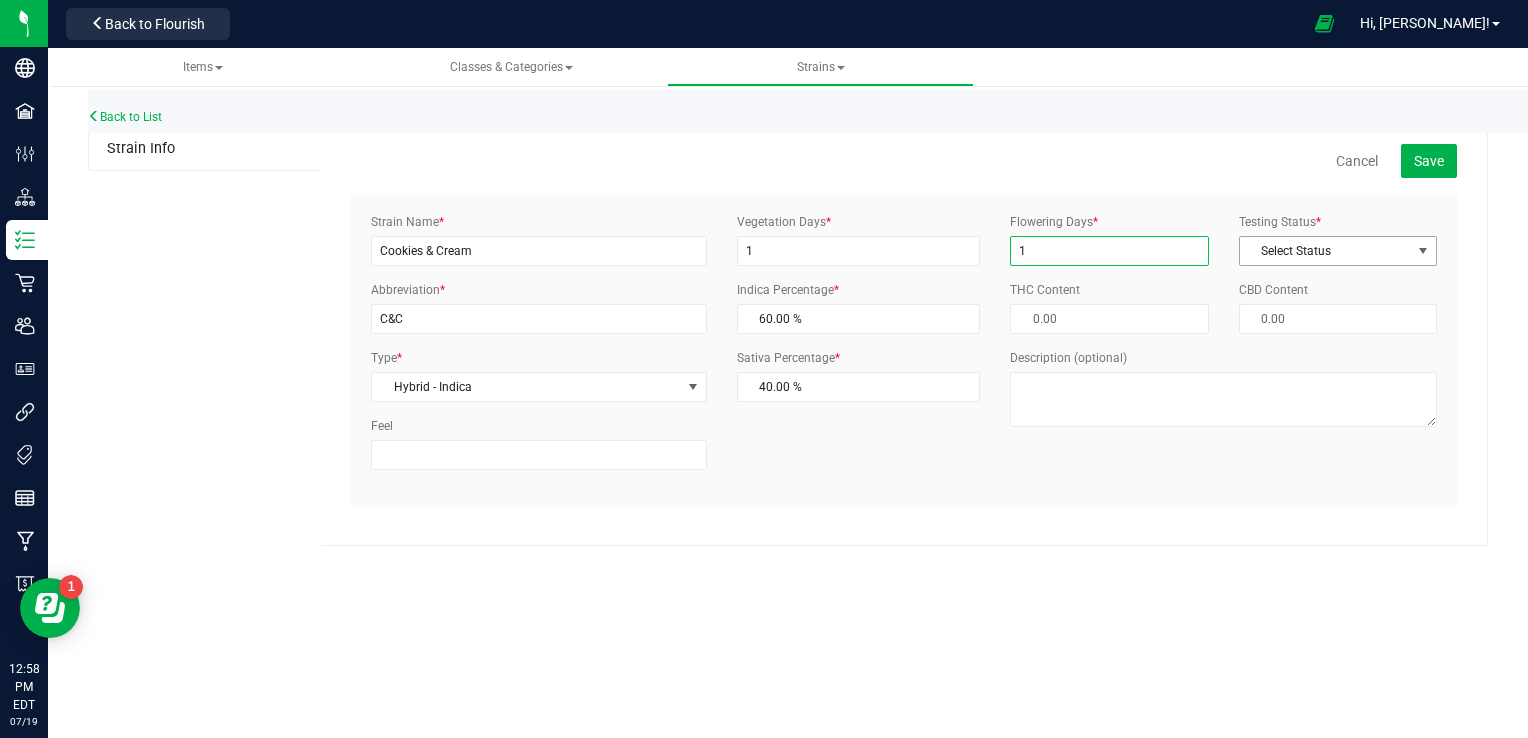 type on "1" 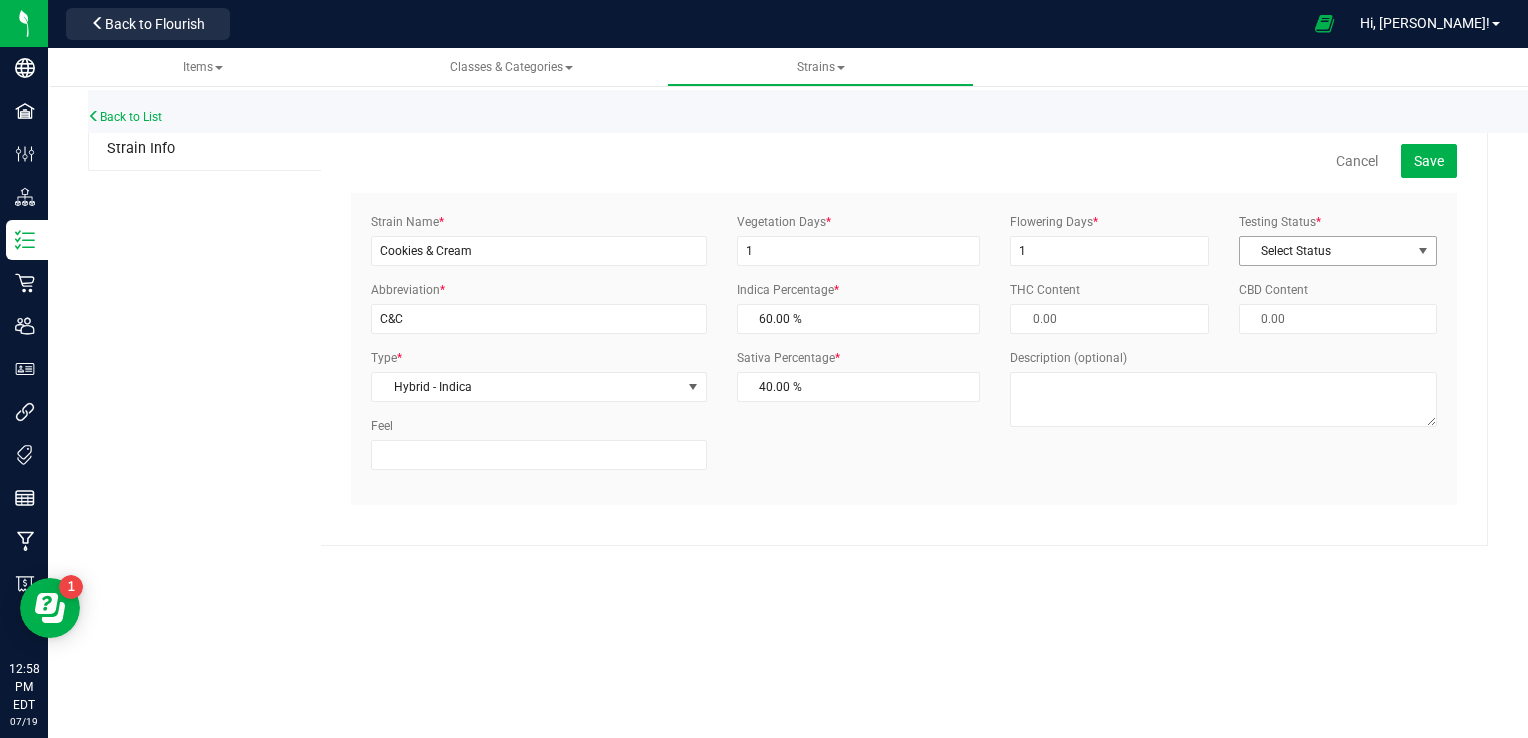 click on "Select Status" at bounding box center [1325, 251] 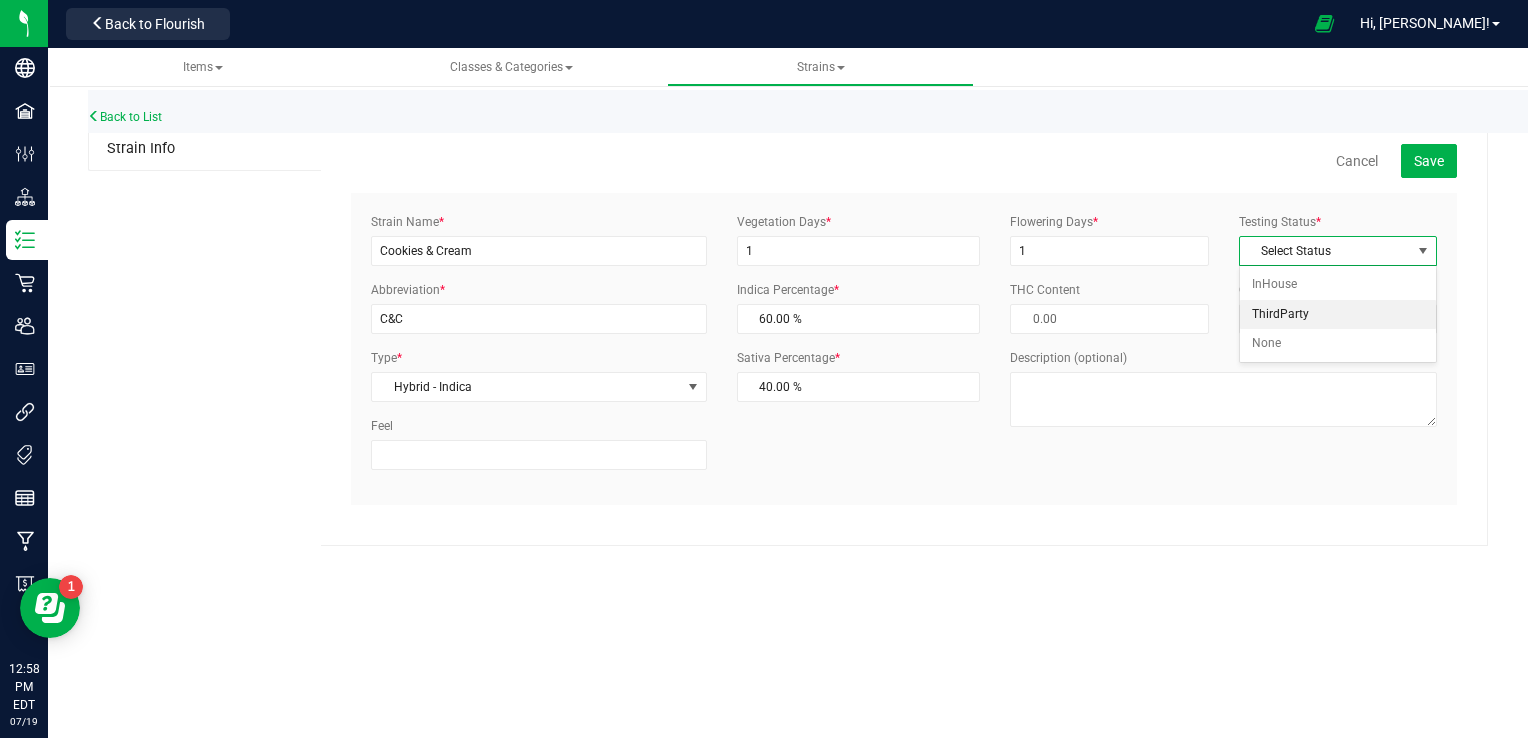 click on "ThirdParty" at bounding box center [1338, 315] 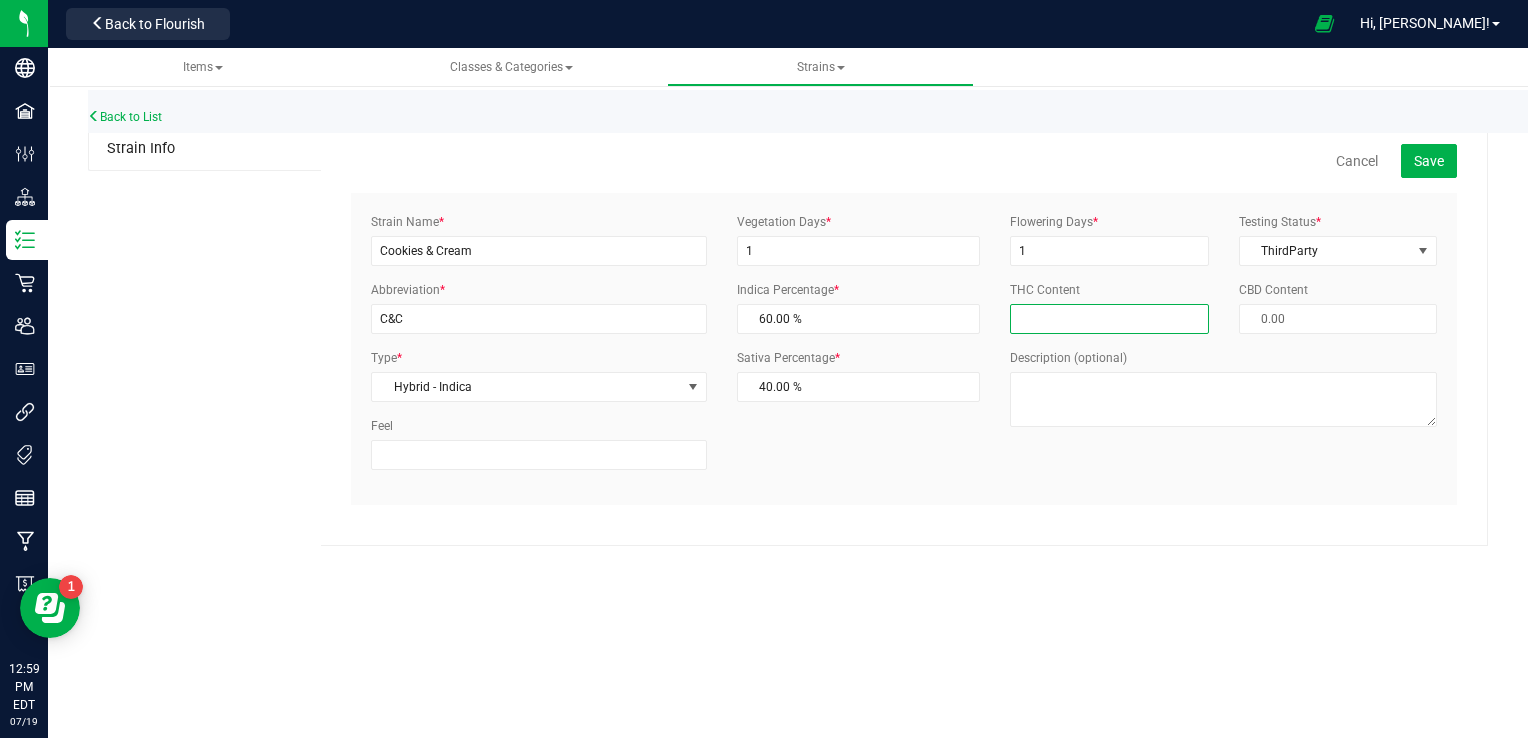 click at bounding box center (1109, 319) 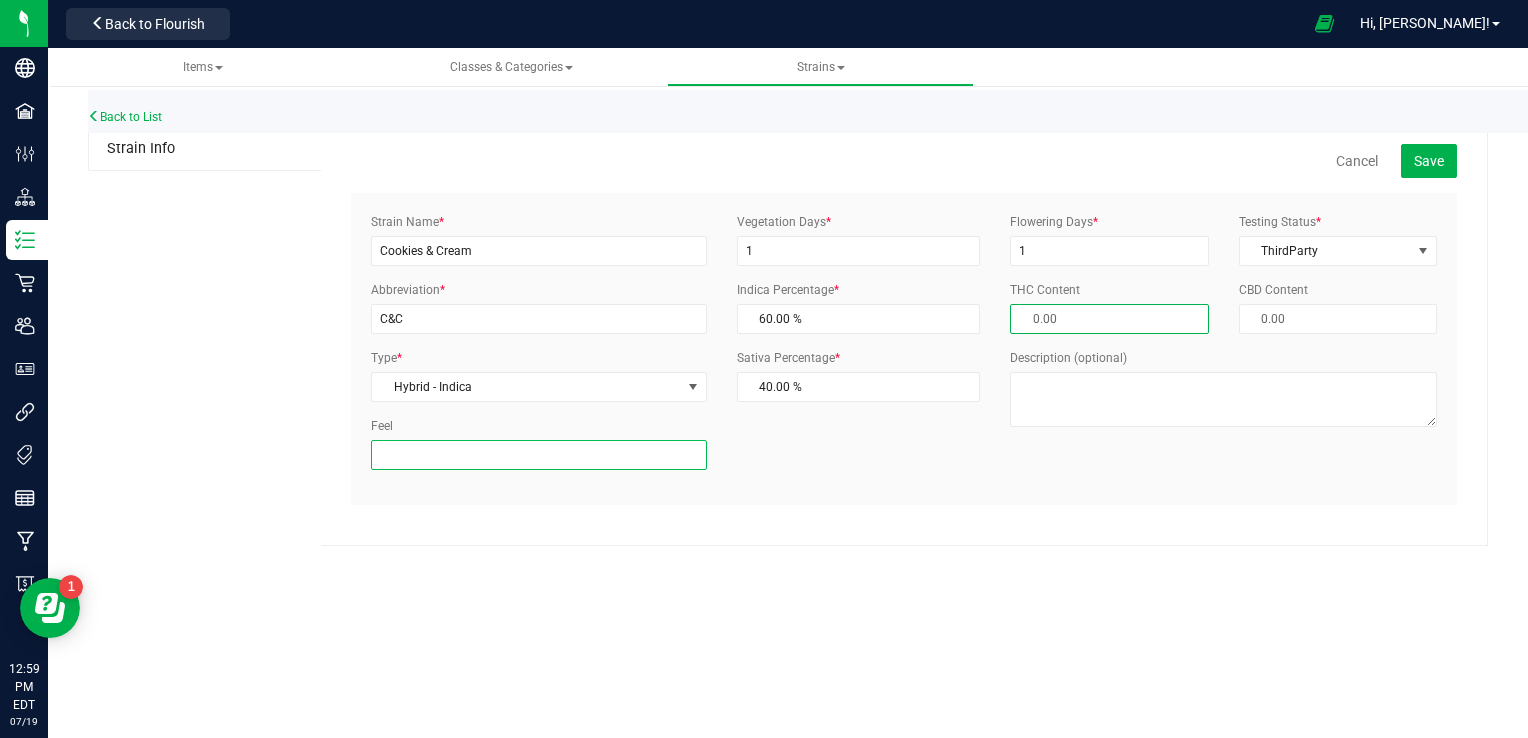 click on "Feel" at bounding box center (538, 455) 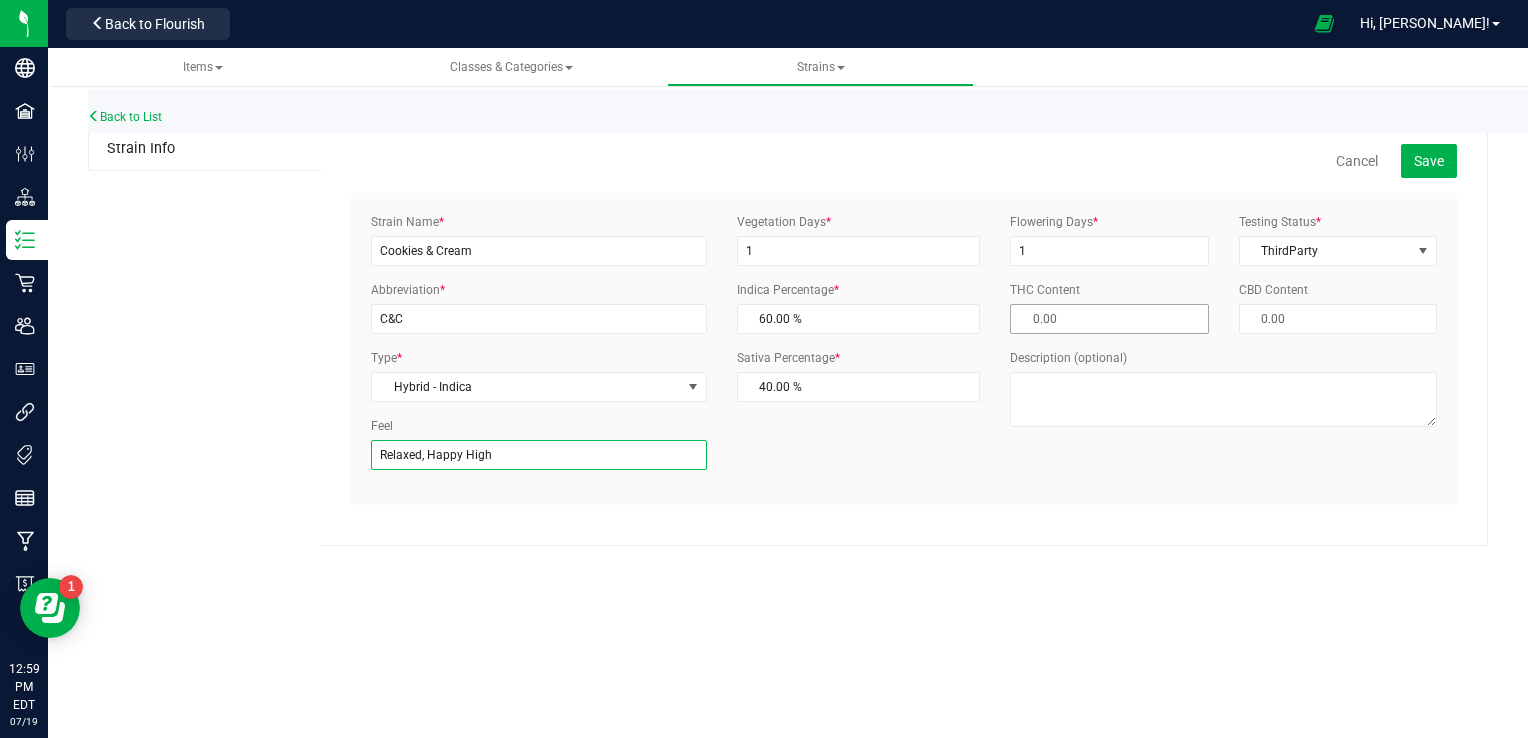 type on "Relaxed, Happy High" 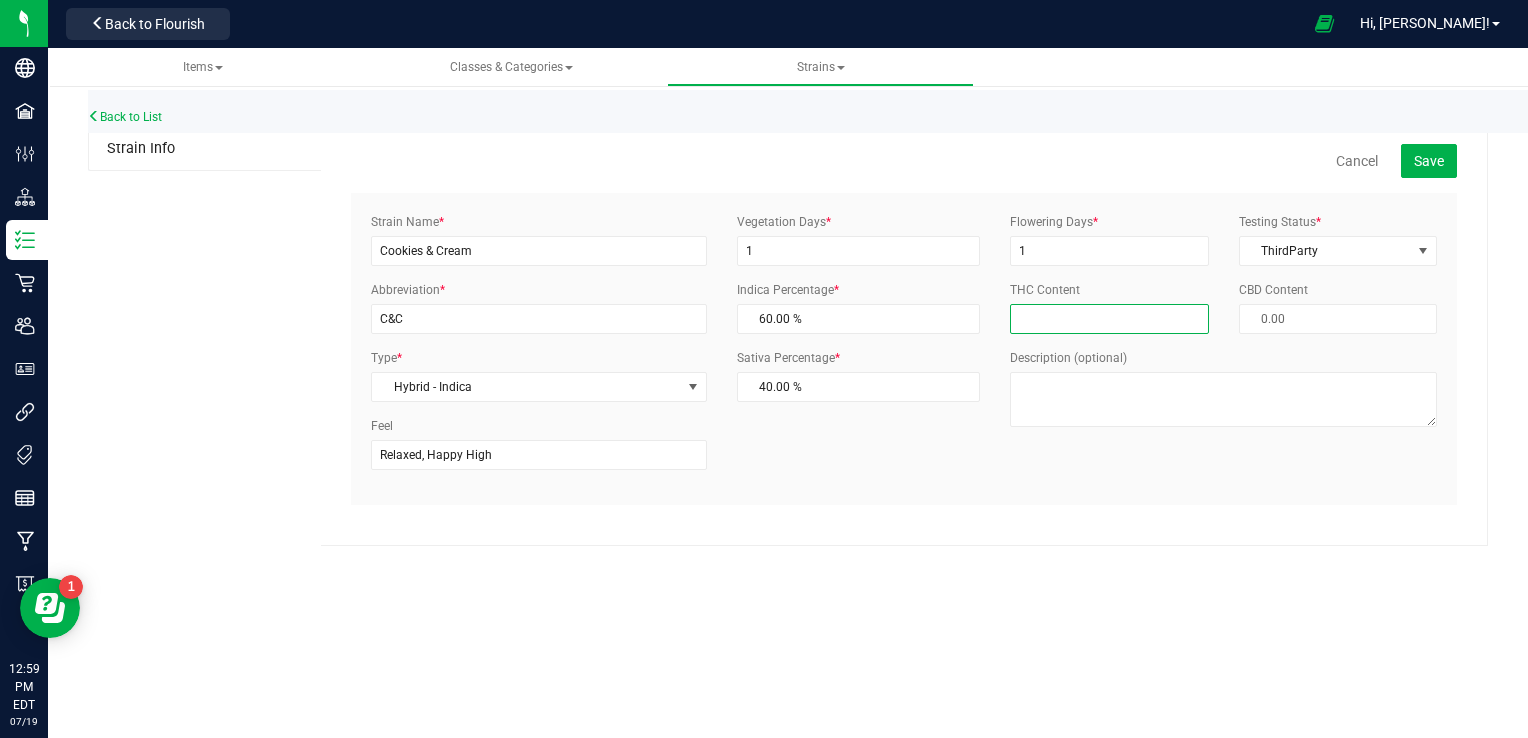 click at bounding box center [1109, 319] 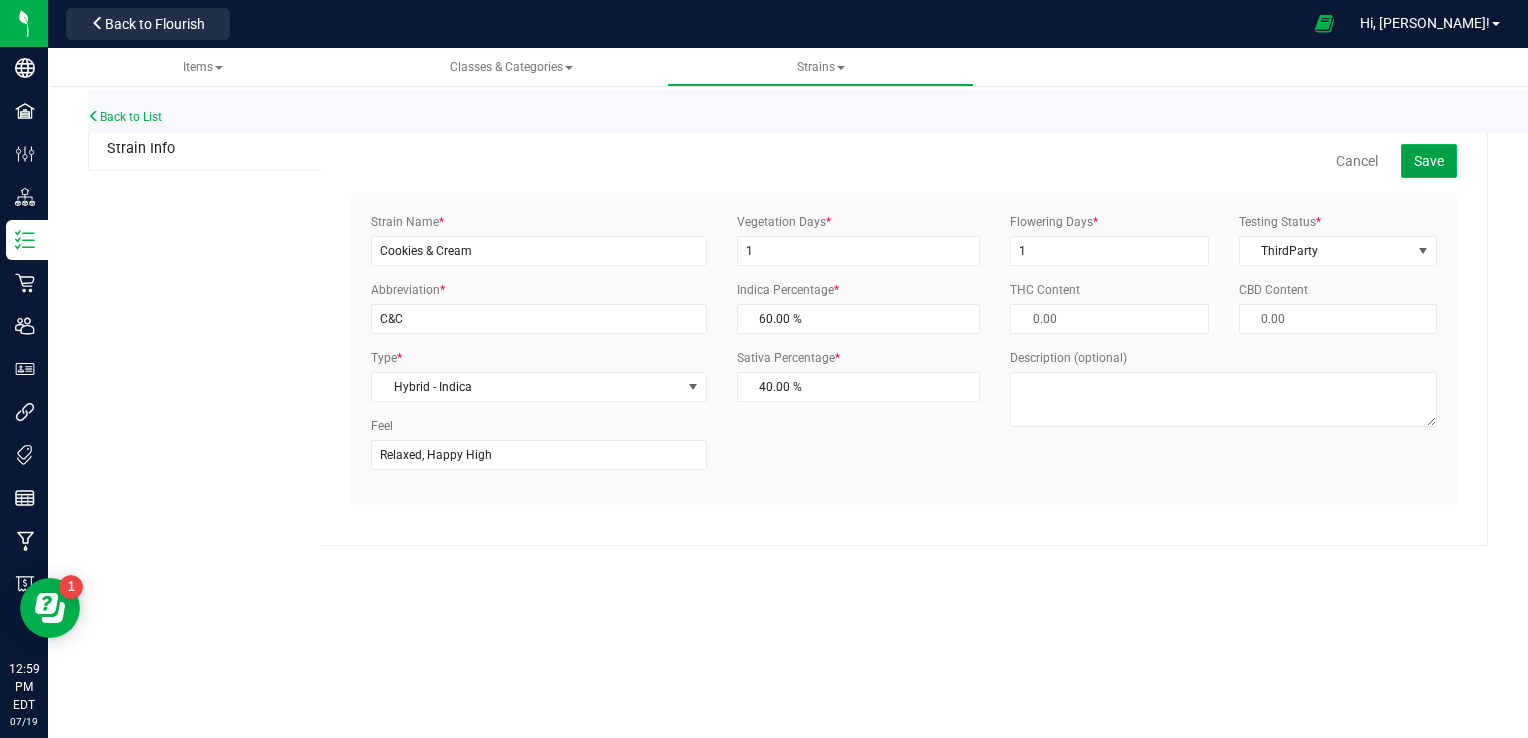 click on "Save" at bounding box center (1429, 161) 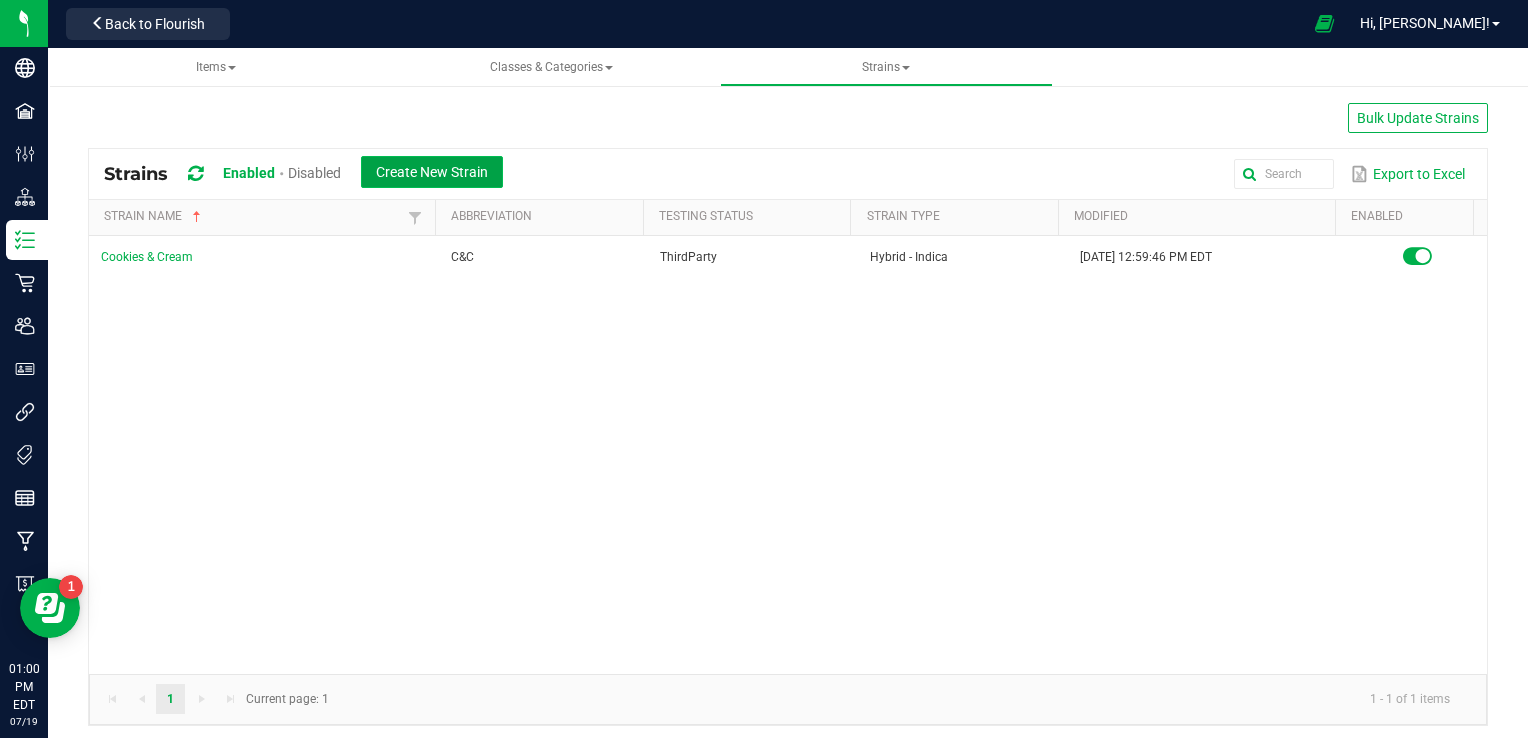 click on "Create New Strain" at bounding box center [432, 172] 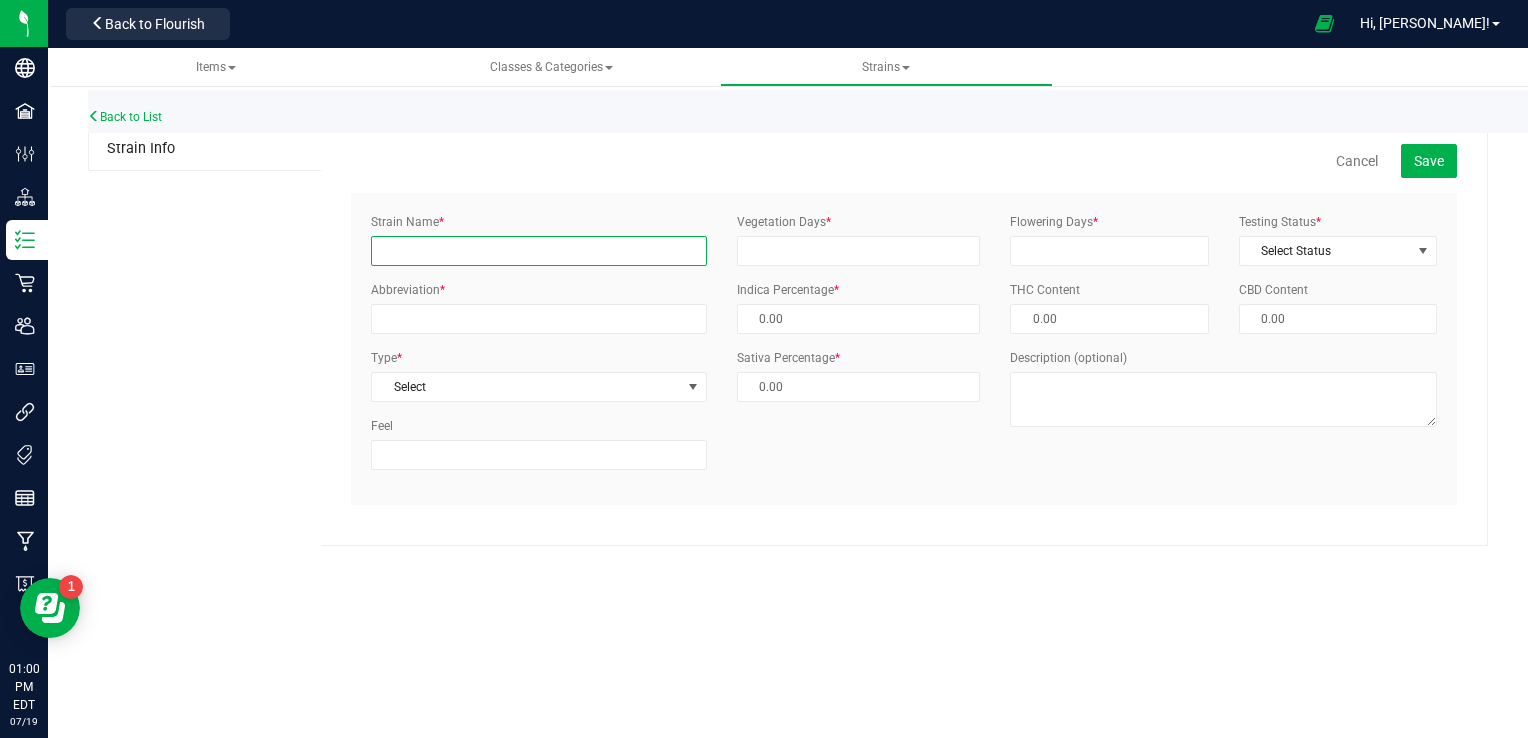 click on "Strain Name
*" at bounding box center (538, 251) 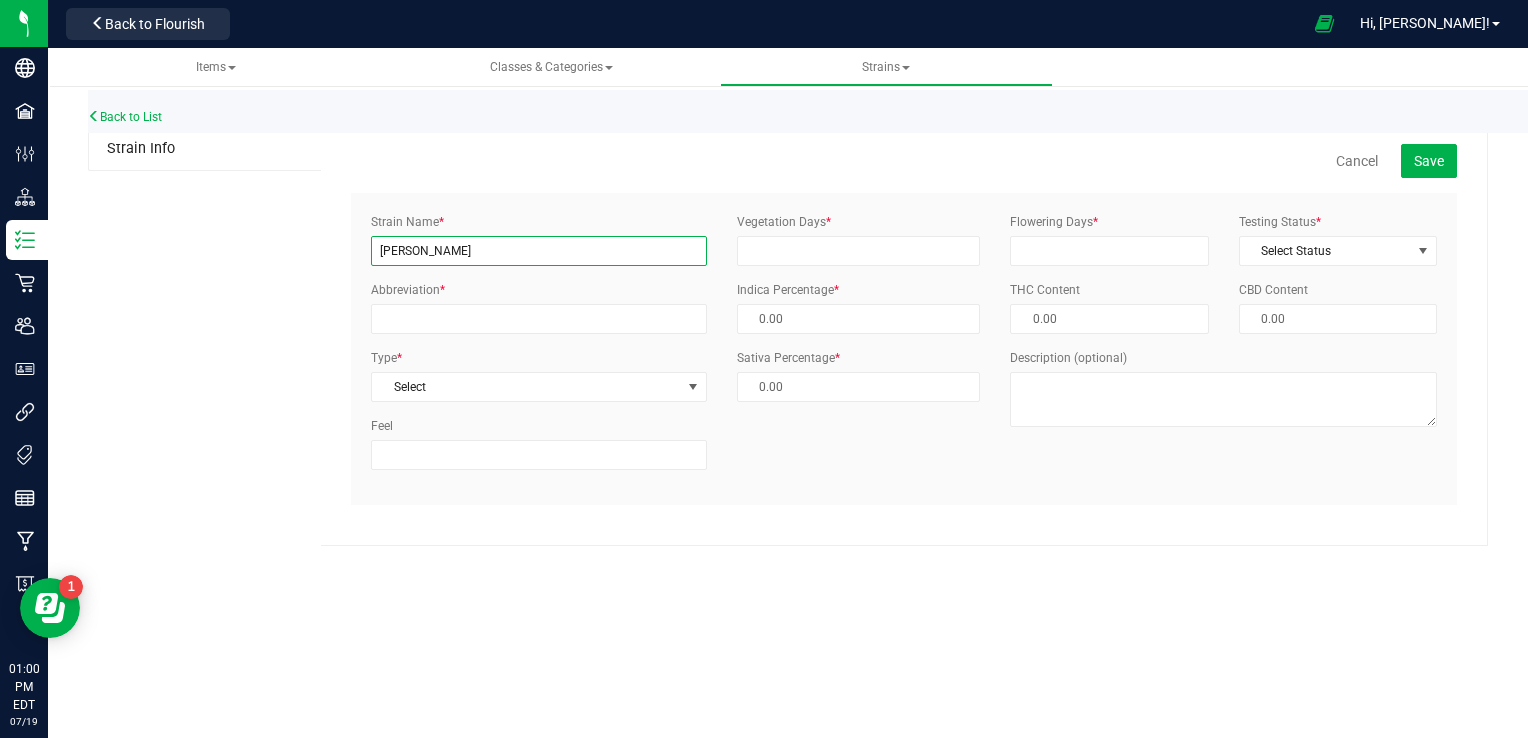 type on "[PERSON_NAME]" 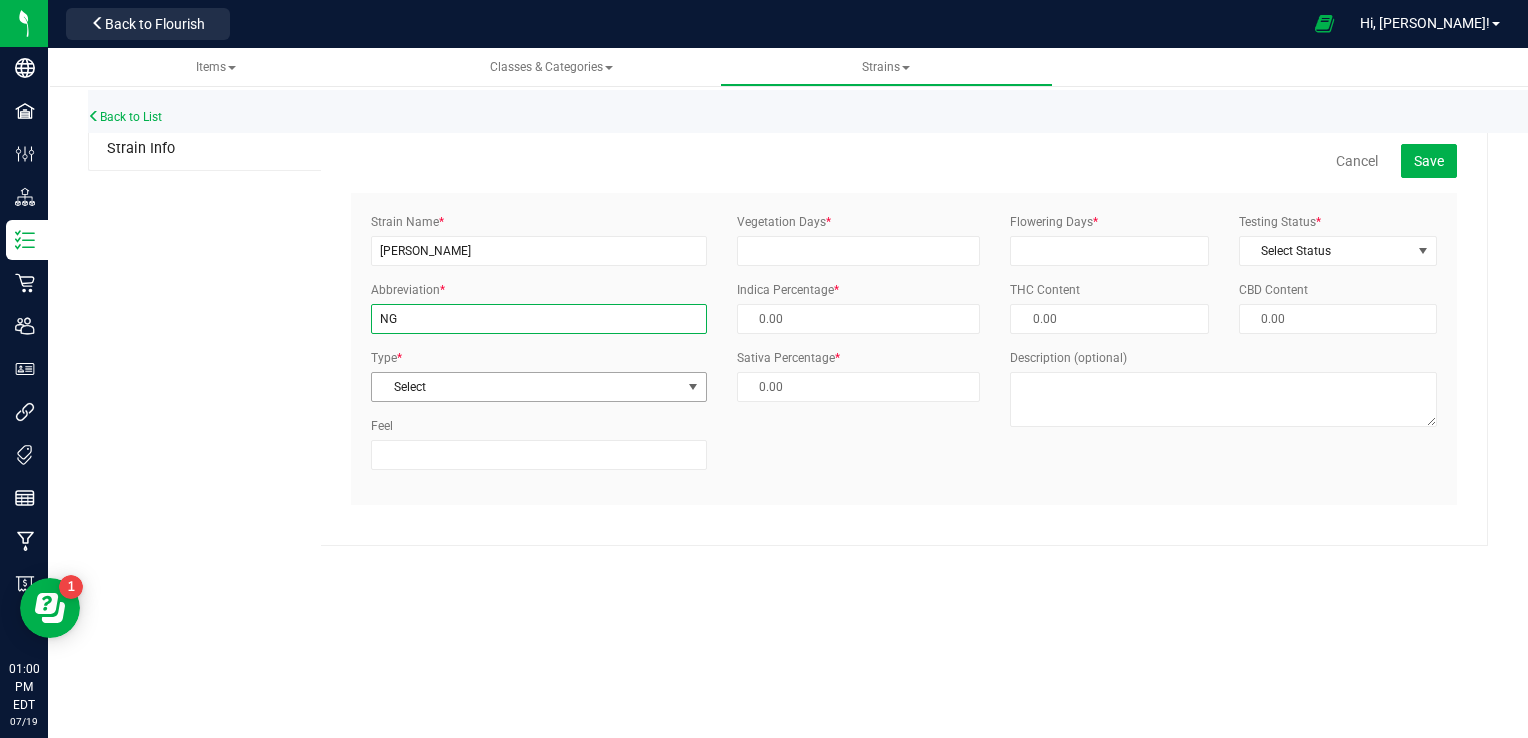 type on "NG" 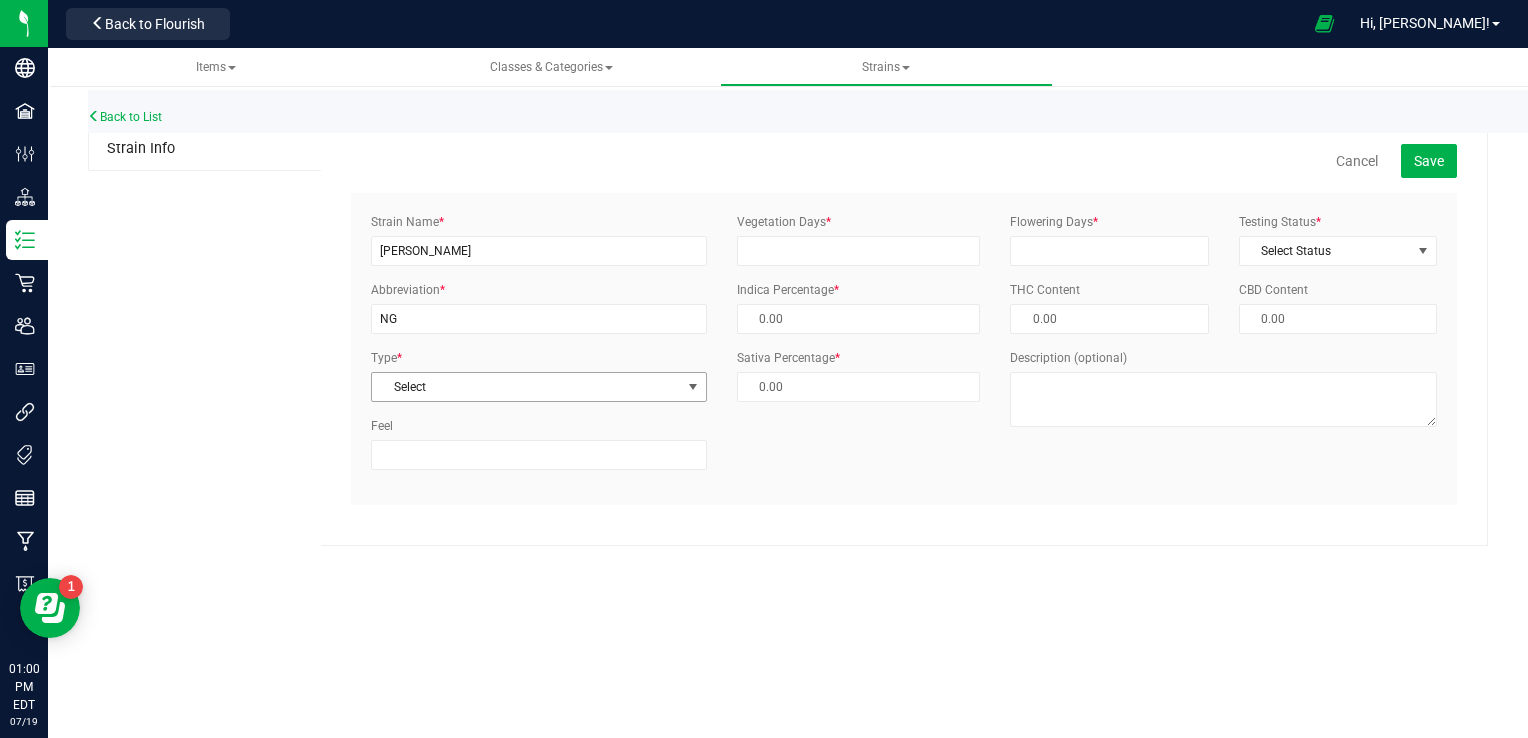 click on "Select" at bounding box center [526, 387] 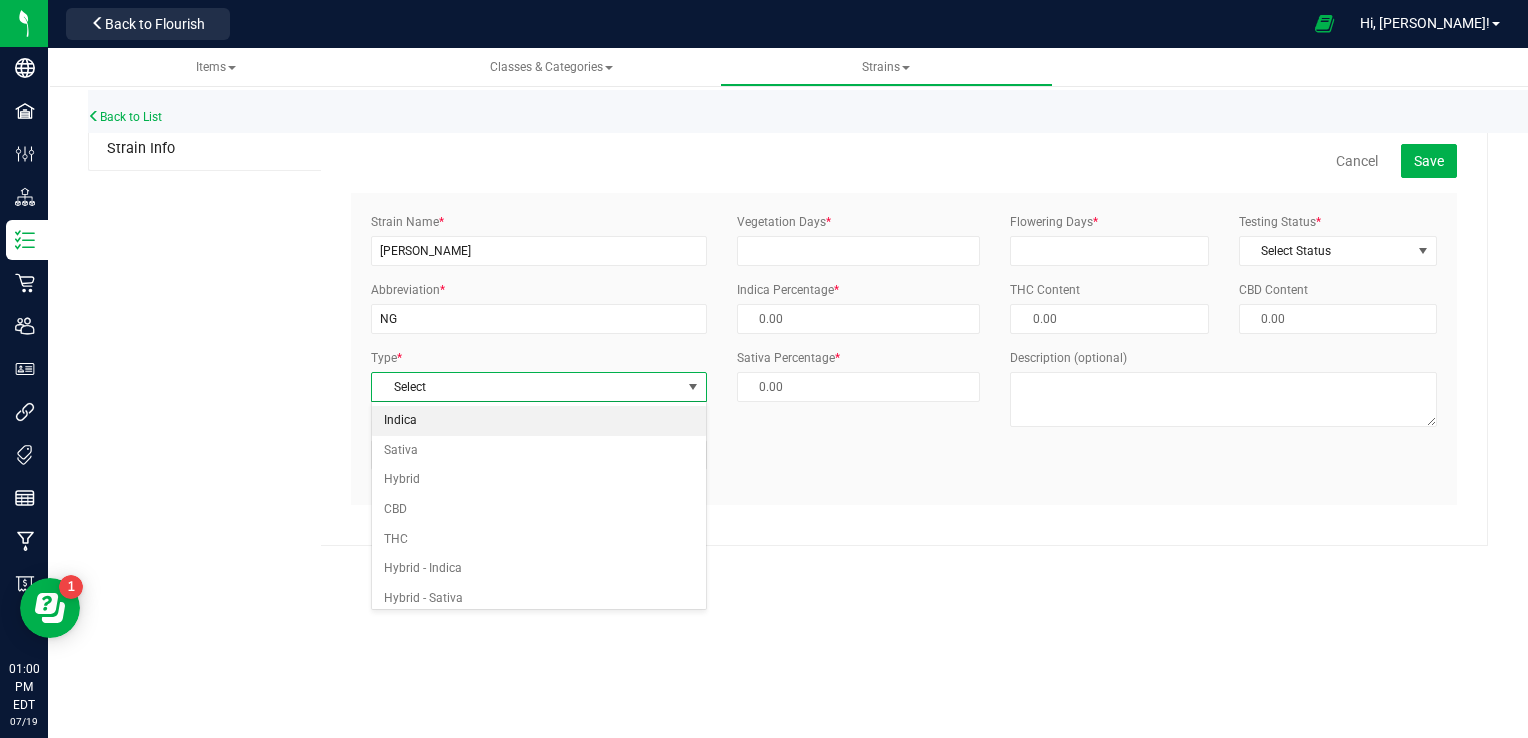 click on "Indica" at bounding box center (538, 421) 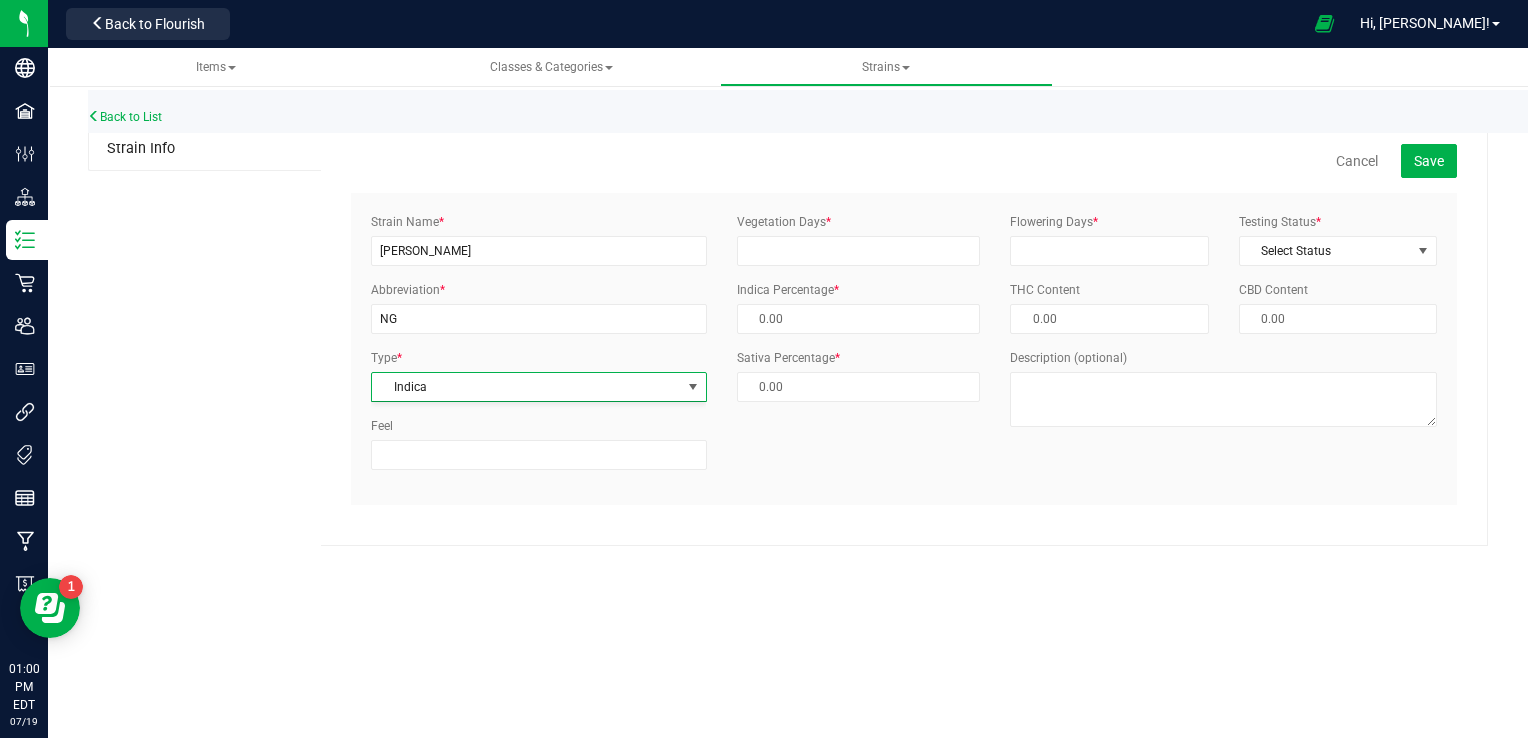 type on "100.00 %" 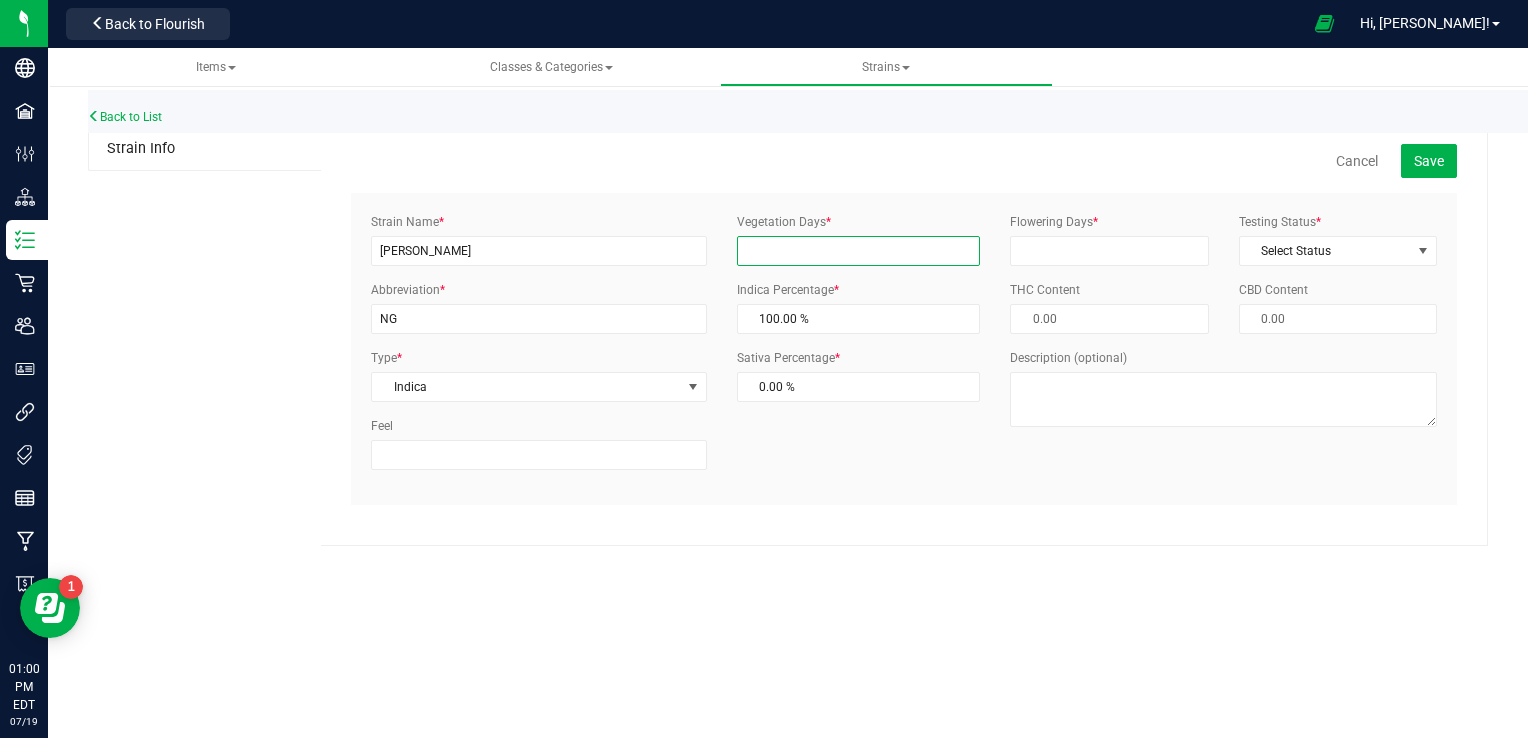 click on "Vegetation Days
*" at bounding box center (859, 251) 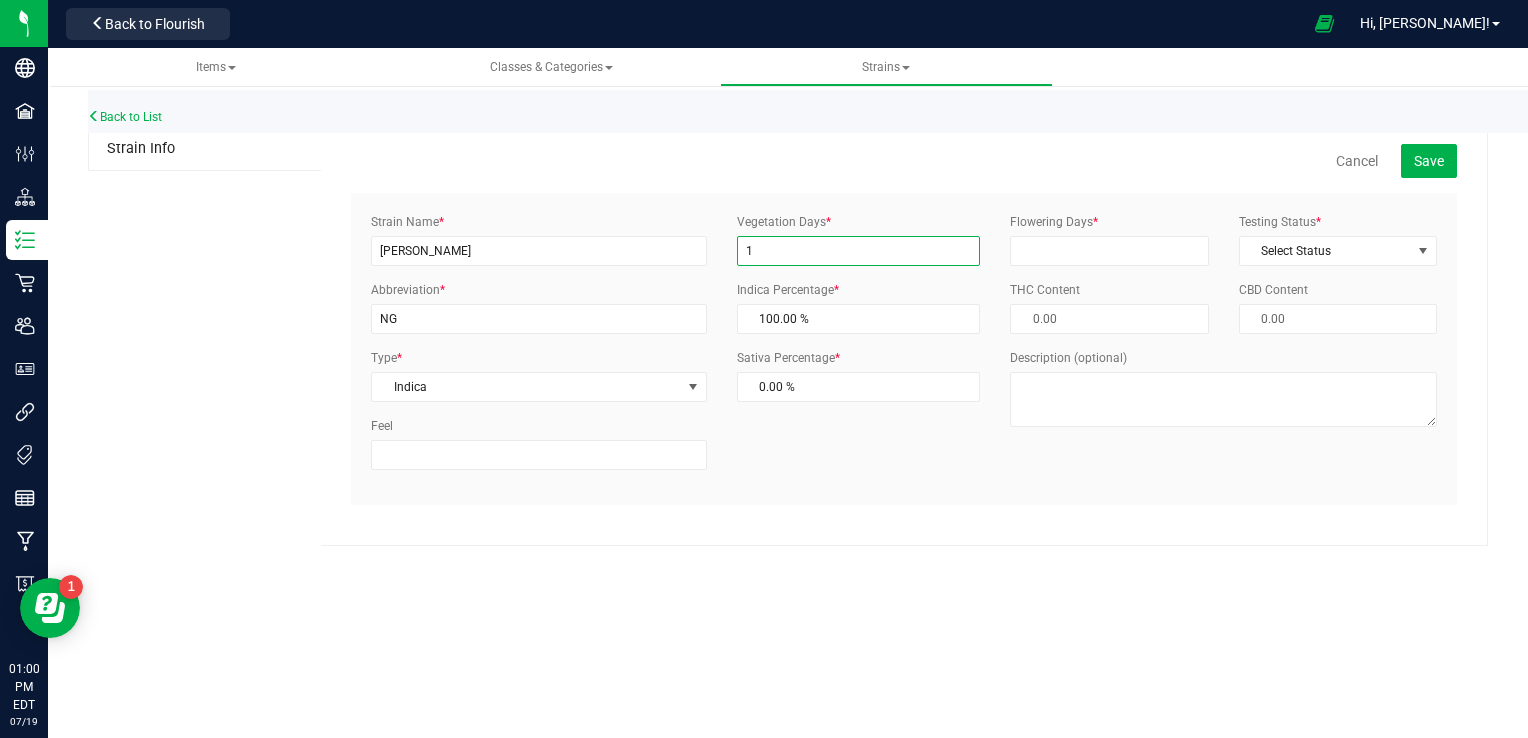 type on "1" 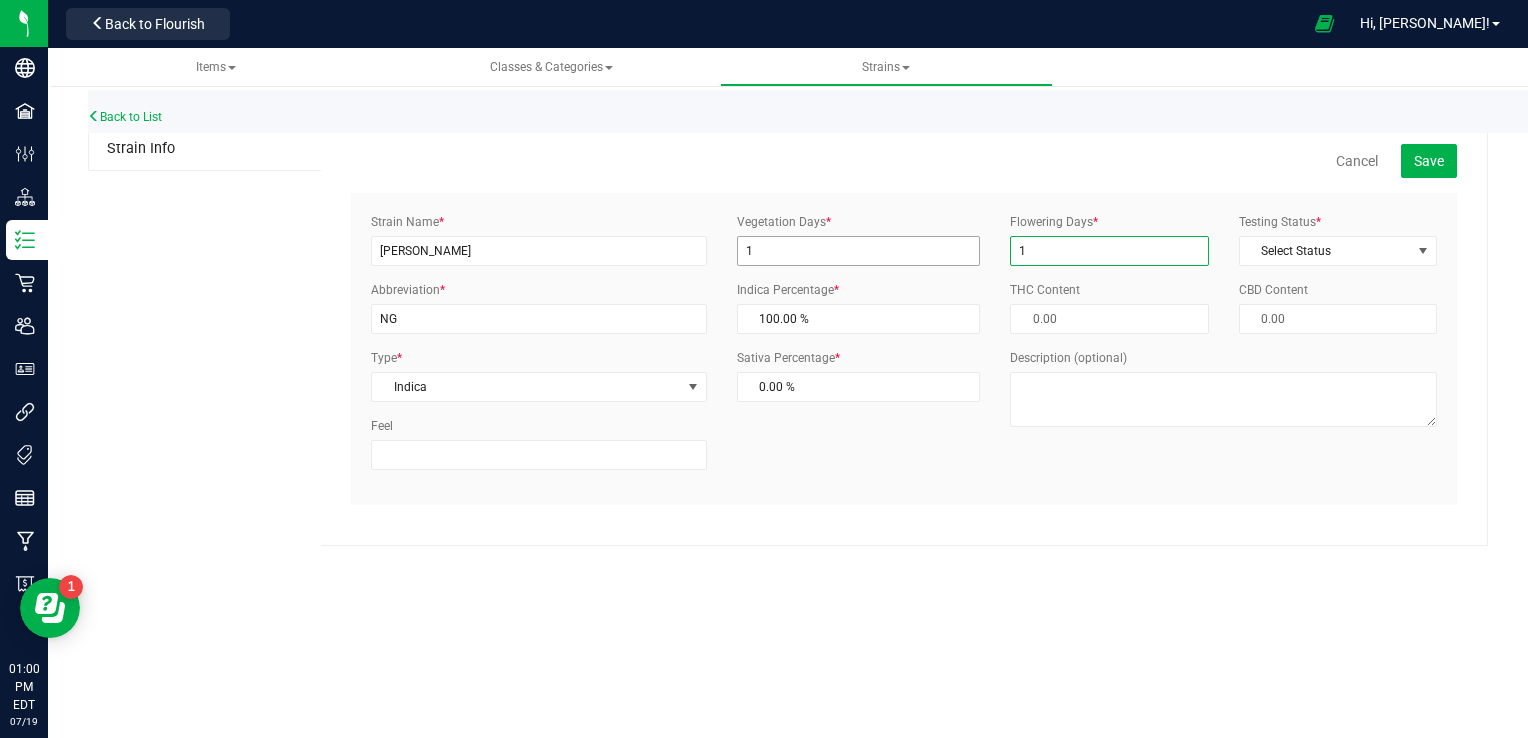 type on "1" 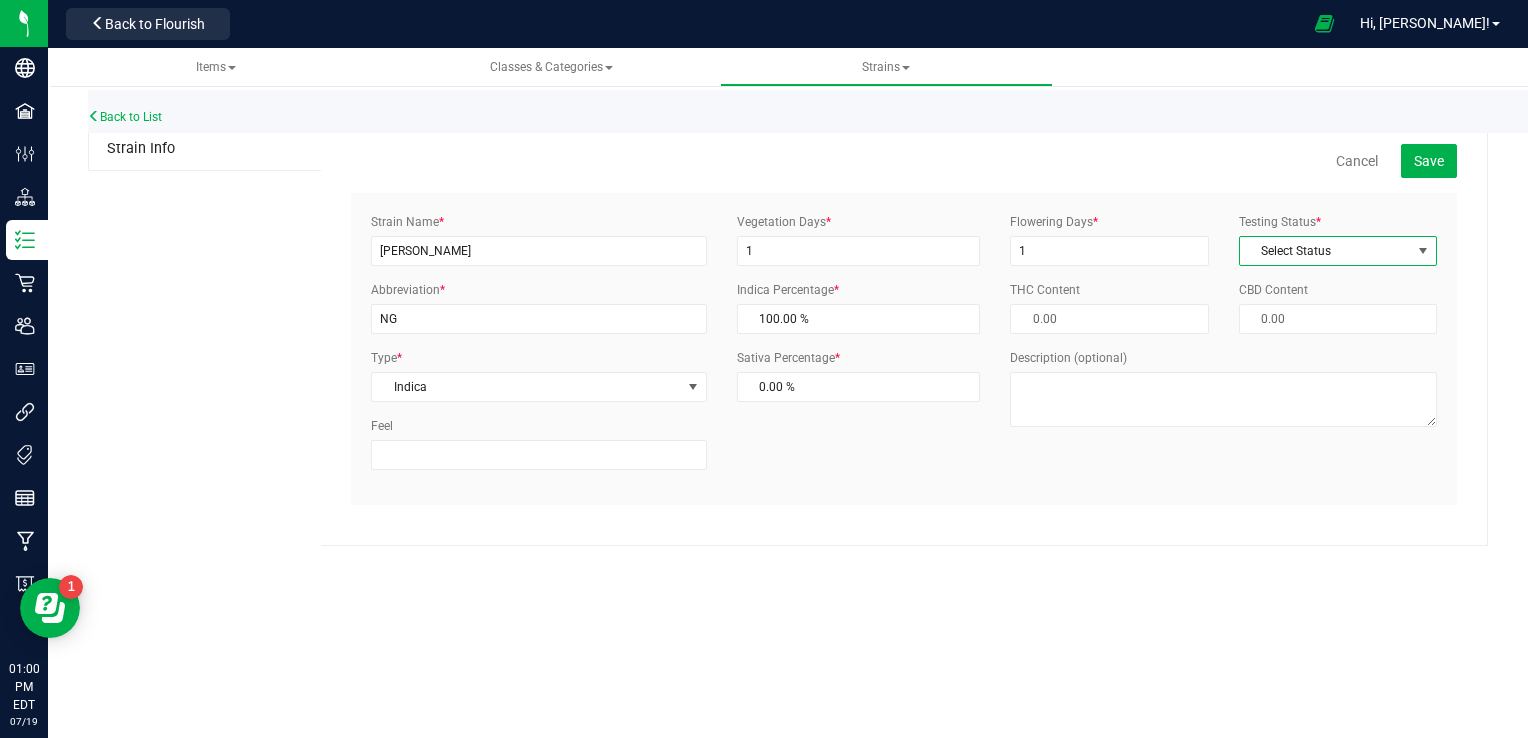 click on "Select Status" at bounding box center [1325, 251] 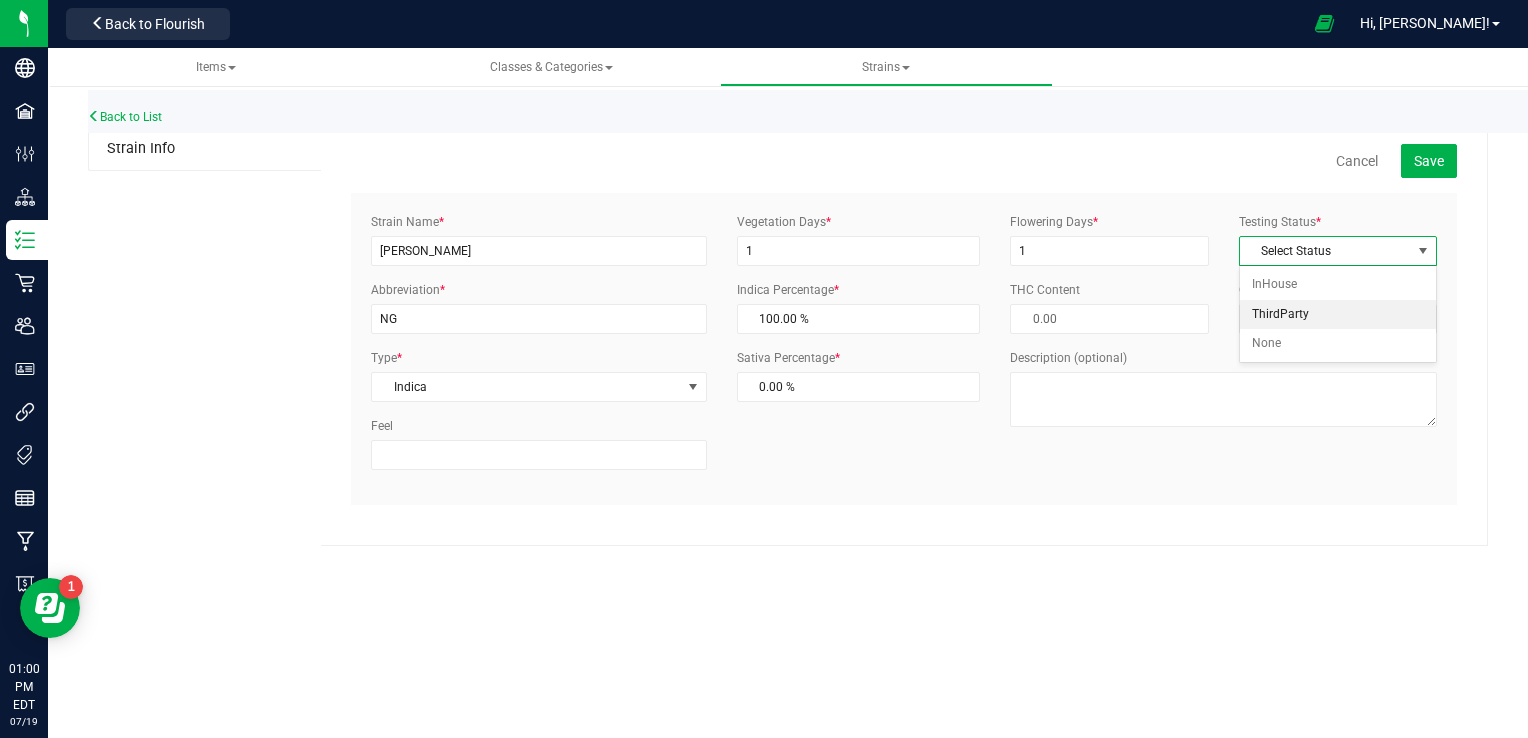 click on "ThirdParty" at bounding box center [1338, 315] 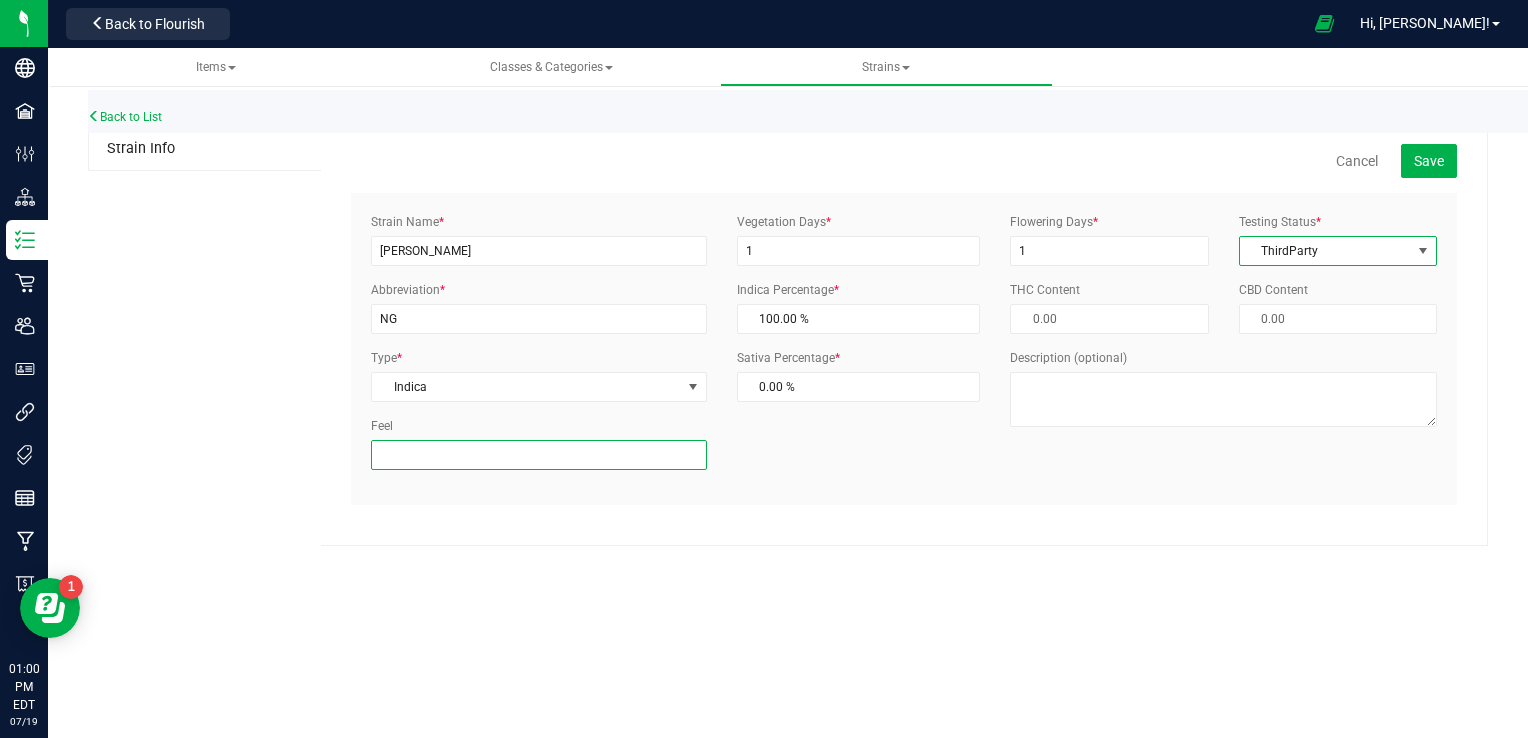 click on "Feel" at bounding box center (538, 455) 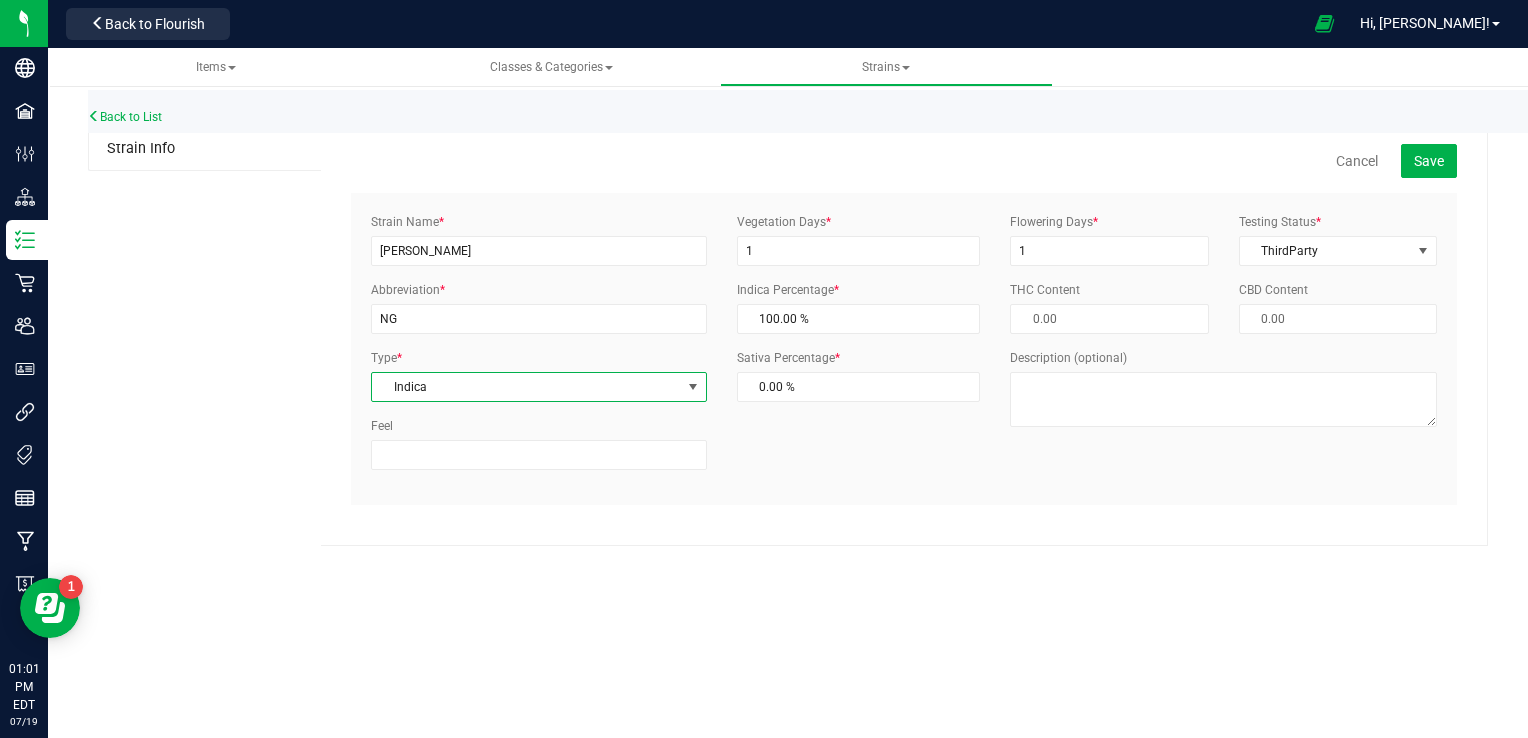click on "Indica" at bounding box center (526, 387) 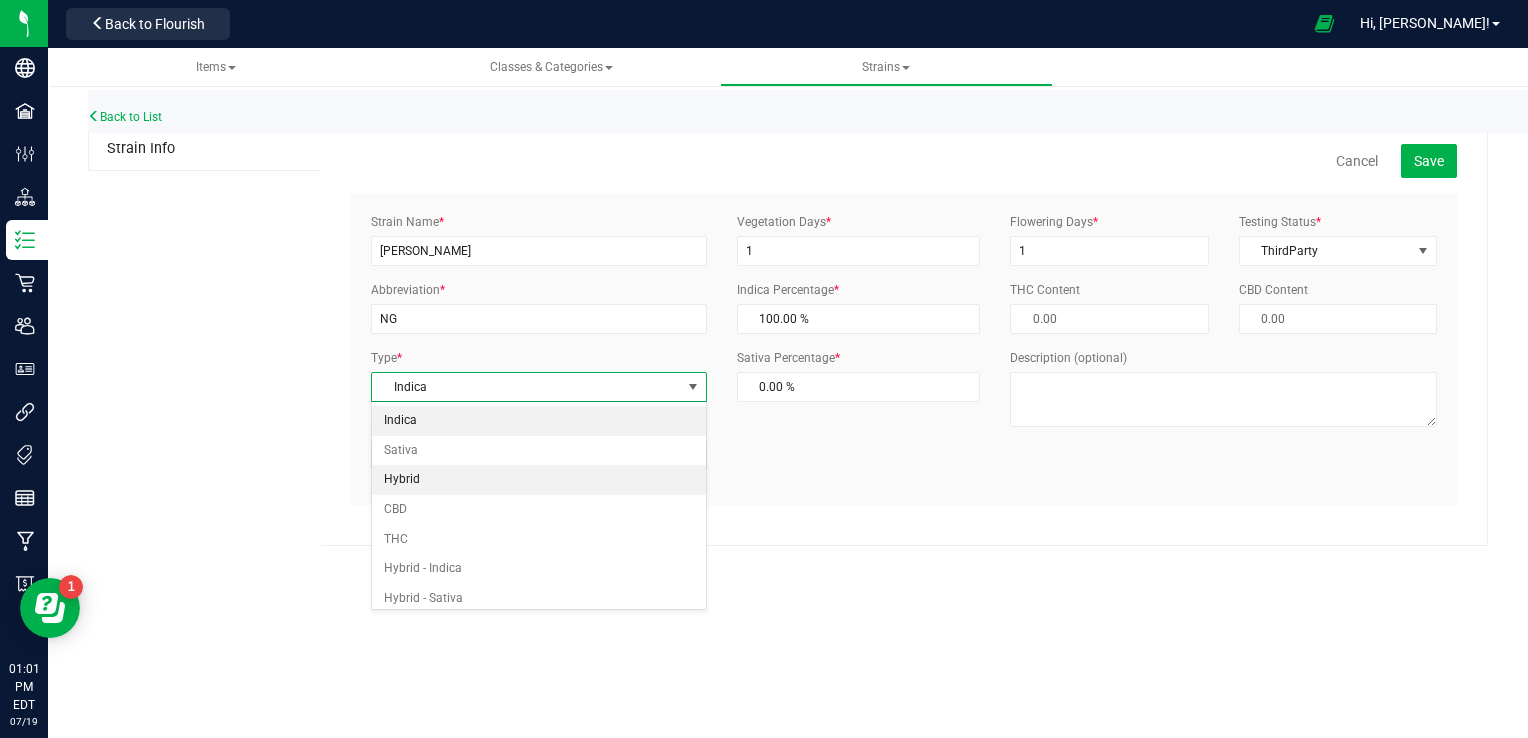 click on "Hybrid" at bounding box center [538, 480] 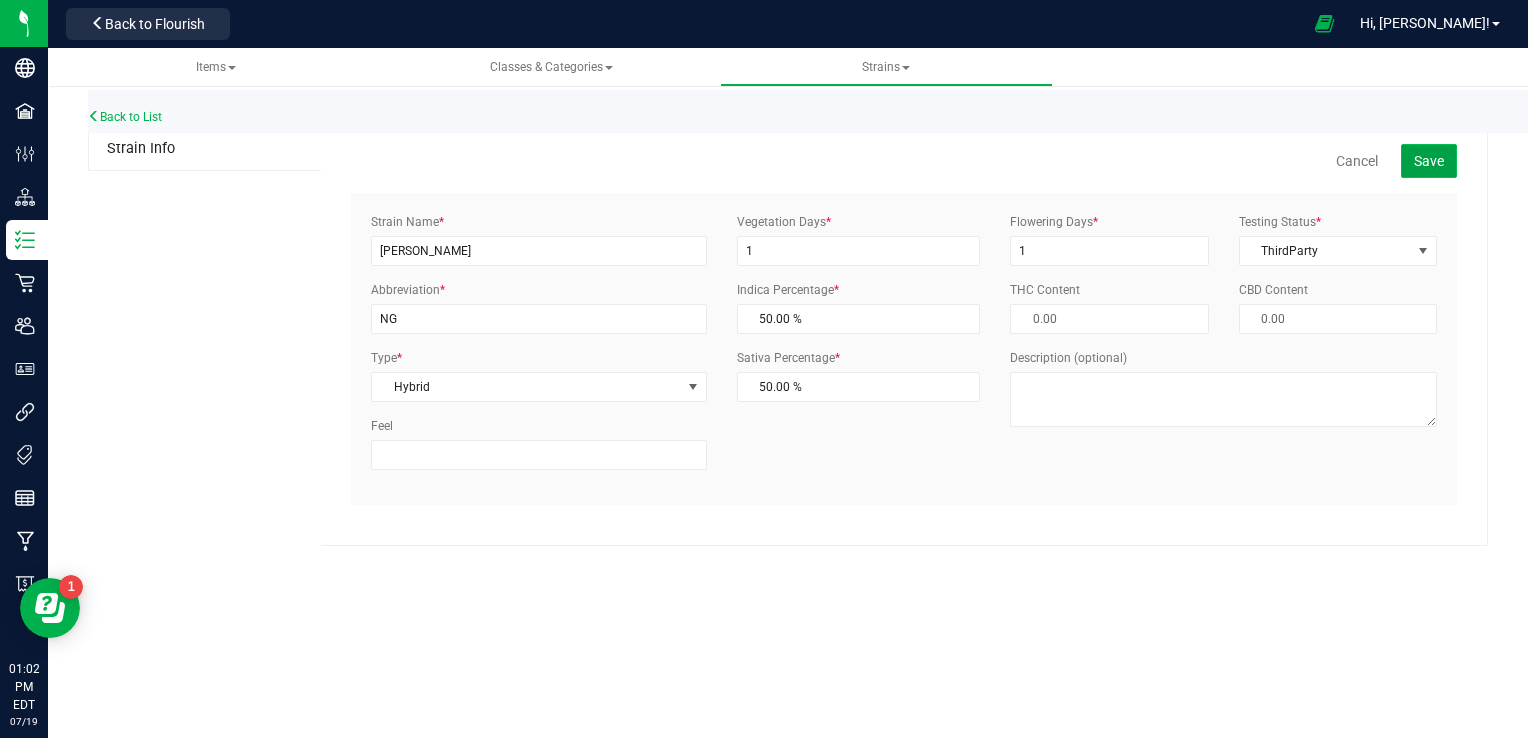 click on "Save" at bounding box center [1429, 161] 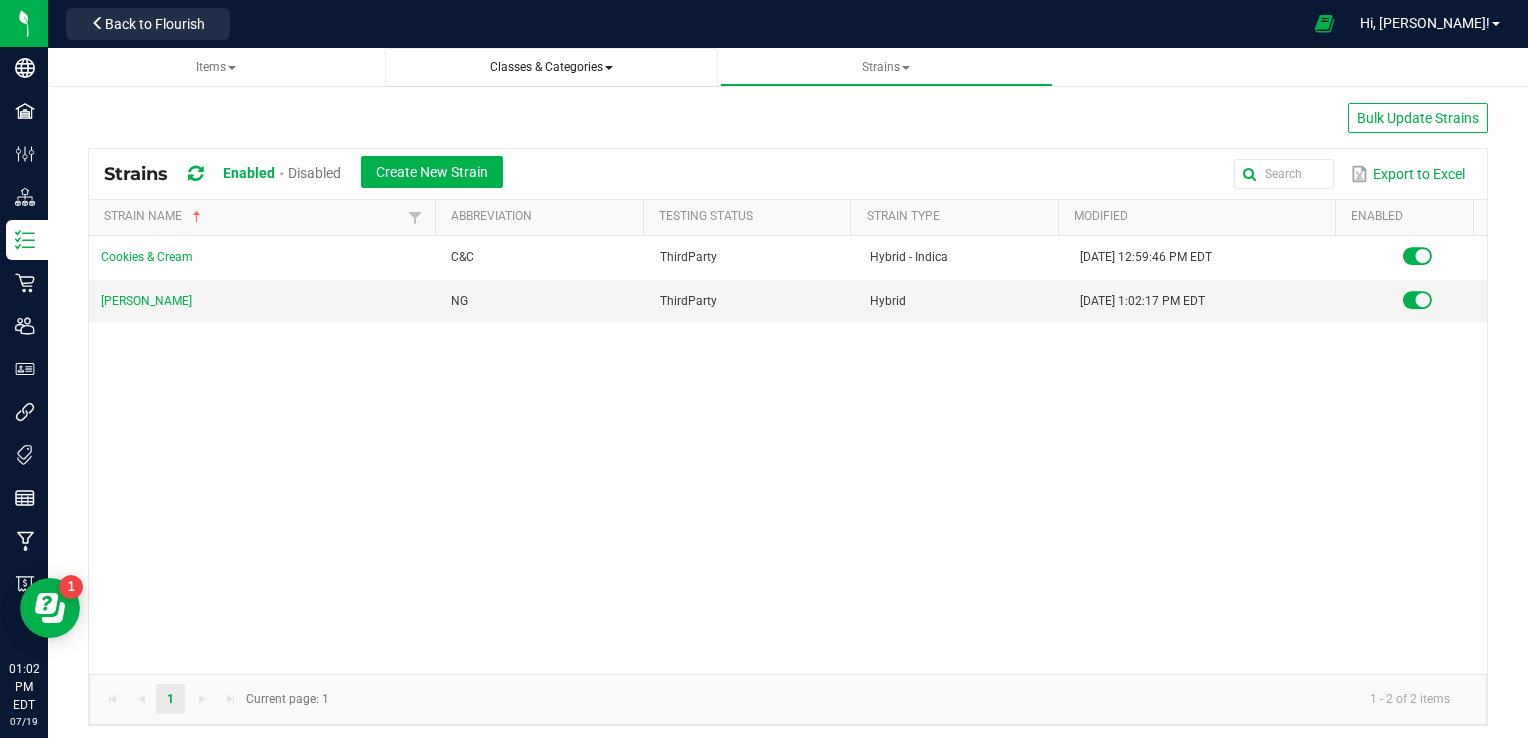 click on "Classes & Categories" at bounding box center (551, 67) 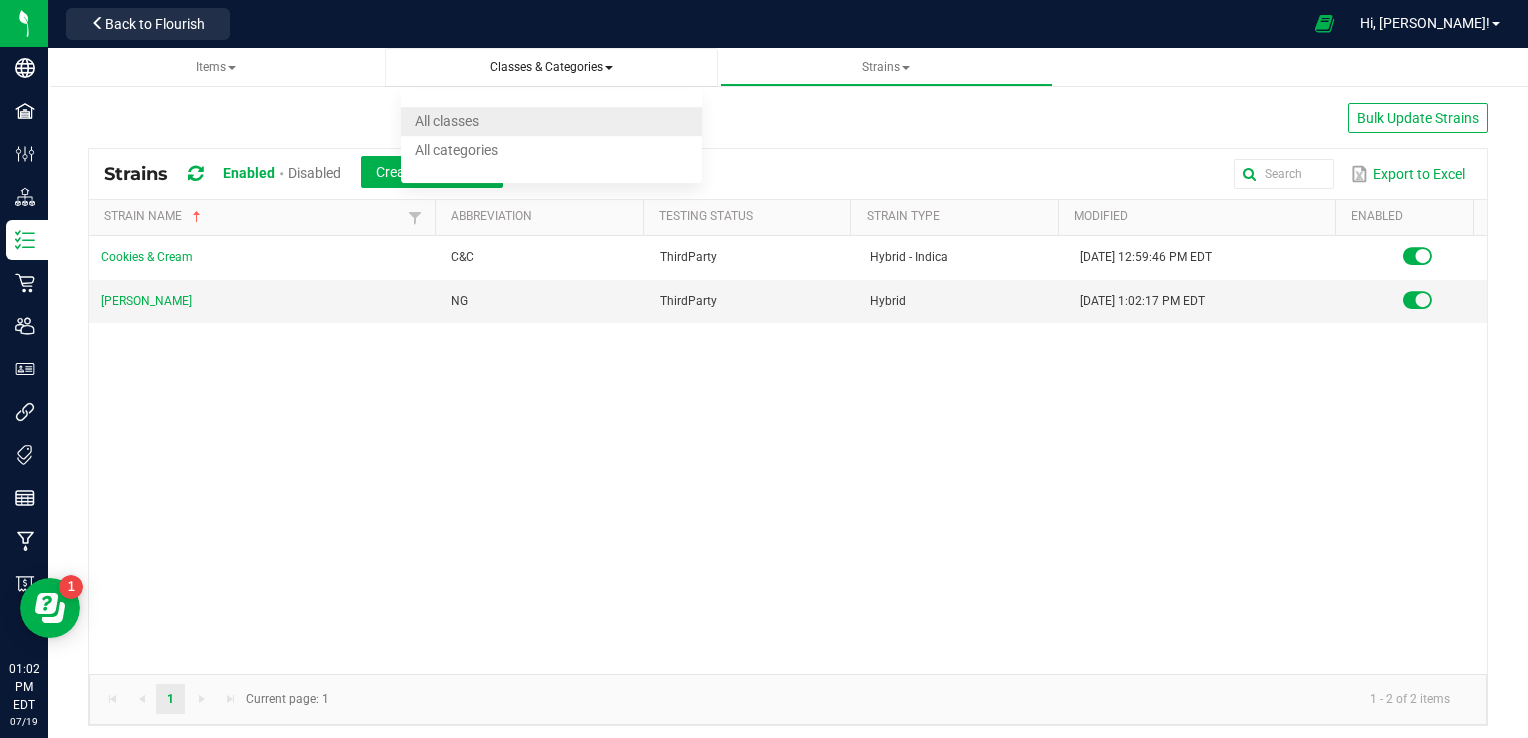 click on "All classes" at bounding box center [551, 121] 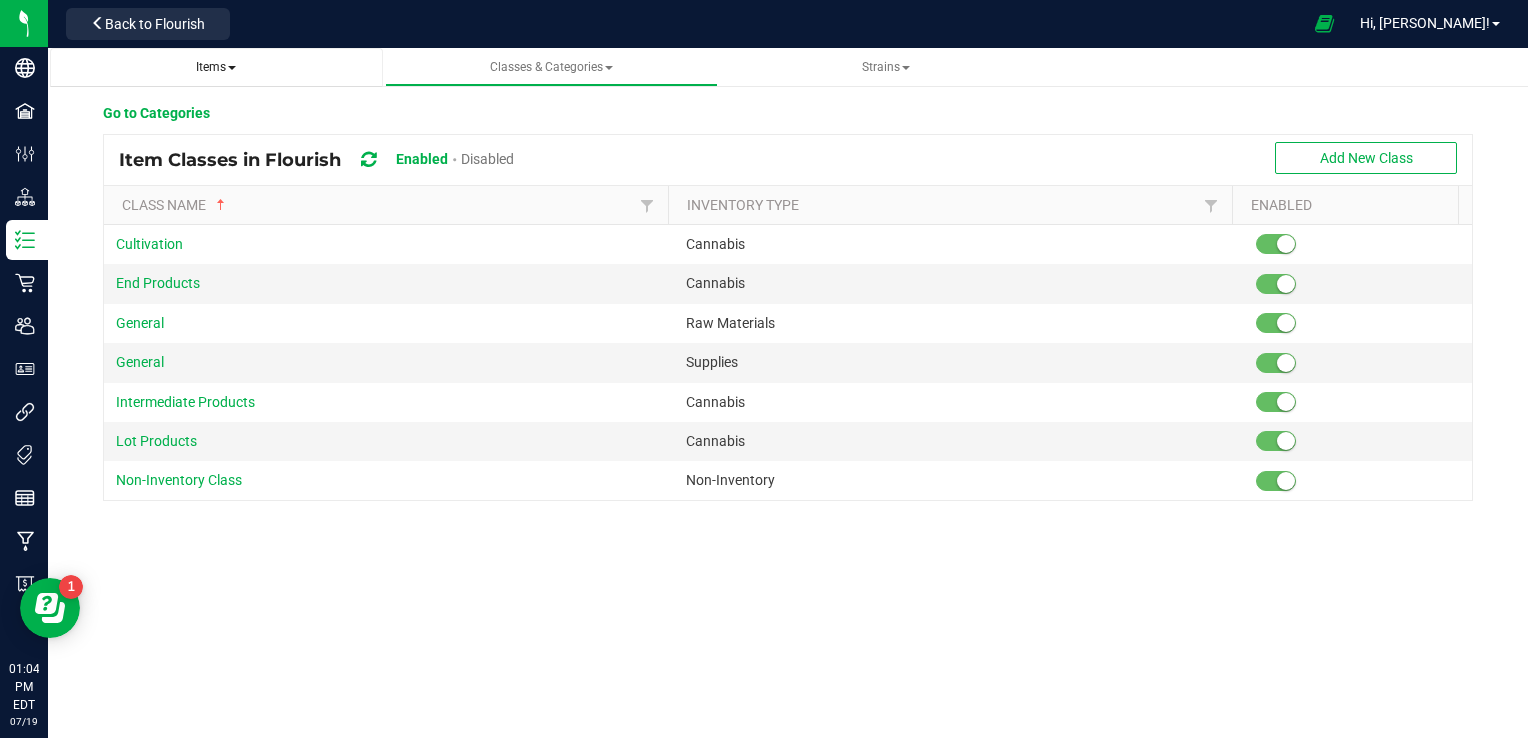 click on "Items" at bounding box center [216, 67] 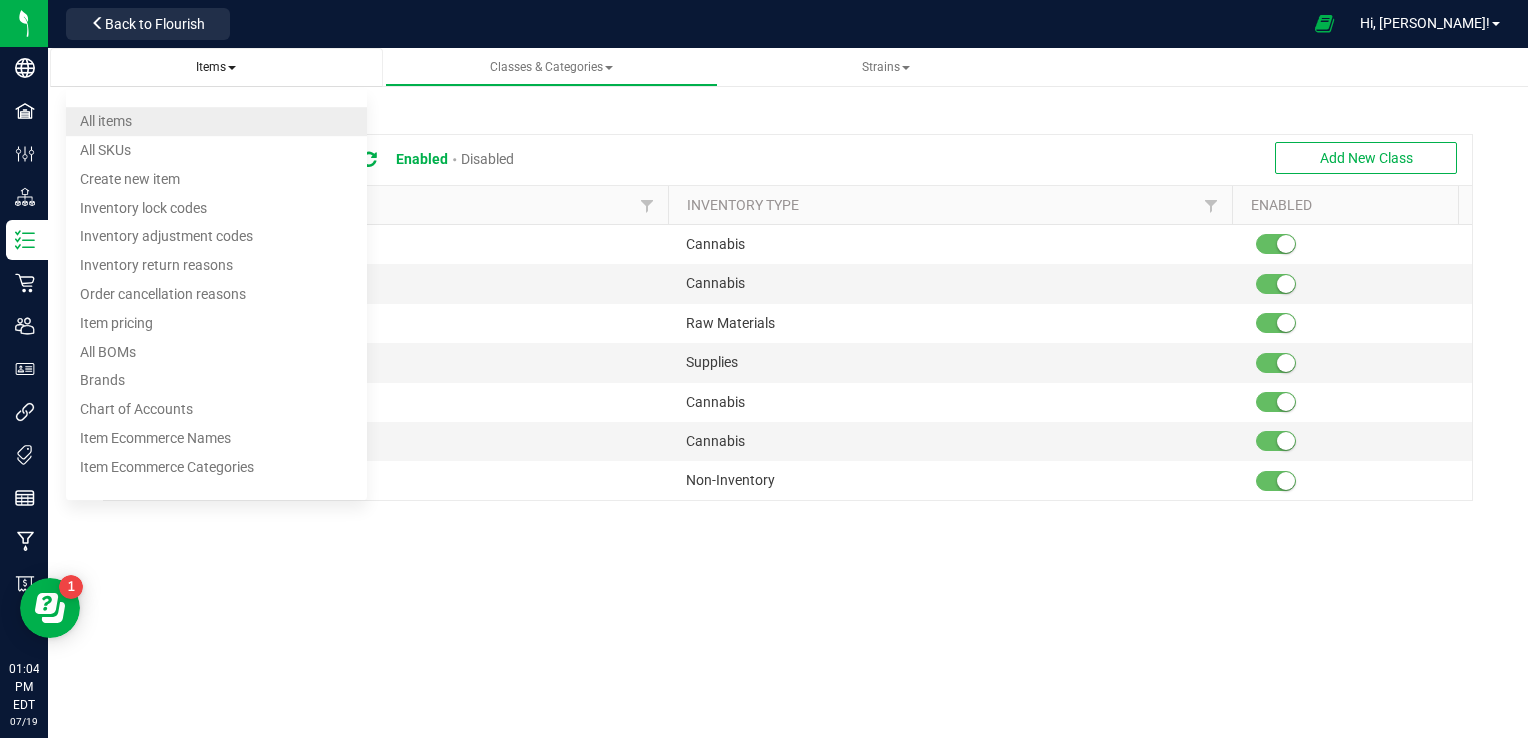 click on "All items" at bounding box center (216, 121) 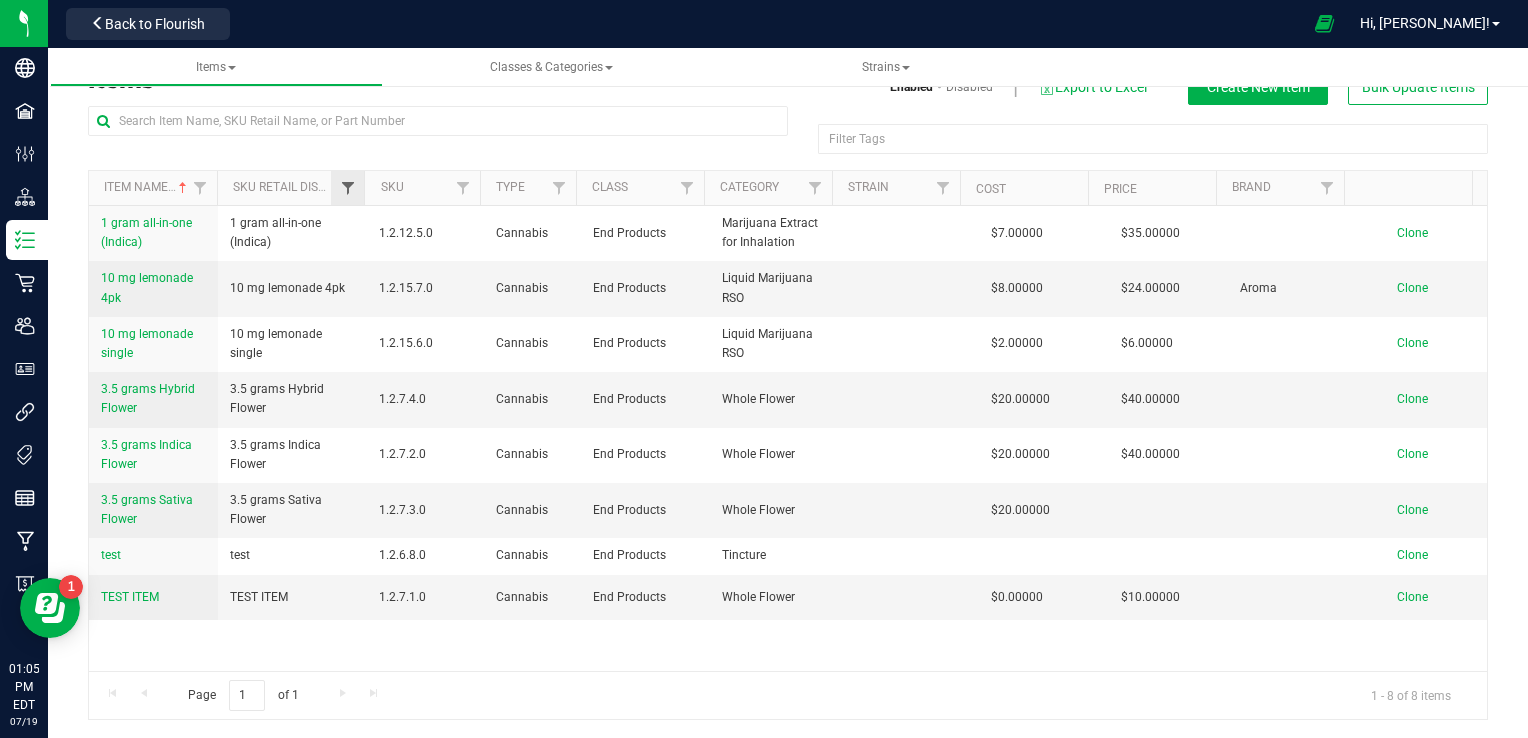 scroll, scrollTop: 0, scrollLeft: 0, axis: both 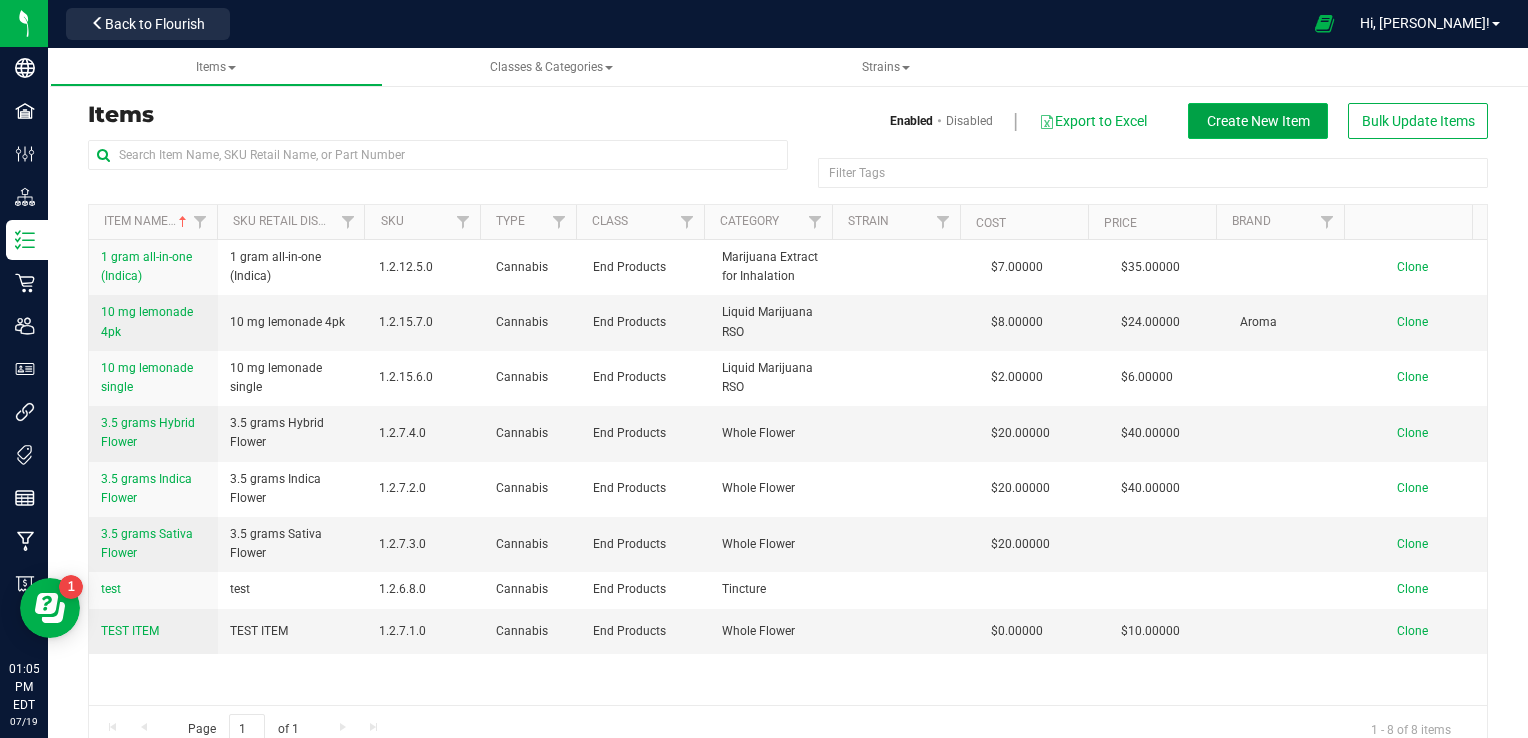 click on "Create New Item" at bounding box center (1258, 121) 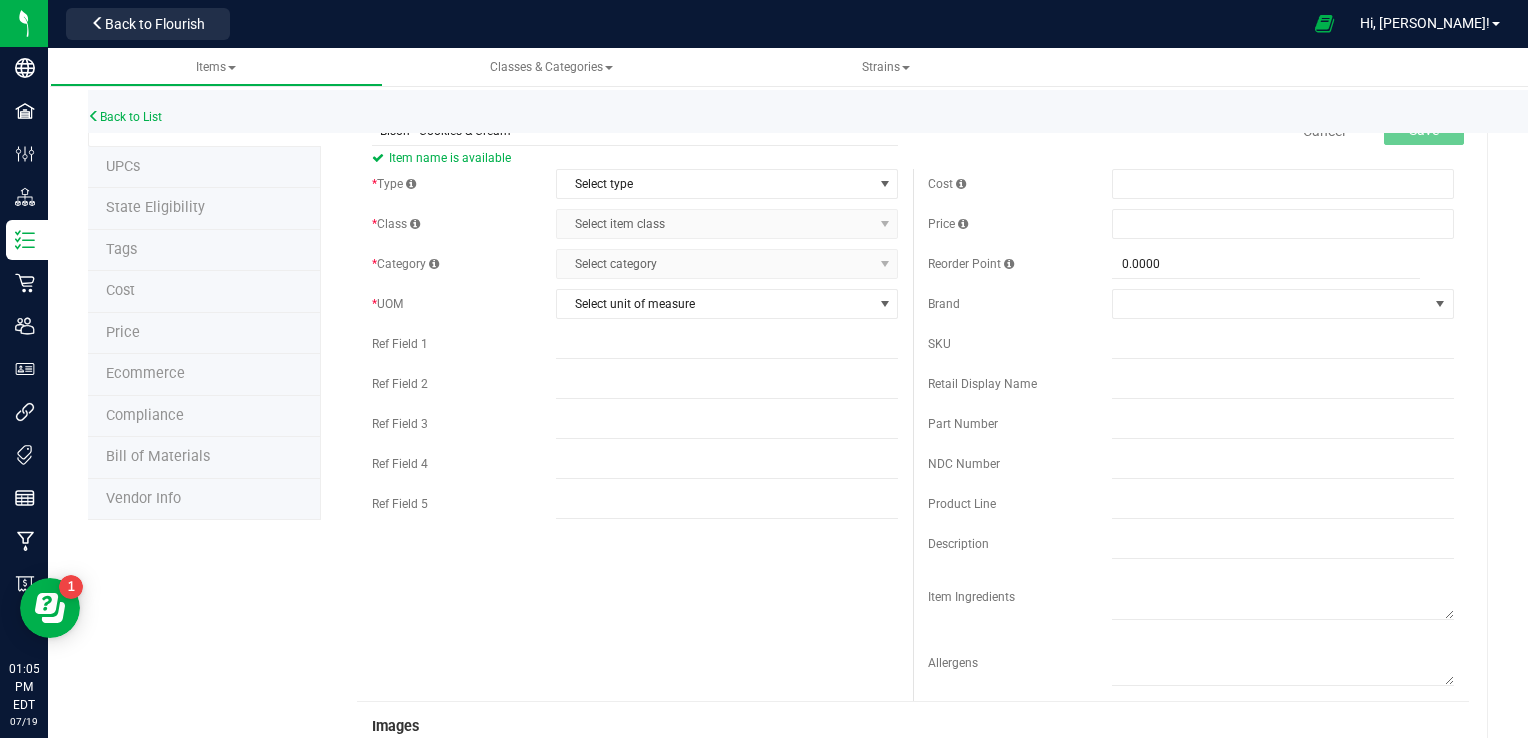 scroll, scrollTop: 0, scrollLeft: 0, axis: both 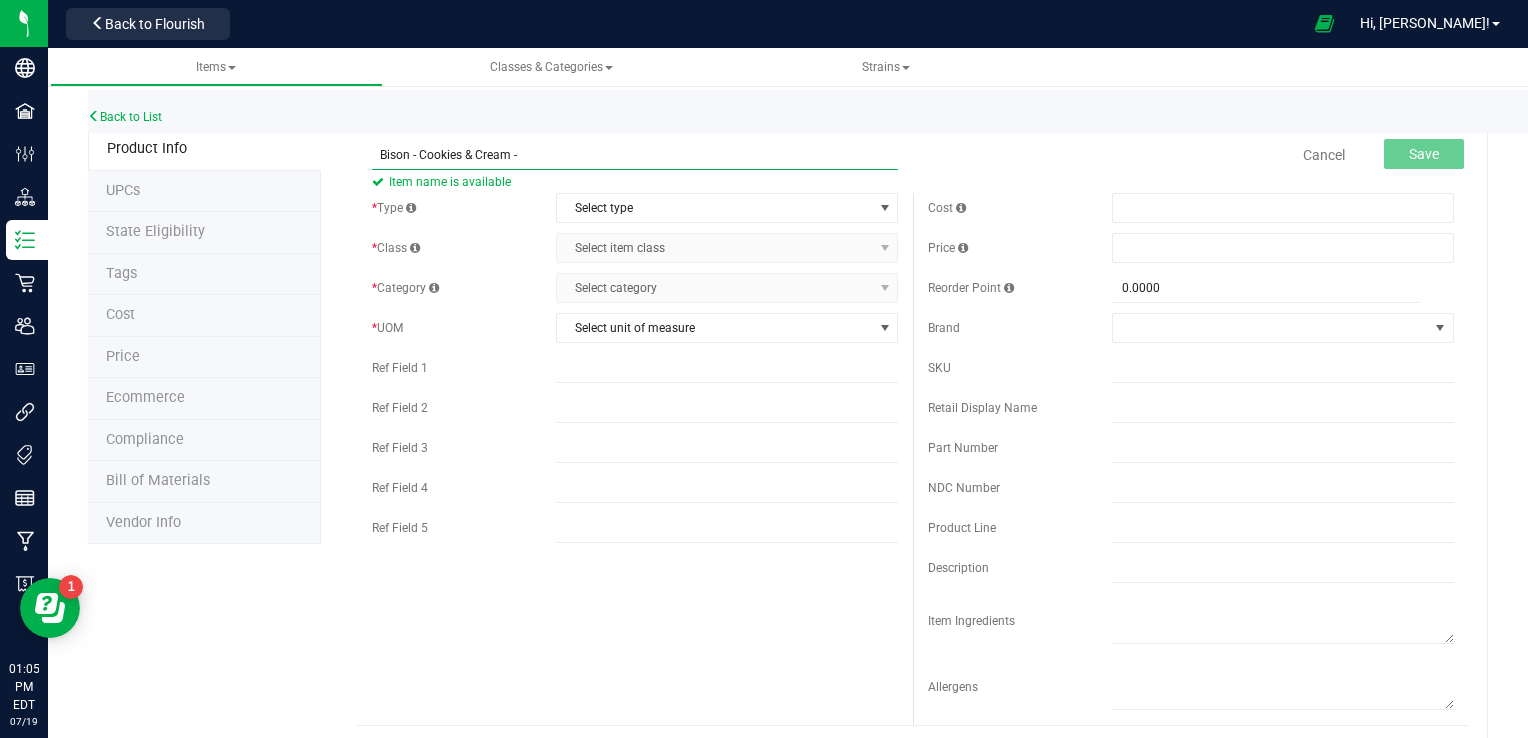 click on "Bison - Cookies & Cream -" at bounding box center (635, 155) 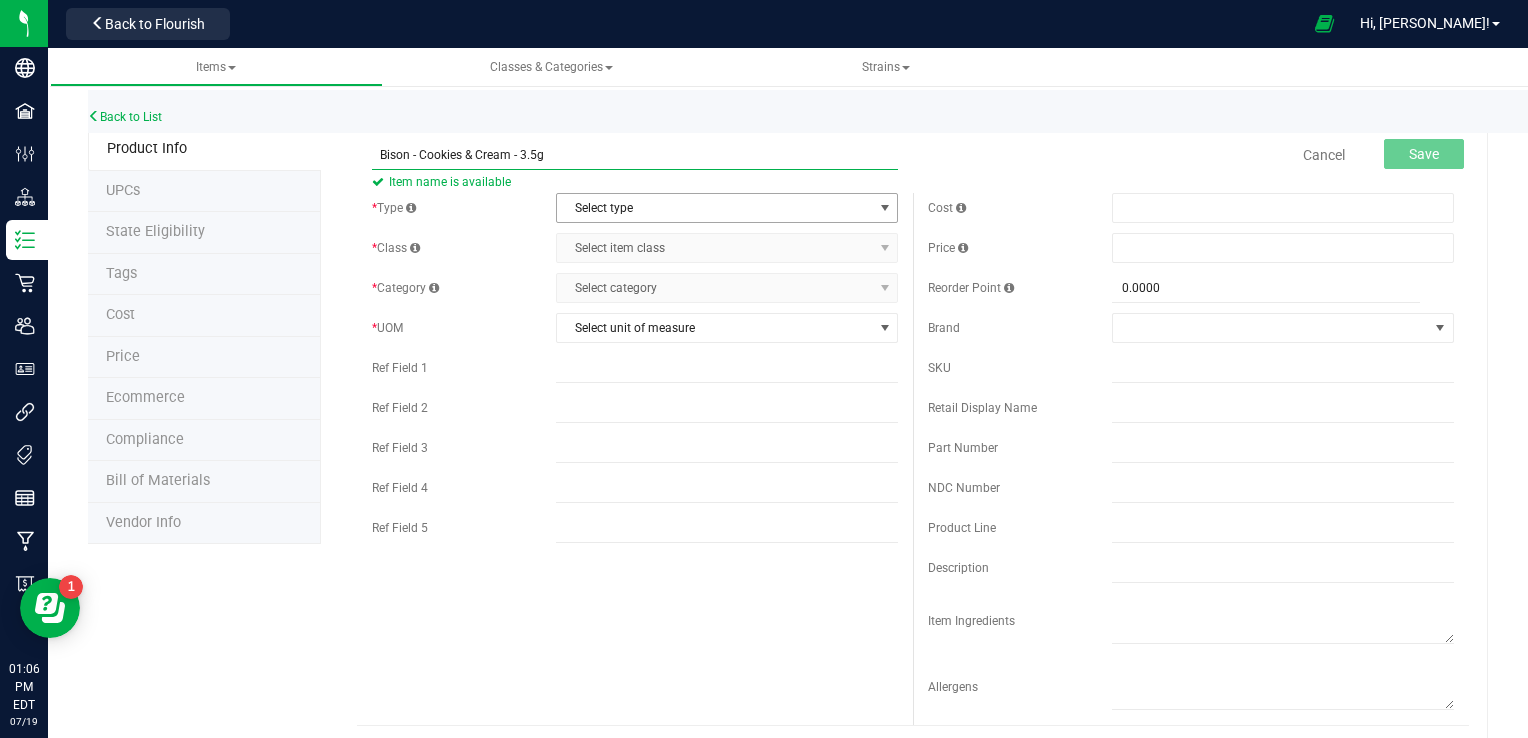 type on "Bison - Cookies & Cream - 3.5g" 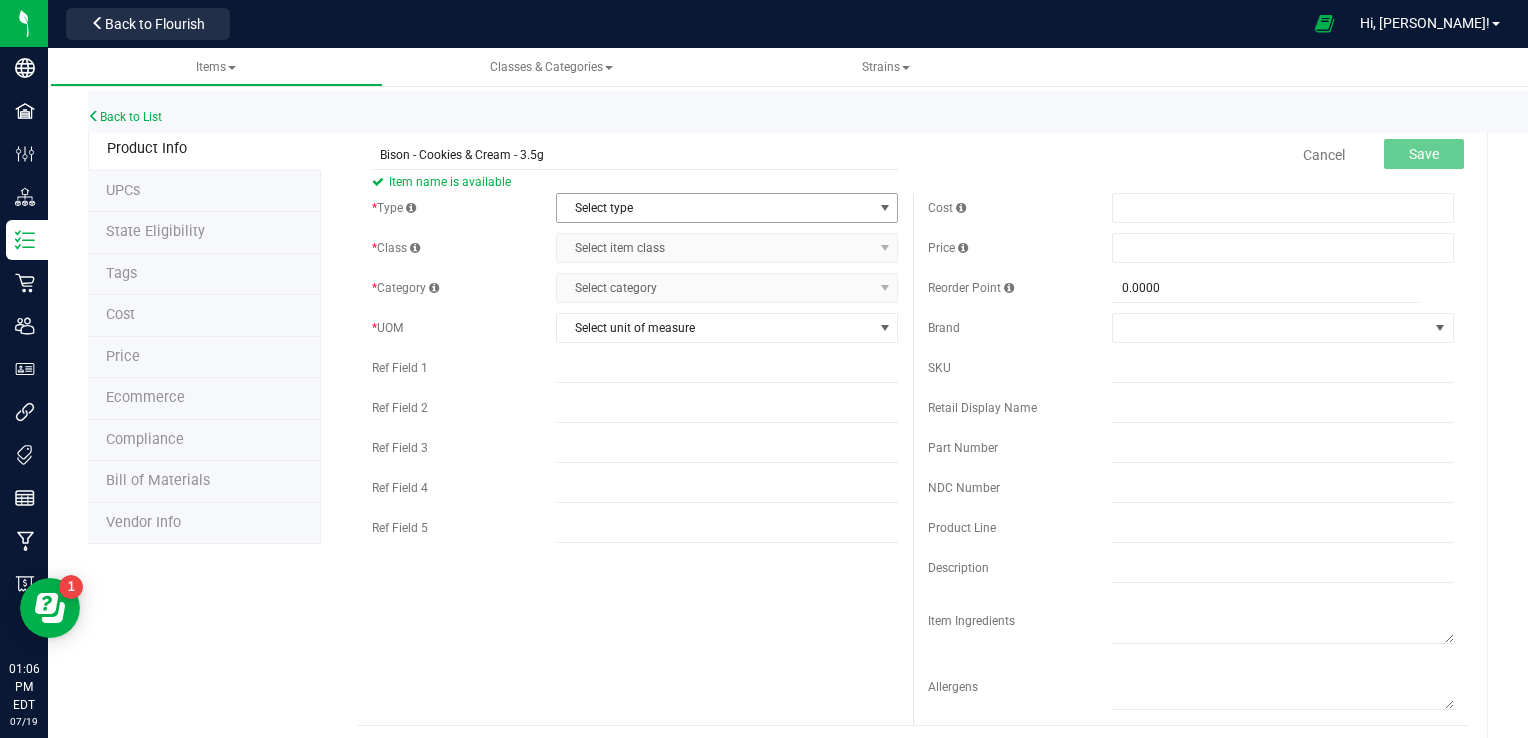 click on "Select type" at bounding box center [714, 208] 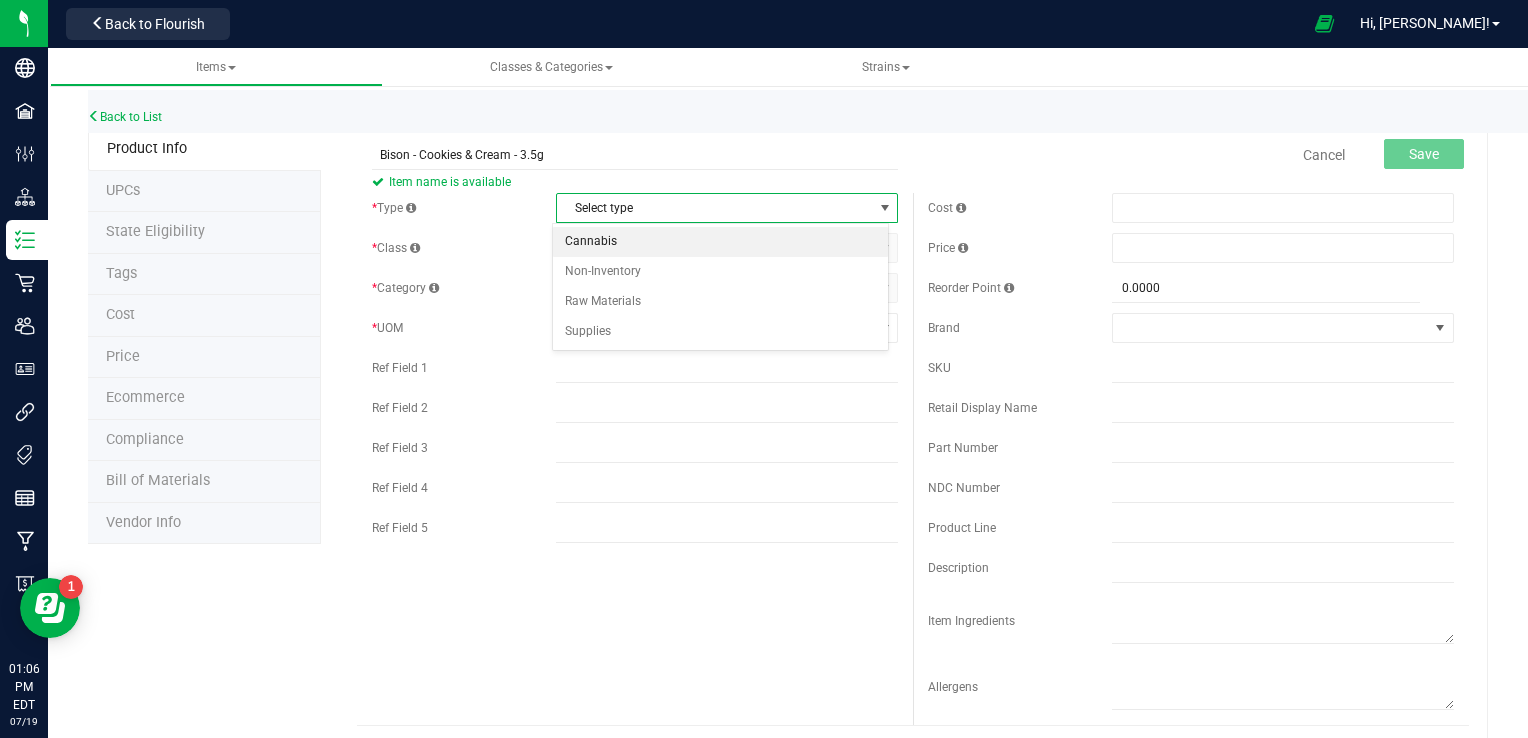 click on "Cannabis" at bounding box center (721, 242) 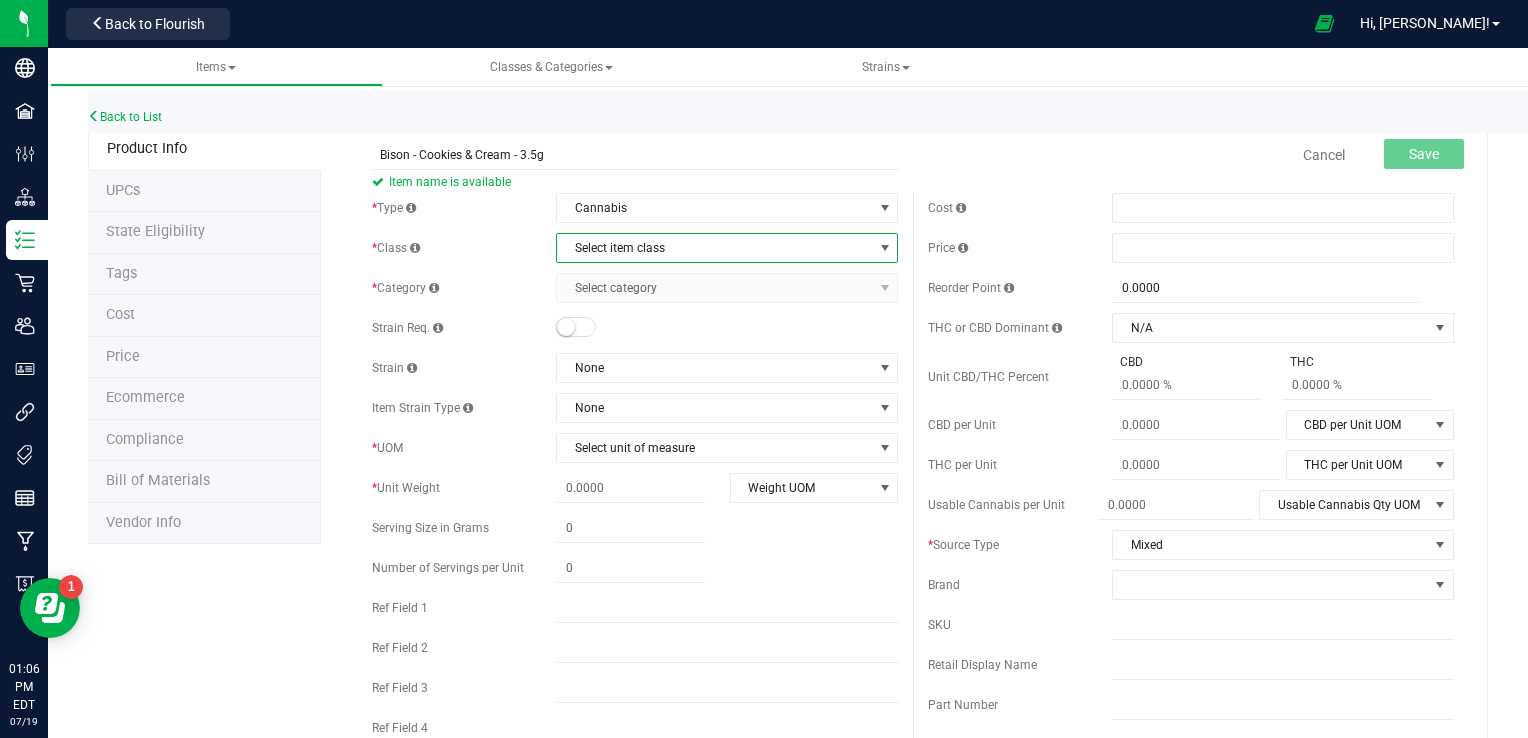 click on "Select item class" at bounding box center [714, 248] 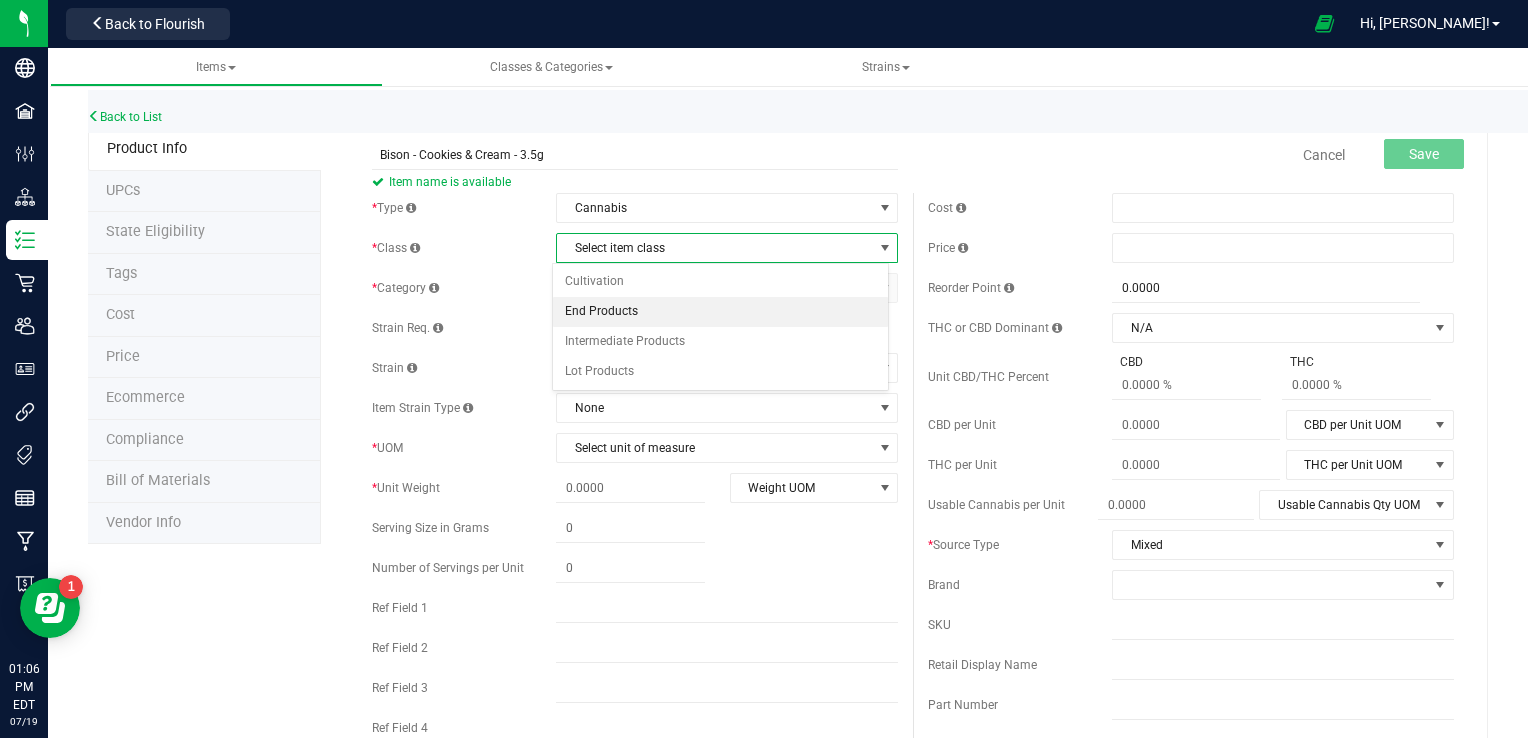 click on "End Products" at bounding box center (721, 312) 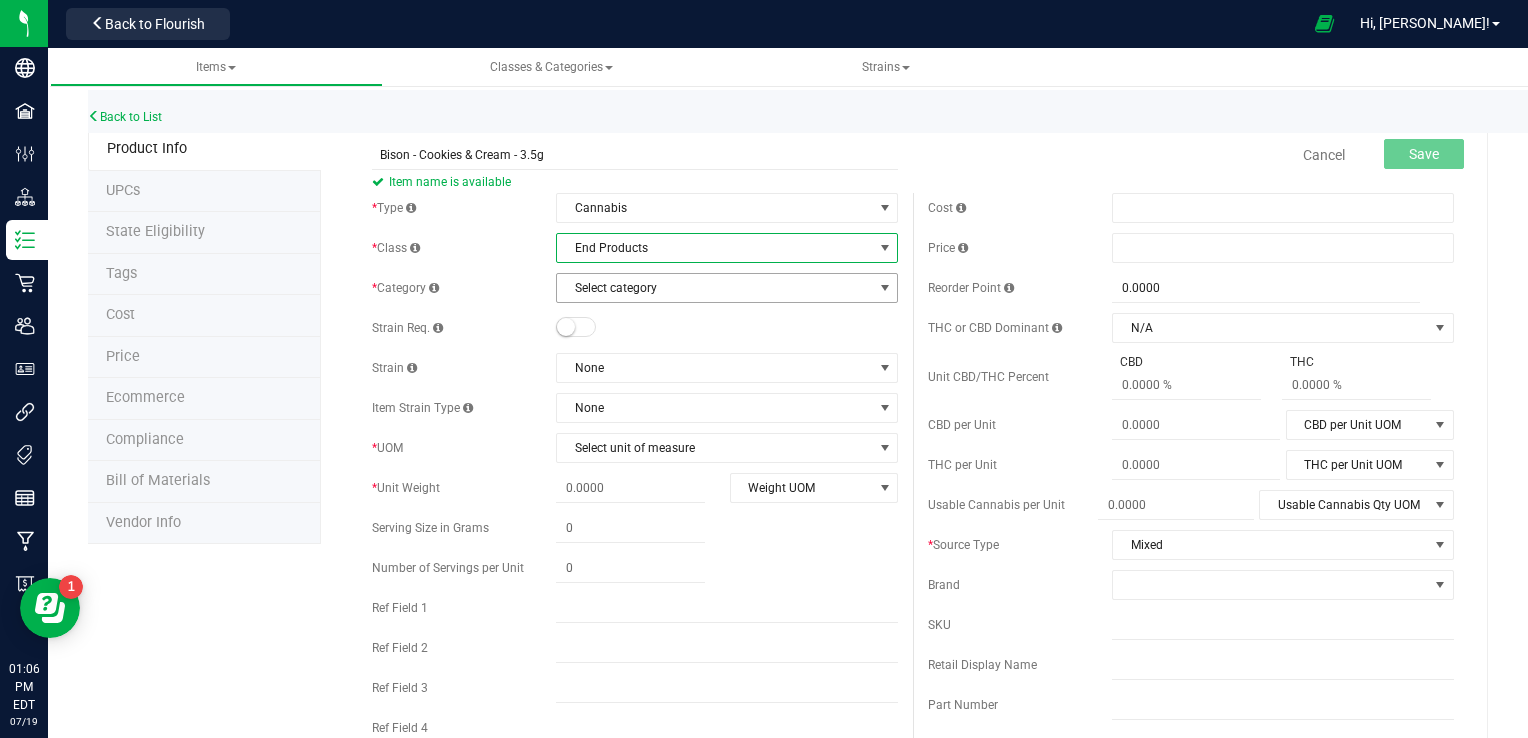 click on "Select category" at bounding box center (714, 288) 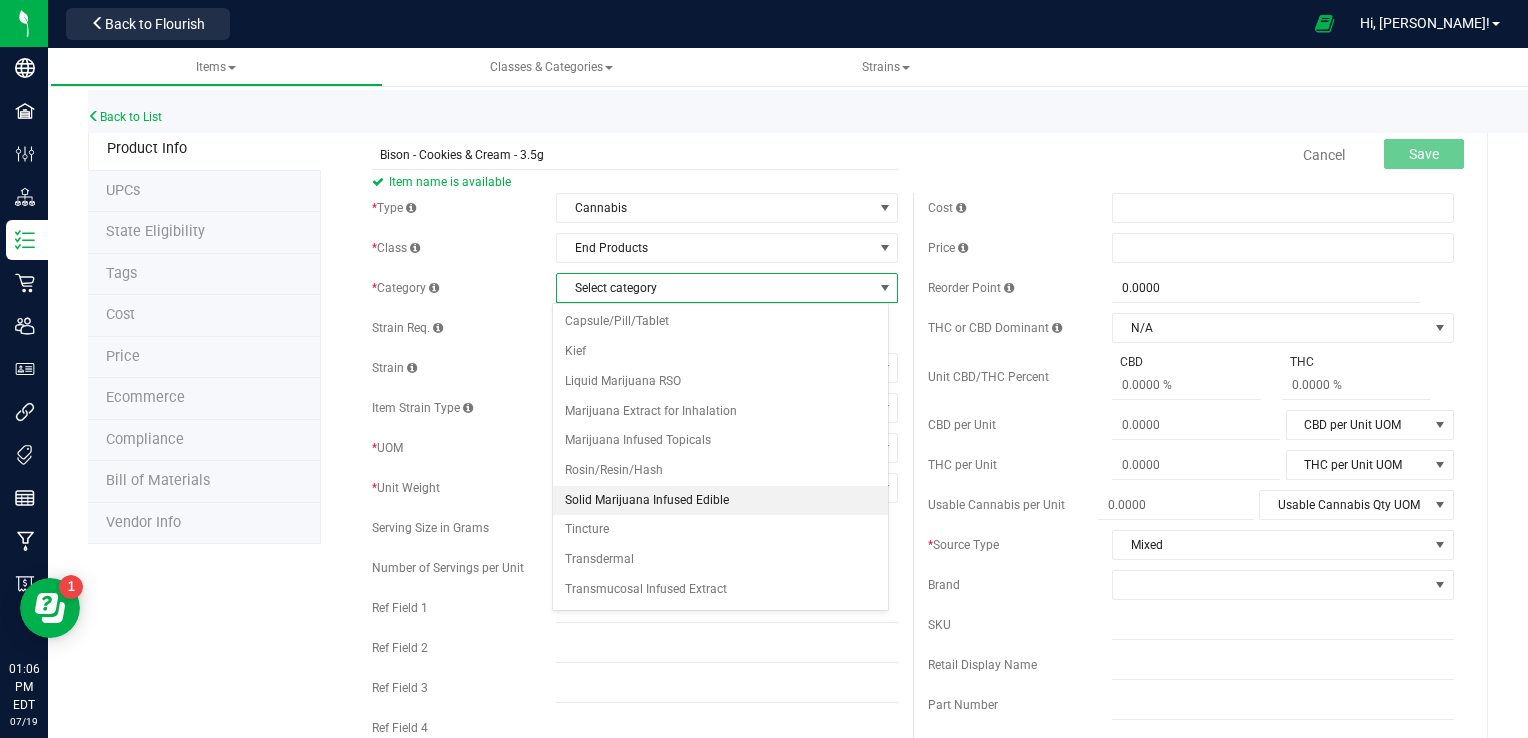 scroll, scrollTop: 22, scrollLeft: 0, axis: vertical 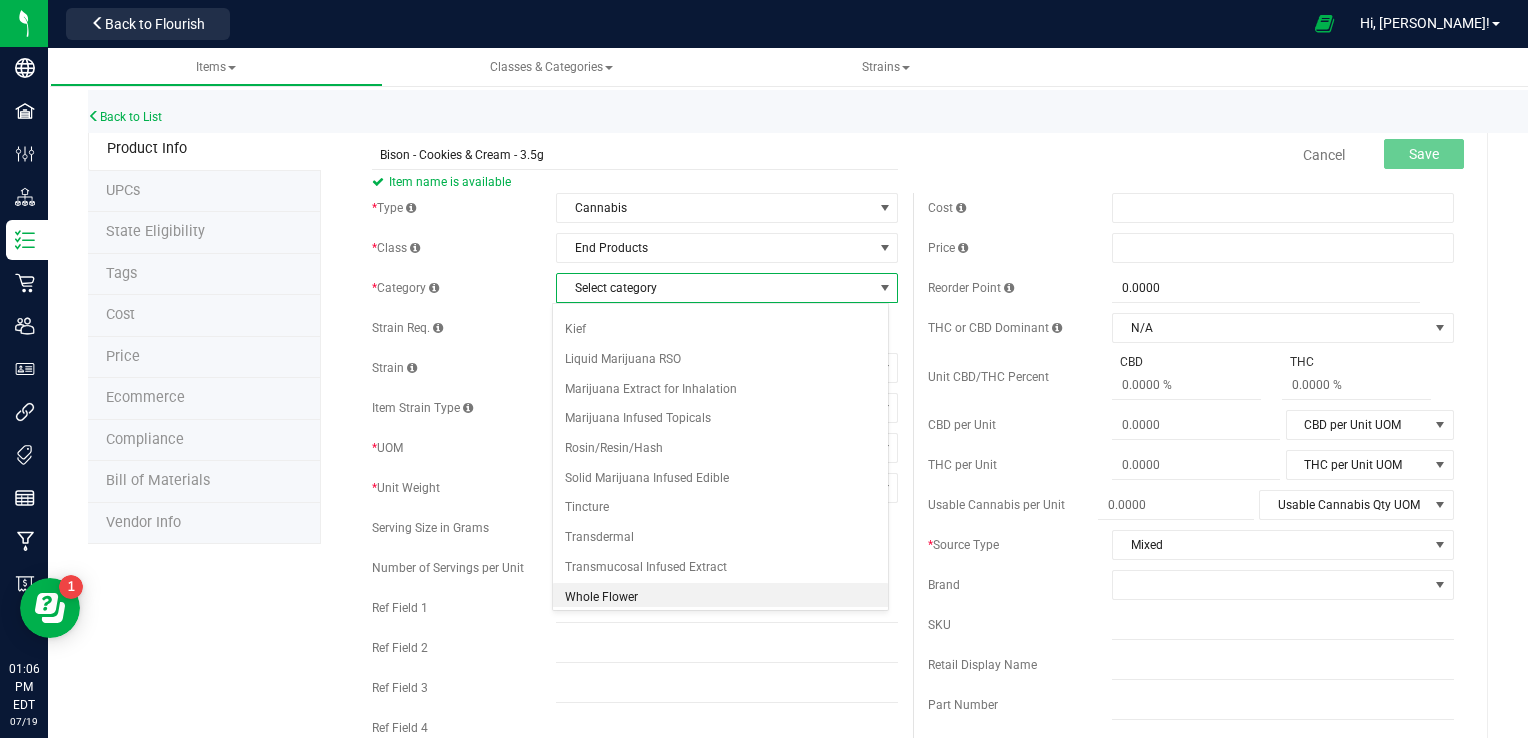 click on "Whole Flower" at bounding box center [721, 598] 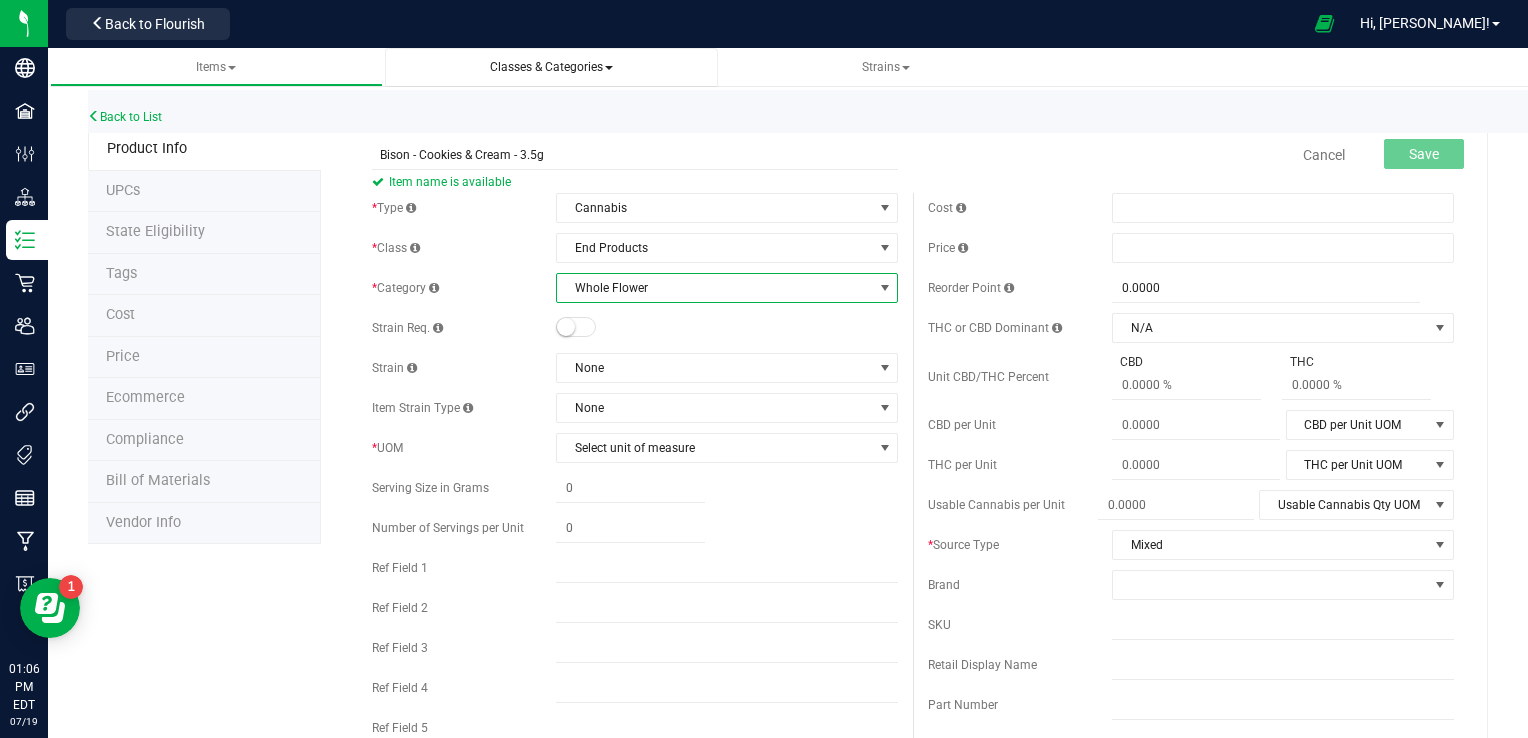 click on "Classes & Categories   All classes   All categories" at bounding box center [551, 67] 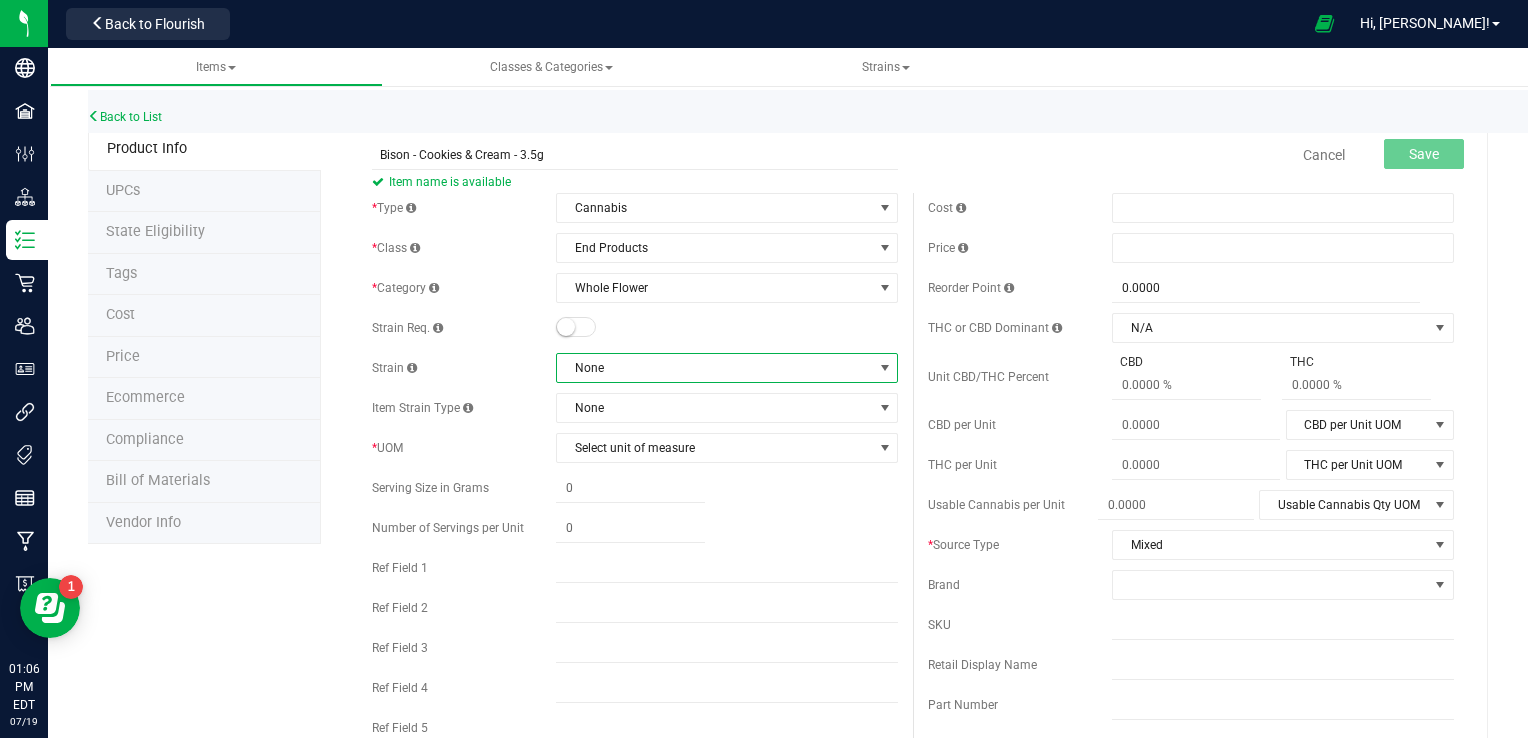 click on "None" at bounding box center (714, 368) 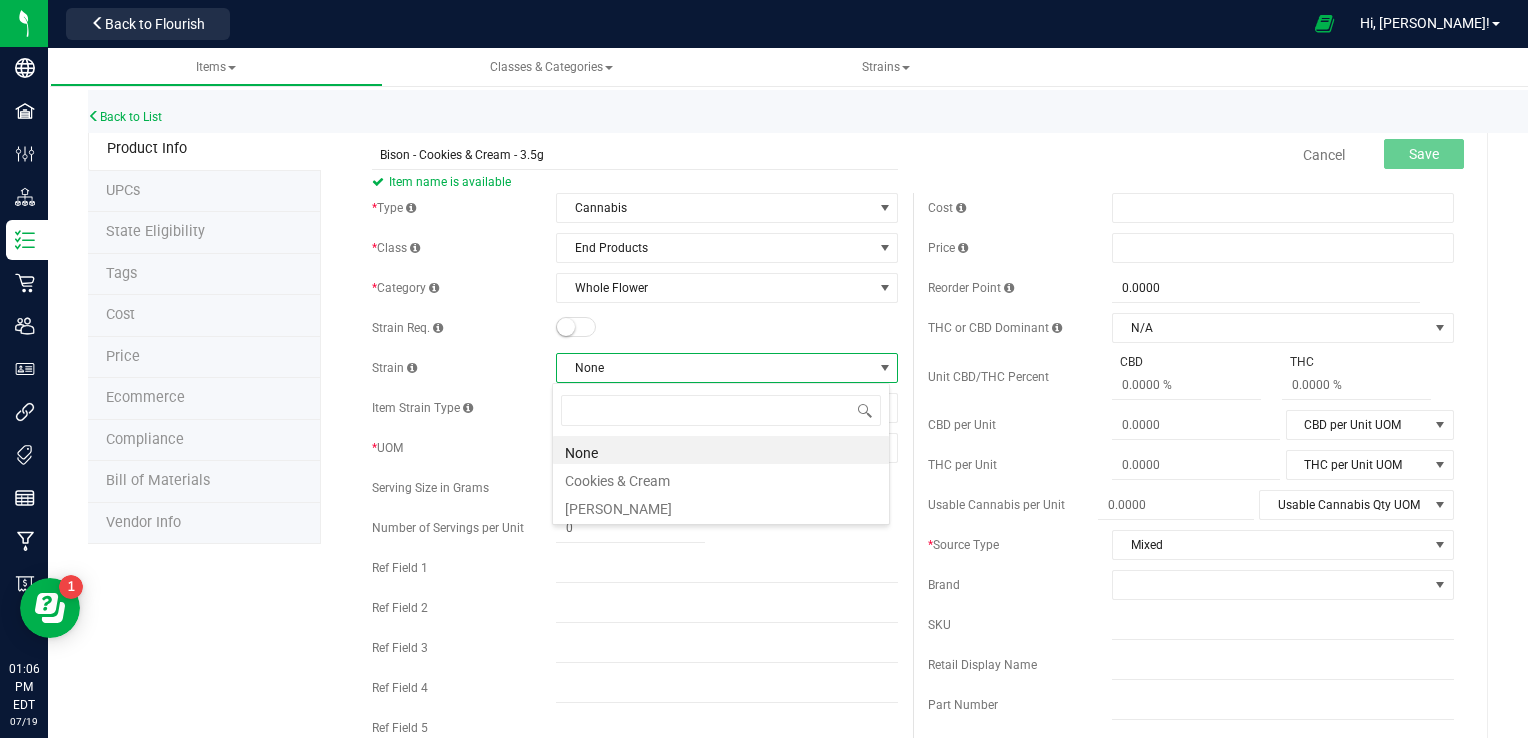 scroll, scrollTop: 99970, scrollLeft: 99662, axis: both 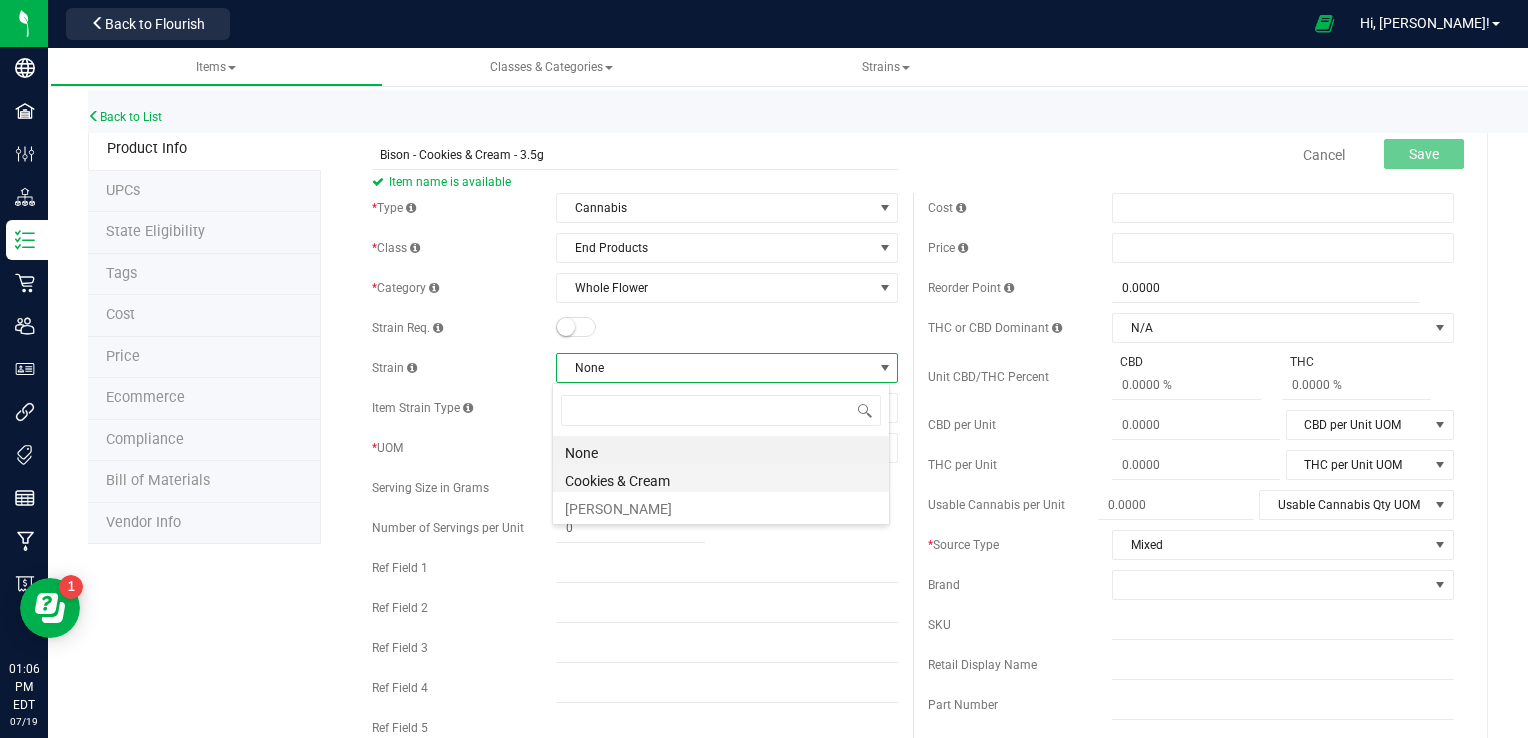 click on "Cookies & Cream" at bounding box center [721, 478] 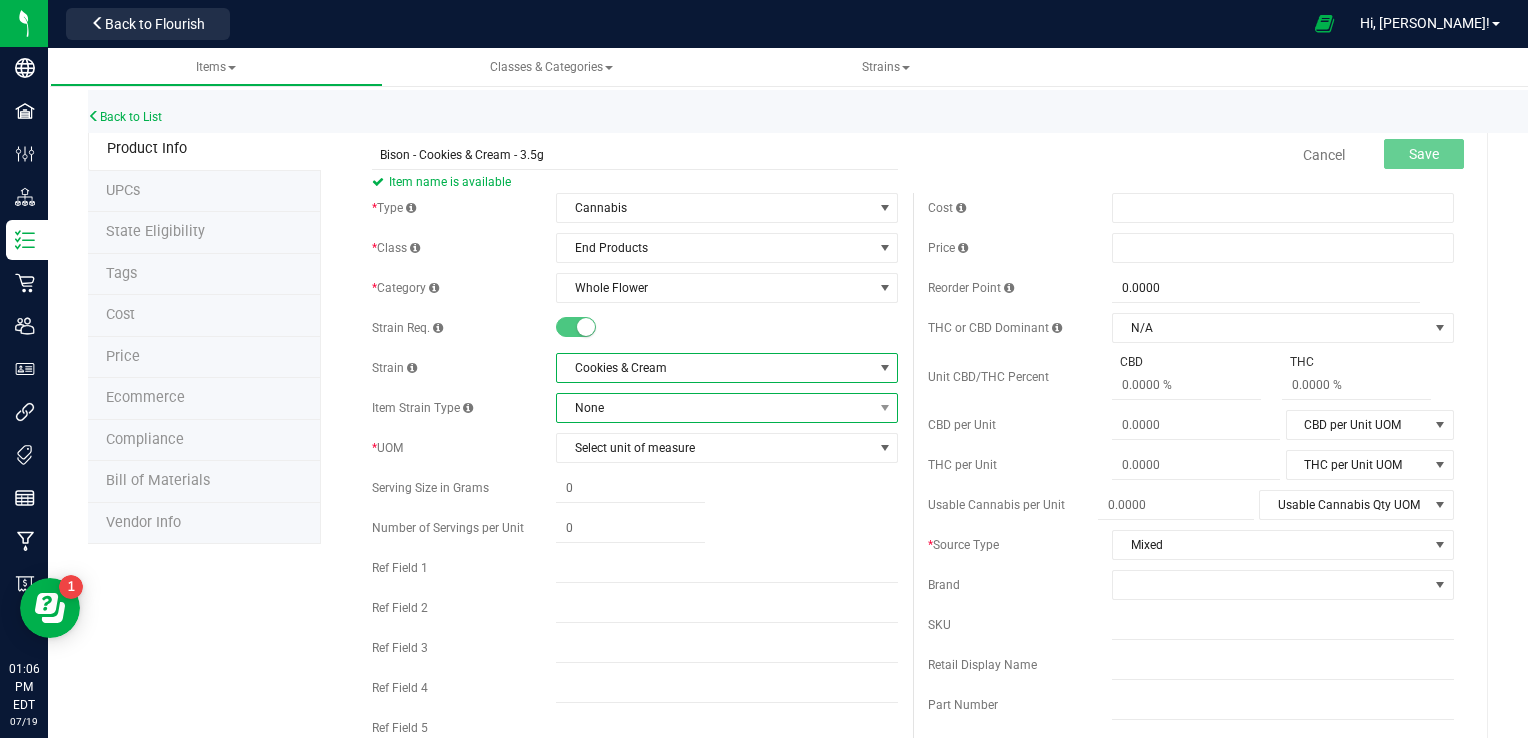 click on "None" at bounding box center [714, 408] 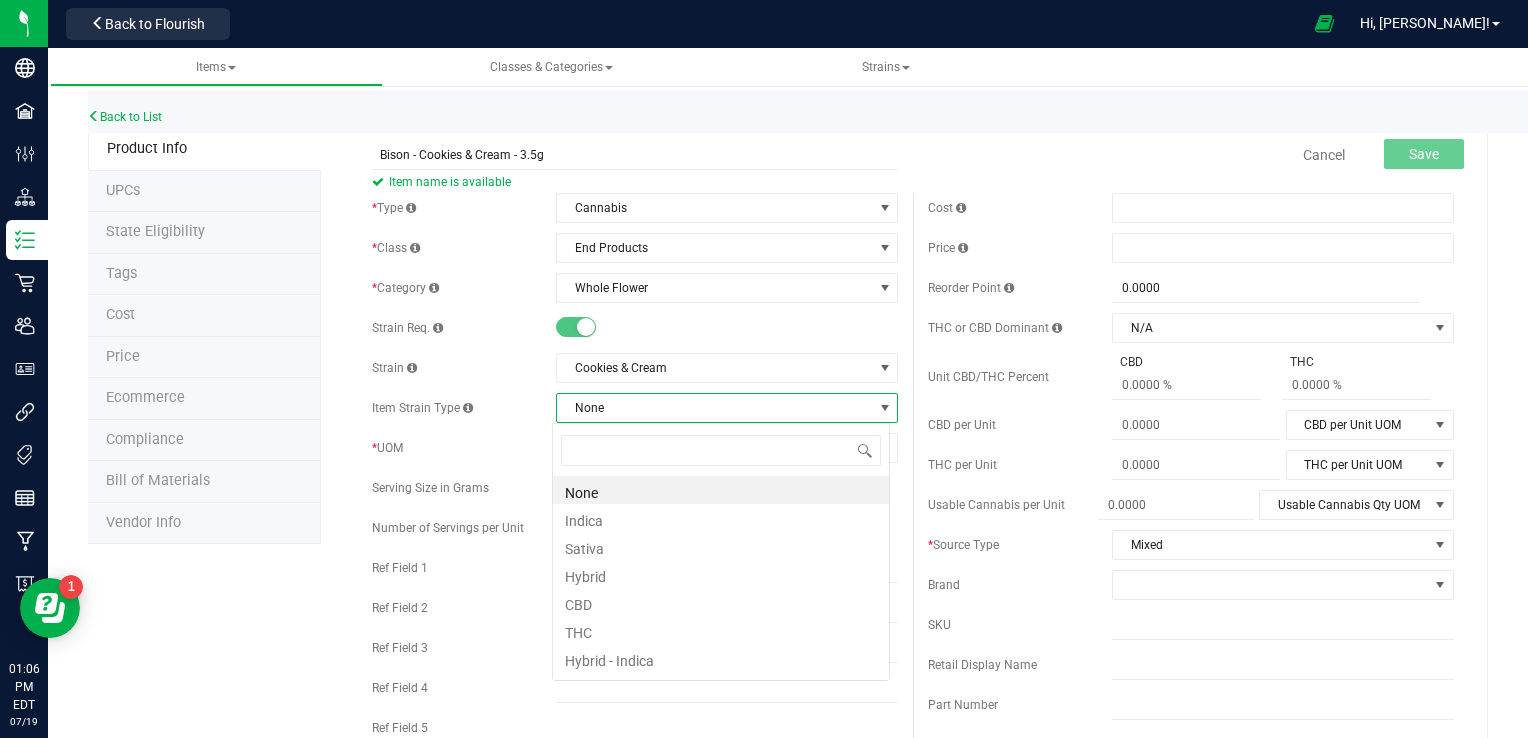 scroll, scrollTop: 99970, scrollLeft: 99662, axis: both 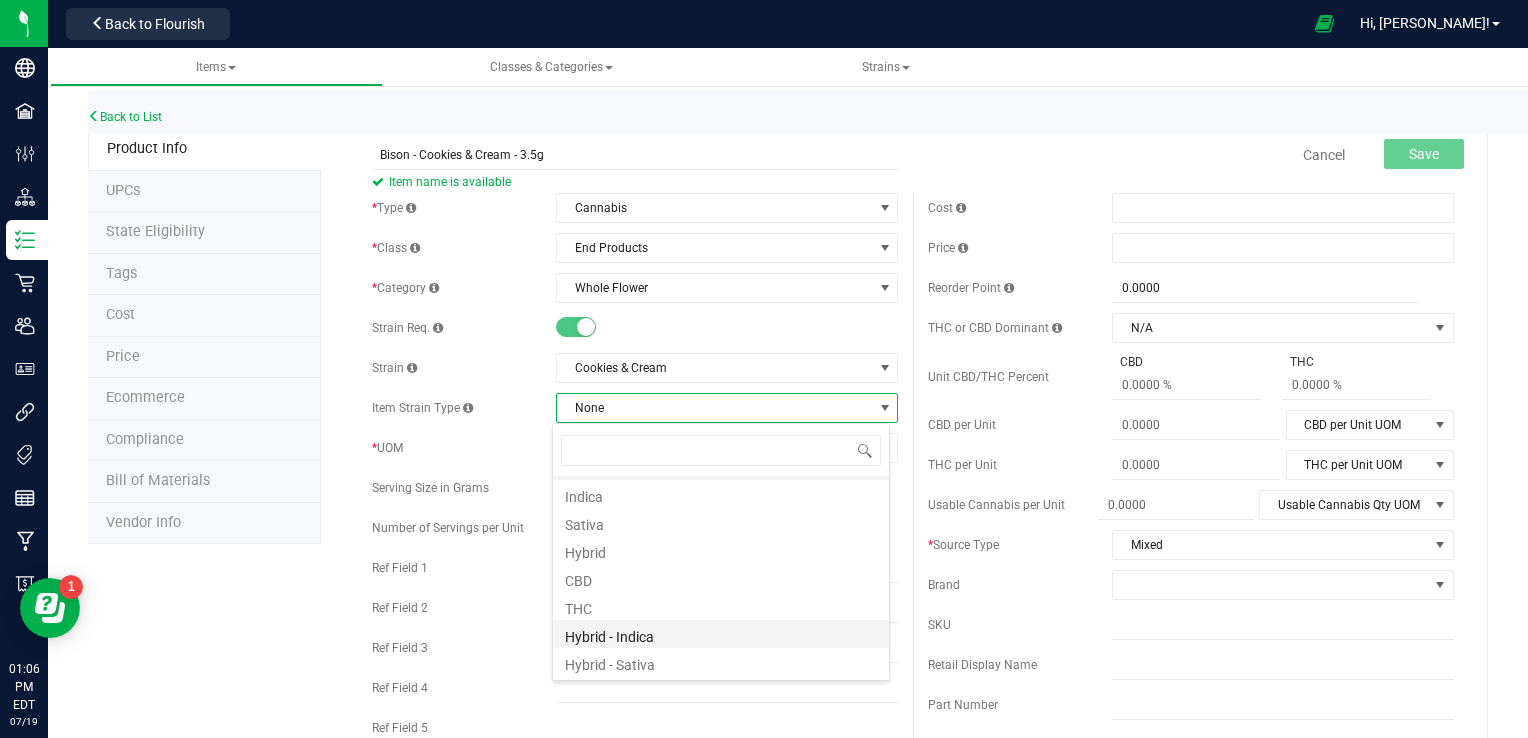 click on "Hybrid - Indica" at bounding box center [721, 634] 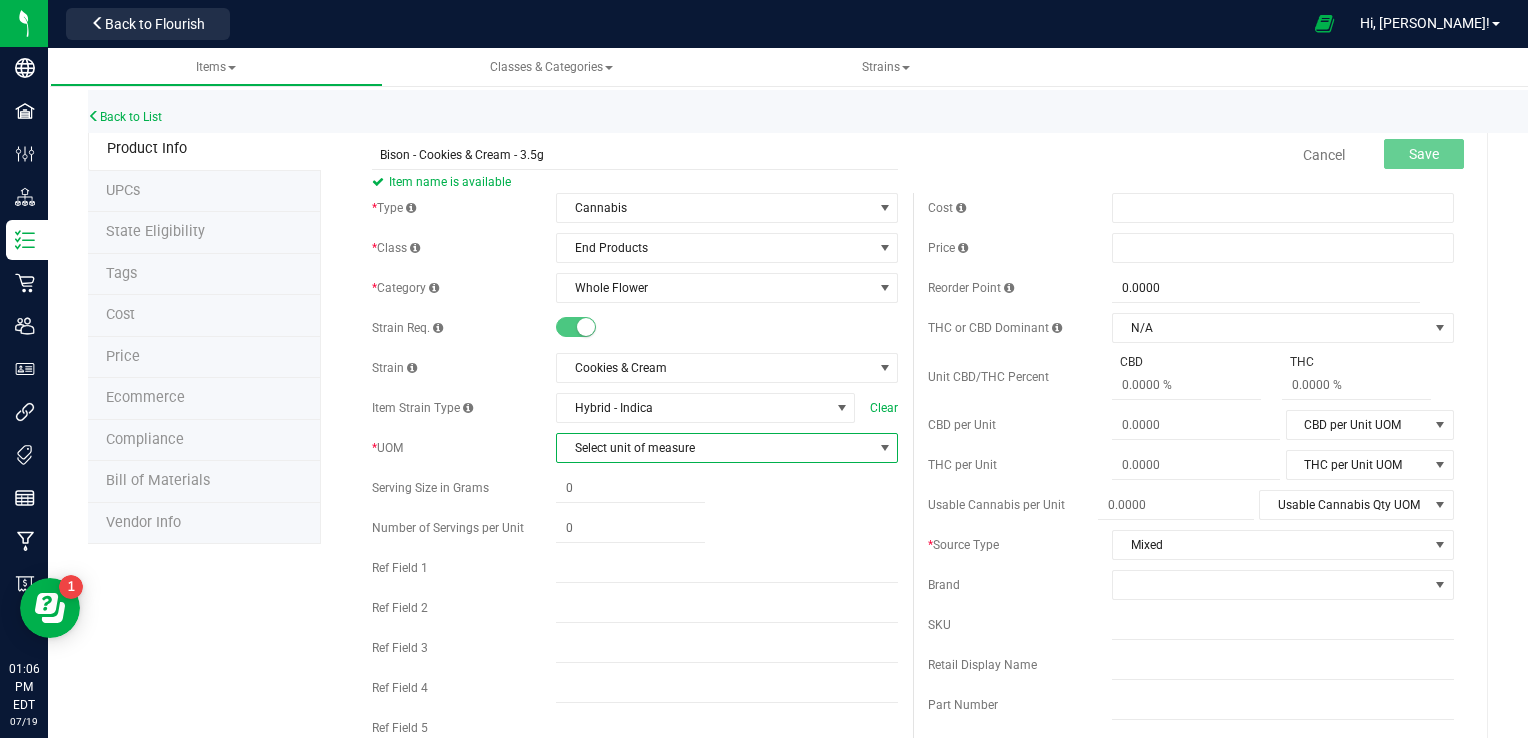 click on "Select unit of measure" at bounding box center [714, 448] 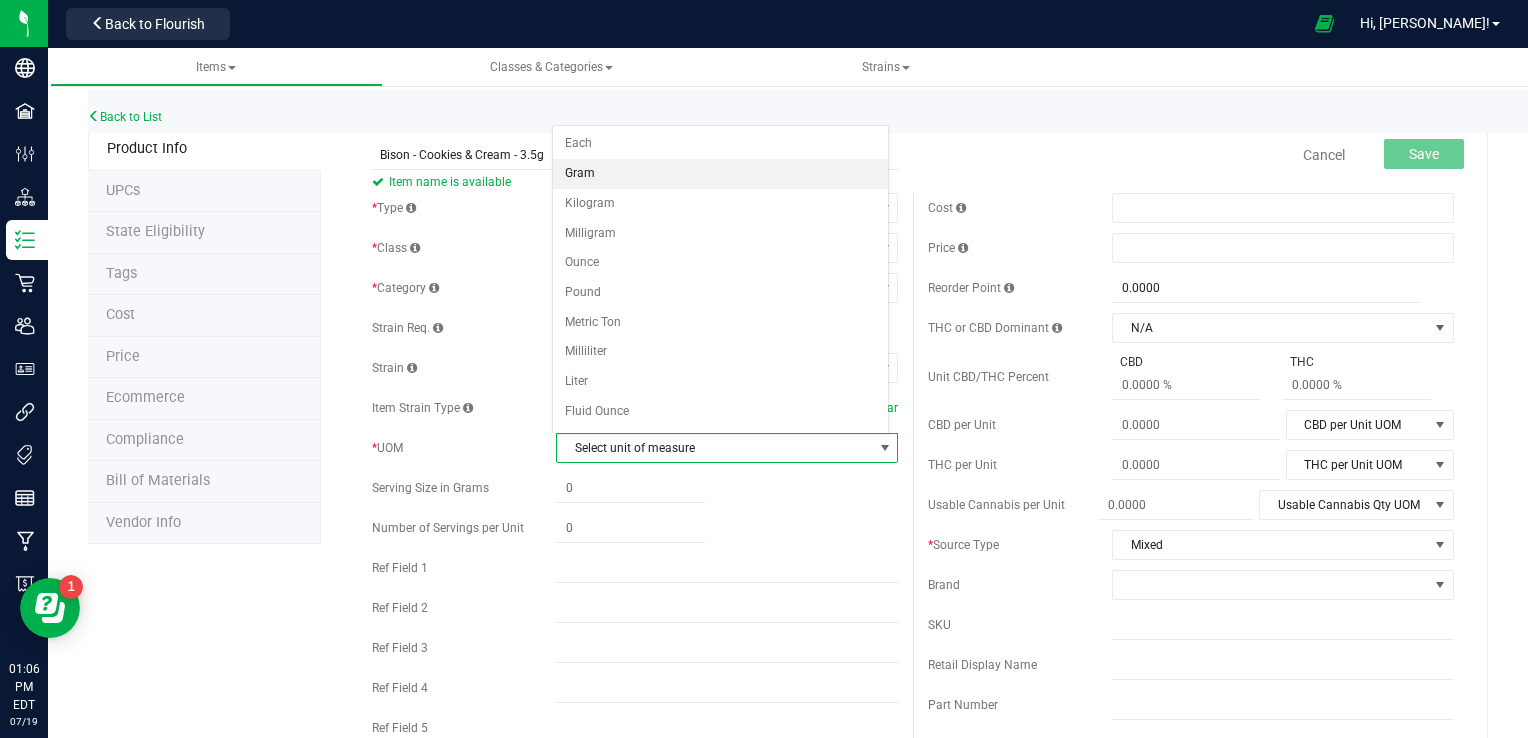 click on "Gram" at bounding box center [721, 174] 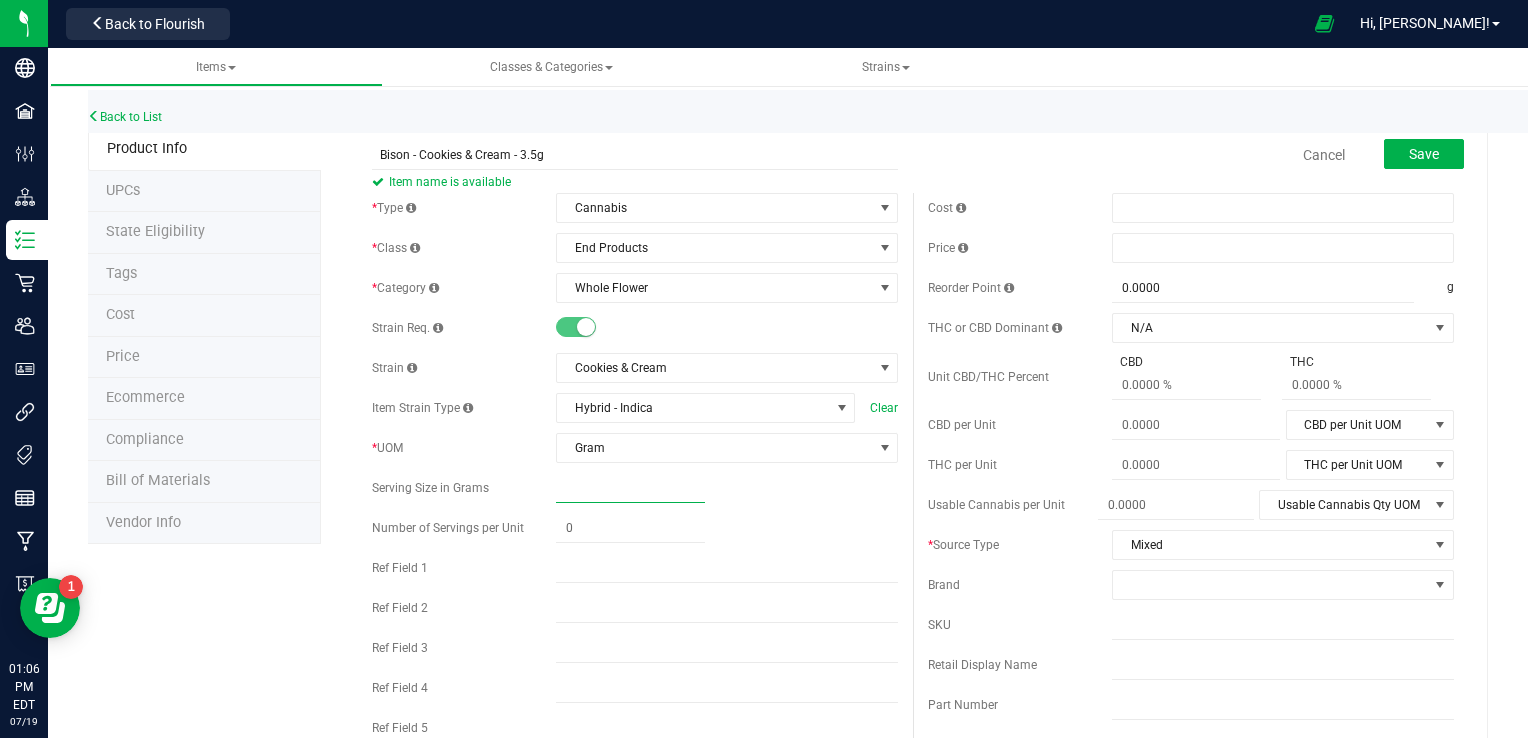 click at bounding box center (630, 488) 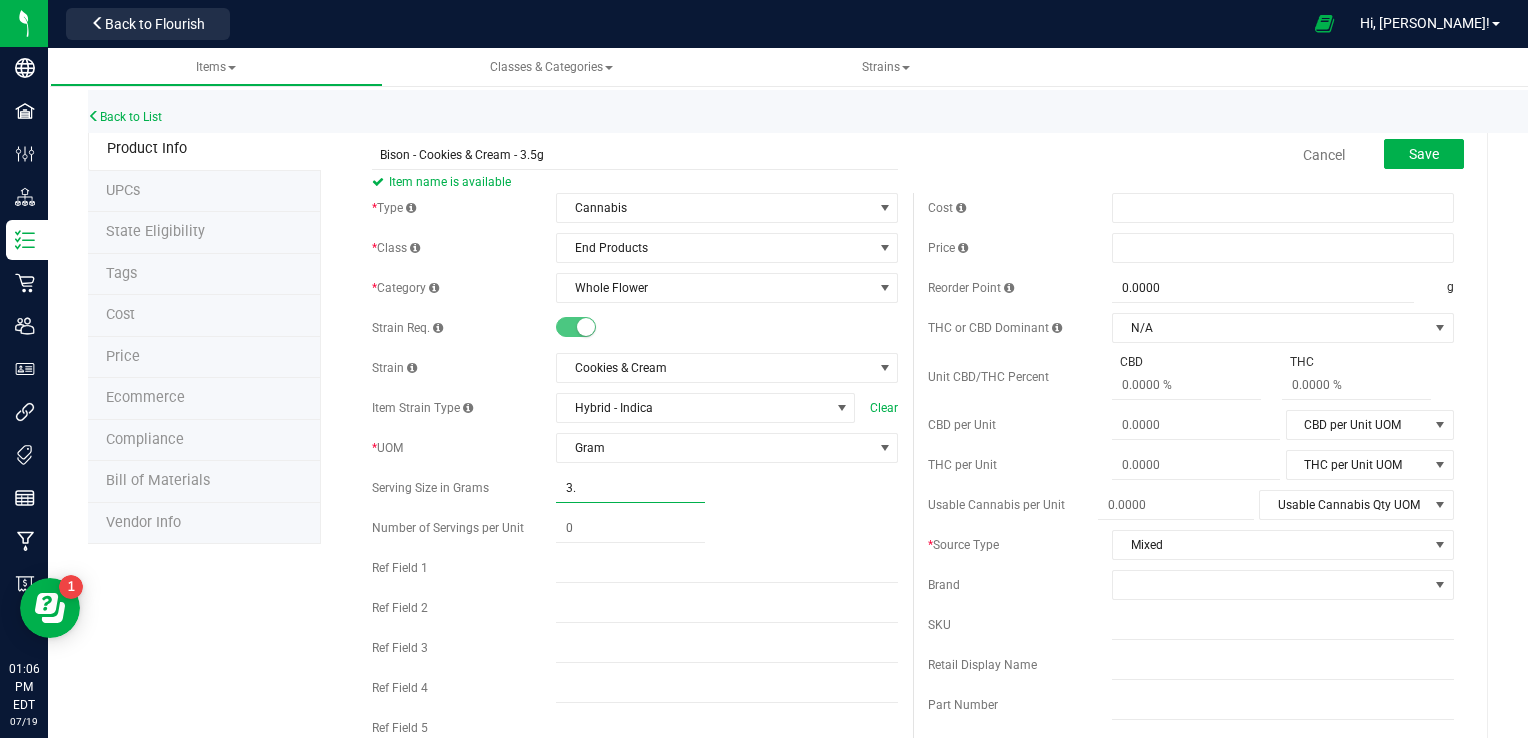 type on "3.5" 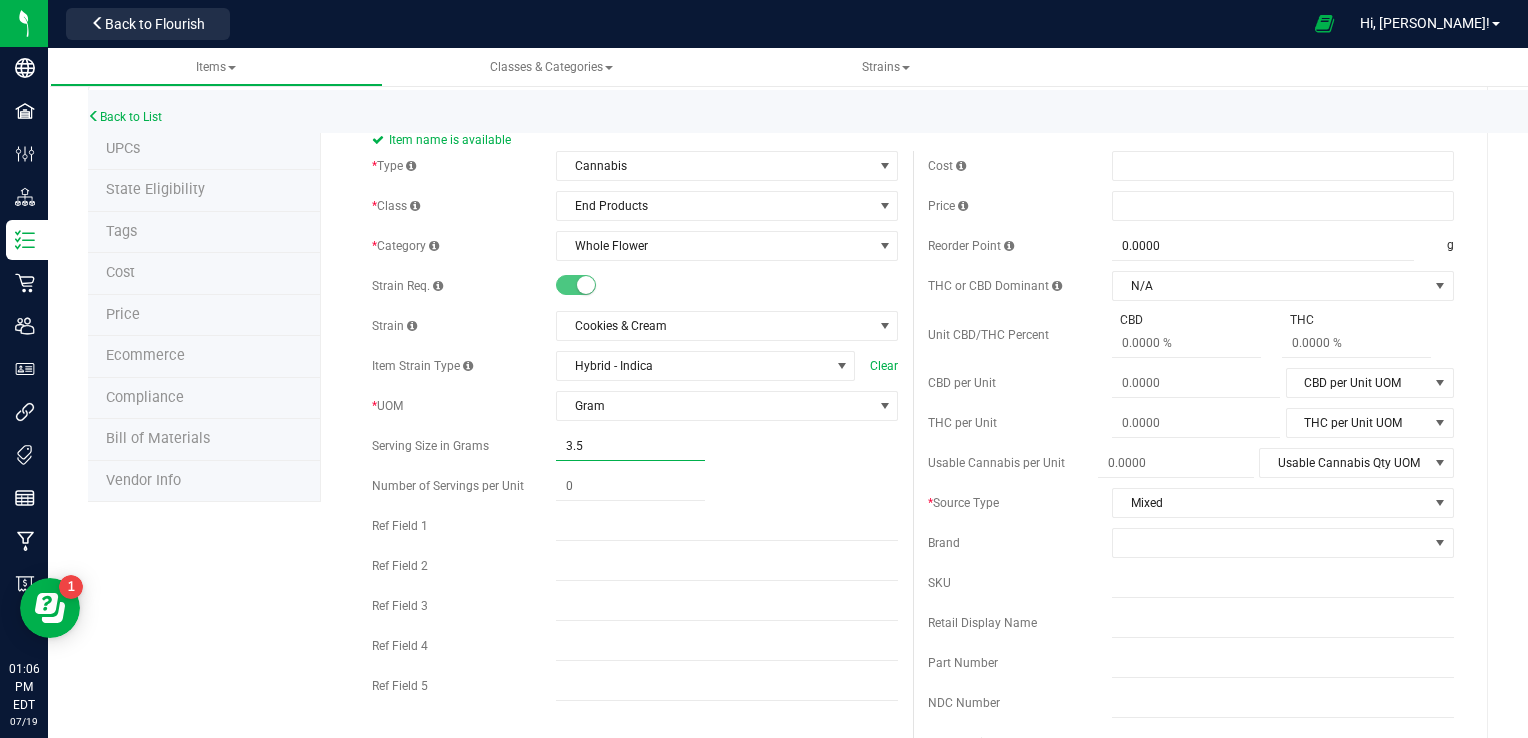 scroll, scrollTop: 0, scrollLeft: 0, axis: both 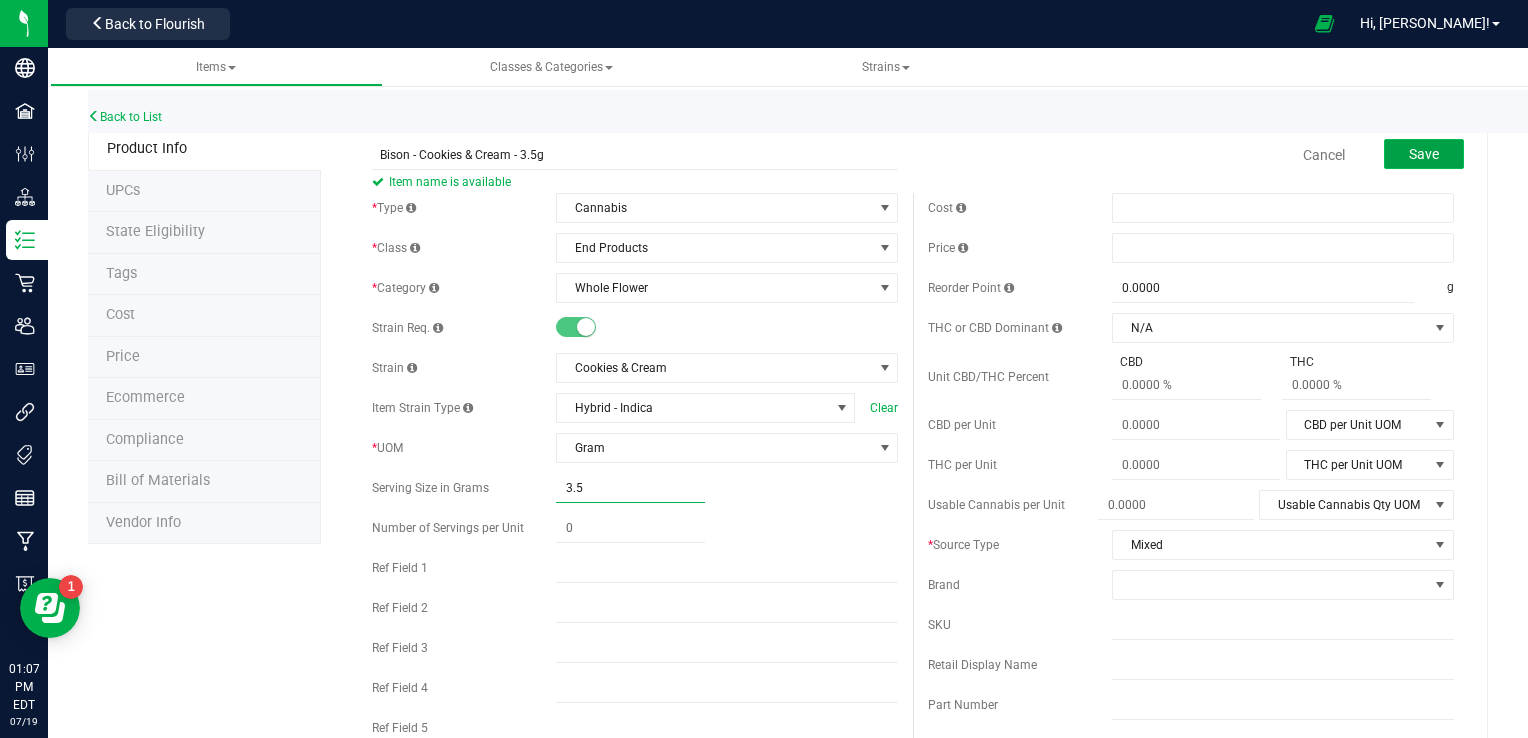type on "3.5000" 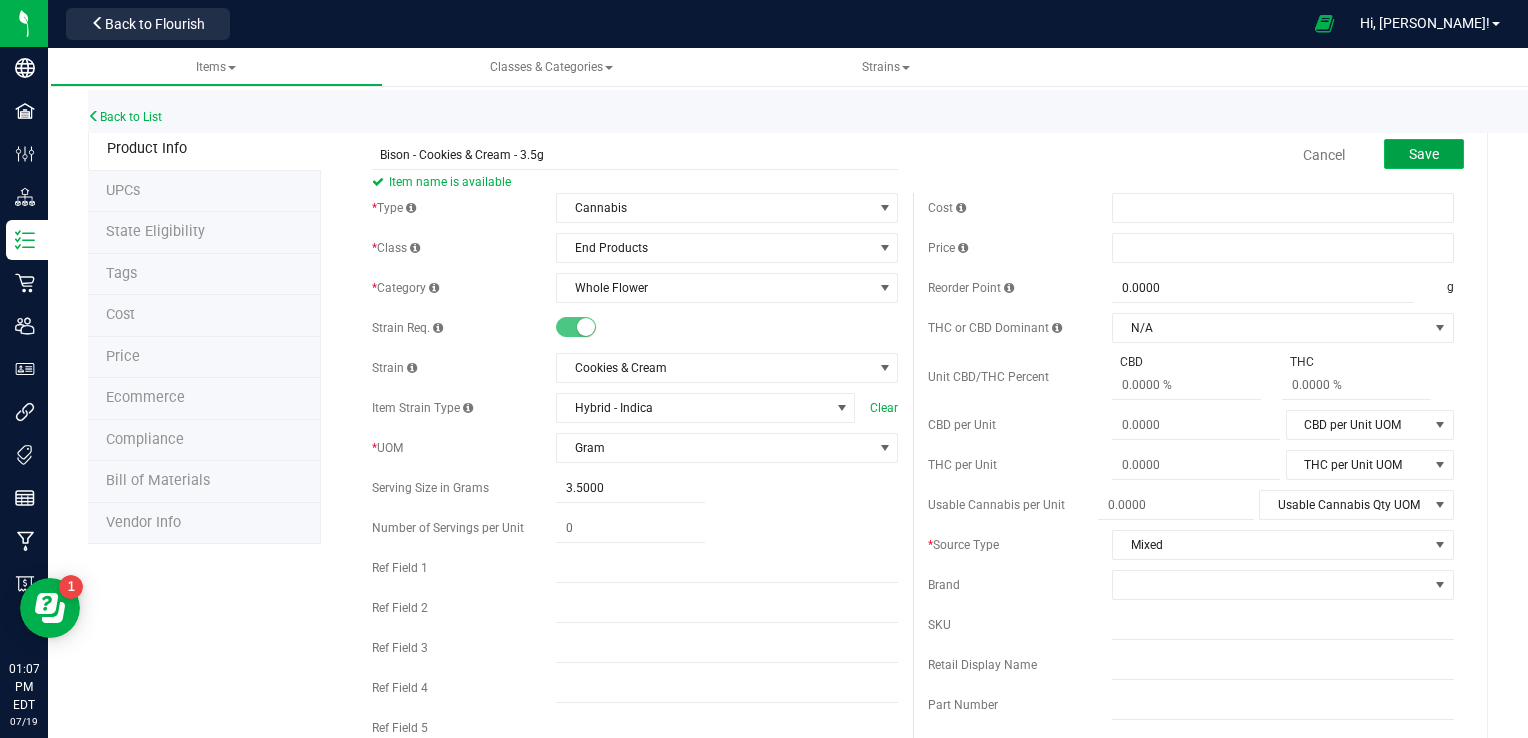 click on "Save" at bounding box center [1424, 154] 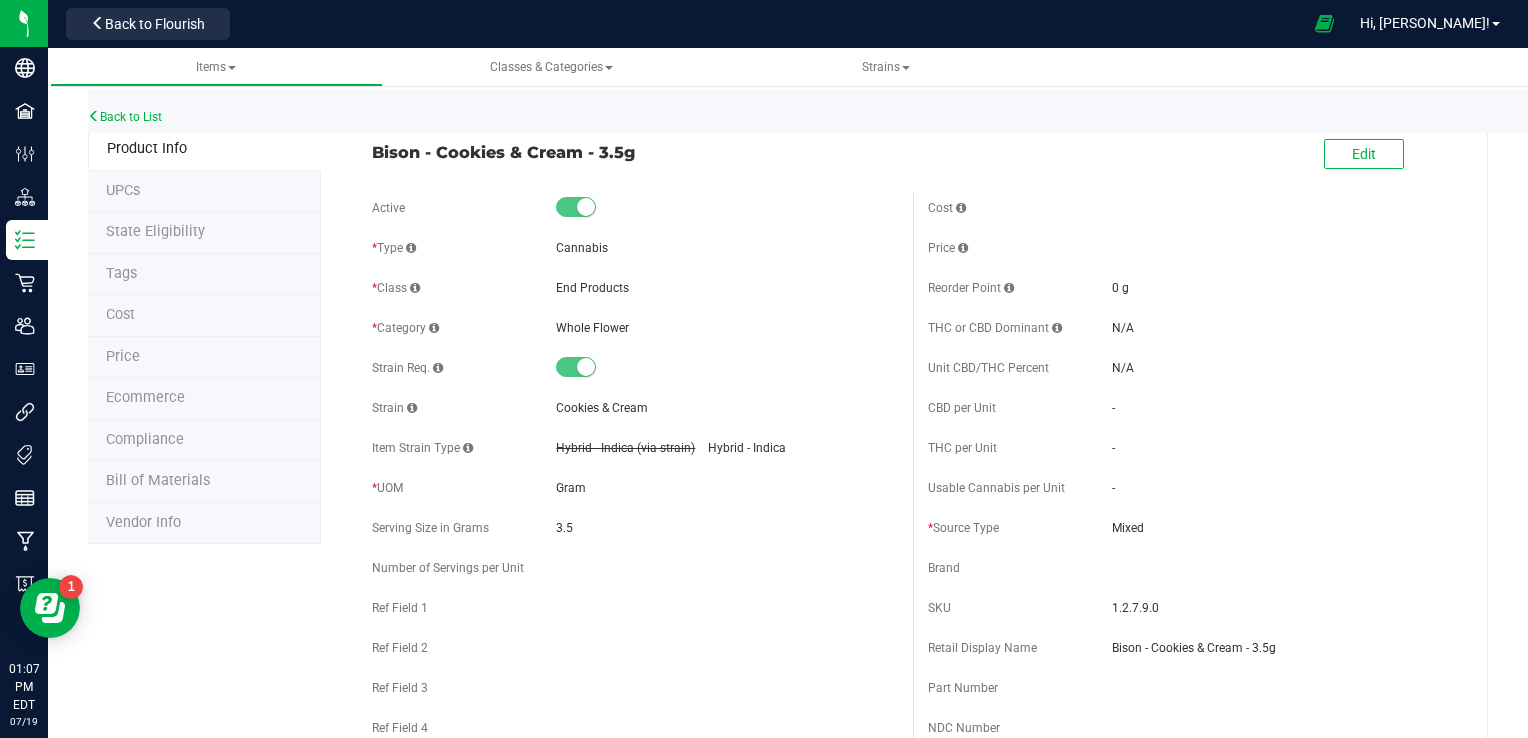 click on "UPCs" at bounding box center [204, 192] 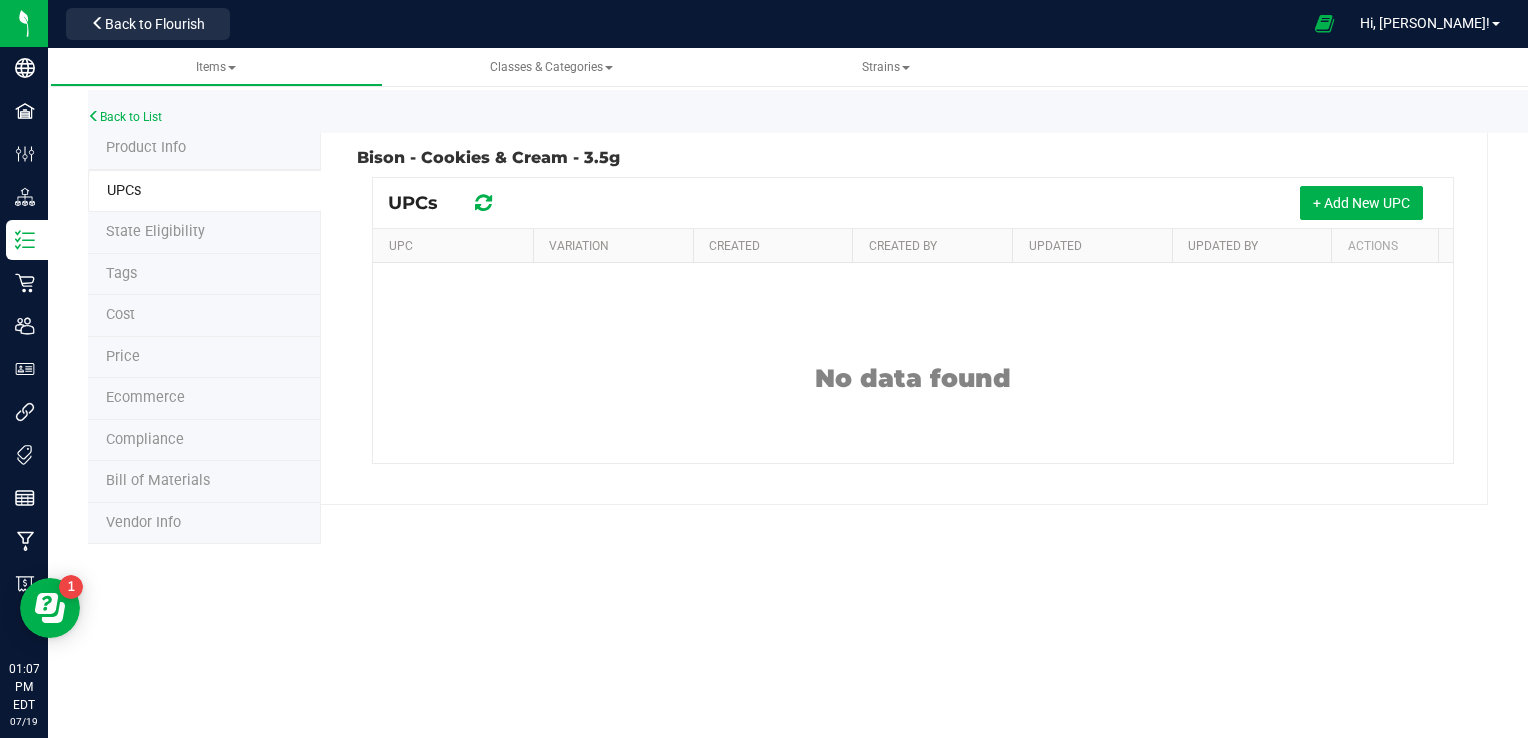 click on "Cost" at bounding box center (204, 316) 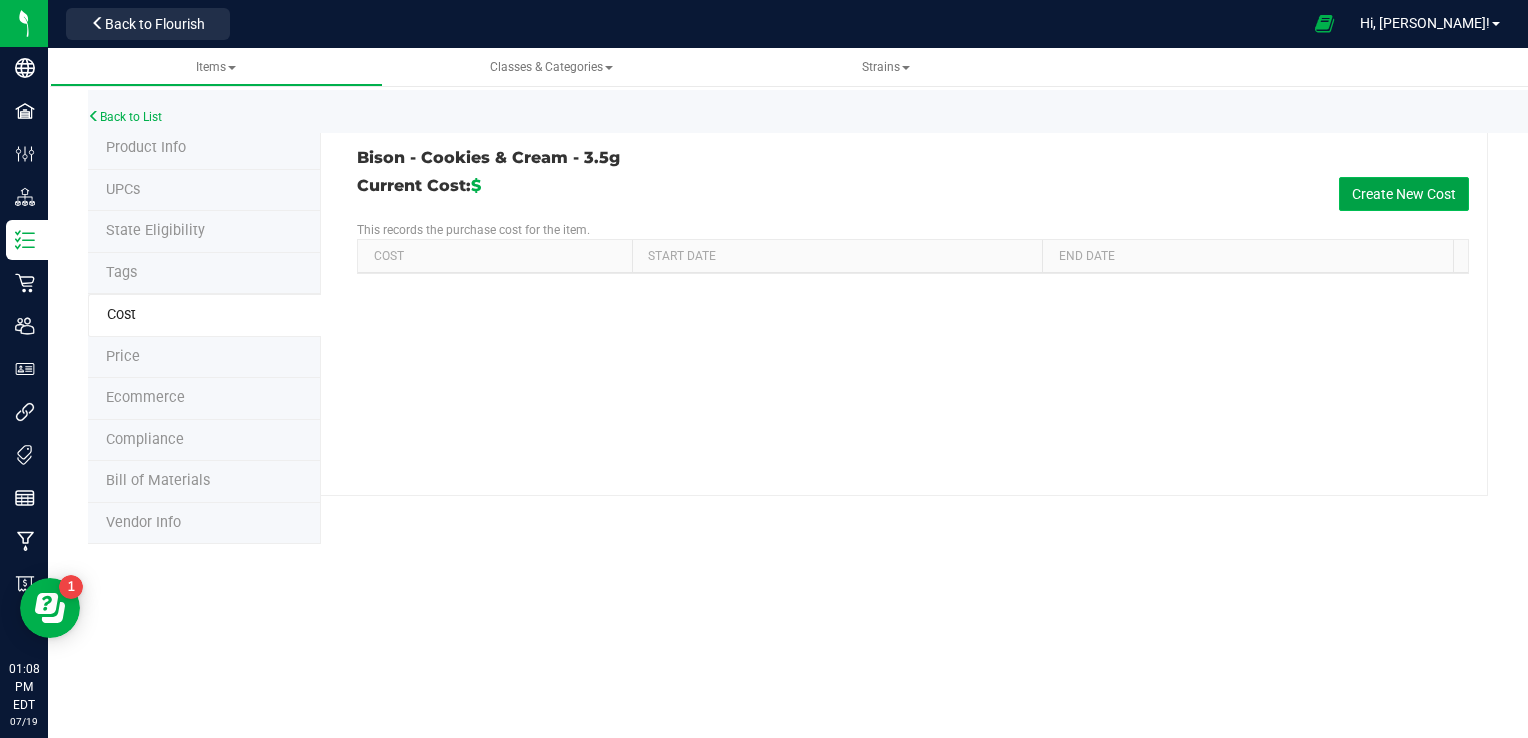 click on "Create New Cost" at bounding box center [1404, 194] 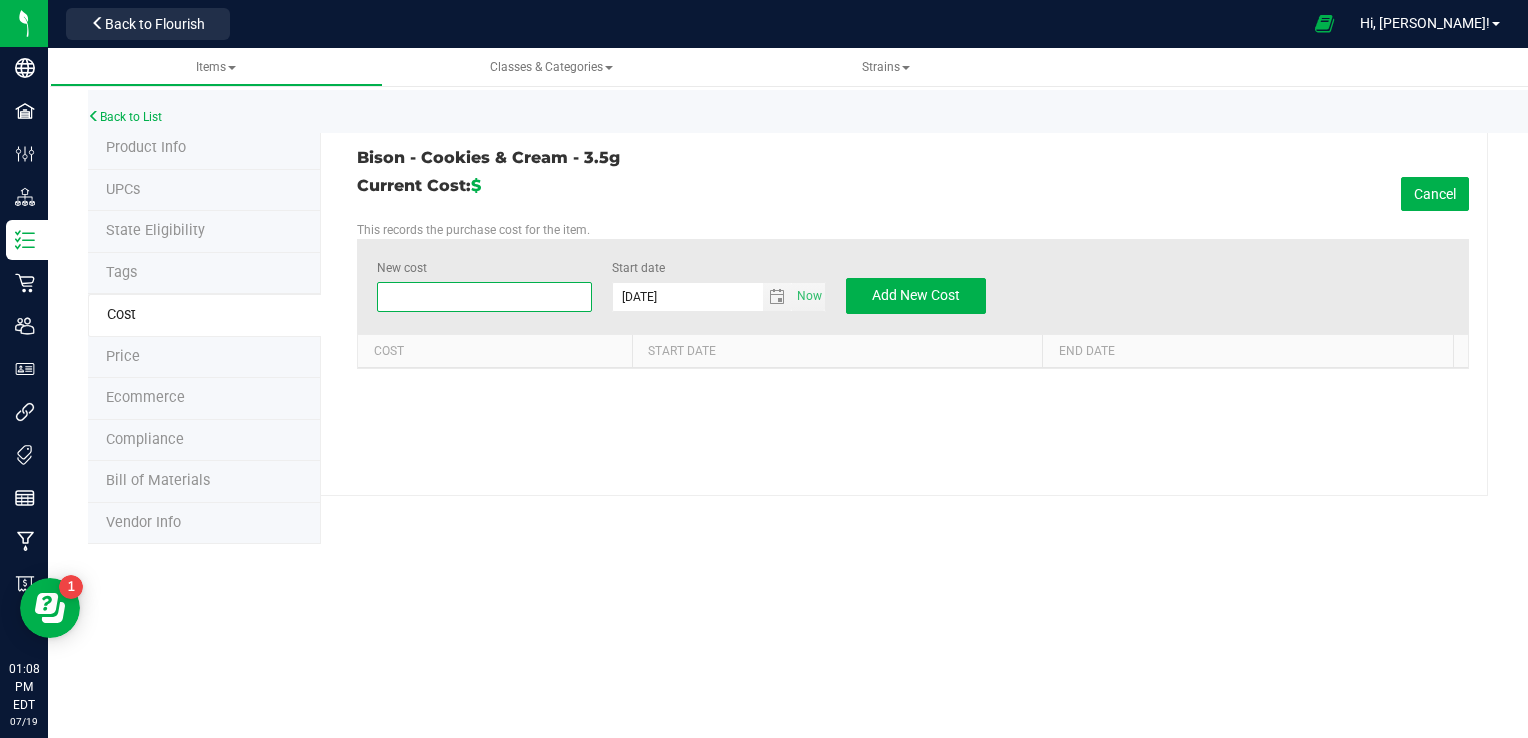 click at bounding box center [484, 297] 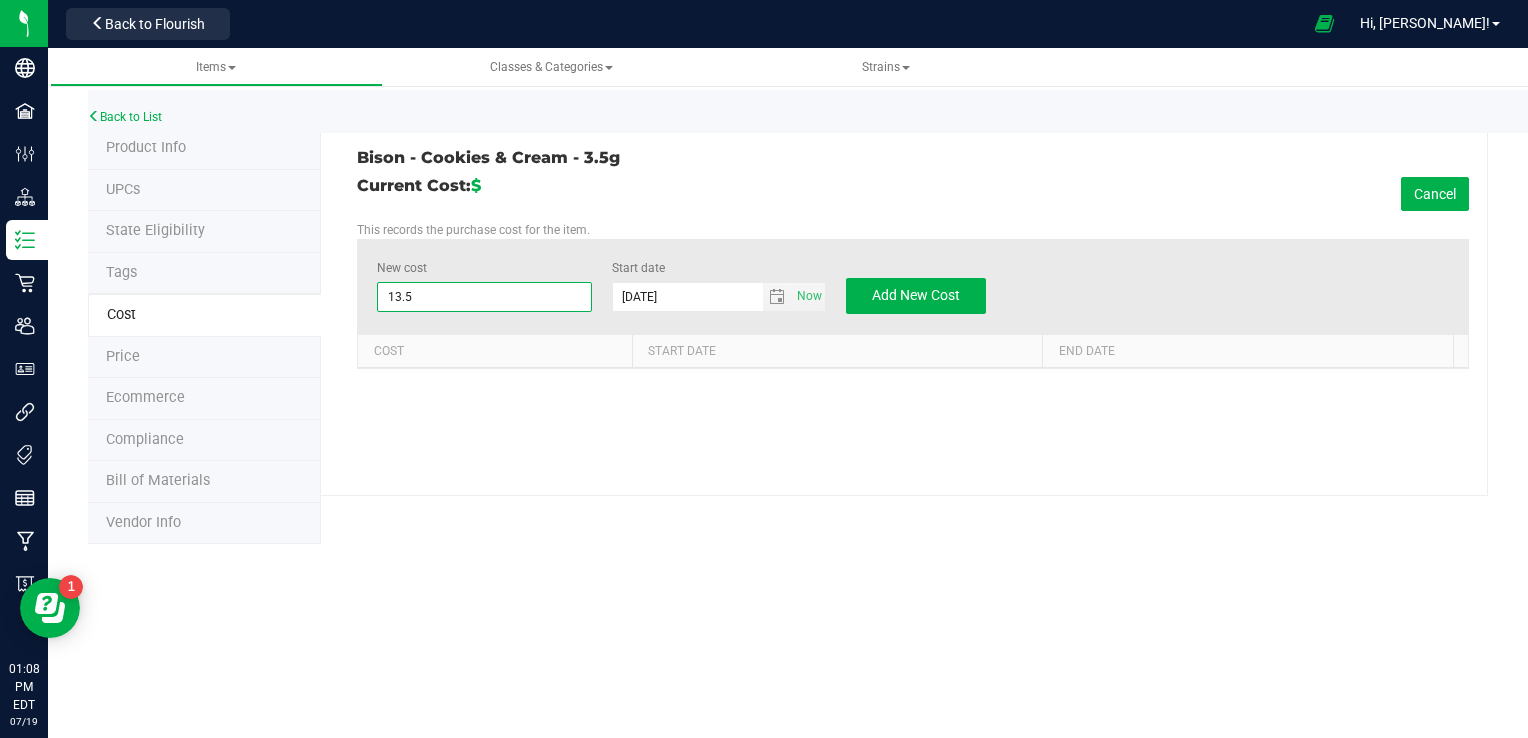 type on "13.50" 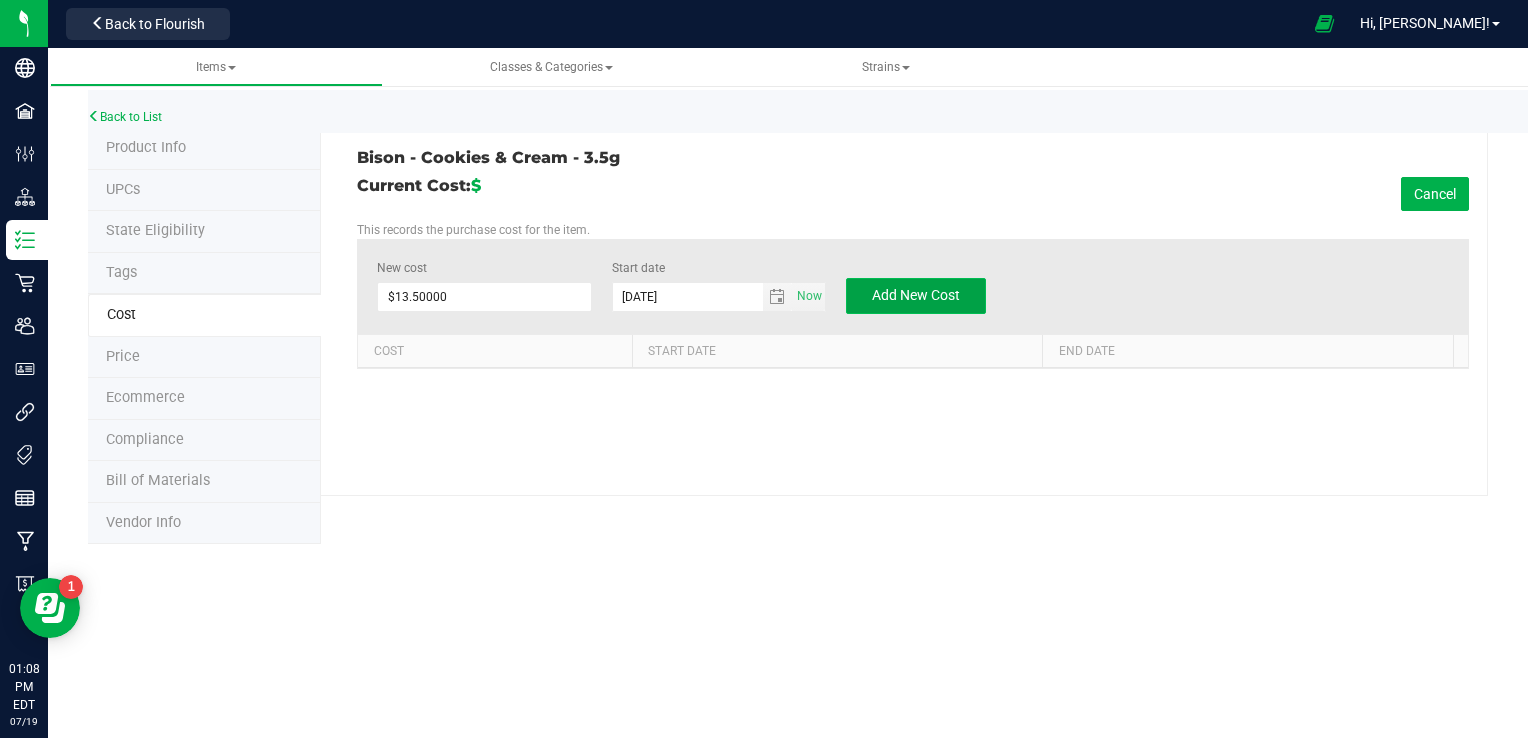 click on "Add New Cost" at bounding box center (916, 295) 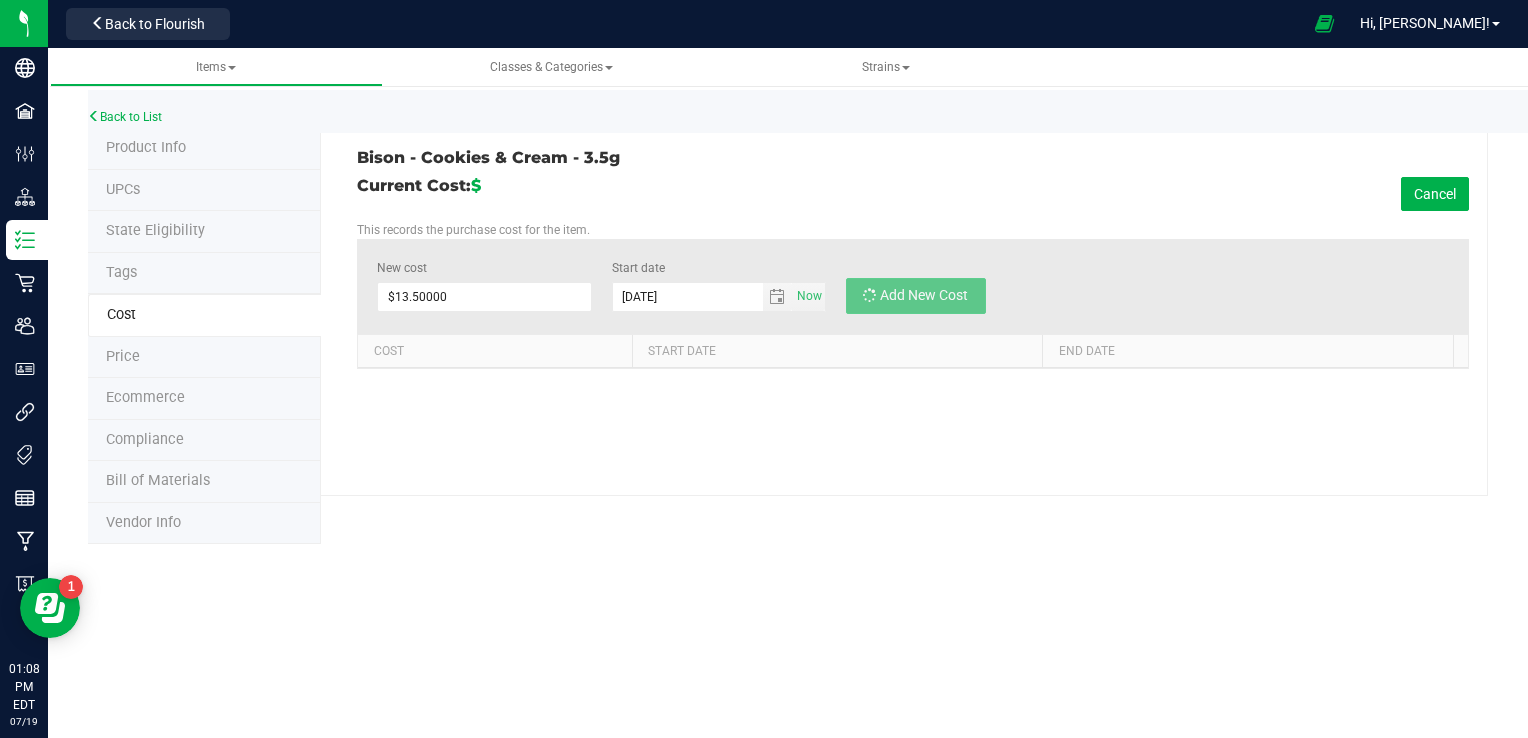 type on "$0.00000" 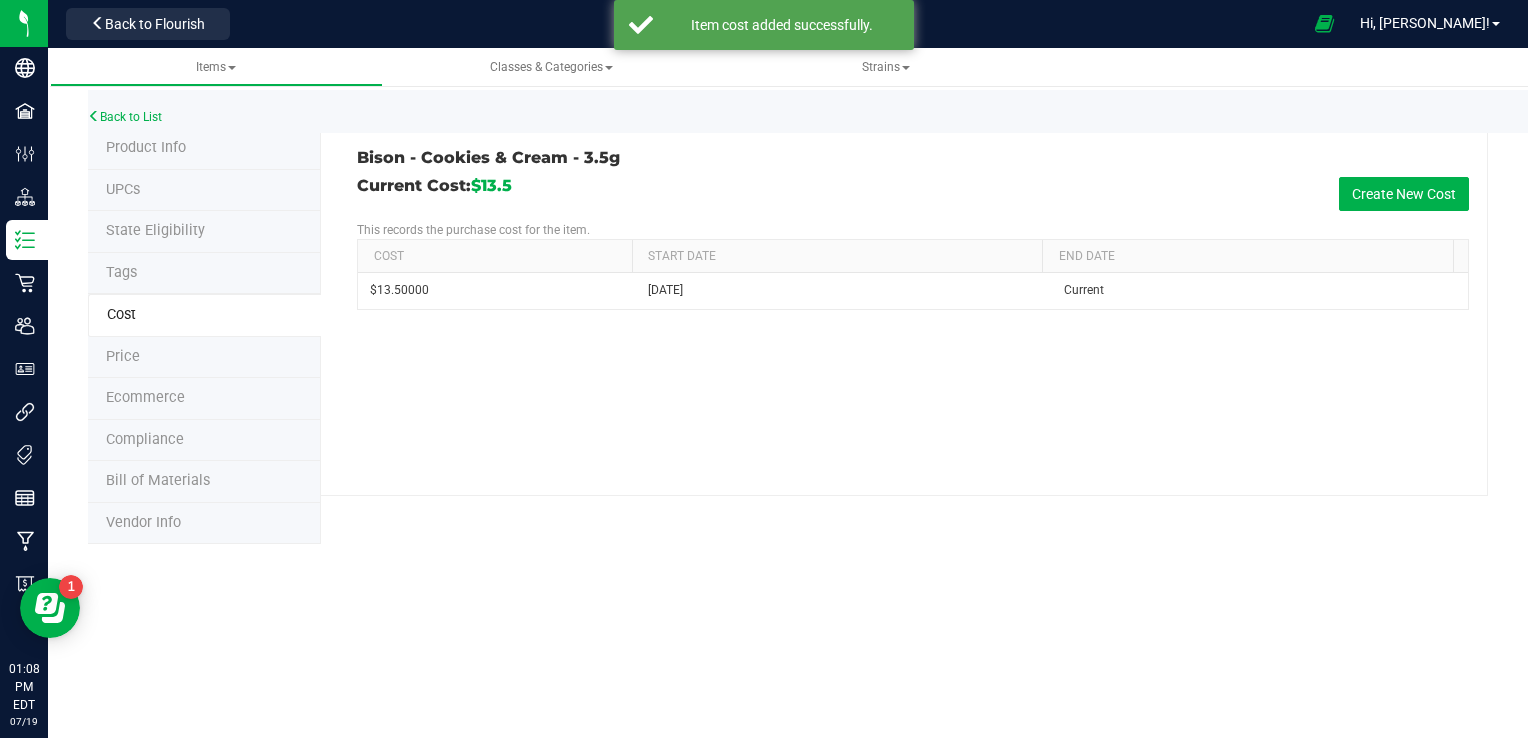 click on "Price" at bounding box center [204, 358] 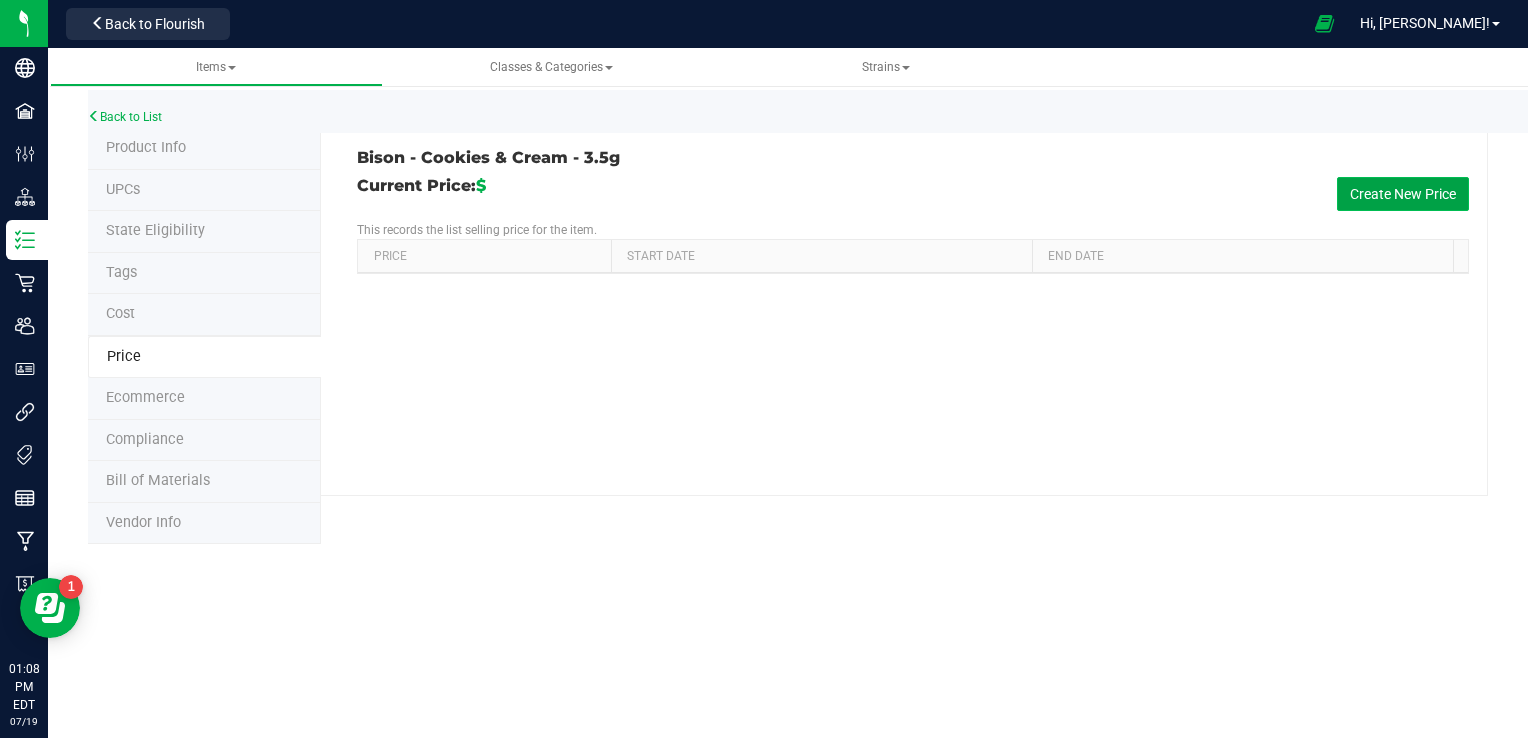 click on "Create New Price" at bounding box center [1403, 194] 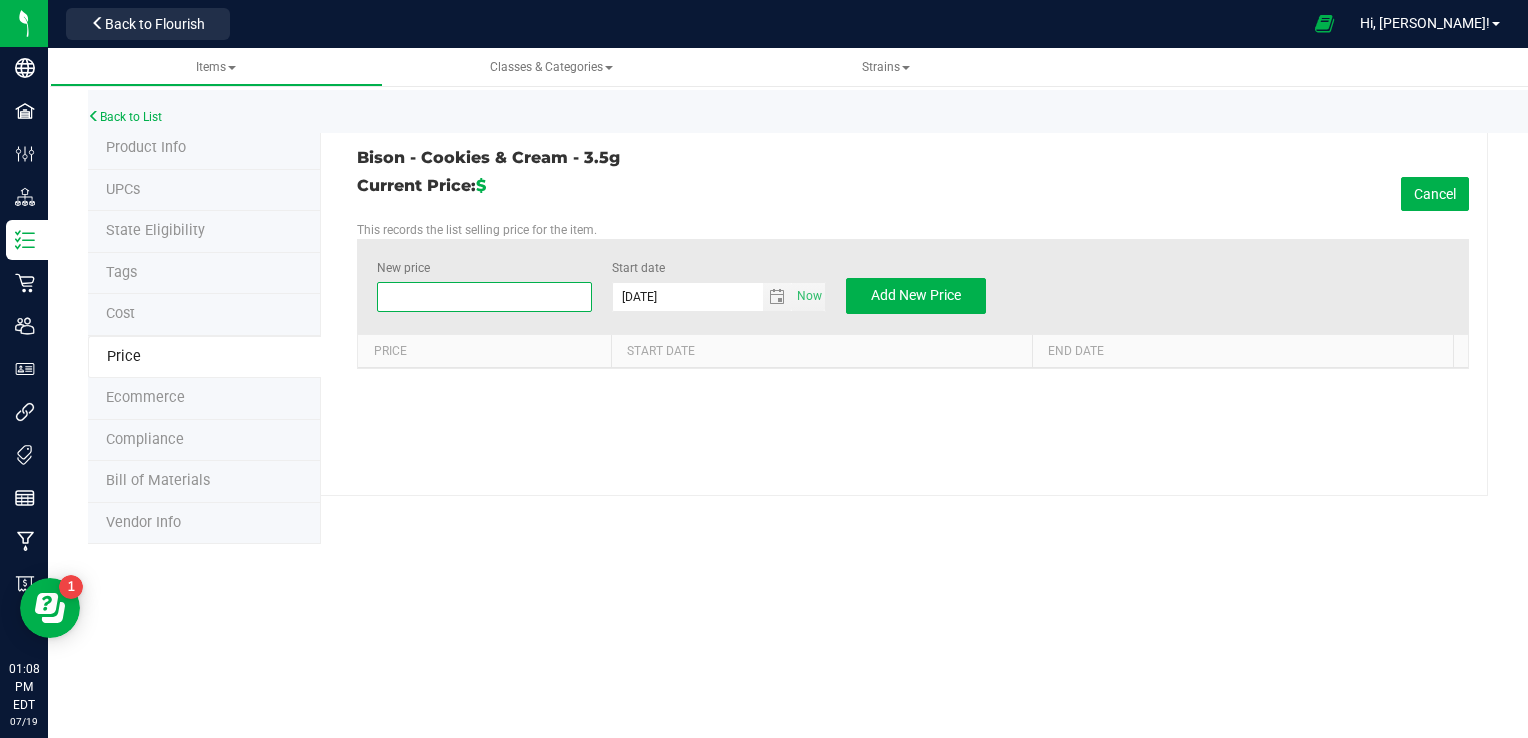 click at bounding box center [484, 297] 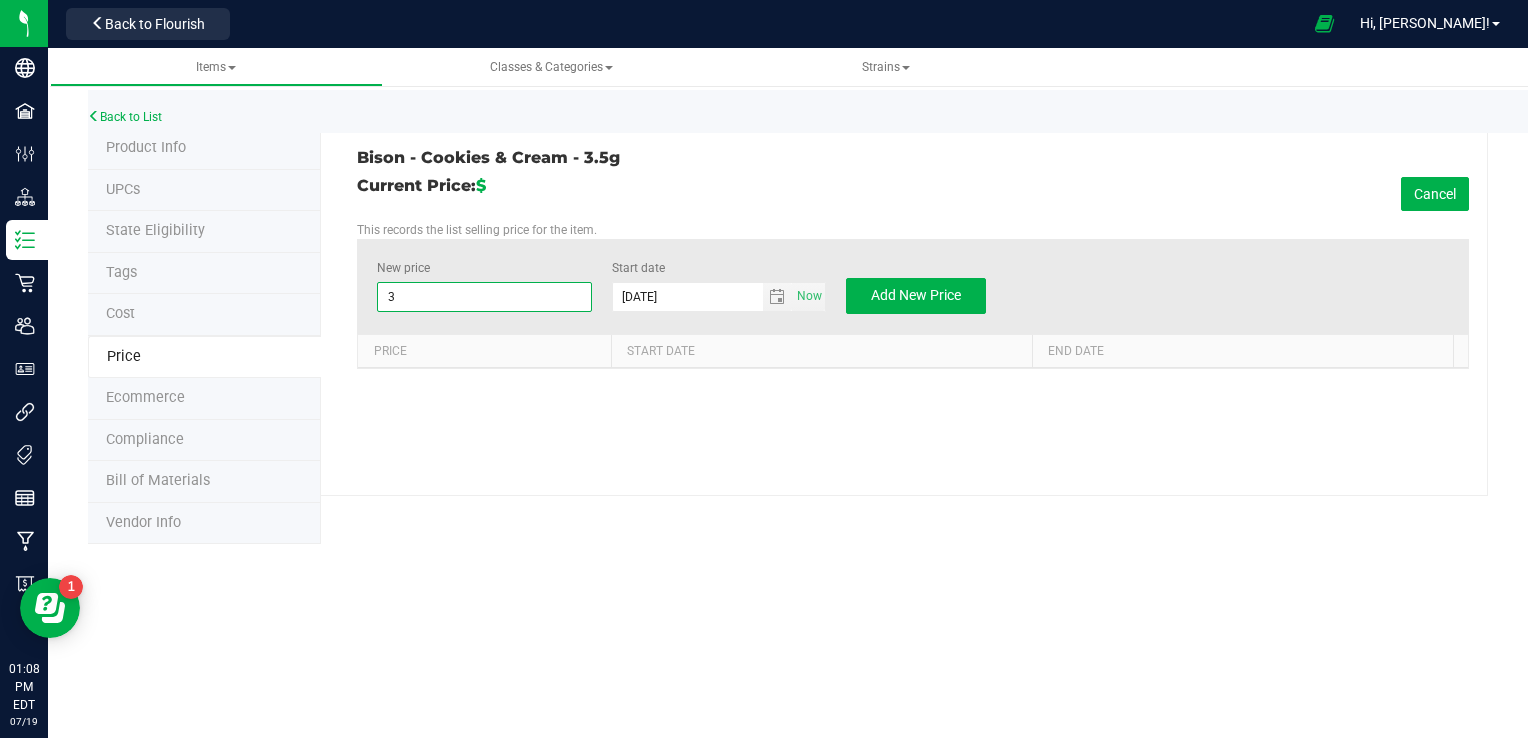 type on "30" 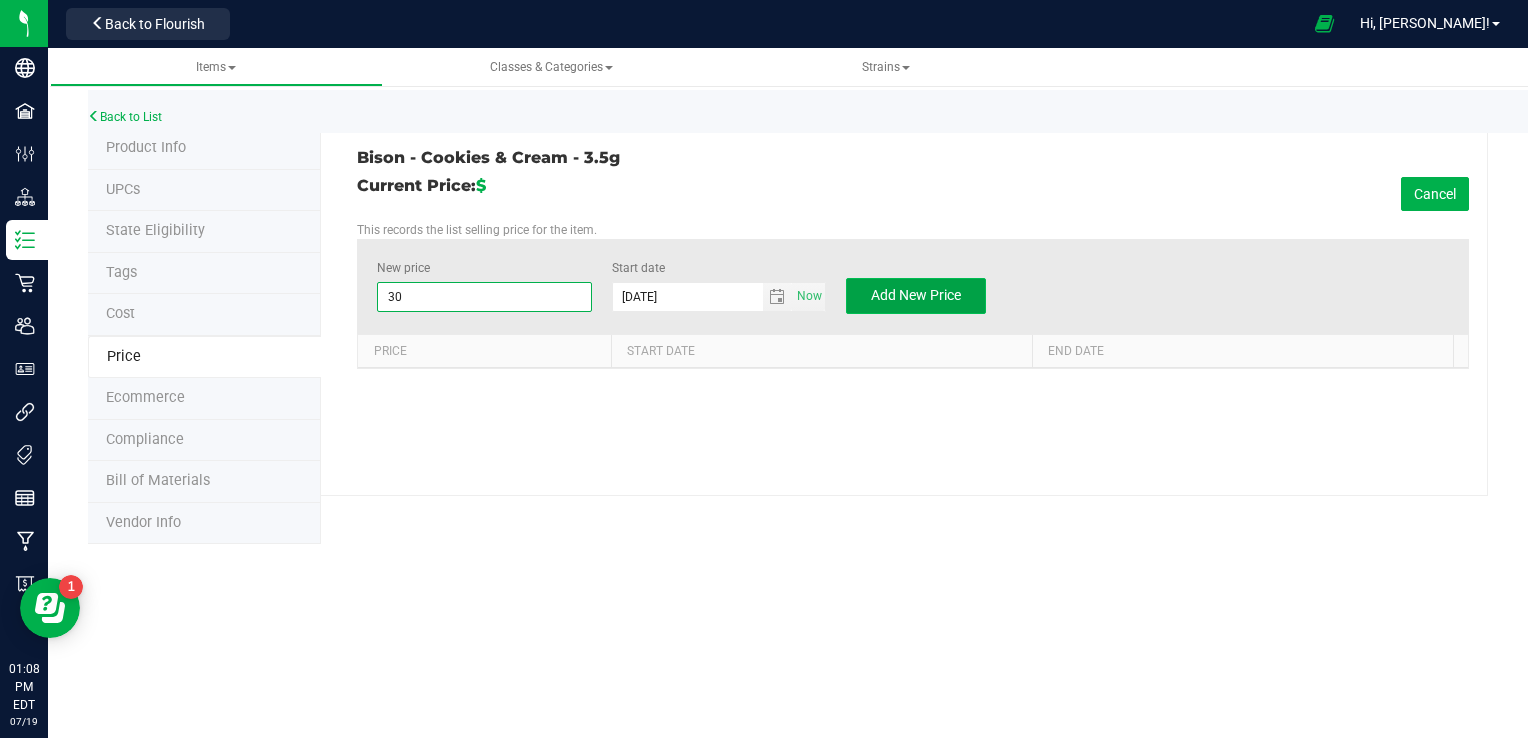 click on "Add New Price" at bounding box center (916, 295) 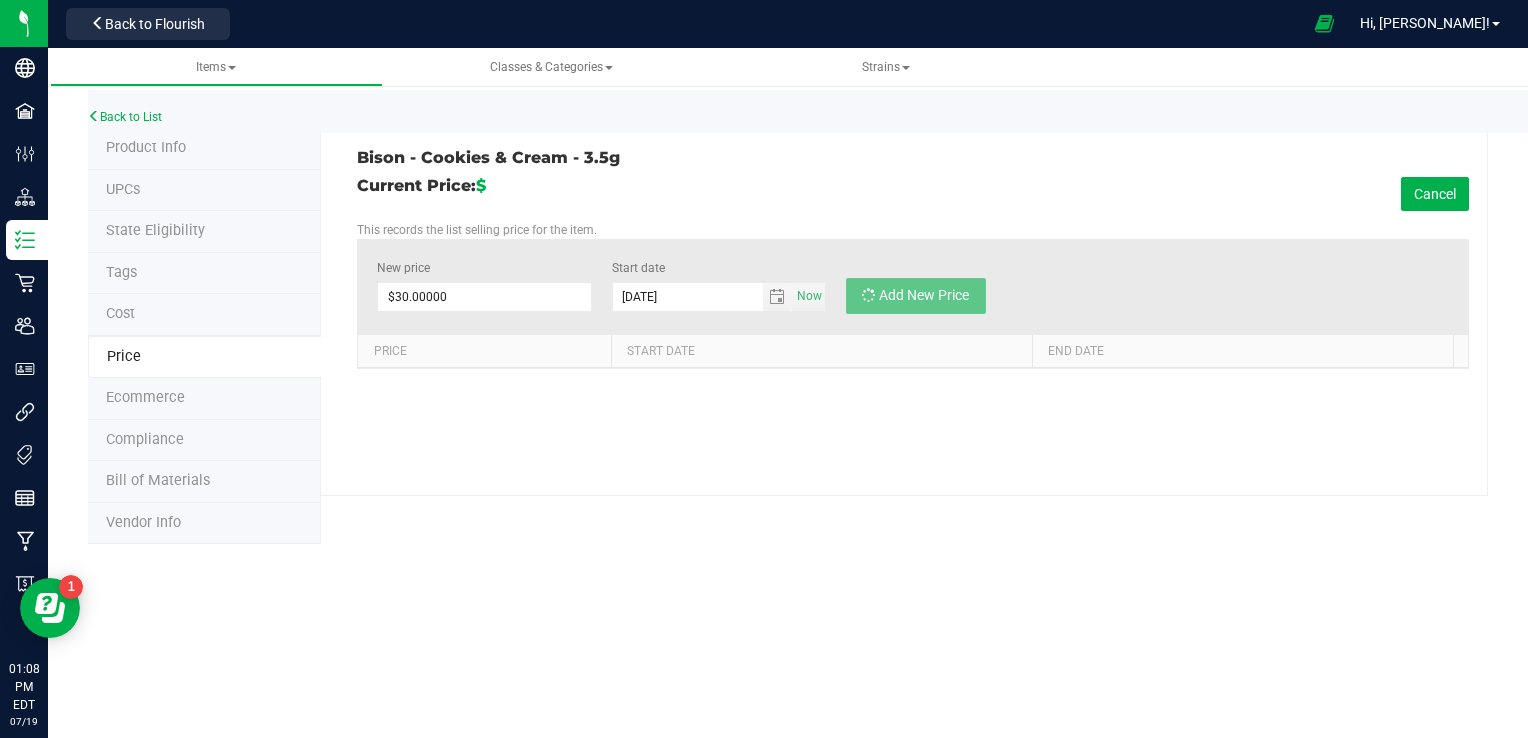 type on "$0.00000" 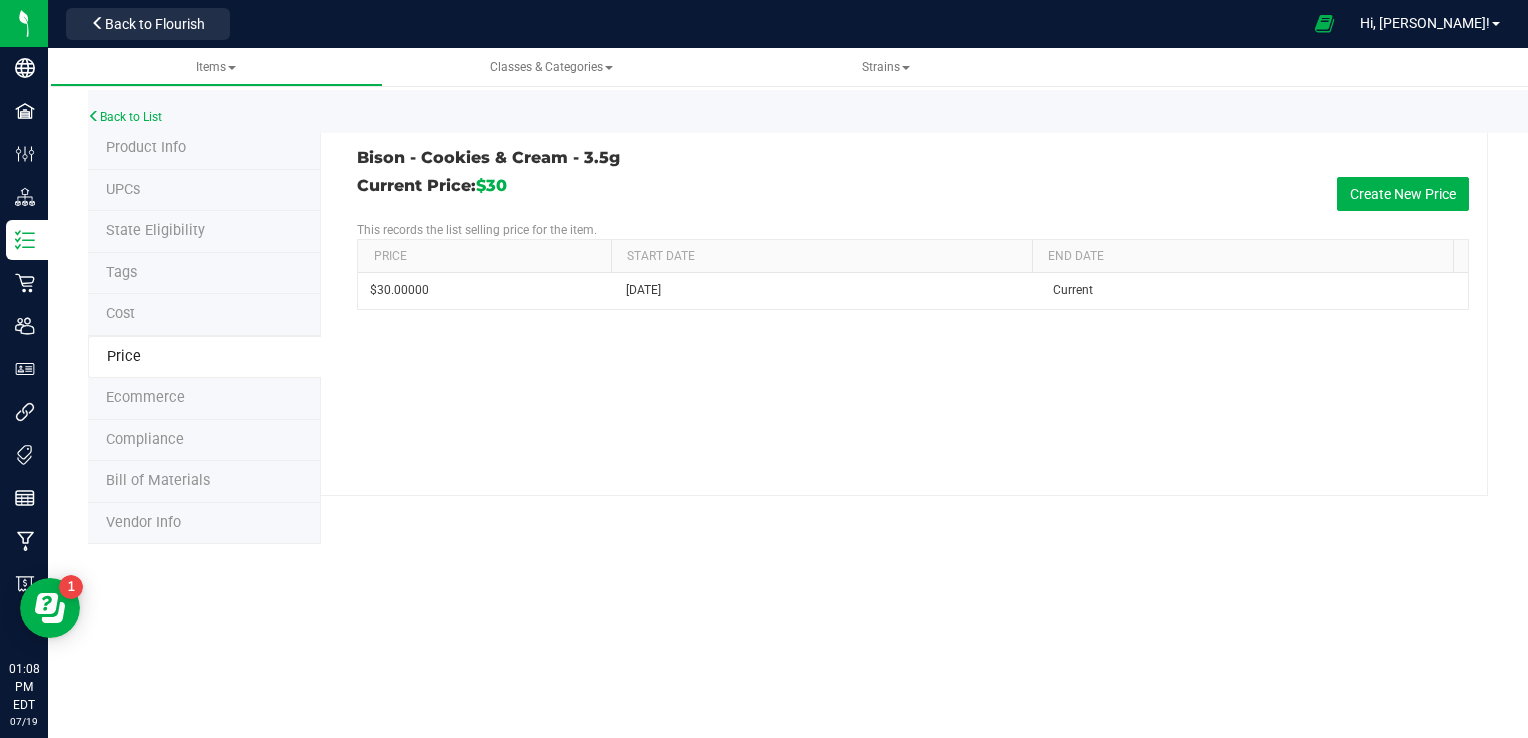 click on "Vendor Info" at bounding box center [143, 522] 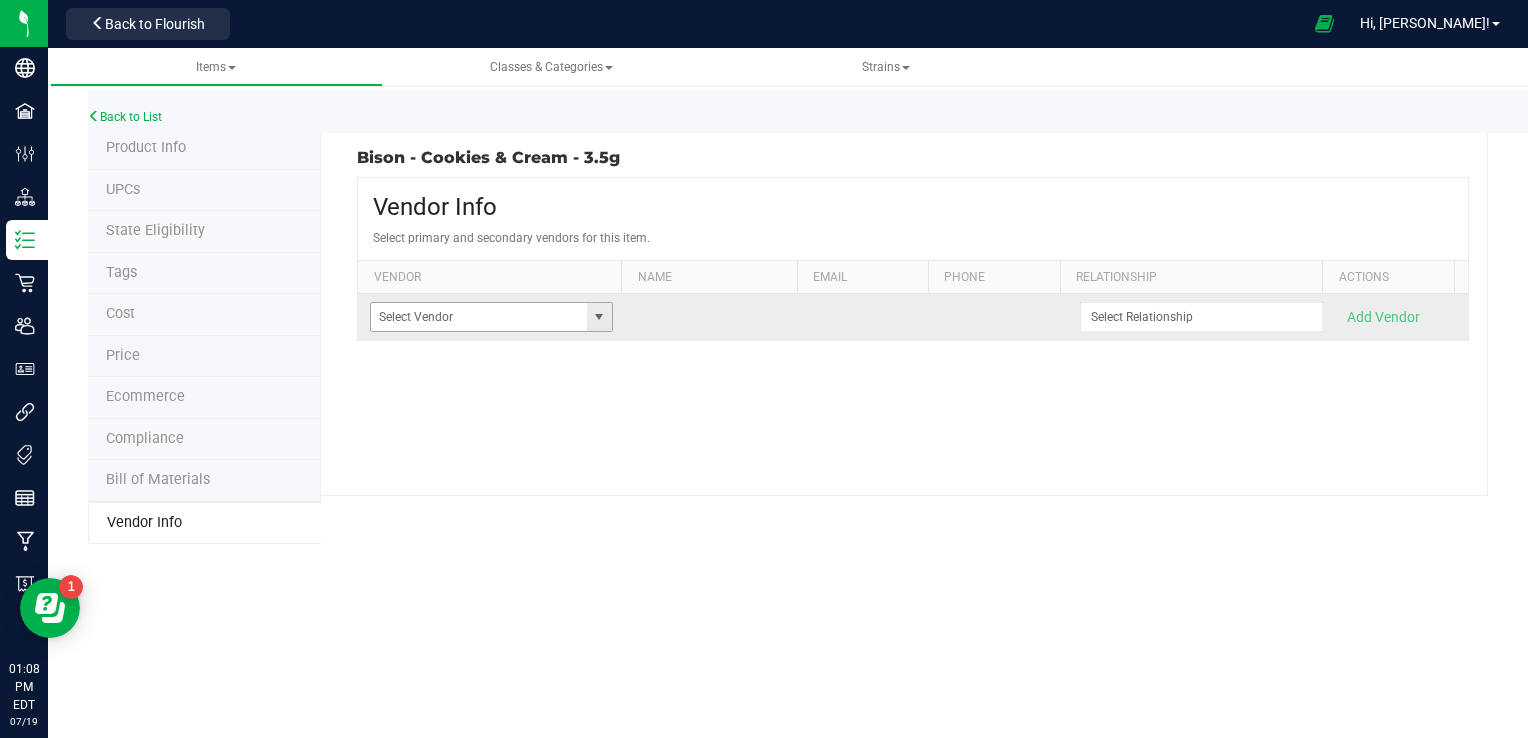 click at bounding box center (599, 317) 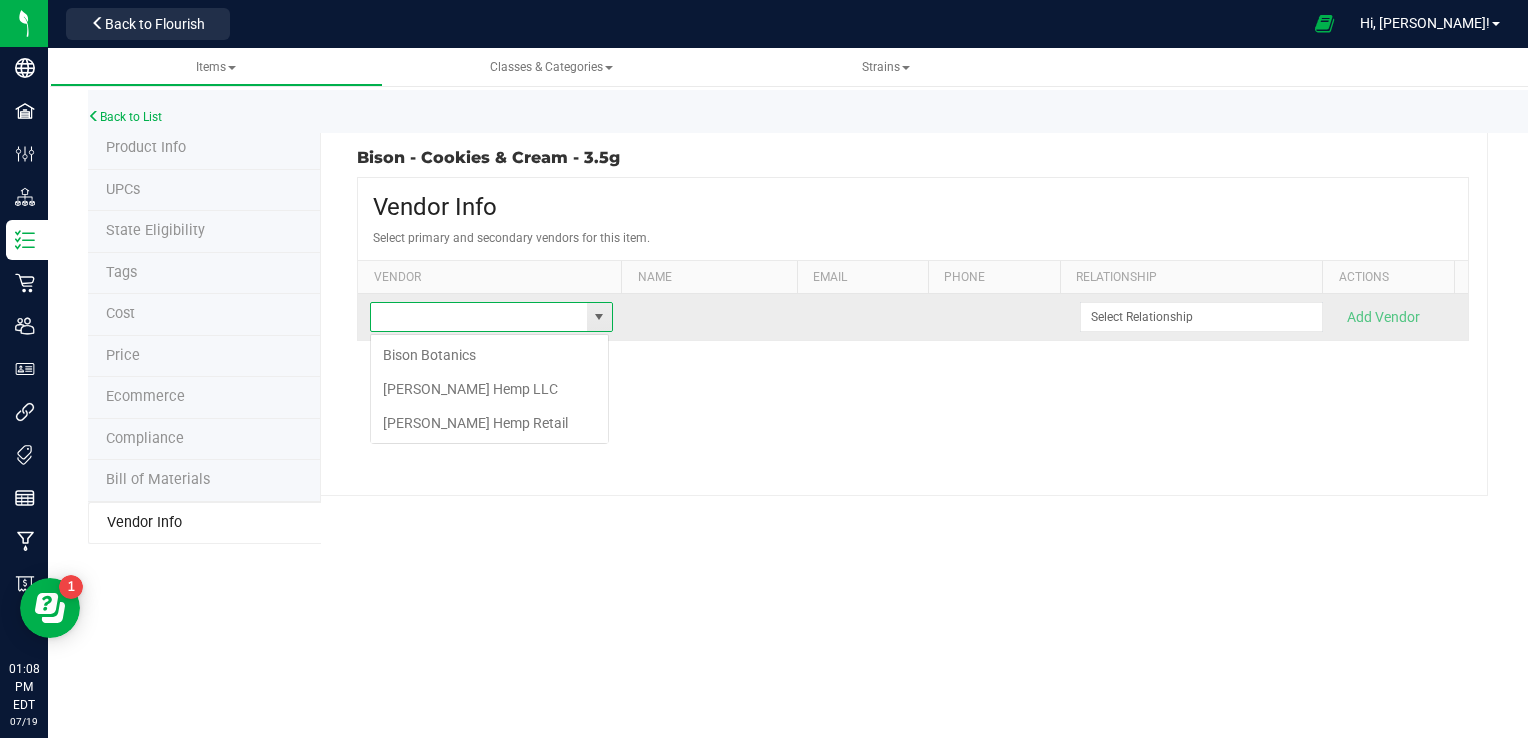 scroll, scrollTop: 99970, scrollLeft: 99760, axis: both 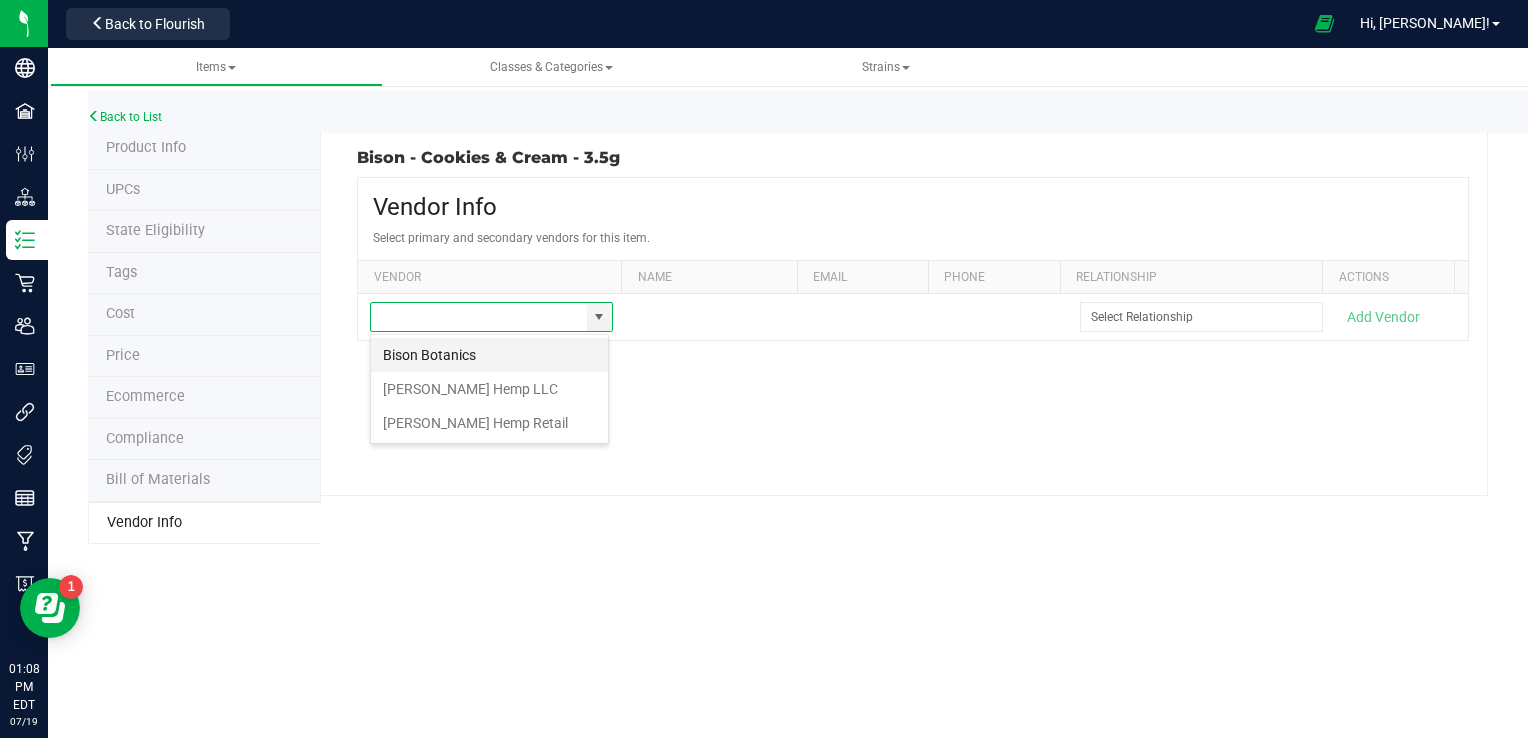 click on "Bison Botanics" at bounding box center (489, 355) 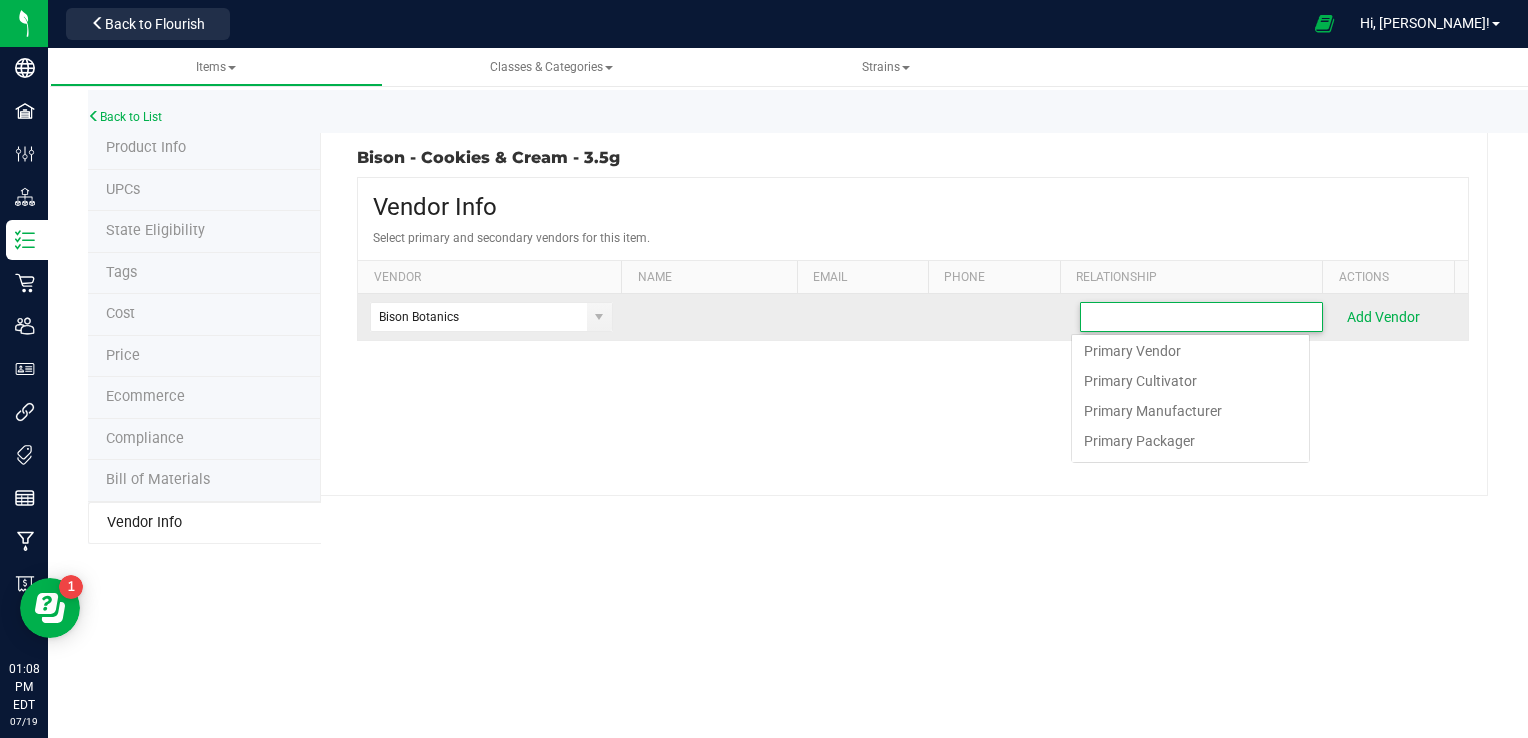 scroll, scrollTop: 99969, scrollLeft: 99760, axis: both 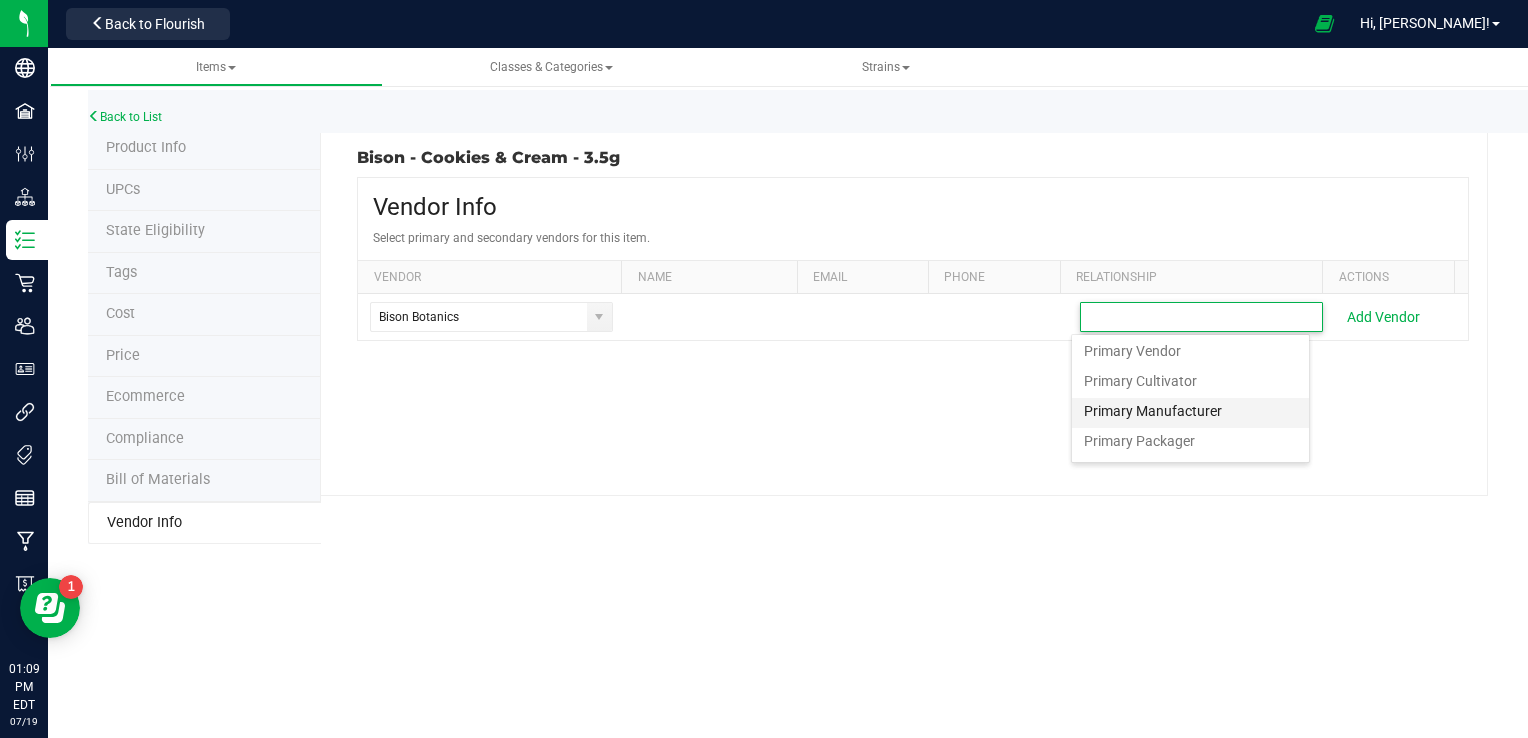 click on "Primary Manufacturer" at bounding box center (1153, 413) 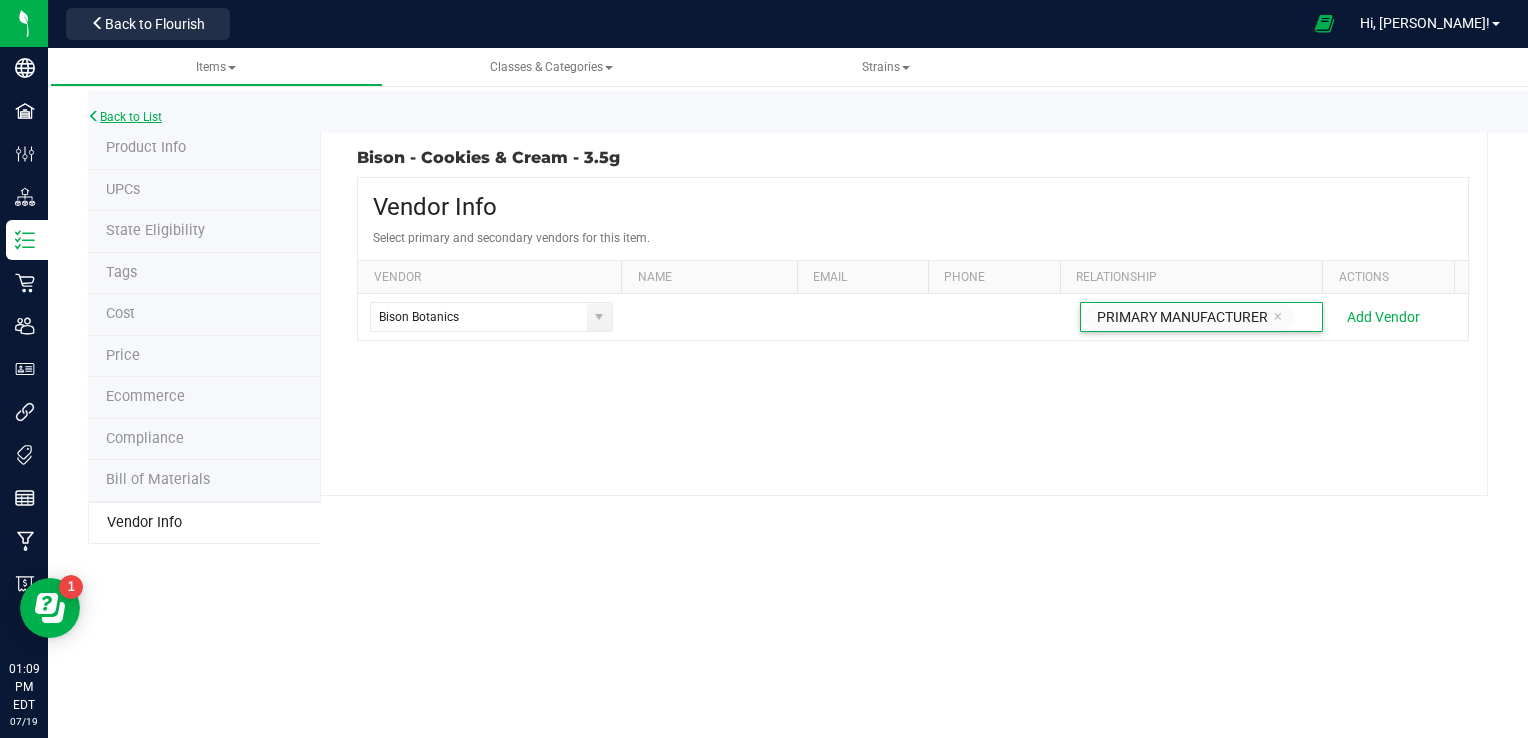 click on "Back to List" at bounding box center (125, 117) 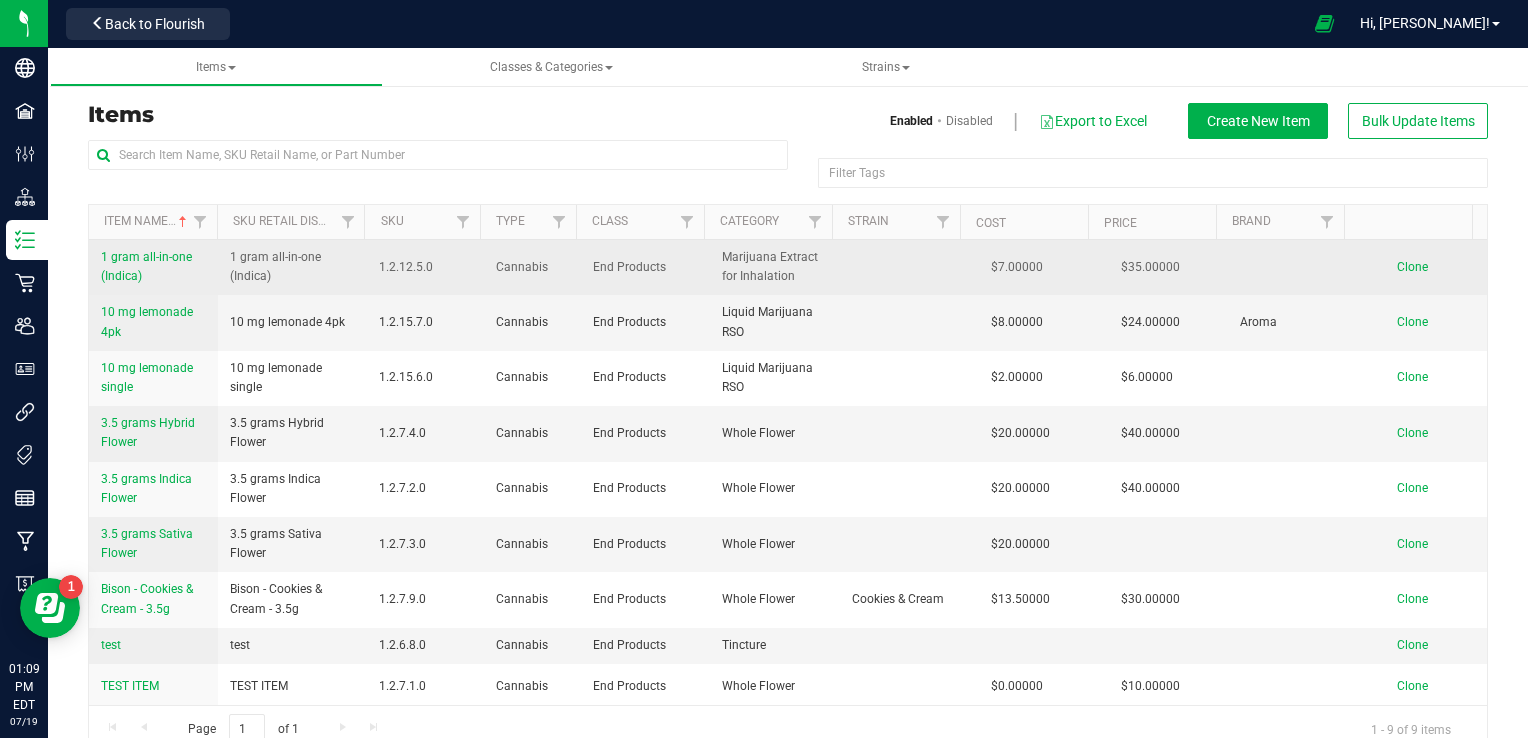 scroll, scrollTop: 2, scrollLeft: 0, axis: vertical 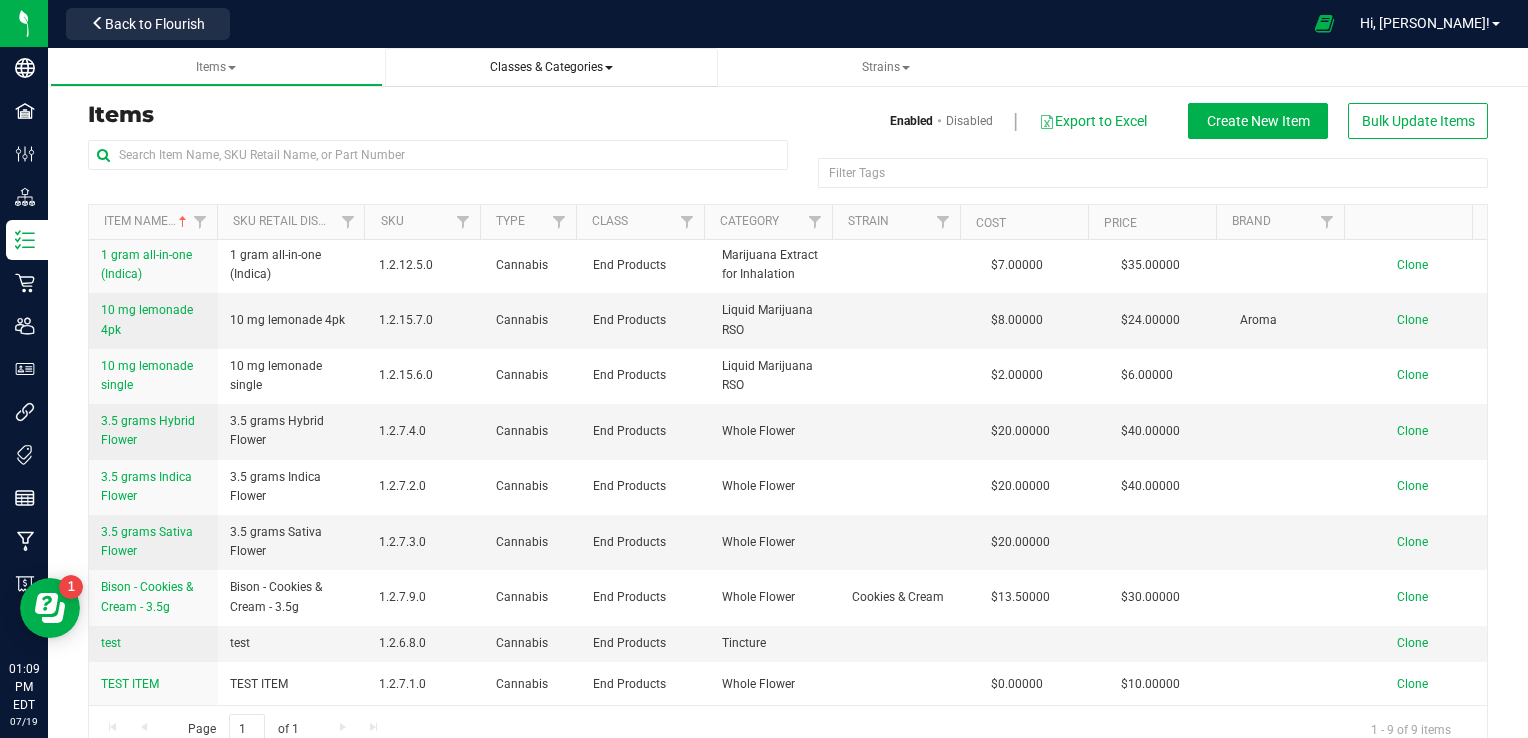 click on "Classes & Categories" at bounding box center [551, 67] 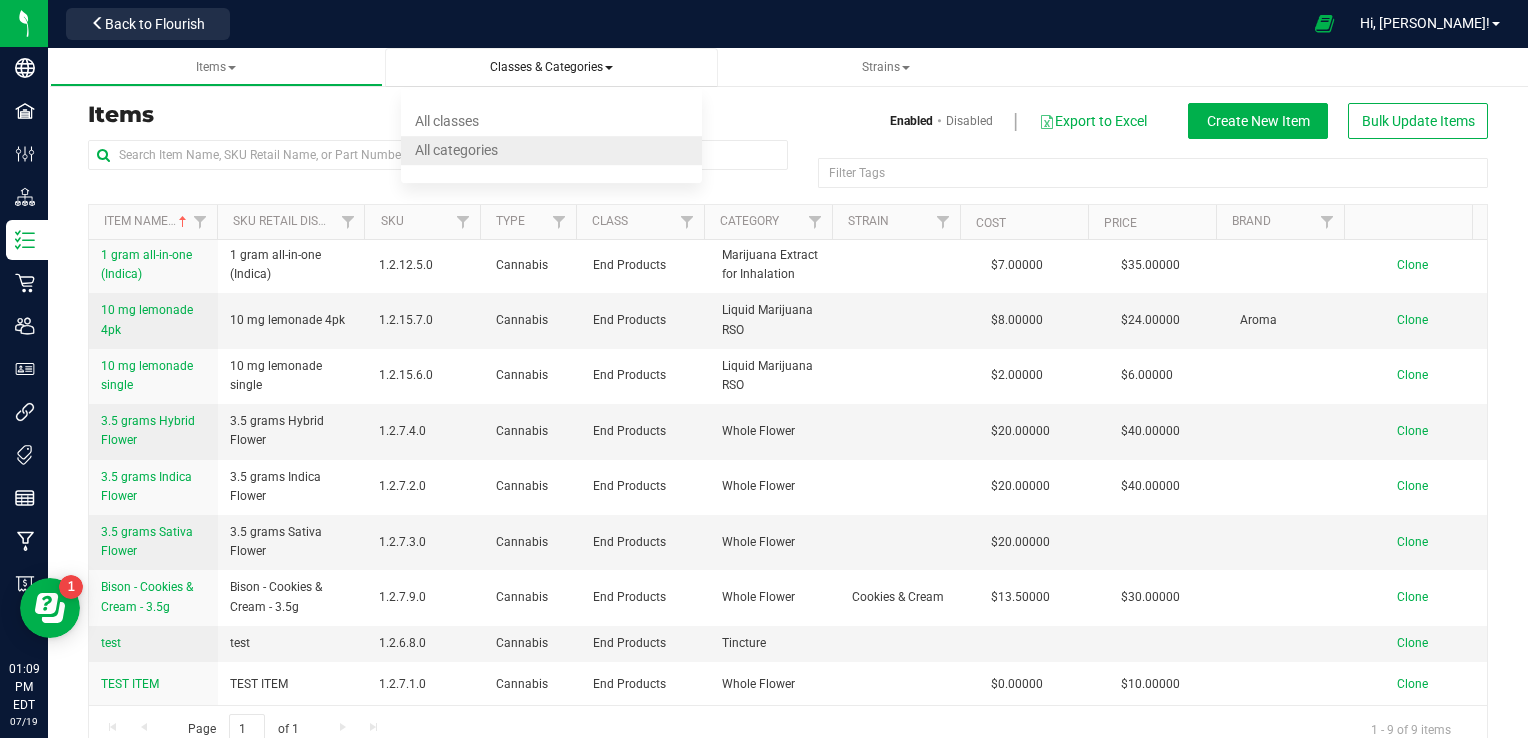 click on "All categories" at bounding box center [551, 150] 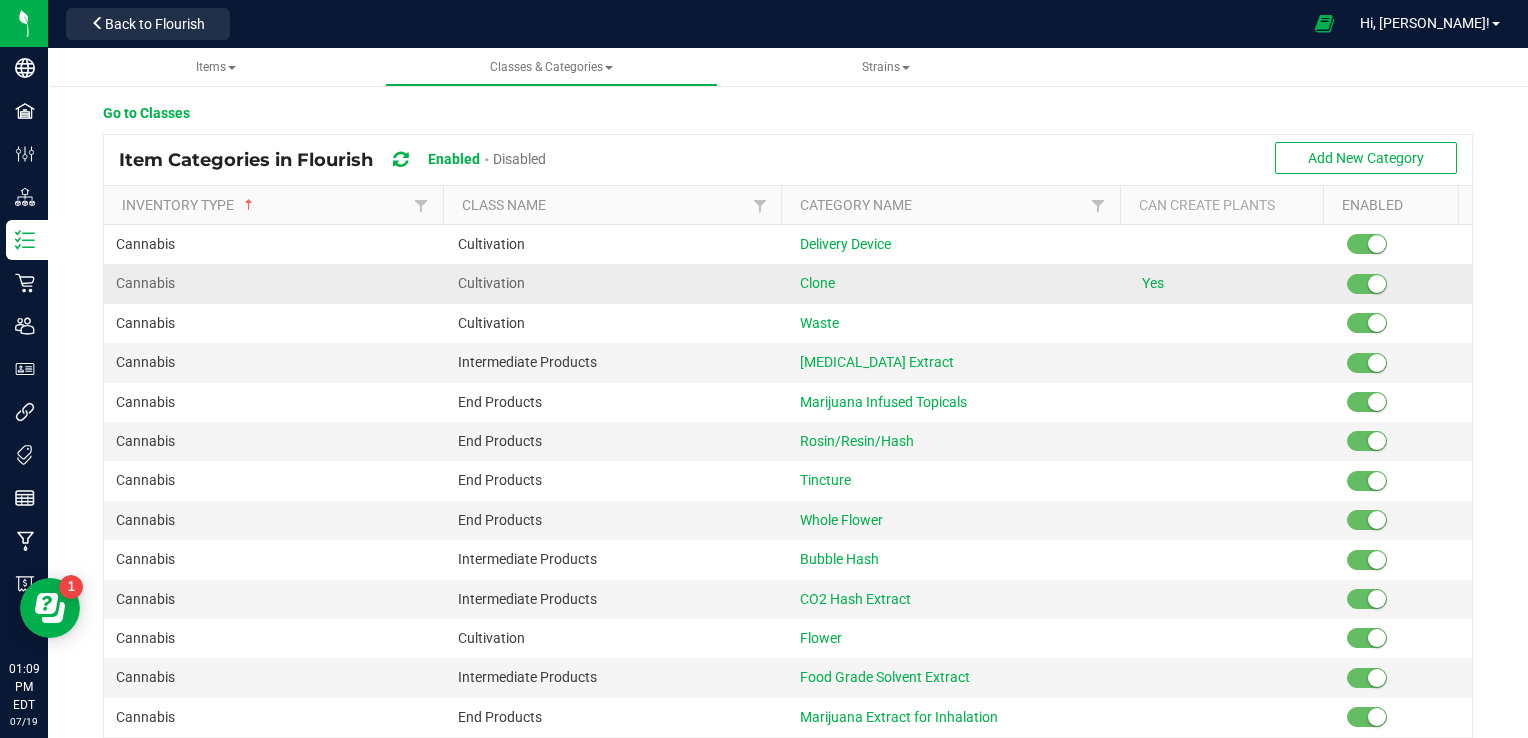 click on "Cultivation" at bounding box center (617, 283) 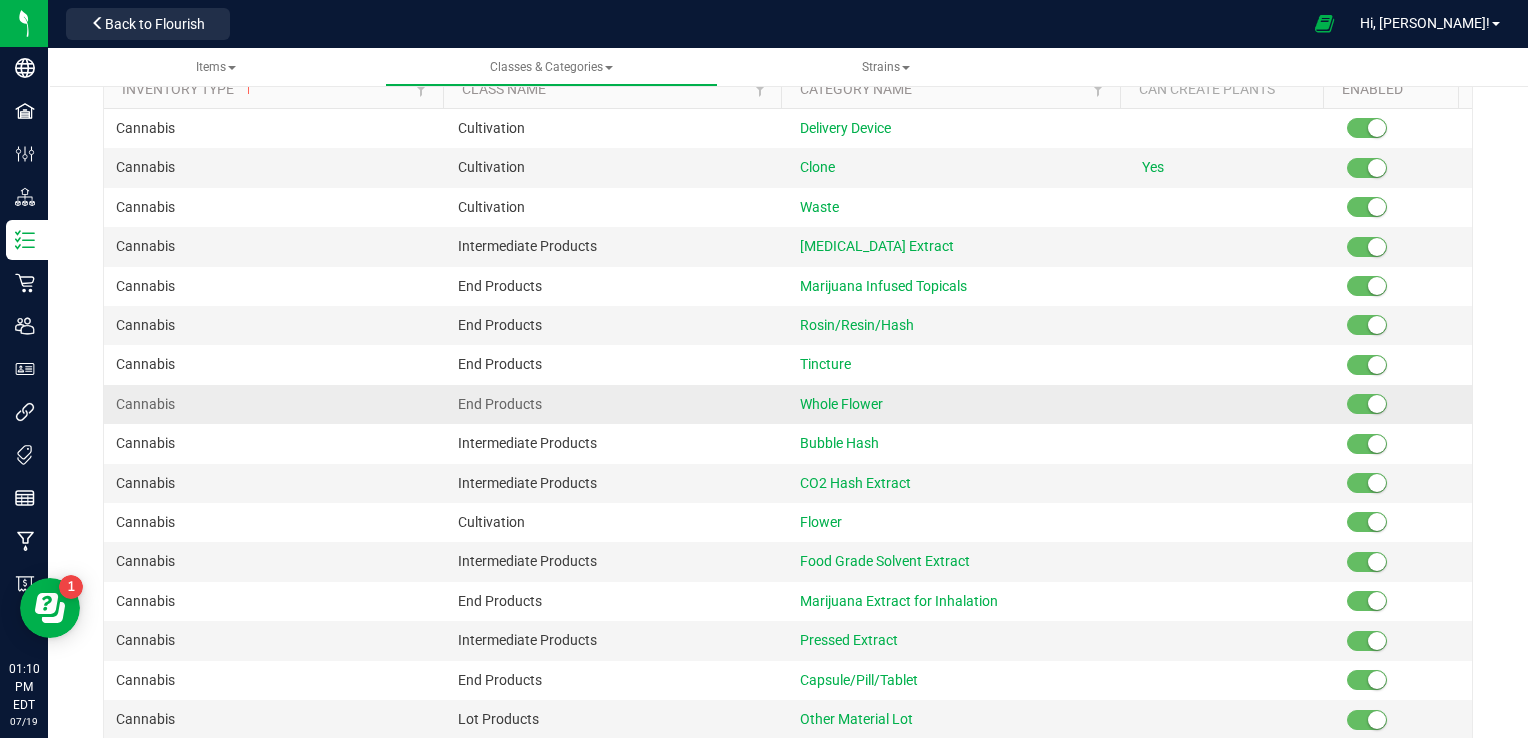 scroll, scrollTop: 208, scrollLeft: 0, axis: vertical 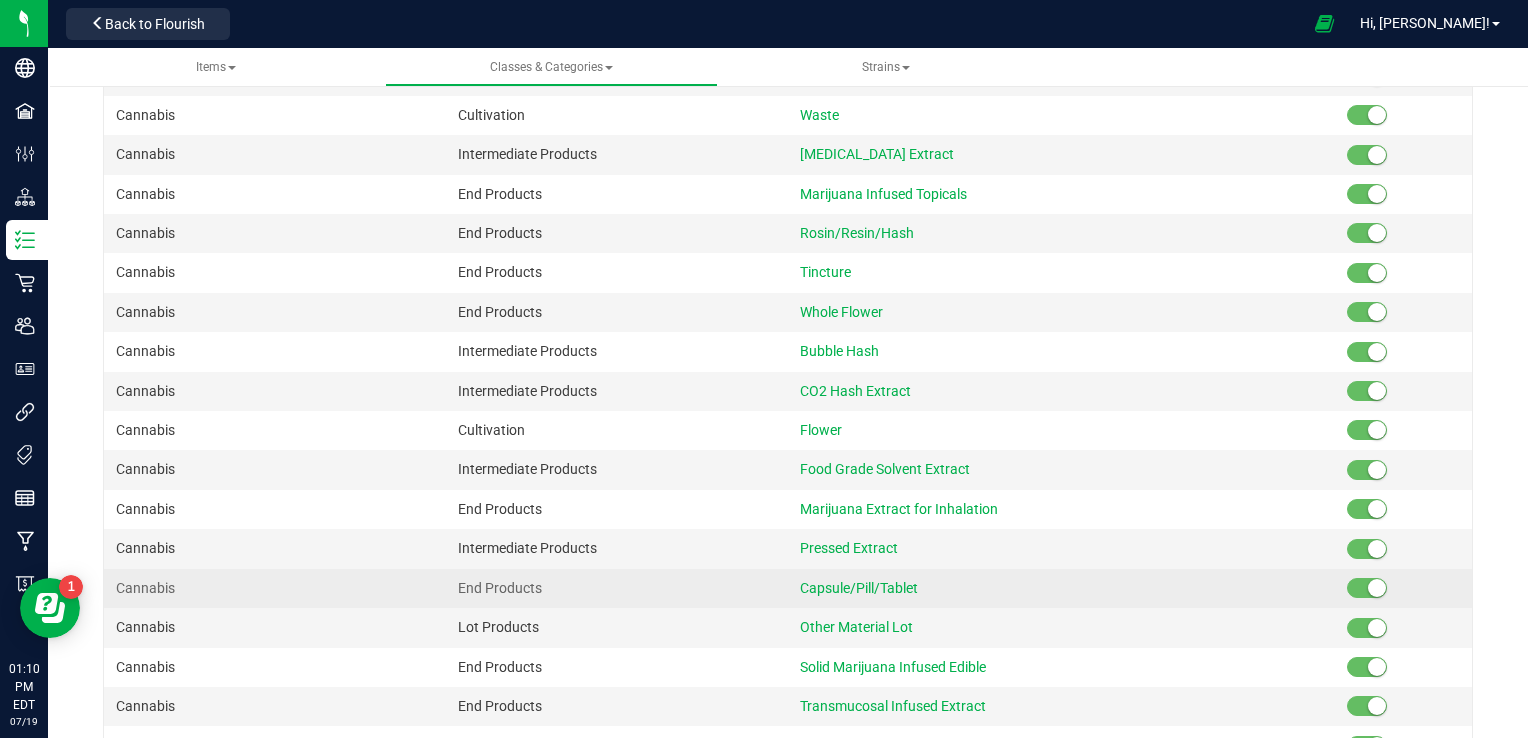 click on "Capsule/Pill/Tablet" at bounding box center (959, 588) 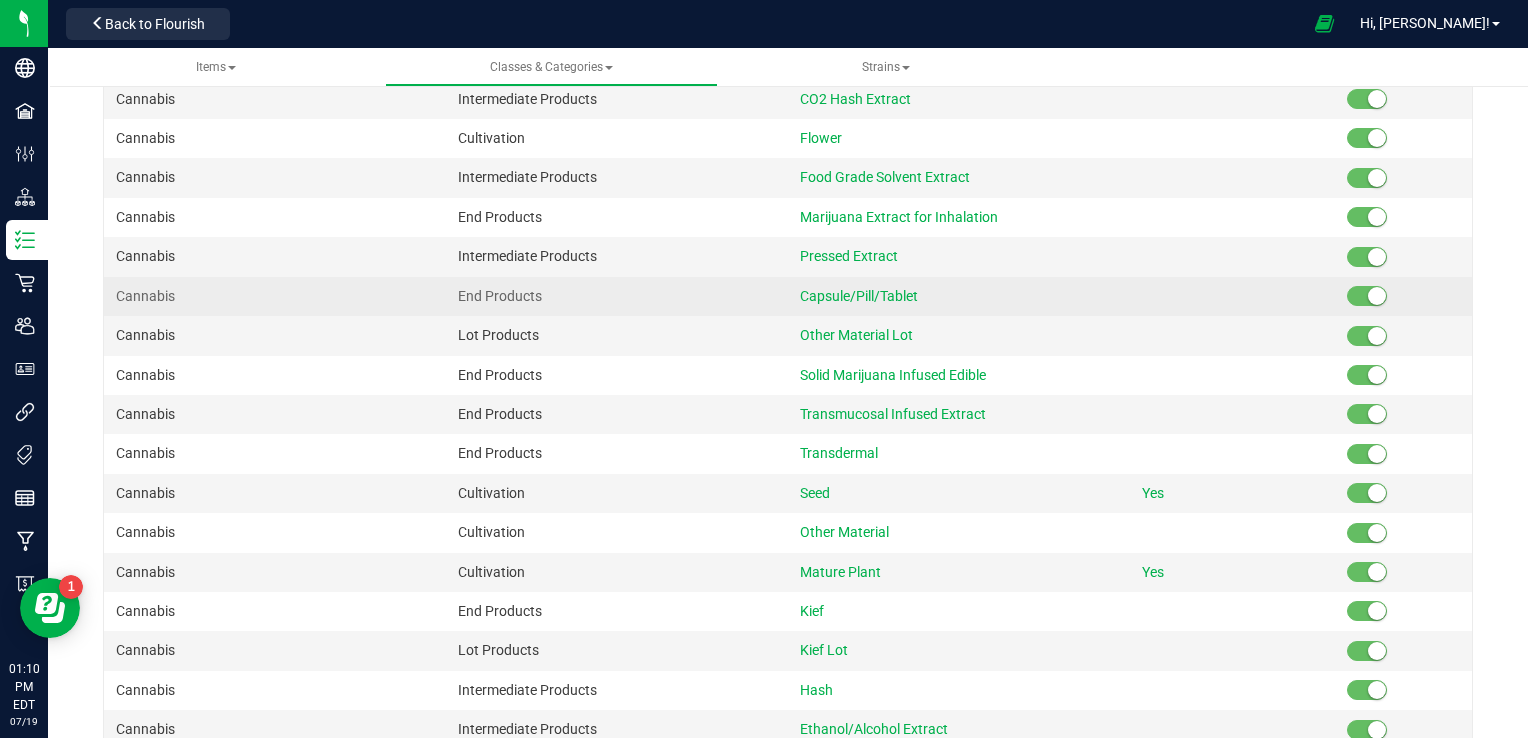 scroll, scrollTop: 0, scrollLeft: 0, axis: both 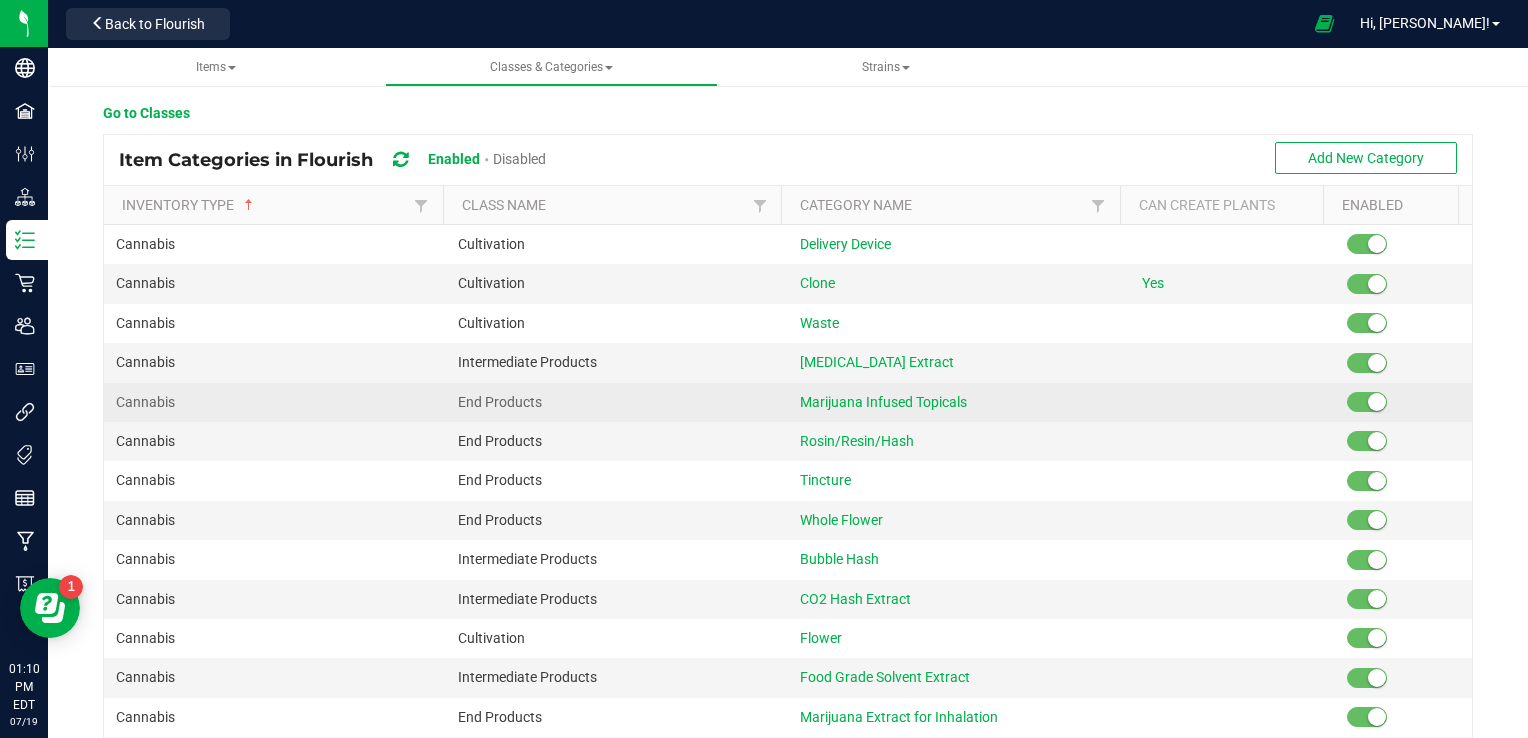 click on "End Products" at bounding box center (617, 402) 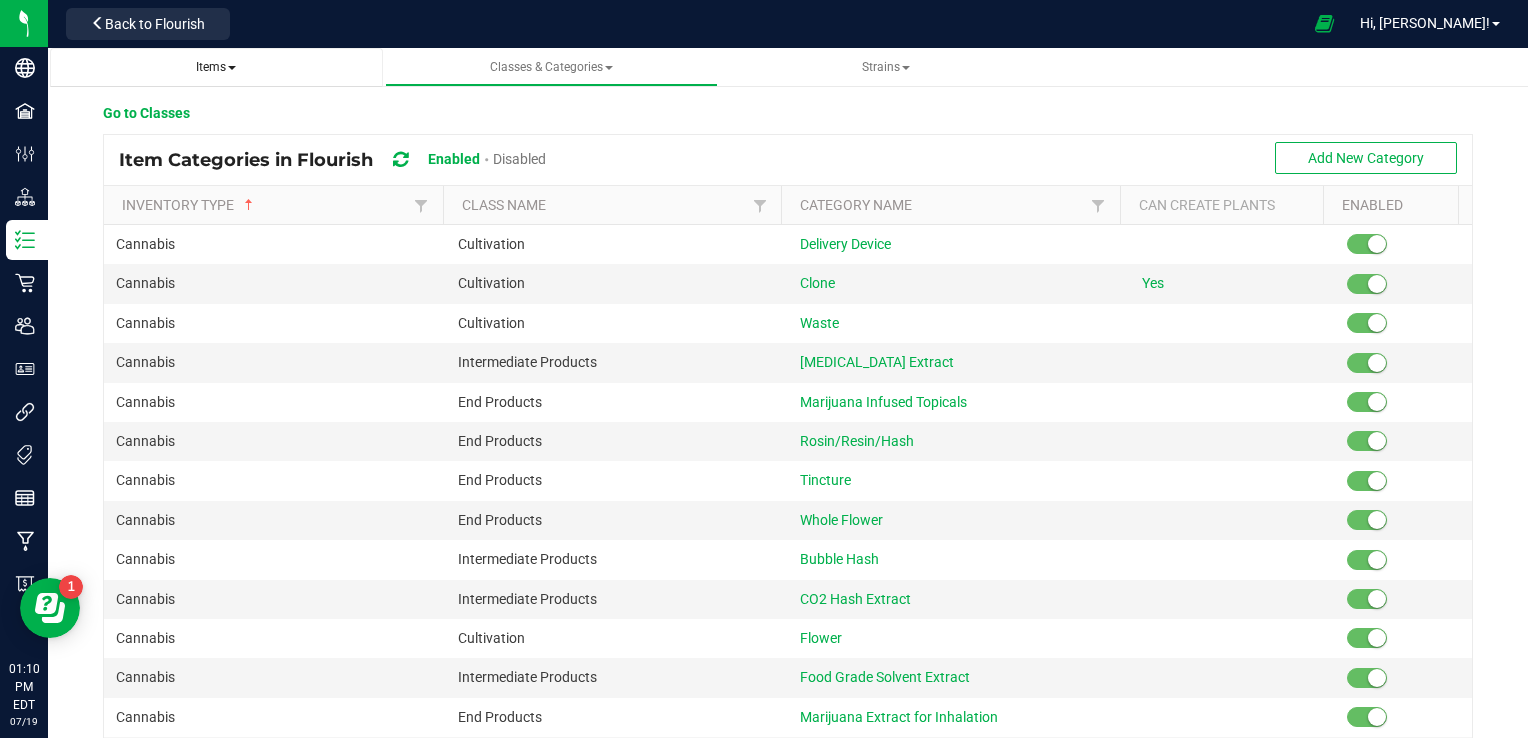 click on "Items" at bounding box center [216, 67] 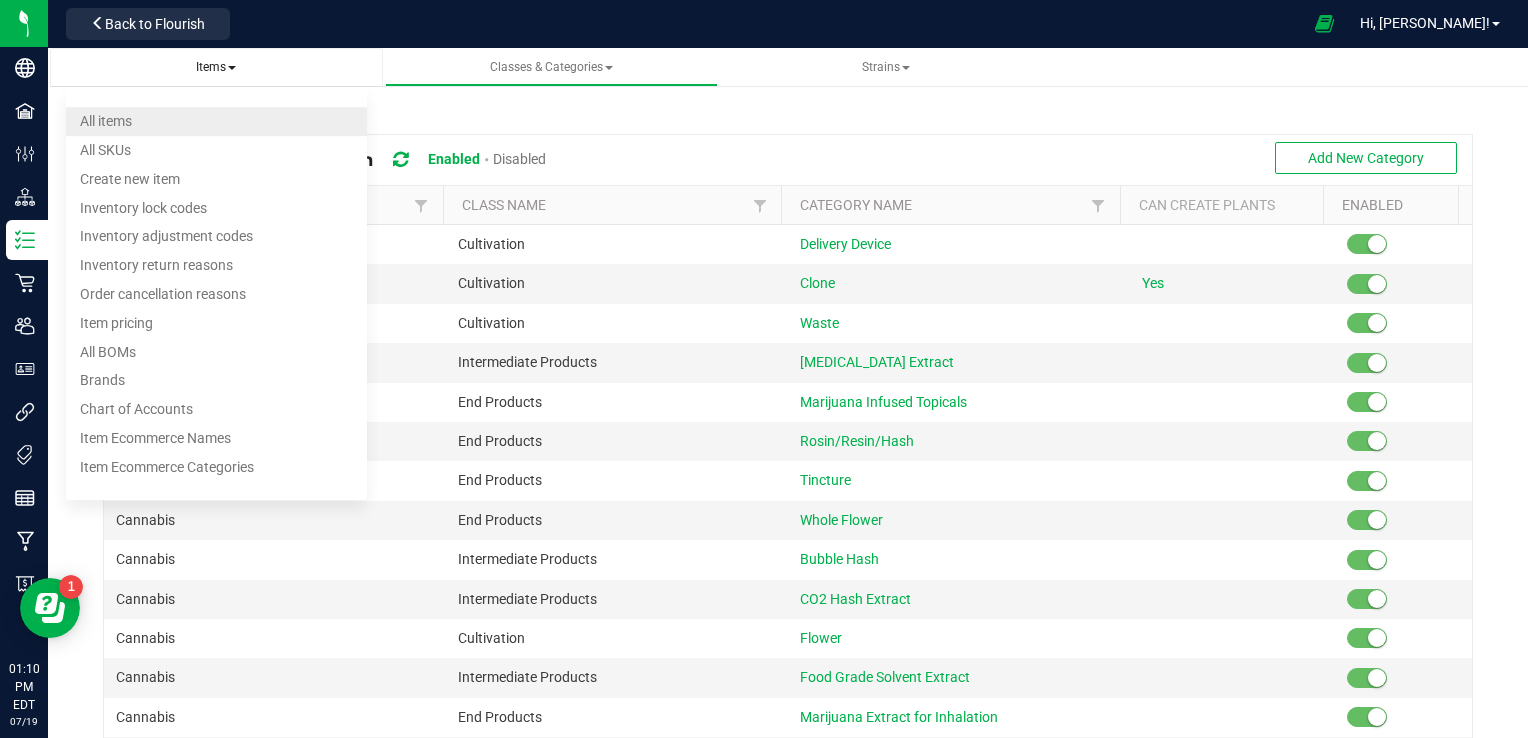 click on "All items" at bounding box center [216, 121] 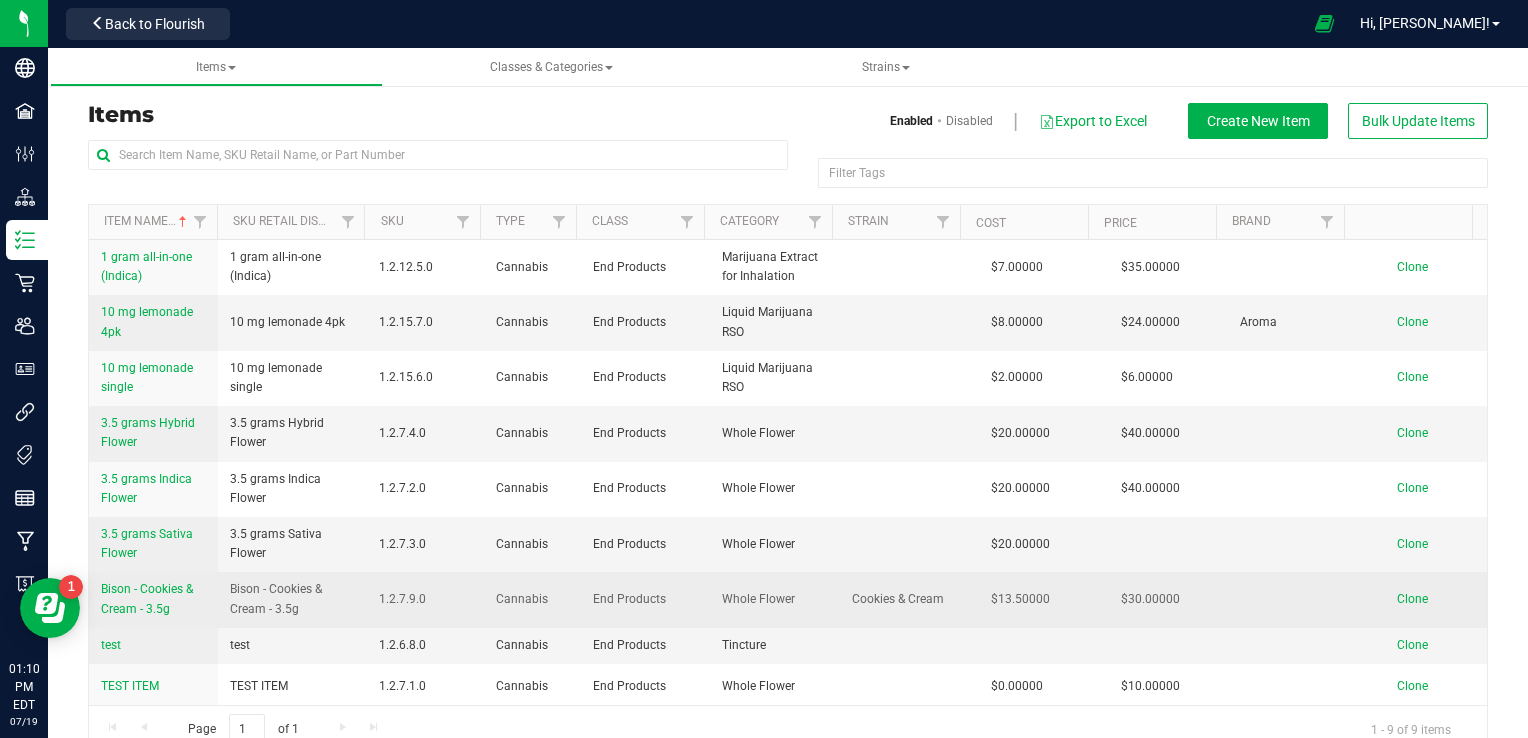 click on "Bison - Cookies & Cream - 3.5g" at bounding box center (292, 599) 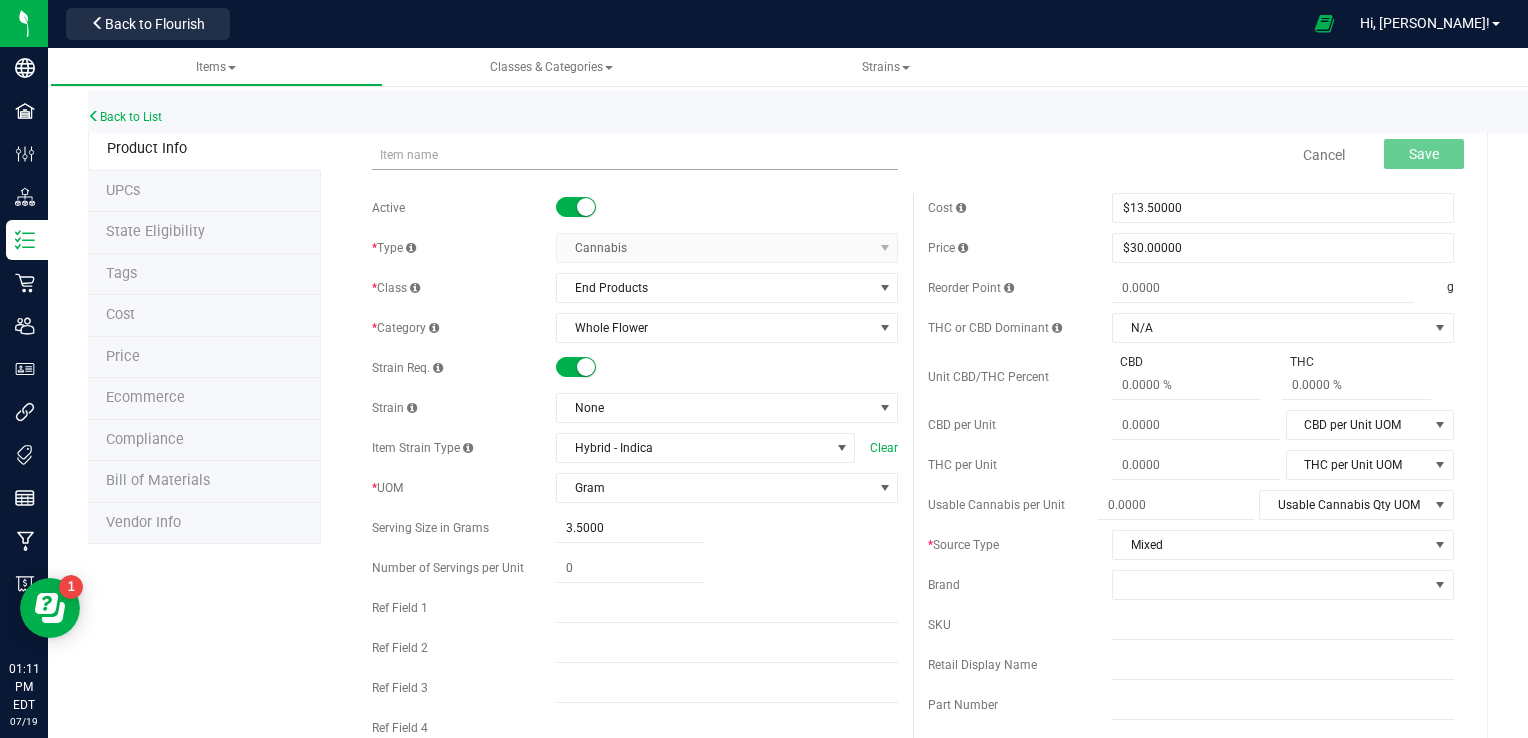 click at bounding box center (635, 155) 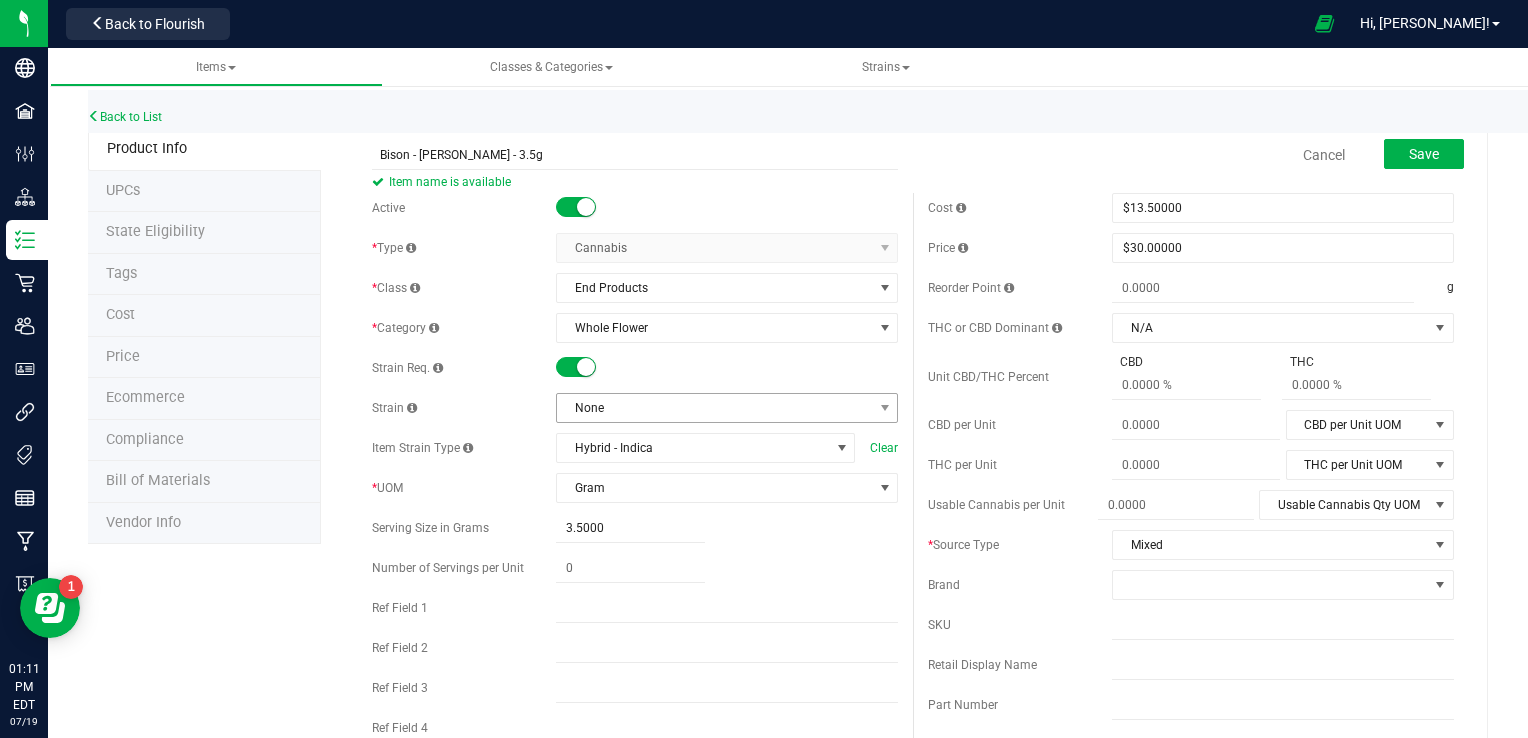 type on "Bison - [PERSON_NAME] - 3.5g" 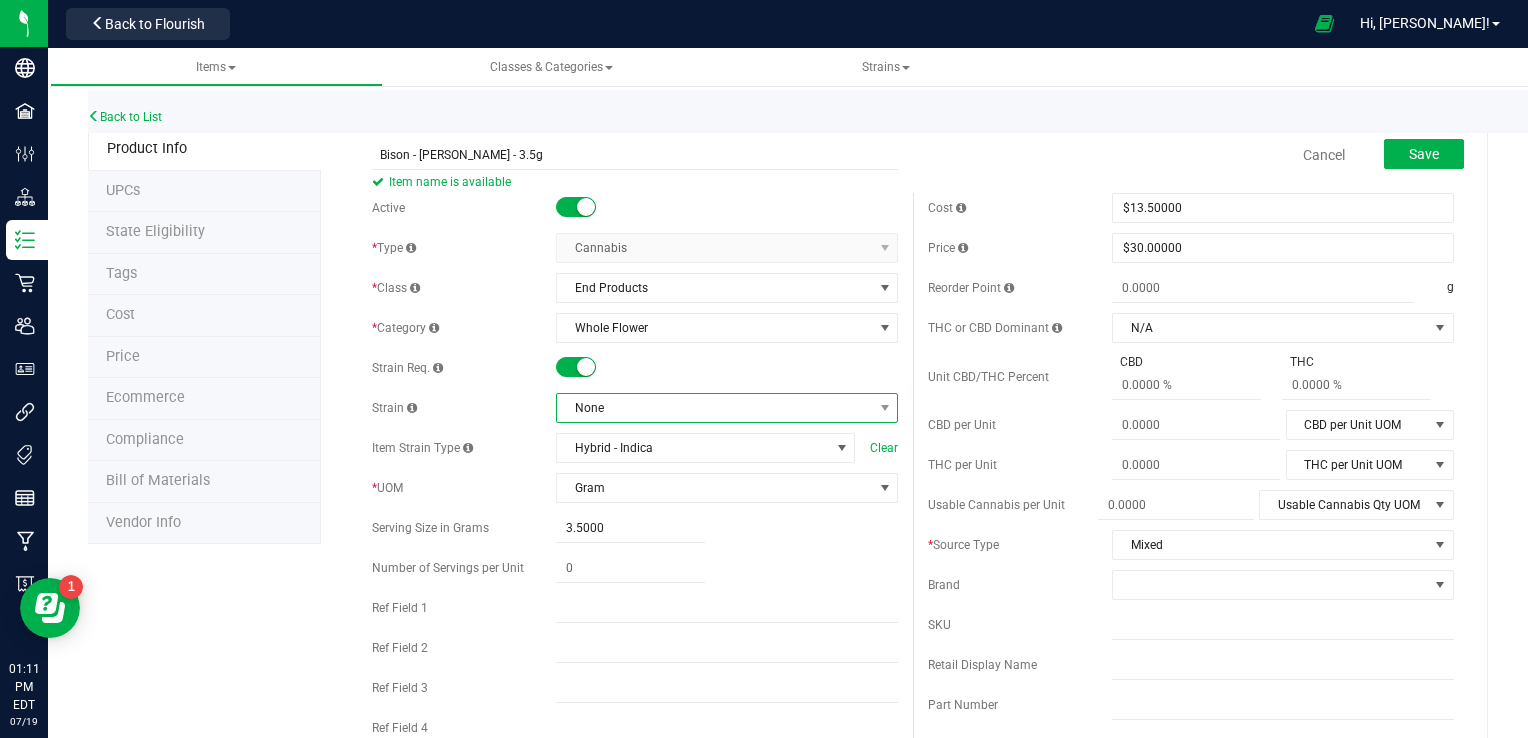 click on "None" at bounding box center (714, 408) 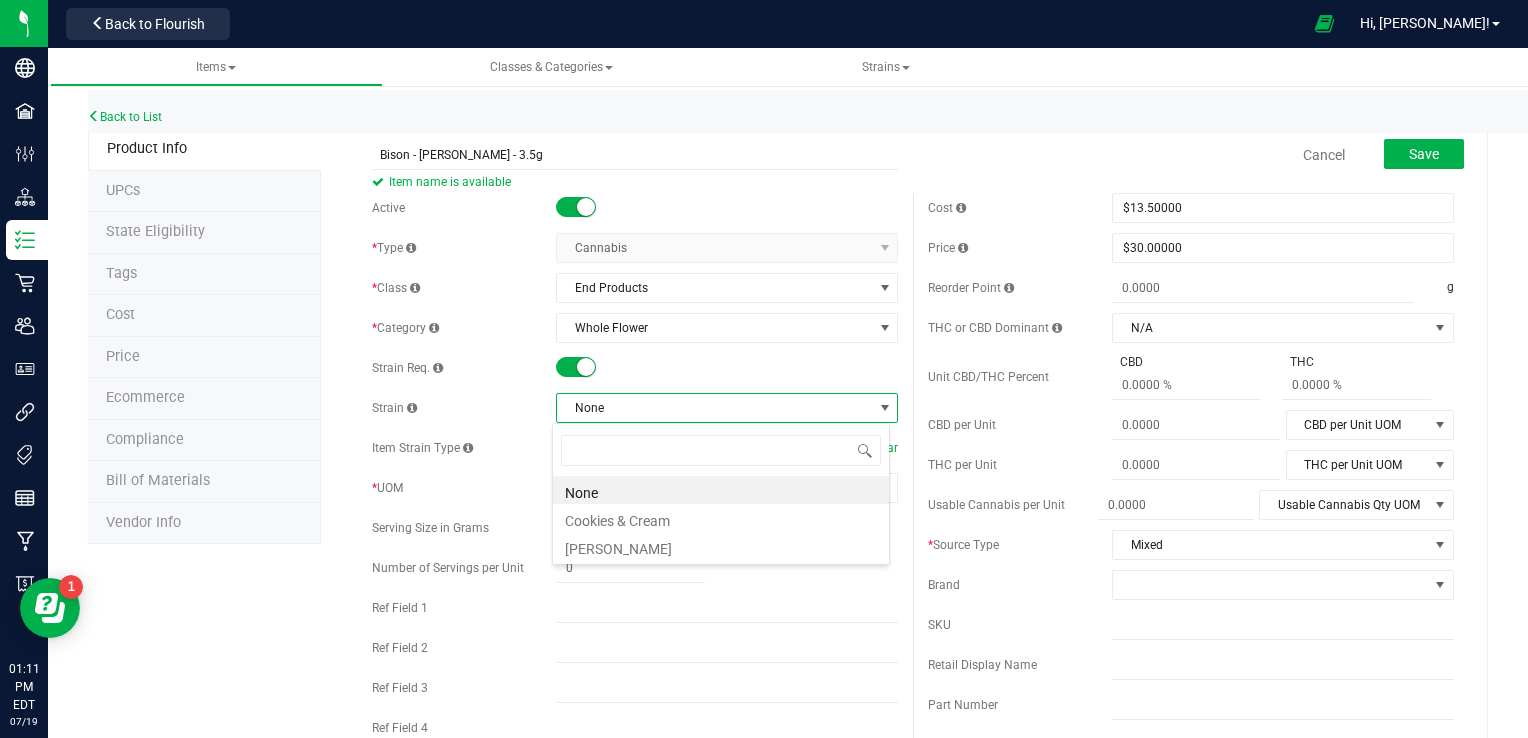 scroll, scrollTop: 99970, scrollLeft: 99662, axis: both 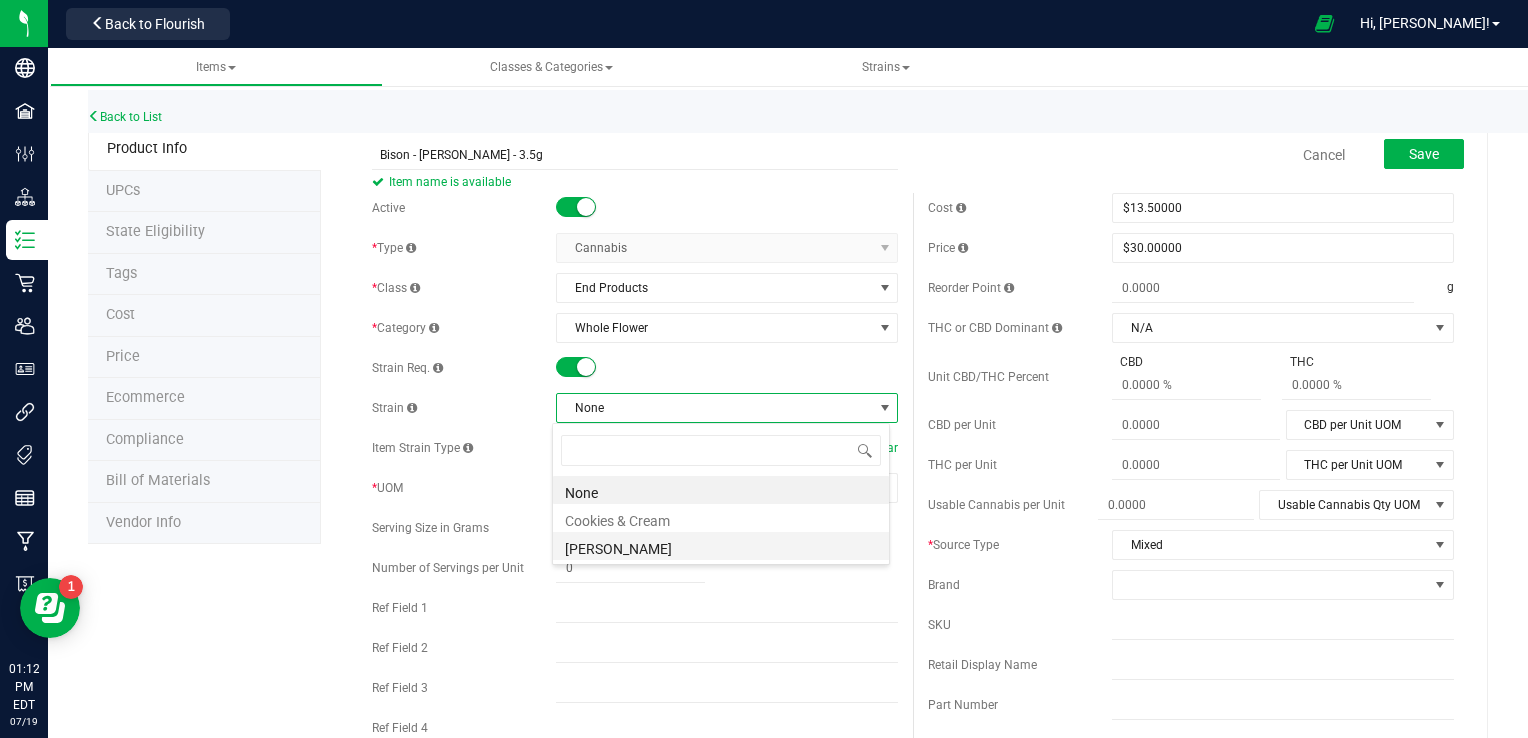 click on "[PERSON_NAME]" at bounding box center (721, 546) 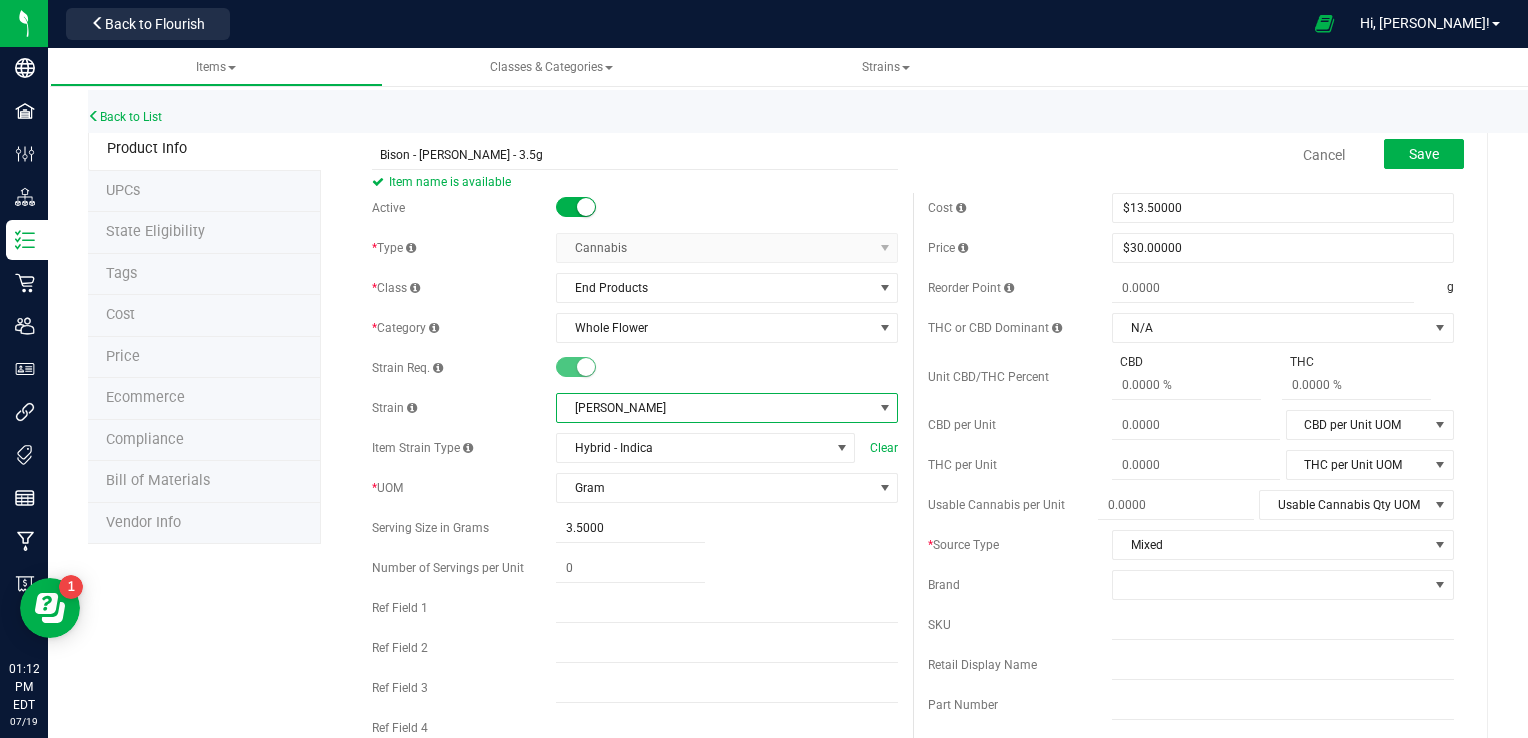 scroll, scrollTop: 100, scrollLeft: 0, axis: vertical 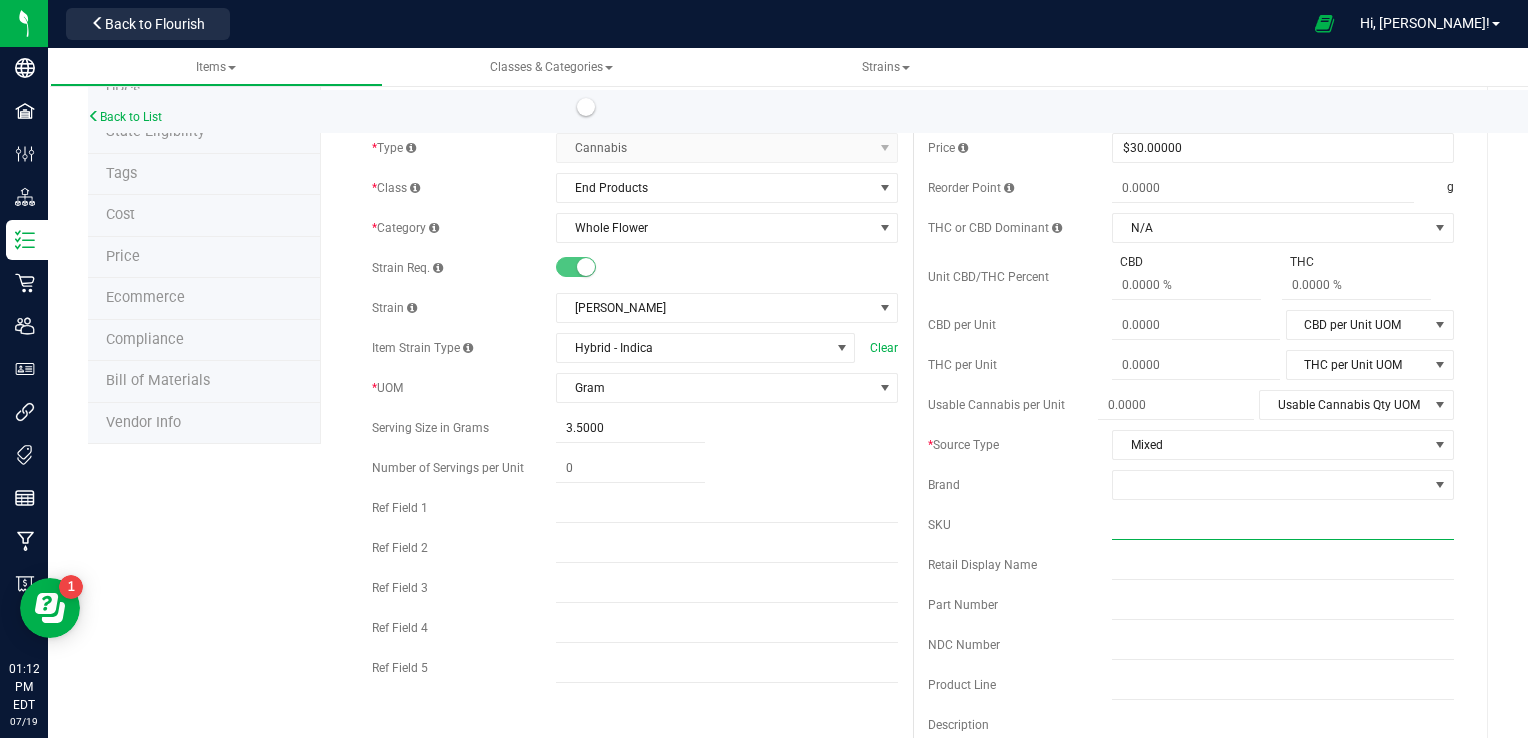 click at bounding box center [1283, 525] 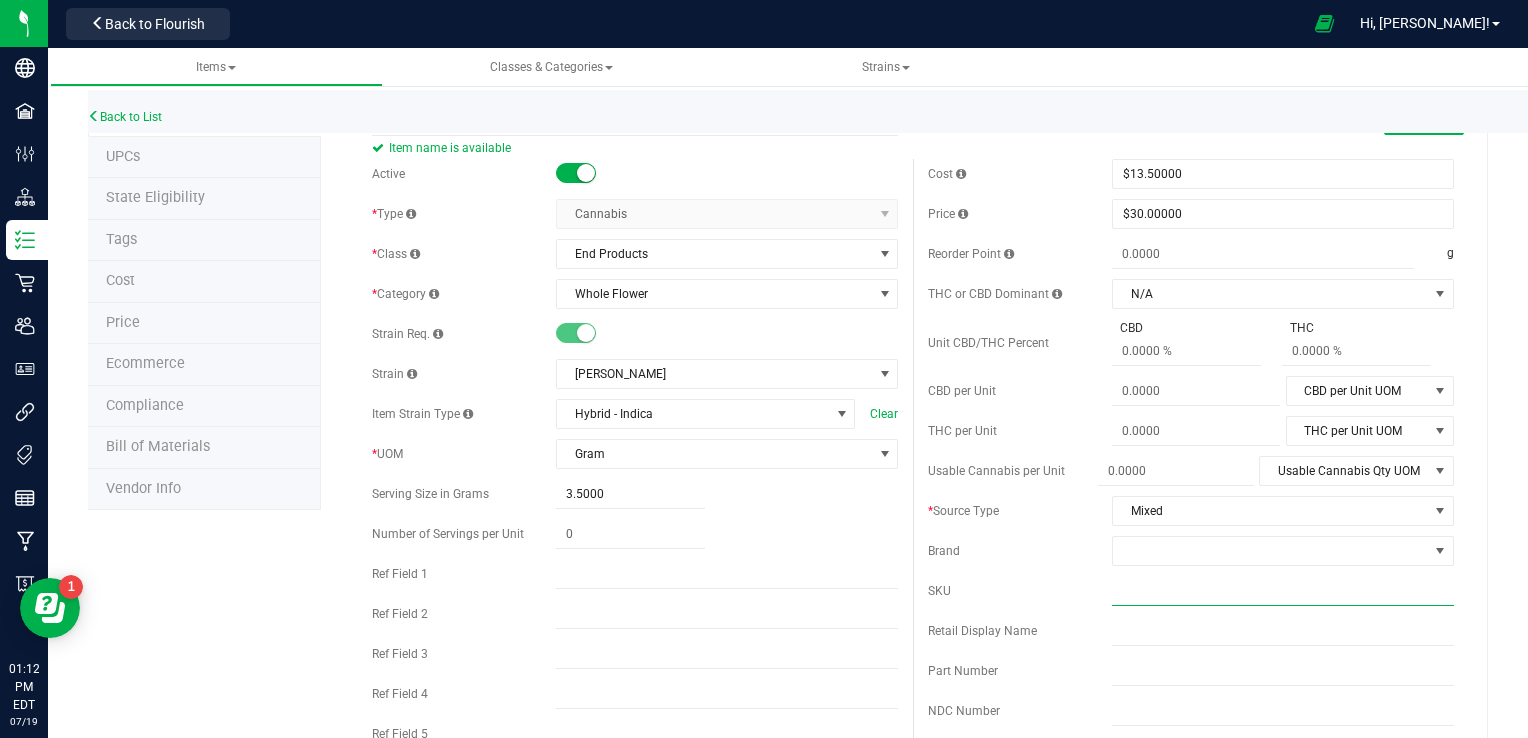 scroll, scrollTop: 0, scrollLeft: 0, axis: both 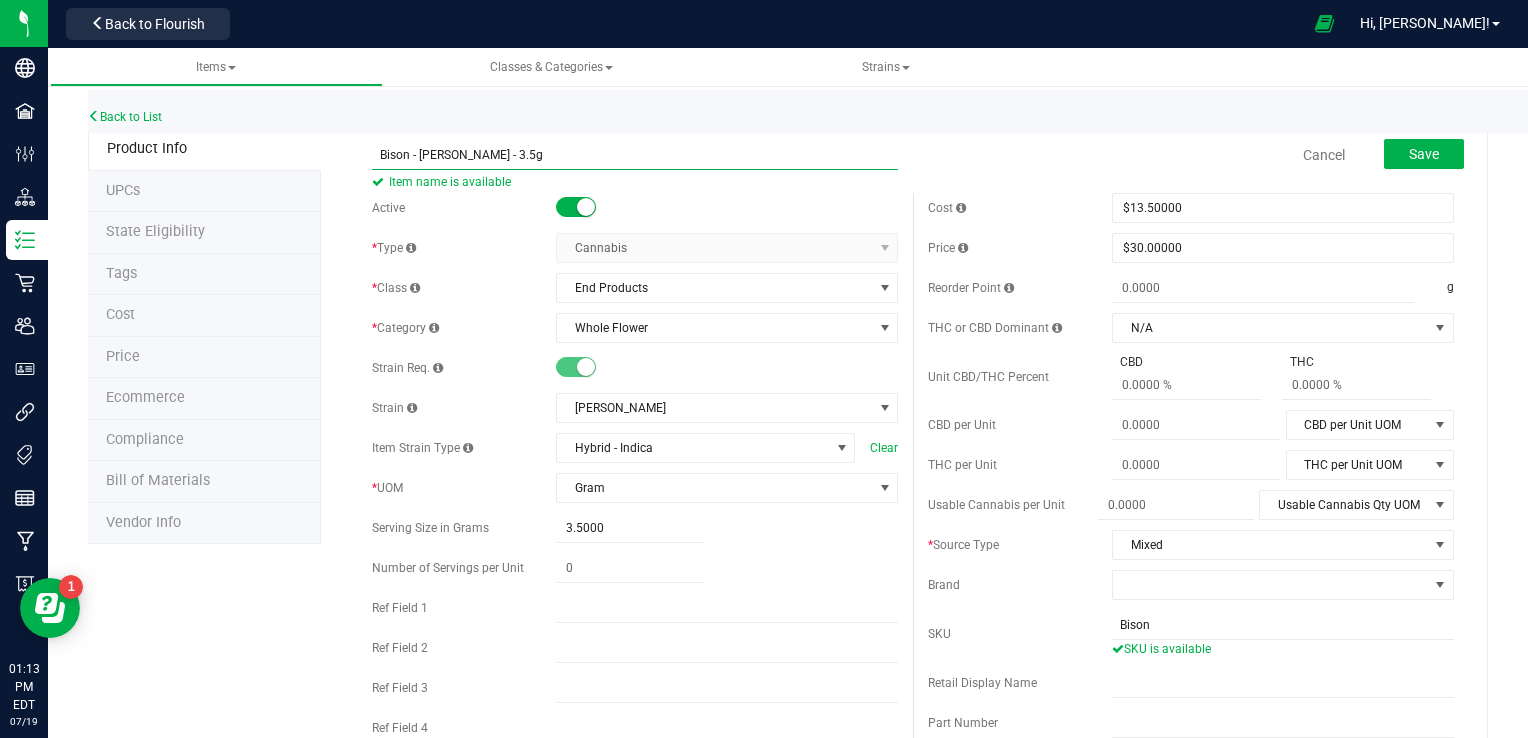 drag, startPoint x: 518, startPoint y: 153, endPoint x: 378, endPoint y: 134, distance: 141.2834 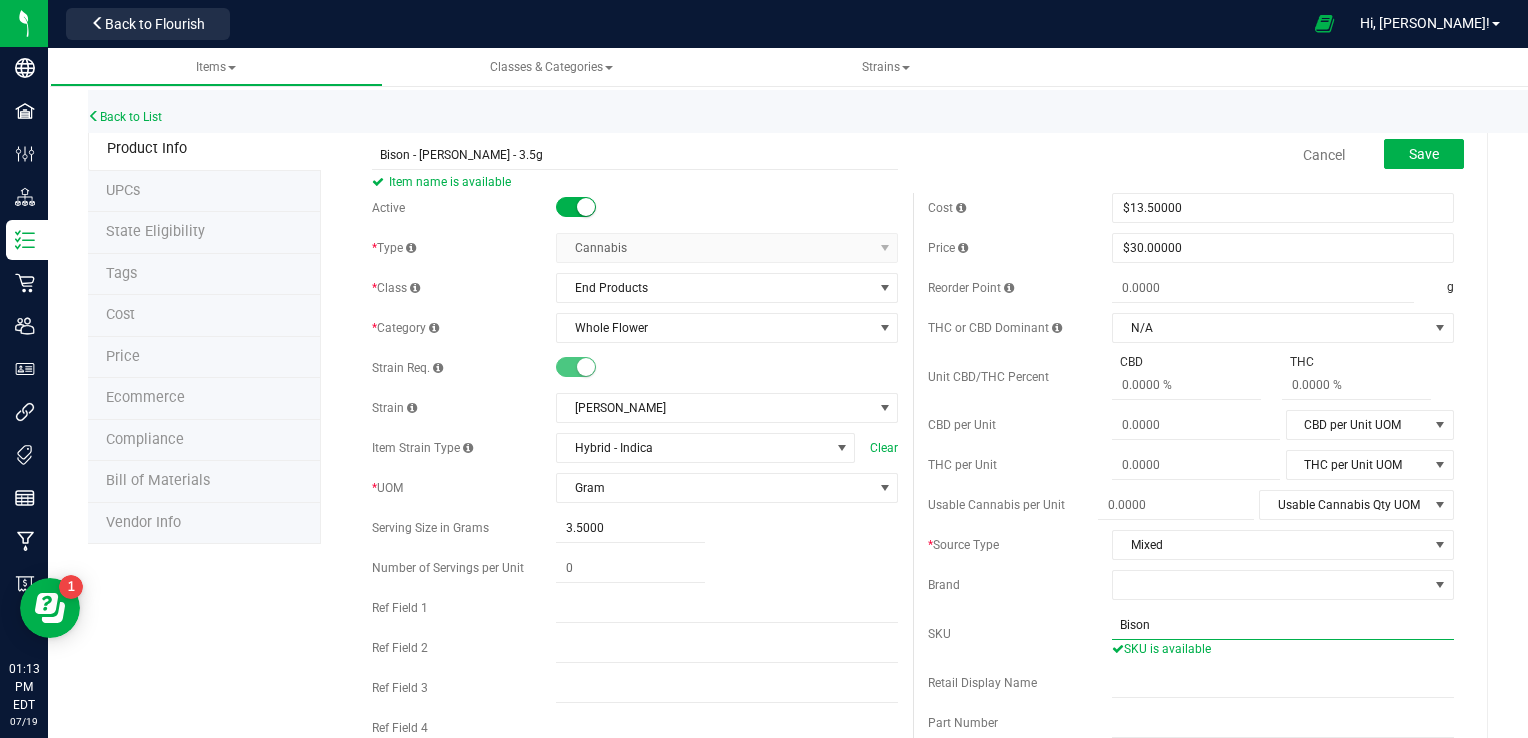 drag, startPoint x: 1179, startPoint y: 616, endPoint x: 1104, endPoint y: 614, distance: 75.026665 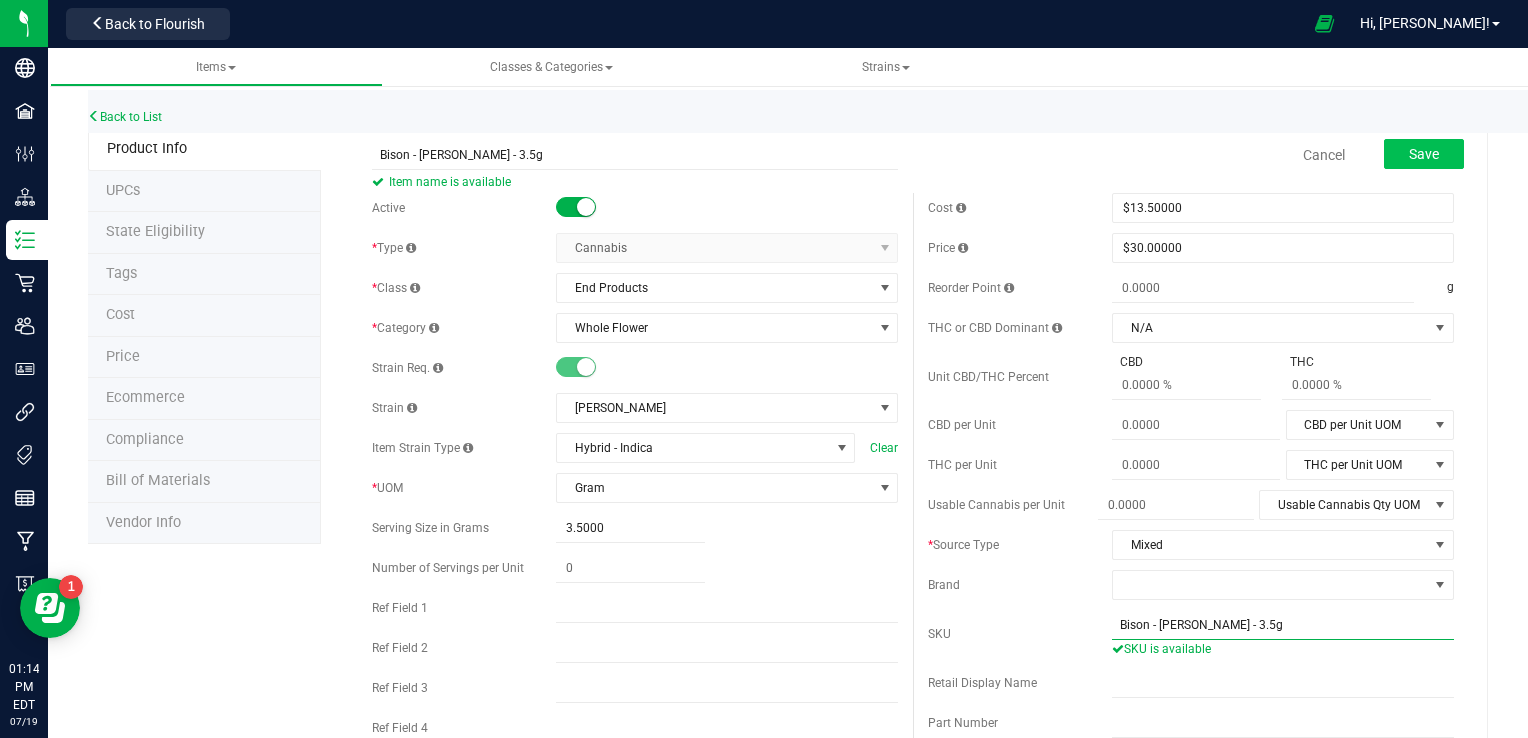type on "Bison - [PERSON_NAME] - 3.5g" 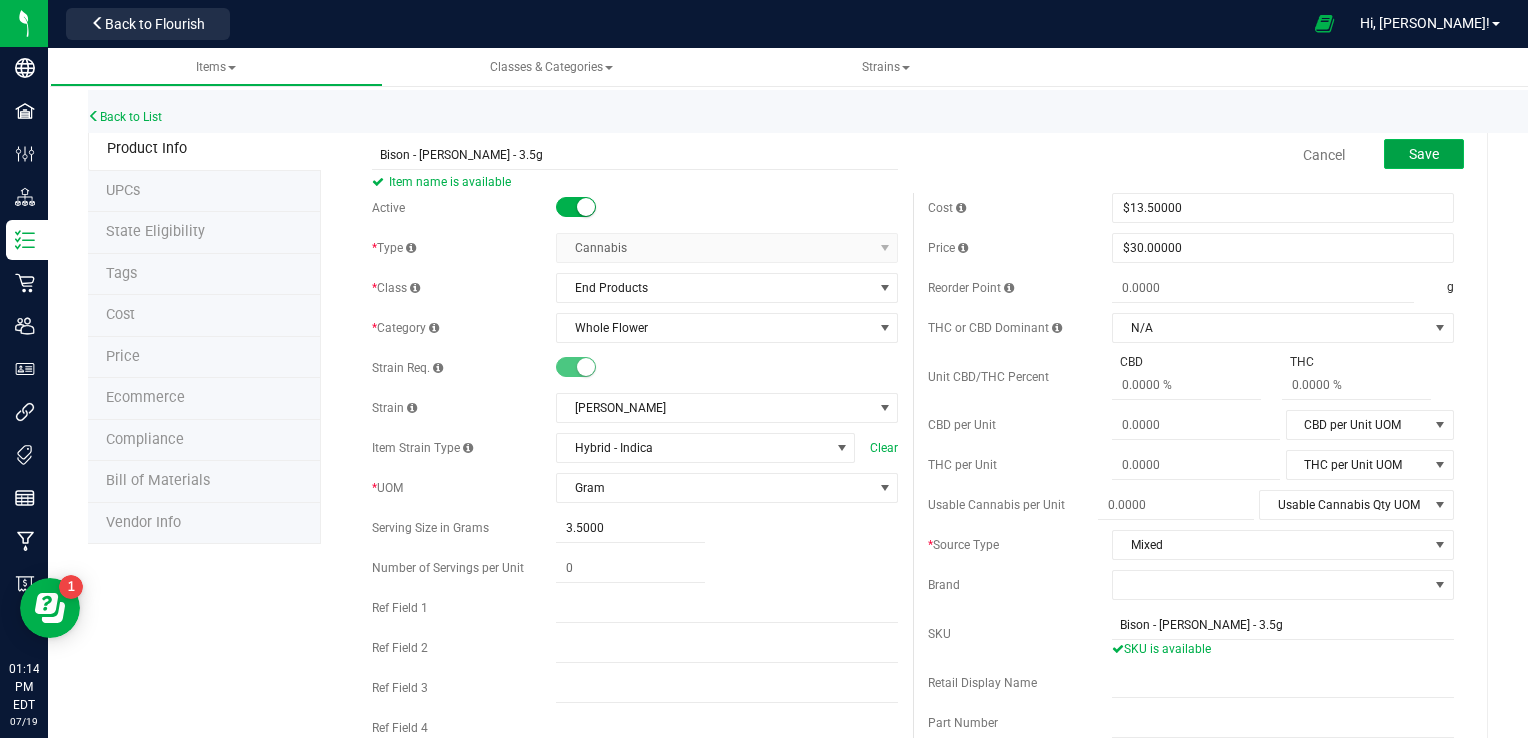 click on "Save" at bounding box center (1424, 154) 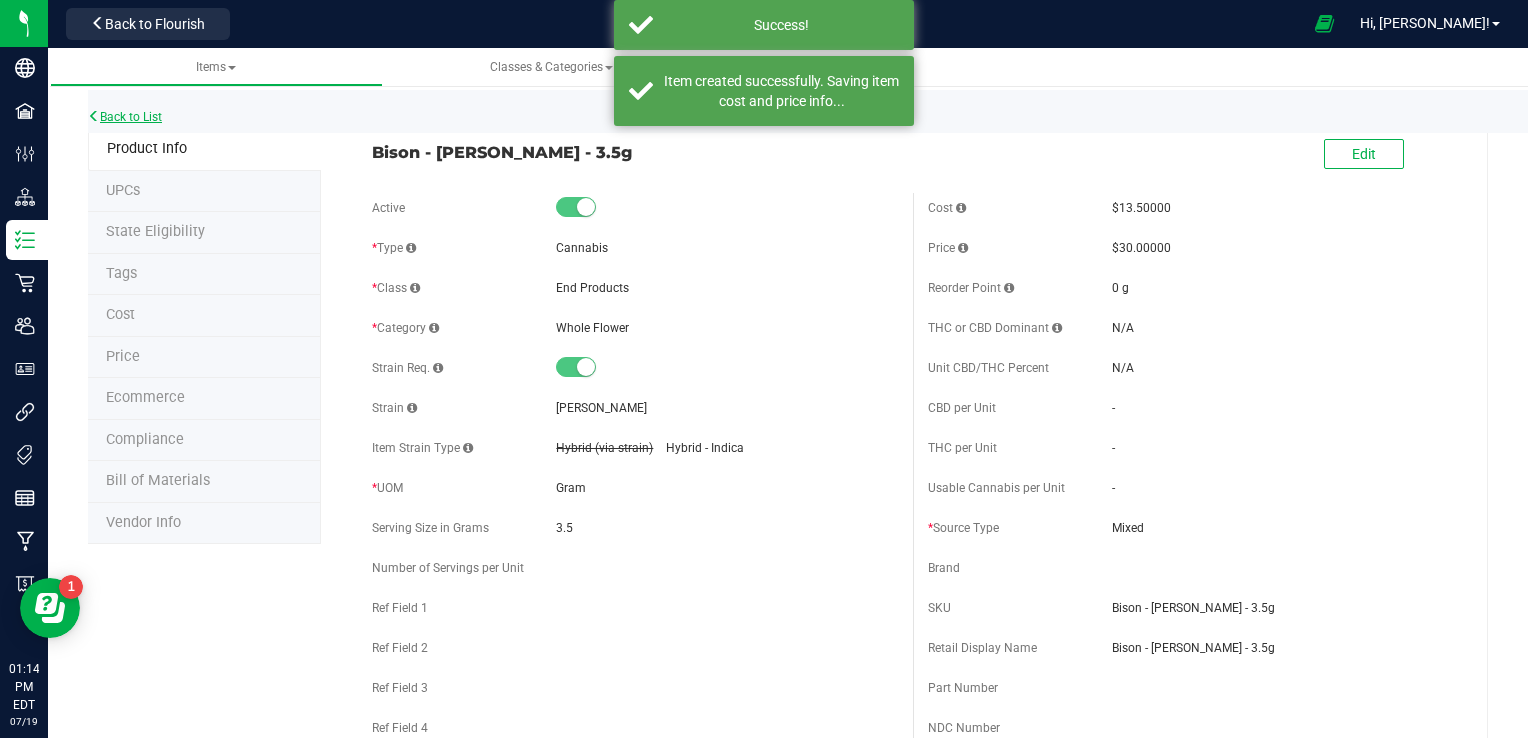 click on "Back to List" at bounding box center [125, 117] 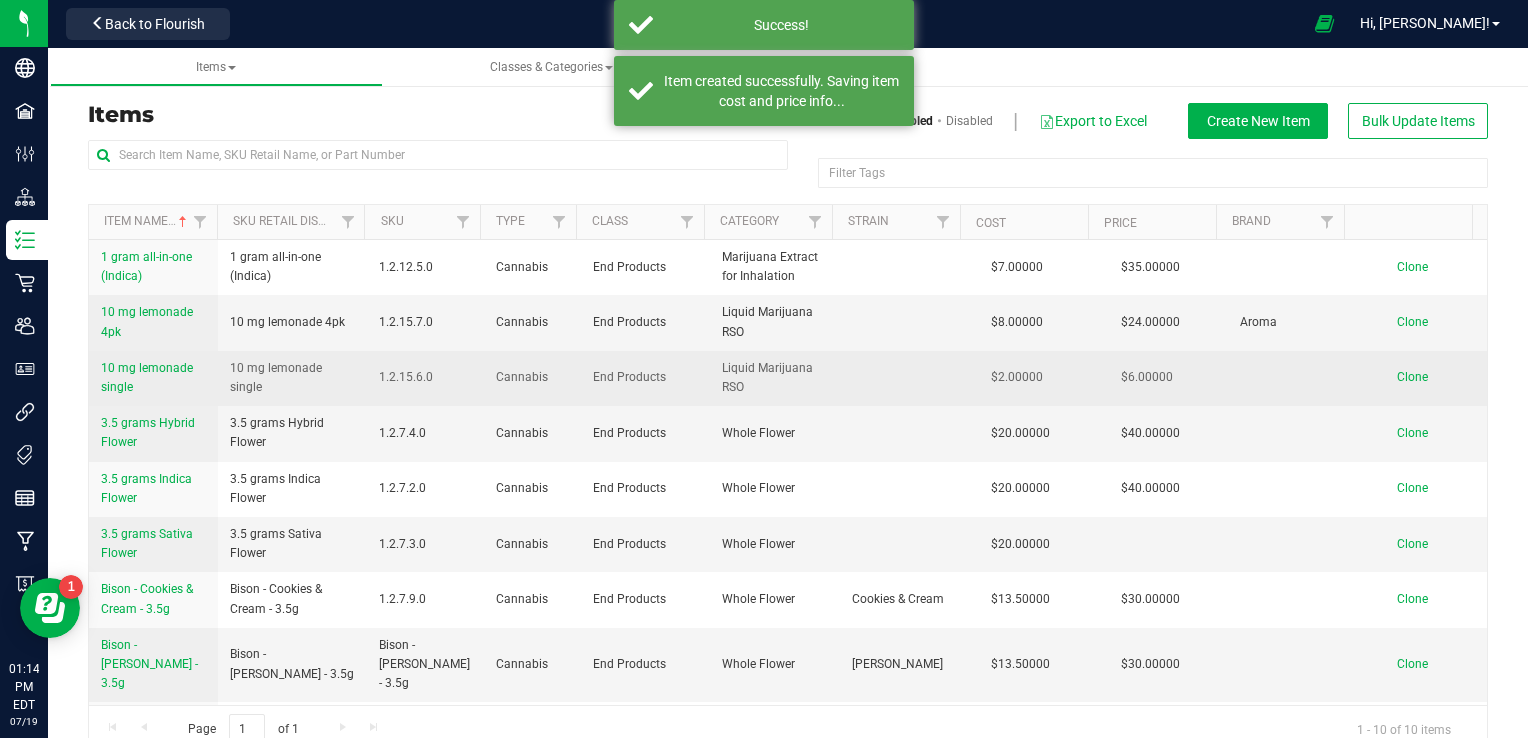 scroll, scrollTop: 57, scrollLeft: 0, axis: vertical 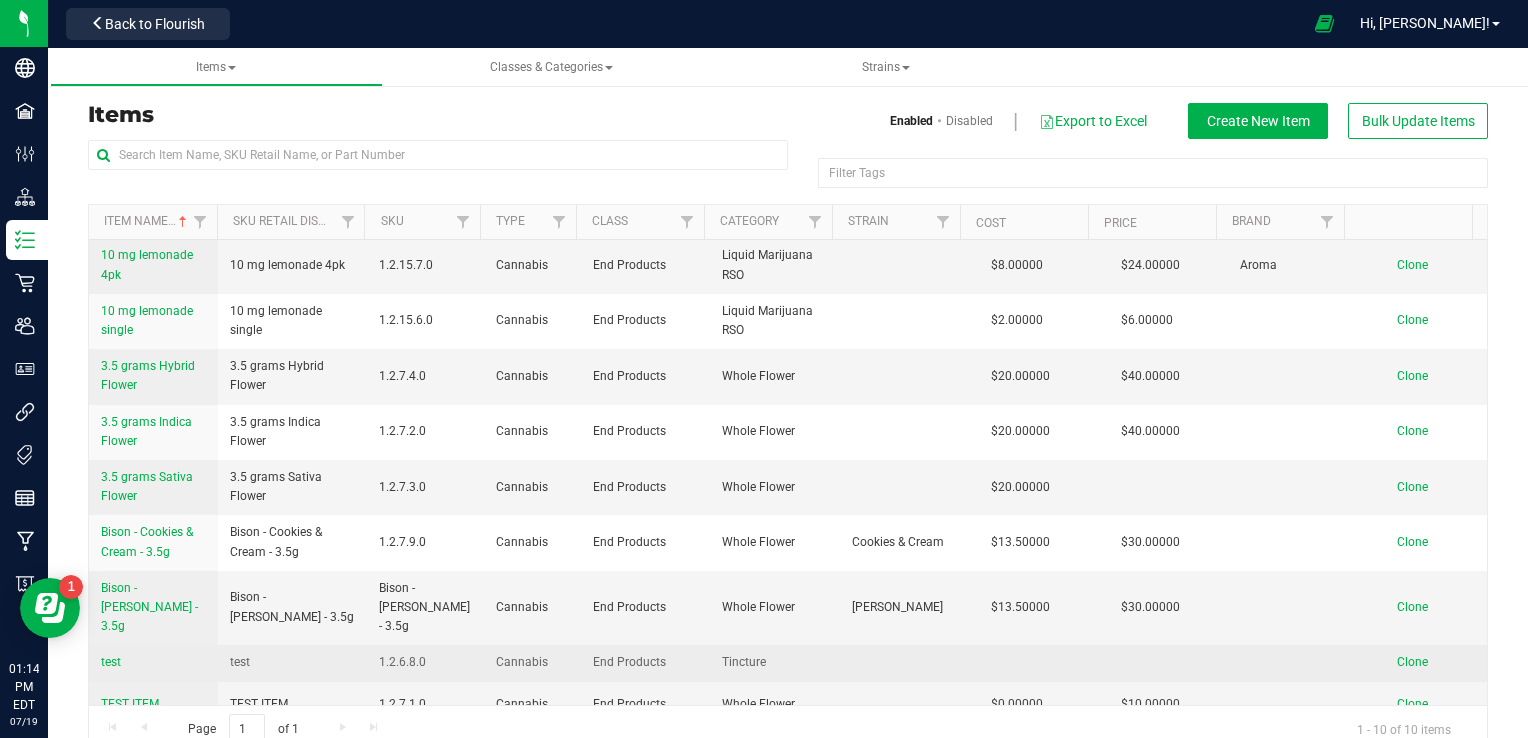 click on "test" at bounding box center (153, 663) 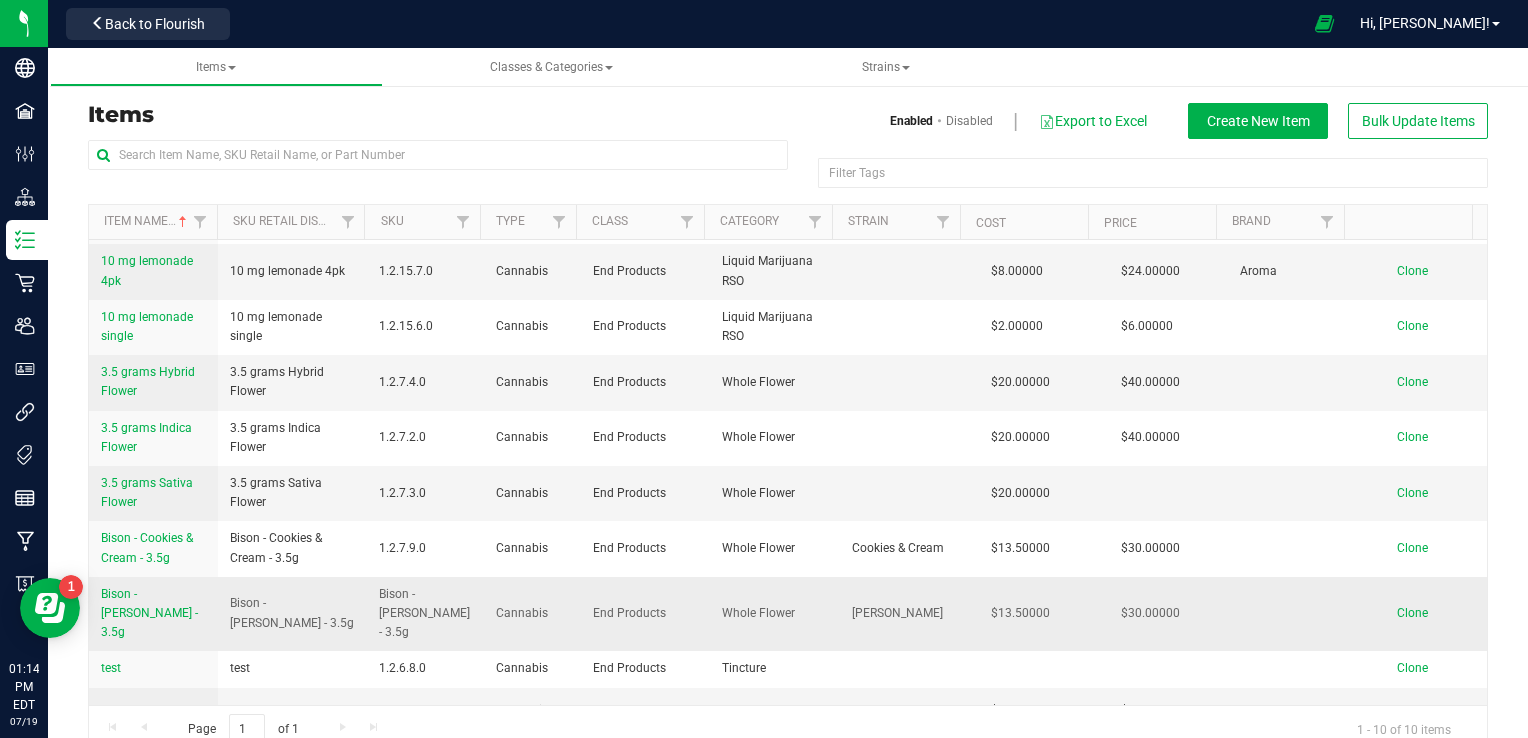scroll, scrollTop: 50, scrollLeft: 0, axis: vertical 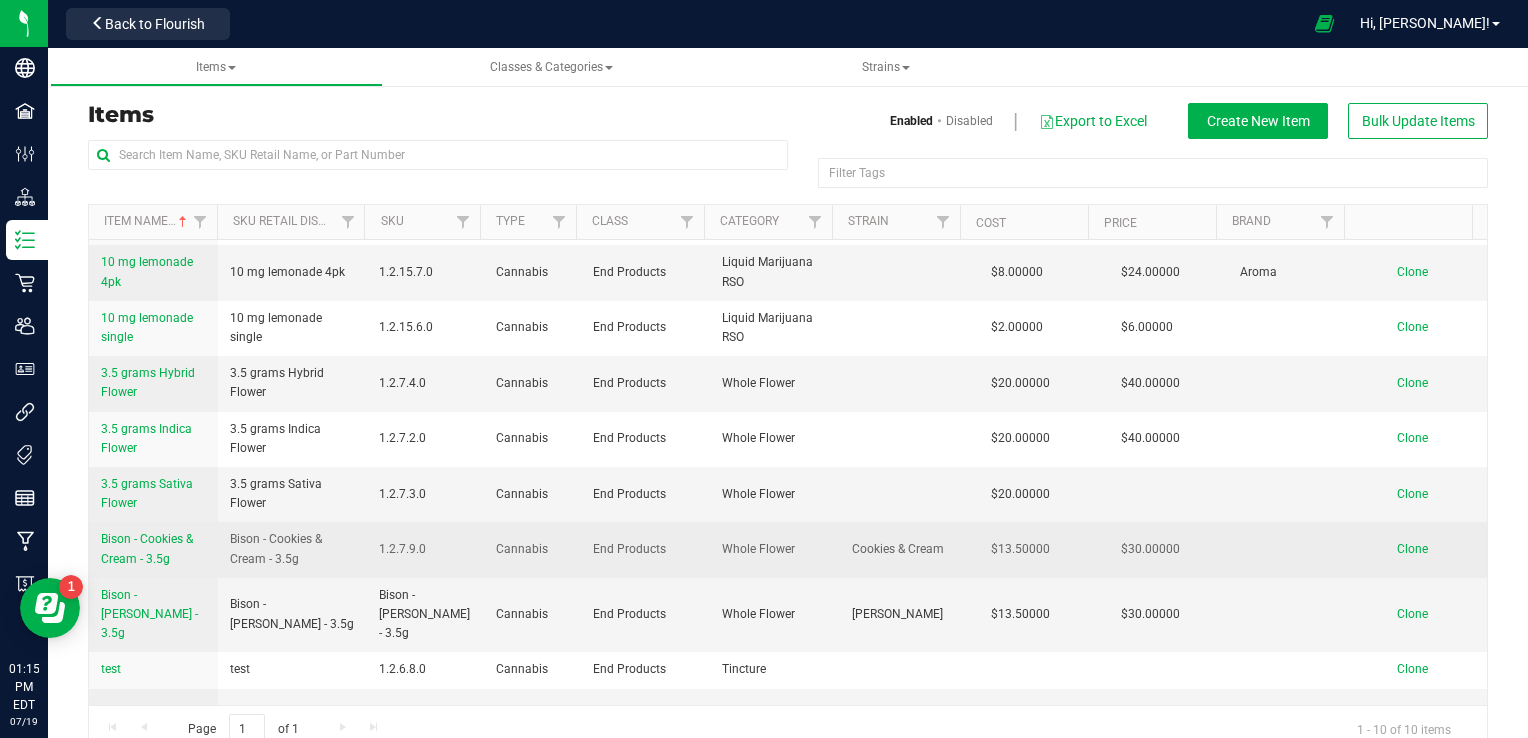 click on "Bison - Cookies & Cream - 3.5g" at bounding box center (147, 548) 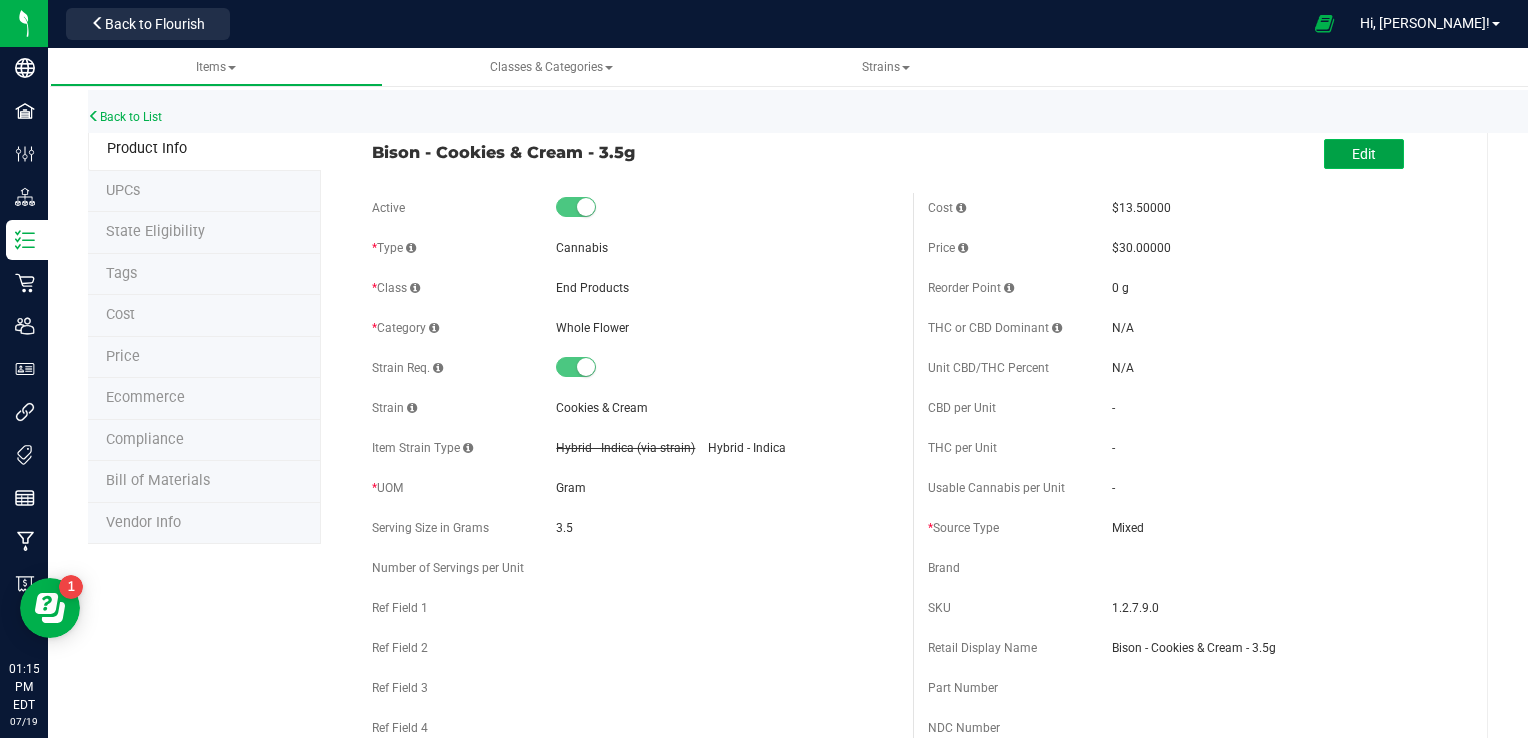 click on "Edit" at bounding box center [1364, 154] 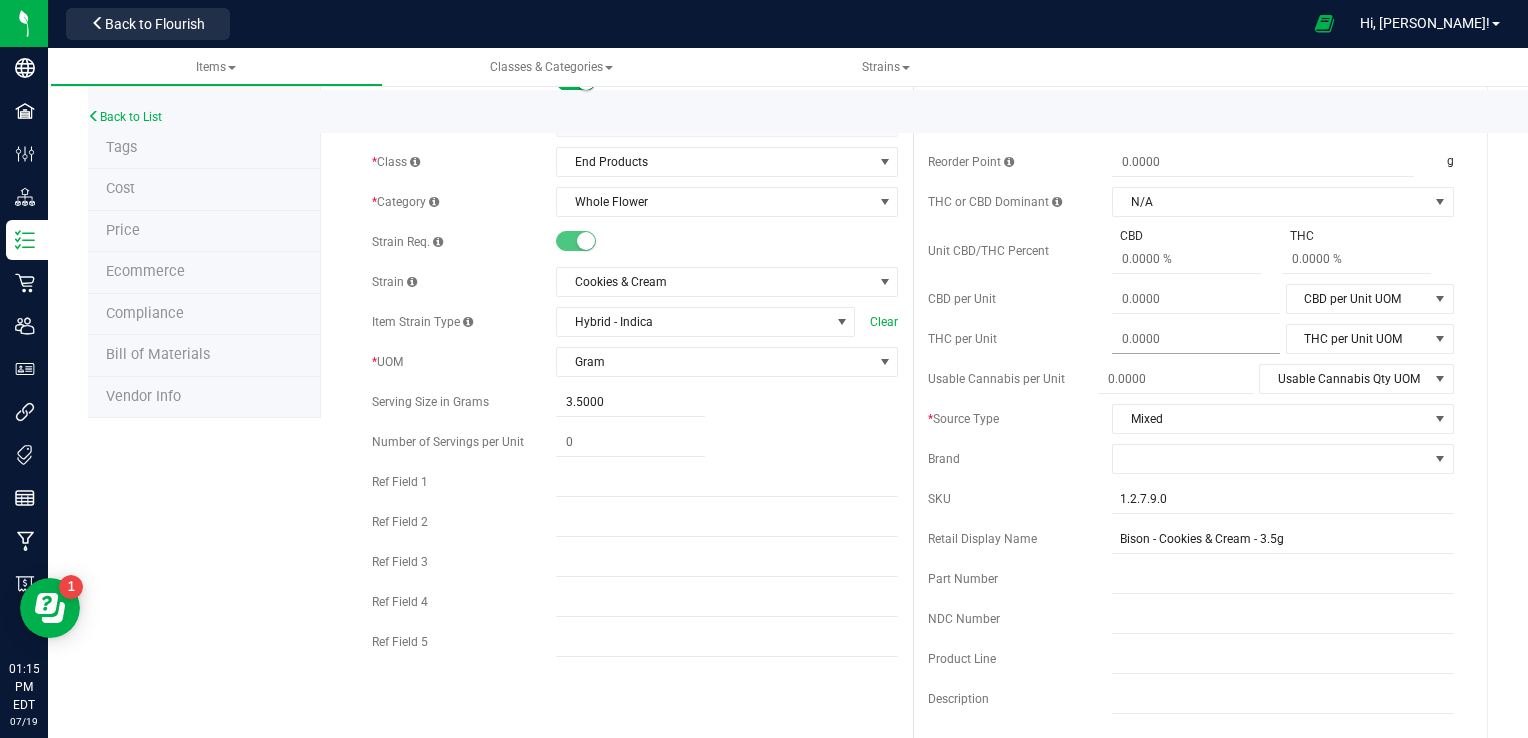 scroll, scrollTop: 200, scrollLeft: 0, axis: vertical 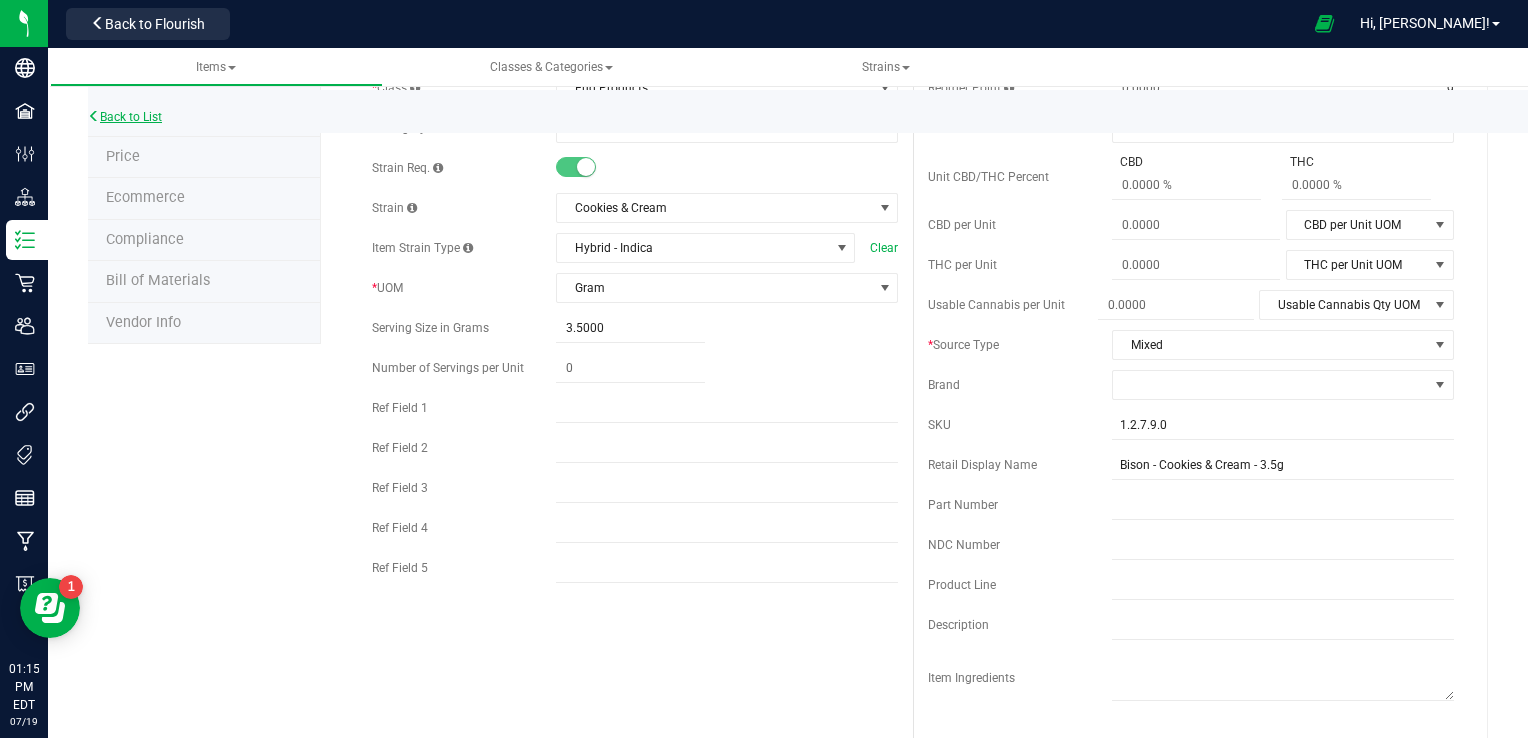 drag, startPoint x: 973, startPoint y: 510, endPoint x: 124, endPoint y: 110, distance: 938.51 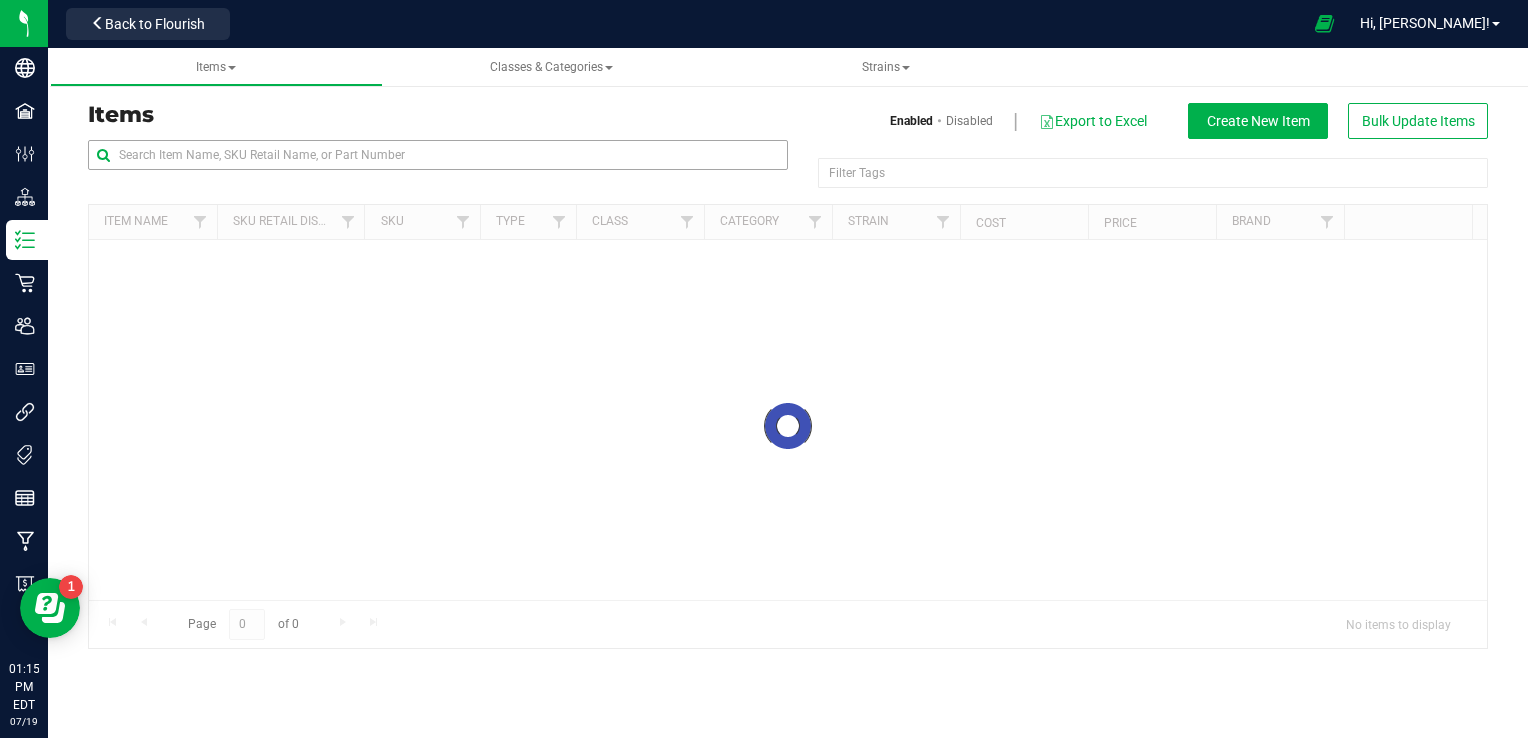 scroll, scrollTop: 0, scrollLeft: 0, axis: both 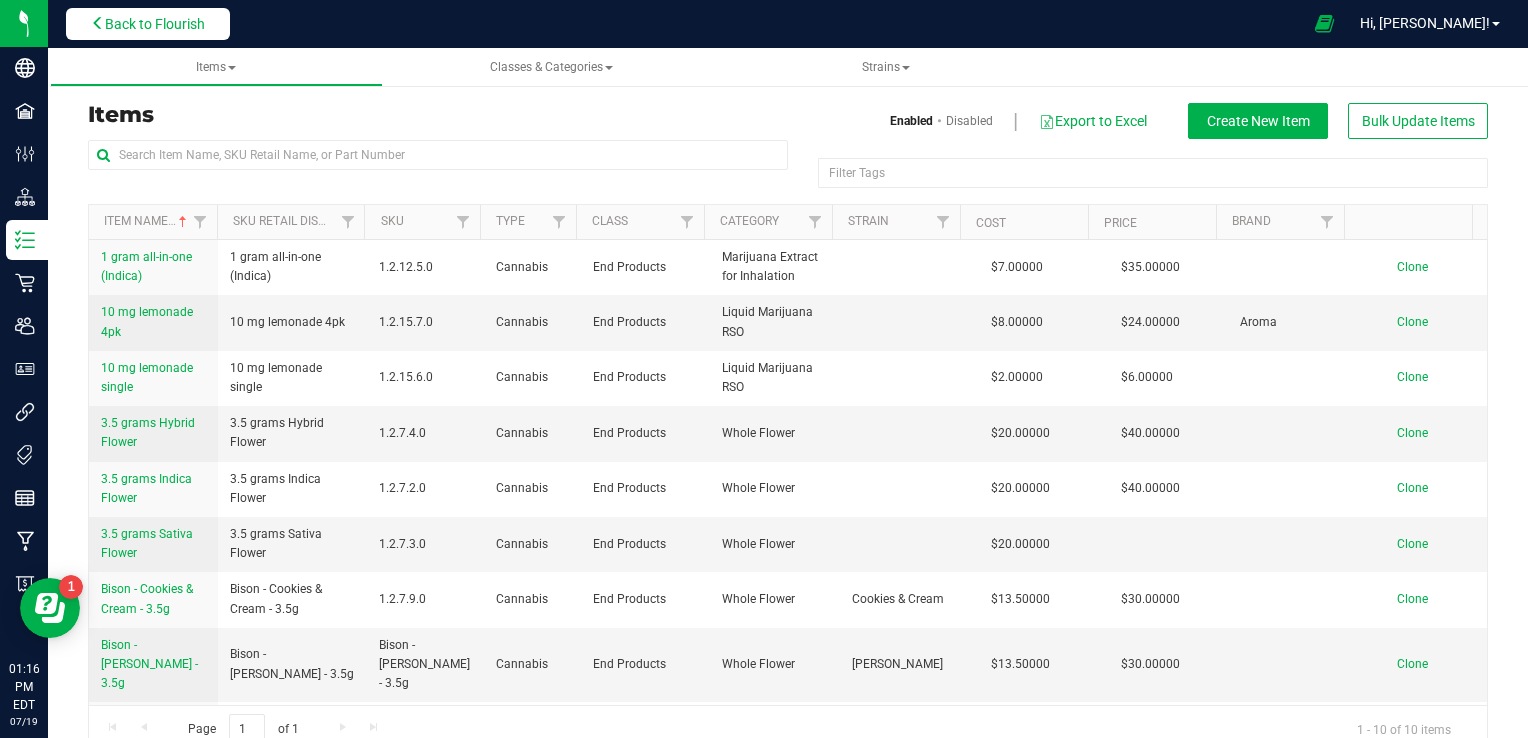click on "Back to Flourish" at bounding box center [155, 24] 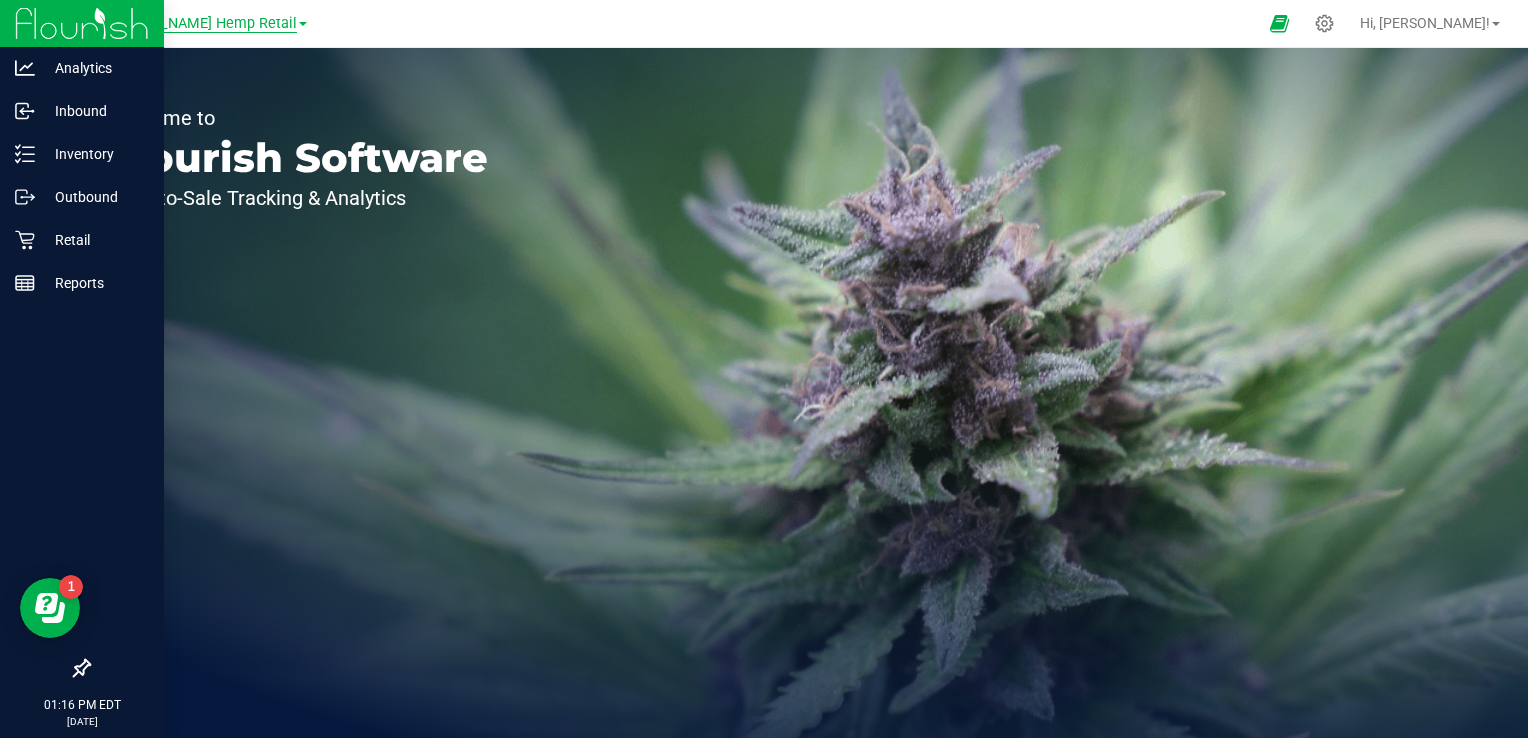 click on "[PERSON_NAME] Hemp Retail" at bounding box center (199, 24) 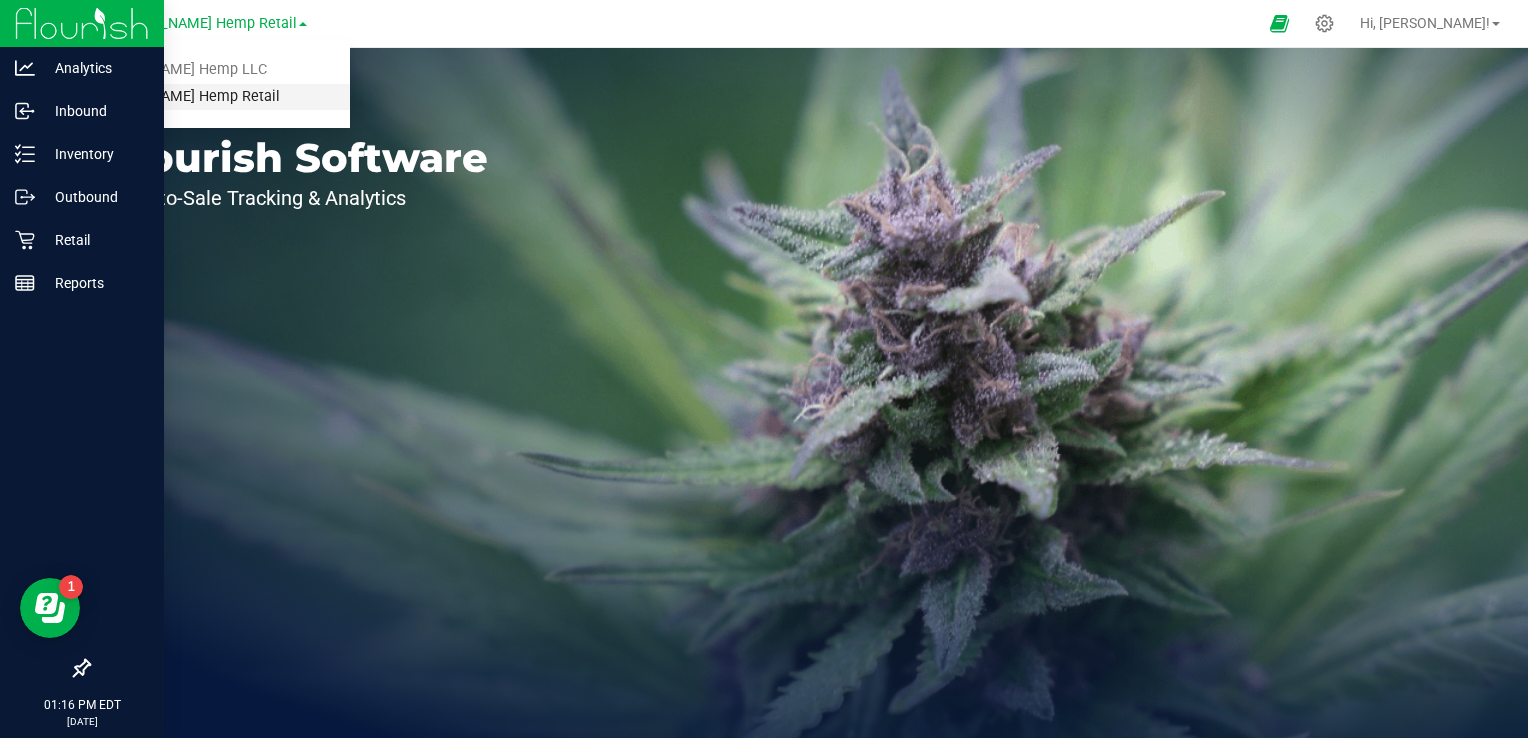 click on "[PERSON_NAME] Hemp Retail" at bounding box center [204, 97] 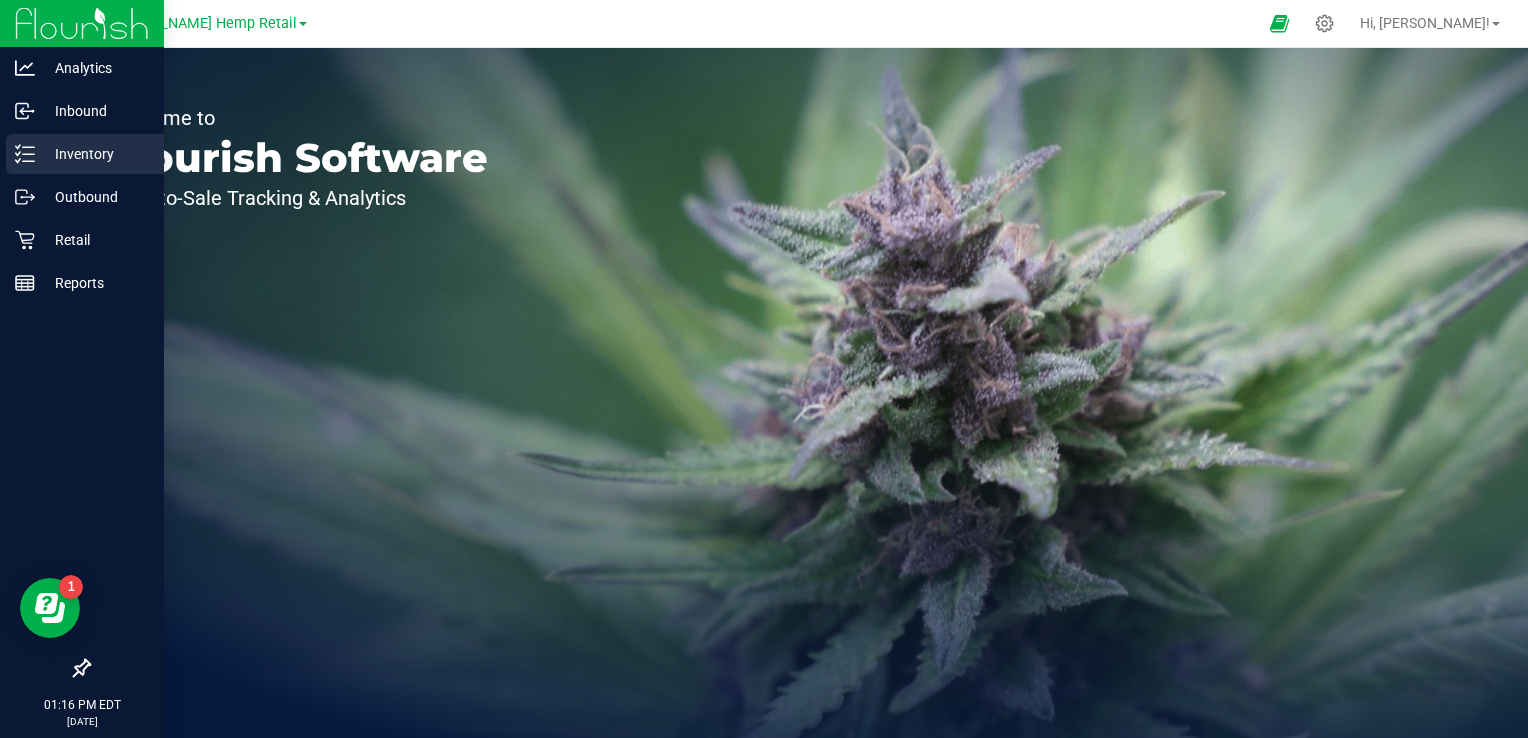 click on "Inventory" at bounding box center (95, 154) 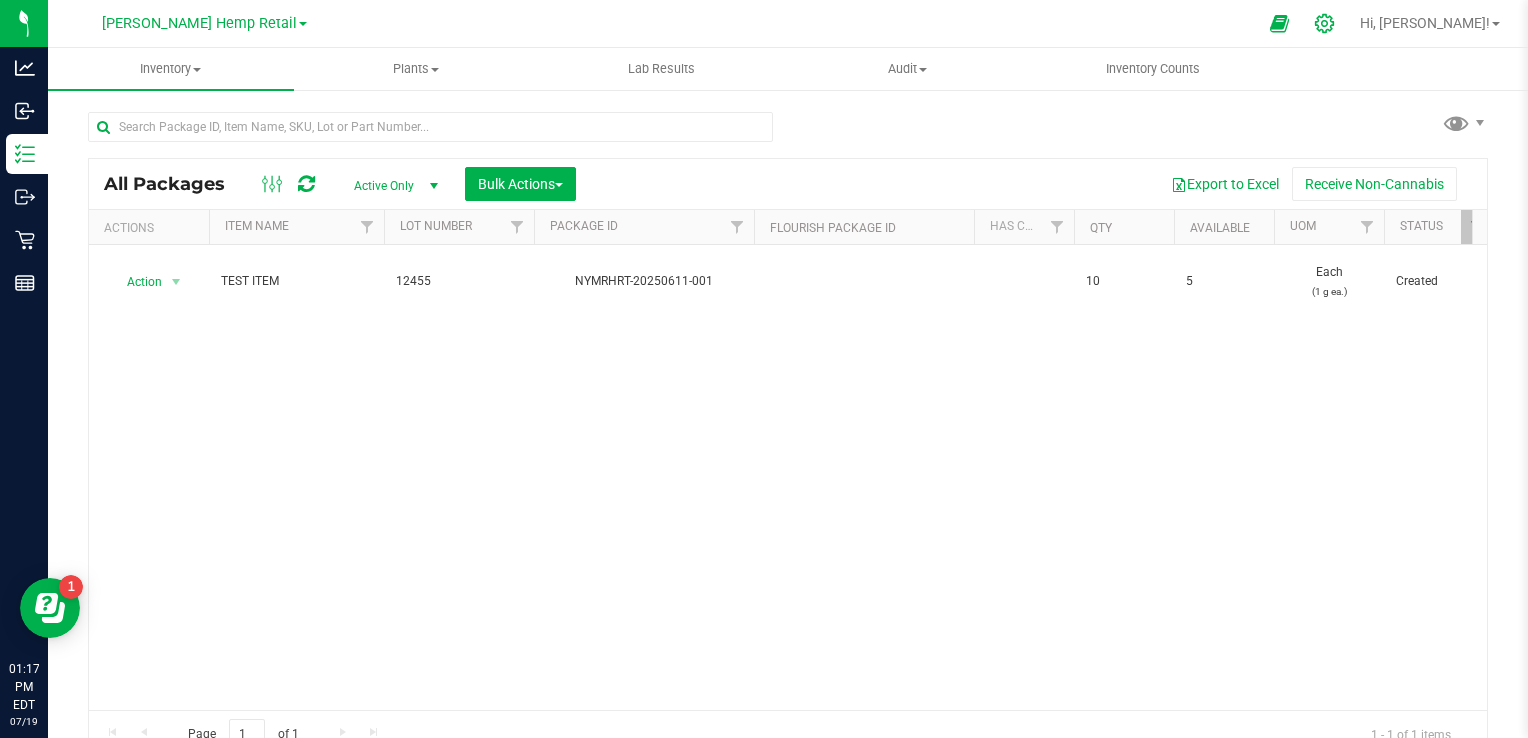 click at bounding box center [1325, 23] 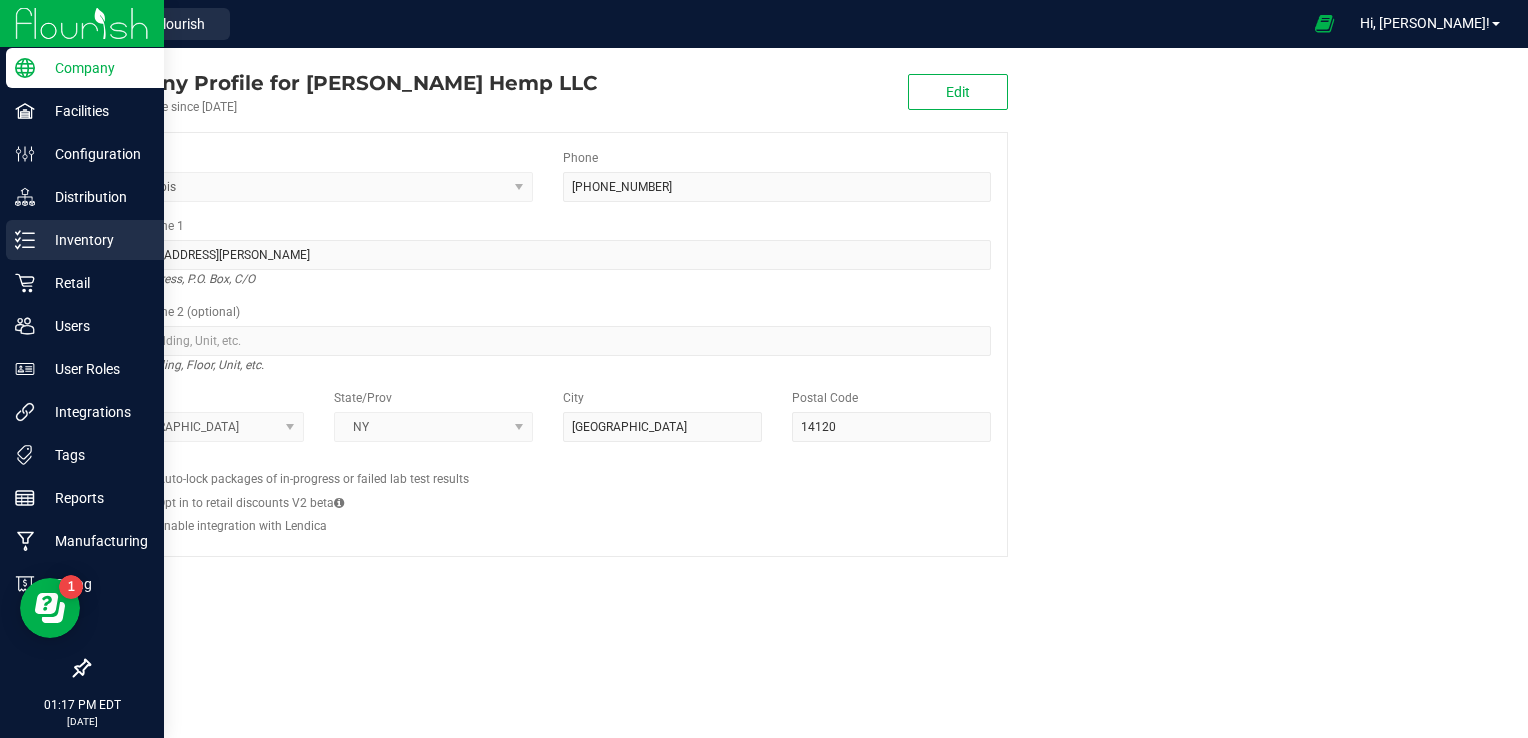 click on "Inventory" at bounding box center [95, 240] 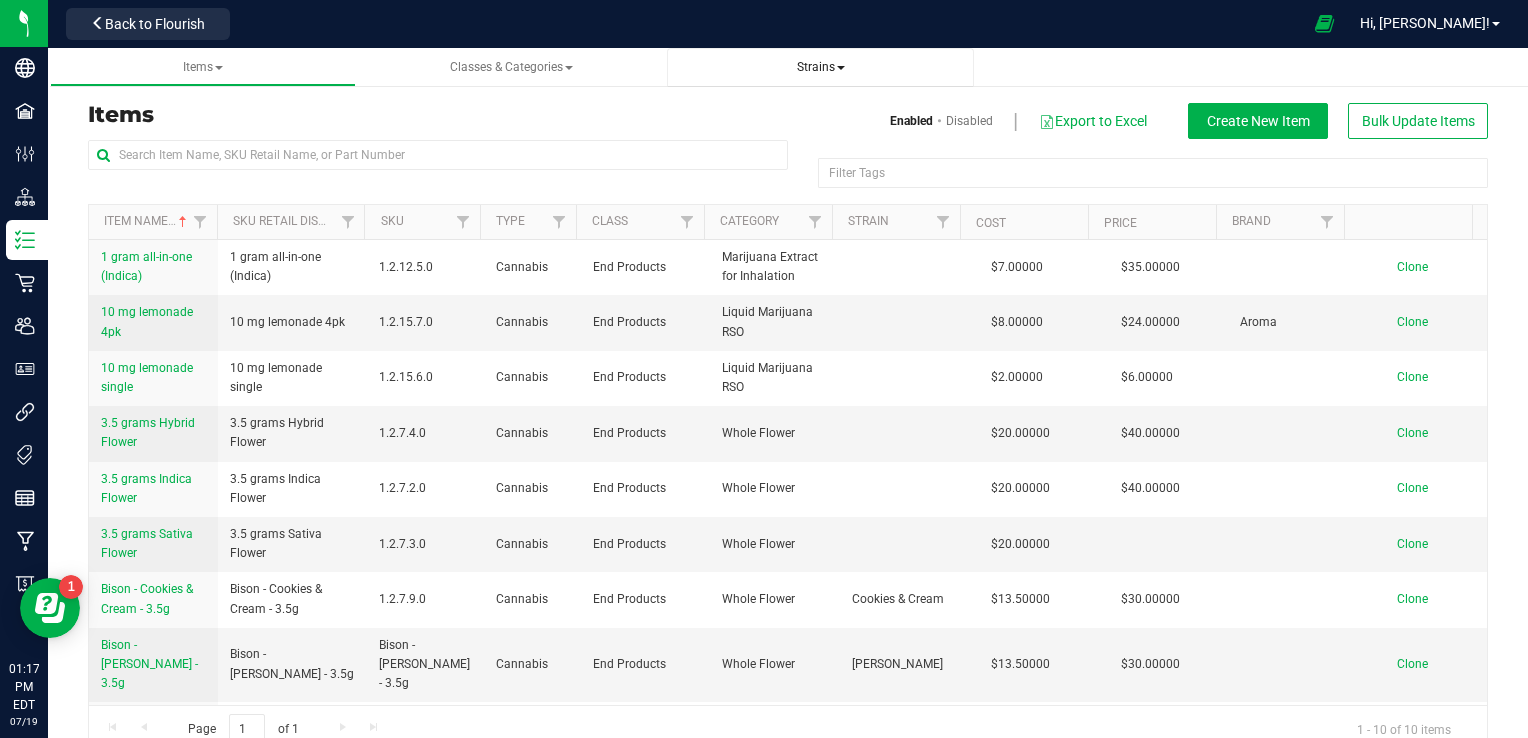 click on "Strains" at bounding box center (820, 67) 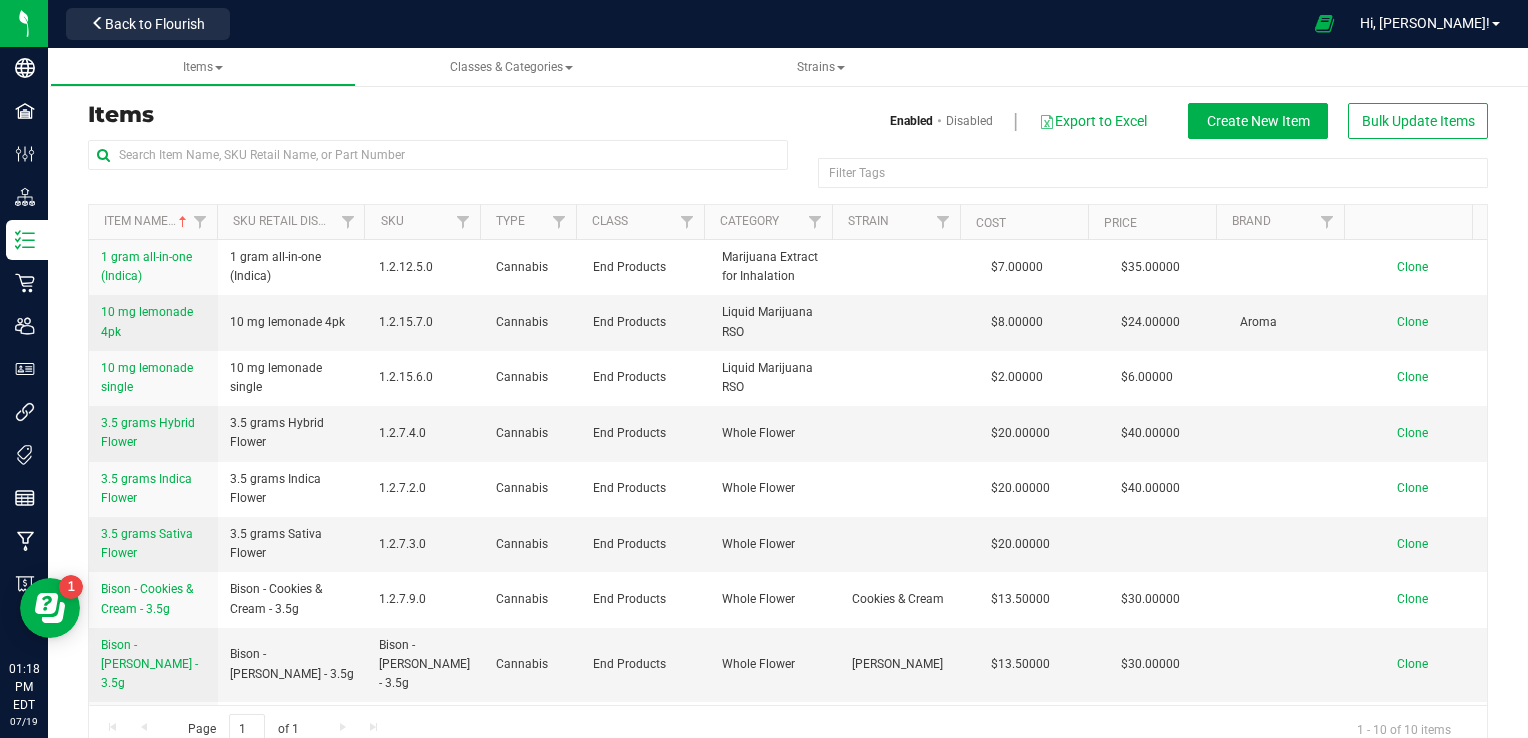 click on "Items
Enabled
Disabled
Export to Excel
Create New Item
Bulk Update Items
Filter Tags
Filter Tags
Item Name Sku Retail Display Name SKU Type Class Category Strain Cost Price" at bounding box center [788, 416] 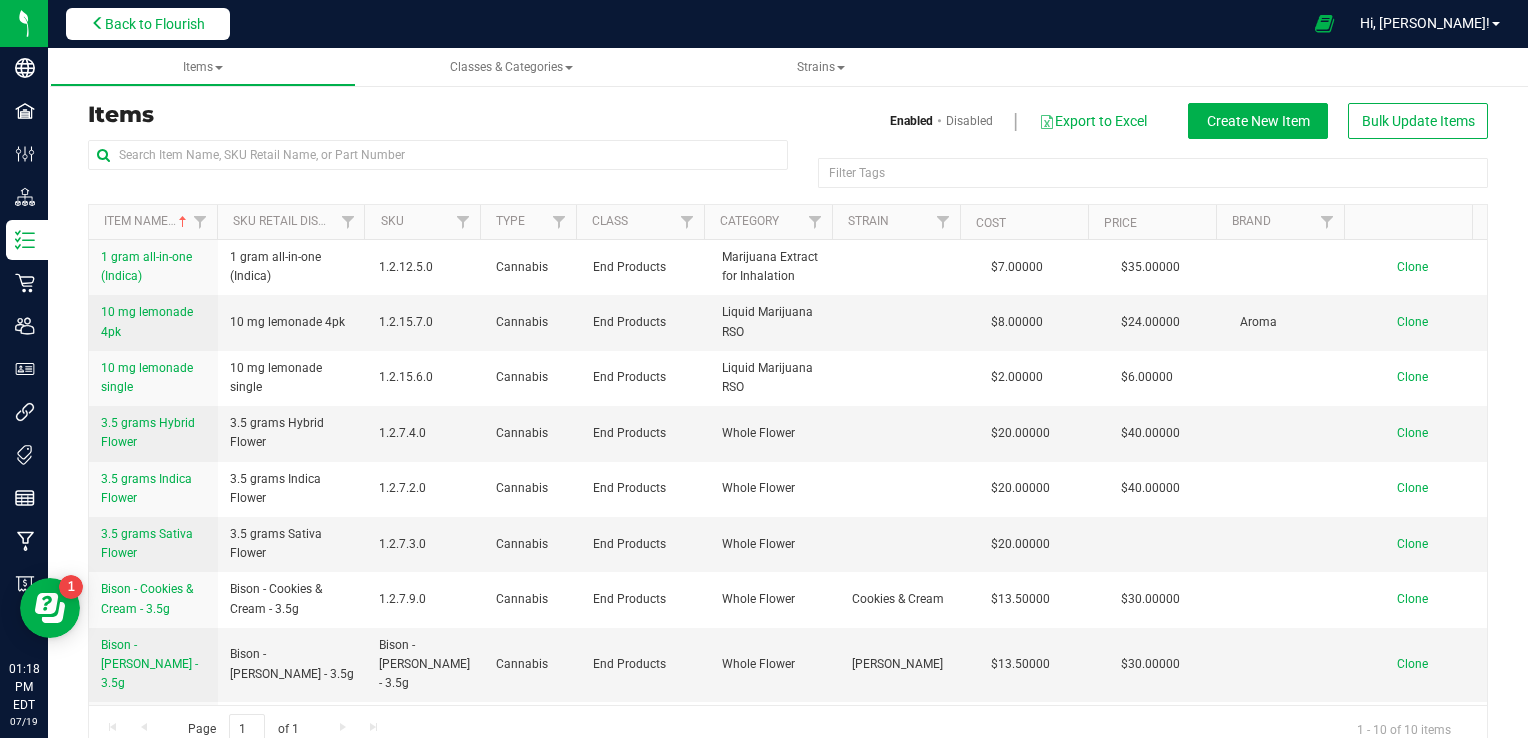 click on "Back to Flourish" at bounding box center [148, 24] 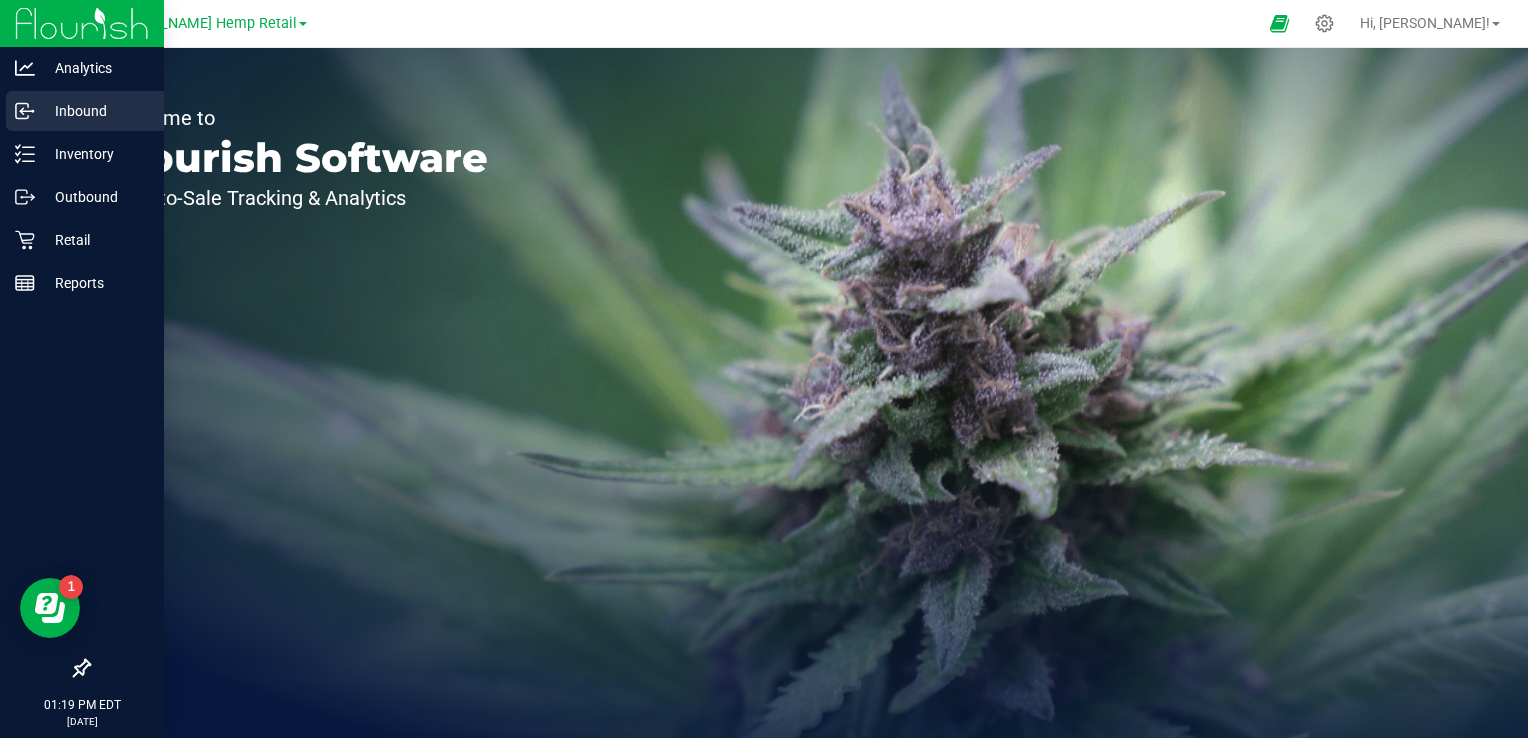 click on "Inbound" at bounding box center [95, 111] 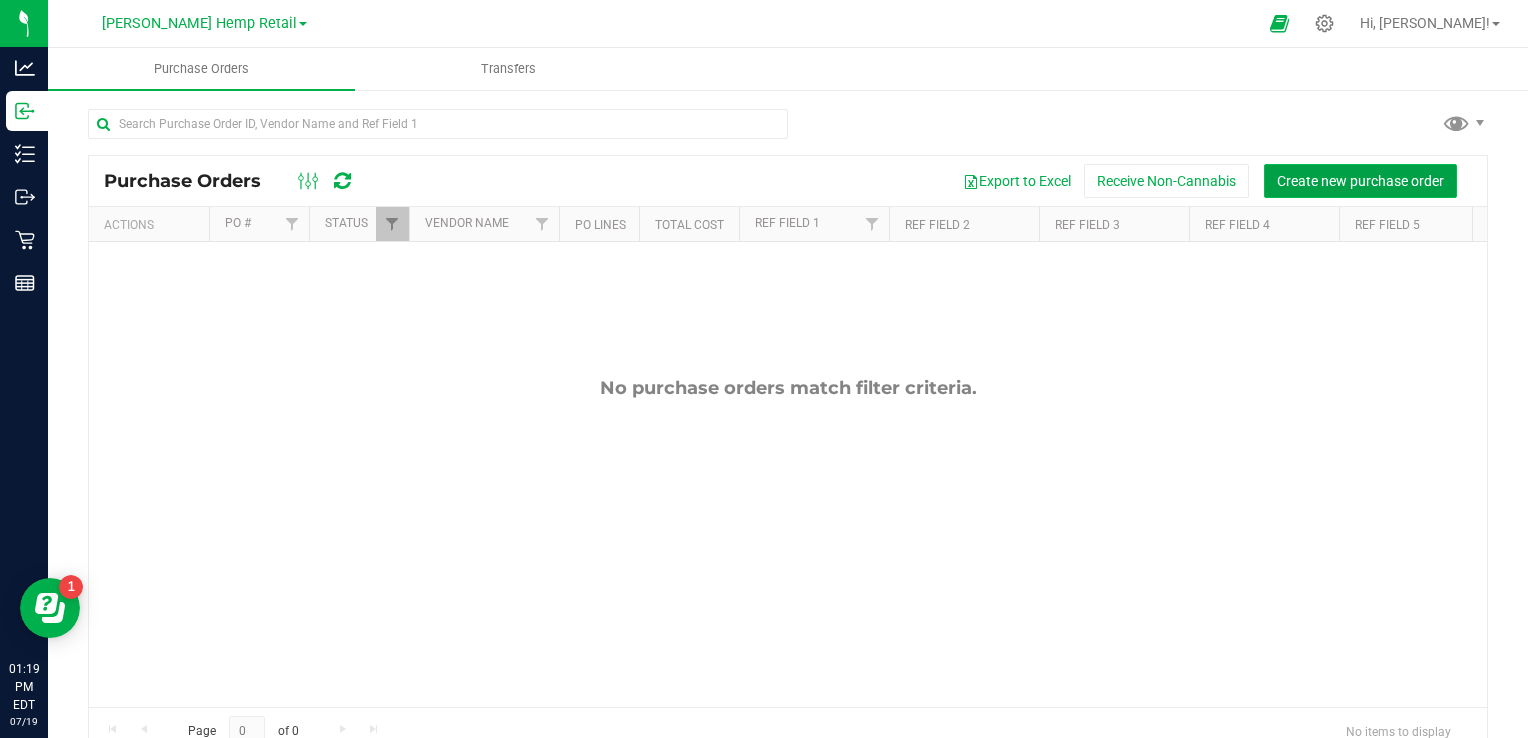 click on "Create new purchase order" at bounding box center [1360, 181] 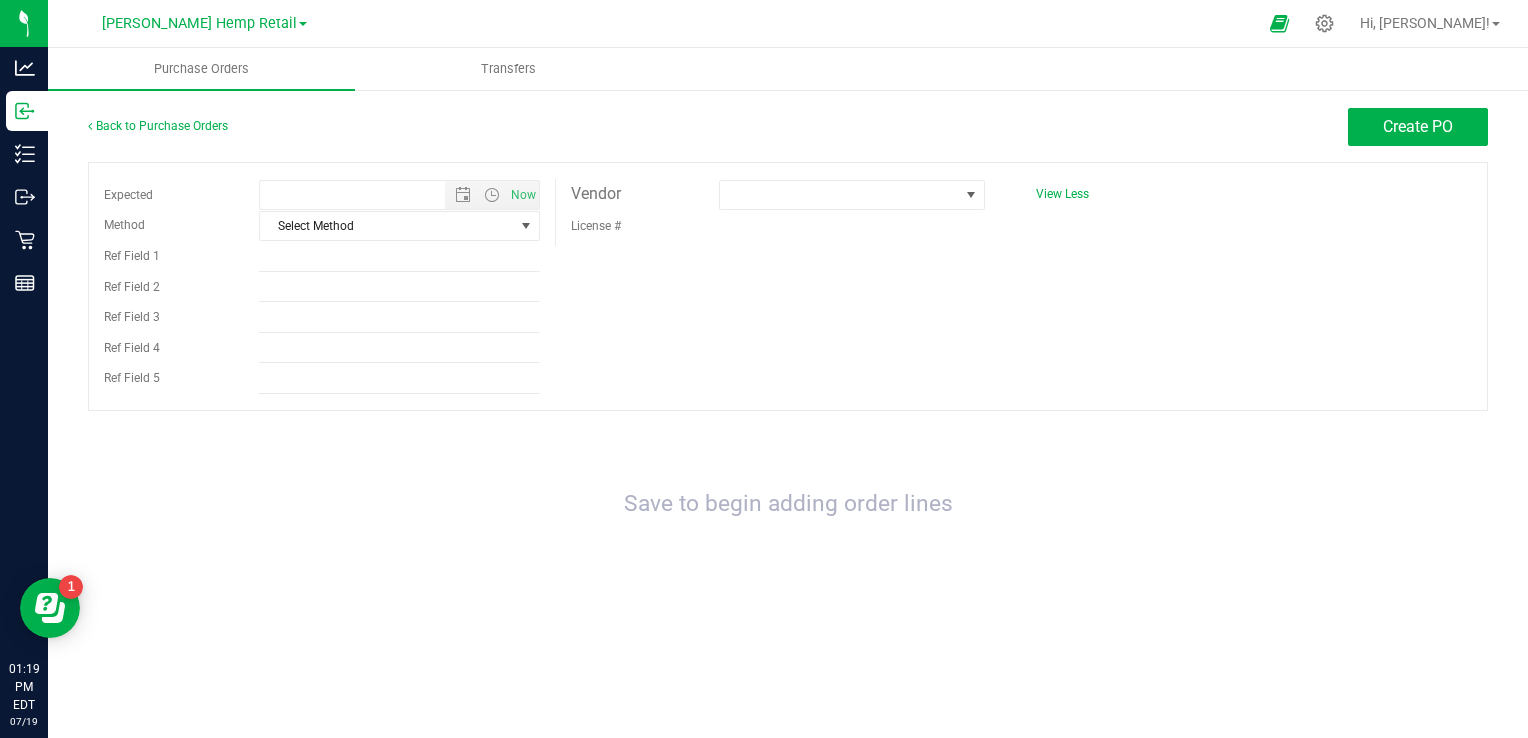 type on "7/19/2025 1:19 PM" 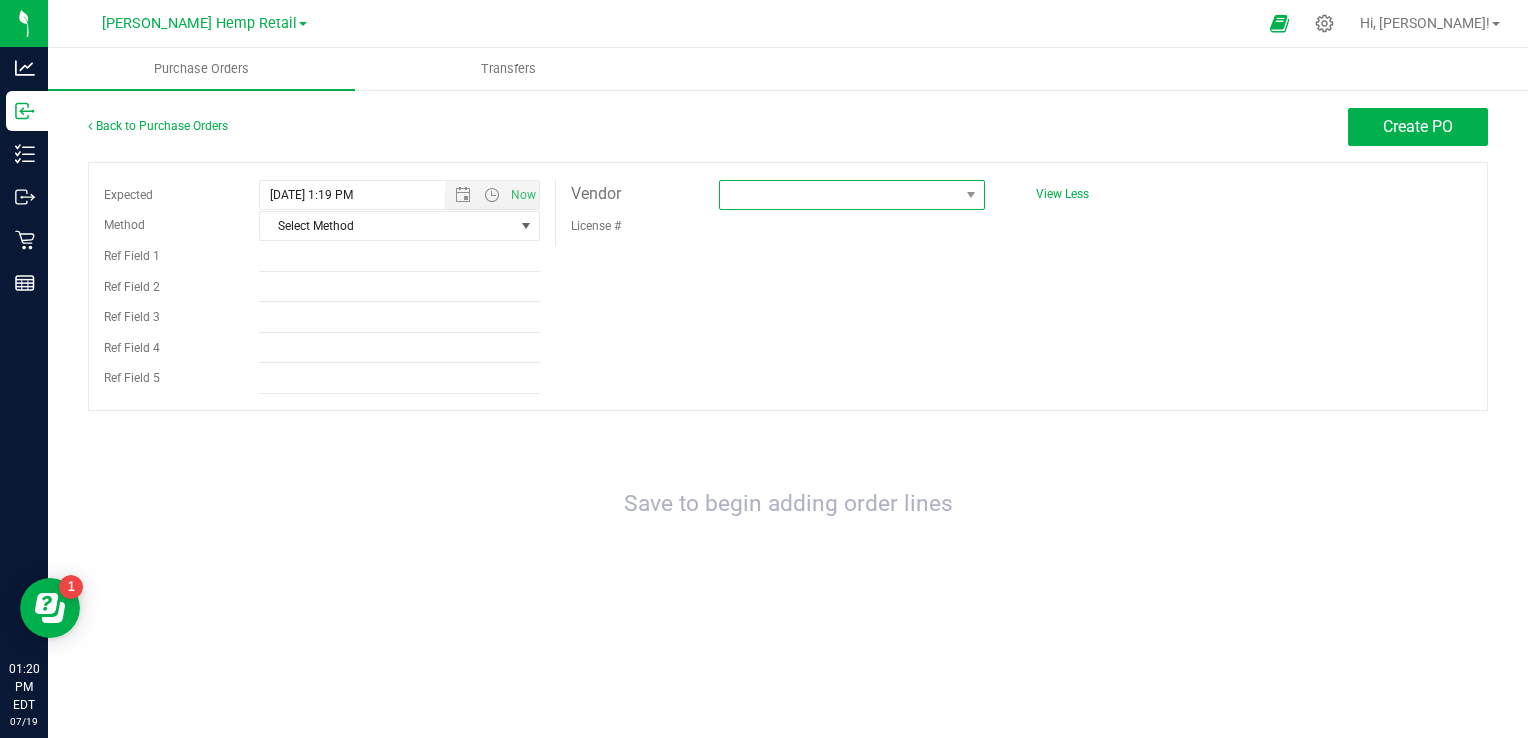 click at bounding box center [839, 195] 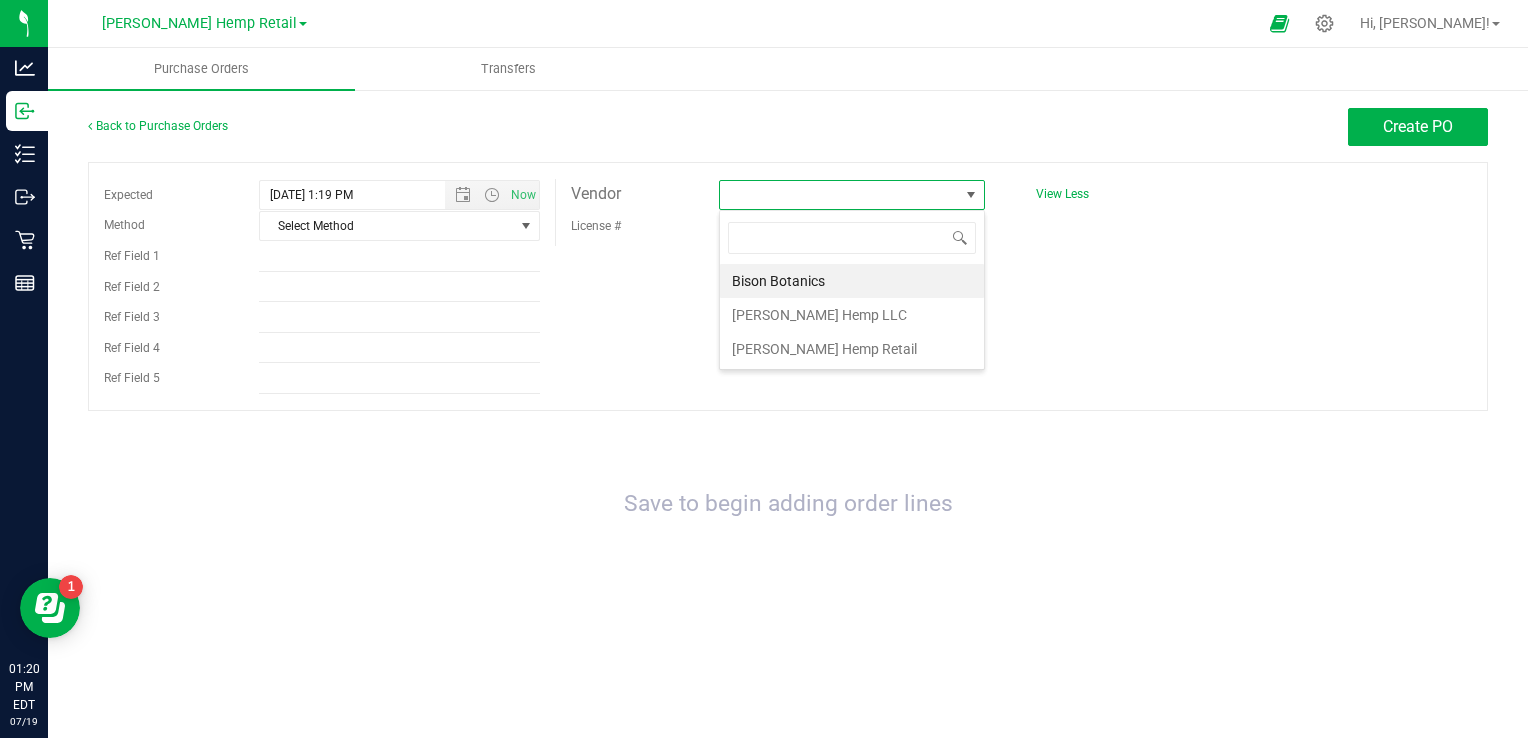 scroll, scrollTop: 99970, scrollLeft: 99733, axis: both 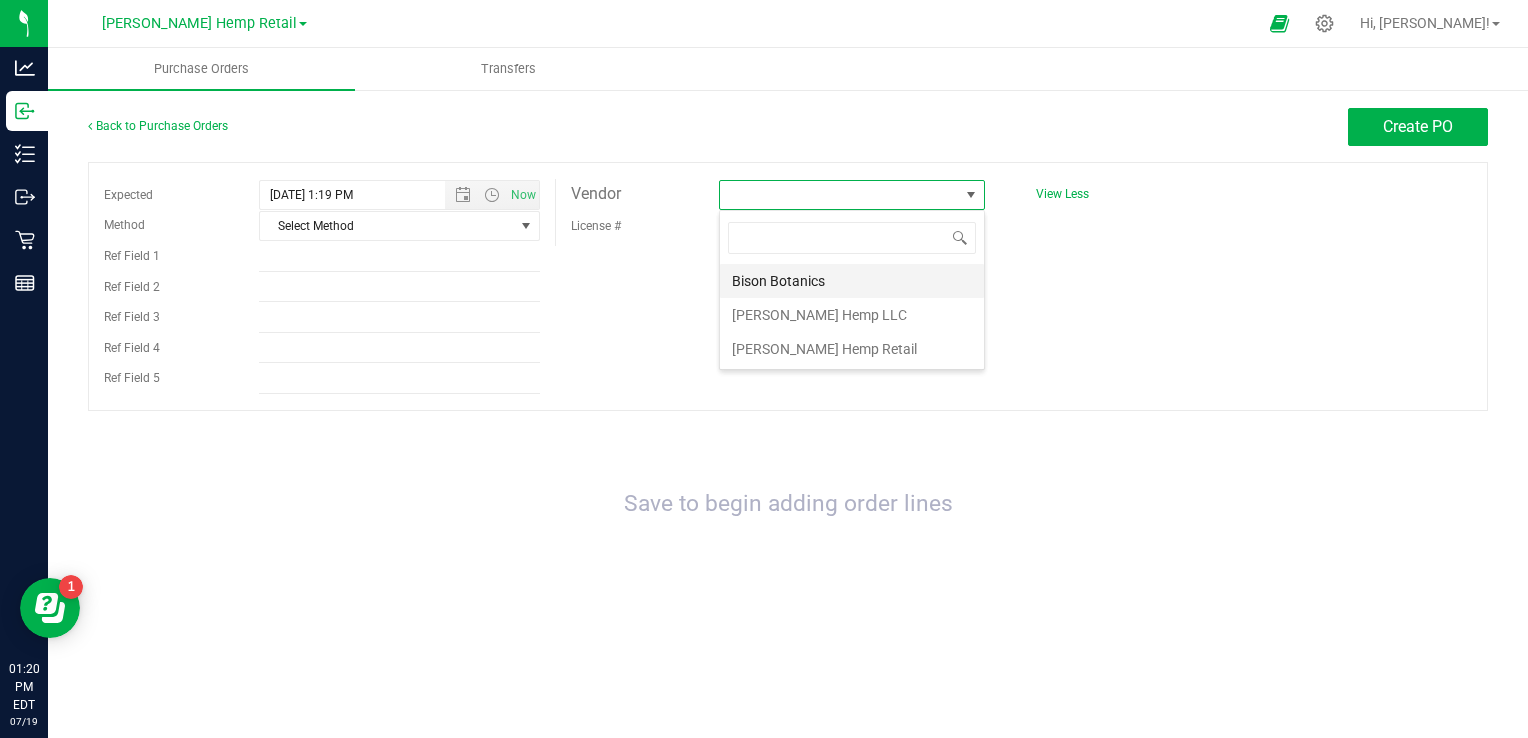 click on "Bison Botanics" at bounding box center (852, 281) 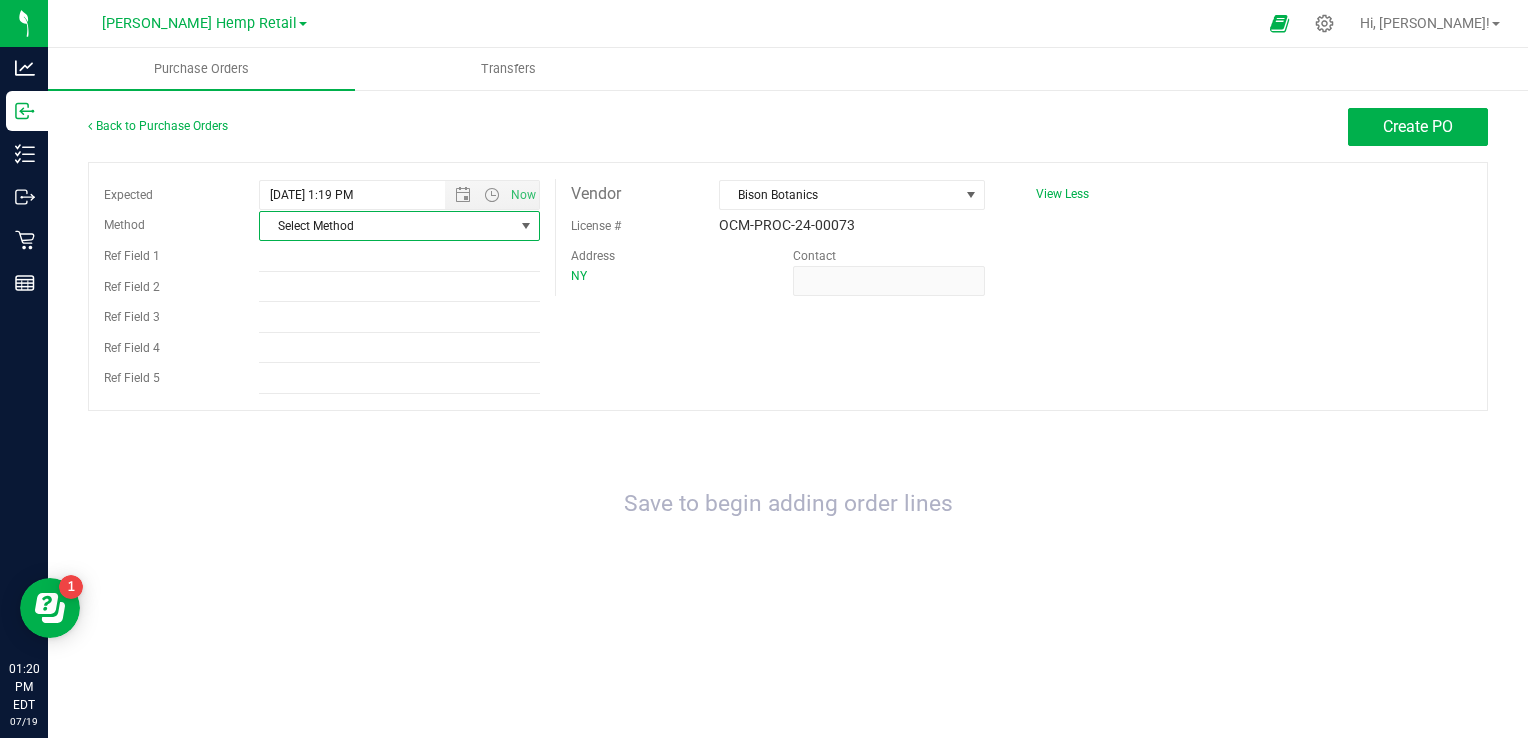 click on "Select Method" at bounding box center (387, 226) 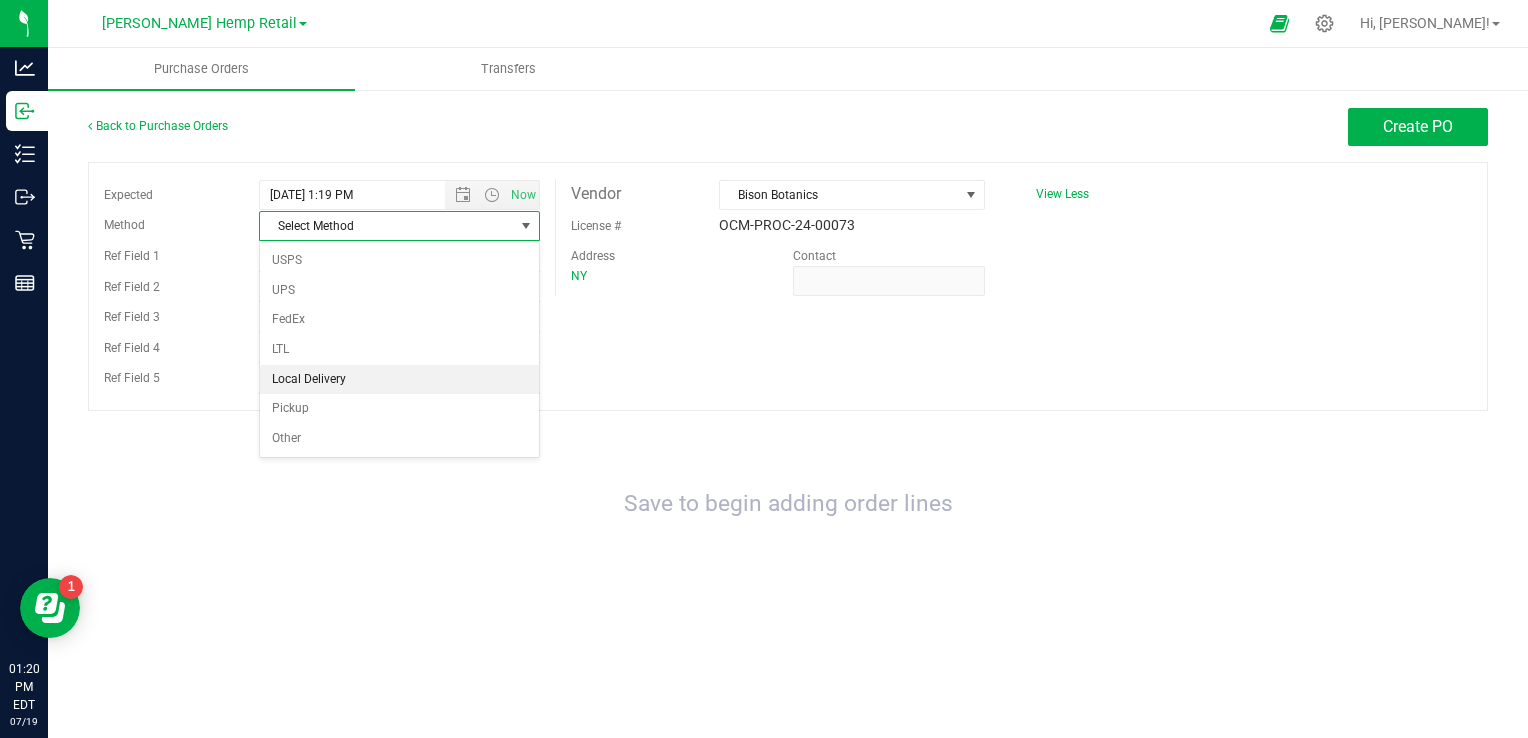 click on "Local Delivery" at bounding box center (399, 380) 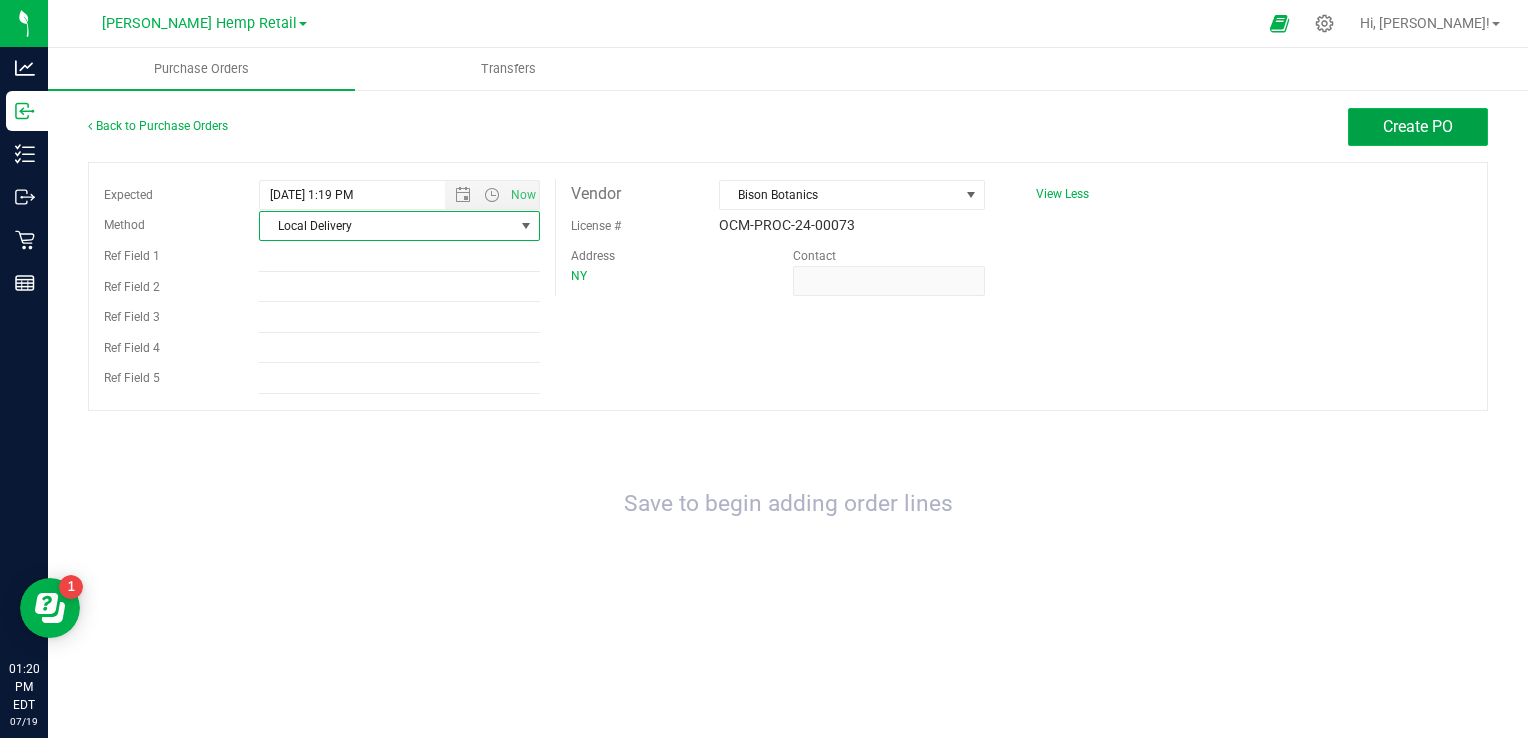 click on "Create PO" at bounding box center (1418, 126) 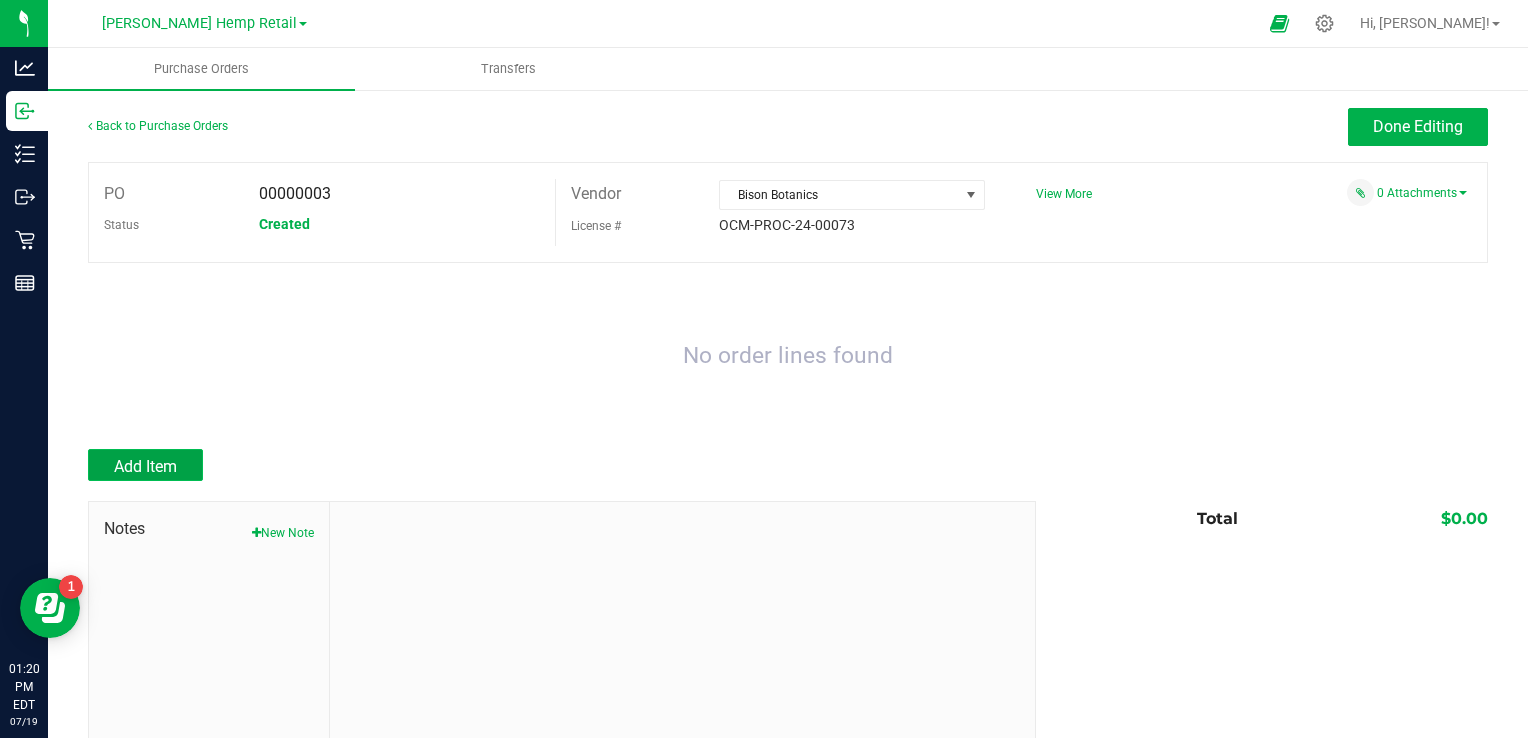 click on "Add Item" at bounding box center [145, 466] 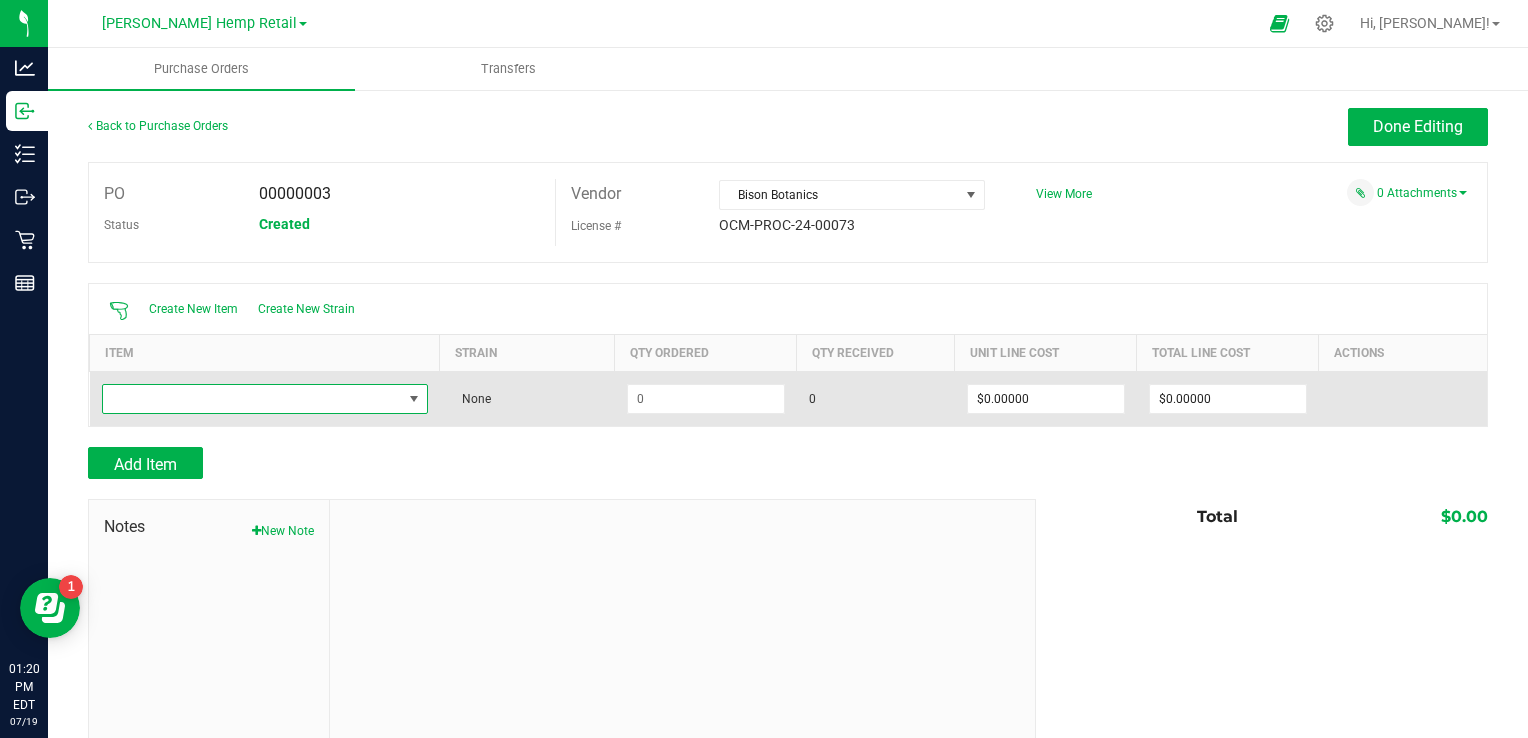 click at bounding box center [252, 399] 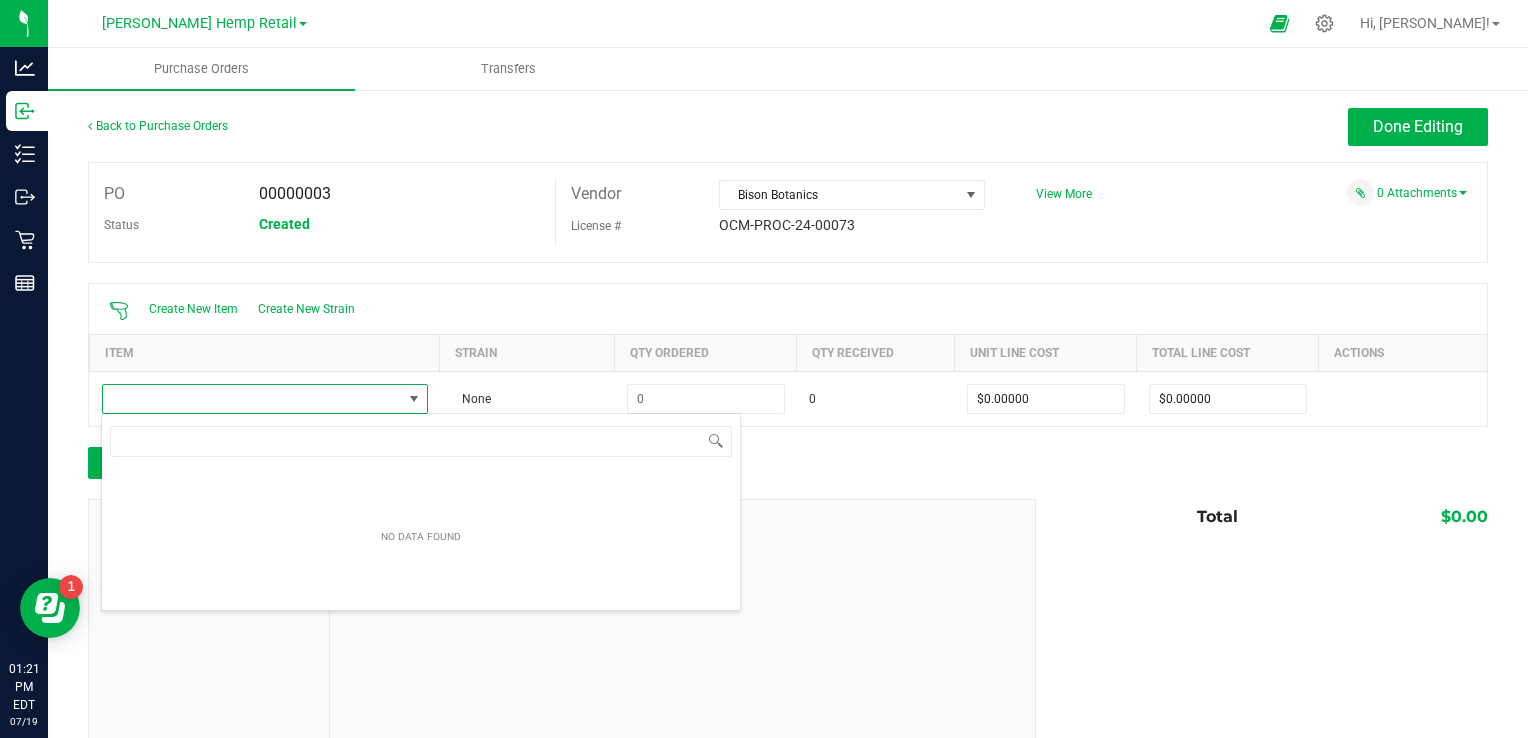 scroll, scrollTop: 99970, scrollLeft: 99676, axis: both 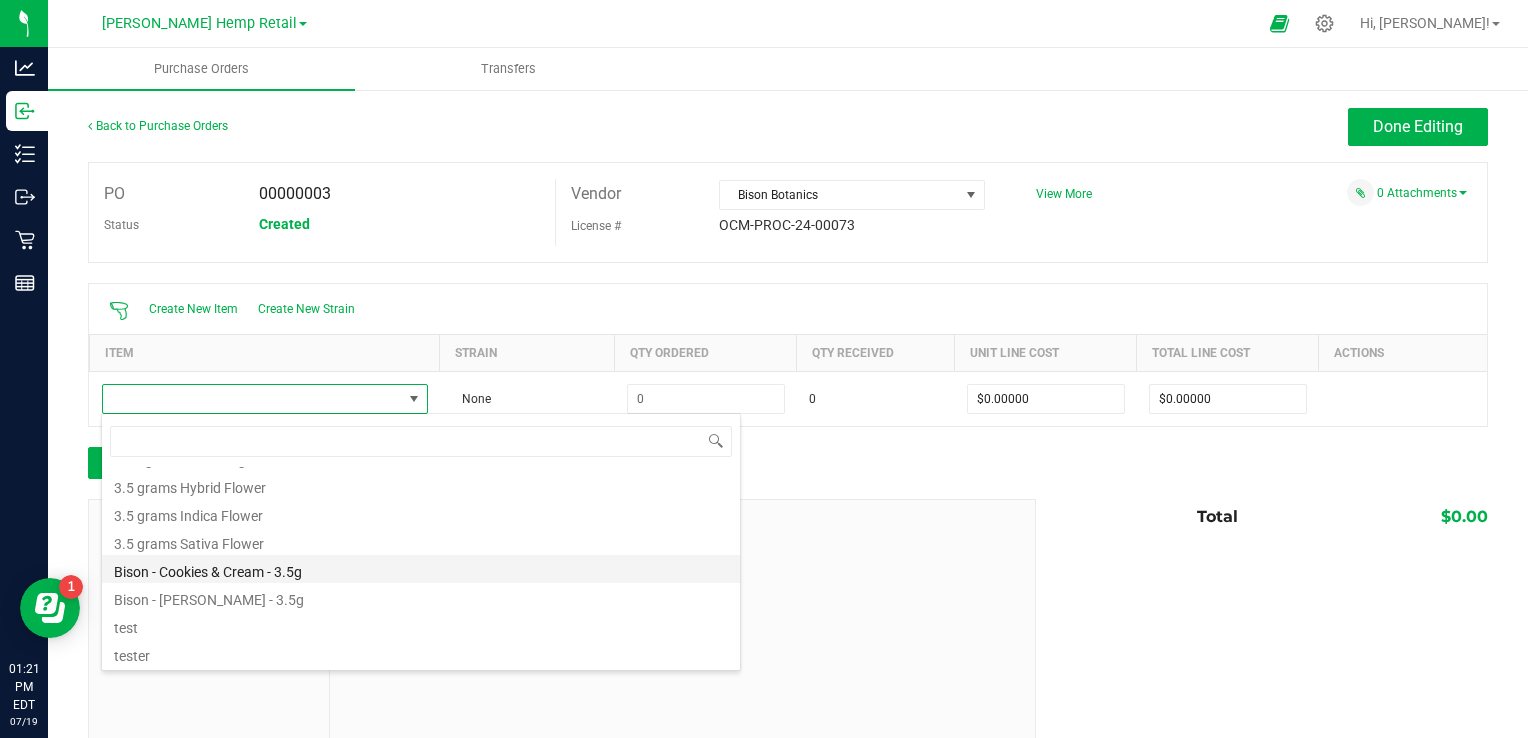 click on "Bison - Cookies & Cream - 3.5g" at bounding box center (421, 569) 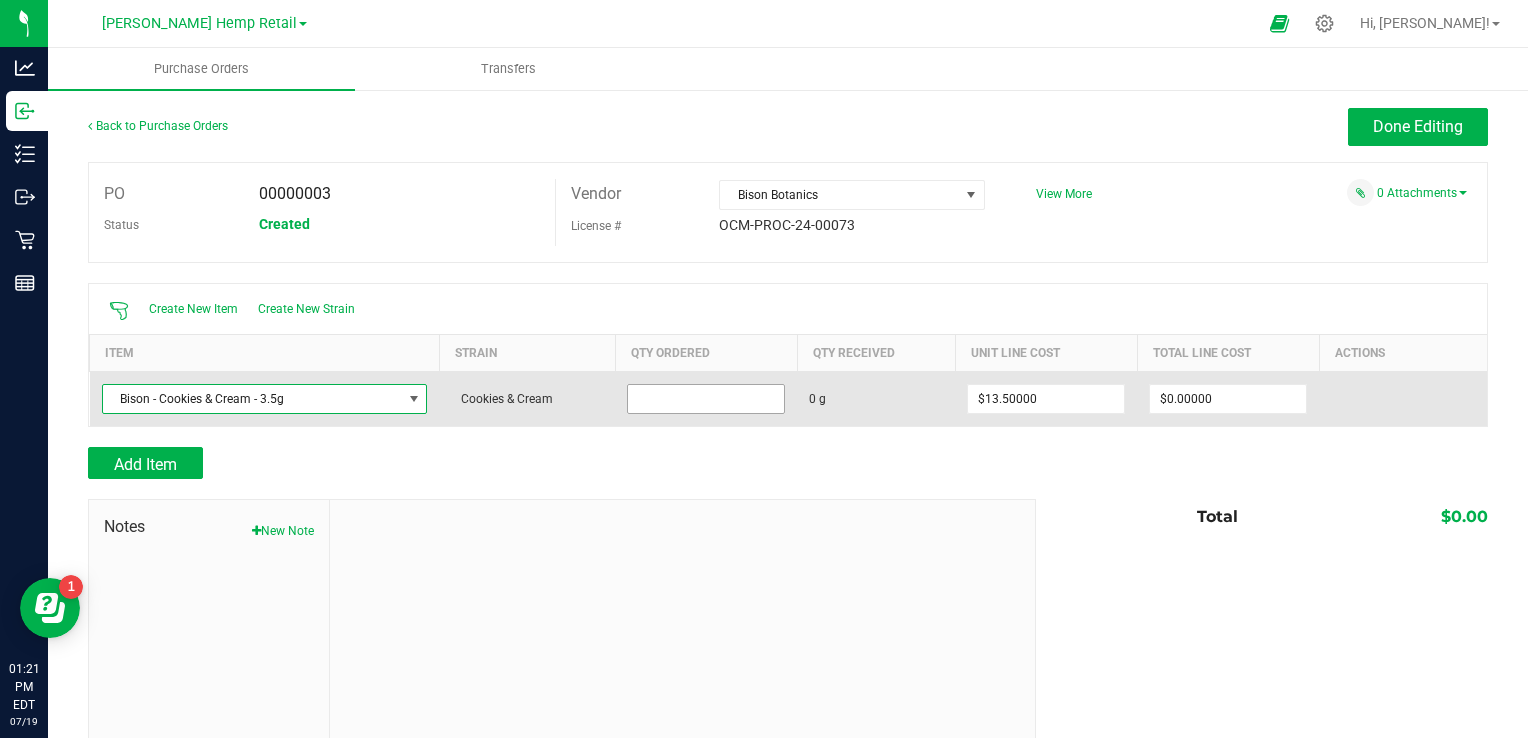 click at bounding box center [706, 399] 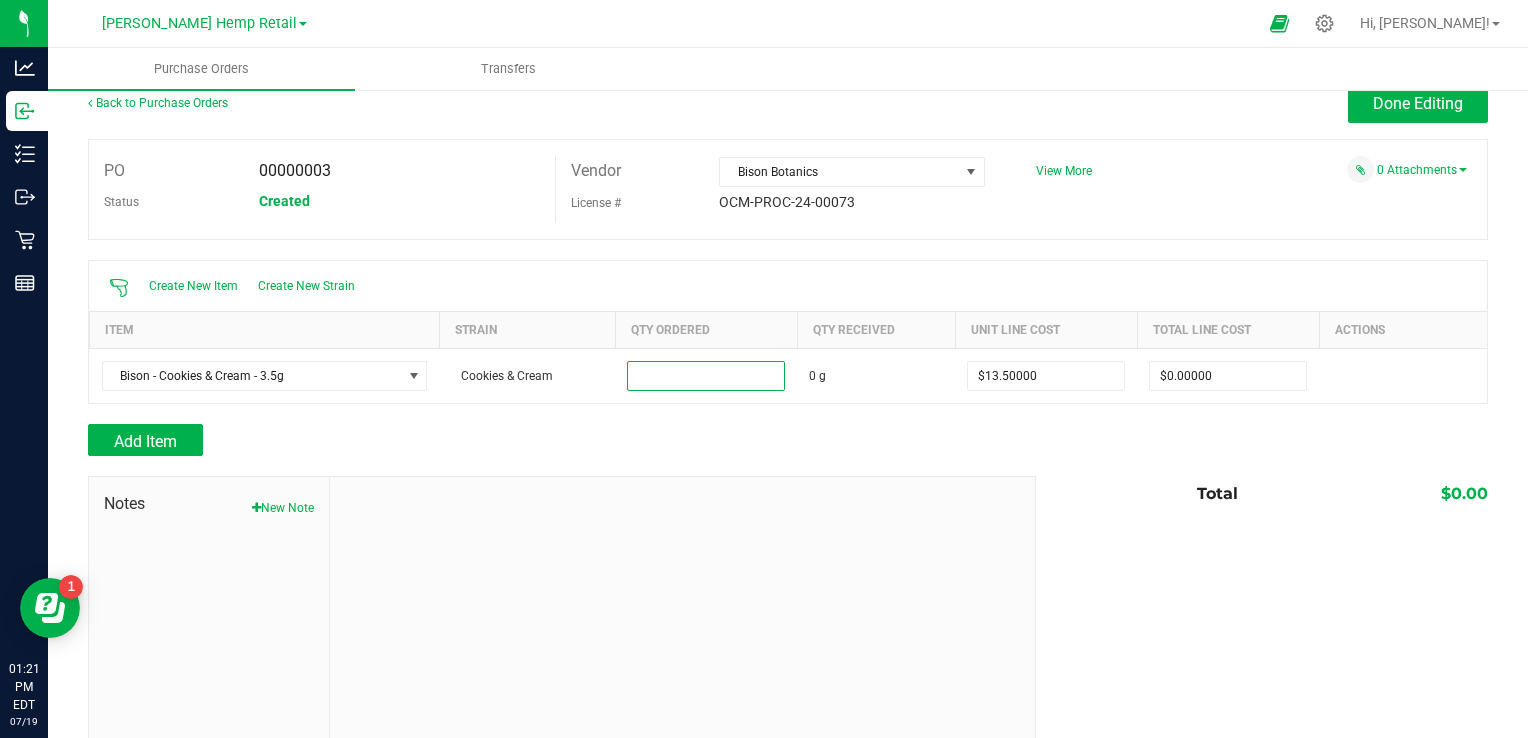 scroll, scrollTop: 0, scrollLeft: 0, axis: both 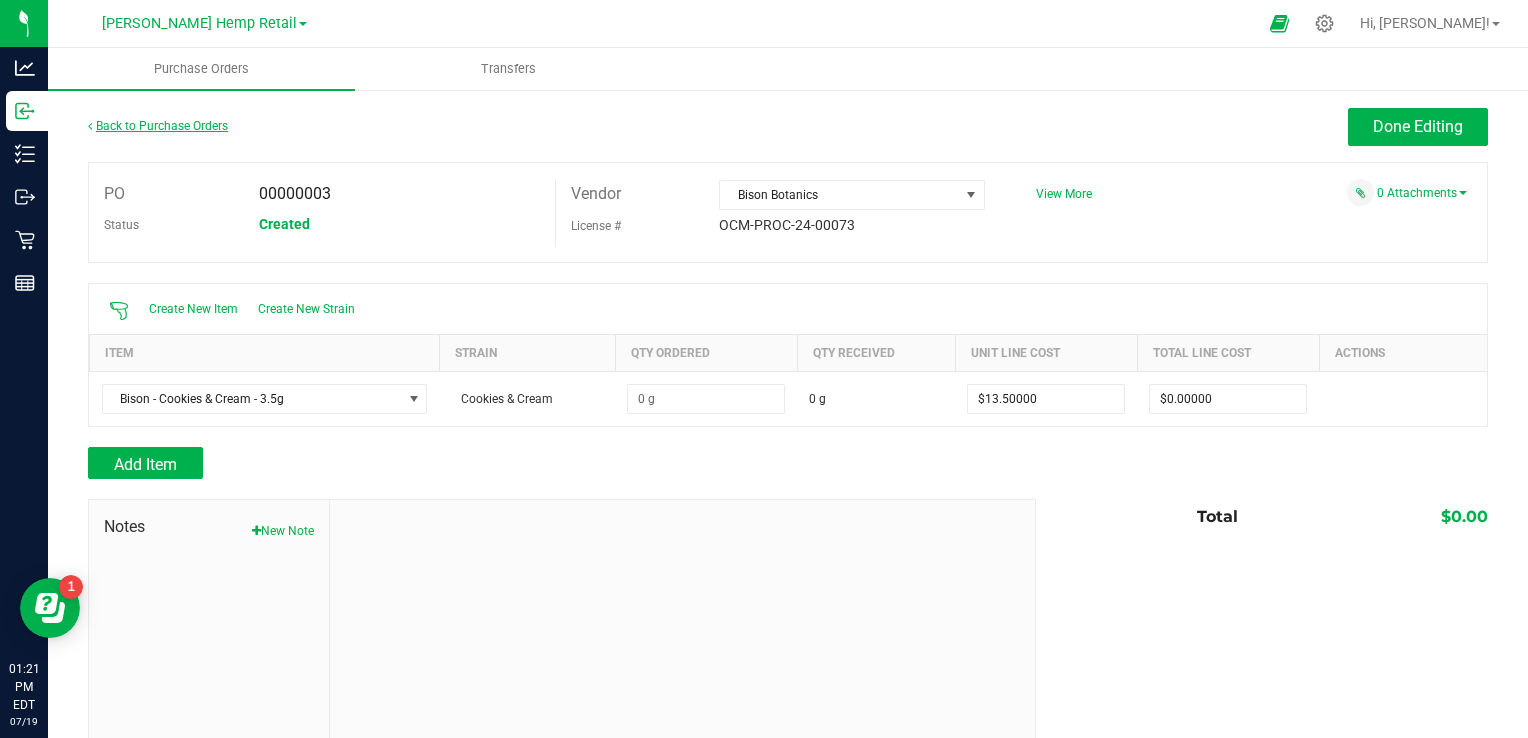 click on "Back to Purchase Orders" at bounding box center (158, 126) 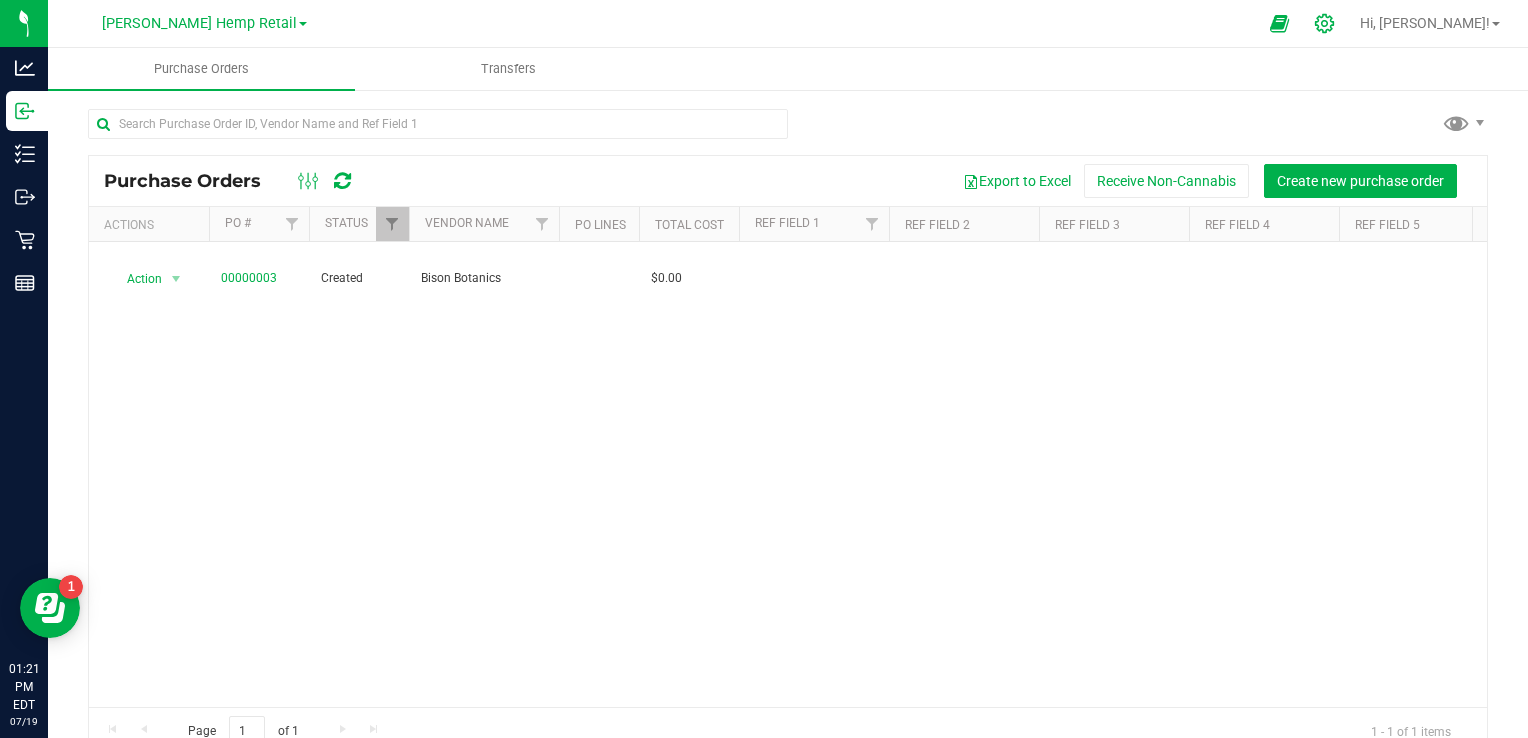 click 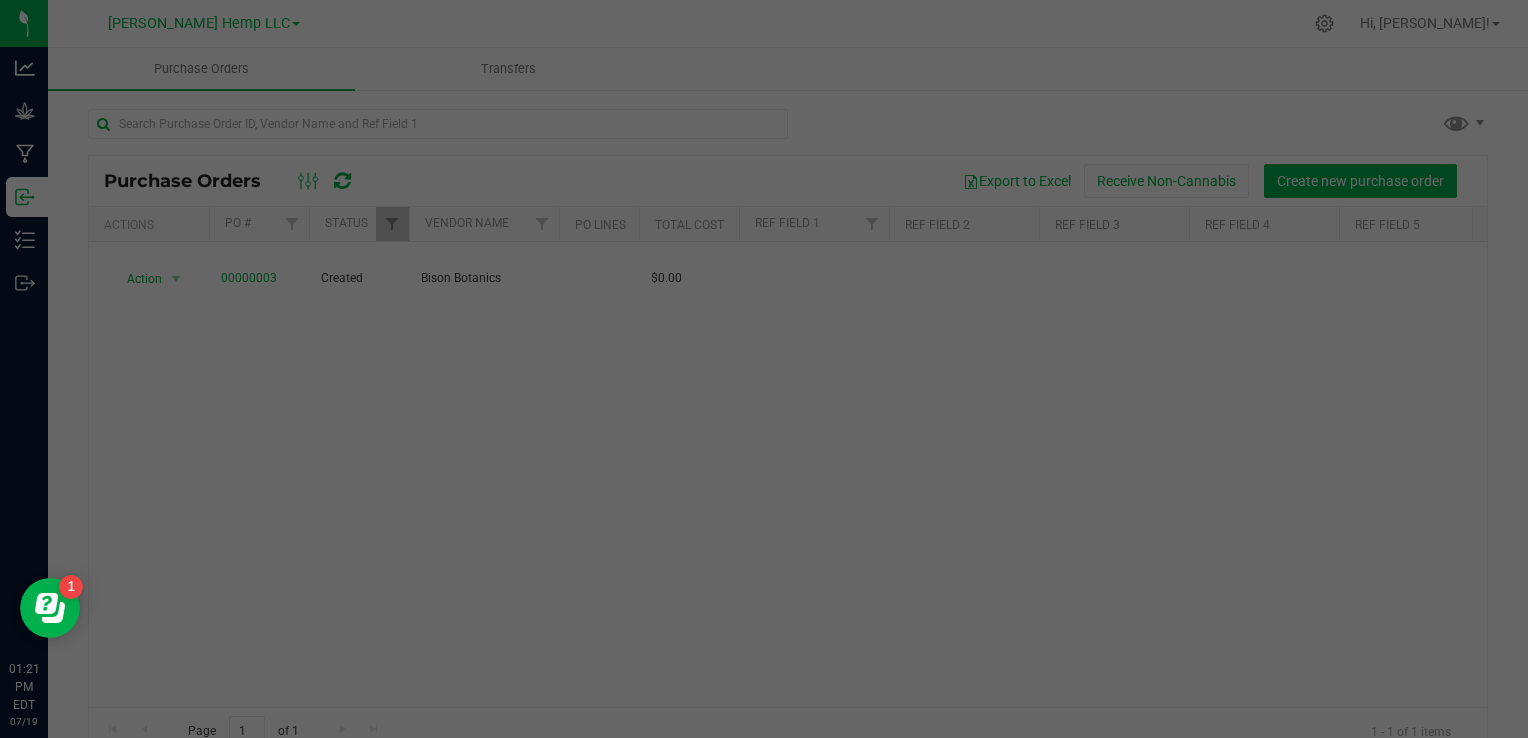 click at bounding box center [764, 369] 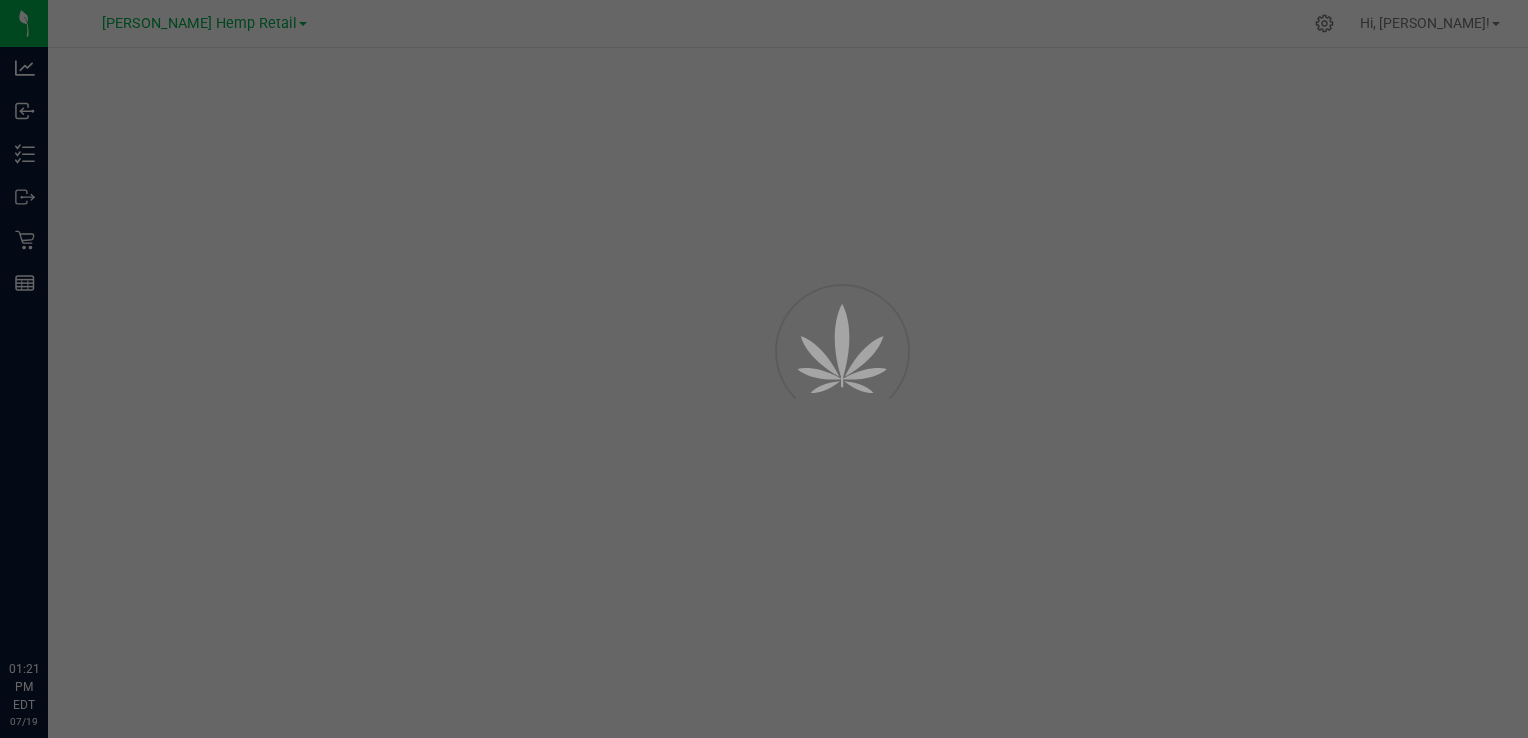 scroll, scrollTop: 0, scrollLeft: 0, axis: both 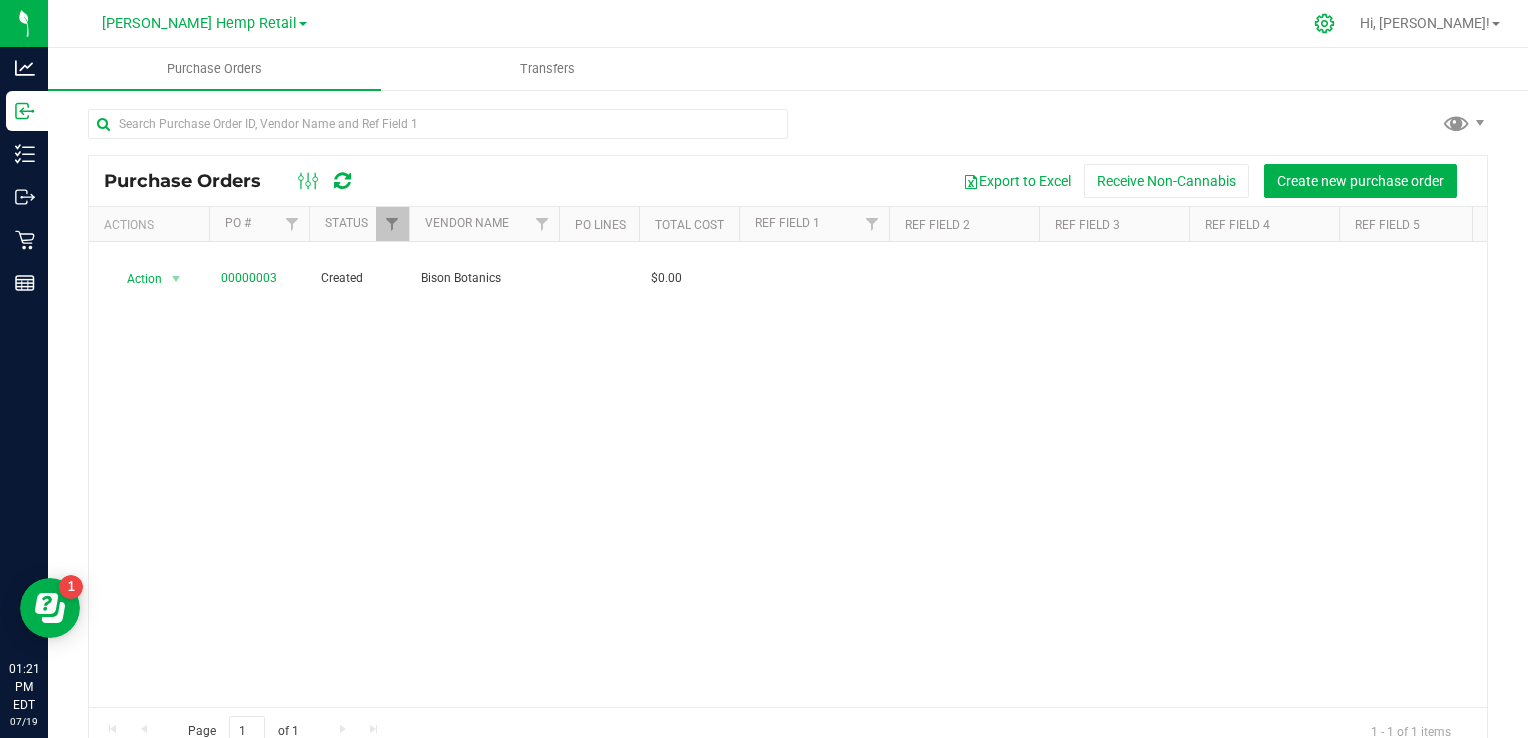 click 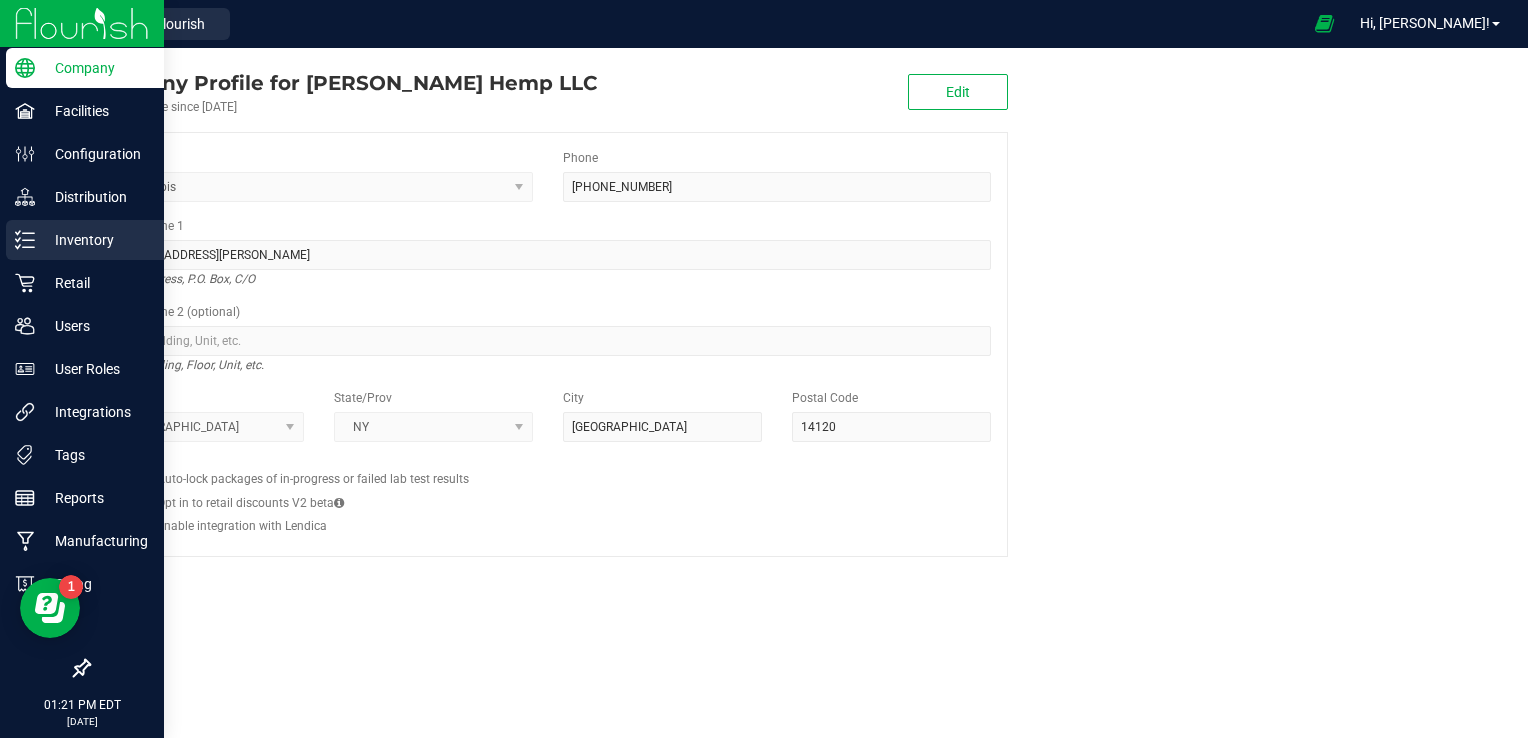 click on "Inventory" at bounding box center [95, 240] 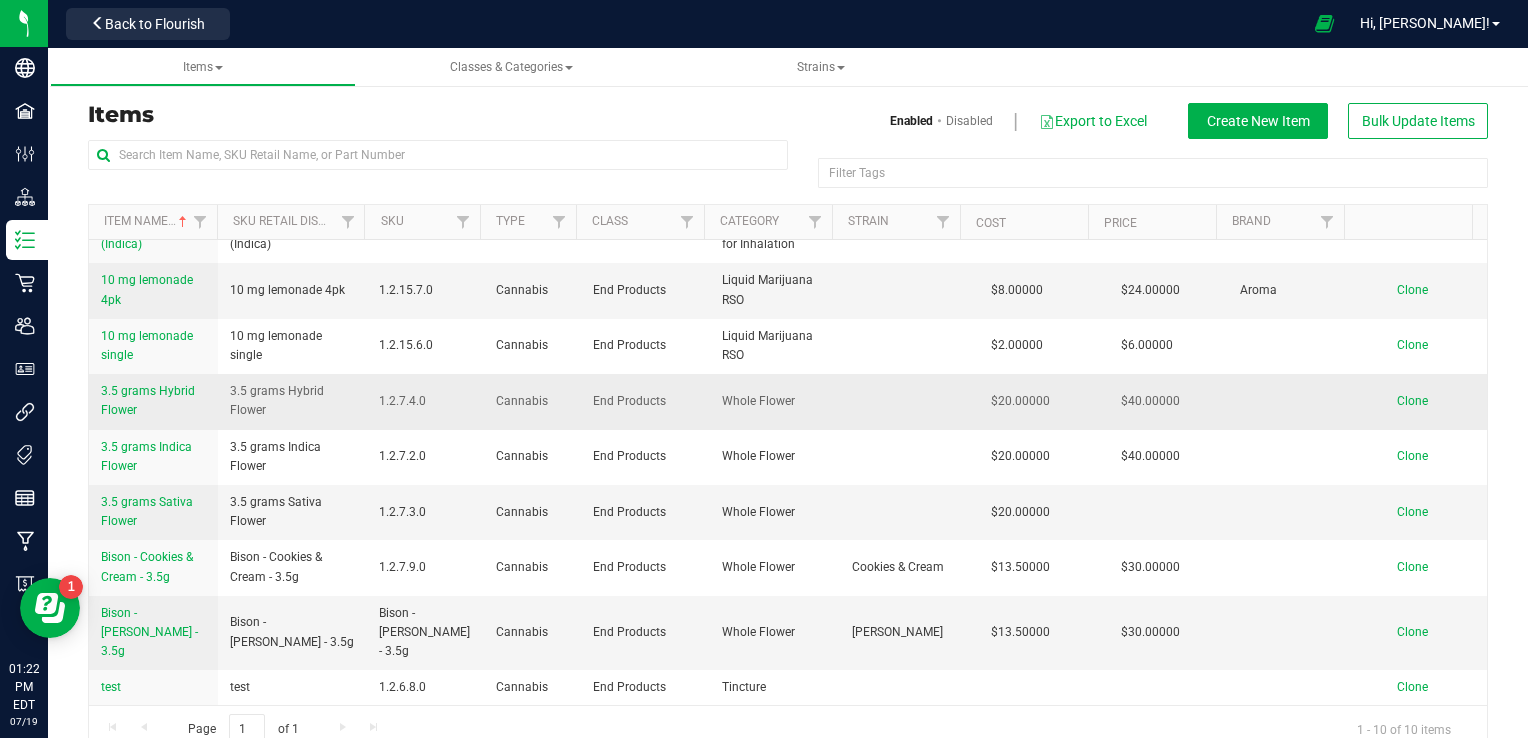 scroll, scrollTop: 57, scrollLeft: 0, axis: vertical 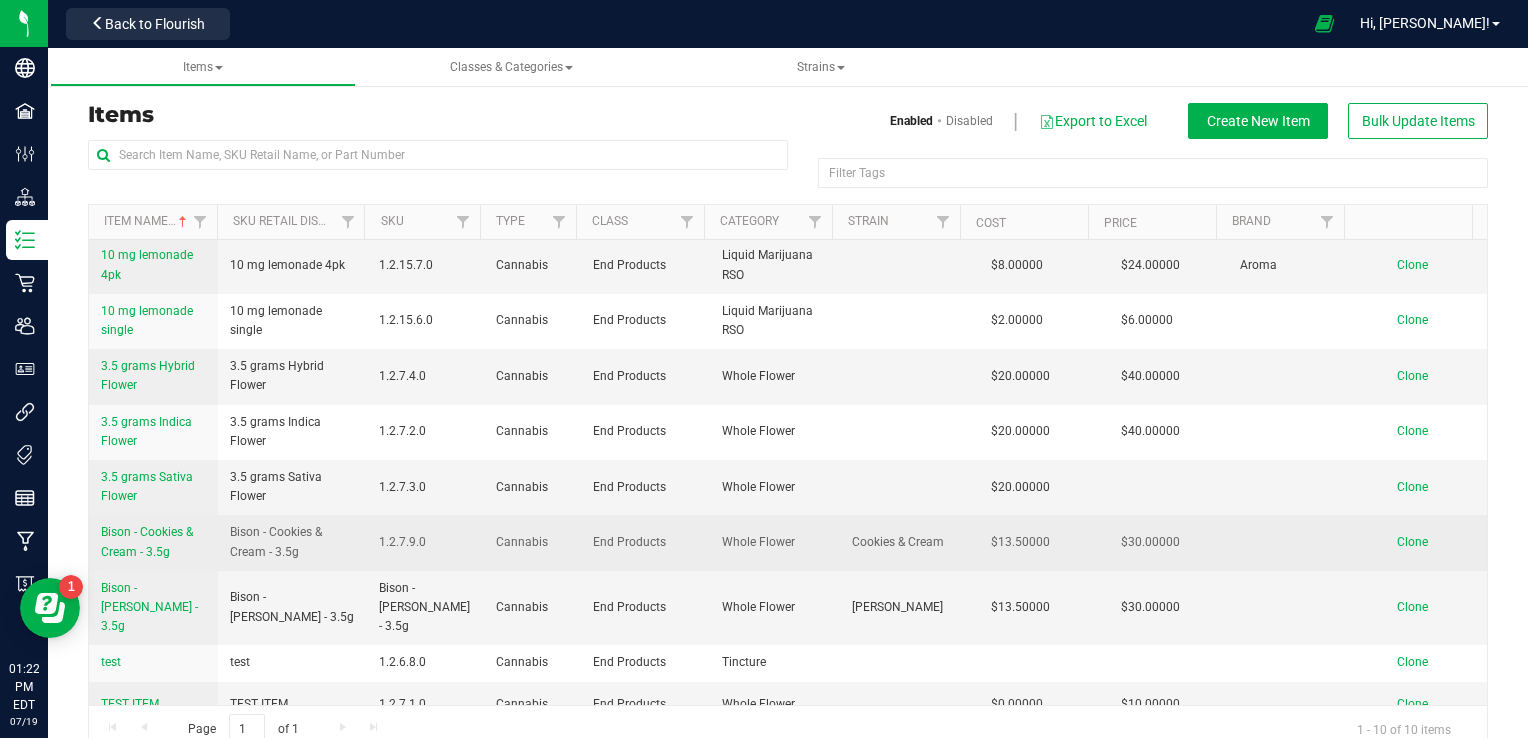 click on "Bison - Cookies & Cream - 3.5g" at bounding box center [147, 541] 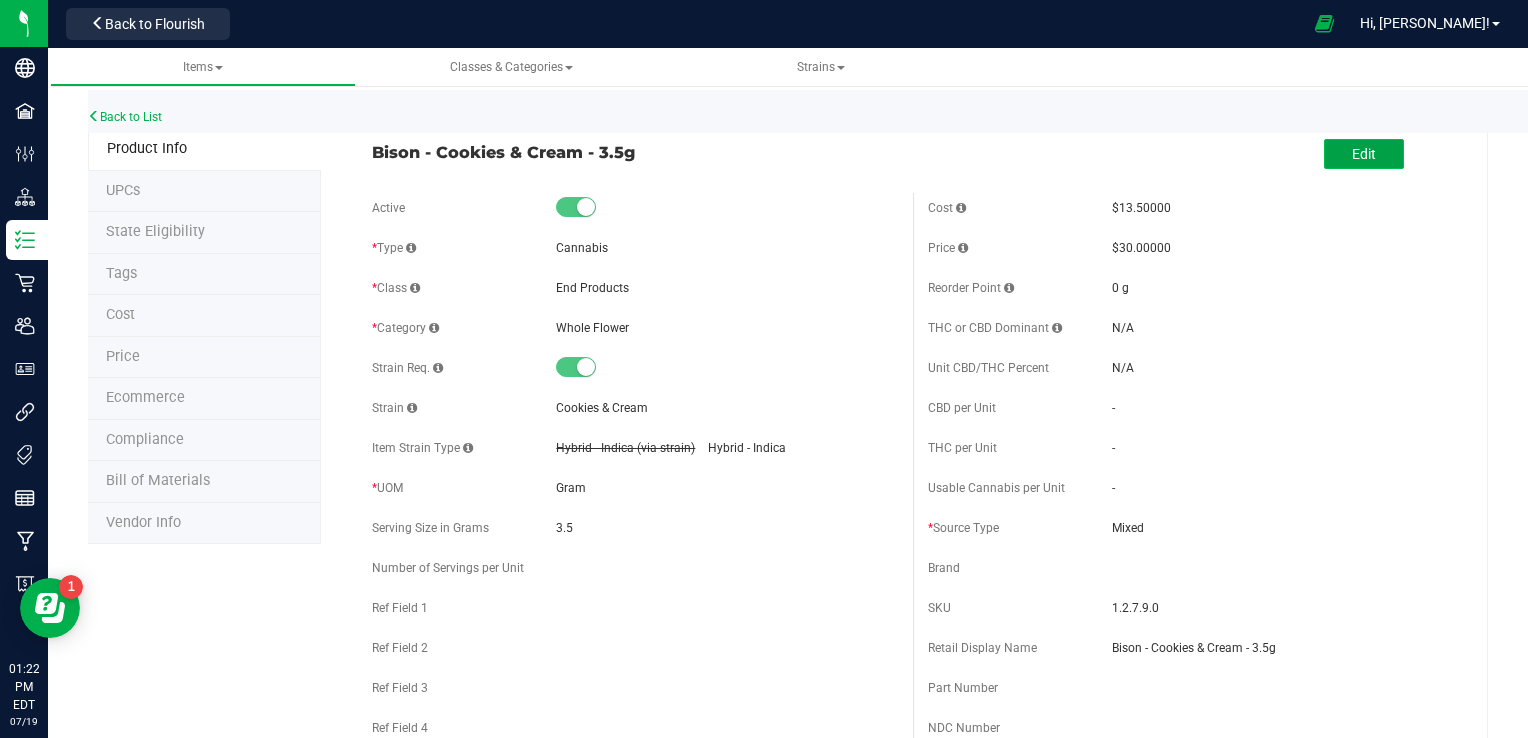 click on "Edit" at bounding box center [1364, 154] 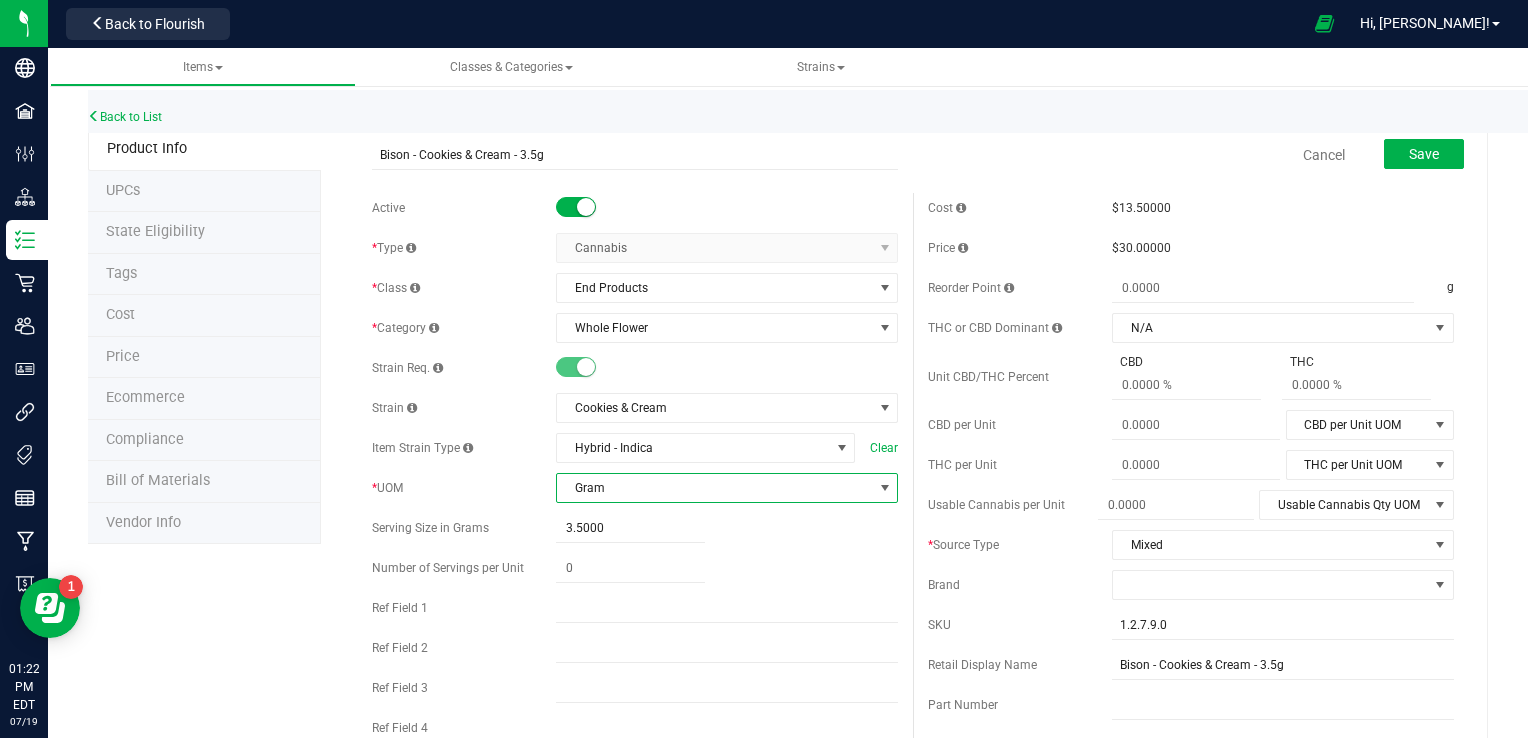 click on "Gram" at bounding box center (714, 488) 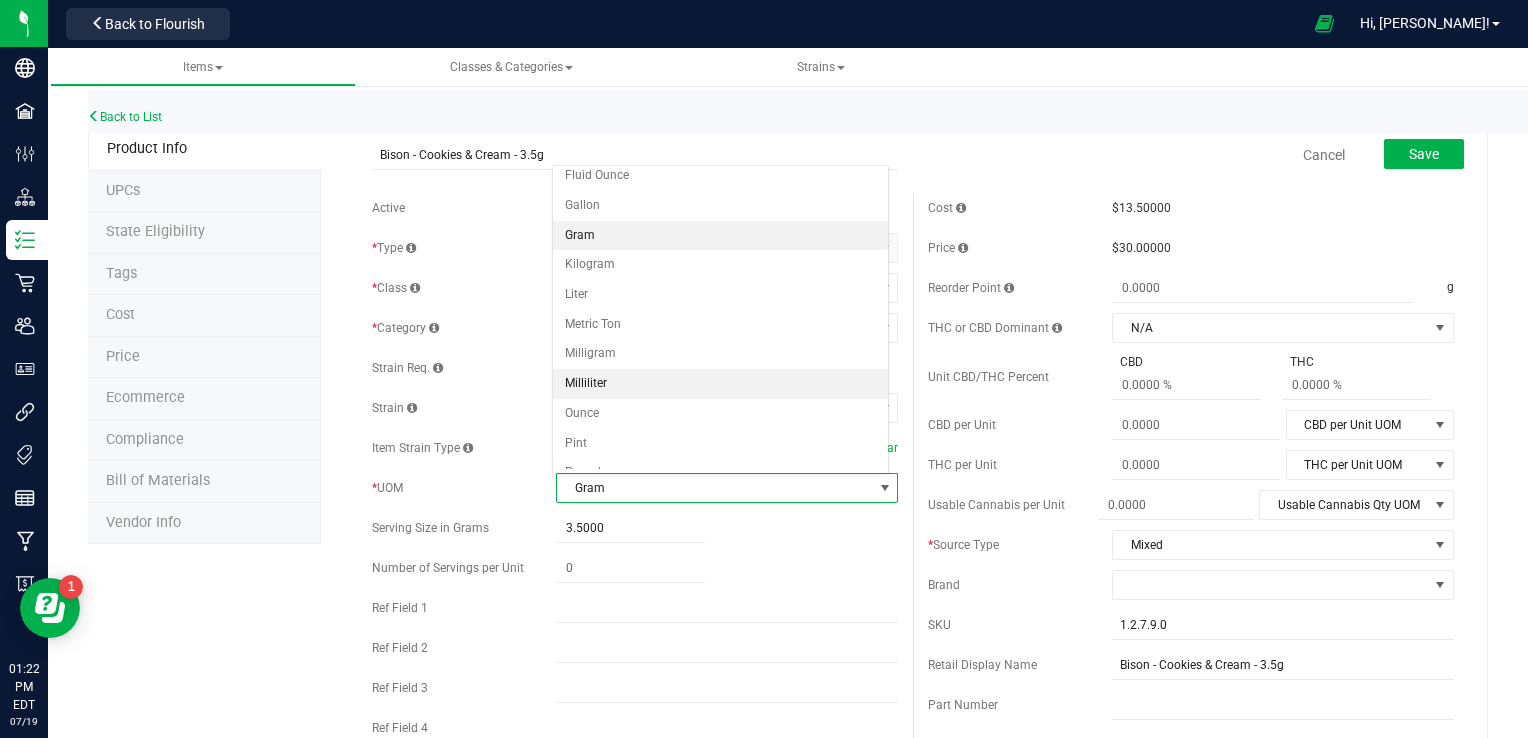 scroll, scrollTop: 0, scrollLeft: 0, axis: both 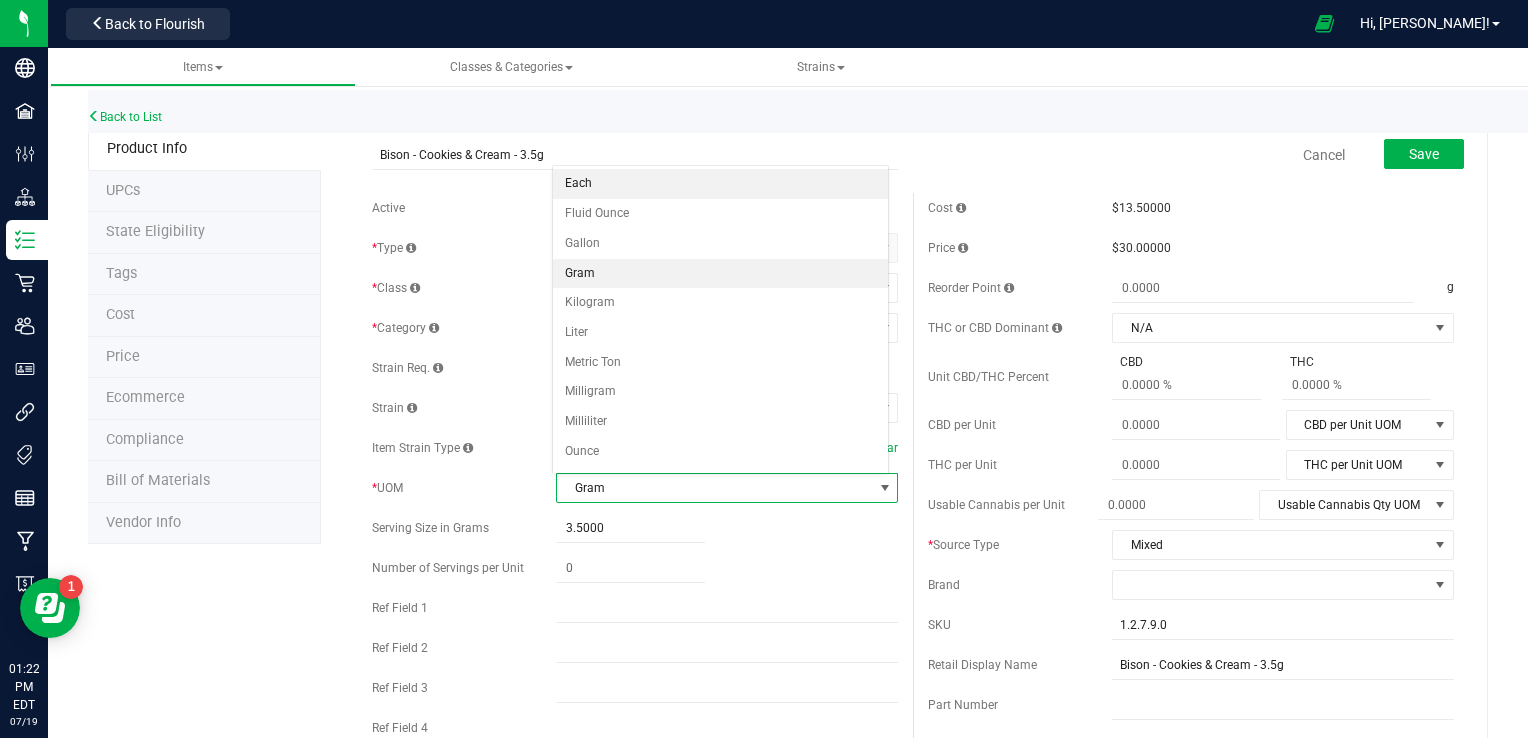 click on "Each" at bounding box center [721, 184] 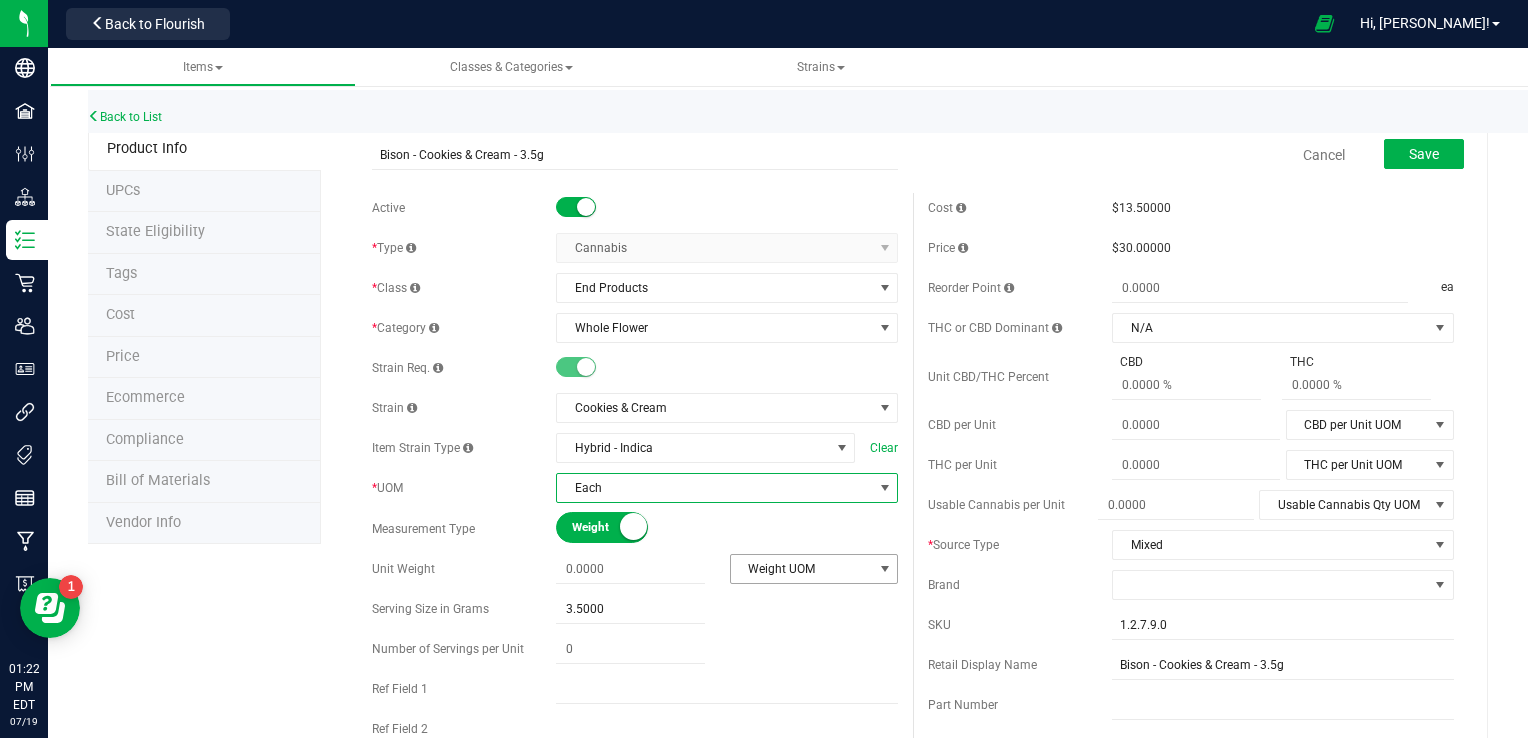 click on "Weight UOM" at bounding box center (801, 569) 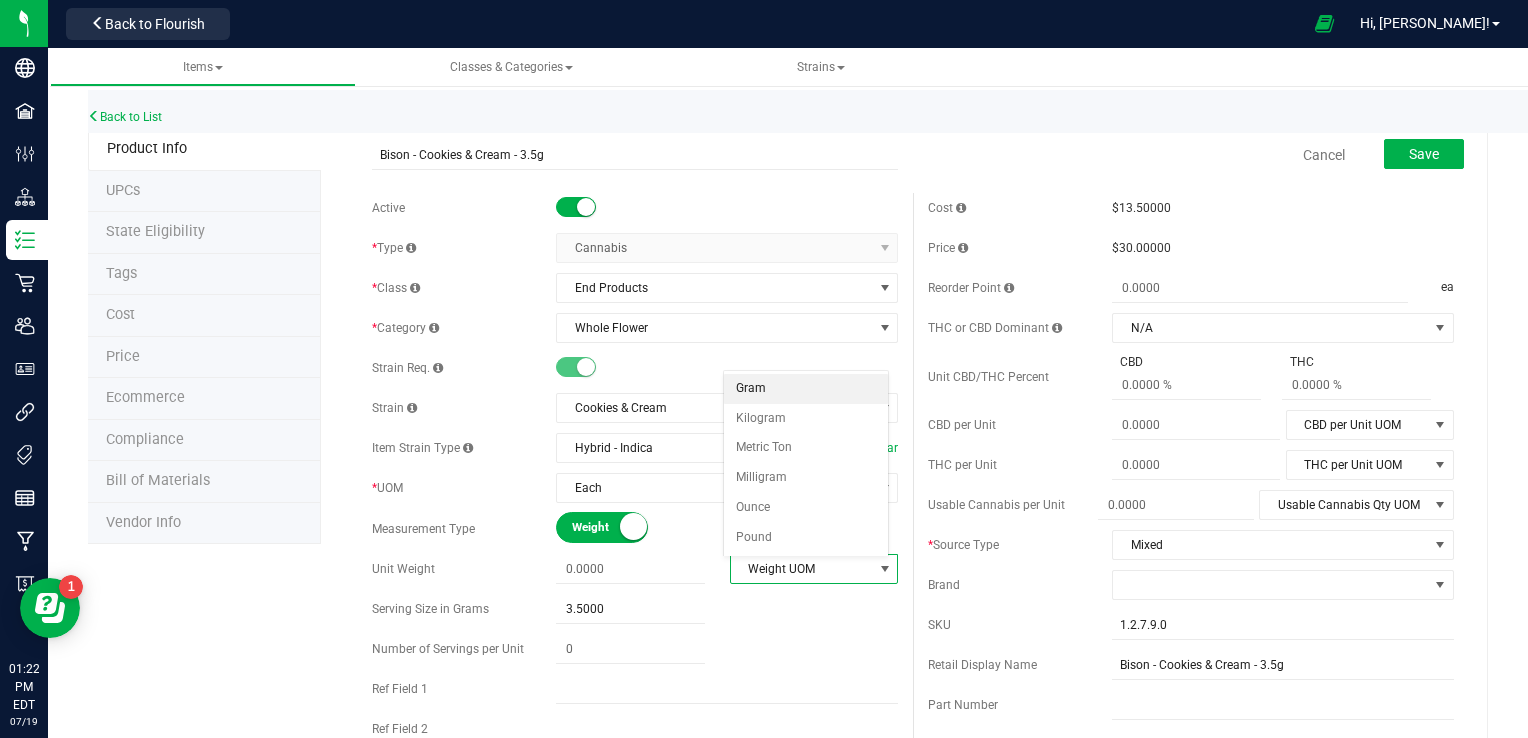 click on "Gram" at bounding box center [806, 389] 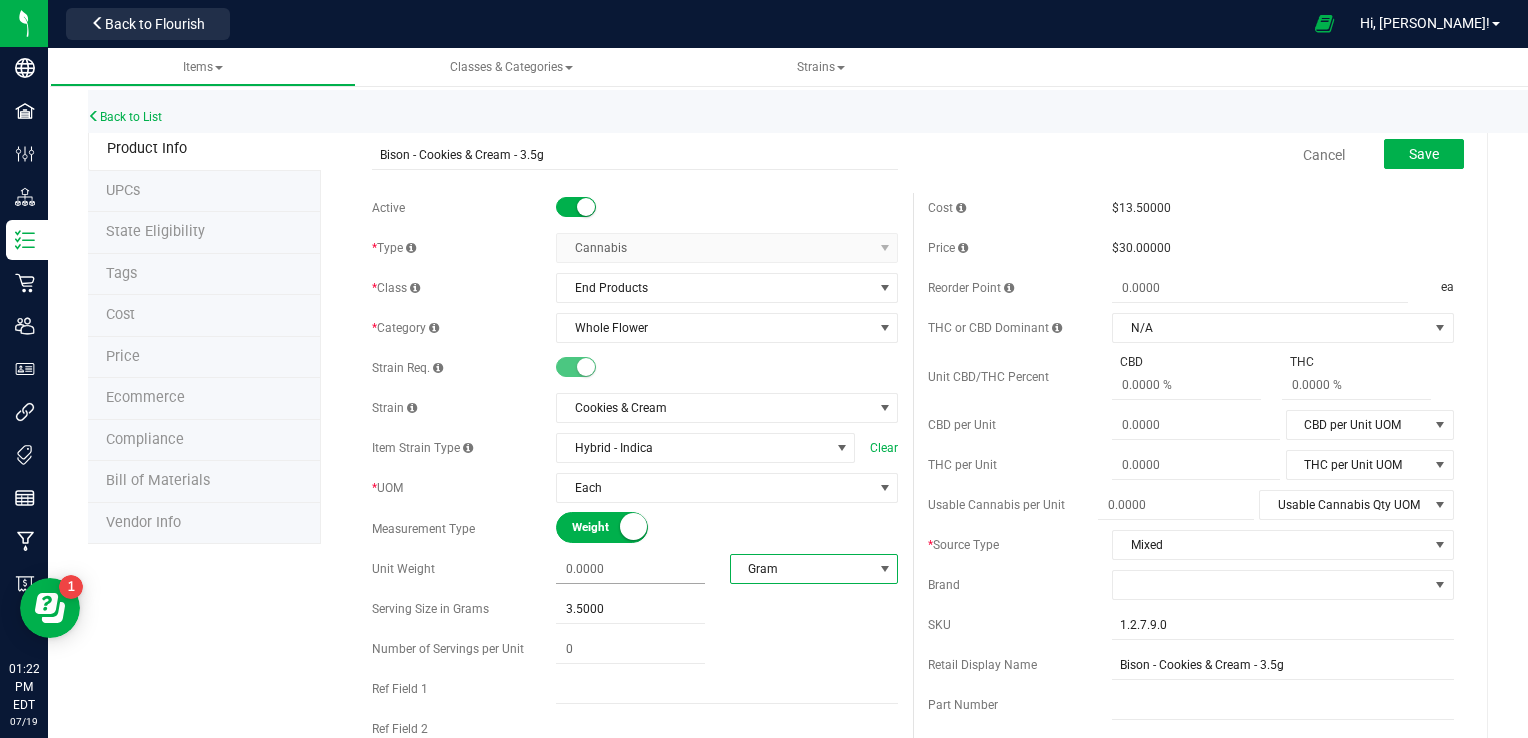 click at bounding box center (630, 569) 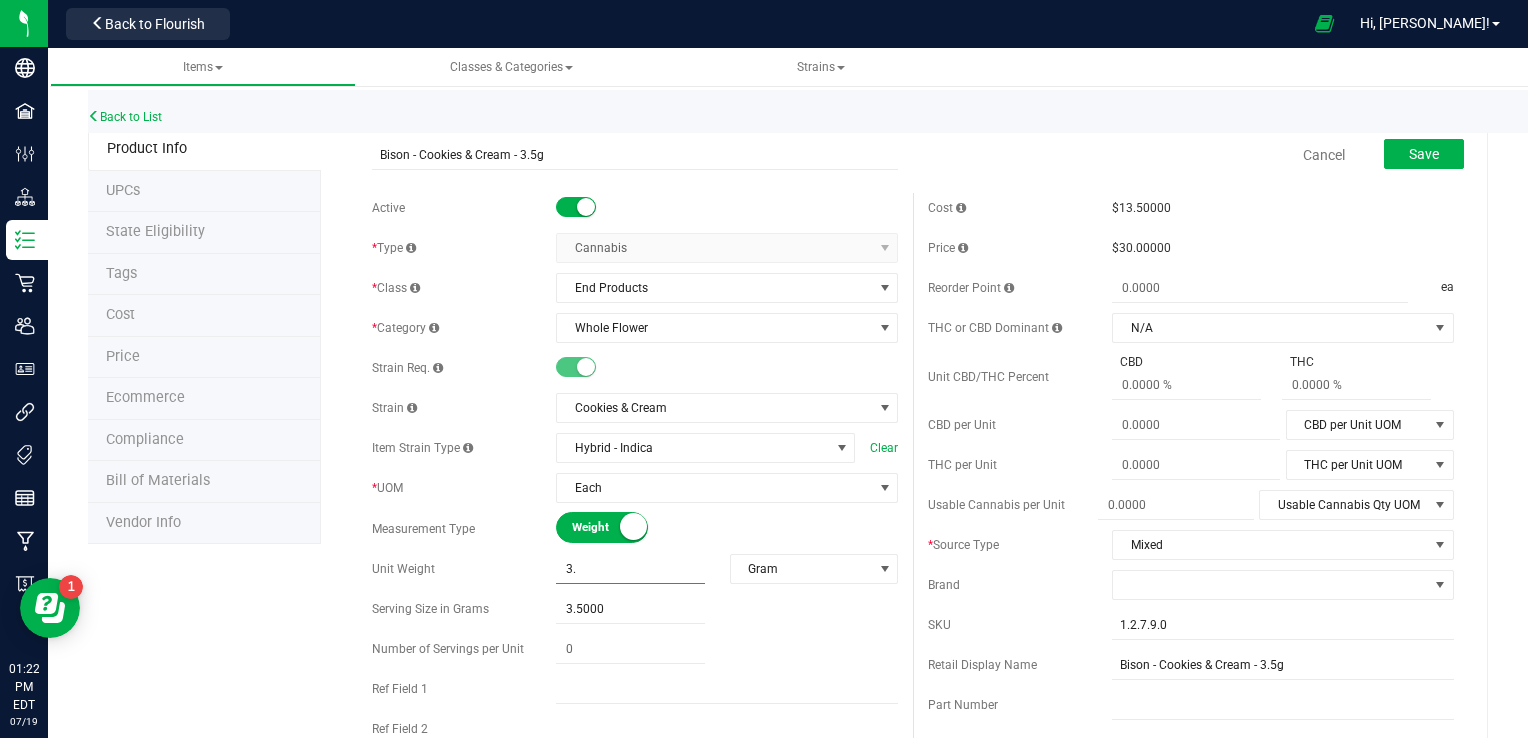 type on "3.5" 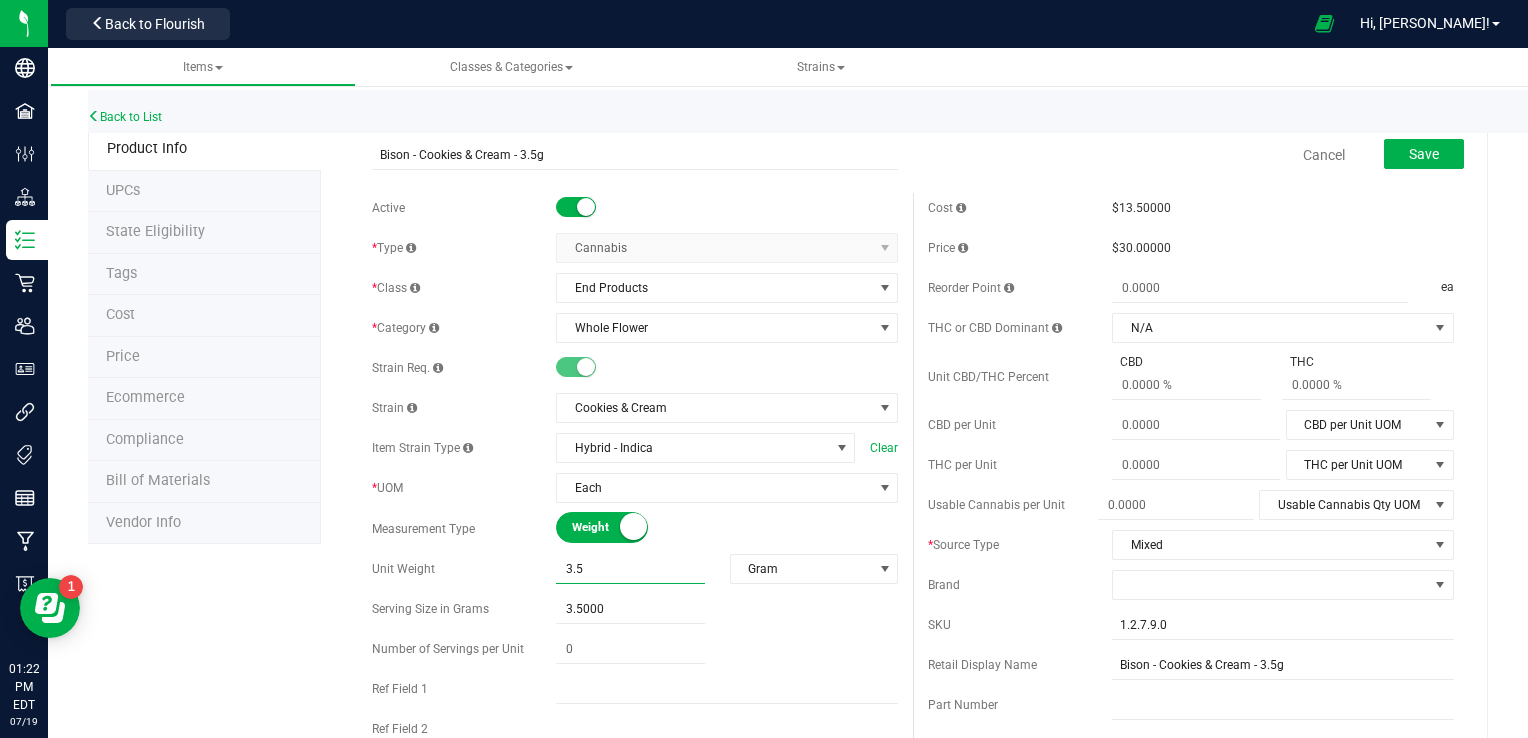 type on "3.5000" 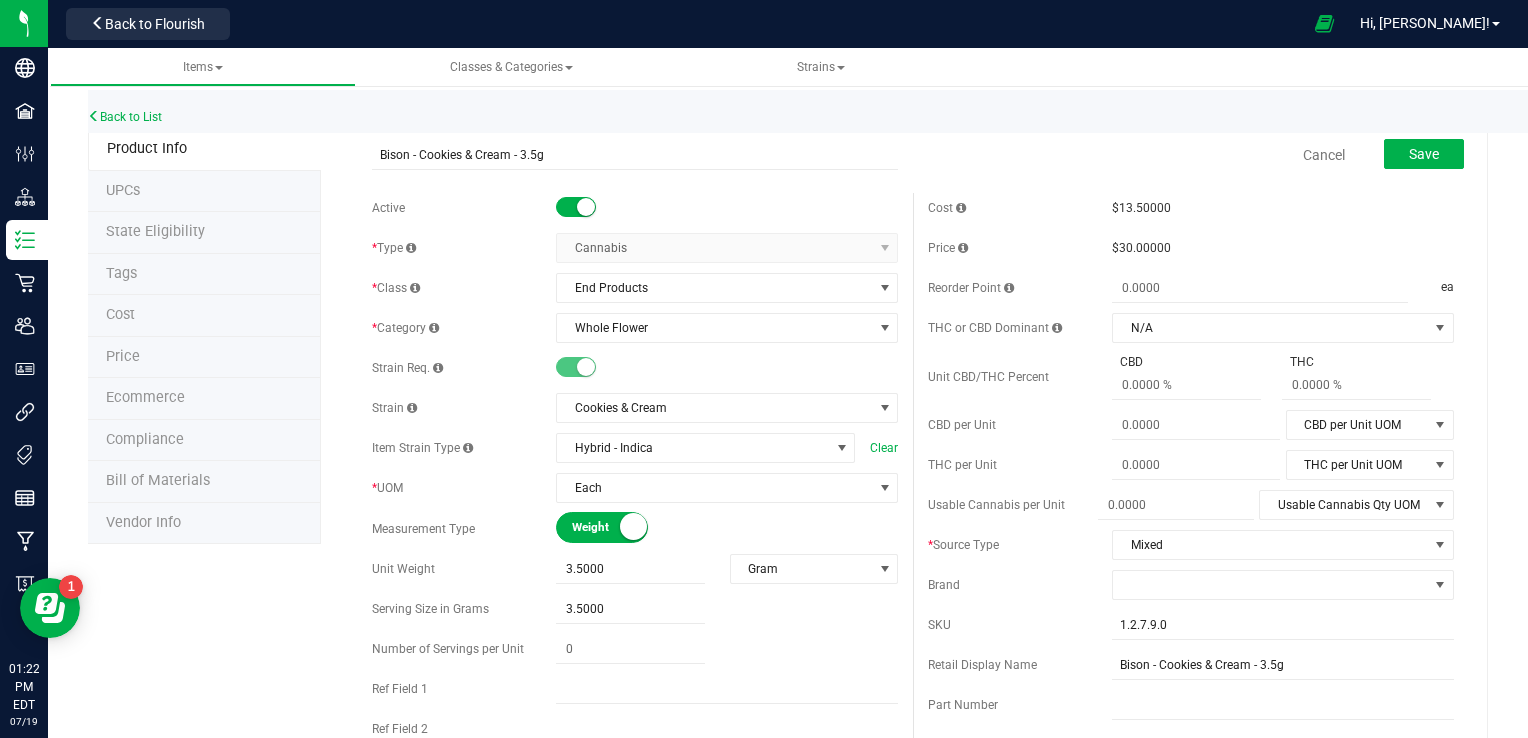 click on "Bison - Cookies & Cream - 3.5g
Cancel
Save
Active
*
Type
Cannabis Select type Cannabis Non-Inventory Raw Materials Supplies
Kief" at bounding box center [913, 897] 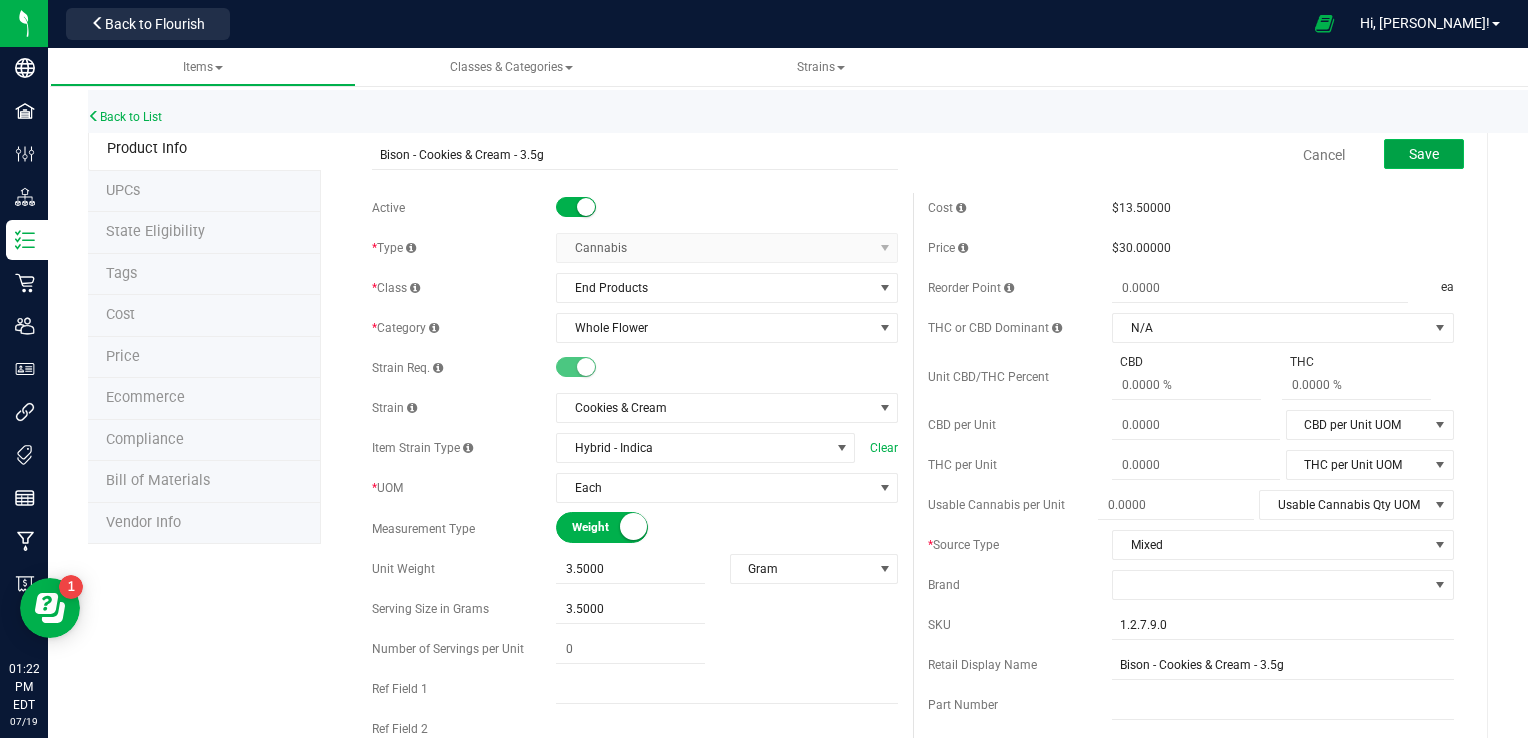 click on "Save" at bounding box center [1424, 154] 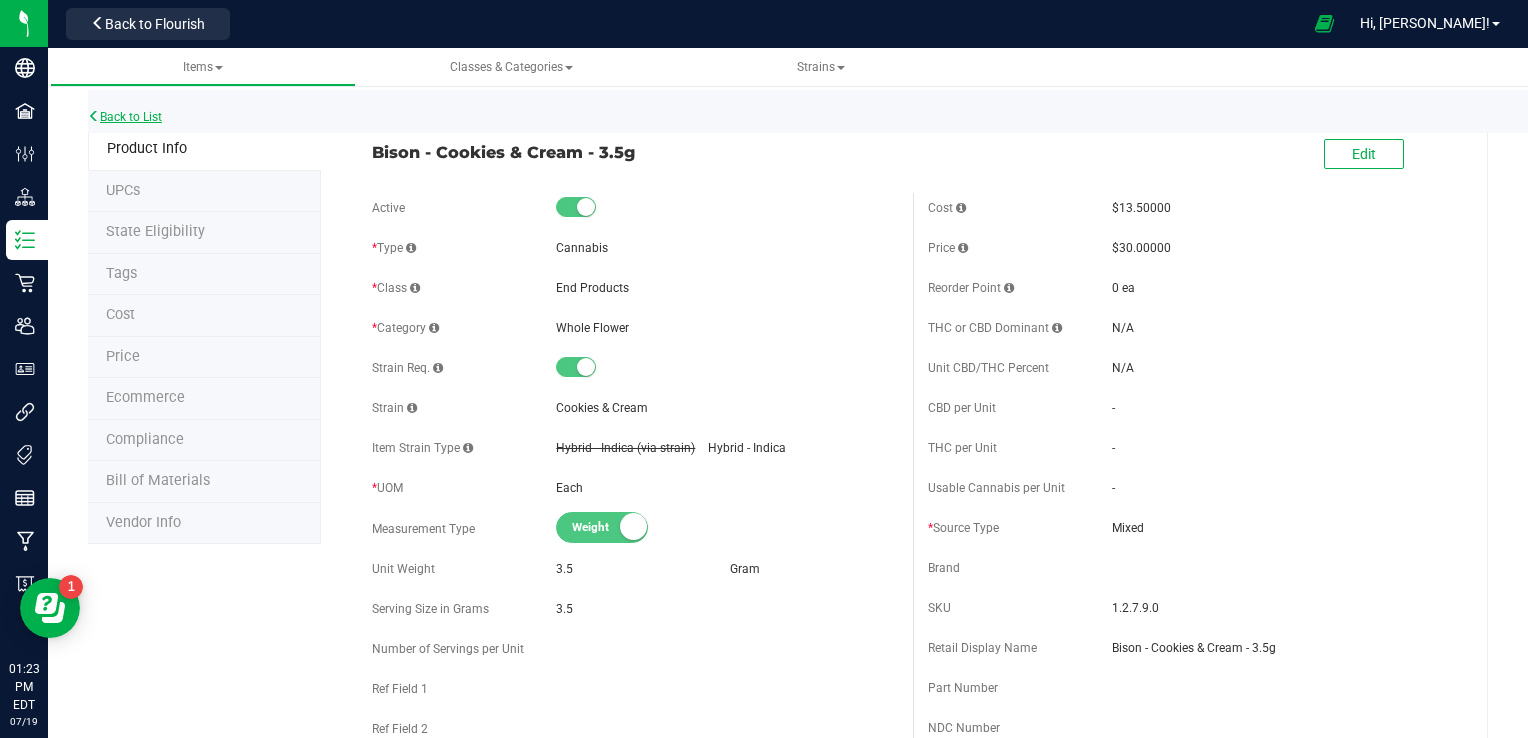 click on "Back to List" at bounding box center (125, 117) 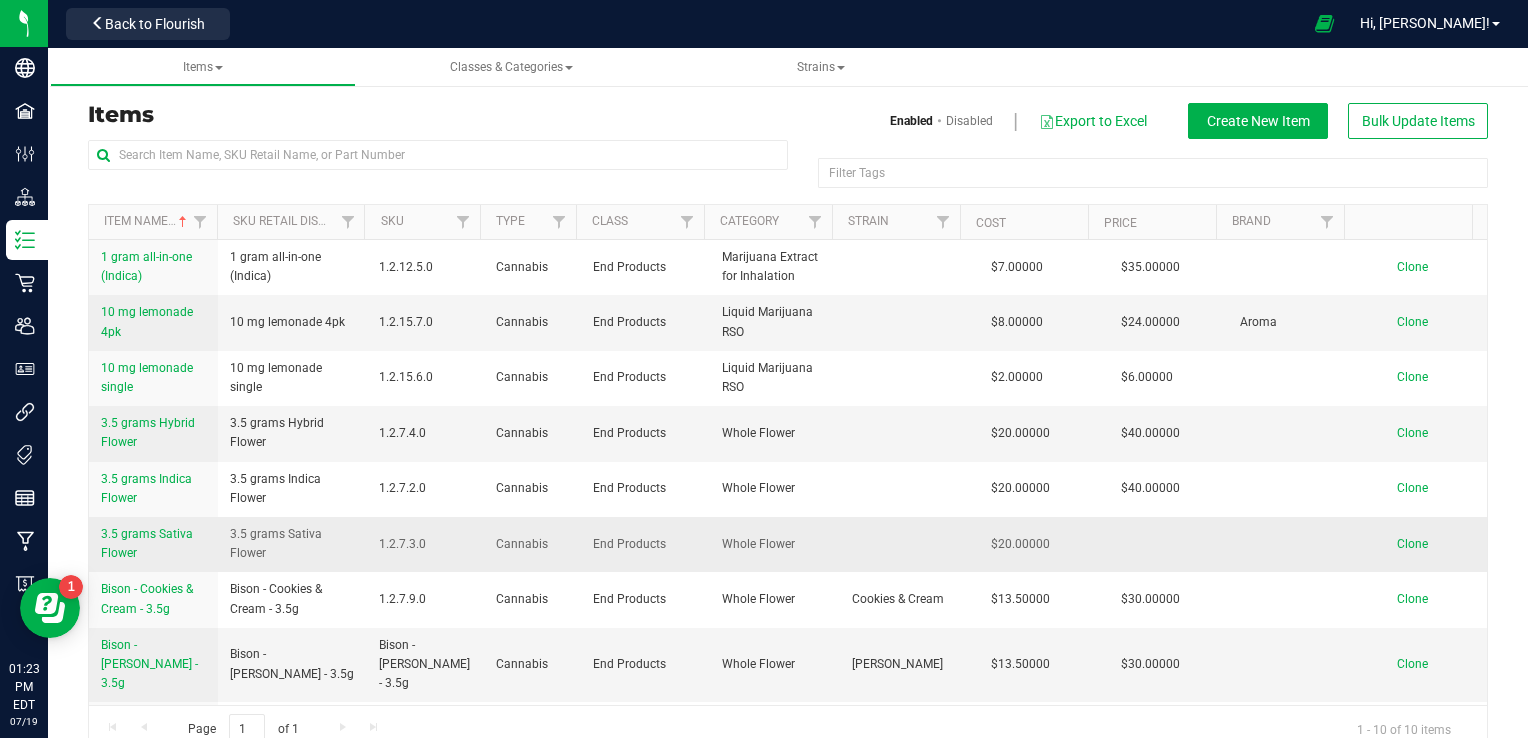 scroll, scrollTop: 57, scrollLeft: 0, axis: vertical 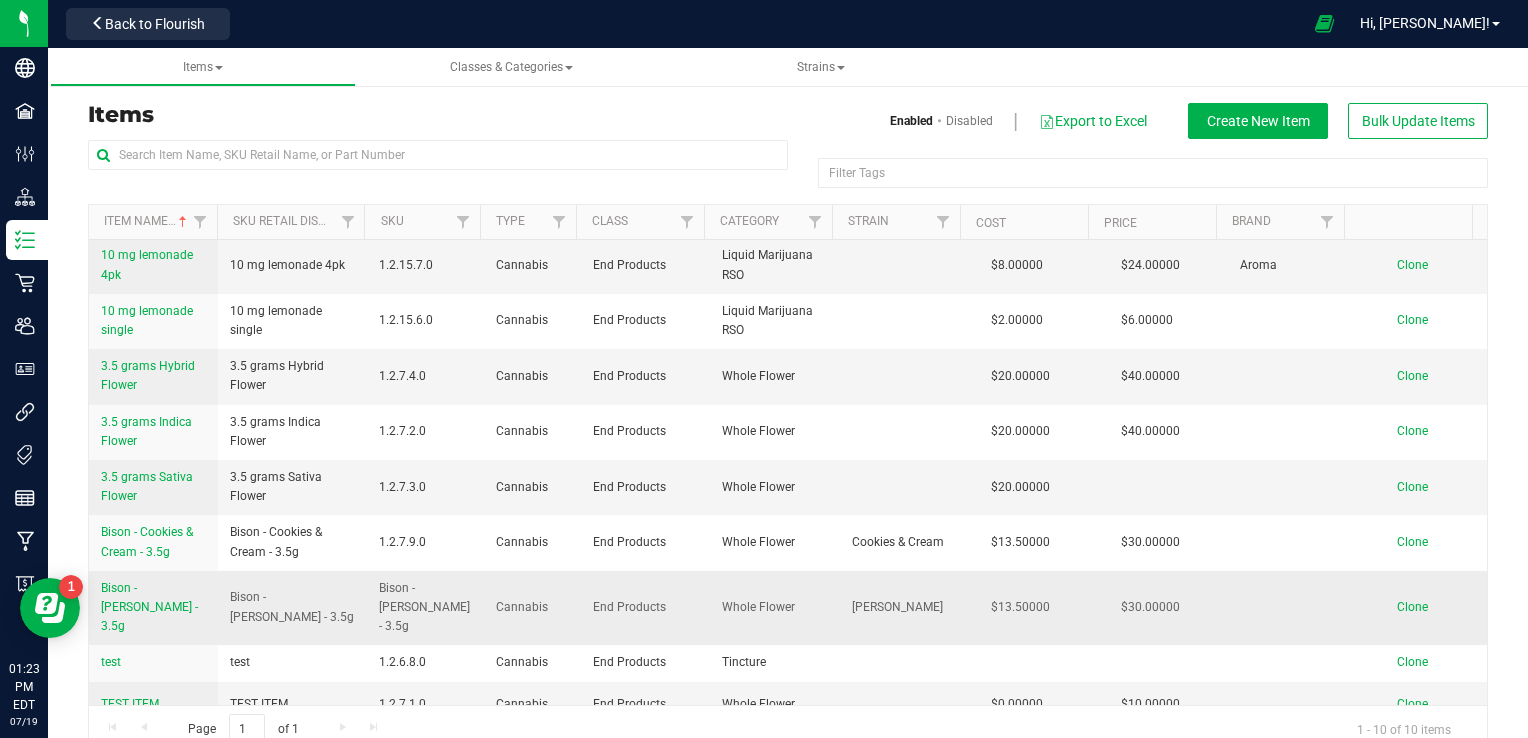 click on "Bison - [PERSON_NAME] - 3.5g" at bounding box center [153, 608] 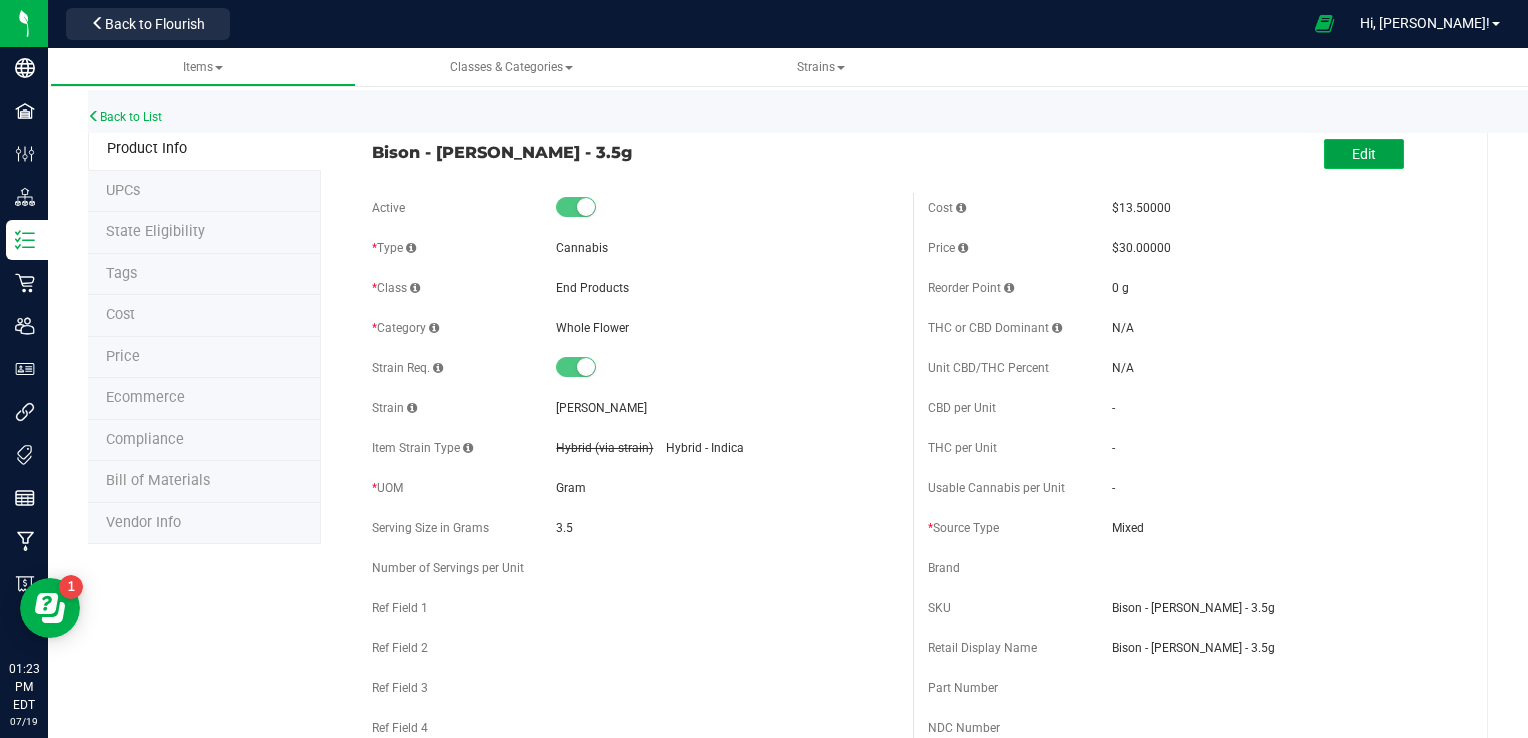click on "Edit" at bounding box center [1364, 154] 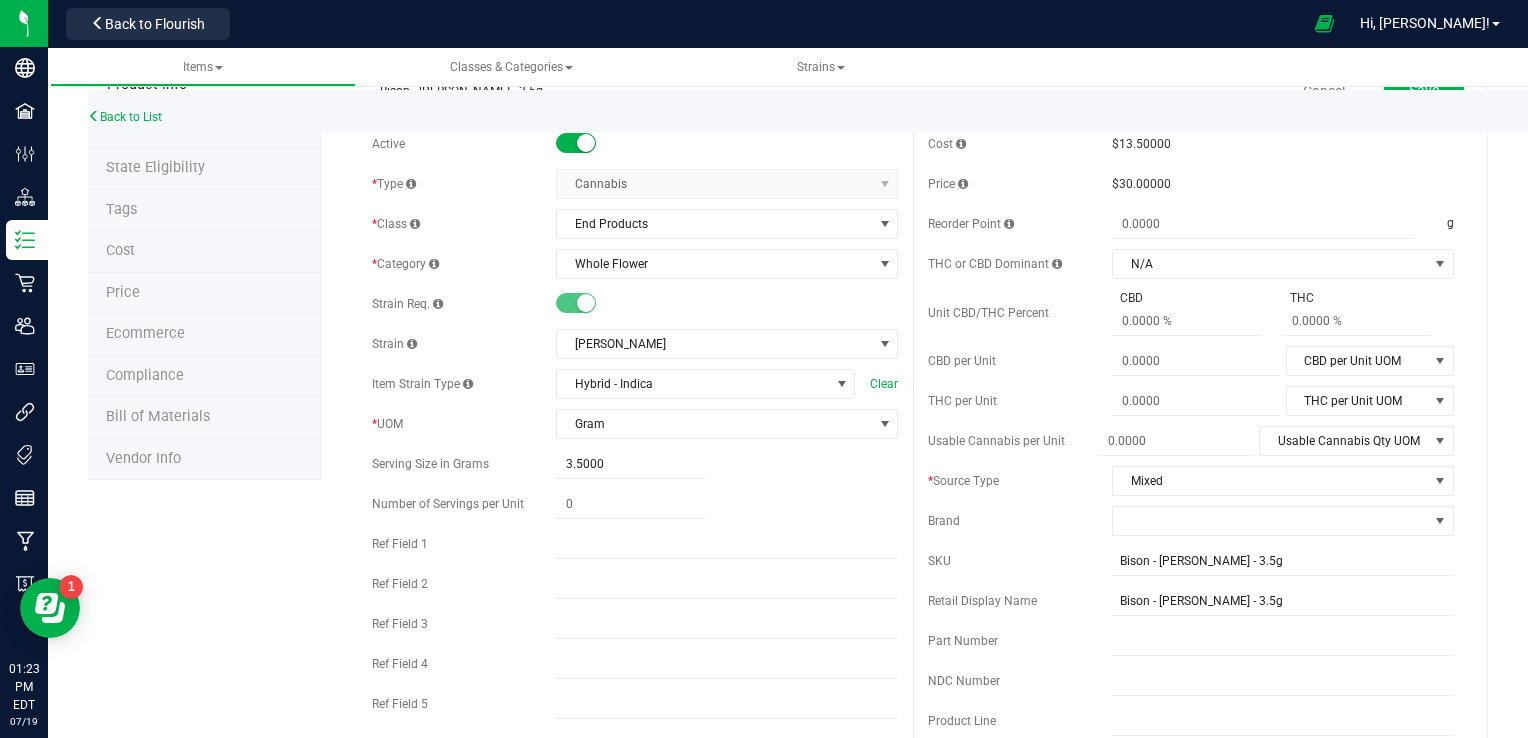 scroll, scrollTop: 100, scrollLeft: 0, axis: vertical 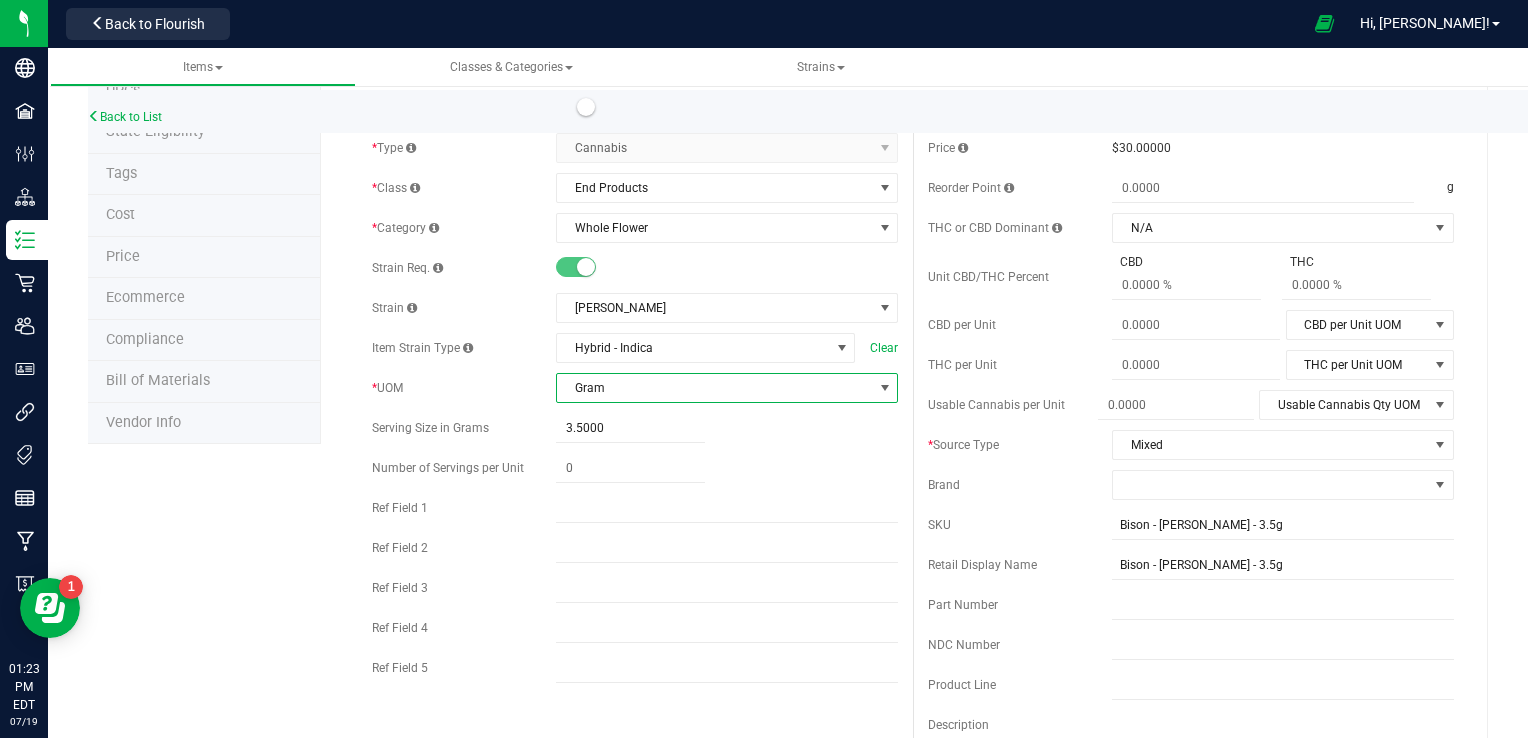 click on "Gram" at bounding box center [714, 388] 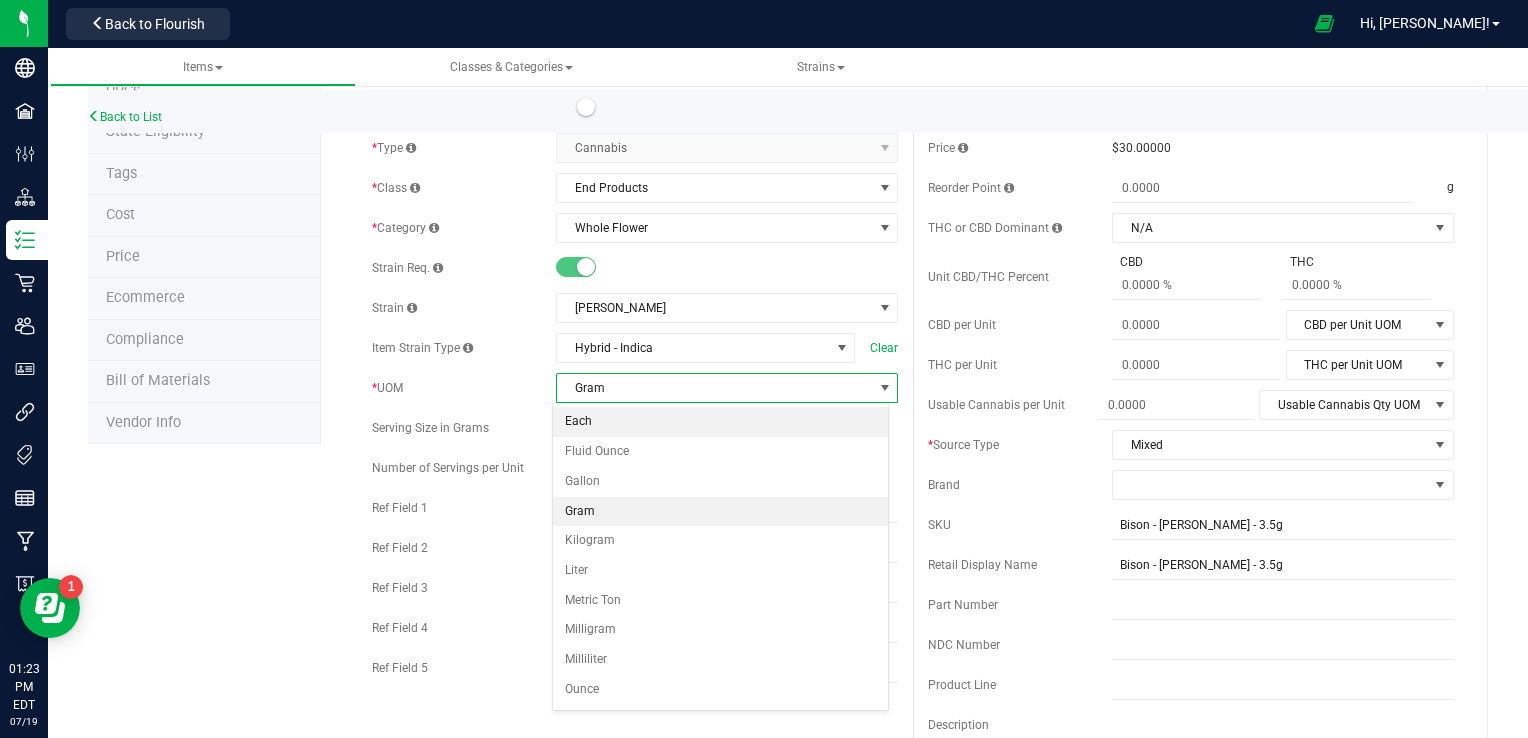 click on "Each" at bounding box center (721, 422) 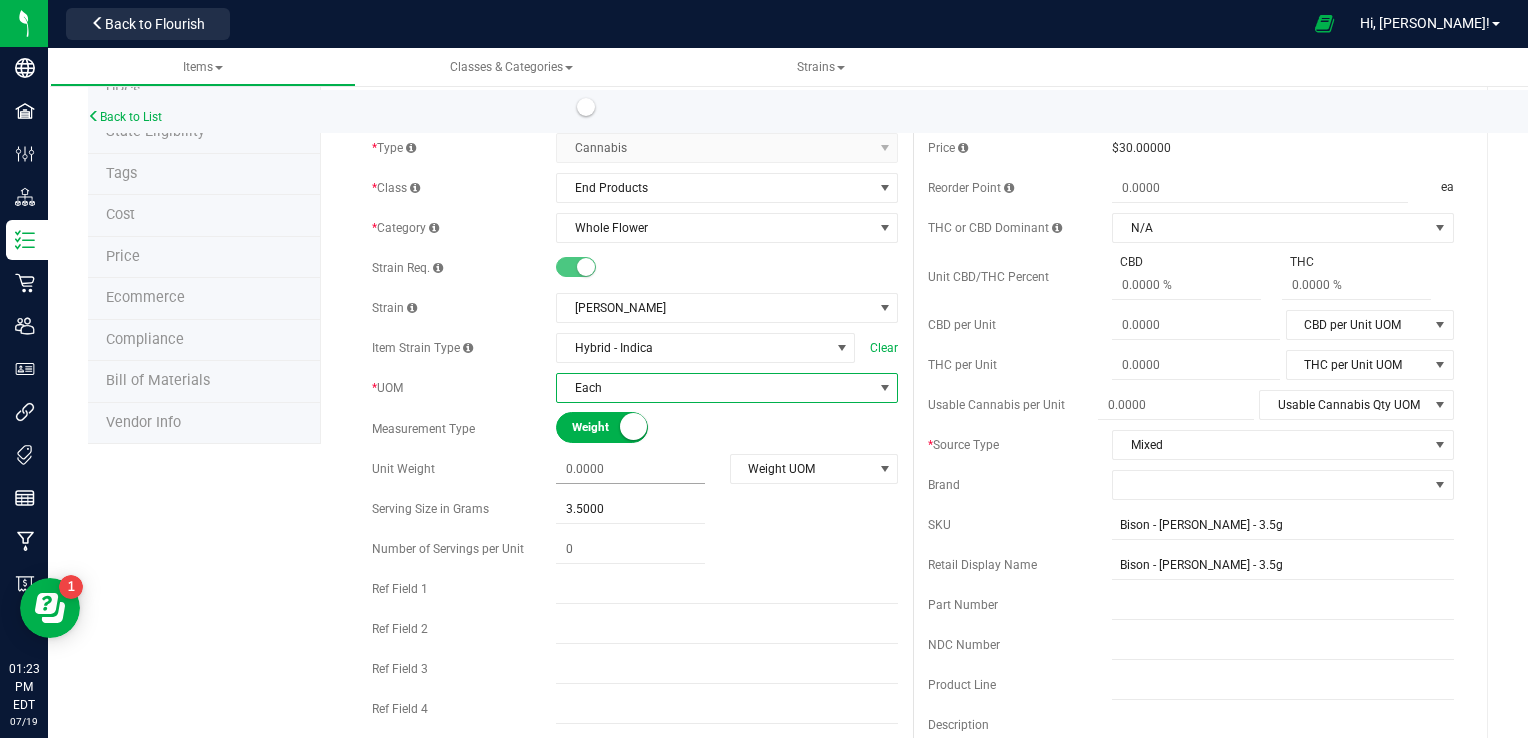 click at bounding box center [630, 469] 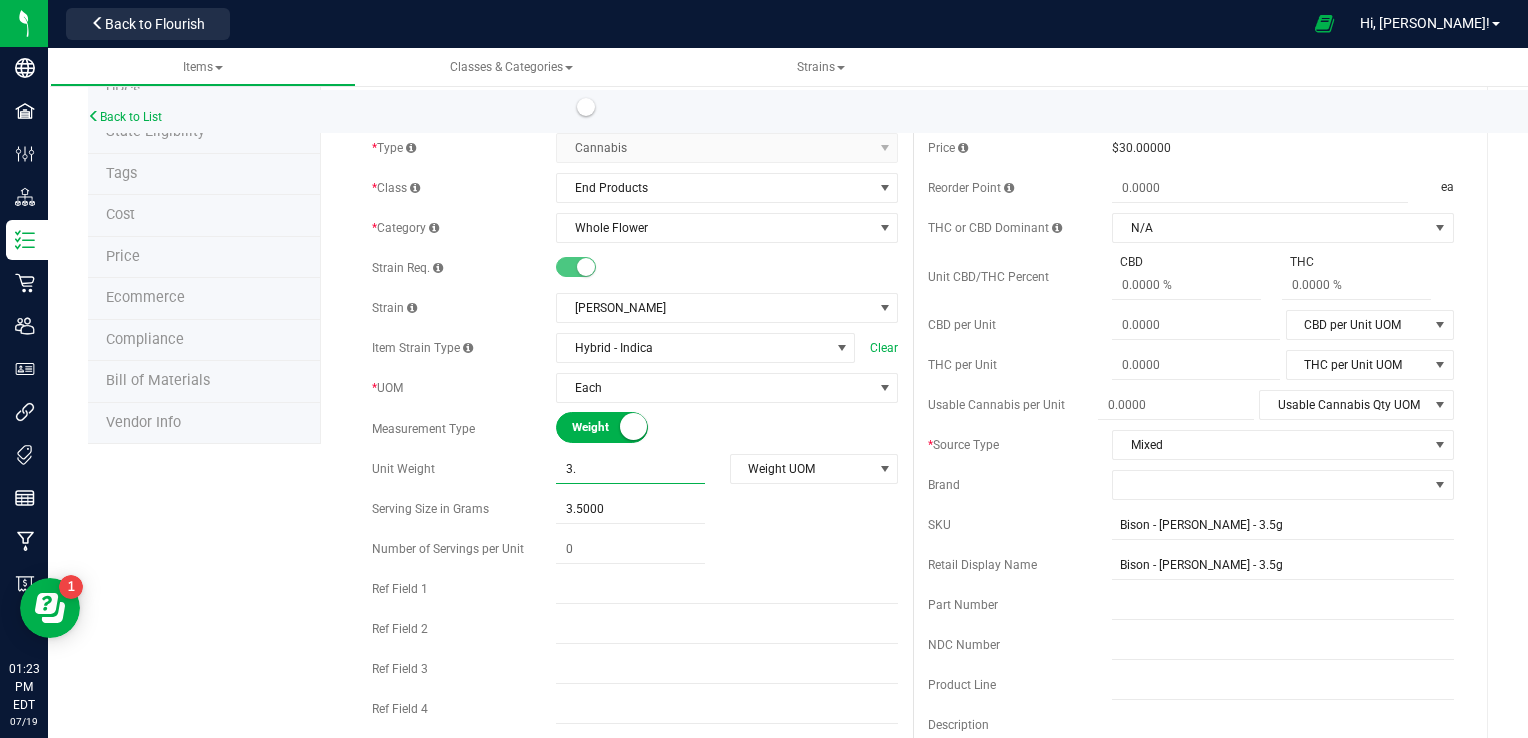 type on "3.5" 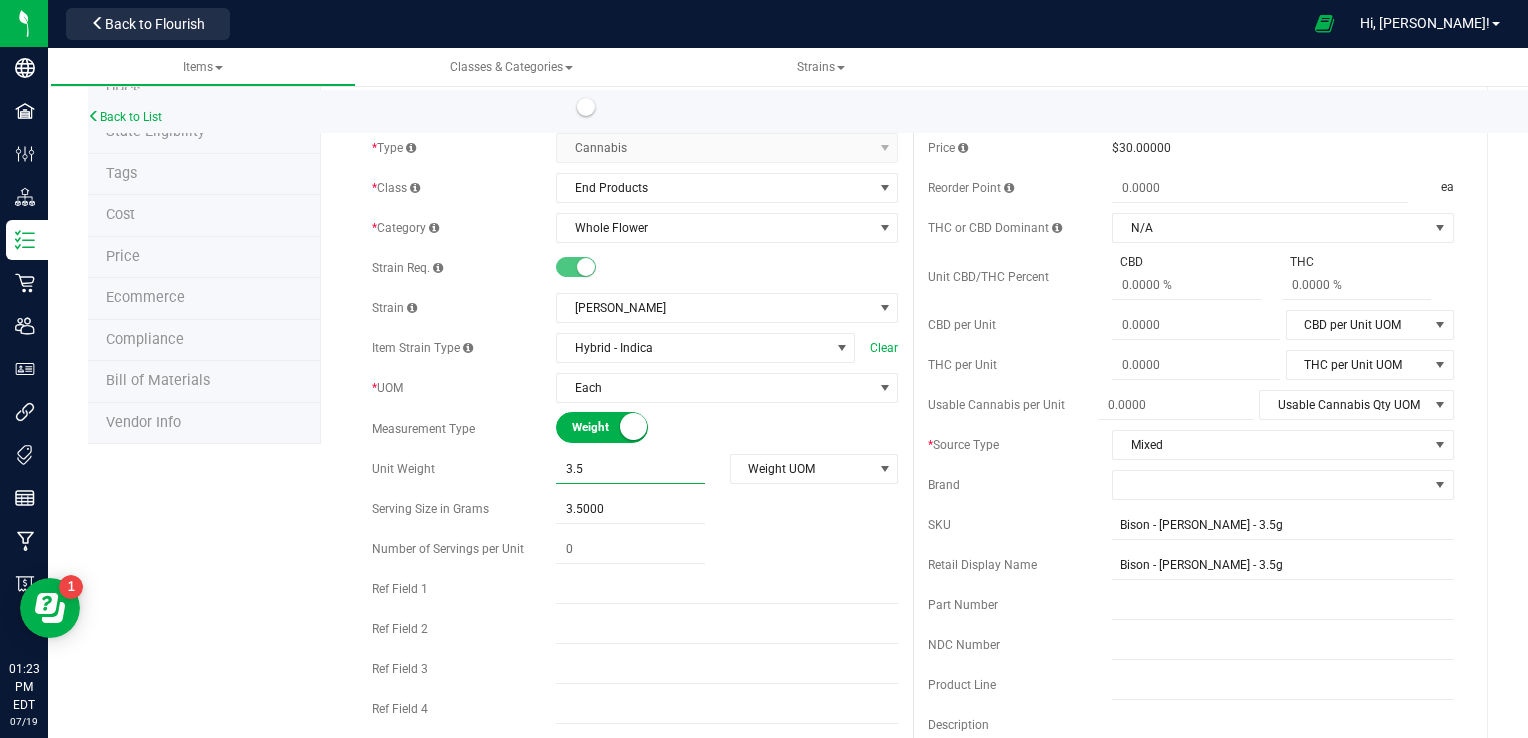 type on "3.5000" 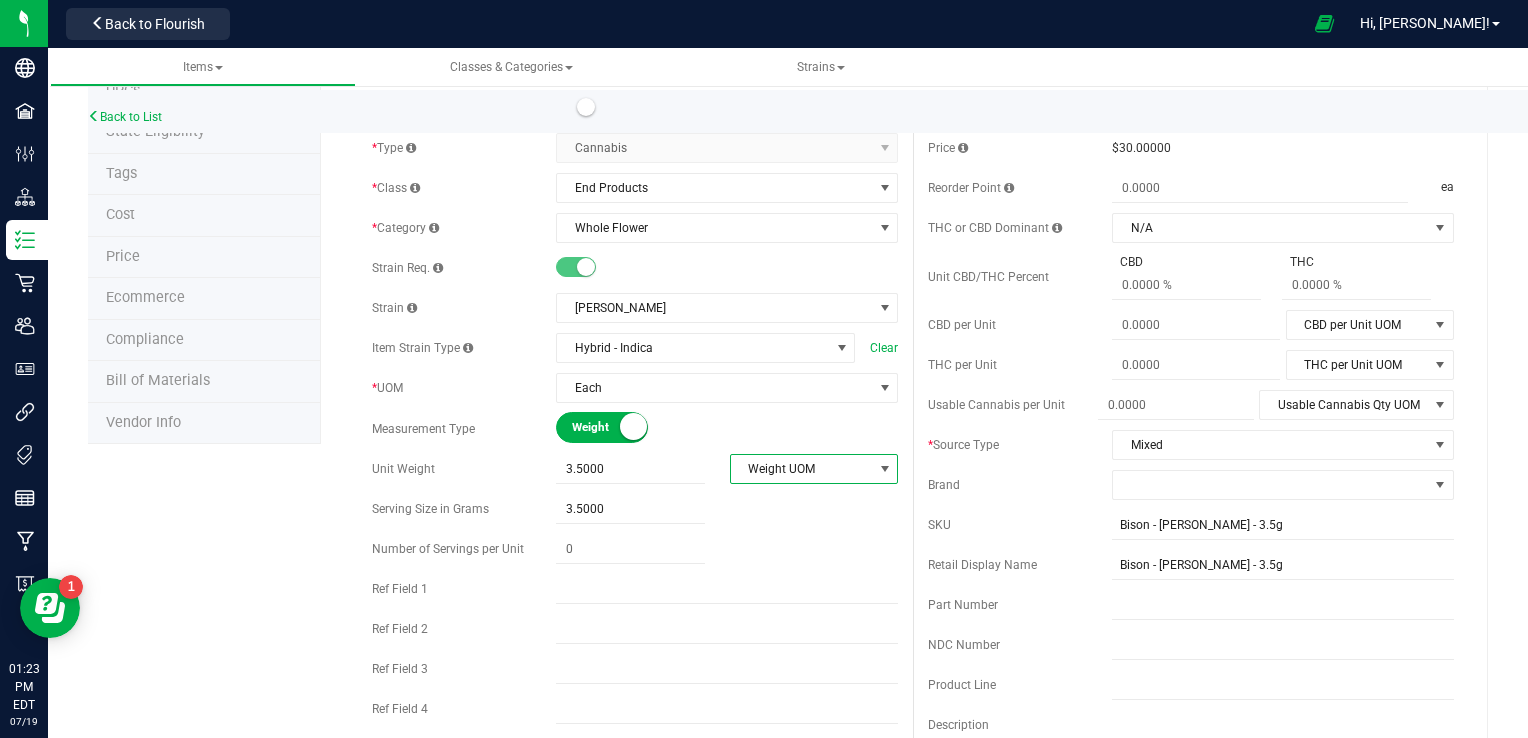 click on "Weight UOM" at bounding box center [801, 469] 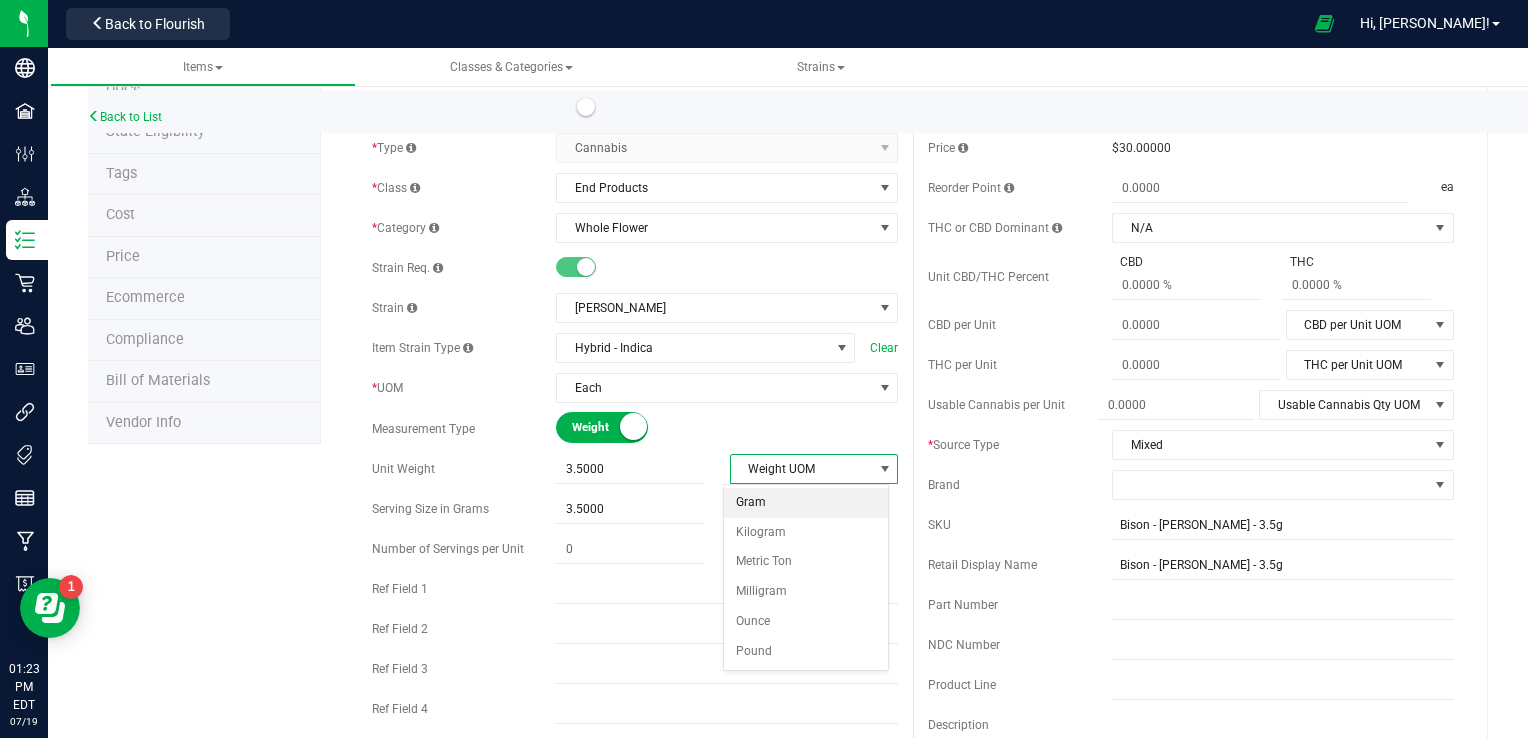 click on "Gram" at bounding box center [806, 503] 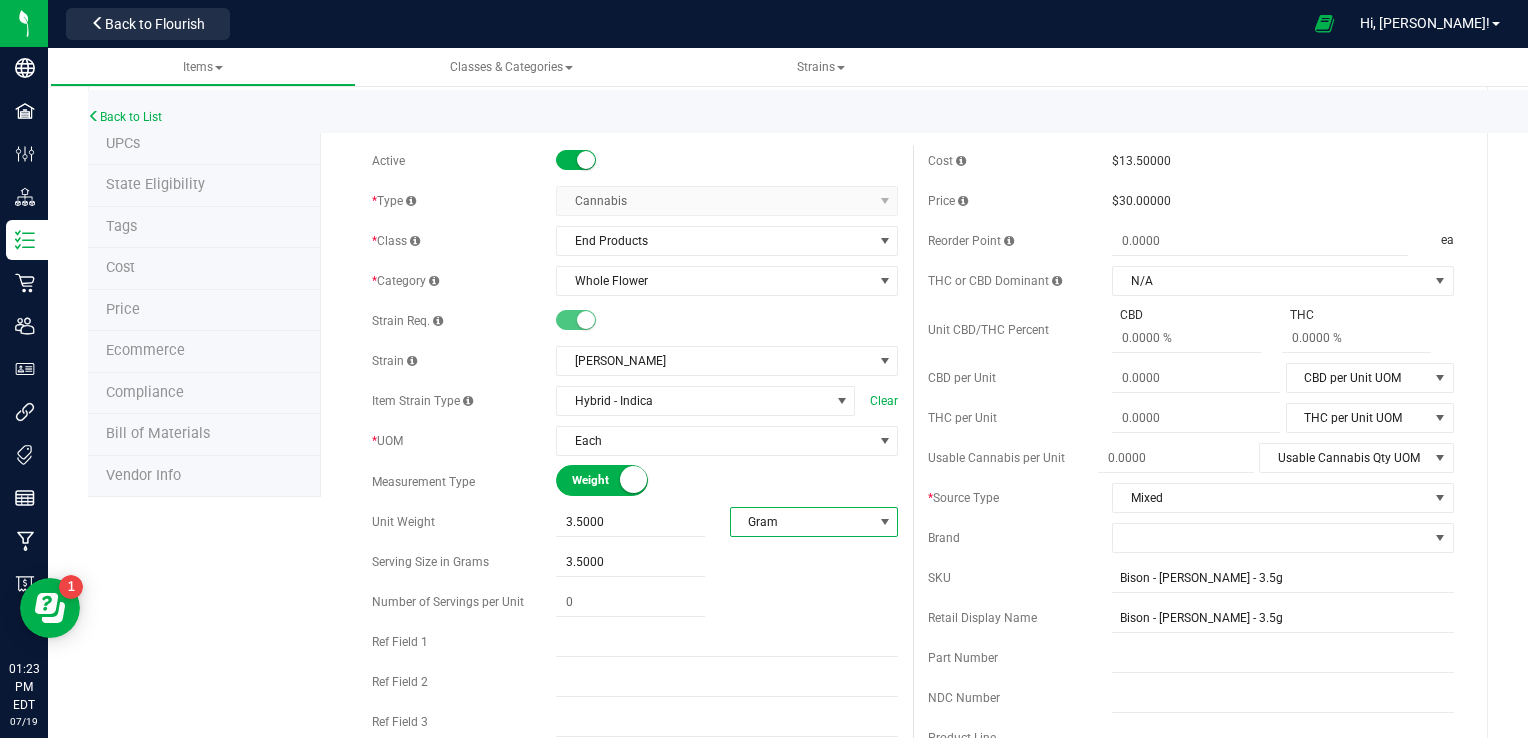 scroll, scrollTop: 0, scrollLeft: 0, axis: both 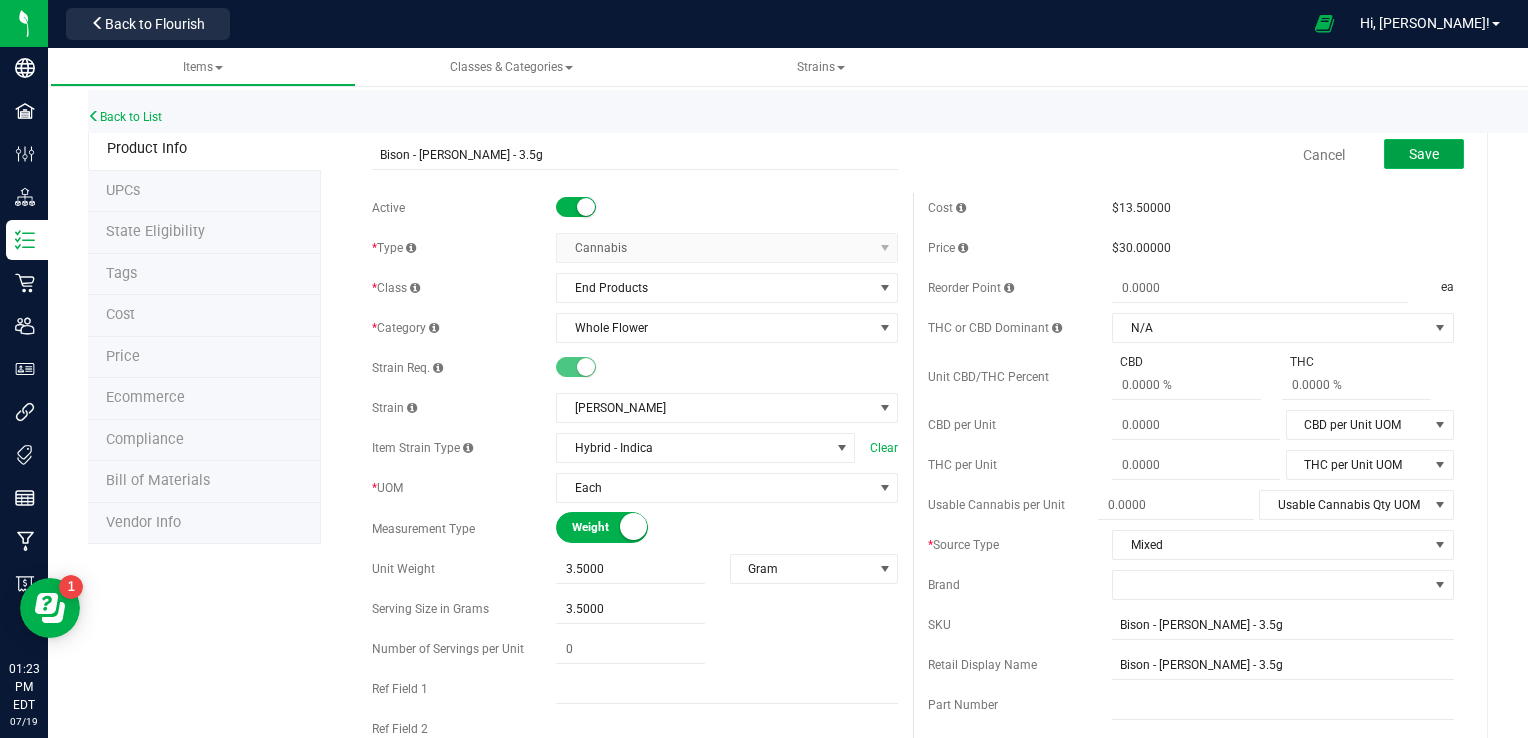 click on "Save" at bounding box center [1424, 154] 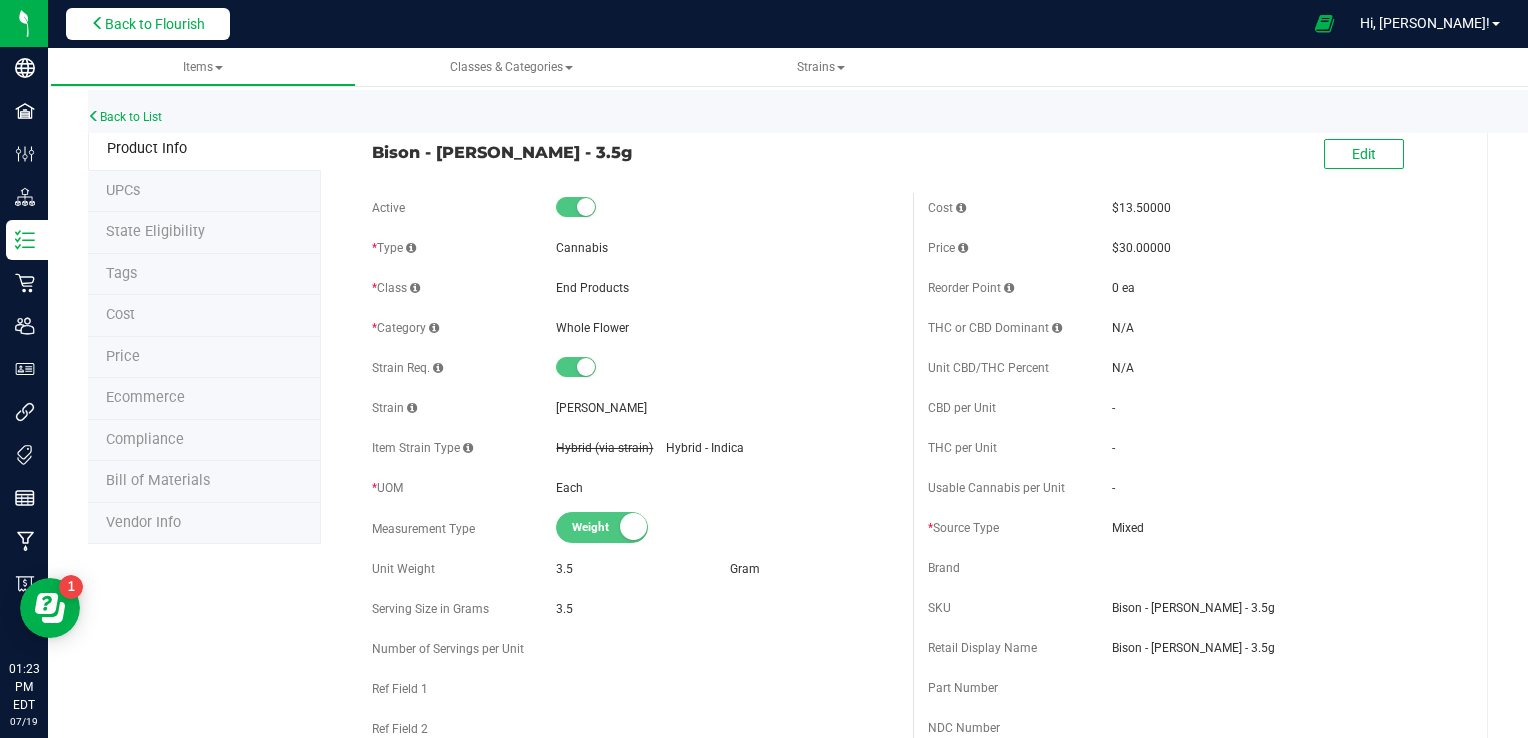 click on "Back to Flourish" at bounding box center (155, 24) 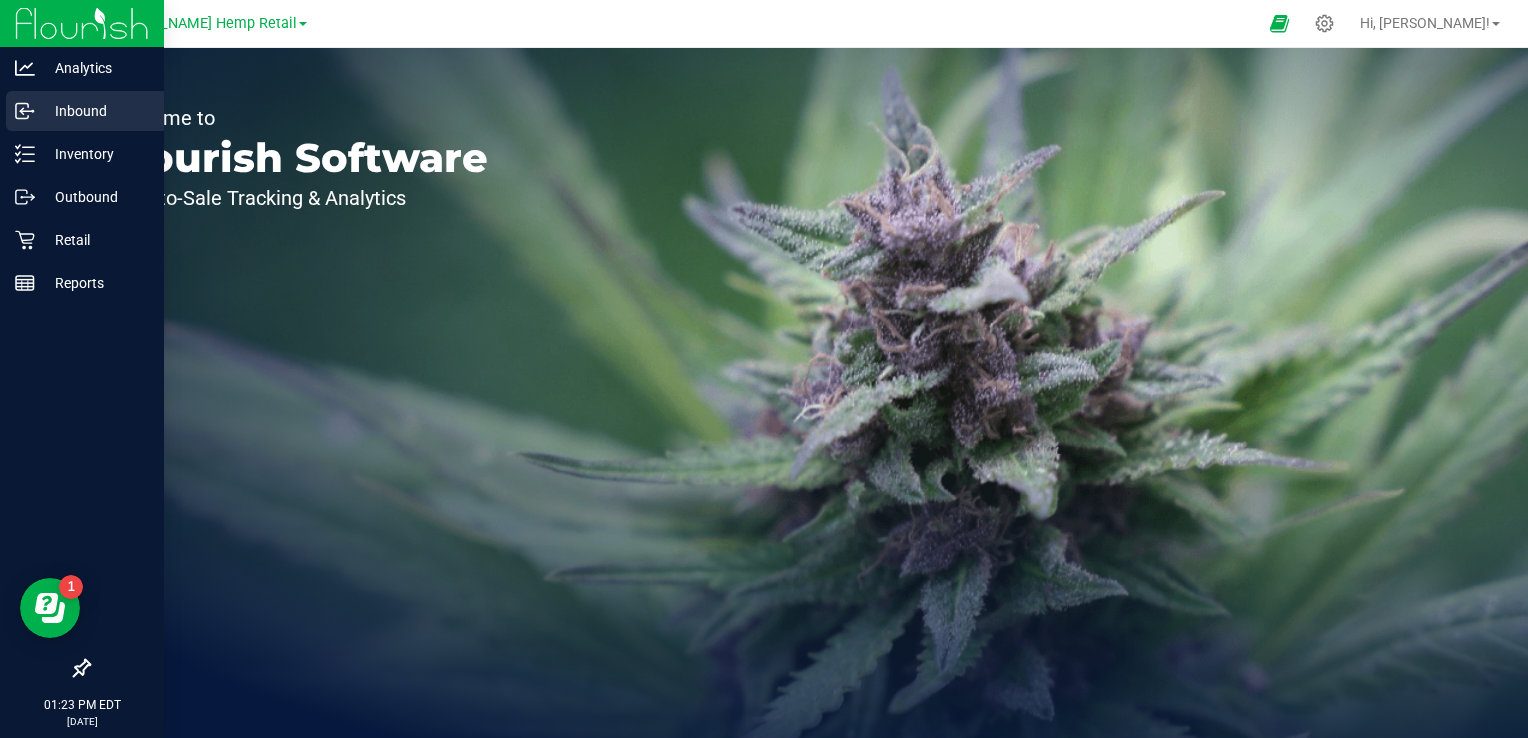 click on "Inbound" at bounding box center [95, 111] 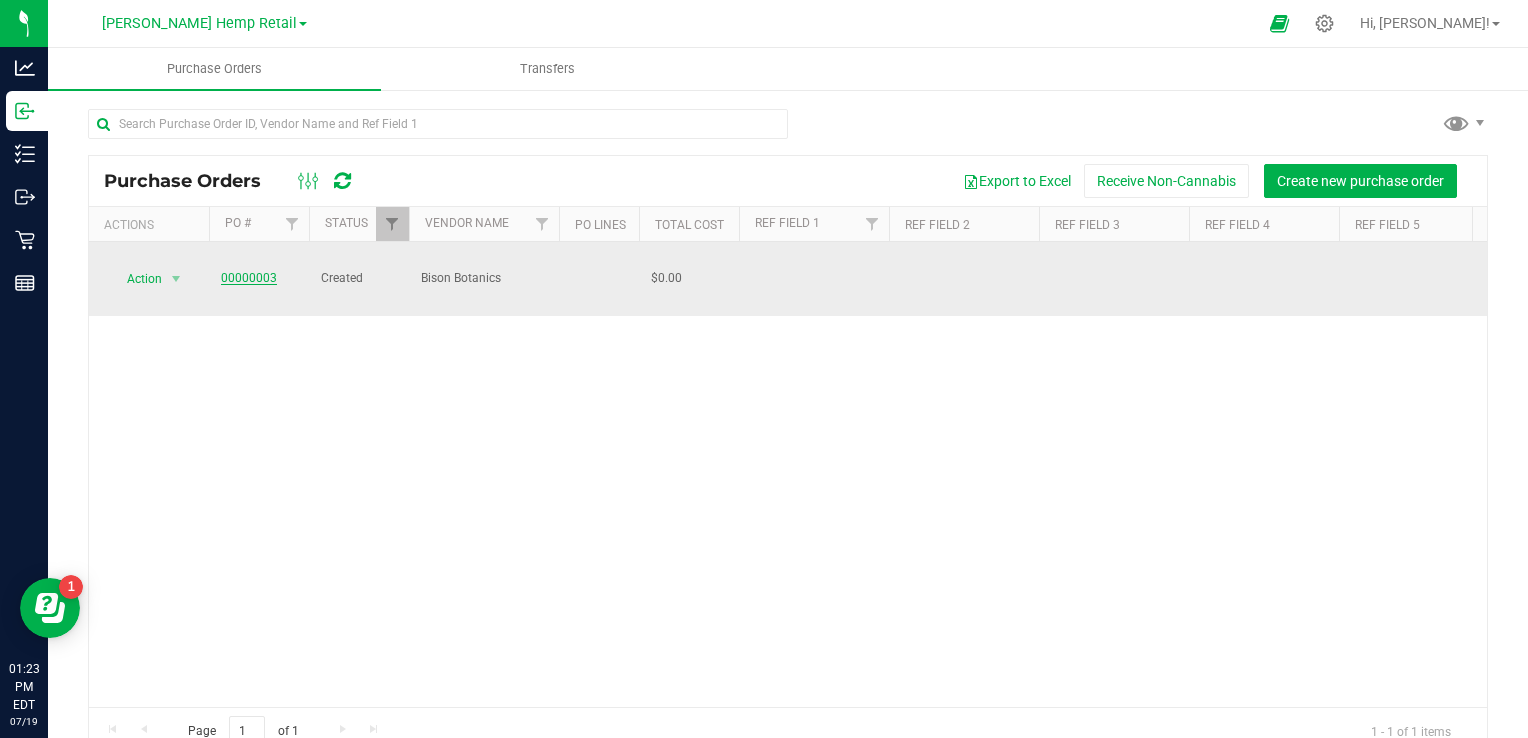 click on "00000003" at bounding box center [249, 278] 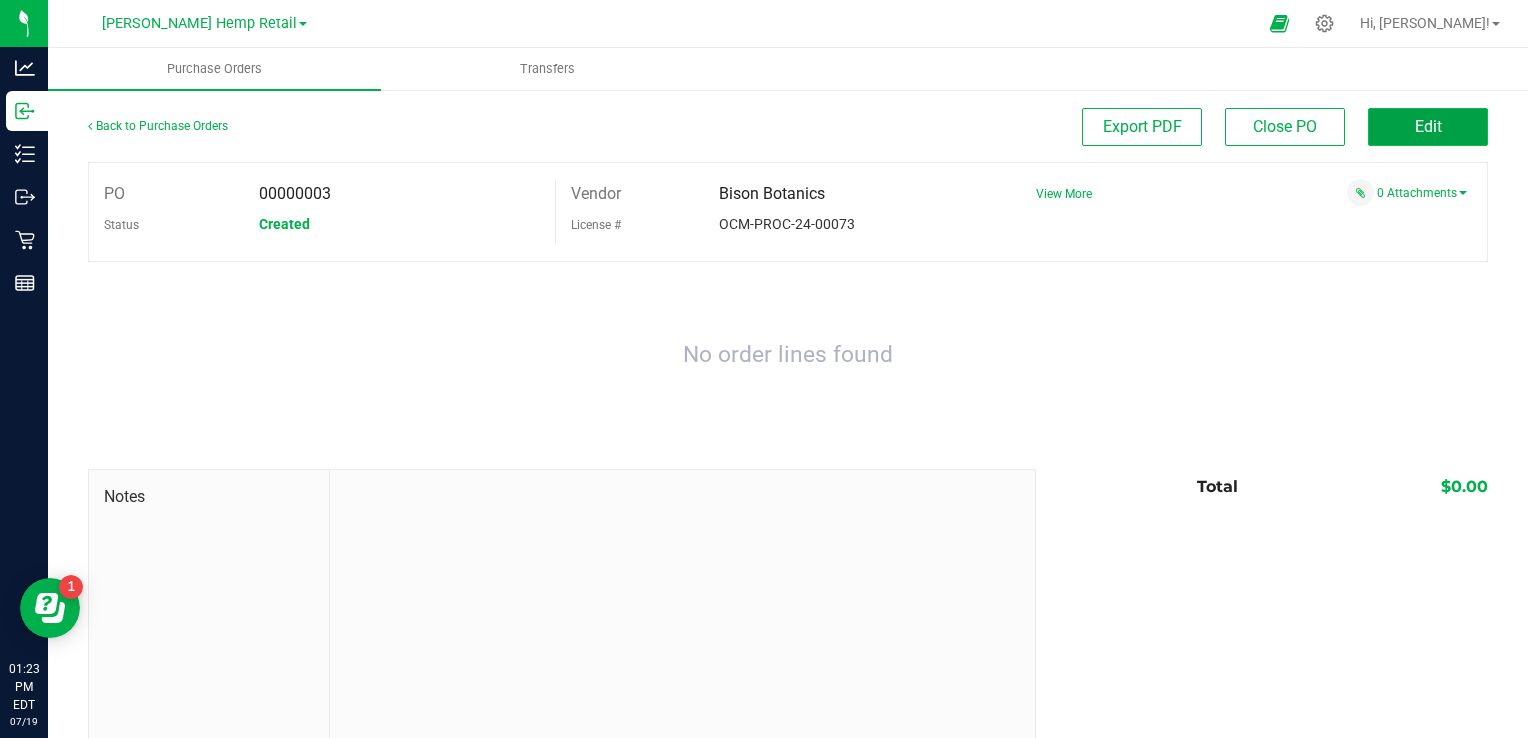 click on "Edit" at bounding box center (1428, 127) 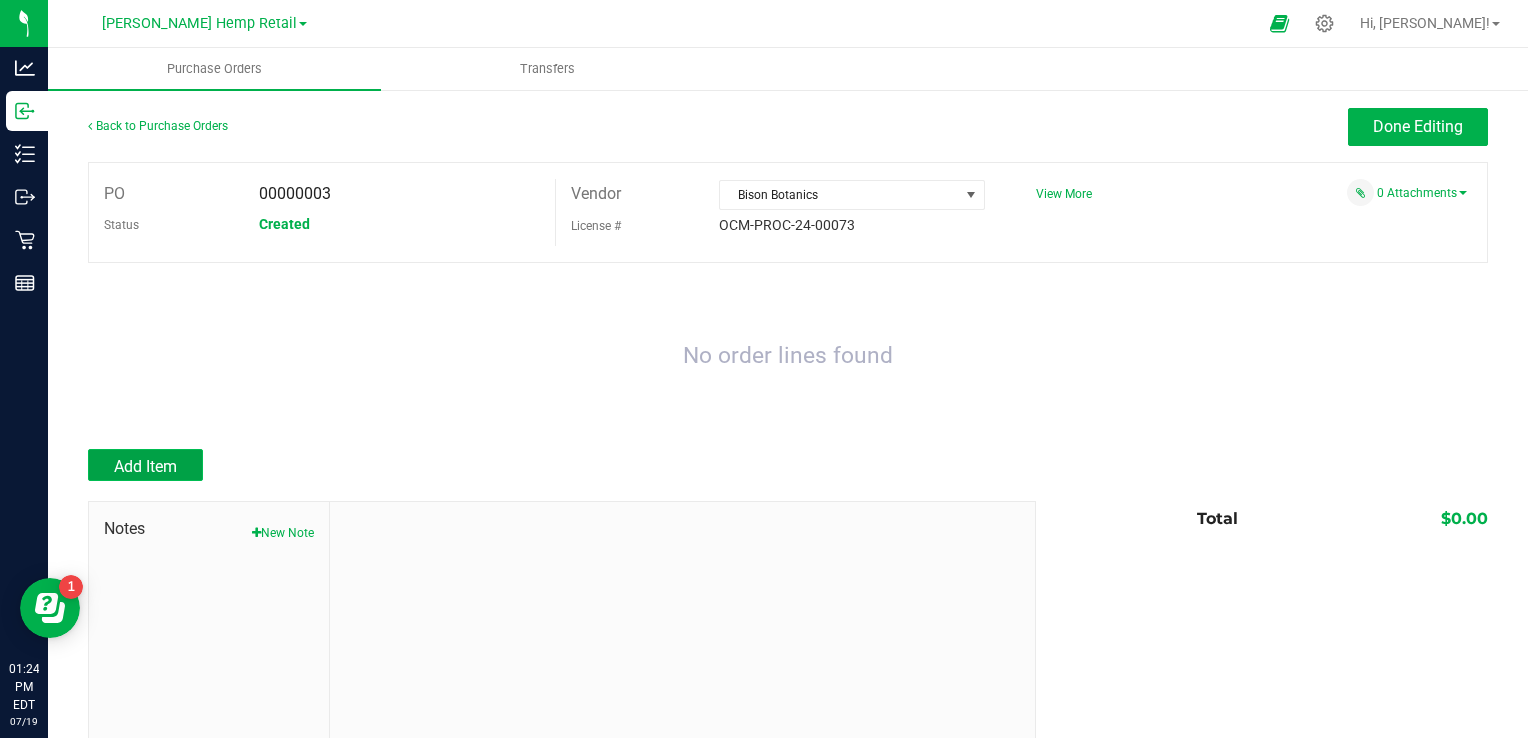 click on "Add Item" at bounding box center [145, 465] 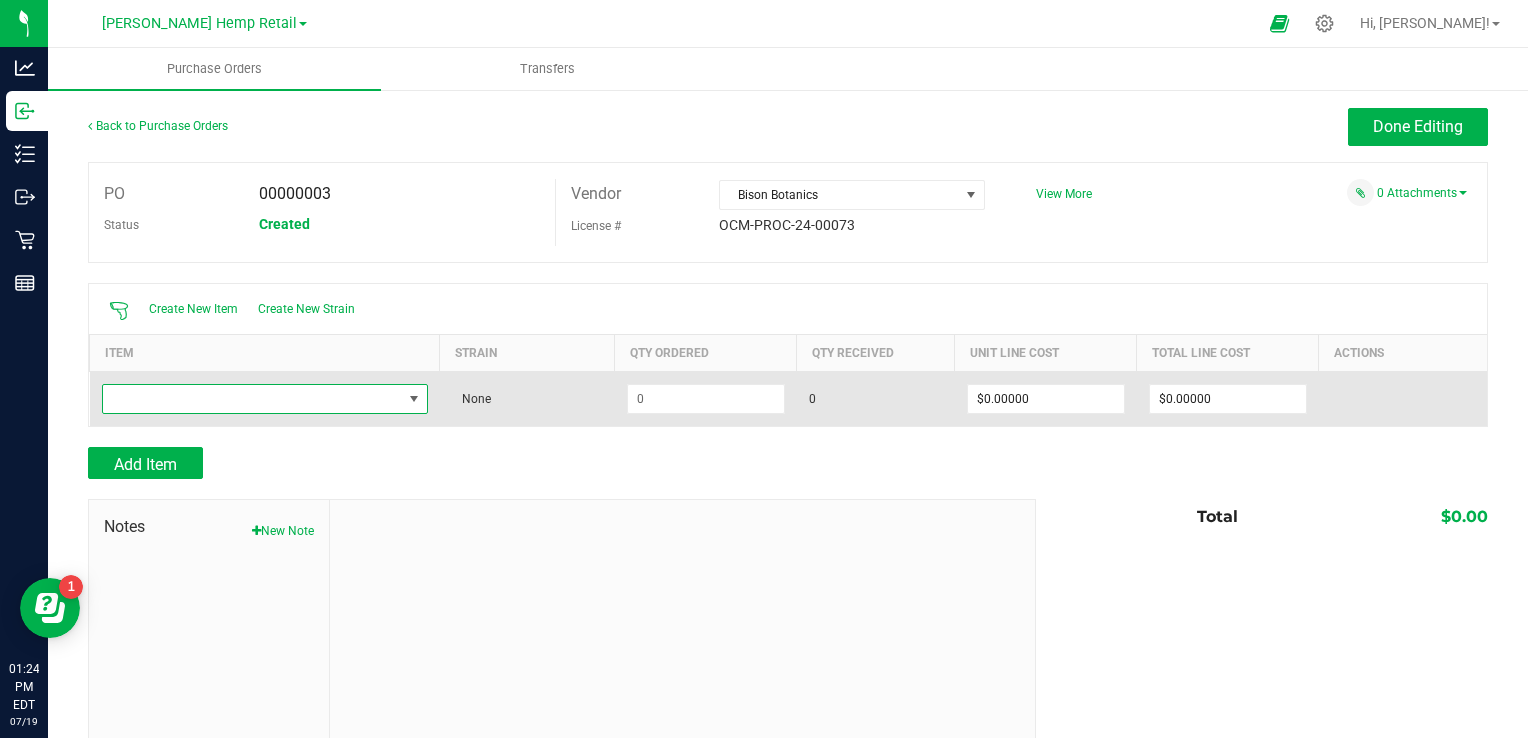 click at bounding box center [252, 399] 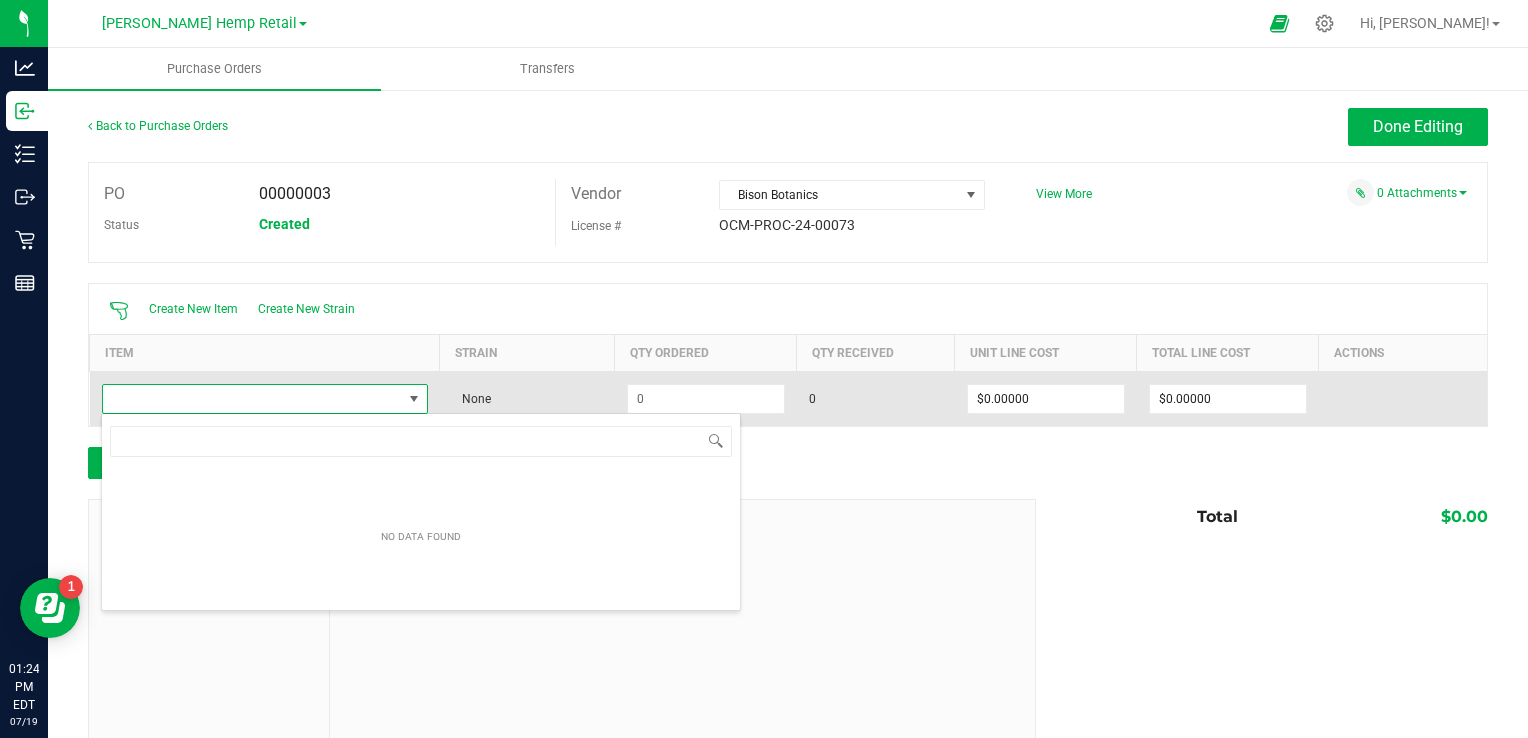 scroll, scrollTop: 99970, scrollLeft: 99676, axis: both 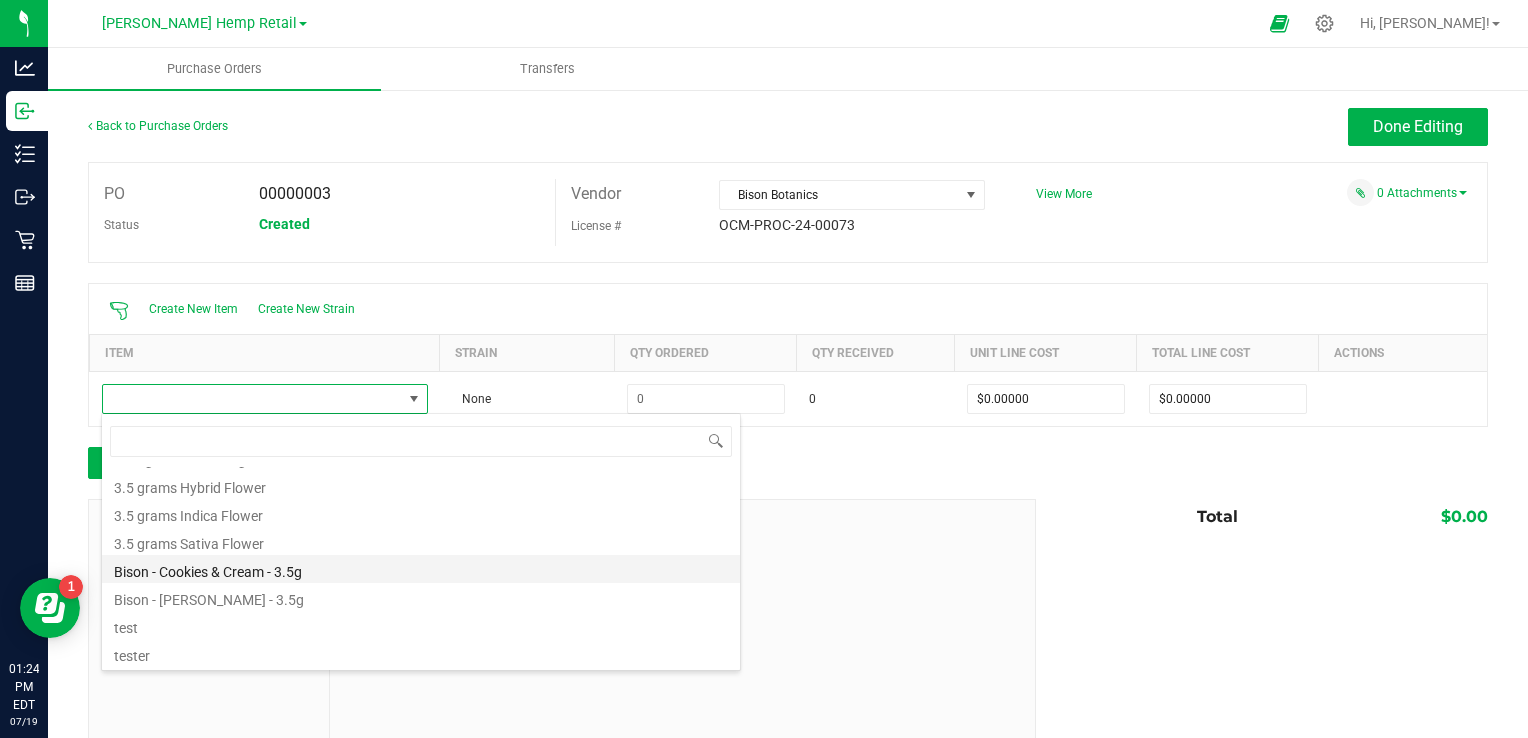 click on "Bison - Cookies & Cream - 3.5g" at bounding box center [421, 569] 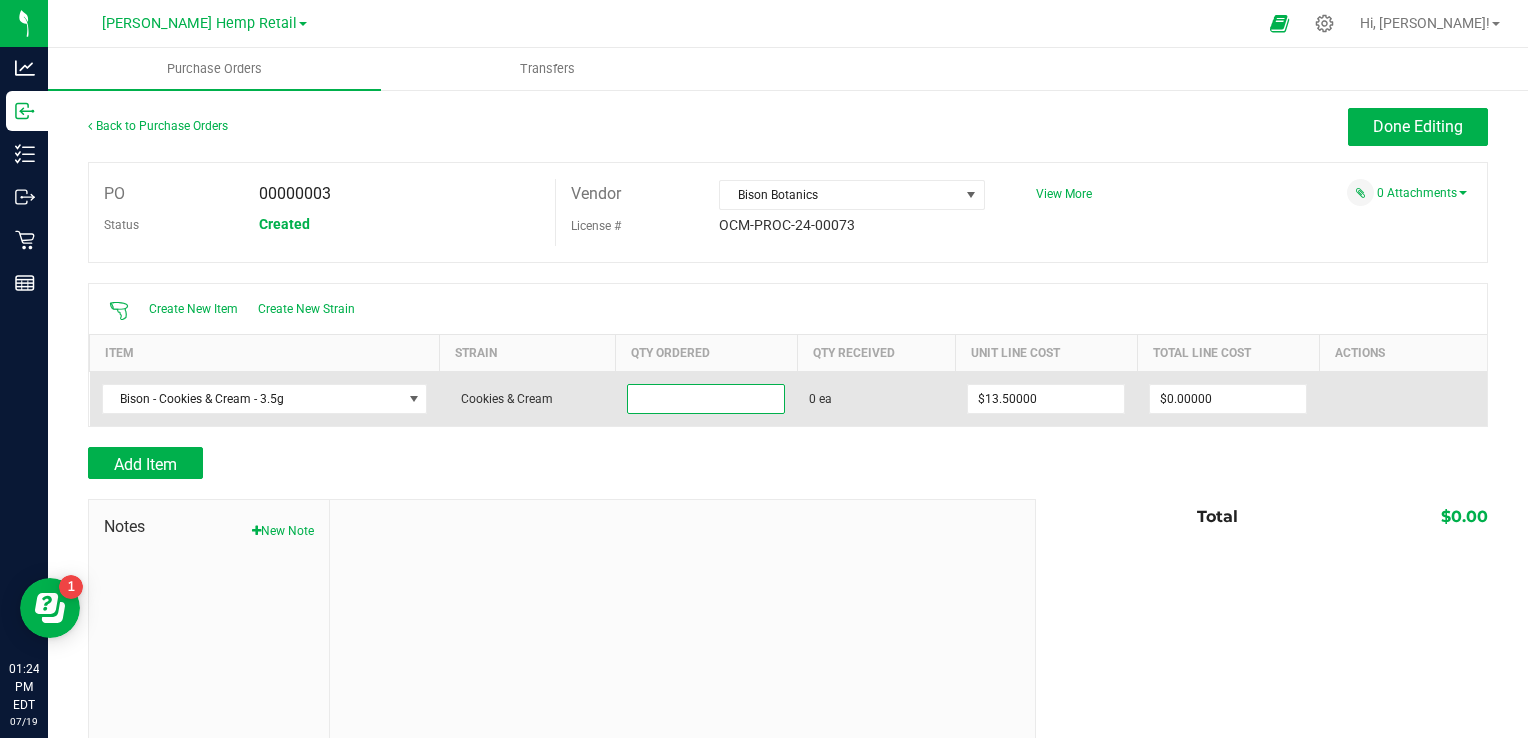 click at bounding box center (706, 399) 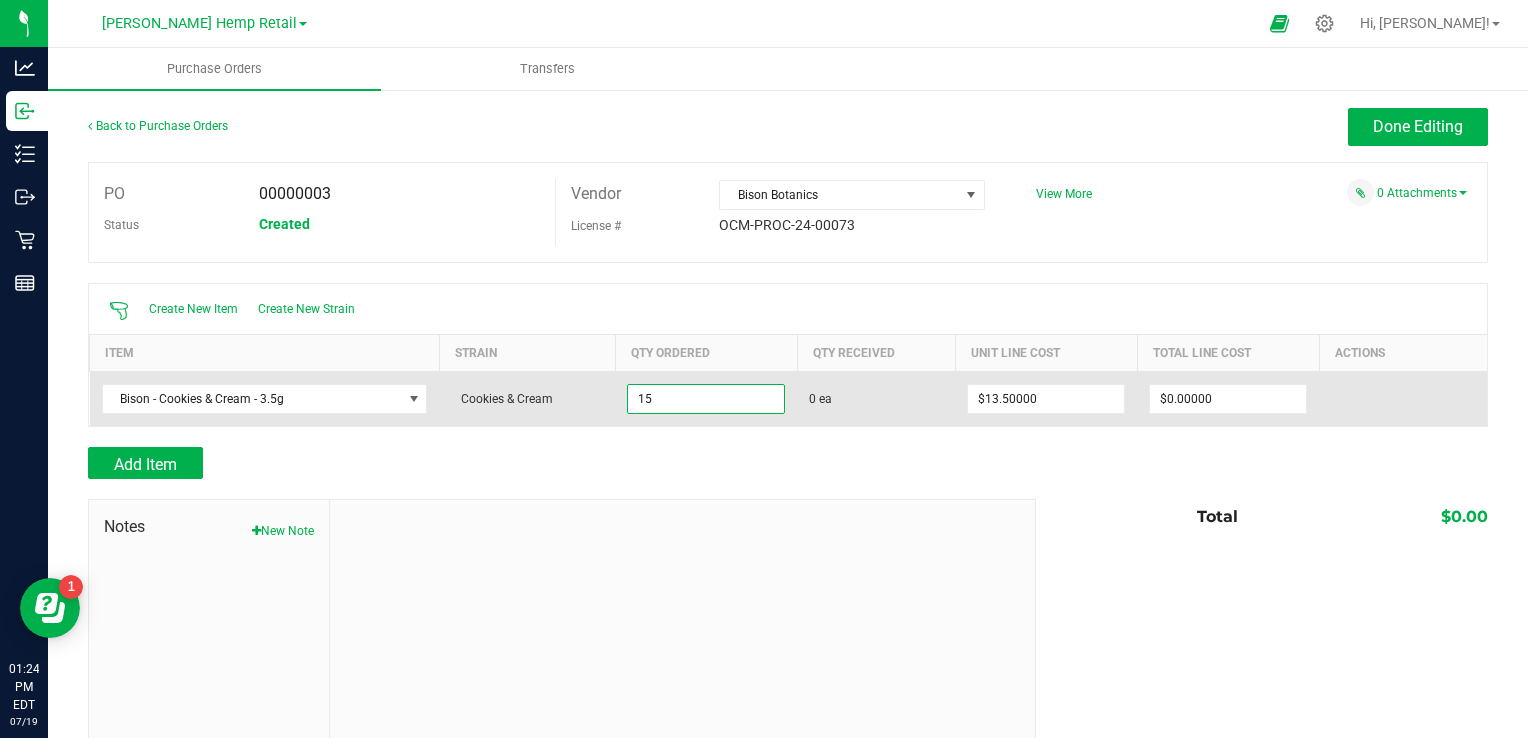 type on "15 ea" 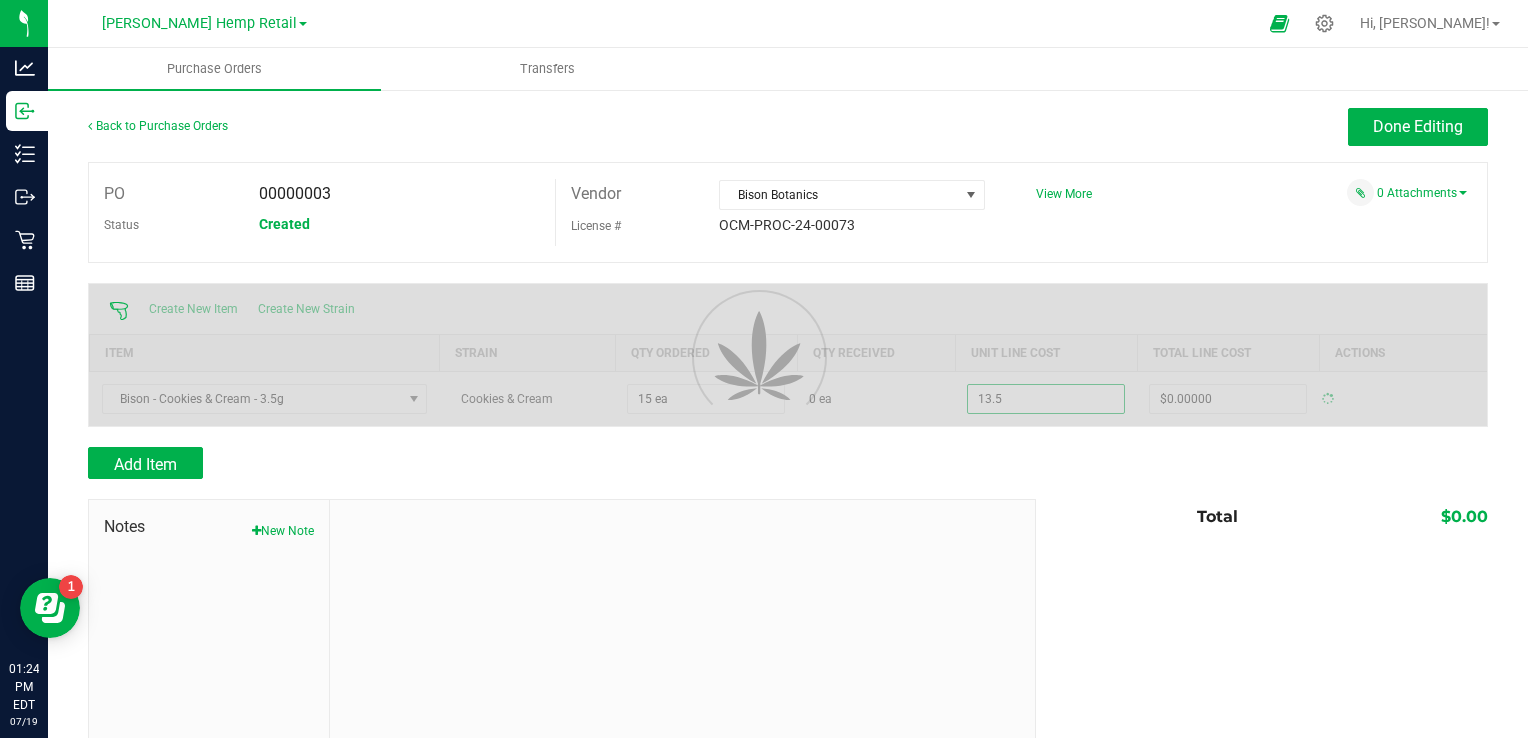 type on "$202.50000" 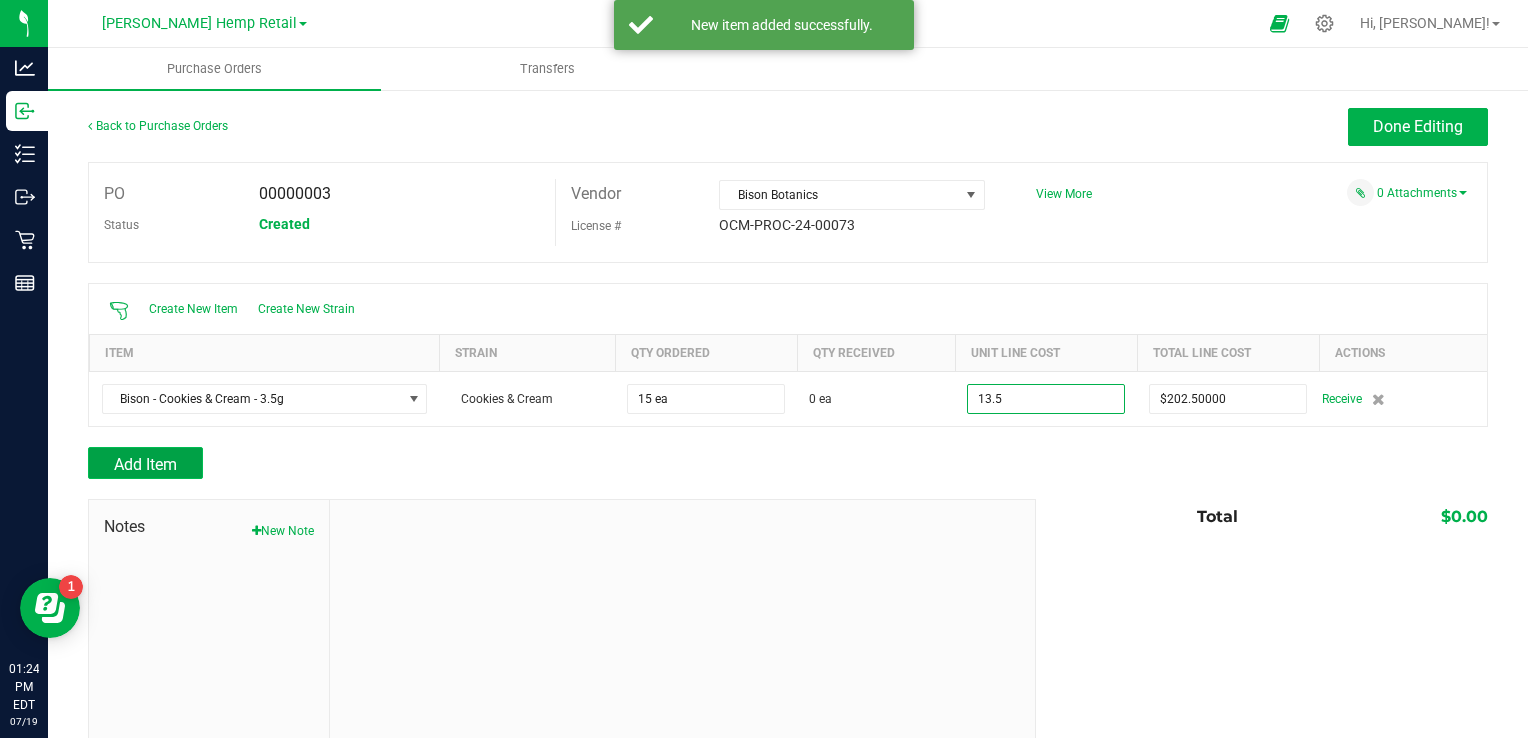 type on "$13.50000" 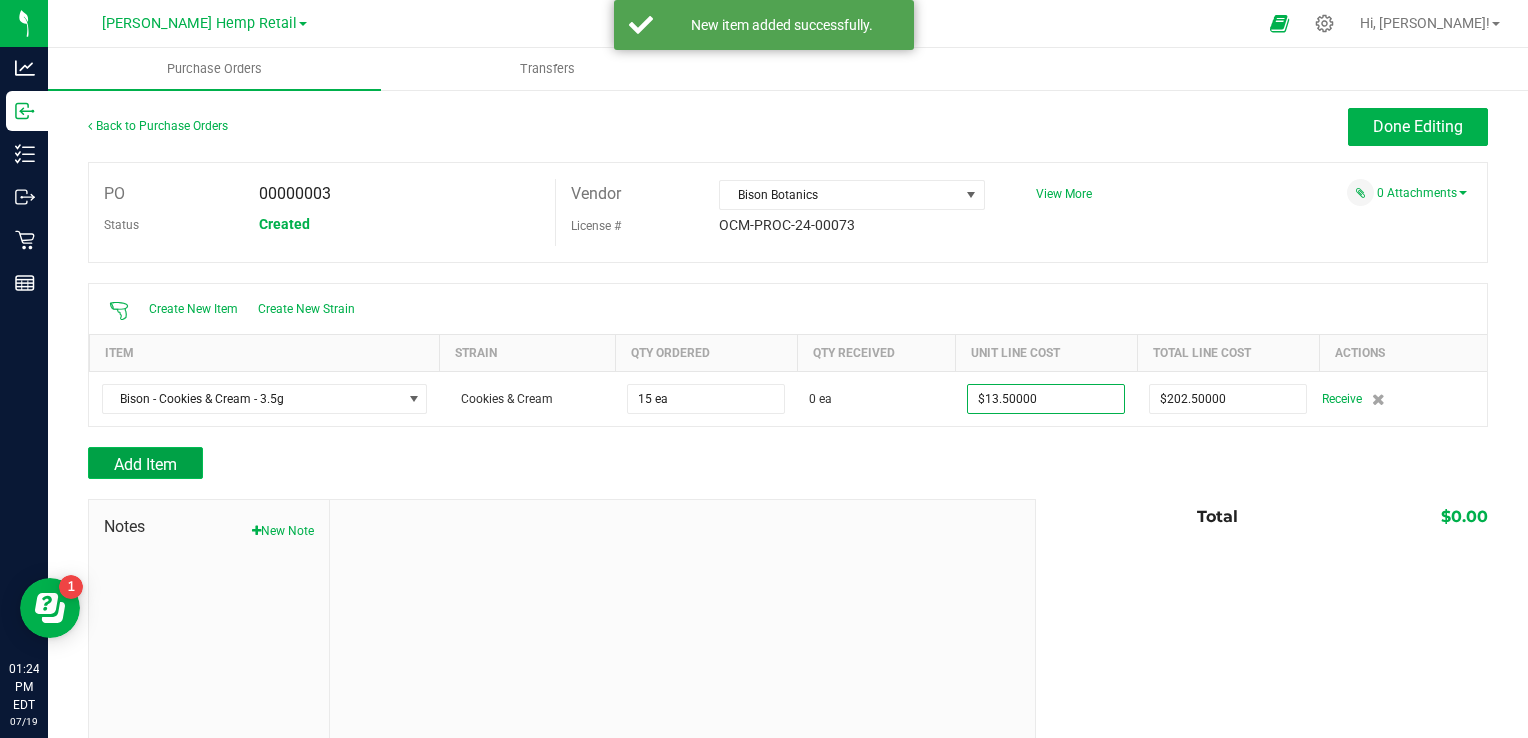click on "Add Item" at bounding box center (145, 464) 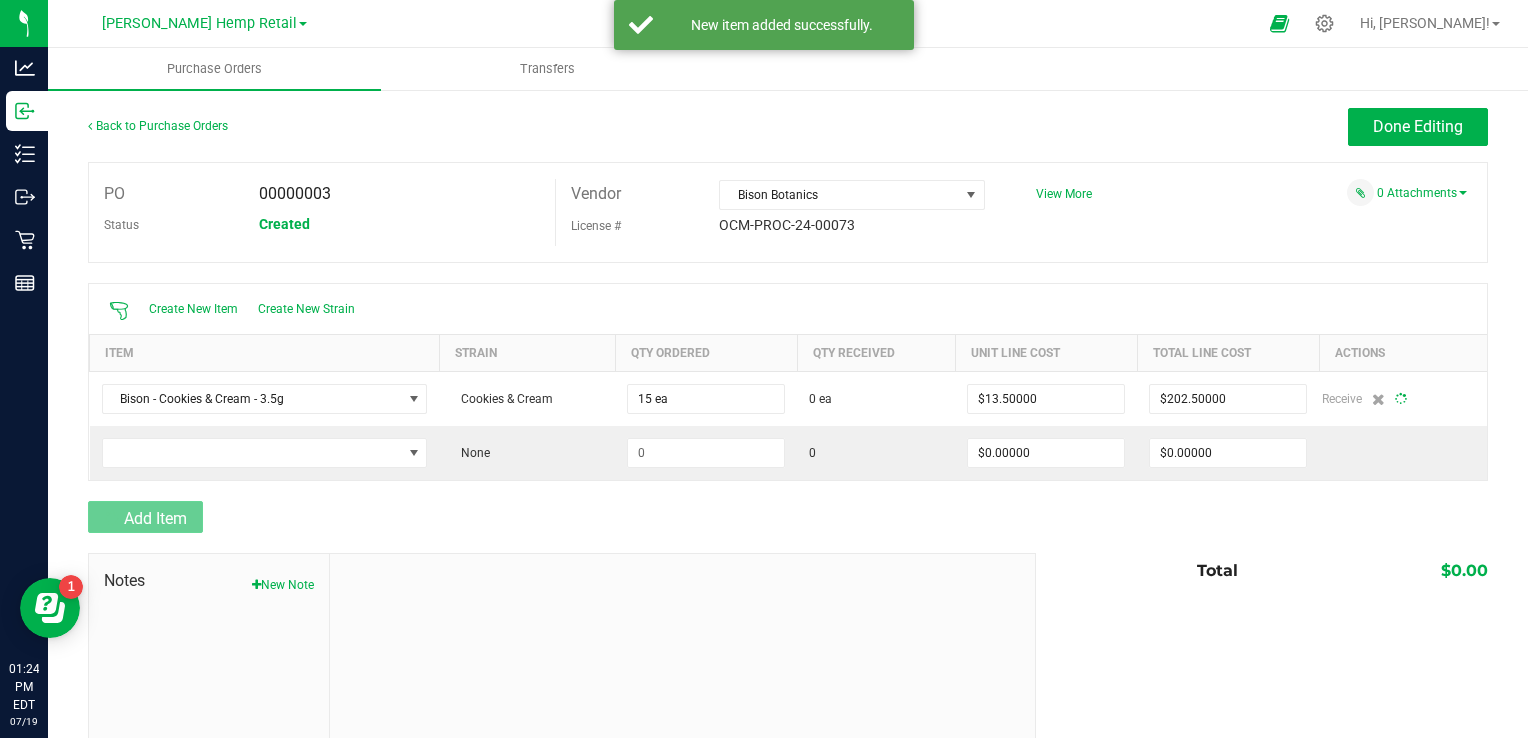 type on "15" 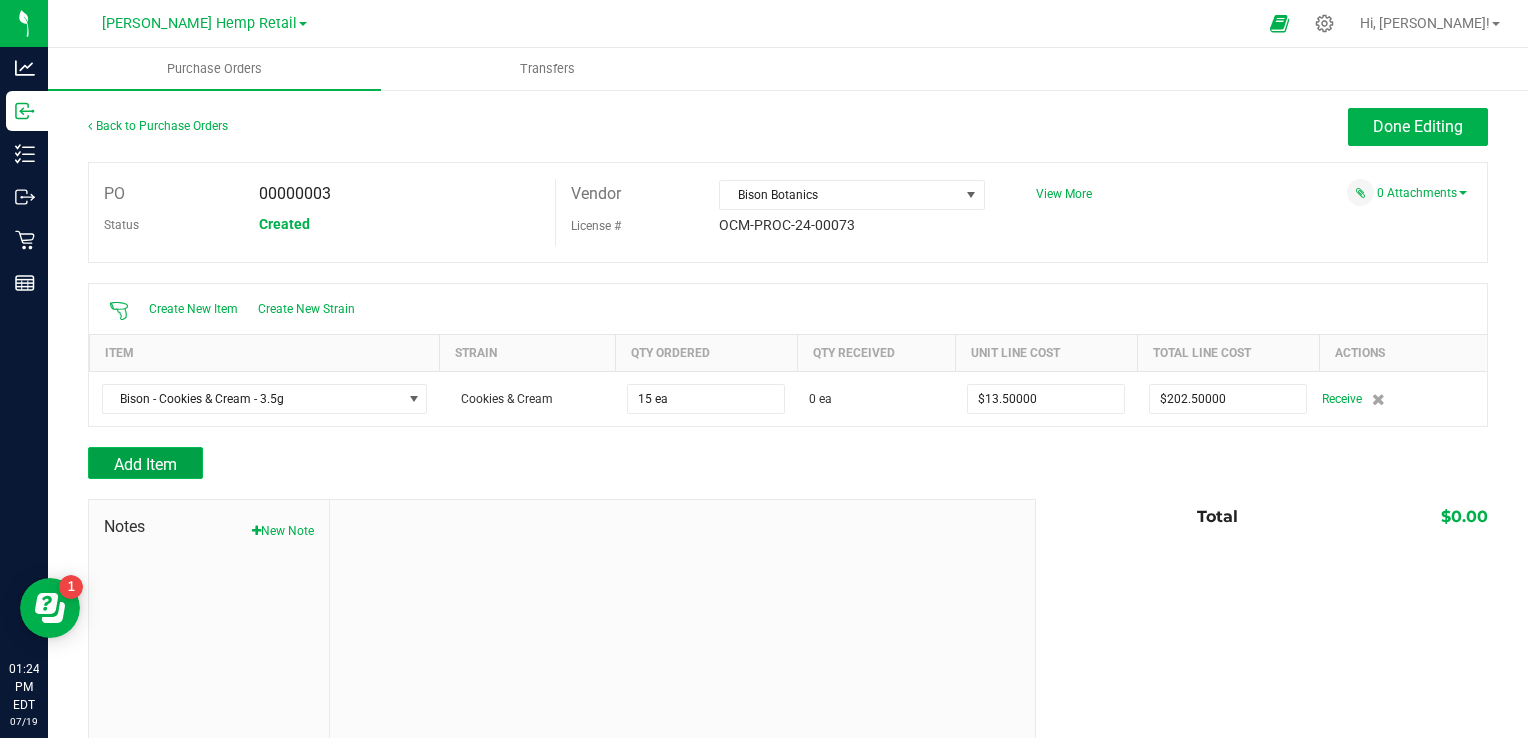 click on "Add Item" at bounding box center [145, 464] 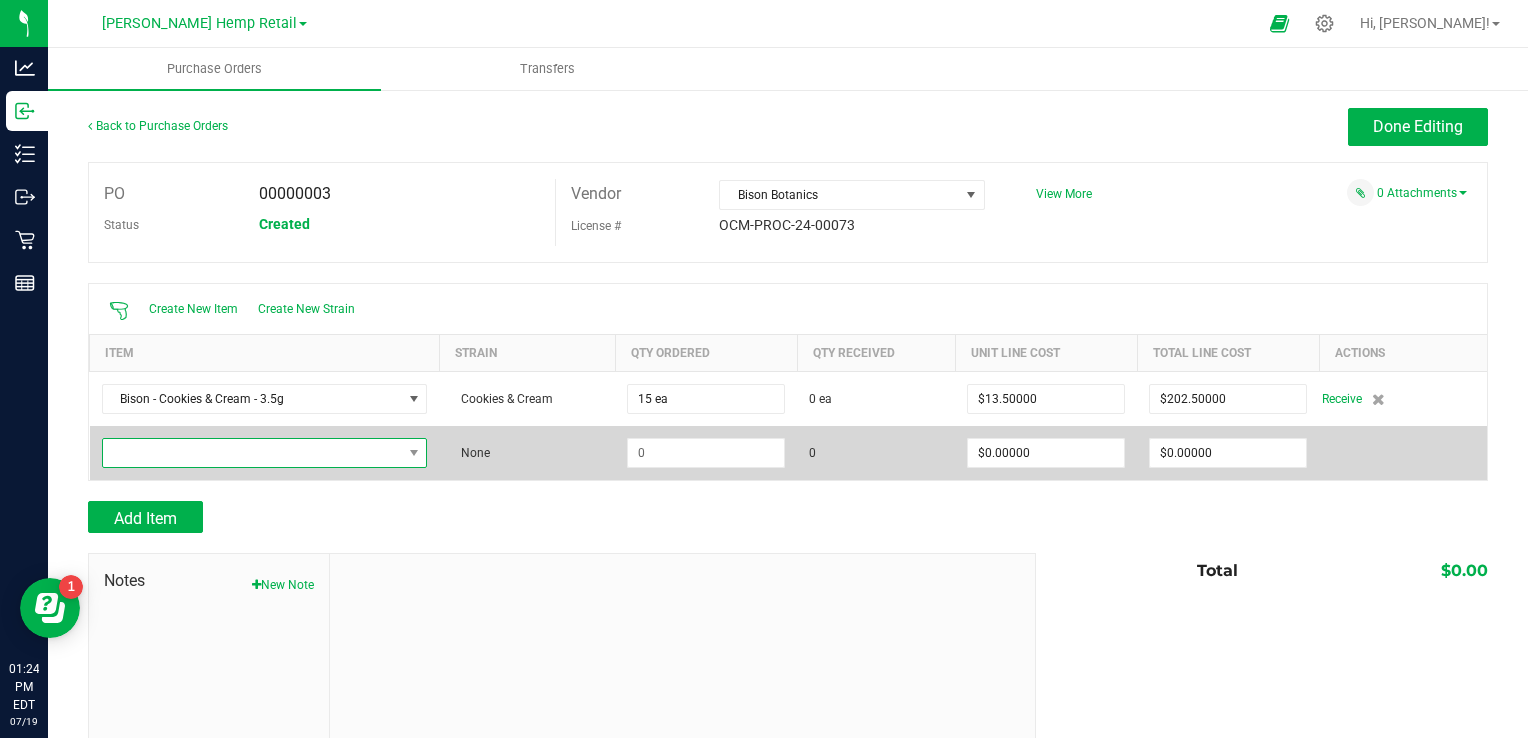 click at bounding box center [252, 453] 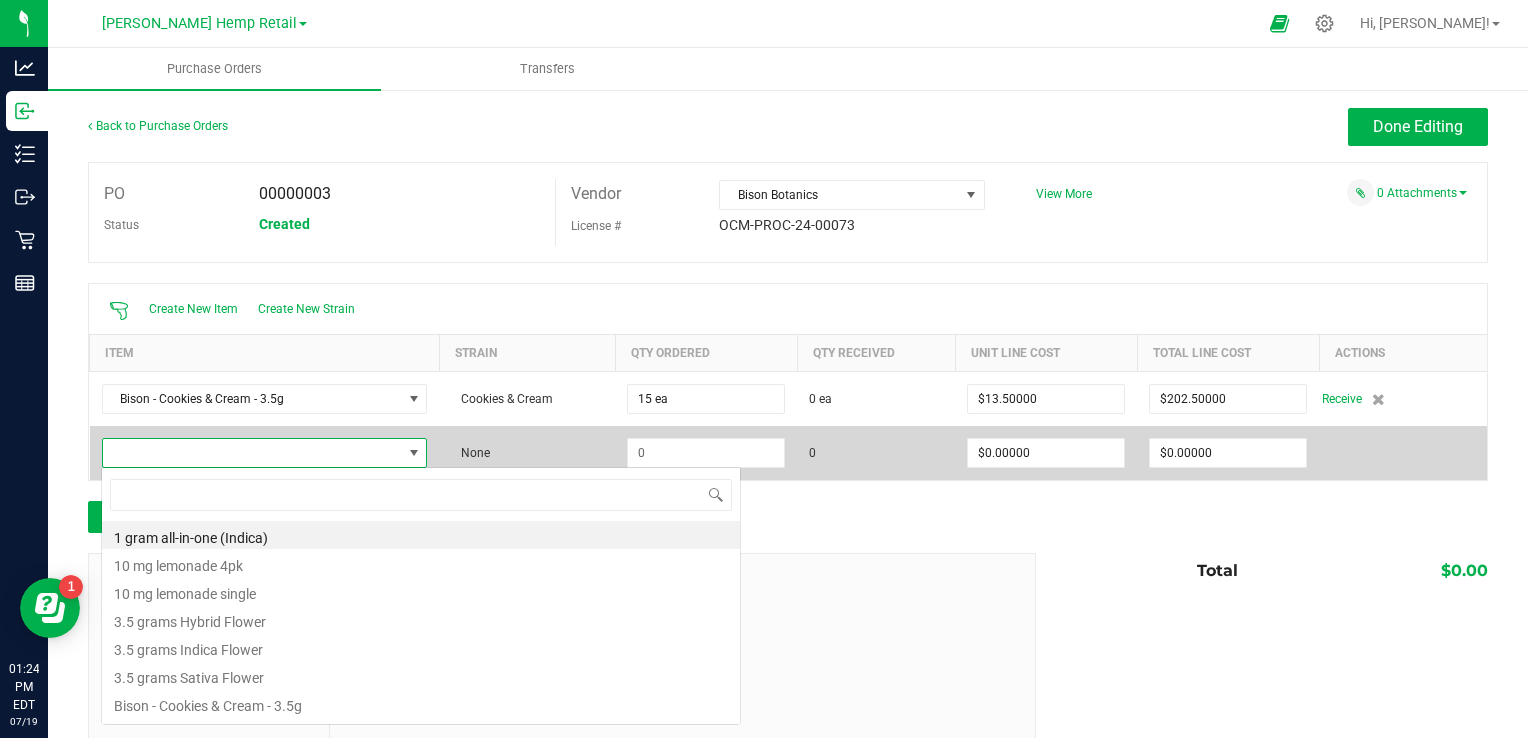 scroll, scrollTop: 99970, scrollLeft: 99677, axis: both 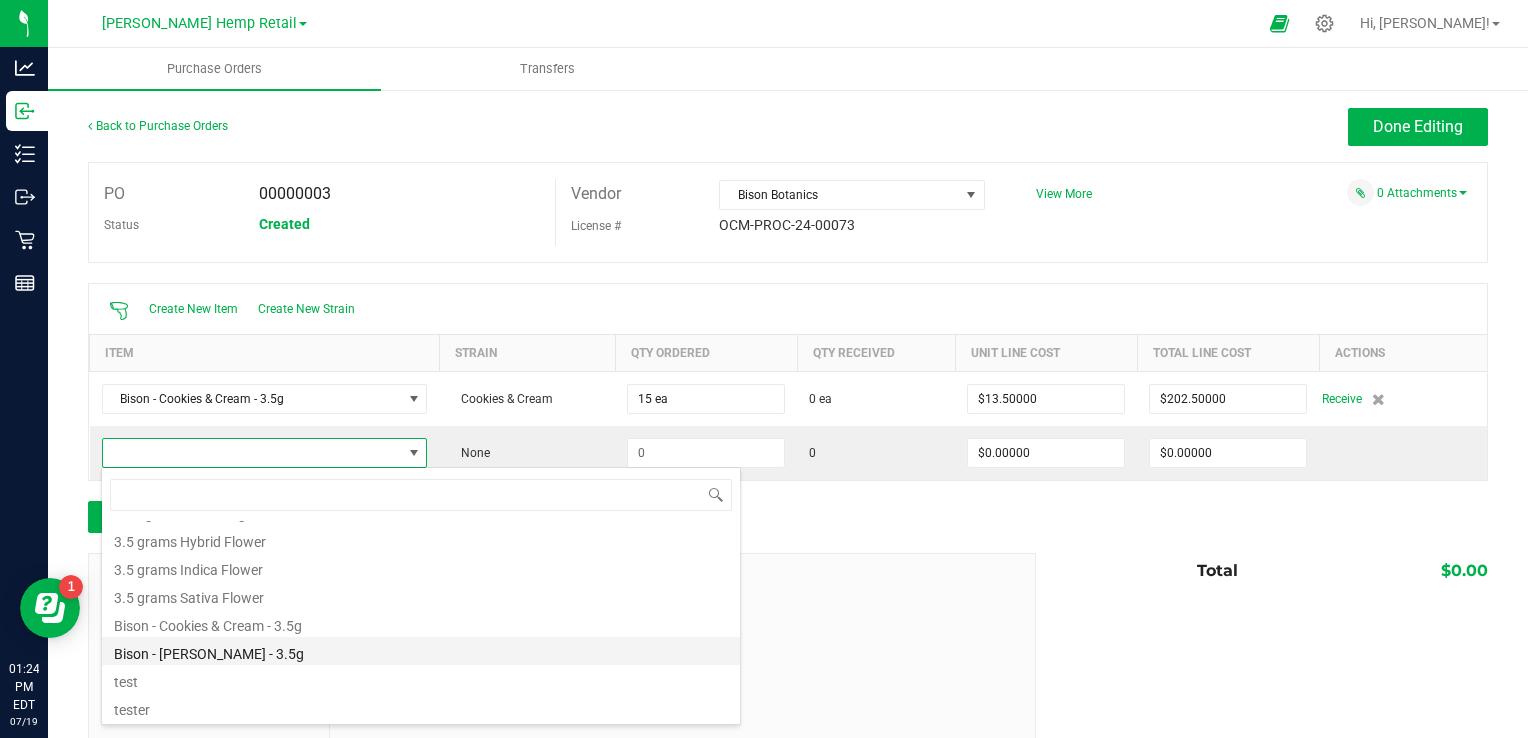 click on "Bison - [PERSON_NAME] - 3.5g" at bounding box center (421, 651) 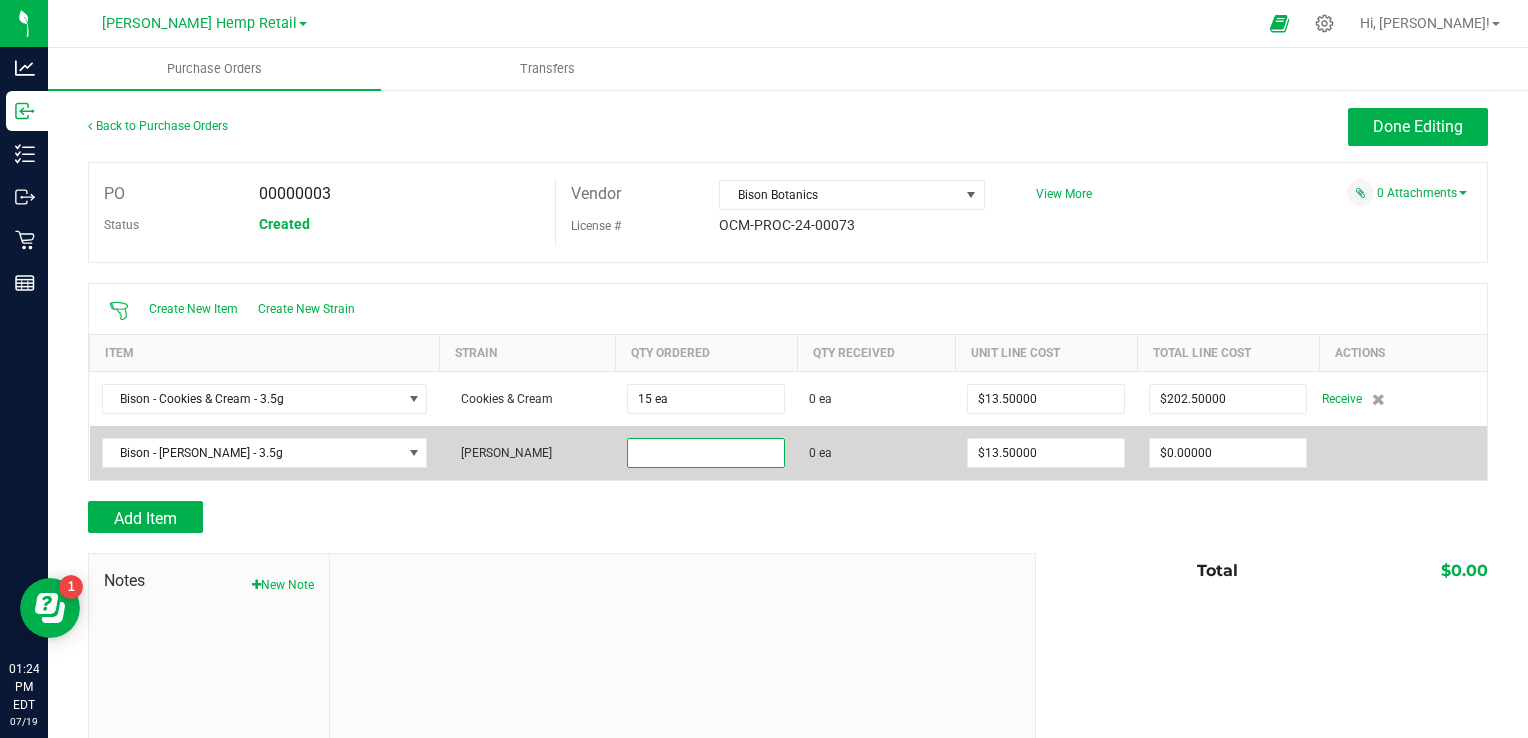 click at bounding box center [706, 453] 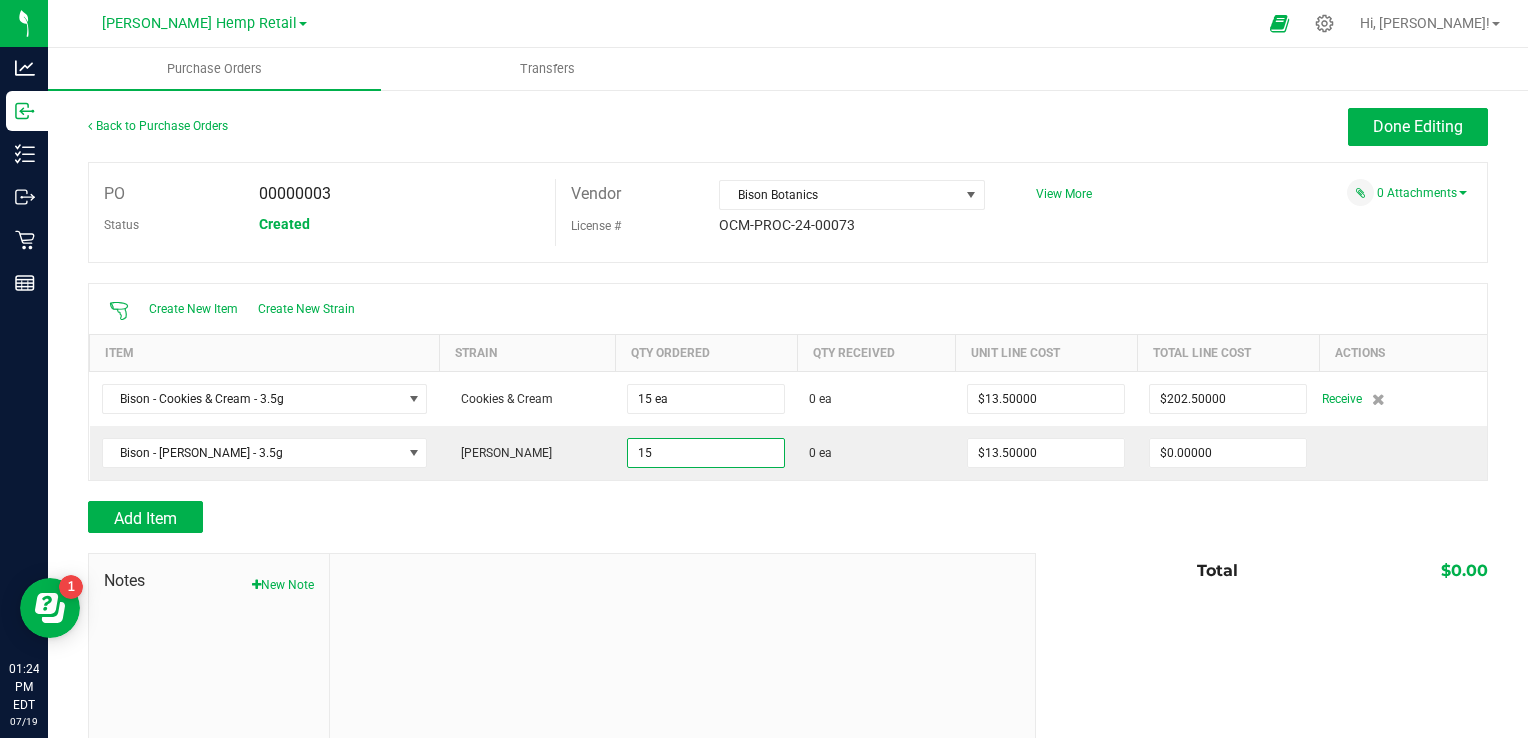 type on "15 ea" 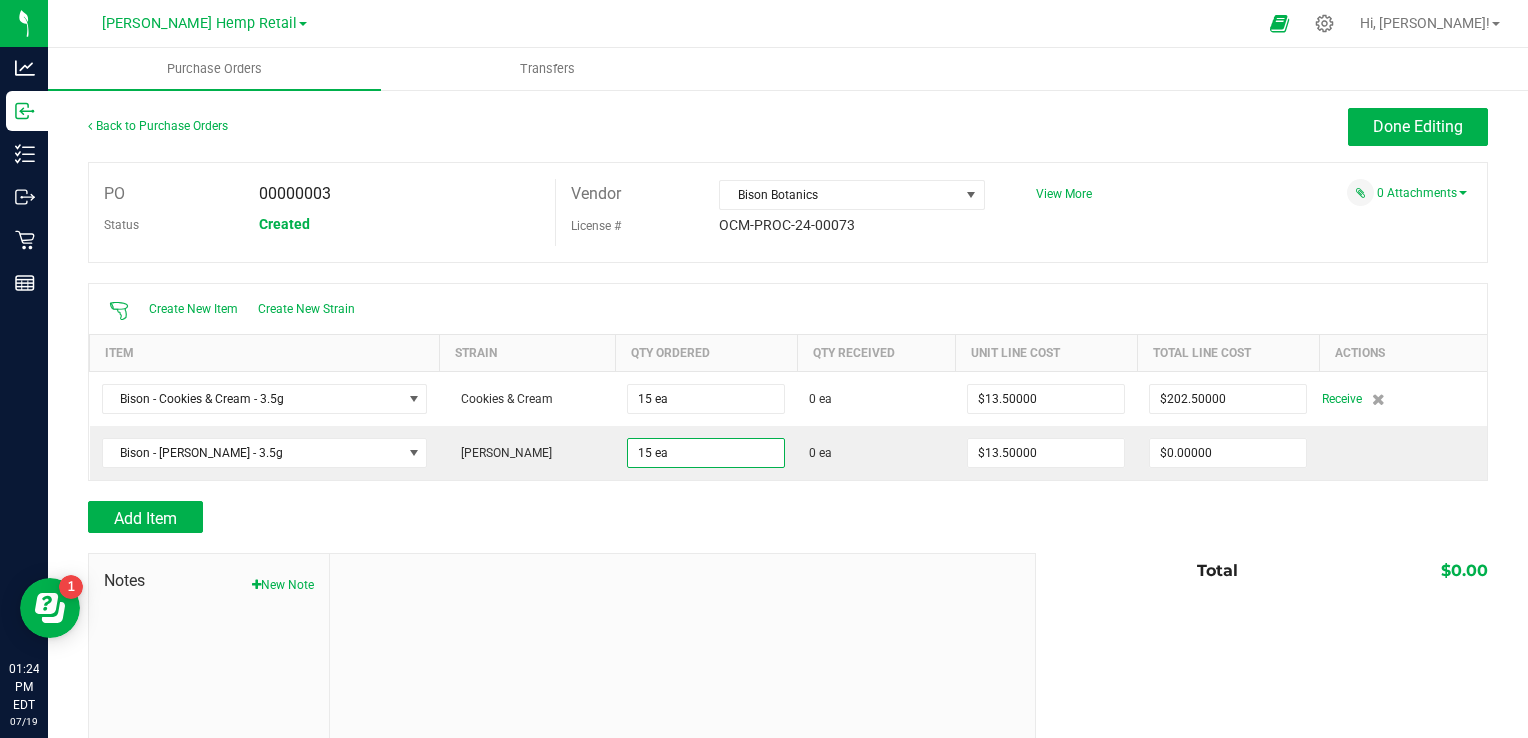 click at bounding box center [788, 273] 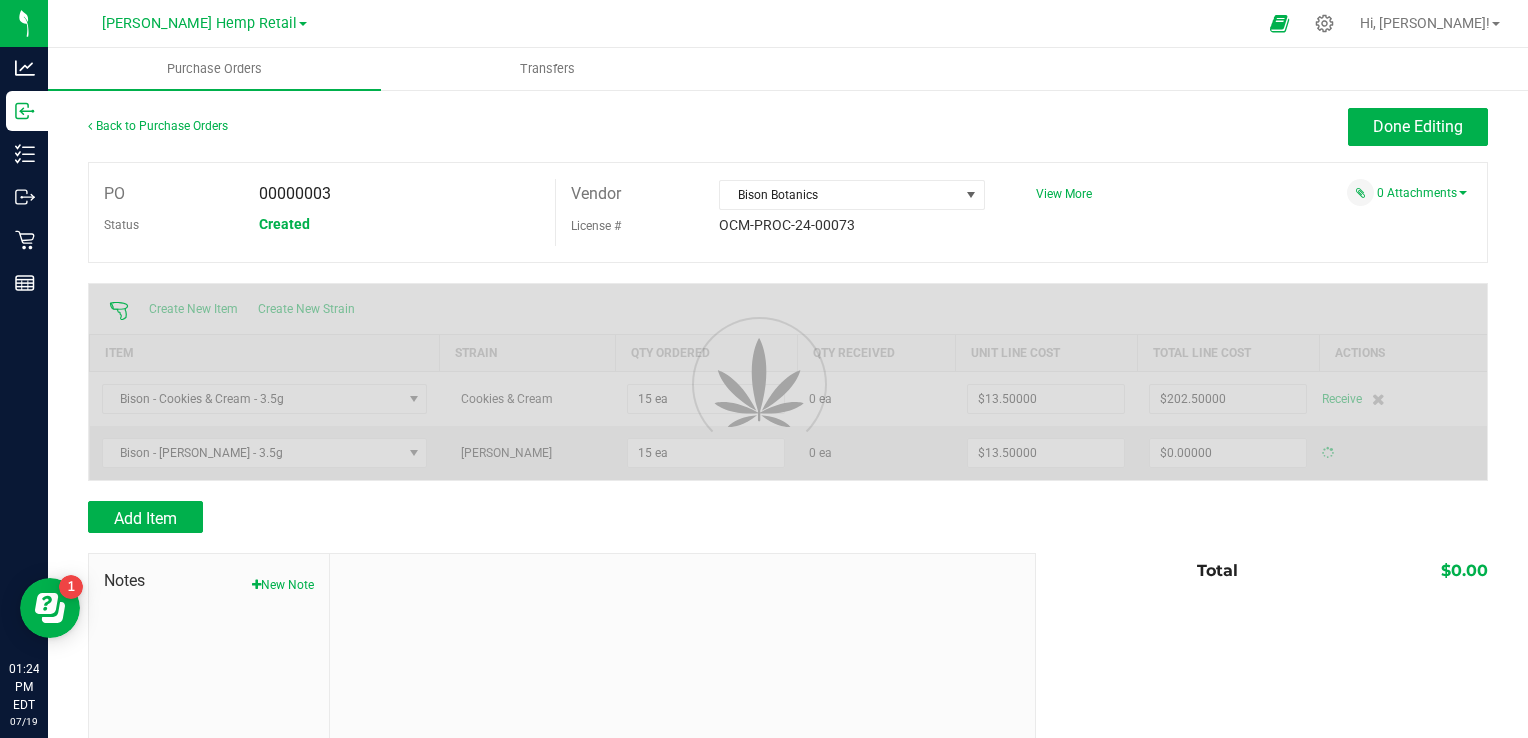 type on "$202.50000" 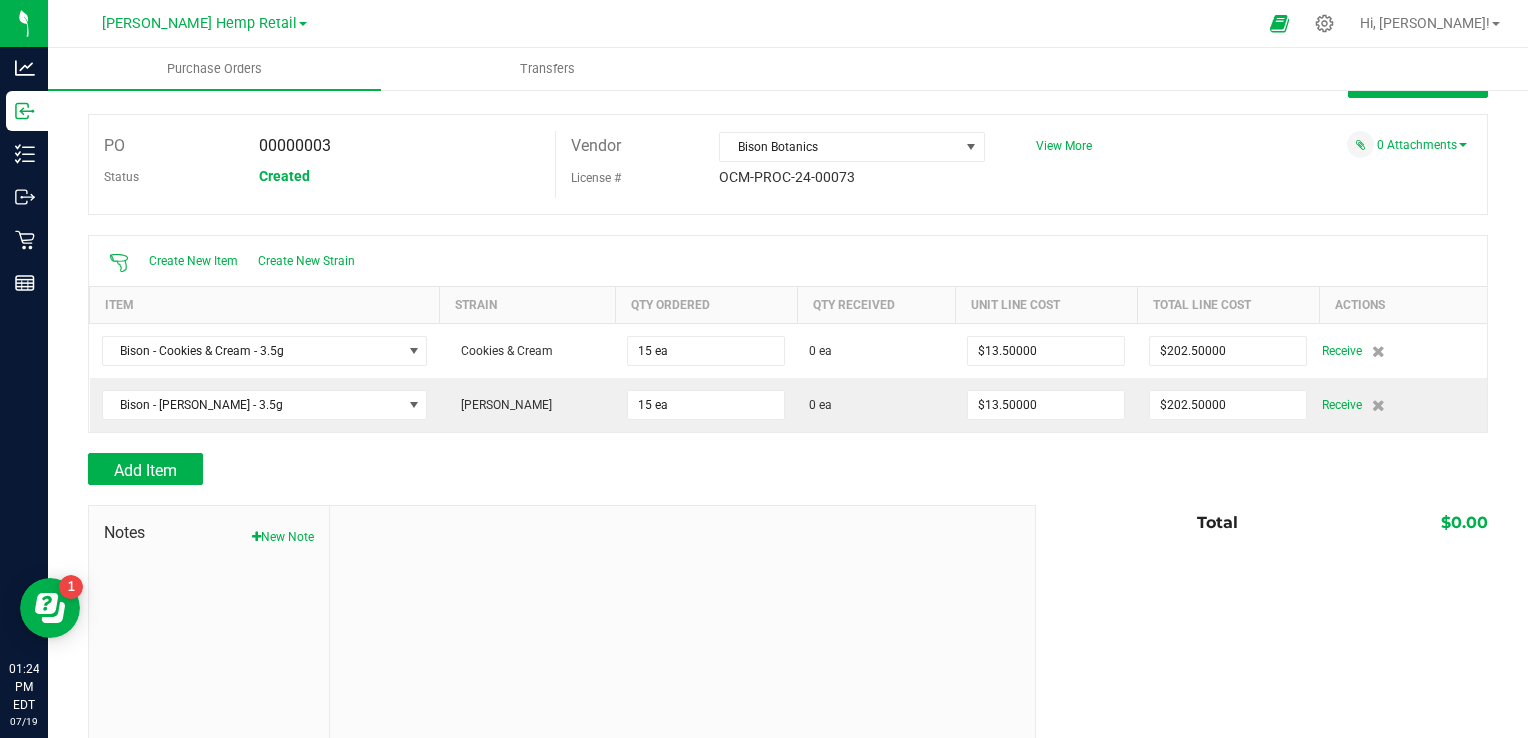scroll, scrollTop: 0, scrollLeft: 0, axis: both 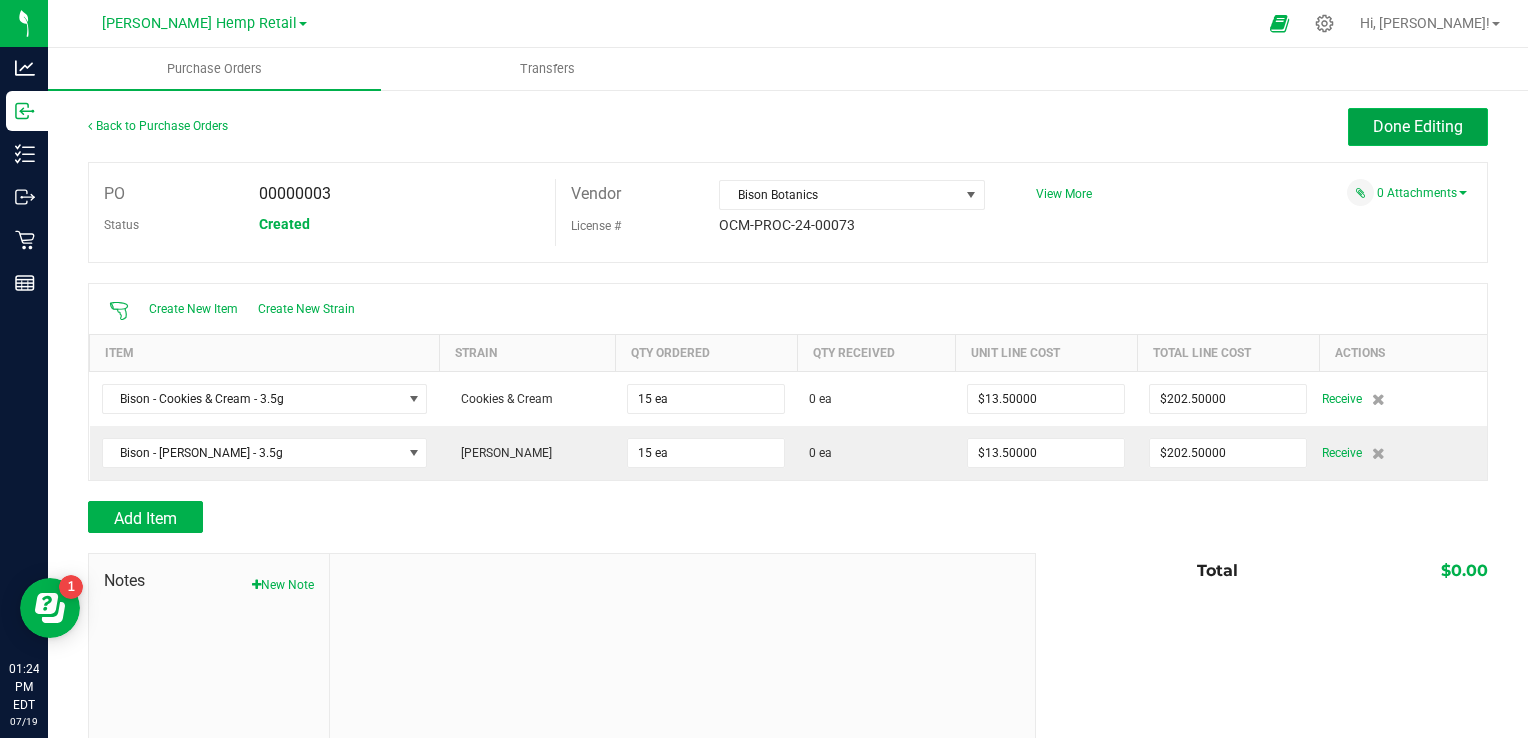 click on "Done Editing" at bounding box center (1418, 127) 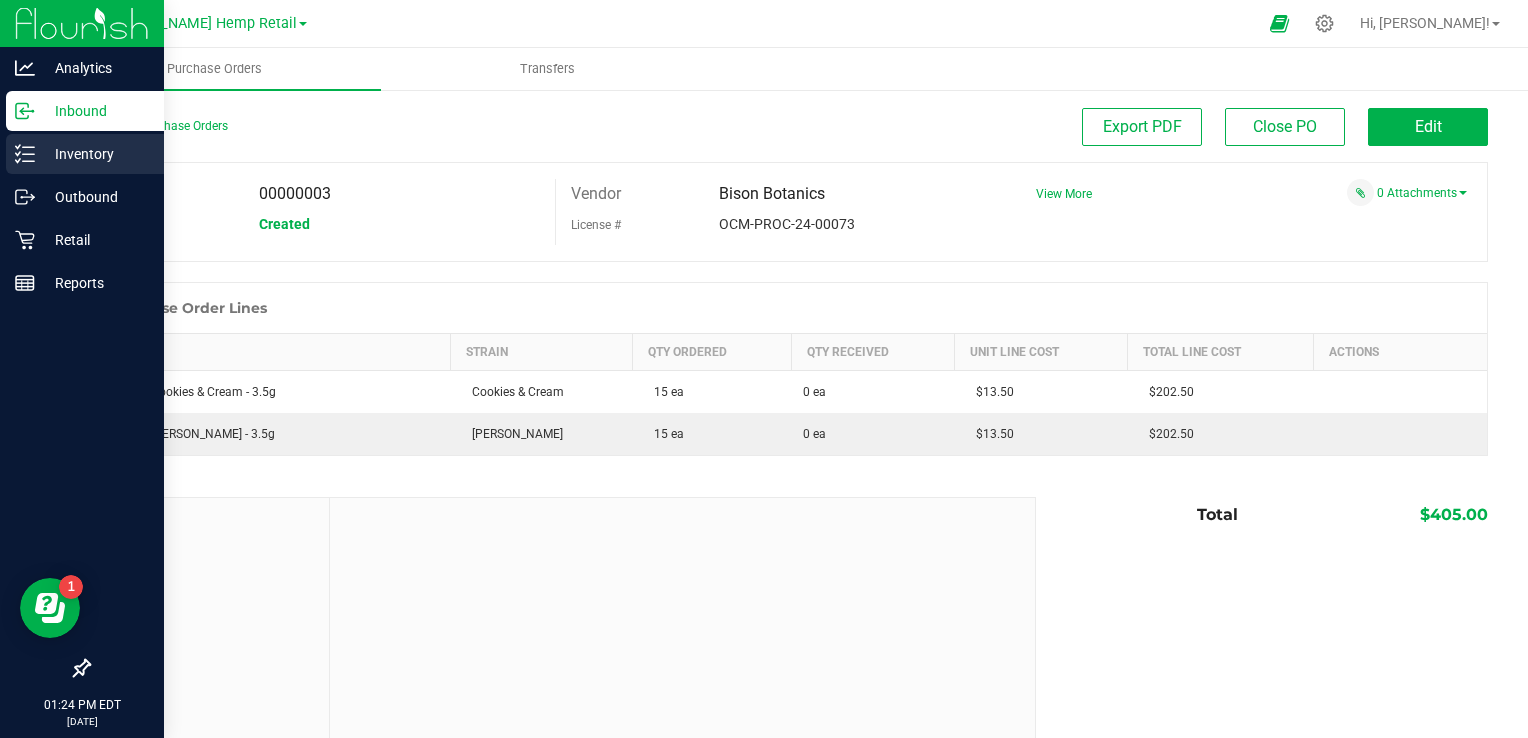 click on "Inventory" at bounding box center [95, 154] 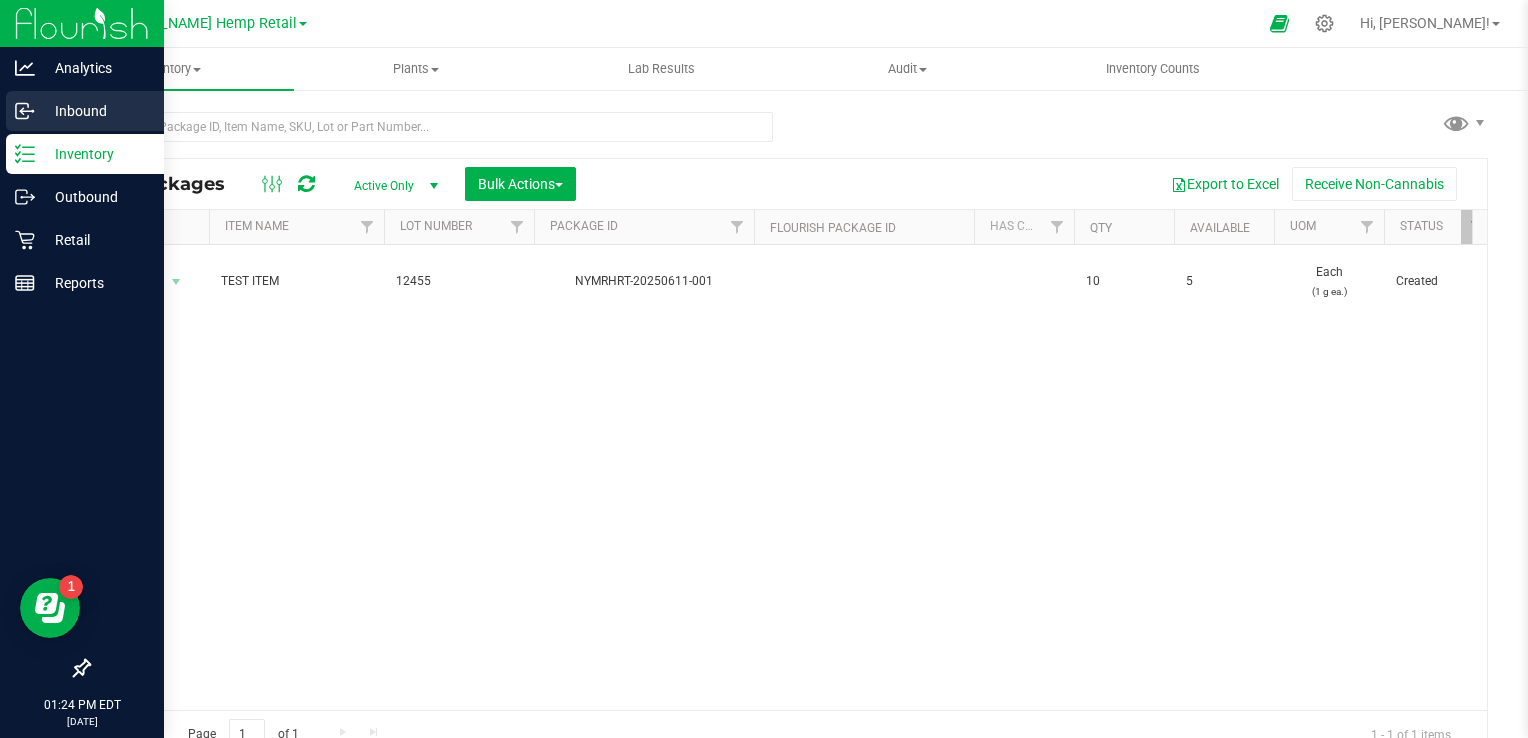 click on "Inbound" at bounding box center (95, 111) 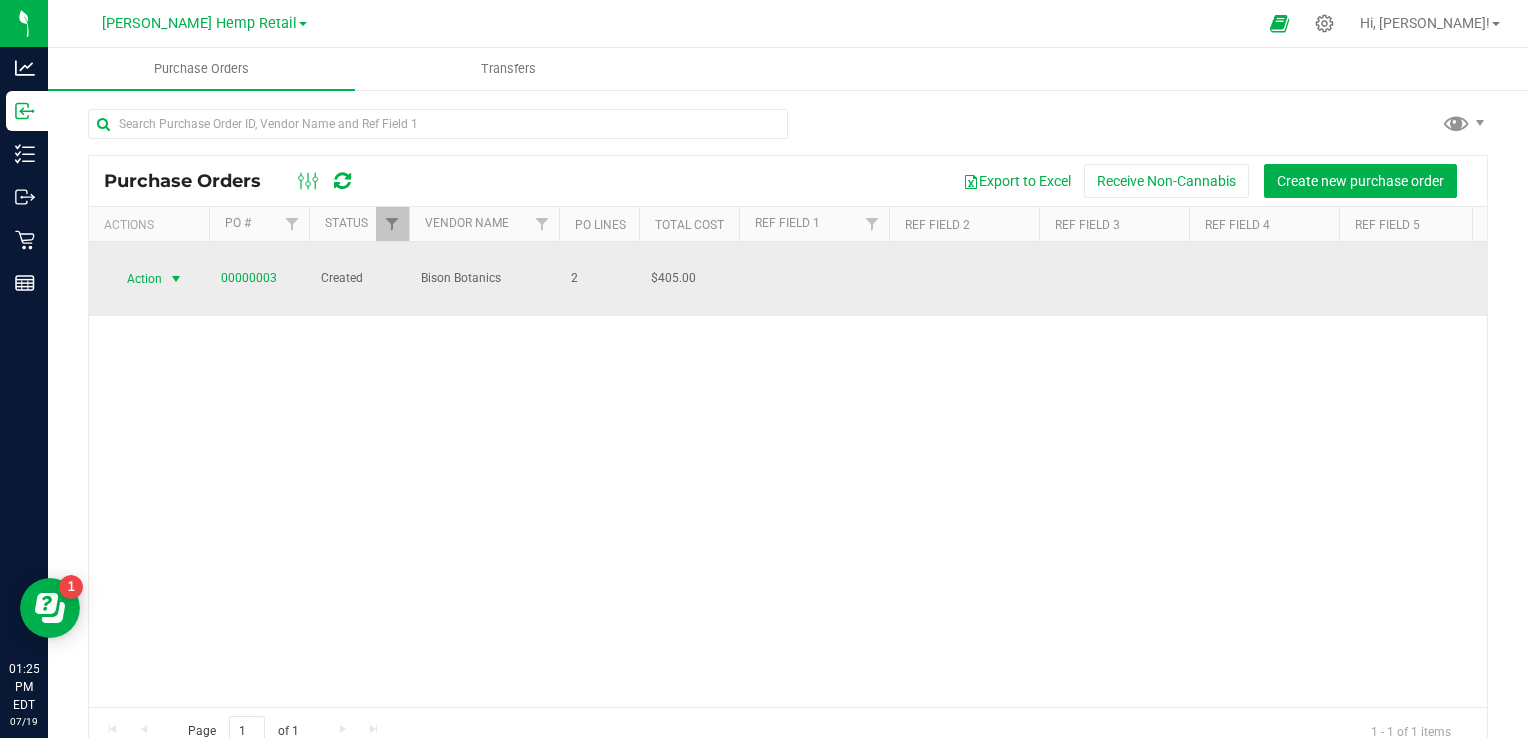 click at bounding box center [176, 279] 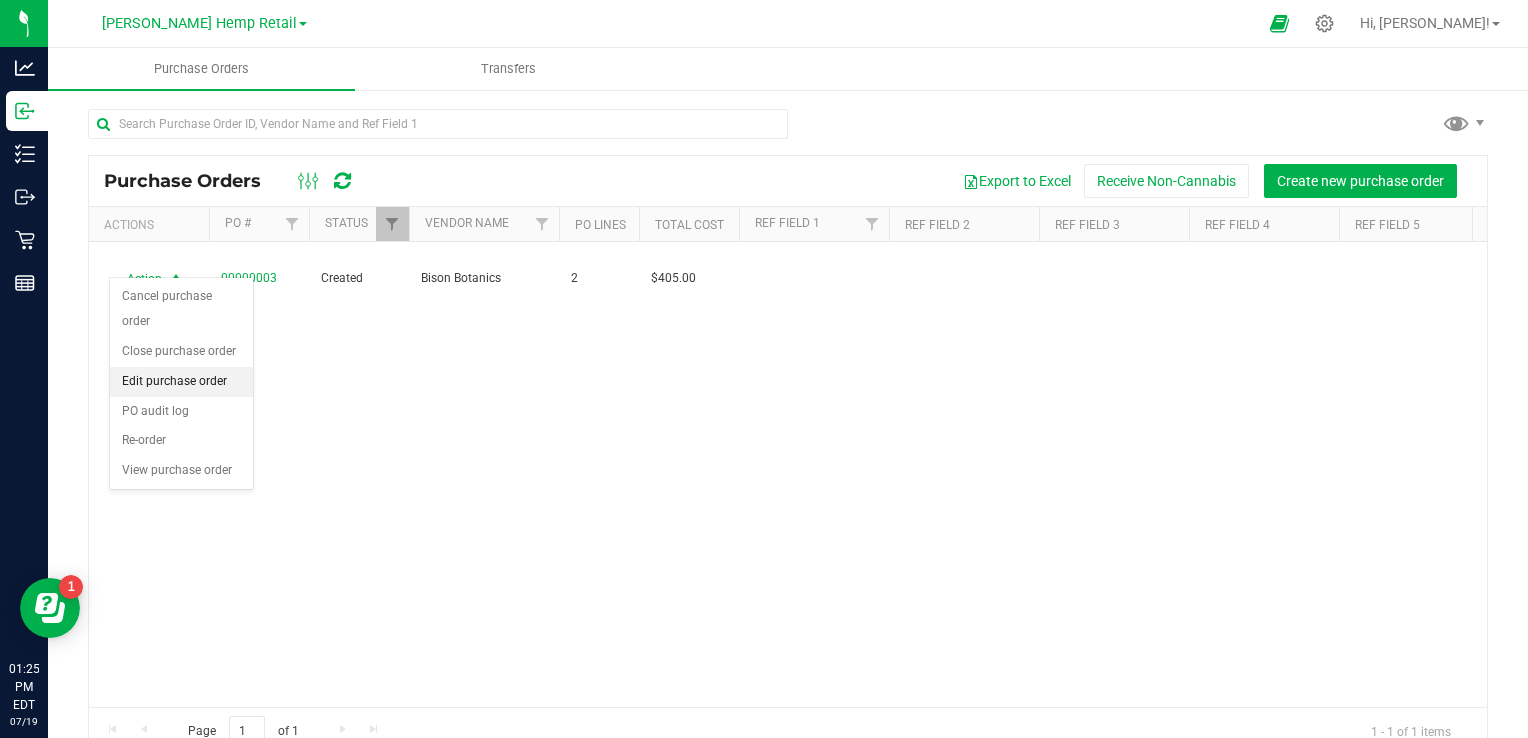 click on "Edit purchase order" at bounding box center (181, 382) 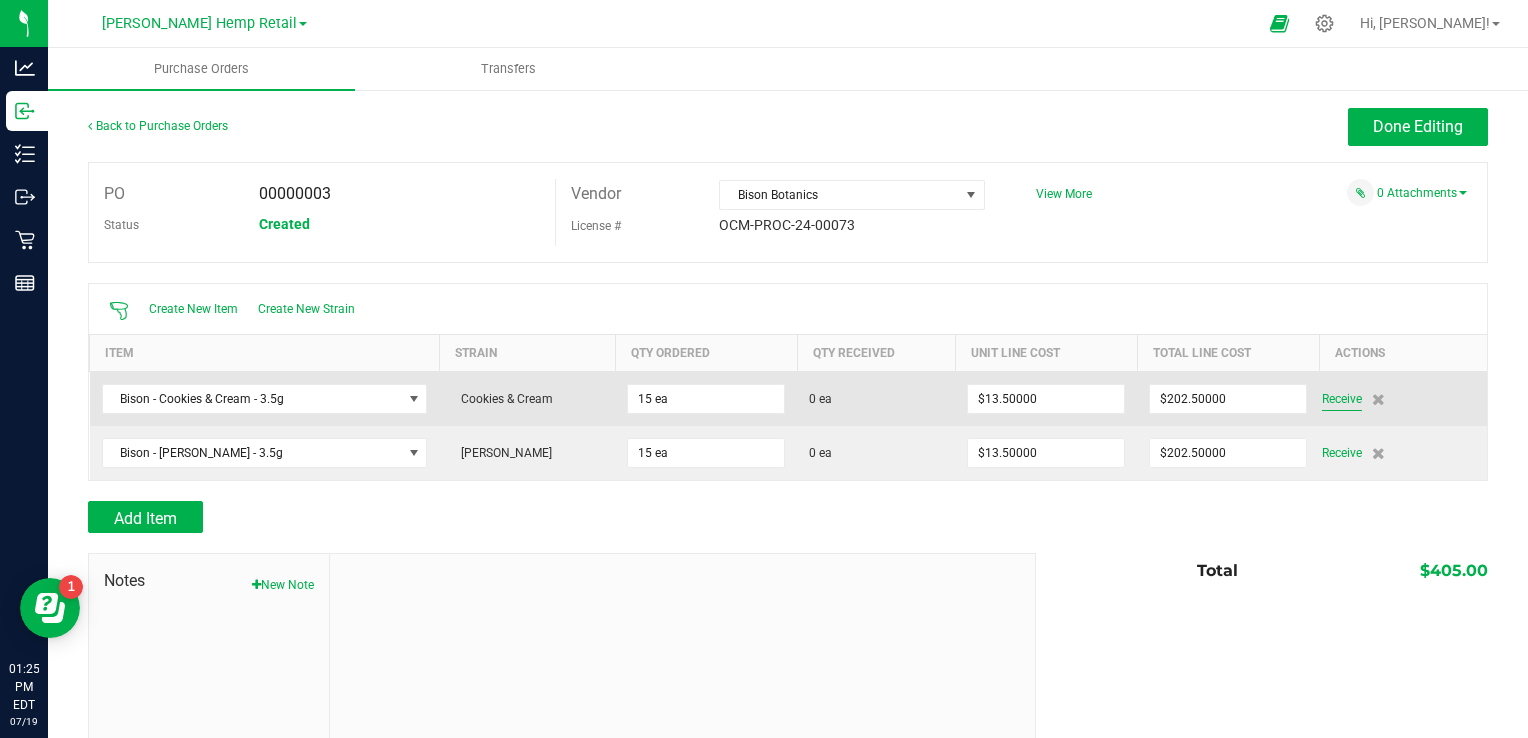 click on "Receive" at bounding box center (1342, 399) 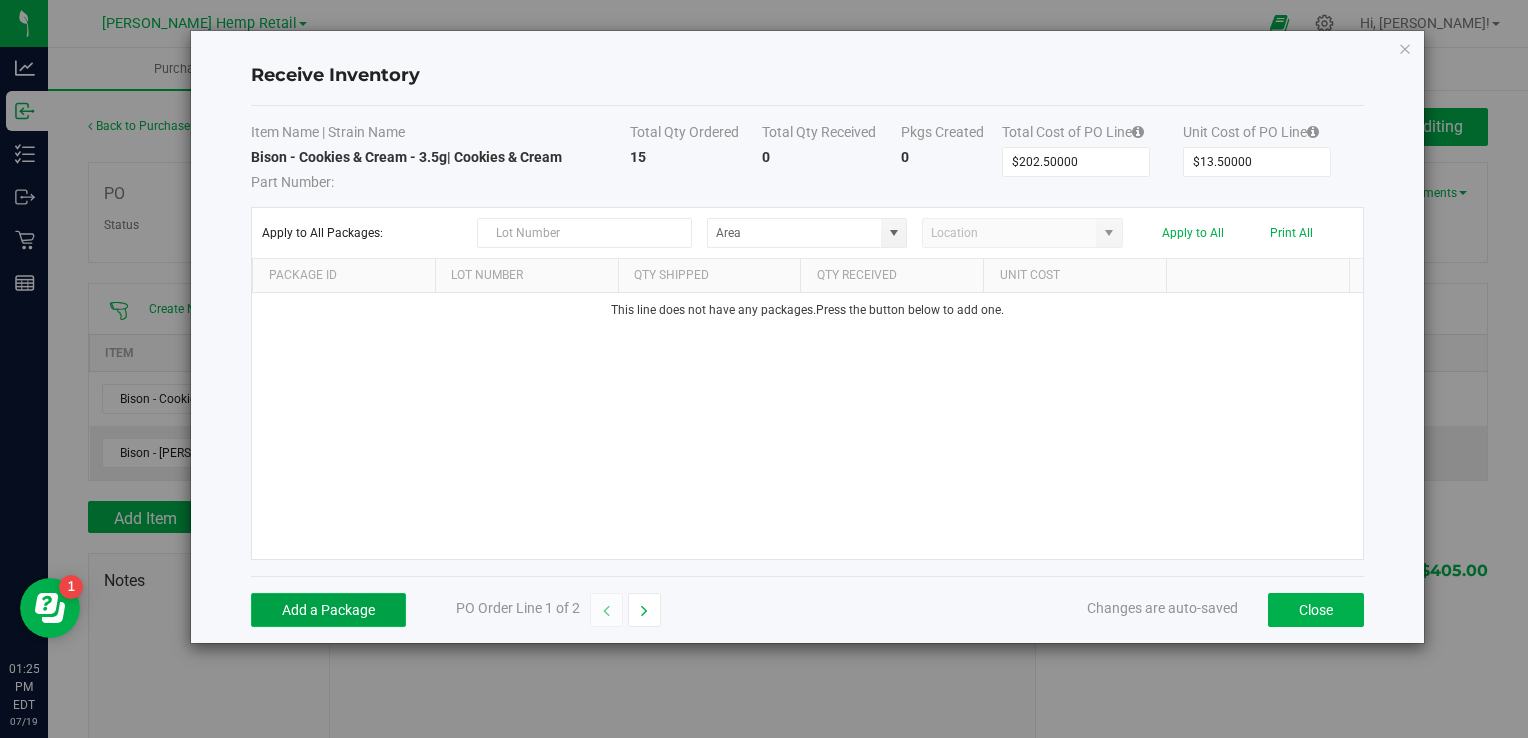 click on "Add a Package" at bounding box center (328, 610) 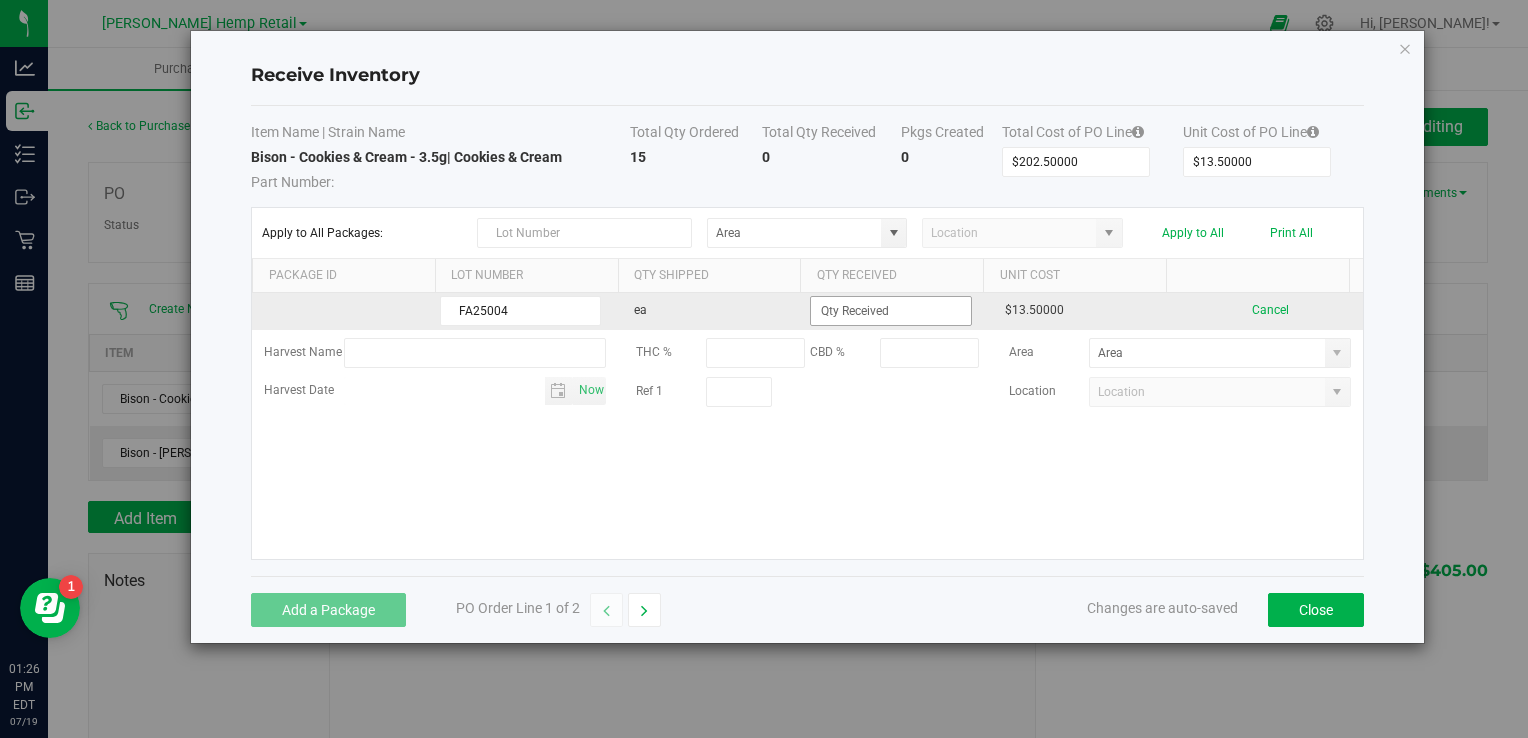 type on "FA25004" 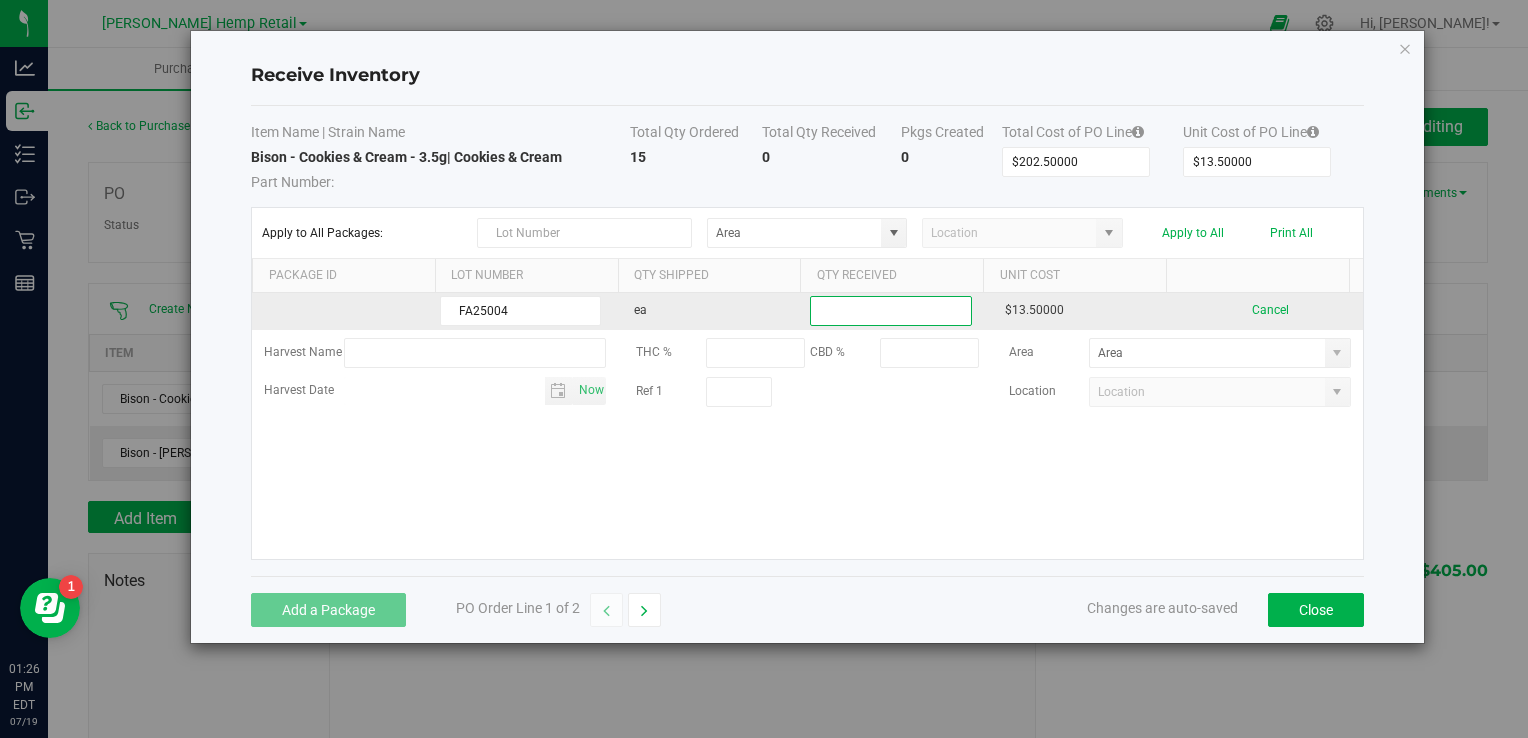 click at bounding box center (890, 311) 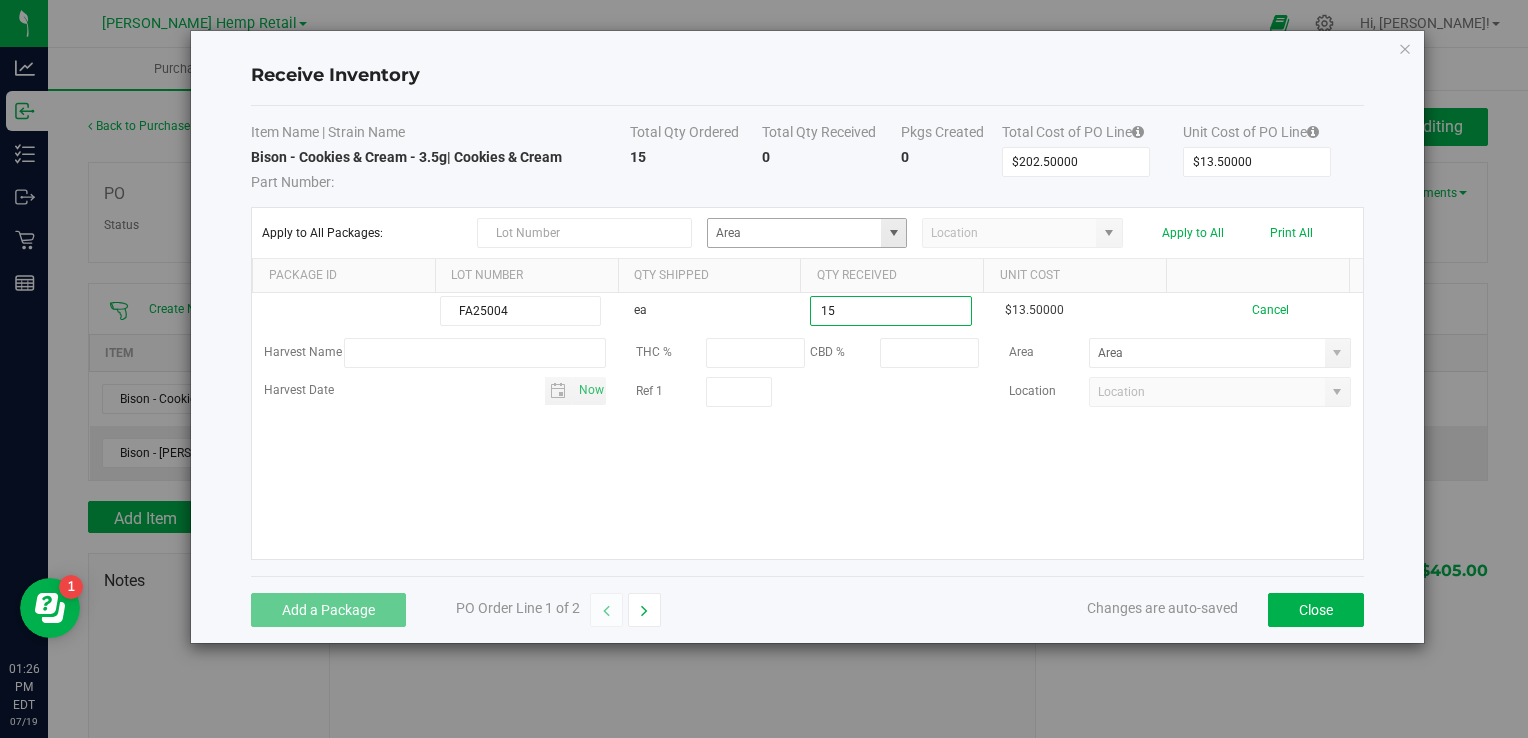 click at bounding box center [894, 233] 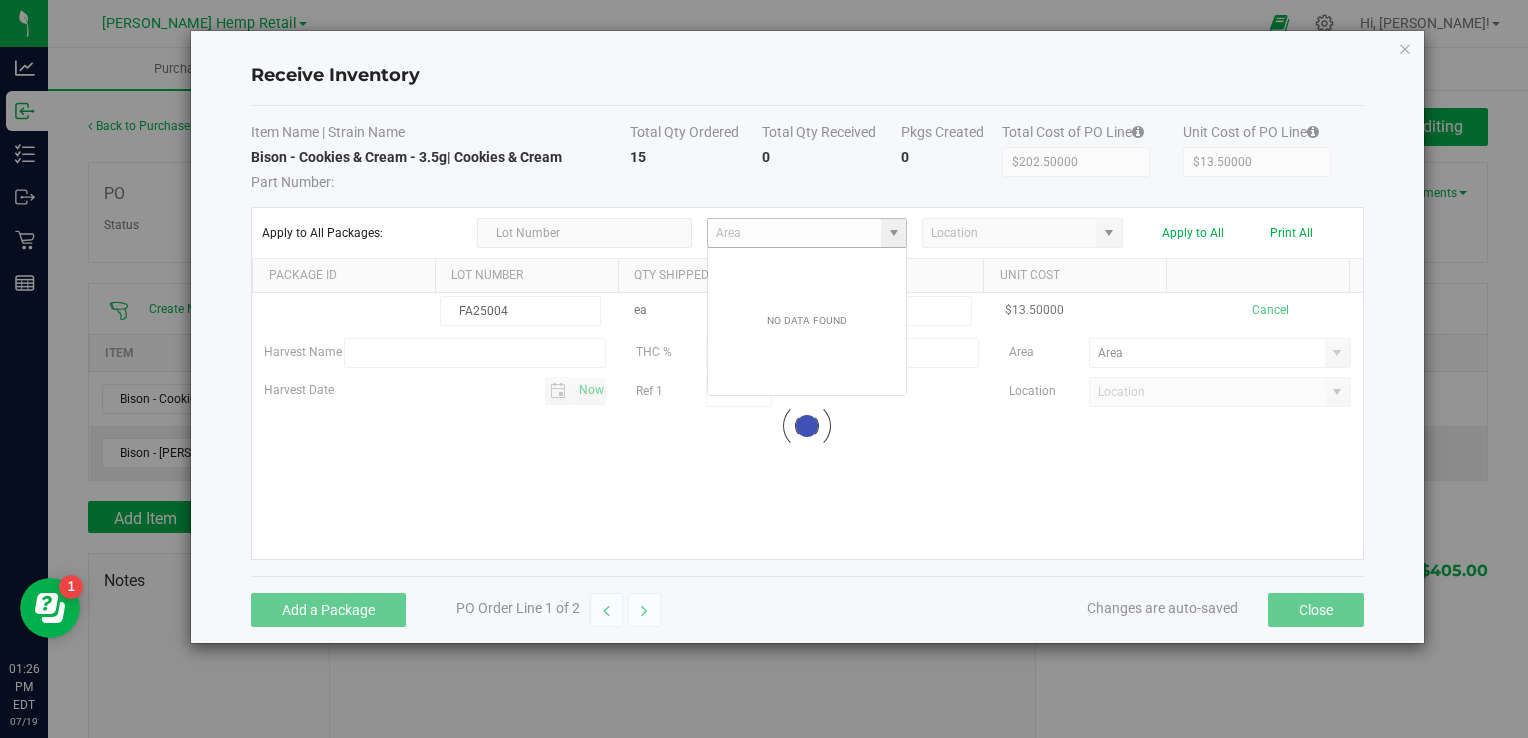 scroll, scrollTop: 99970, scrollLeft: 99800, axis: both 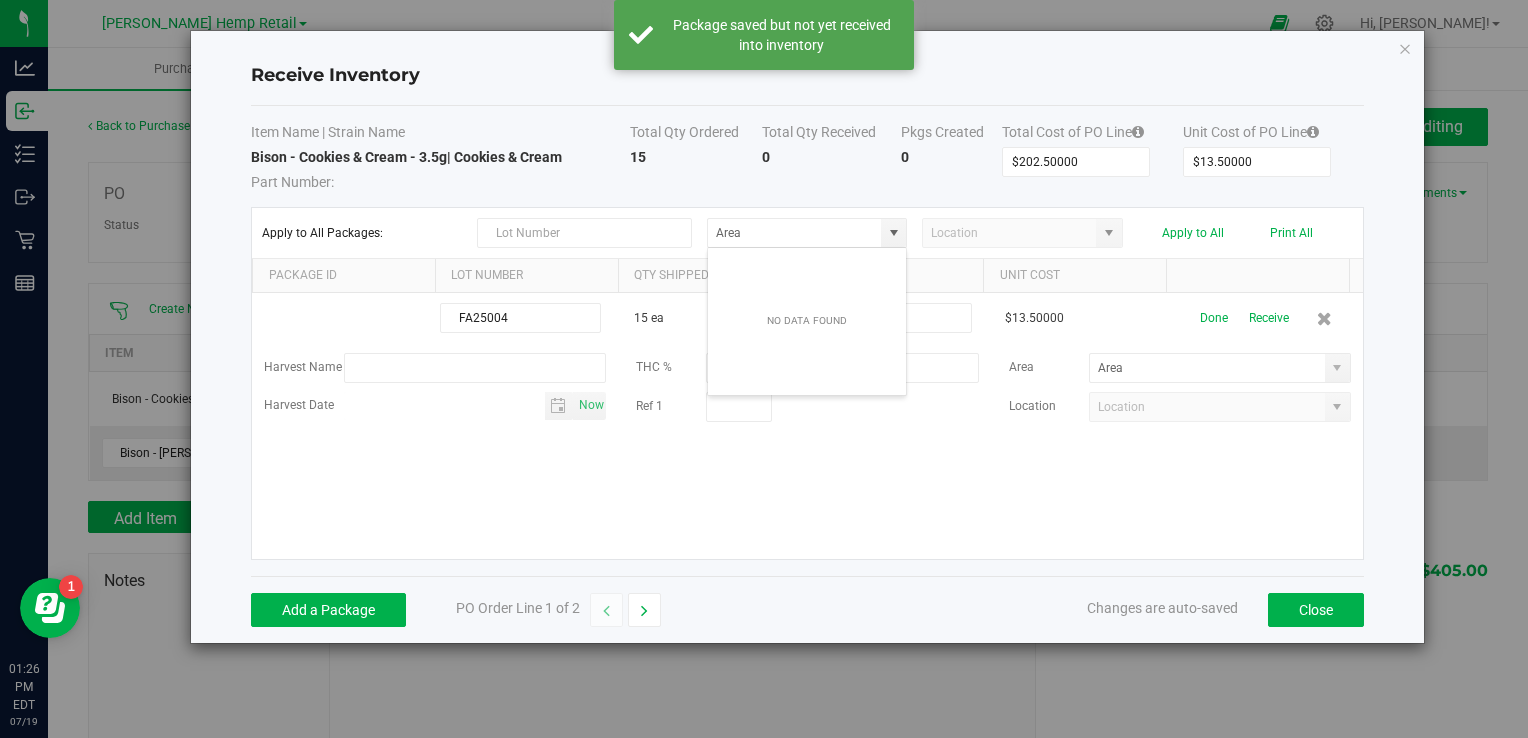 click on "0" at bounding box center (831, 169) 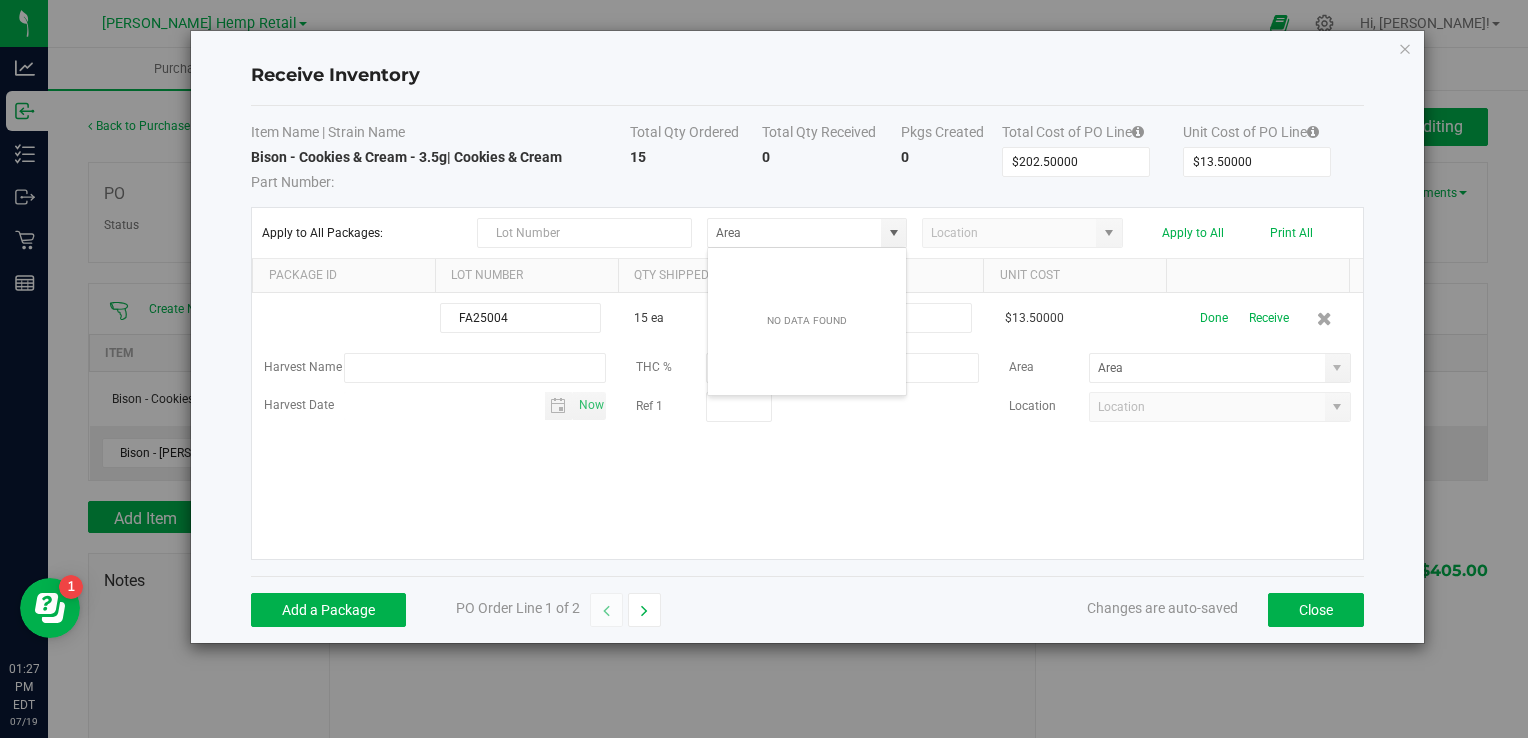 click on "FA25004  15 ea  15 ea  $13.50000   Done   Receive   Harvest Name   THC %   CBD %   Area   Harvest Date
Now
Ref 1   Location" at bounding box center [807, 426] 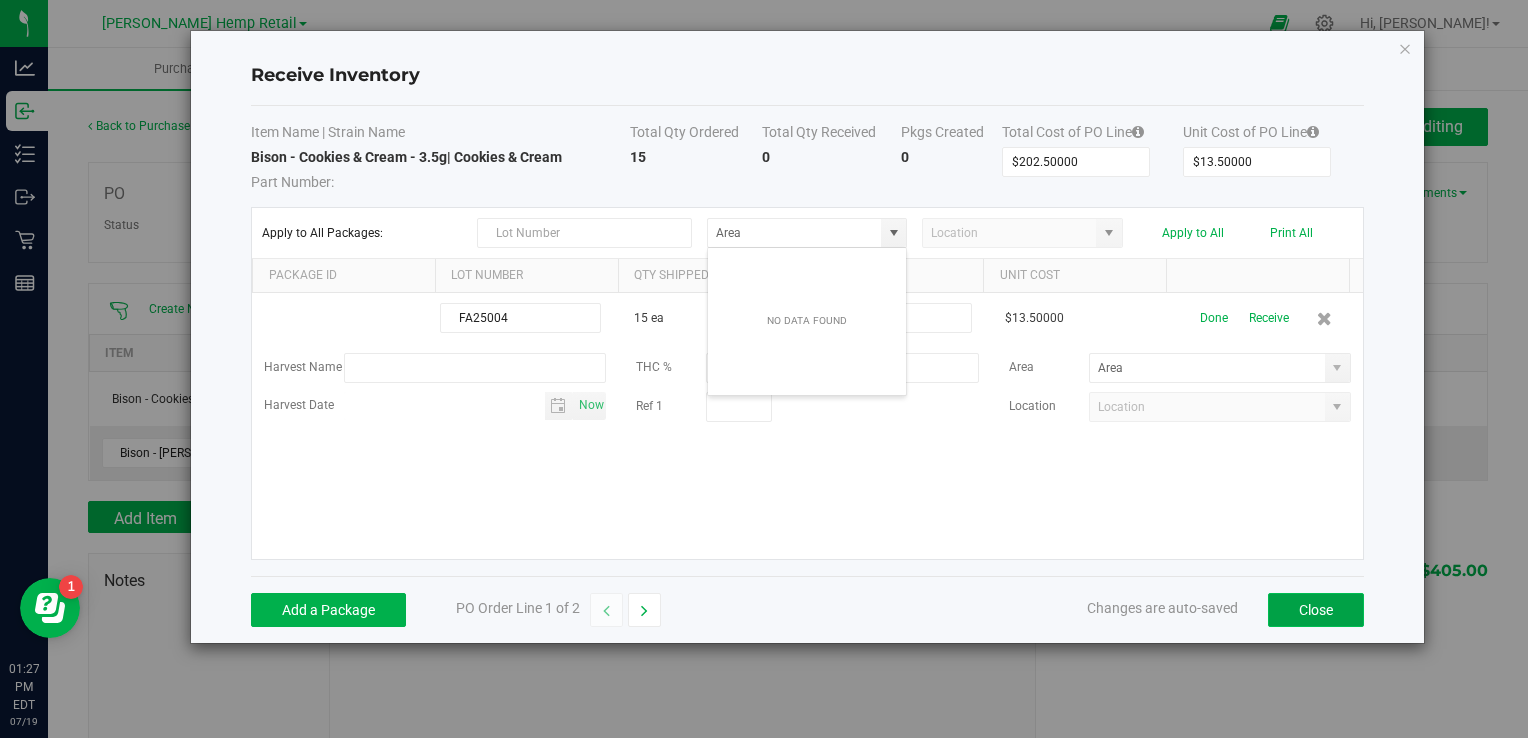 click on "Close" at bounding box center (1316, 610) 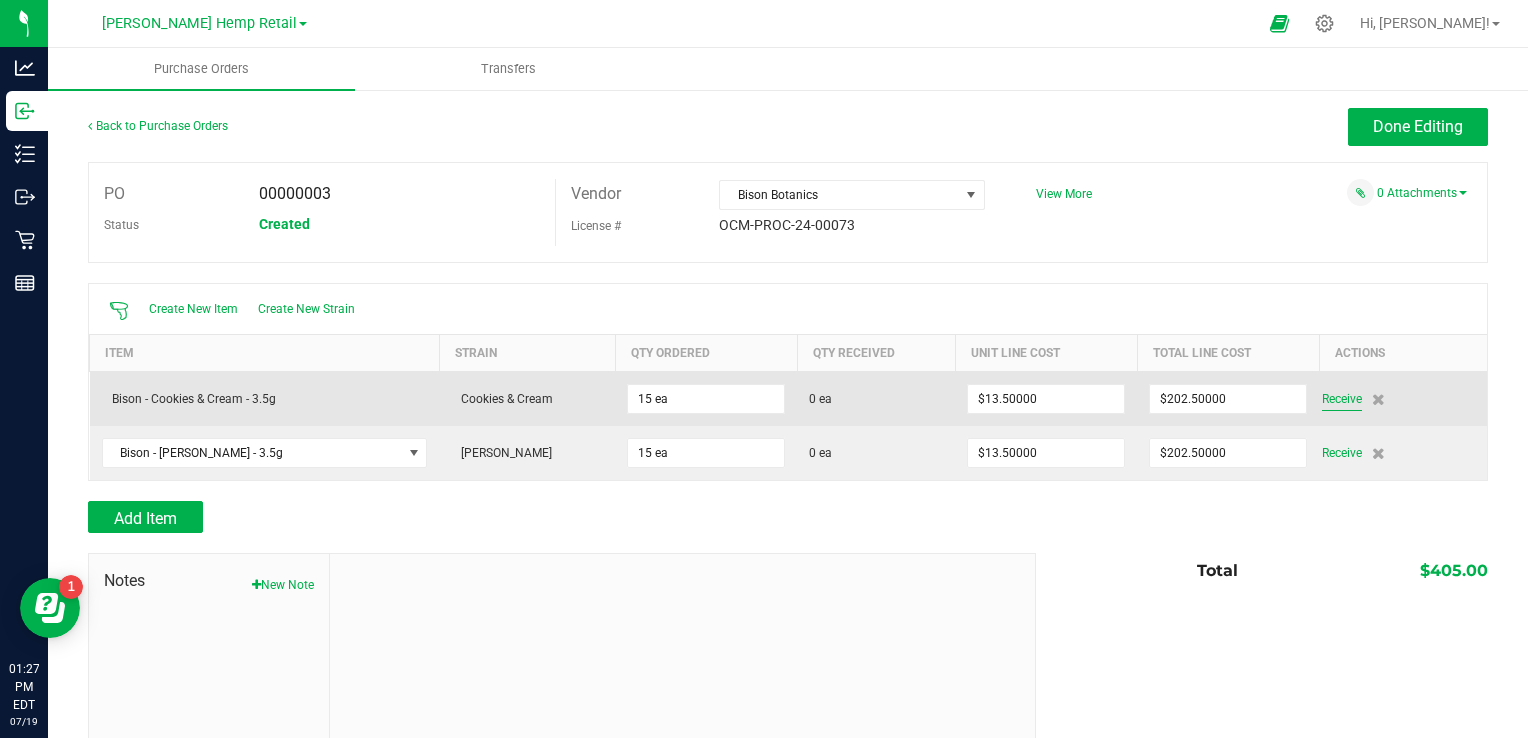 click on "Receive" at bounding box center (1342, 399) 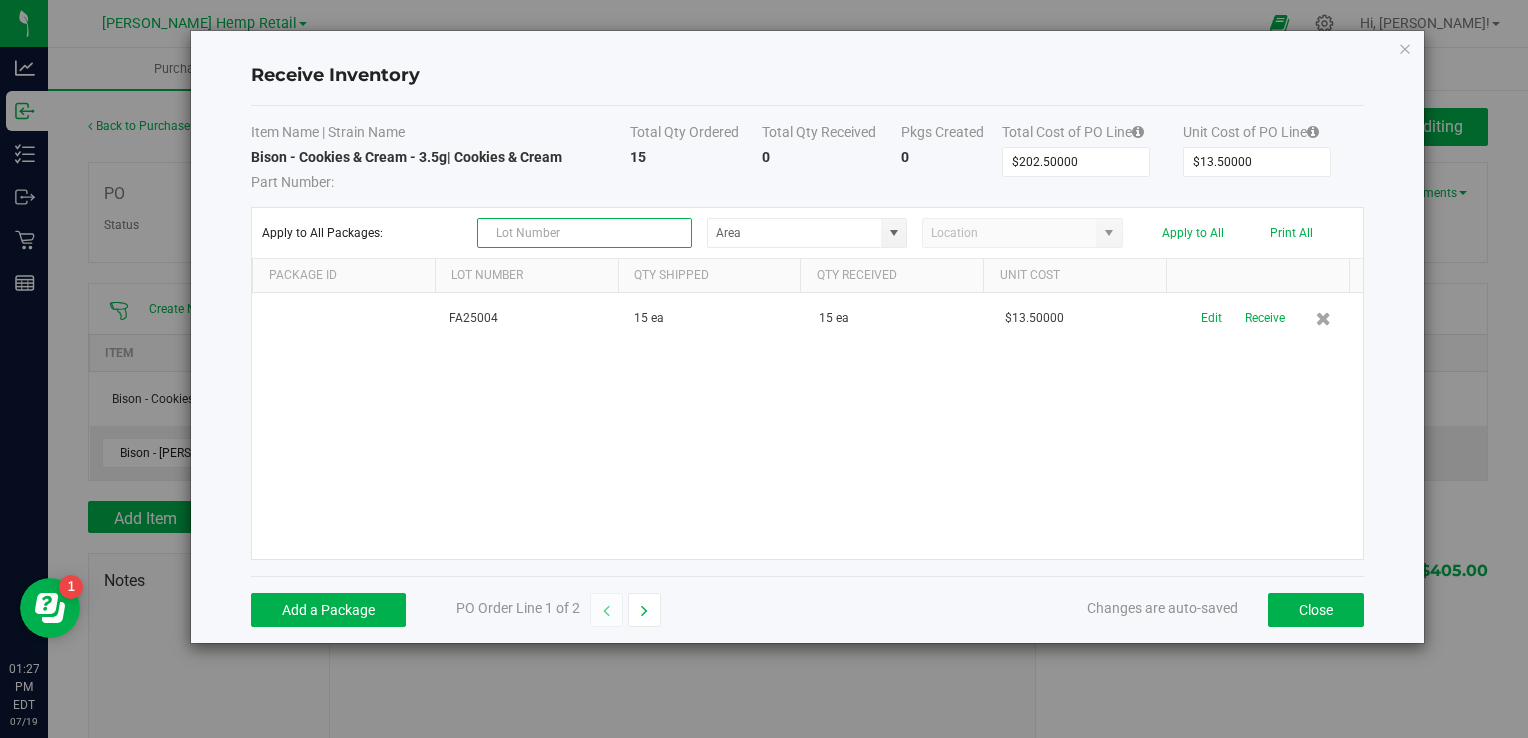 click at bounding box center (584, 233) 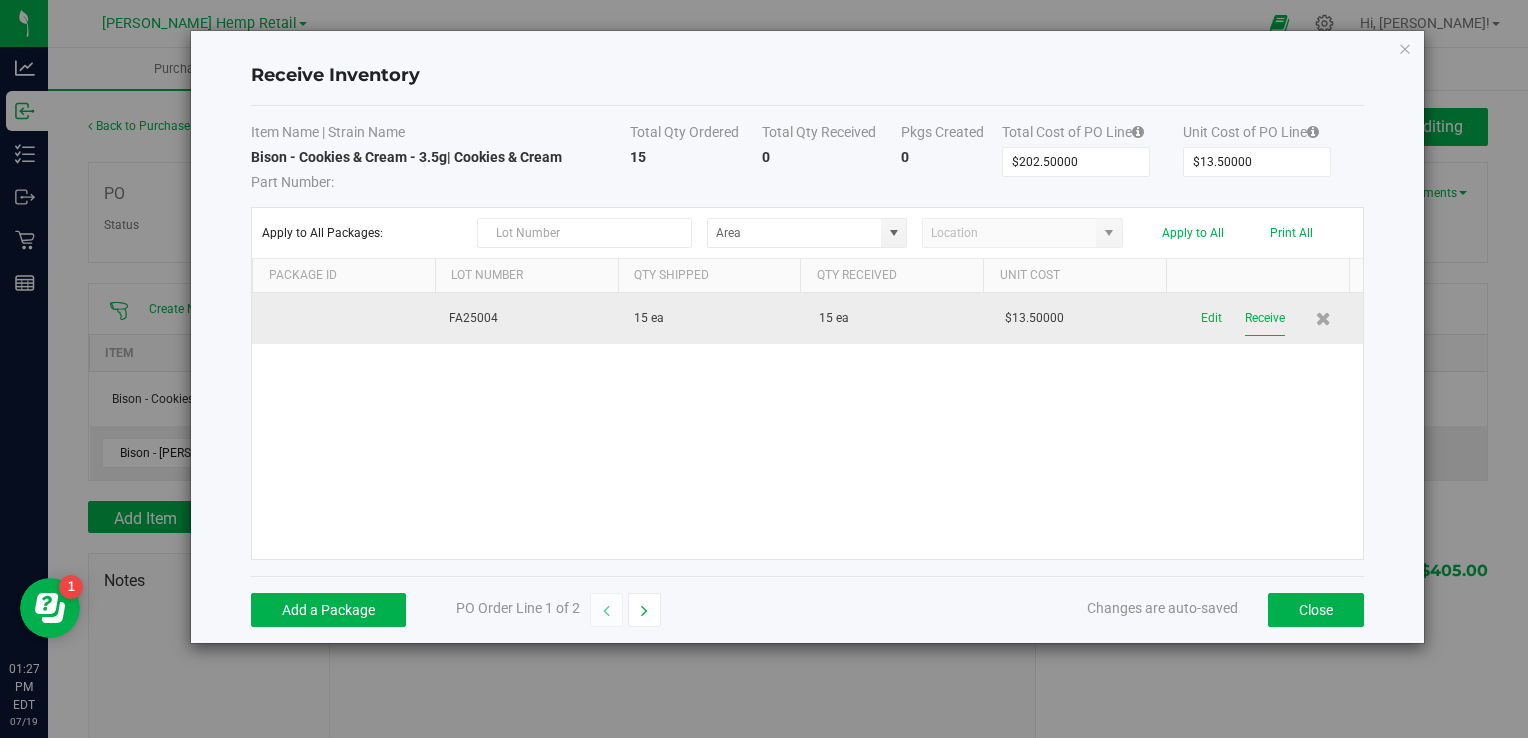 click on "Receive" at bounding box center [1265, 318] 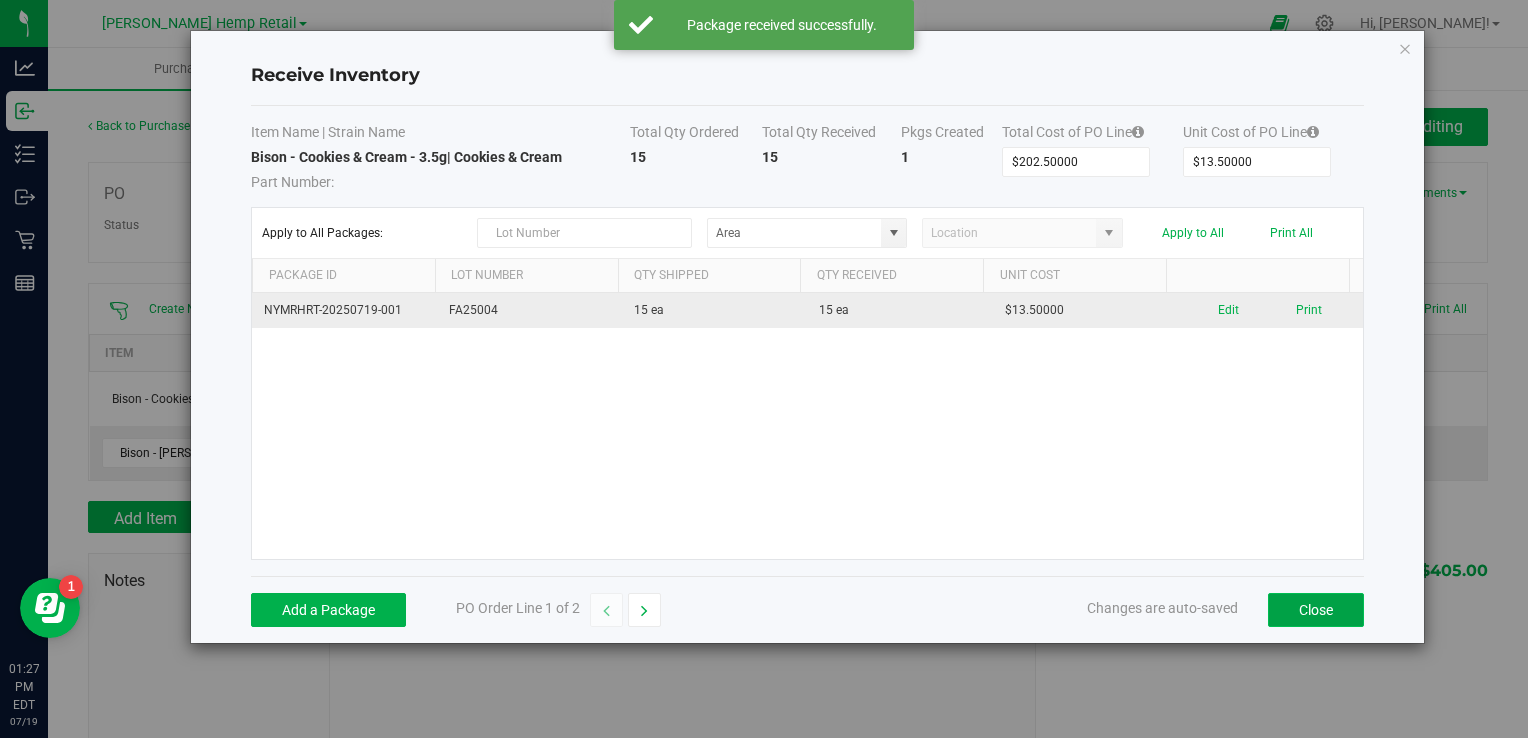 click on "Close" at bounding box center (1316, 610) 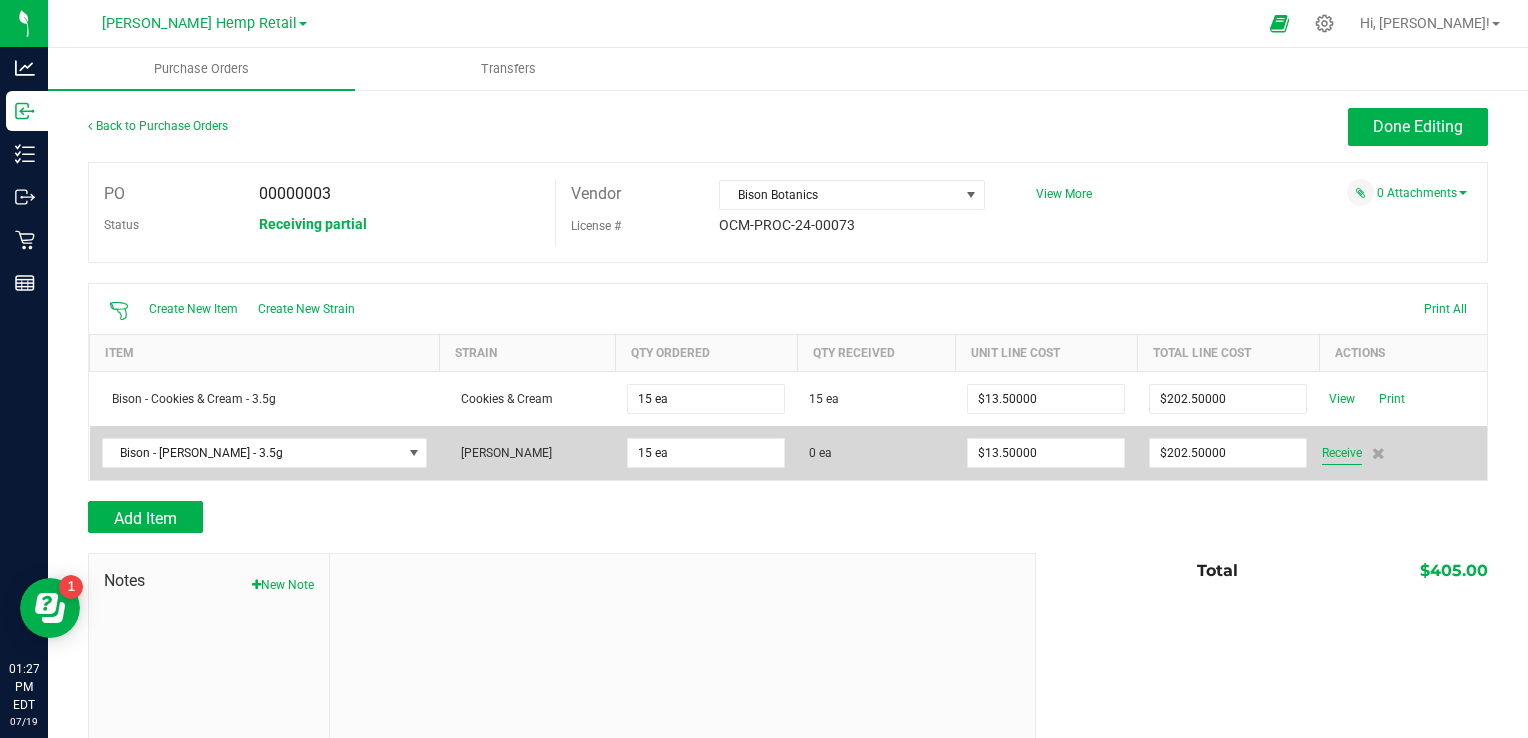click on "Receive" at bounding box center (1342, 453) 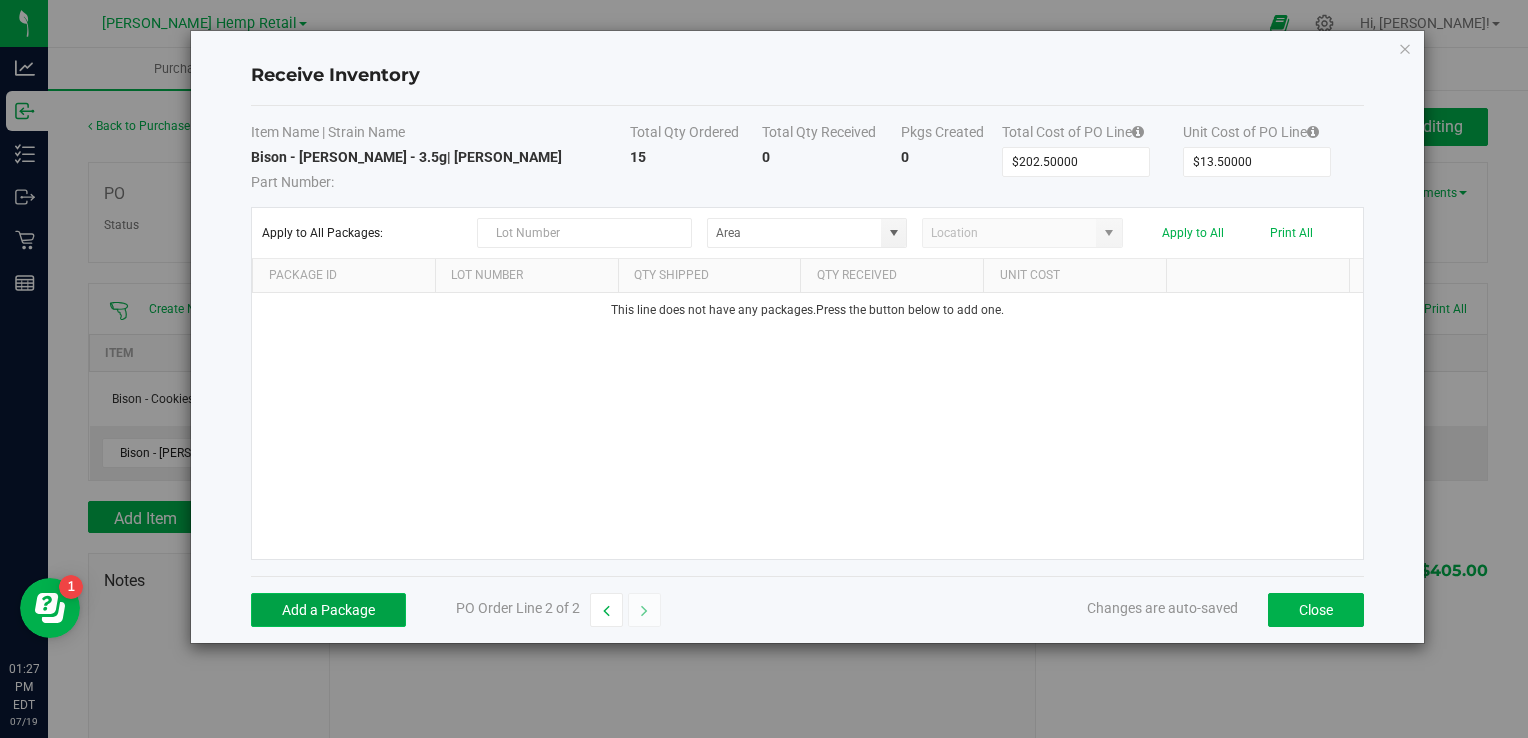 click on "Add a Package" at bounding box center [328, 610] 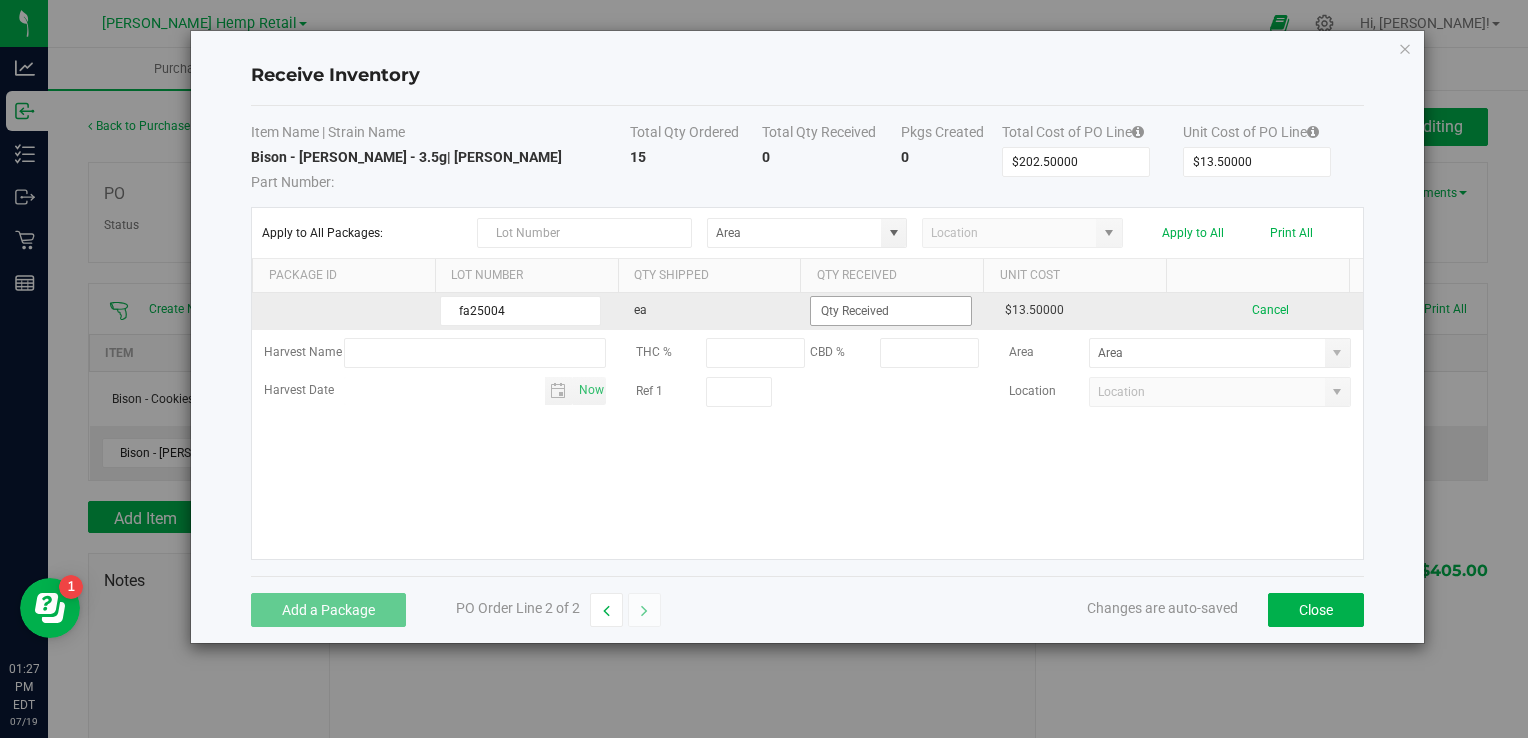 type on "fa25004" 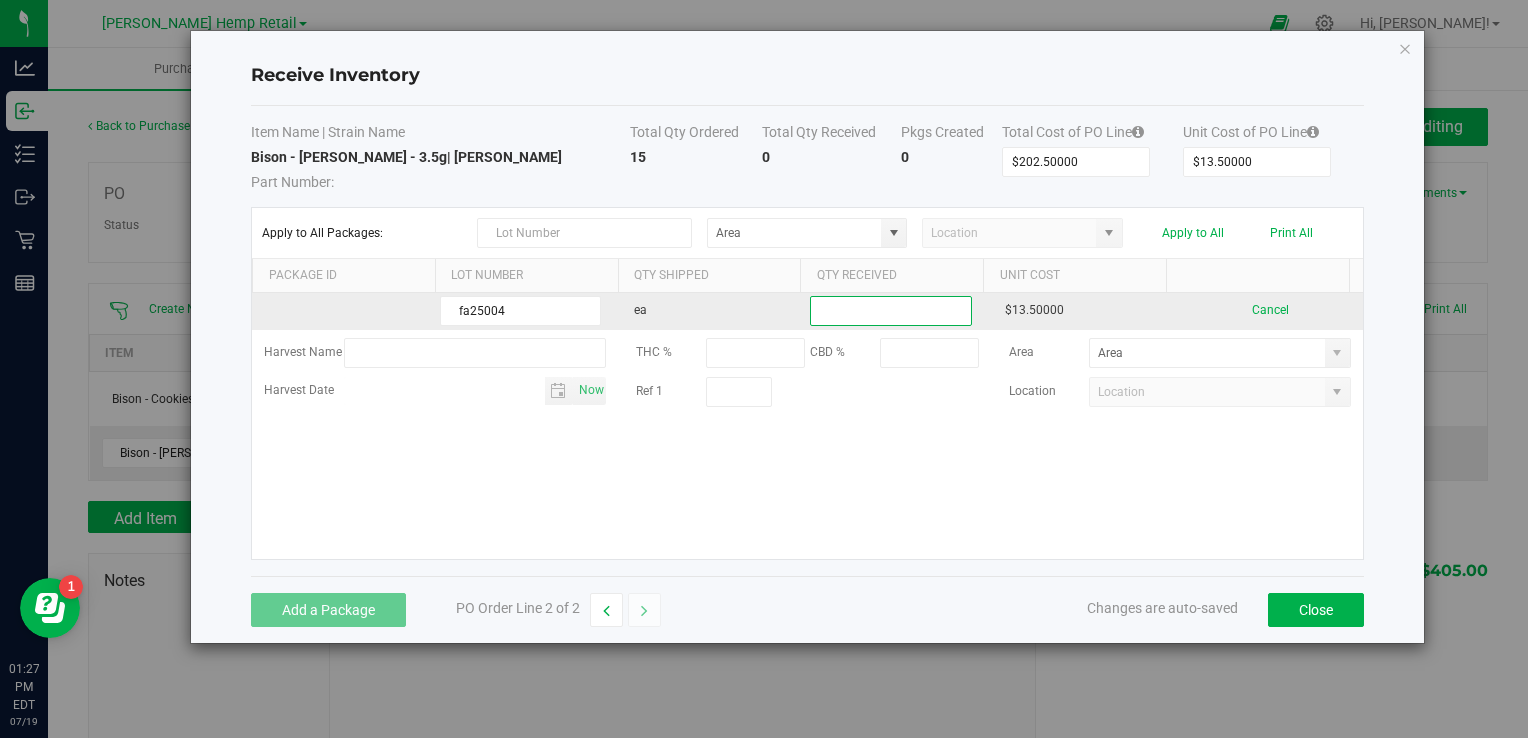 click at bounding box center (890, 311) 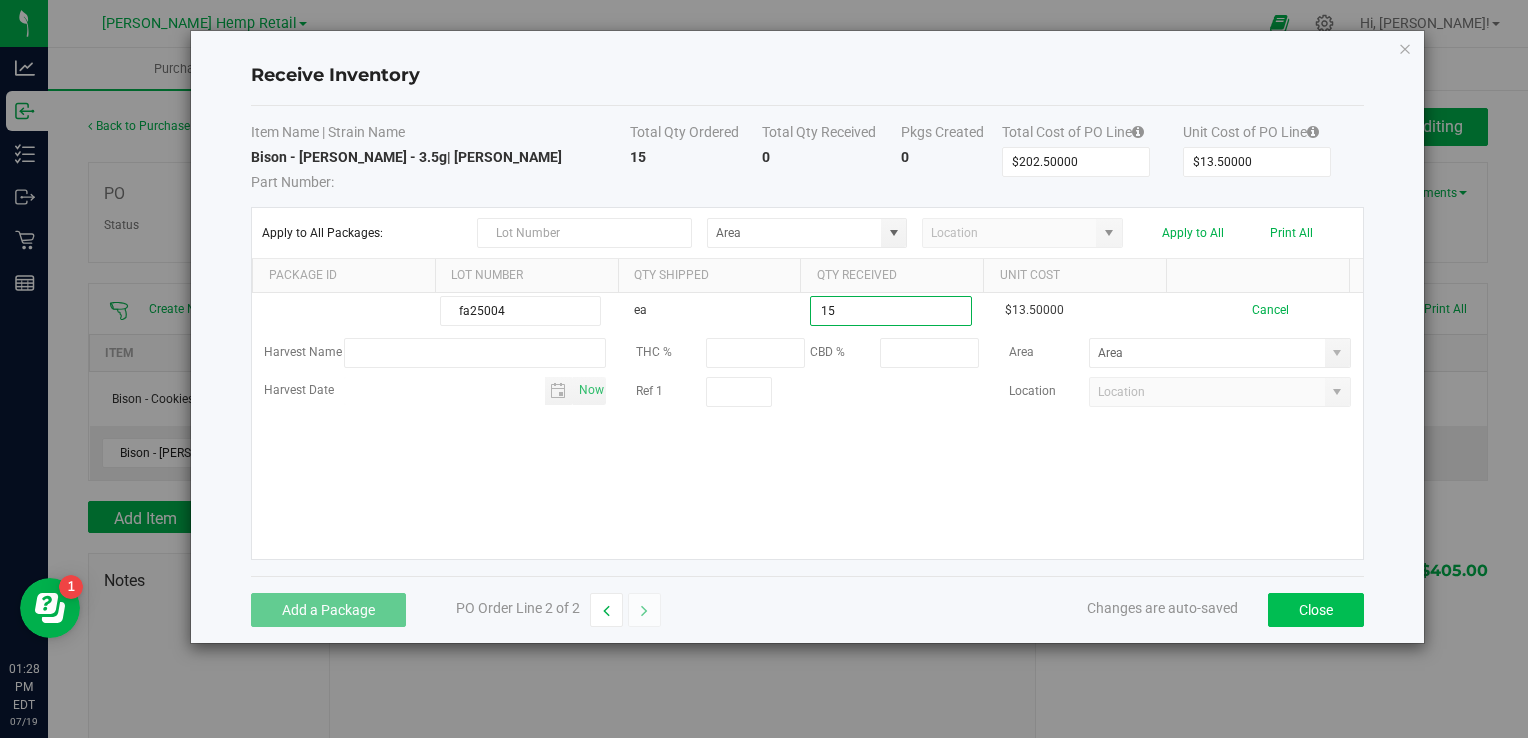 type on "15 ea" 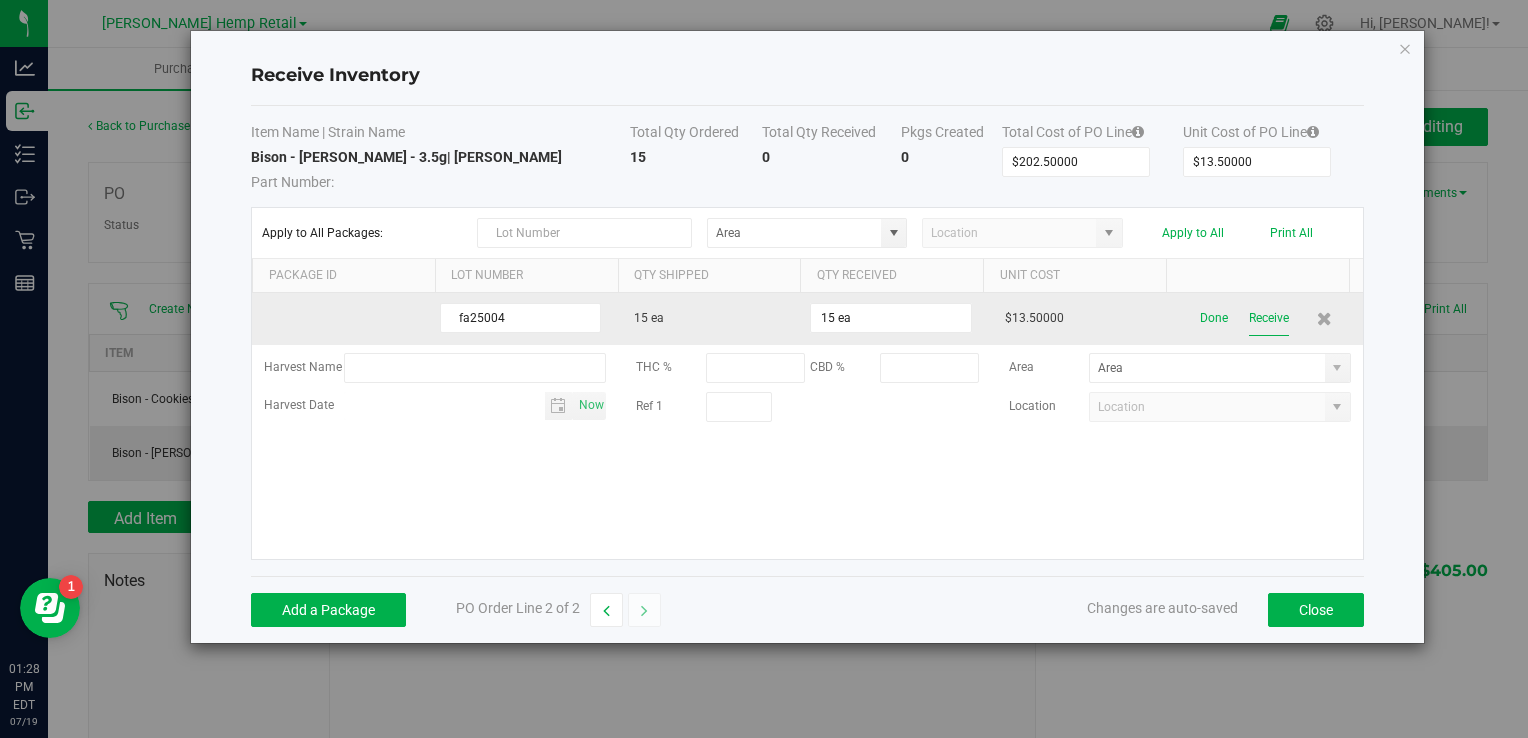 click on "Receive" at bounding box center [1269, 318] 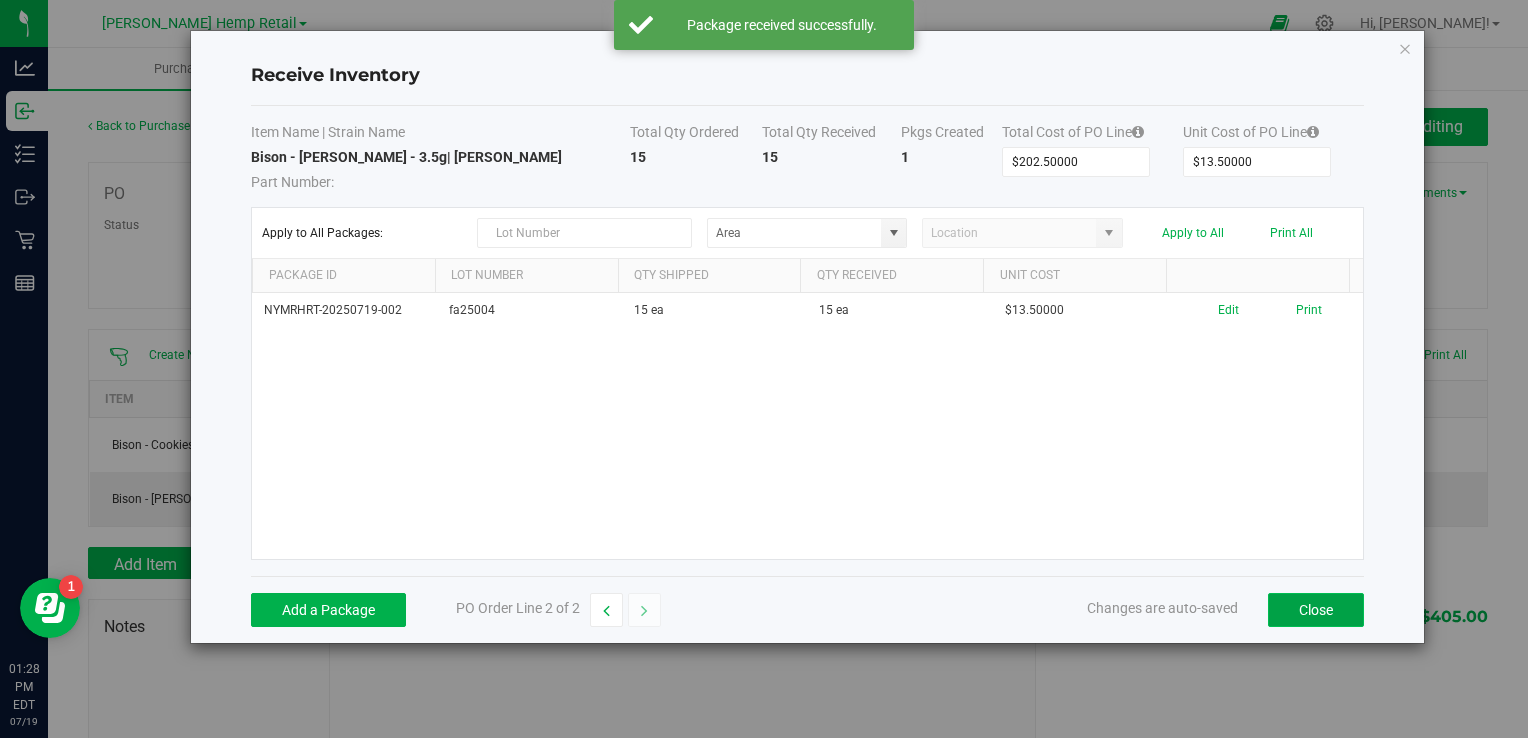 click on "Close" at bounding box center (1316, 610) 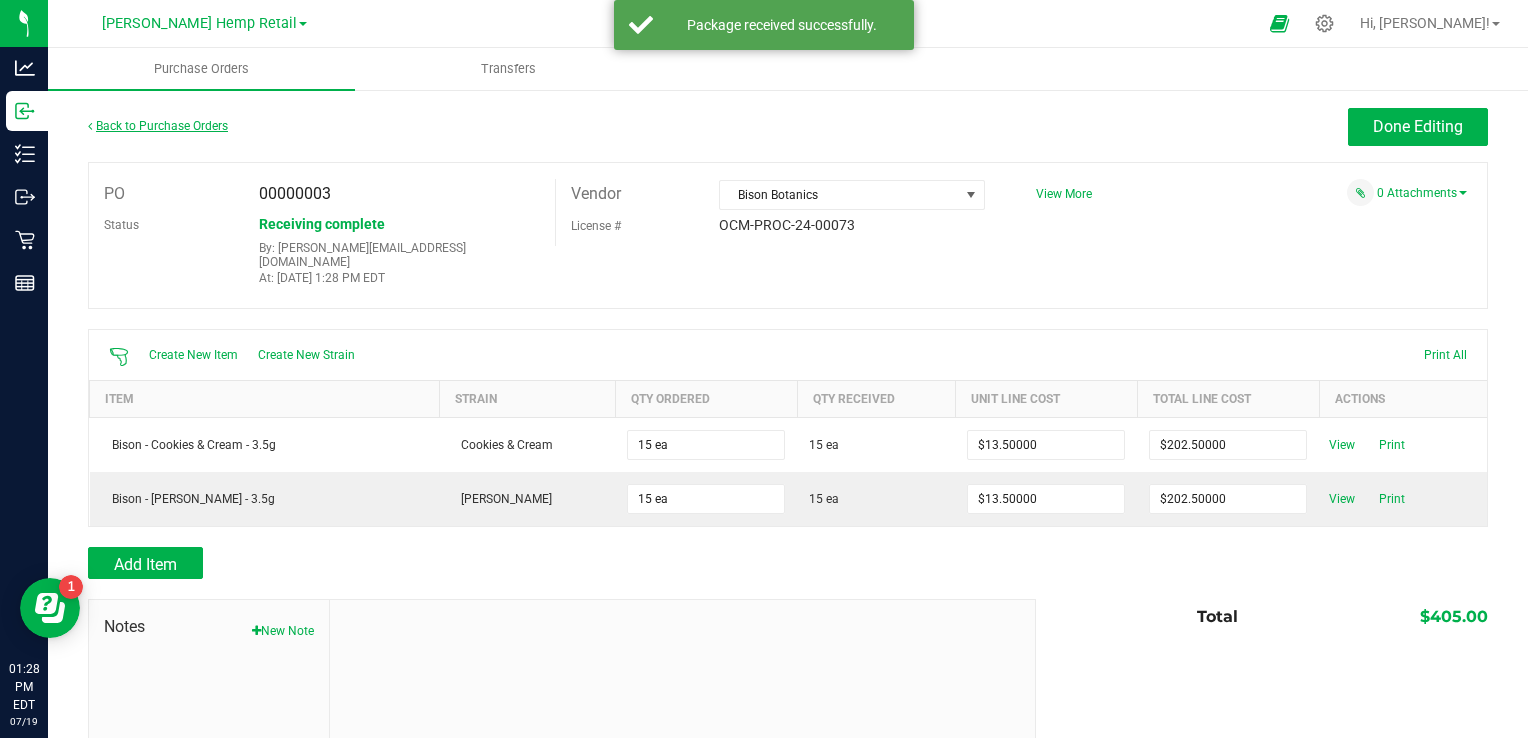 click on "Back to Purchase Orders" at bounding box center [158, 126] 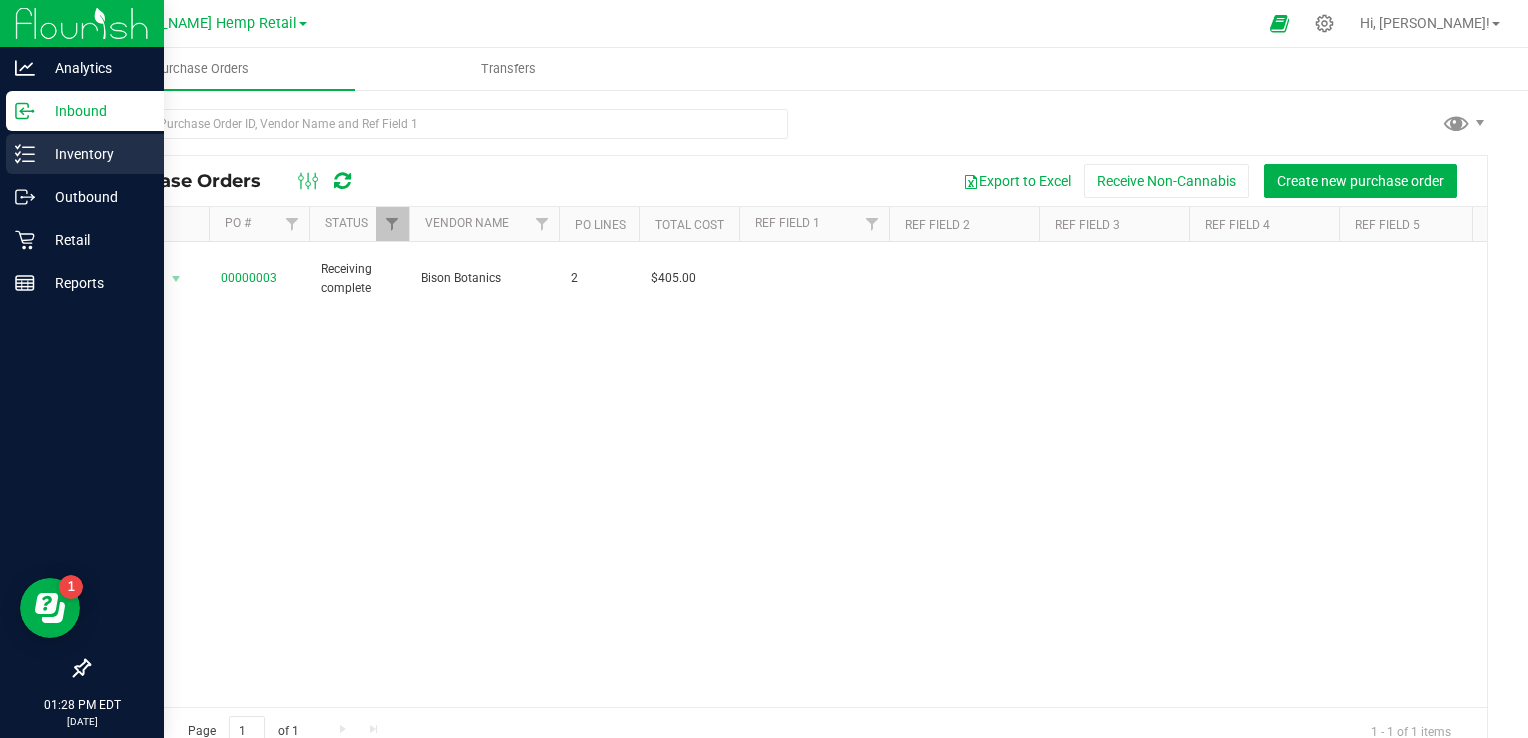 click on "Inventory" at bounding box center [95, 154] 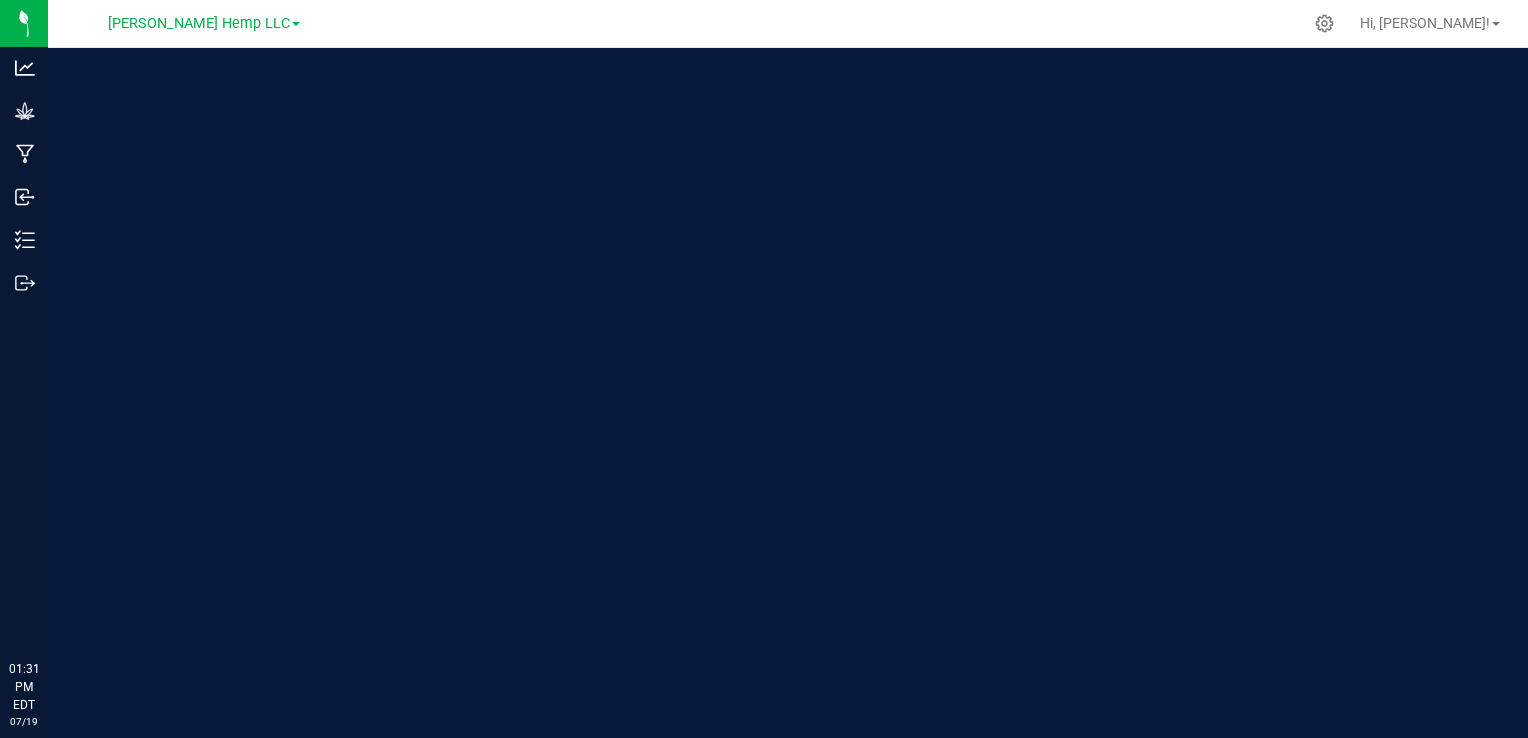 scroll, scrollTop: 0, scrollLeft: 0, axis: both 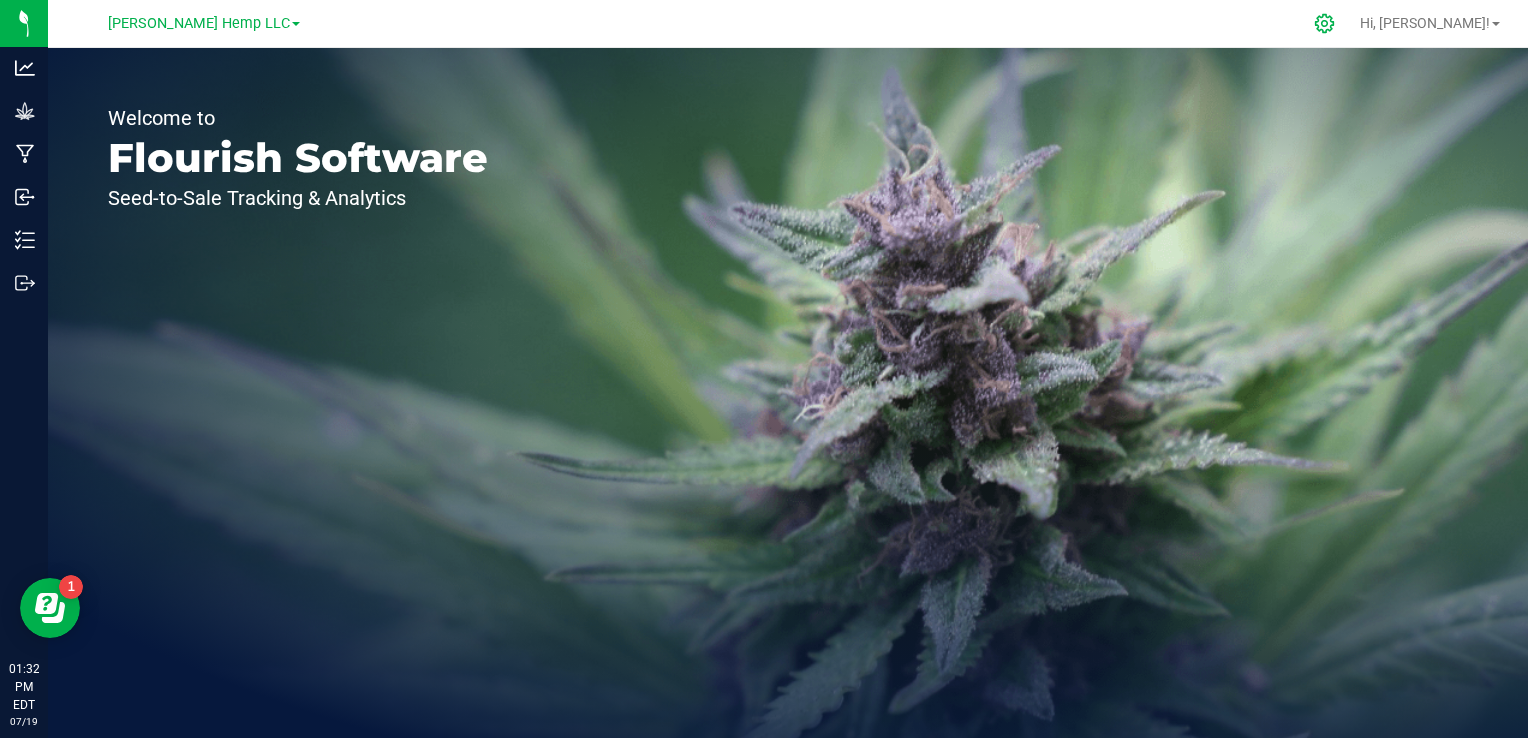 click at bounding box center [1325, 23] 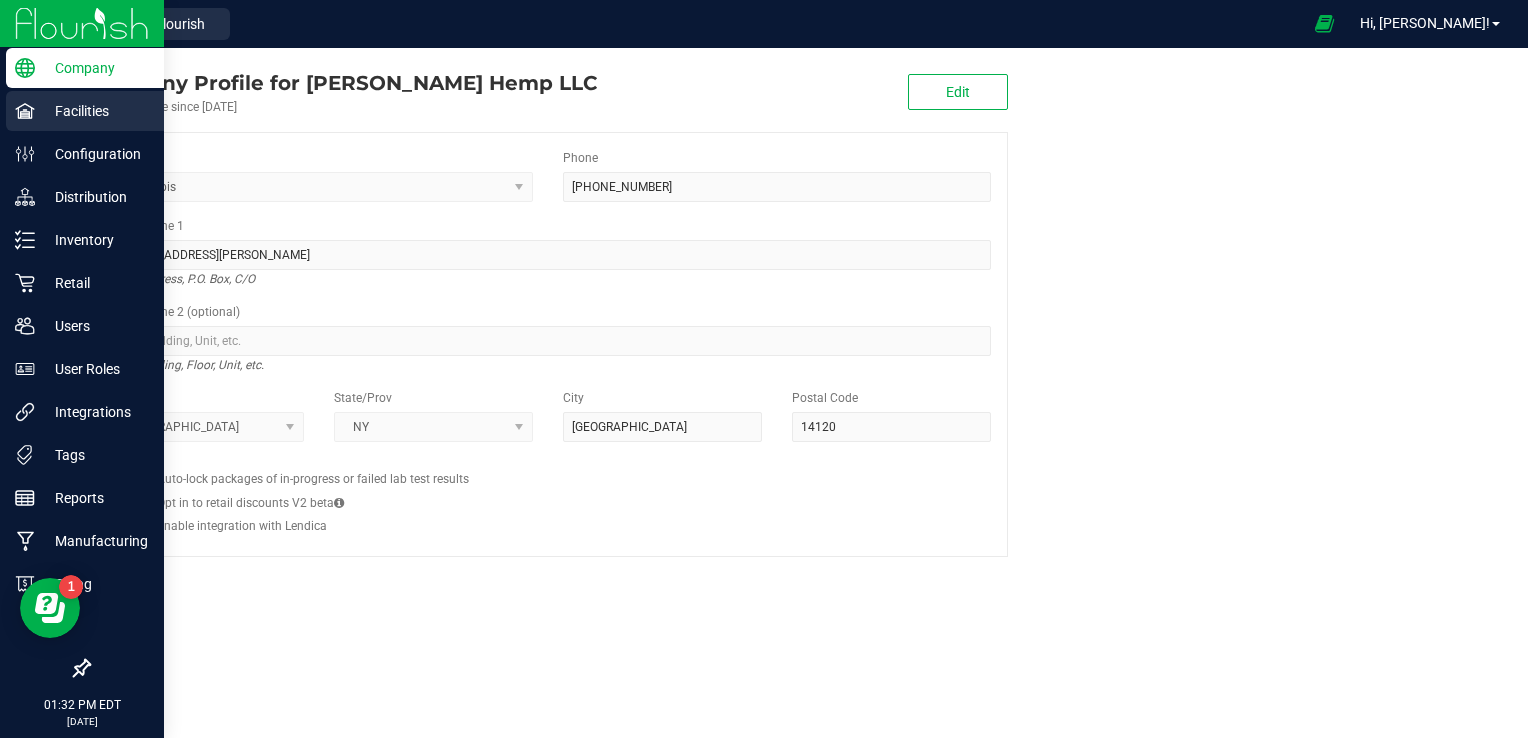 click on "Facilities" at bounding box center (95, 111) 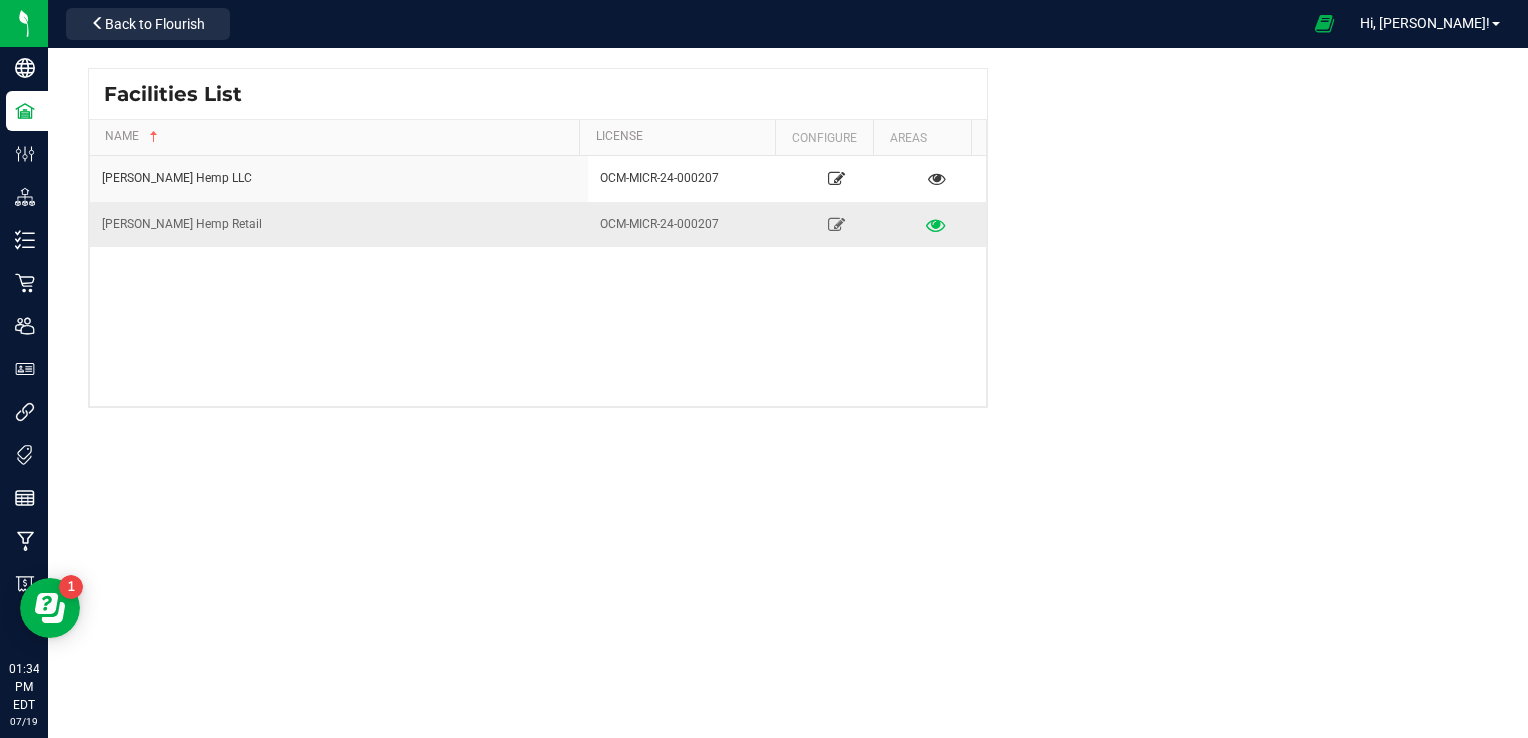 click at bounding box center [936, 224] 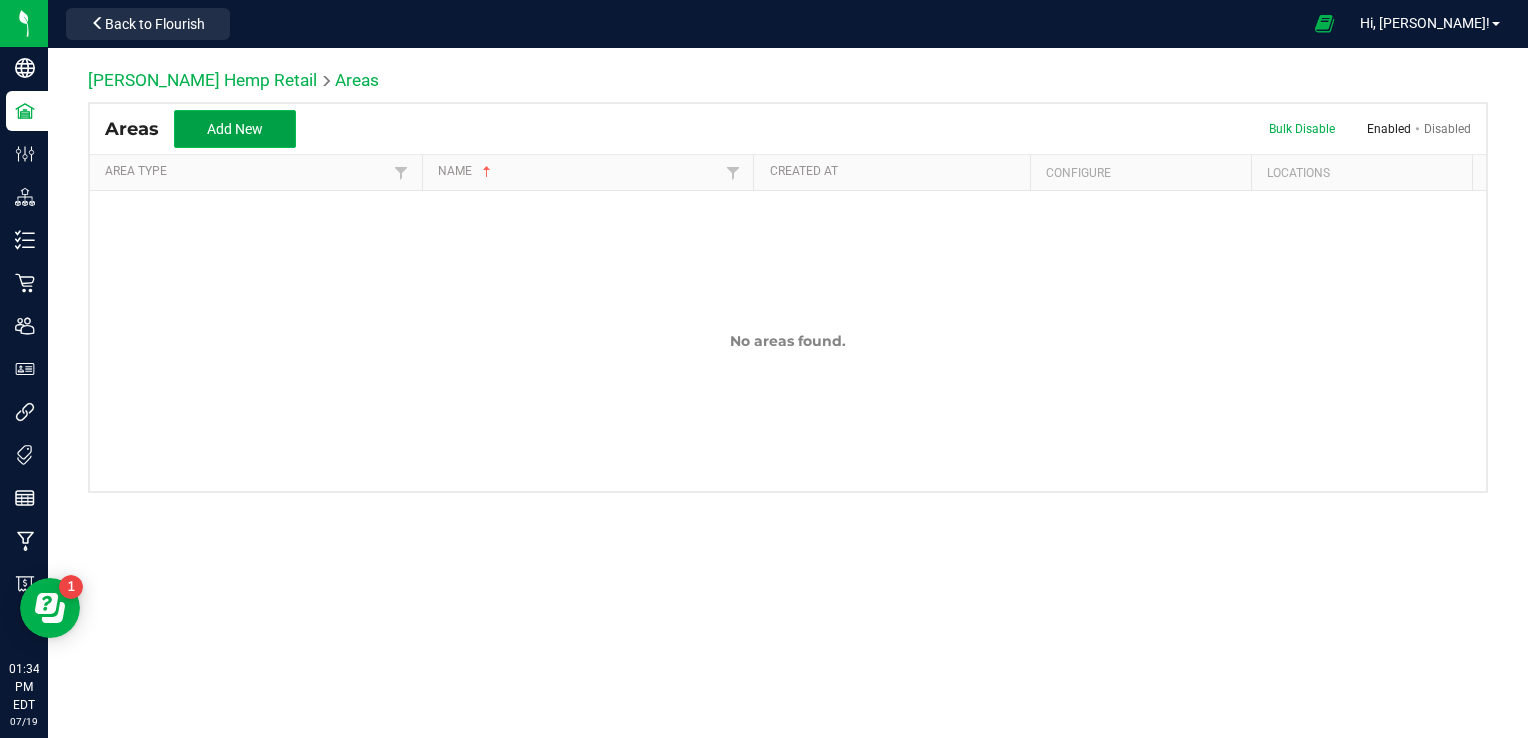 click on "Add New" at bounding box center (235, 129) 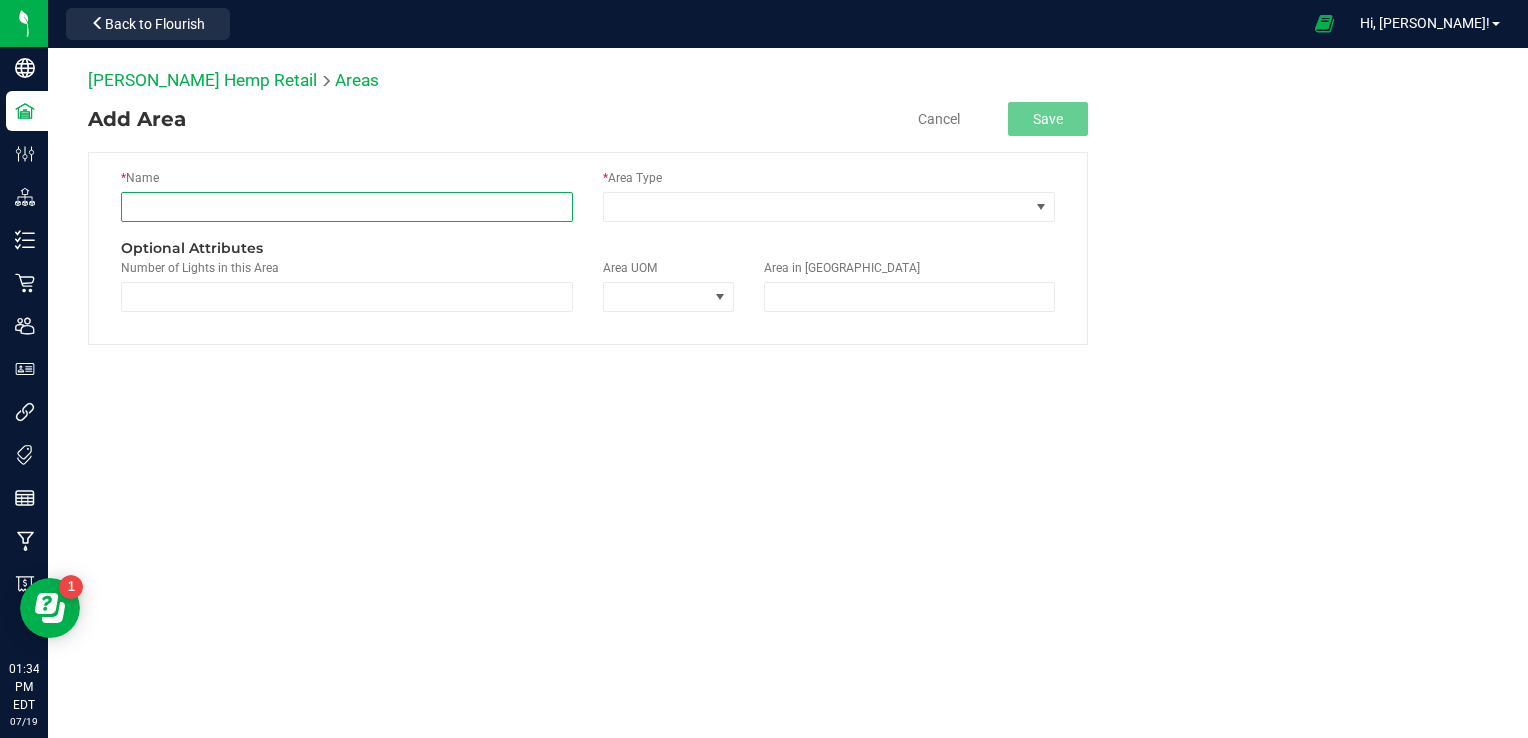 click at bounding box center [347, 207] 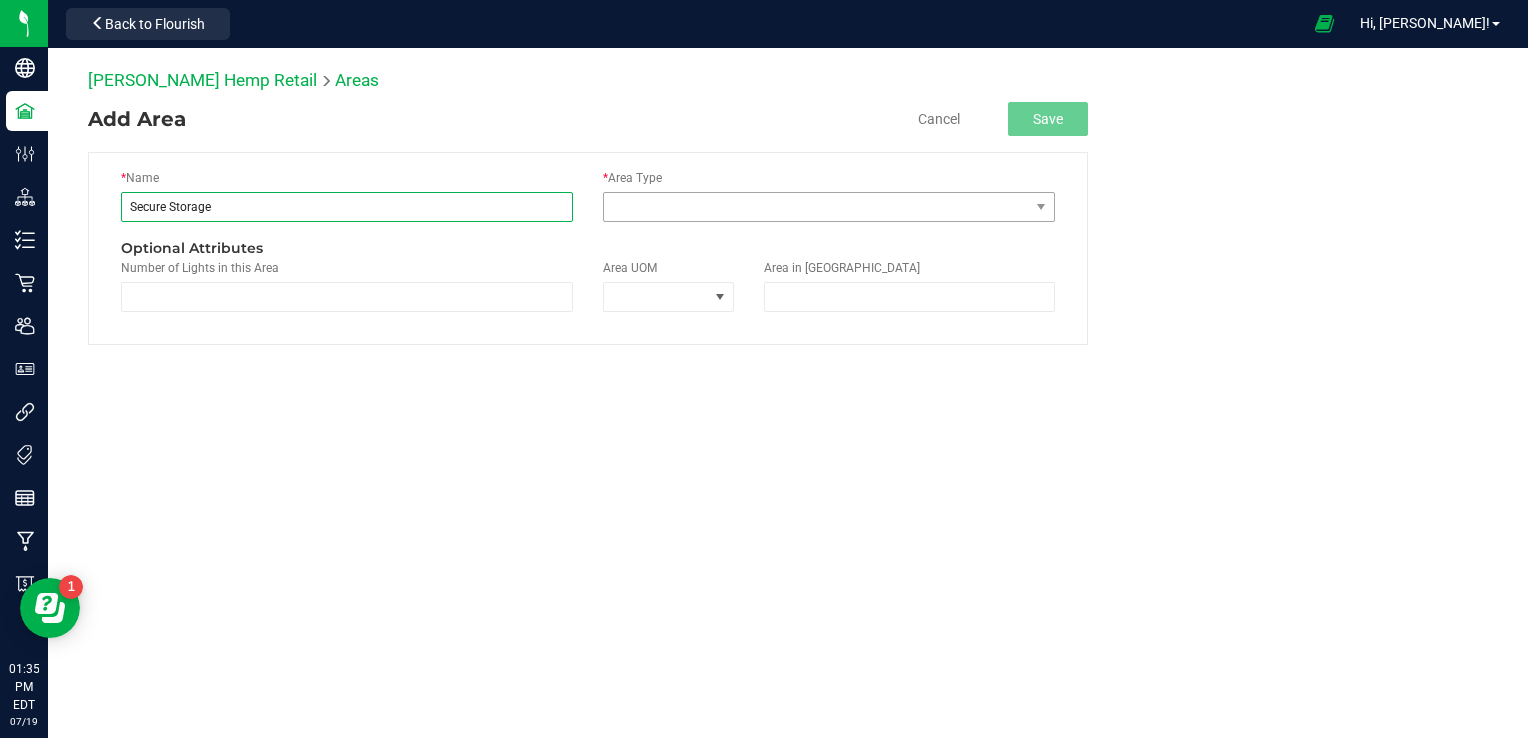 type on "Secure Storage" 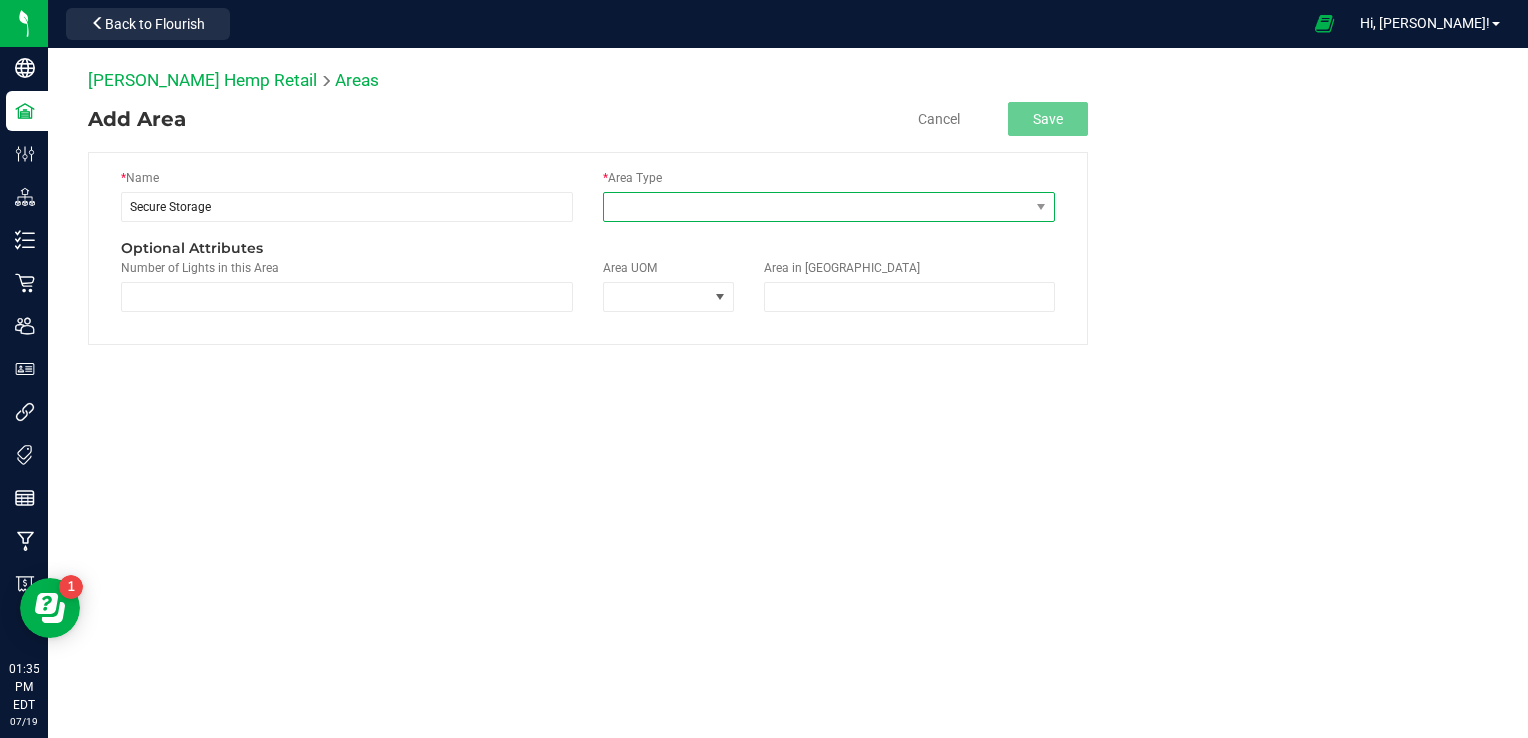 click at bounding box center (816, 207) 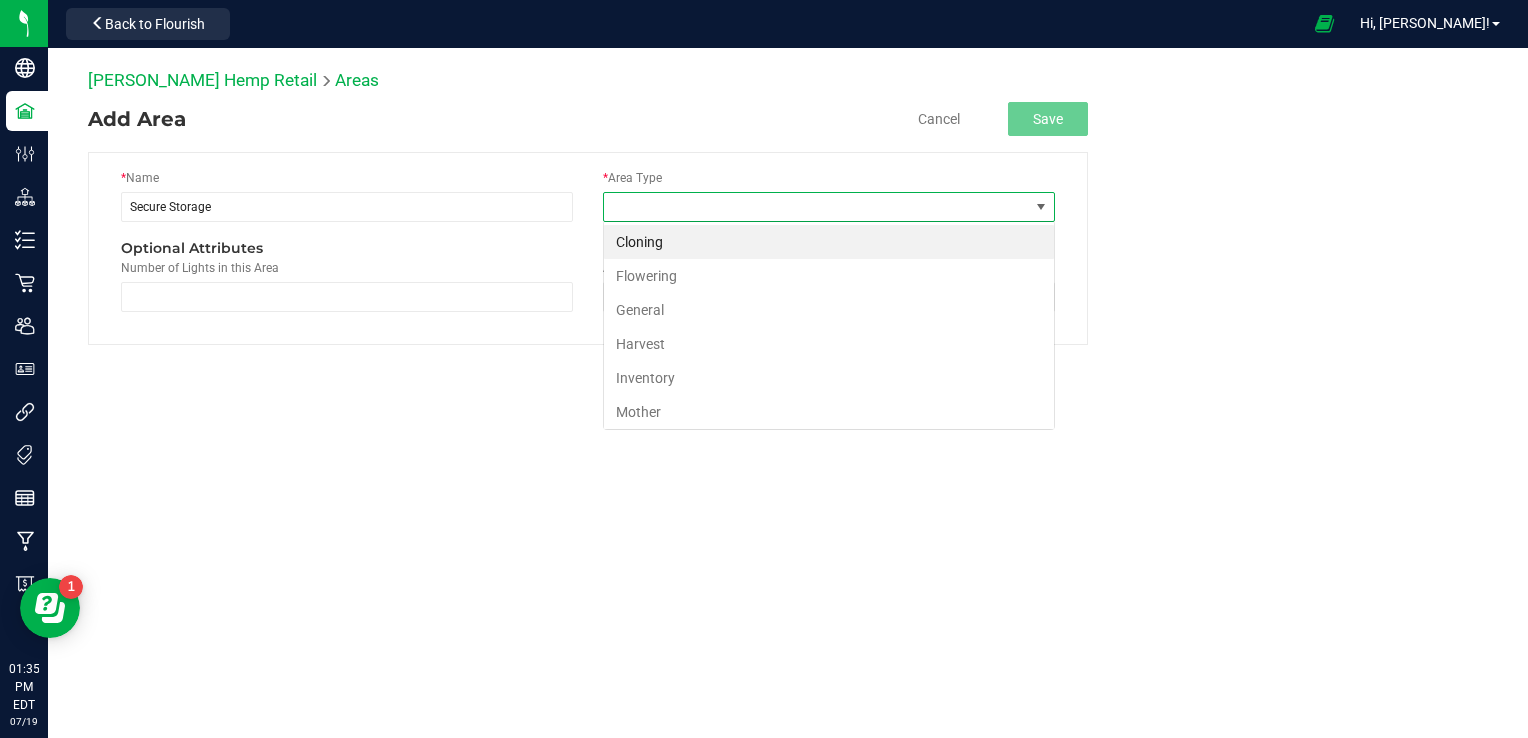 scroll, scrollTop: 99970, scrollLeft: 99548, axis: both 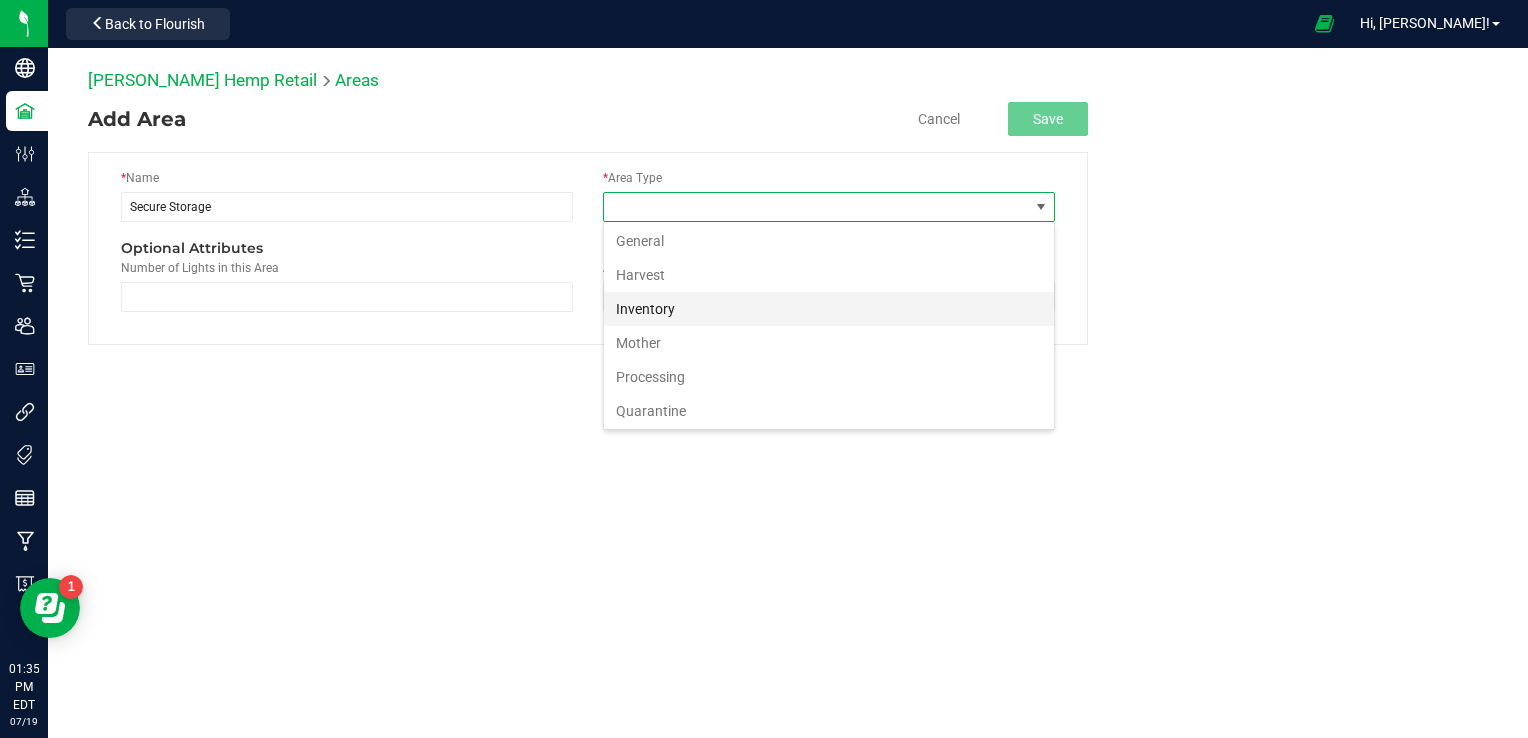 click on "Inventory" at bounding box center (829, 309) 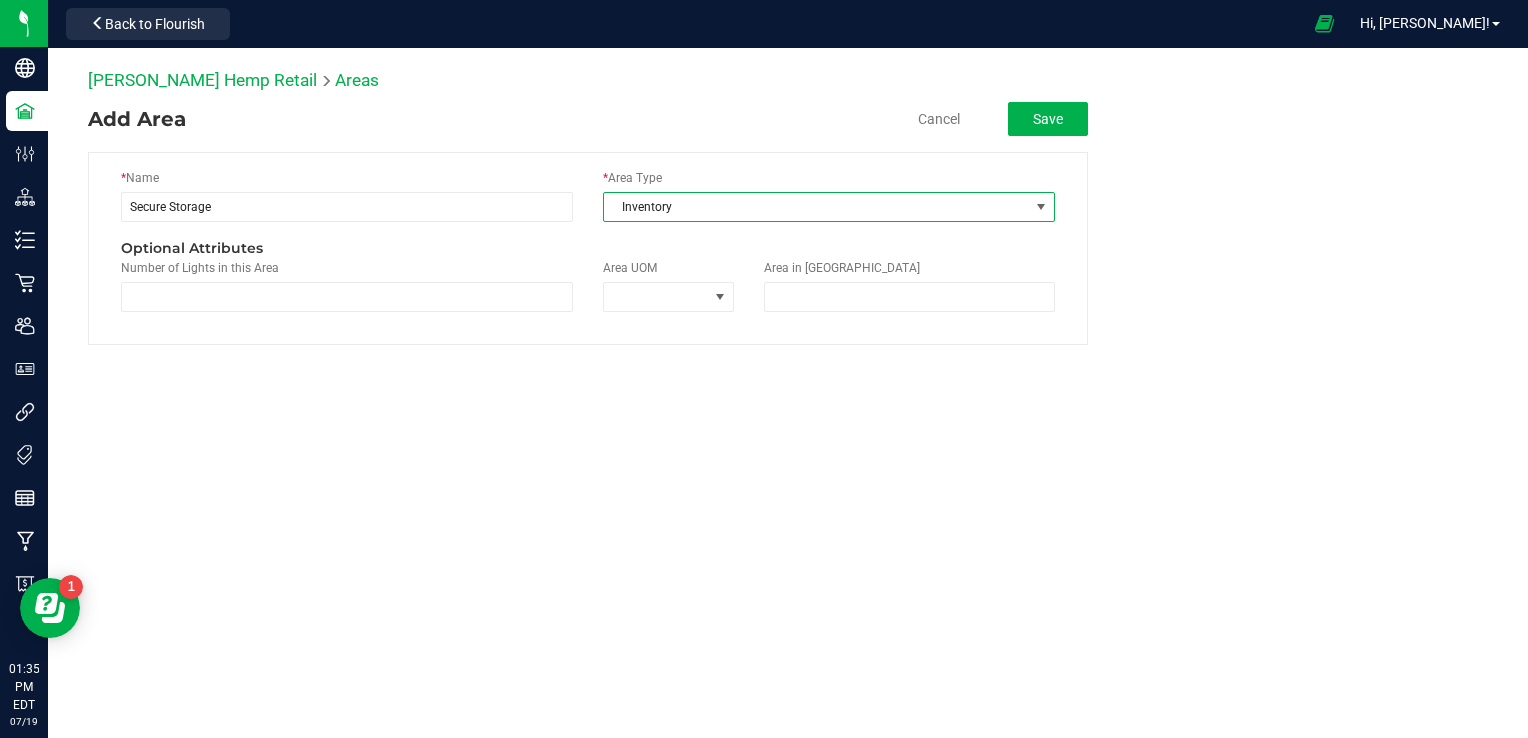 click on "Inventory" at bounding box center [816, 207] 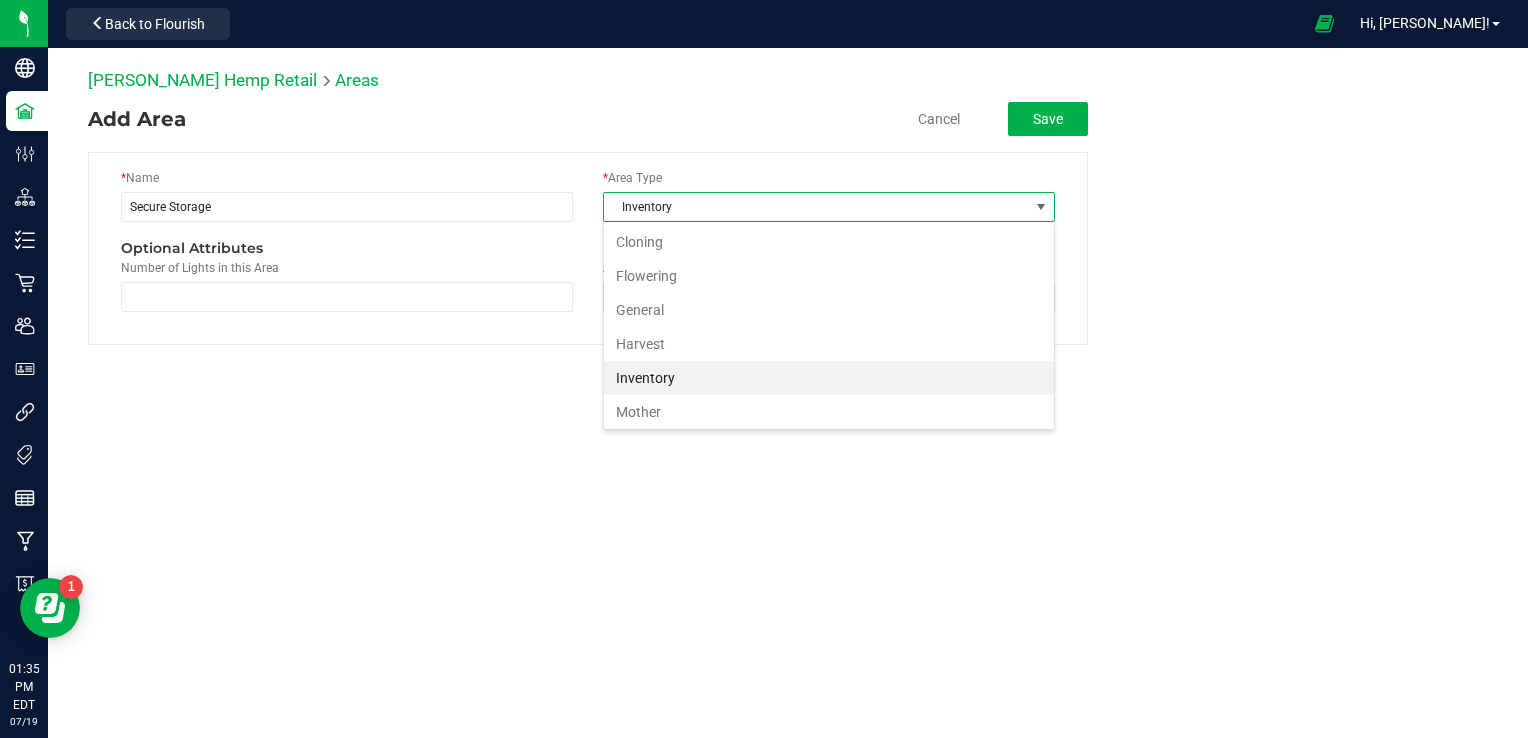 scroll, scrollTop: 99970, scrollLeft: 99548, axis: both 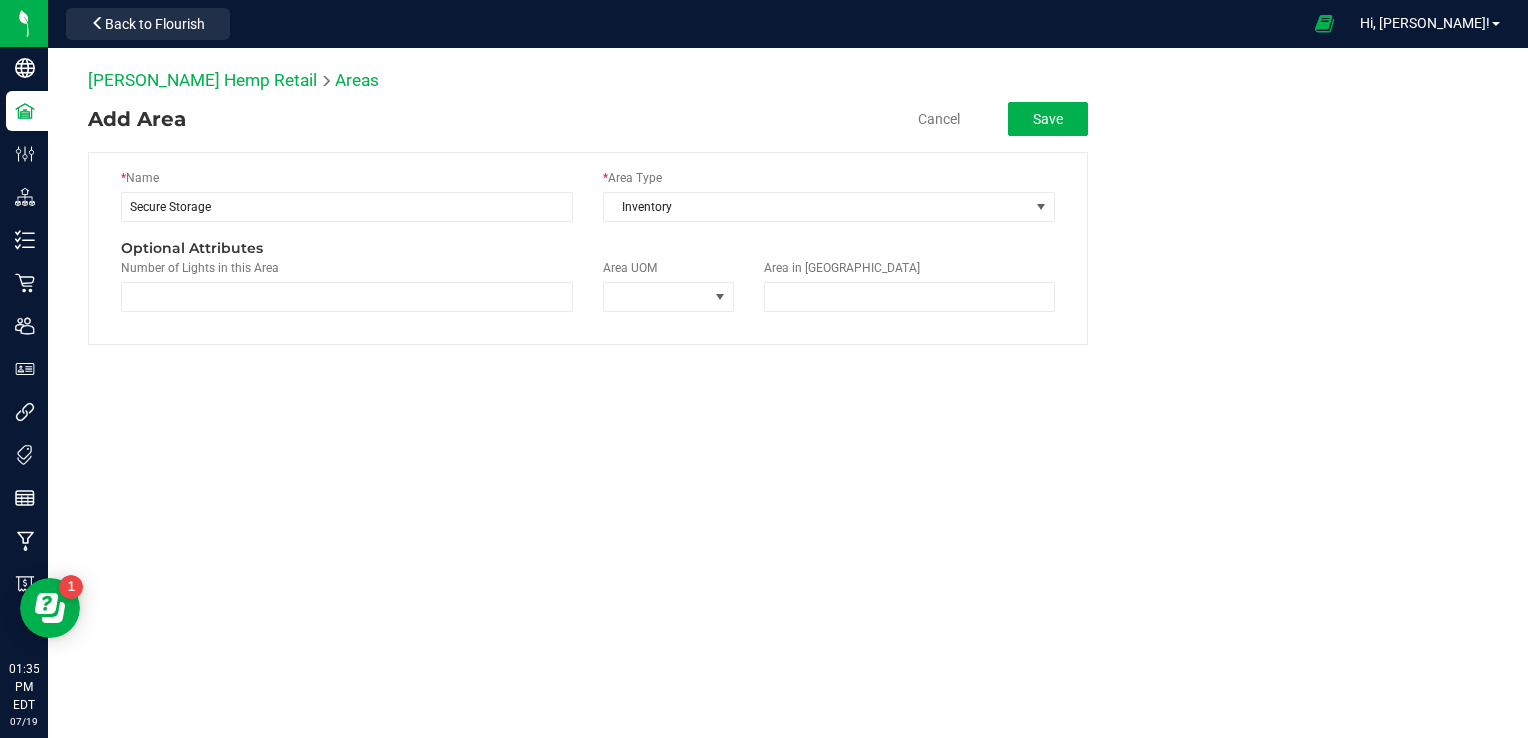 click on "Add Area
Cancel
Save" at bounding box center (588, 119) 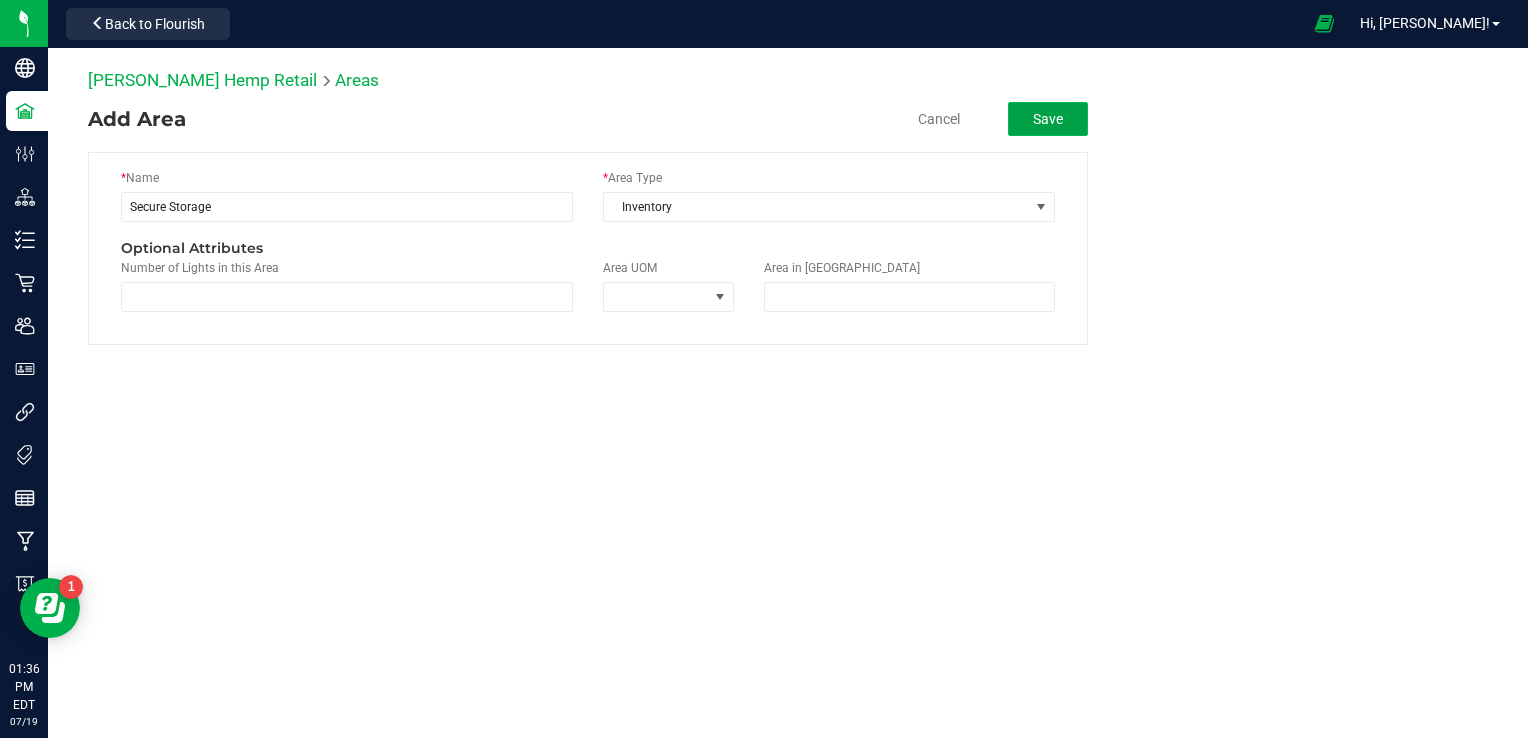 click on "Save" at bounding box center [1048, 119] 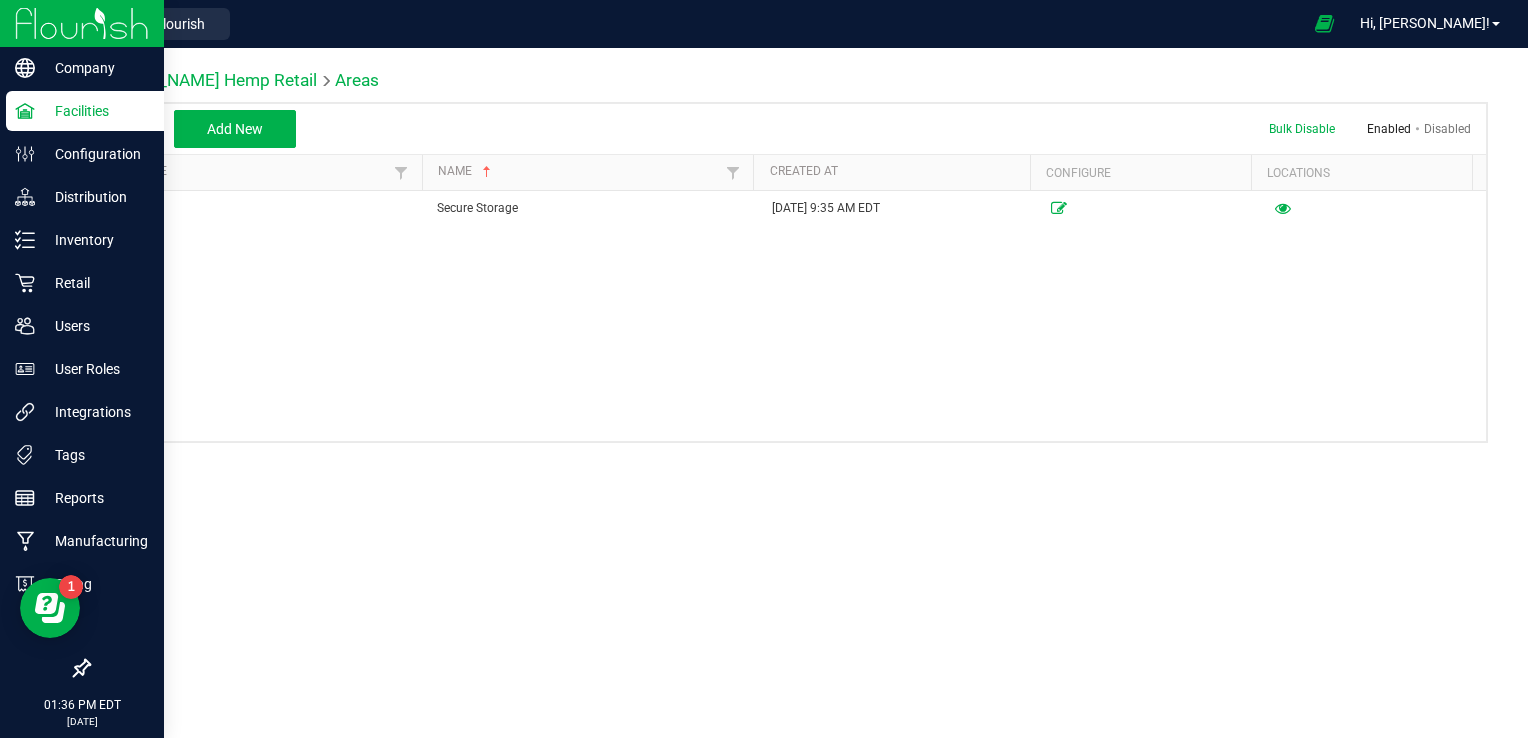 click on "Facilities" at bounding box center [95, 111] 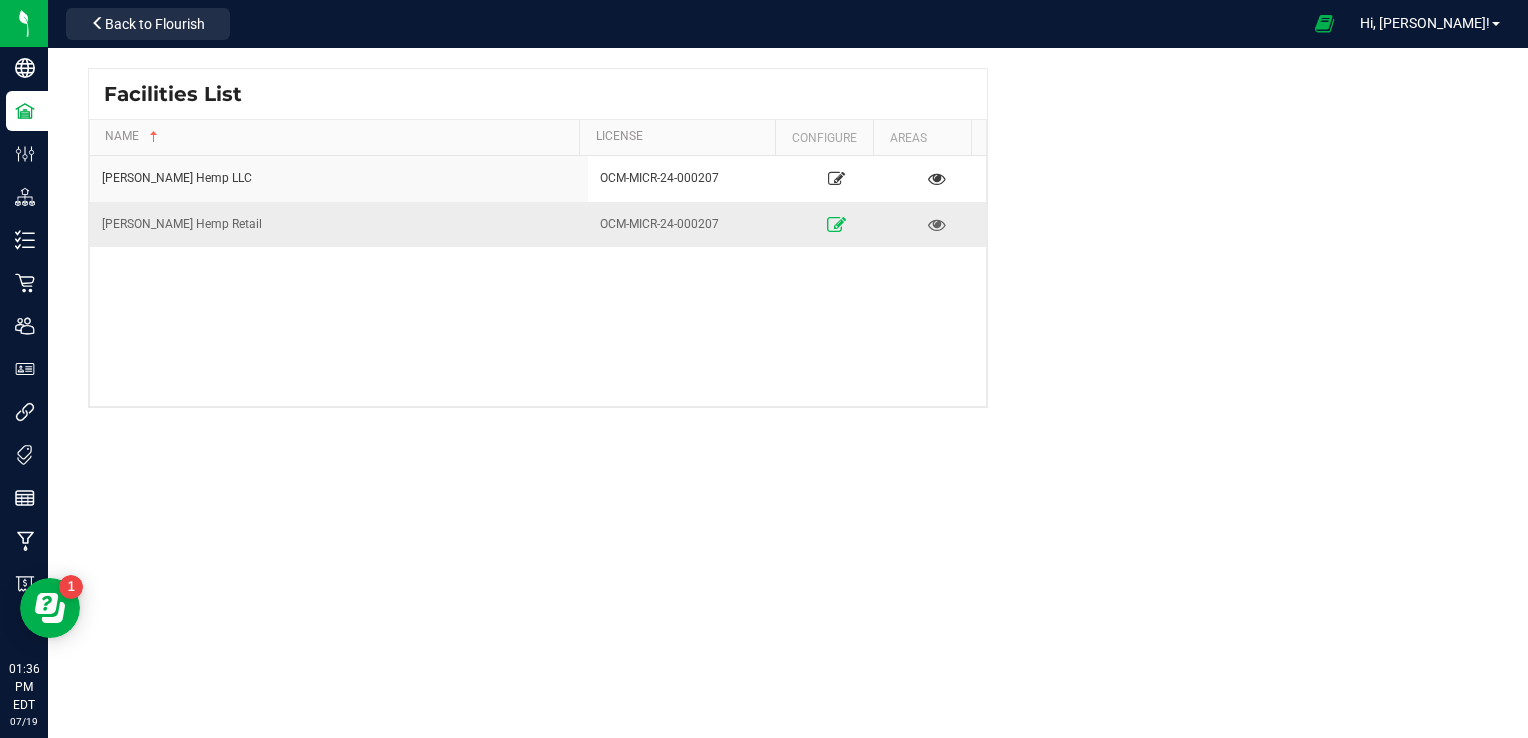 click at bounding box center (836, 224) 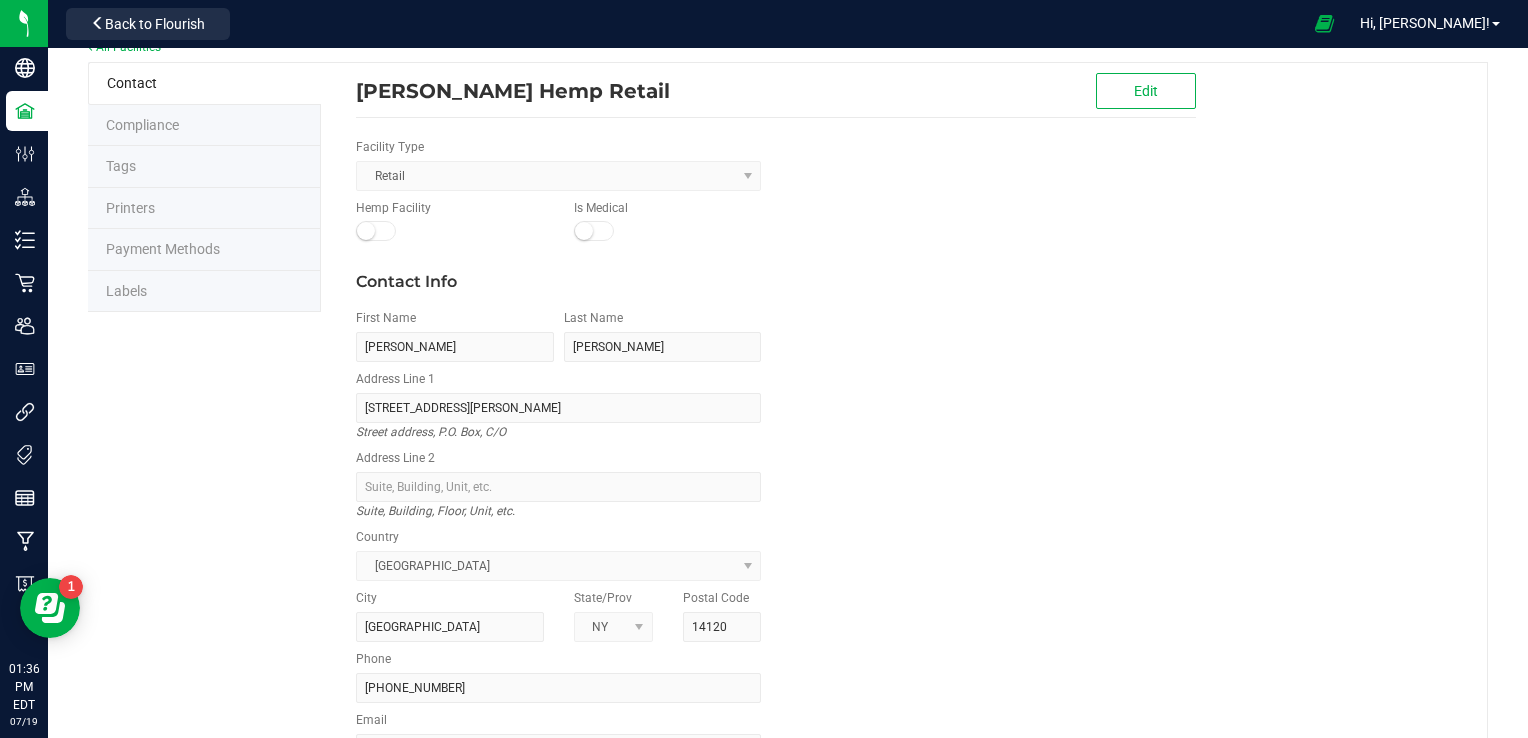 scroll, scrollTop: 0, scrollLeft: 0, axis: both 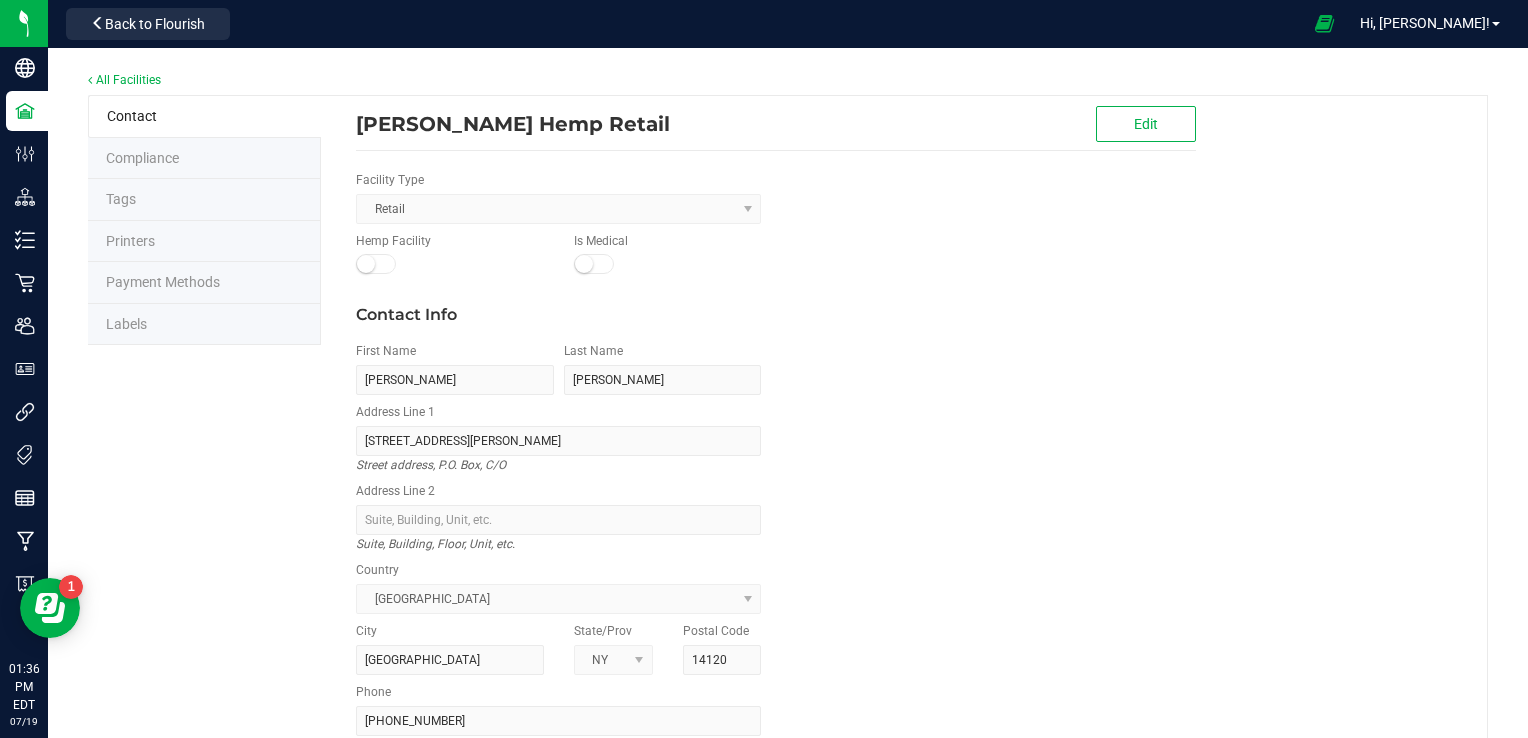 click on "Compliance" at bounding box center (142, 158) 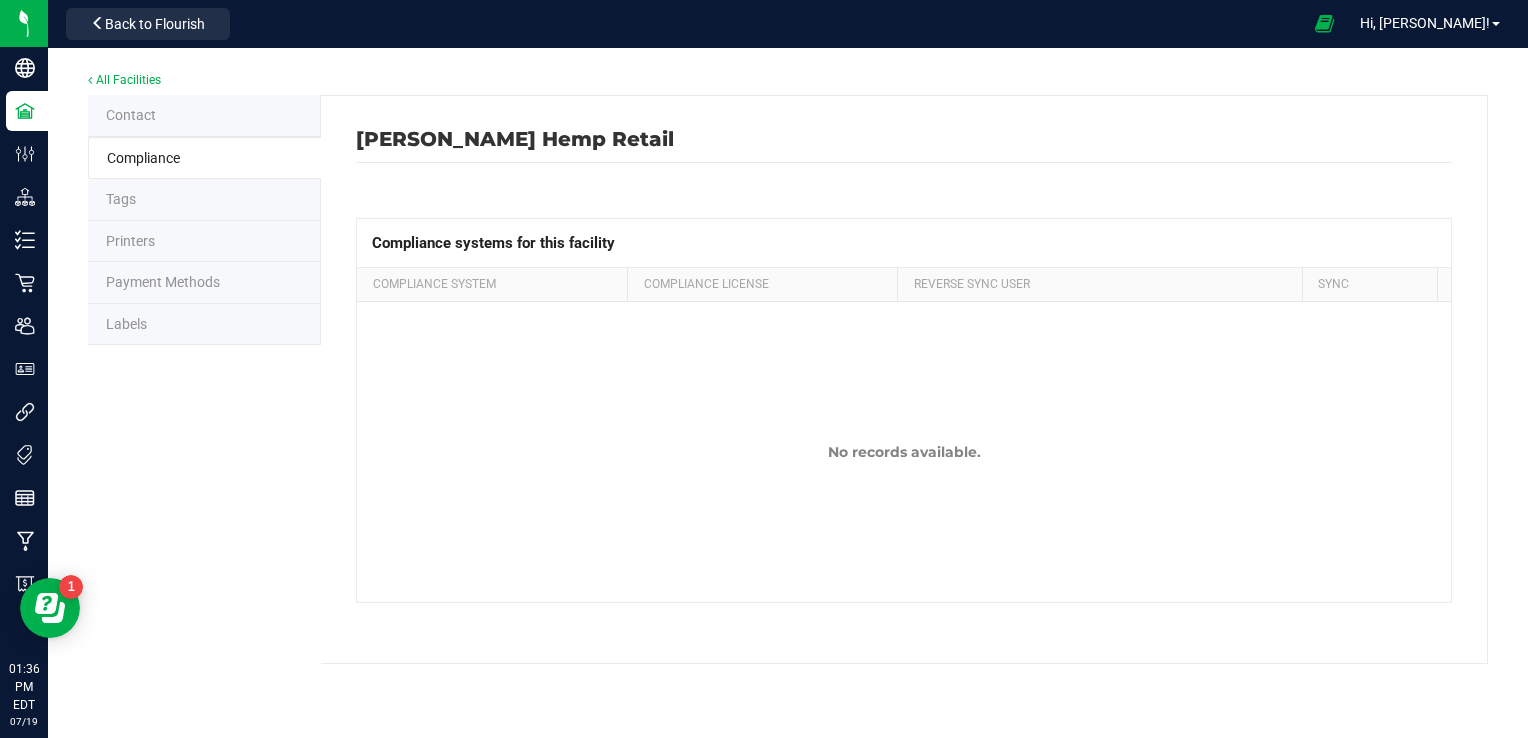 click on "Tags" at bounding box center [204, 200] 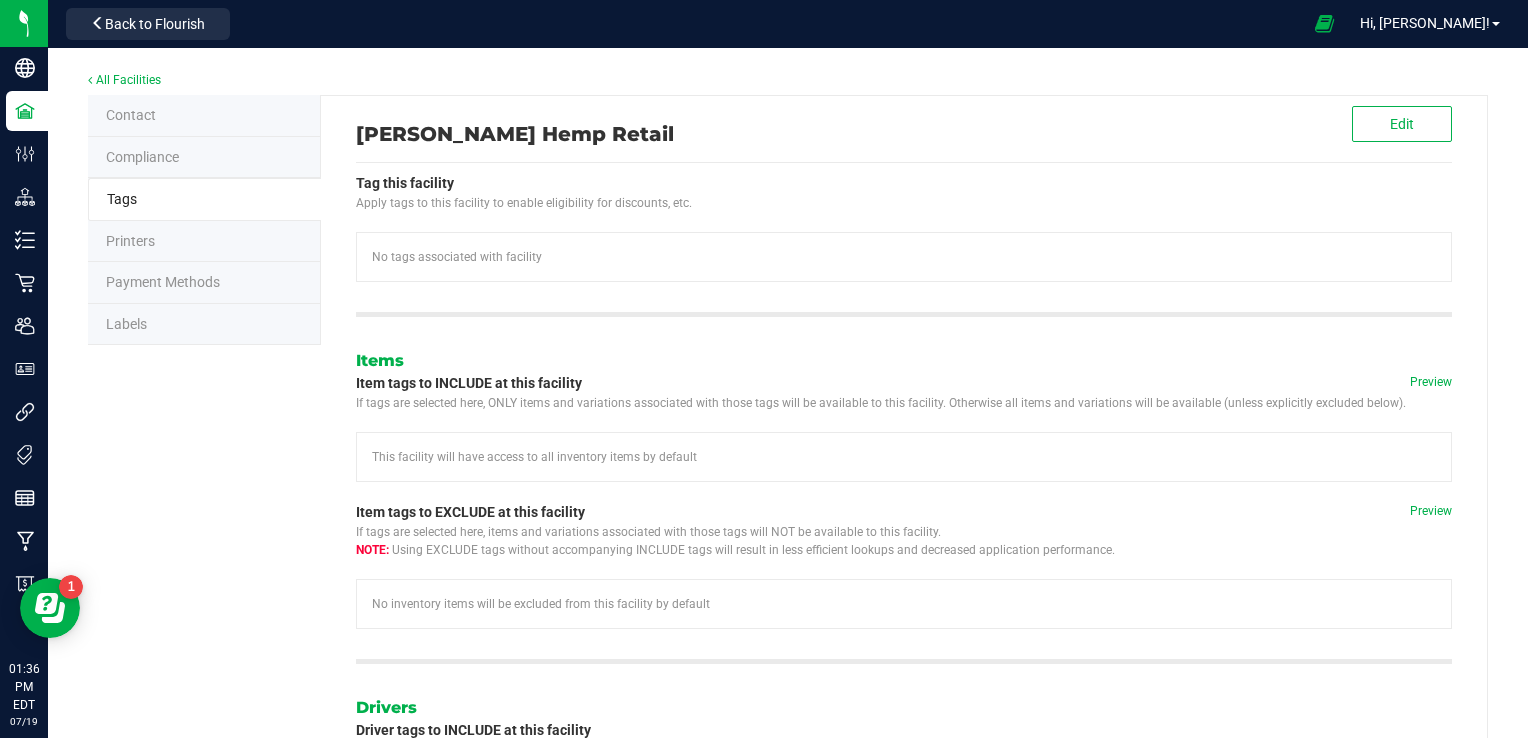 click on "Printers" at bounding box center [204, 242] 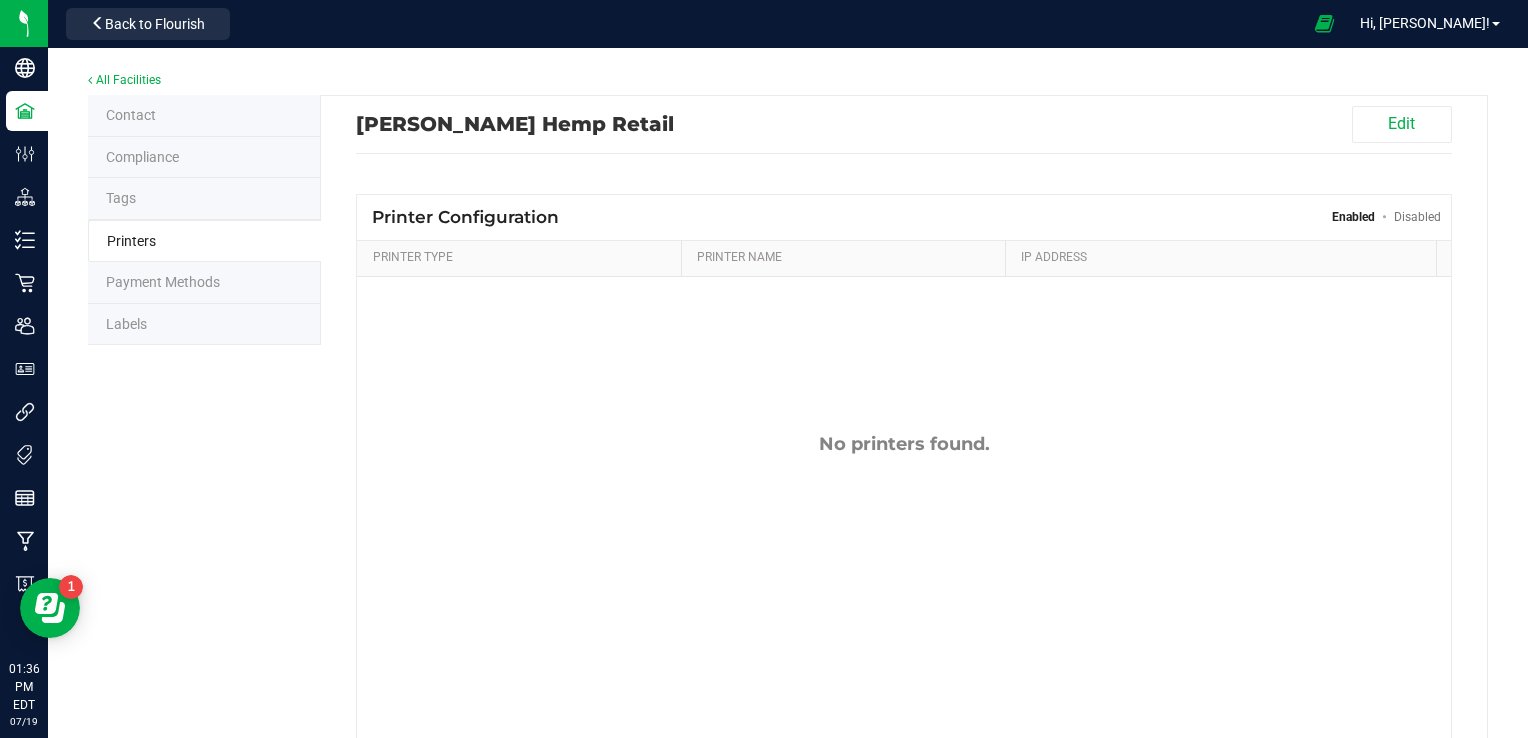 click on "Payment Methods" at bounding box center [163, 282] 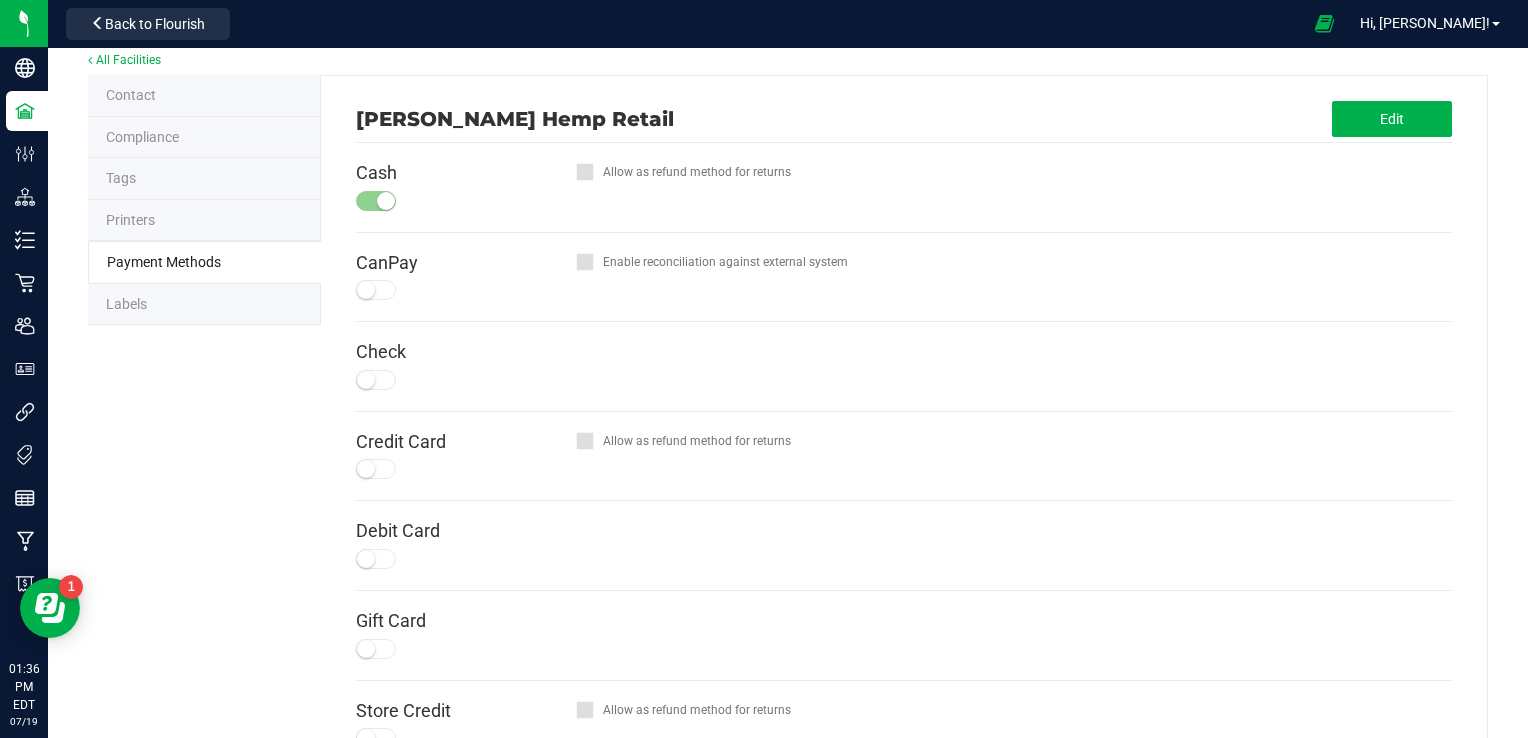 scroll, scrollTop: 0, scrollLeft: 0, axis: both 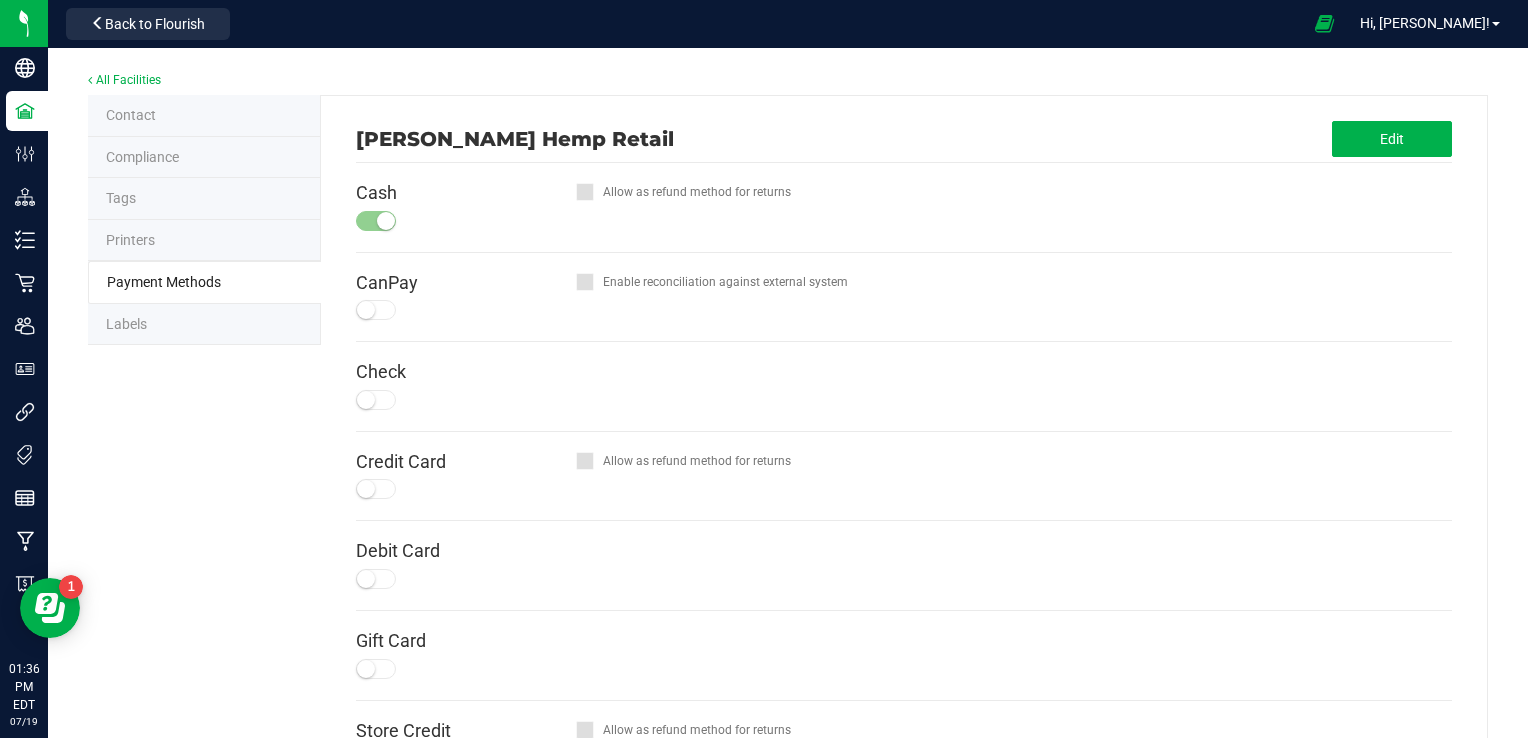 click on "Labels" at bounding box center [204, 325] 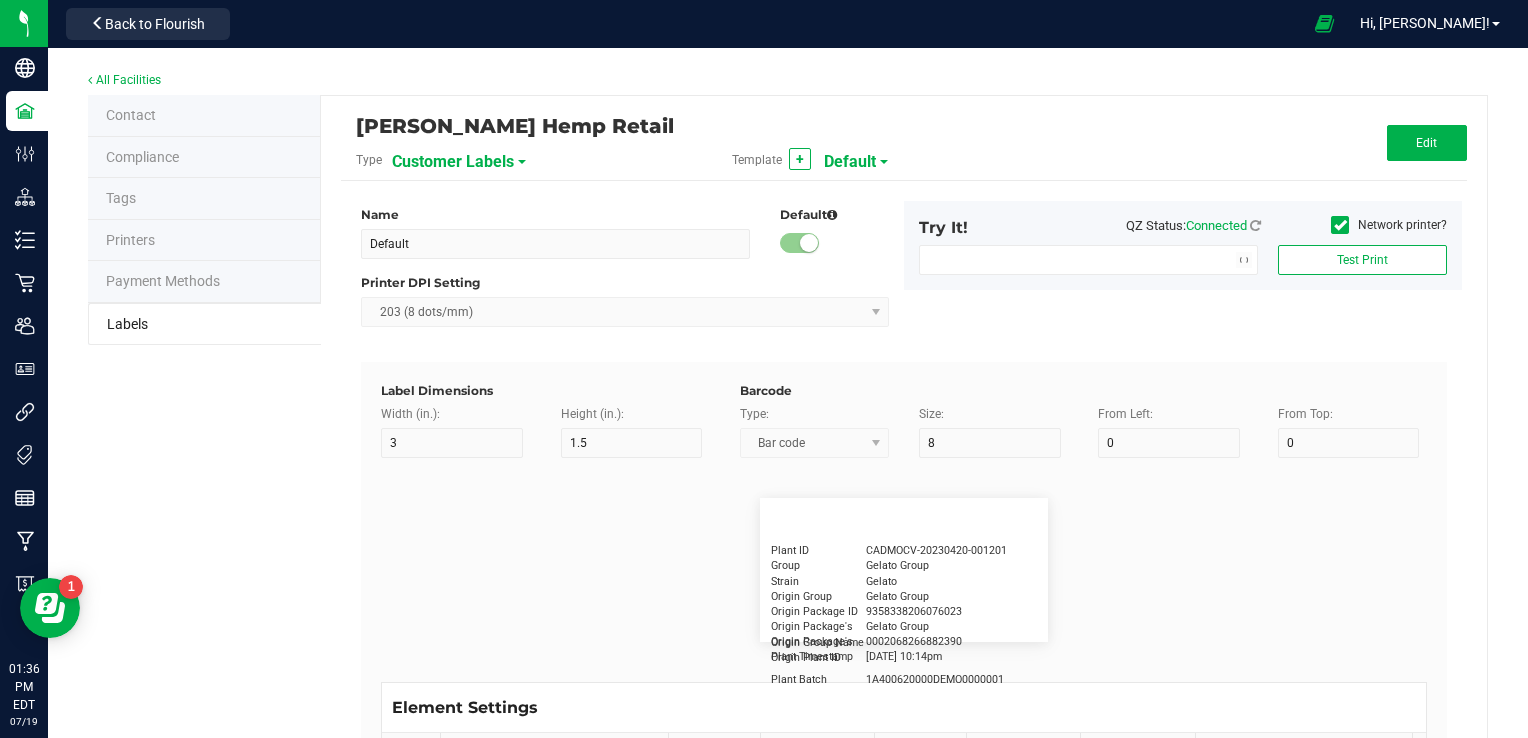 type on "2.25" 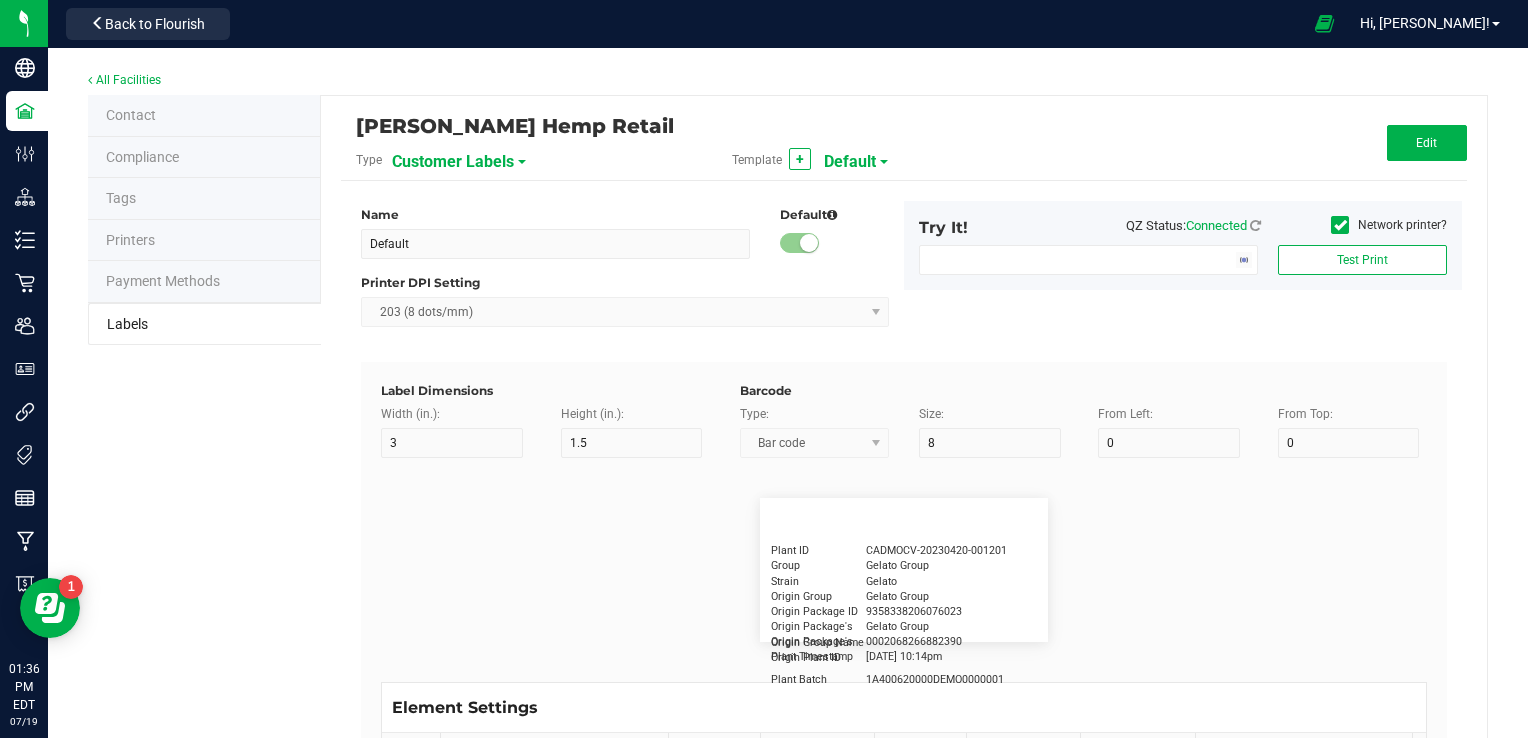 type on "1.25" 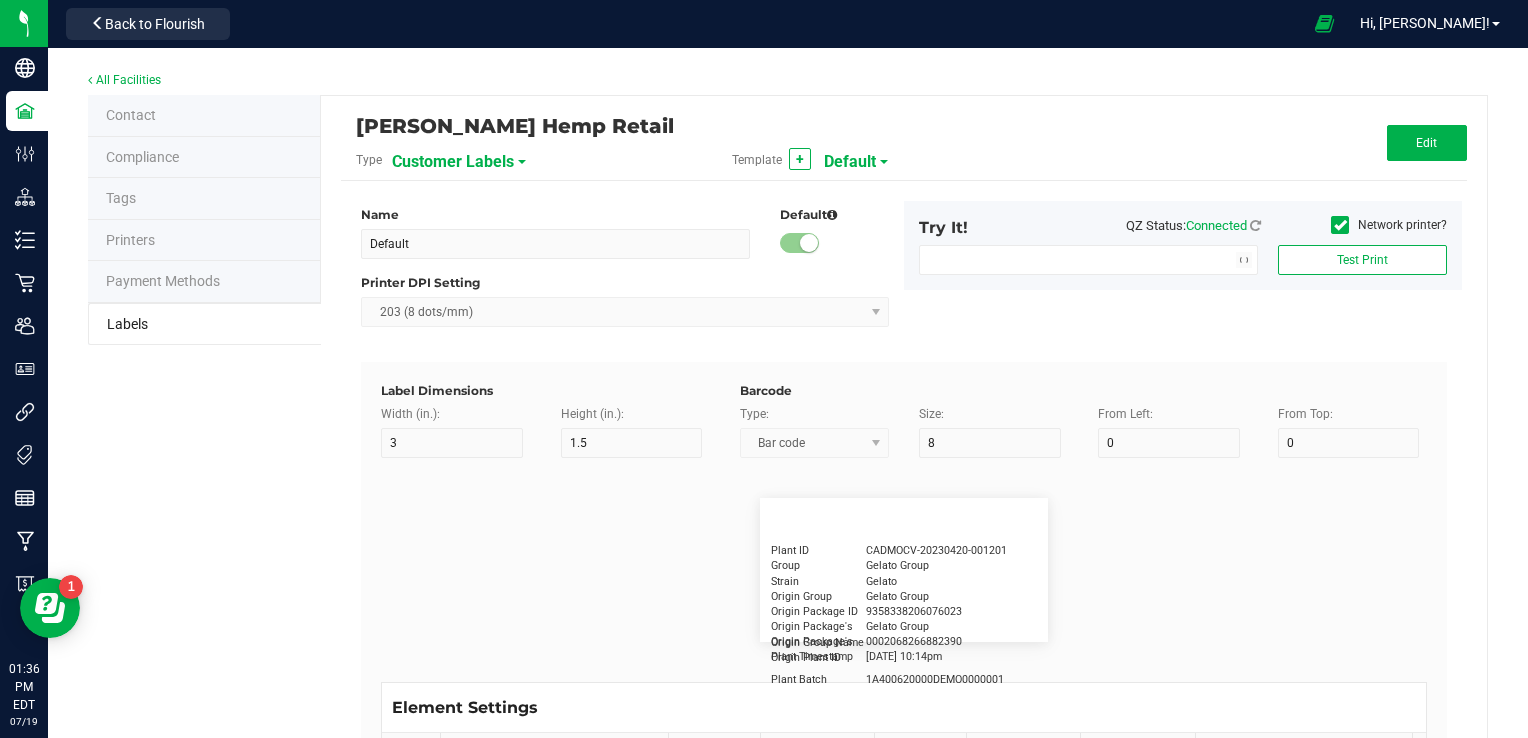 type on "20" 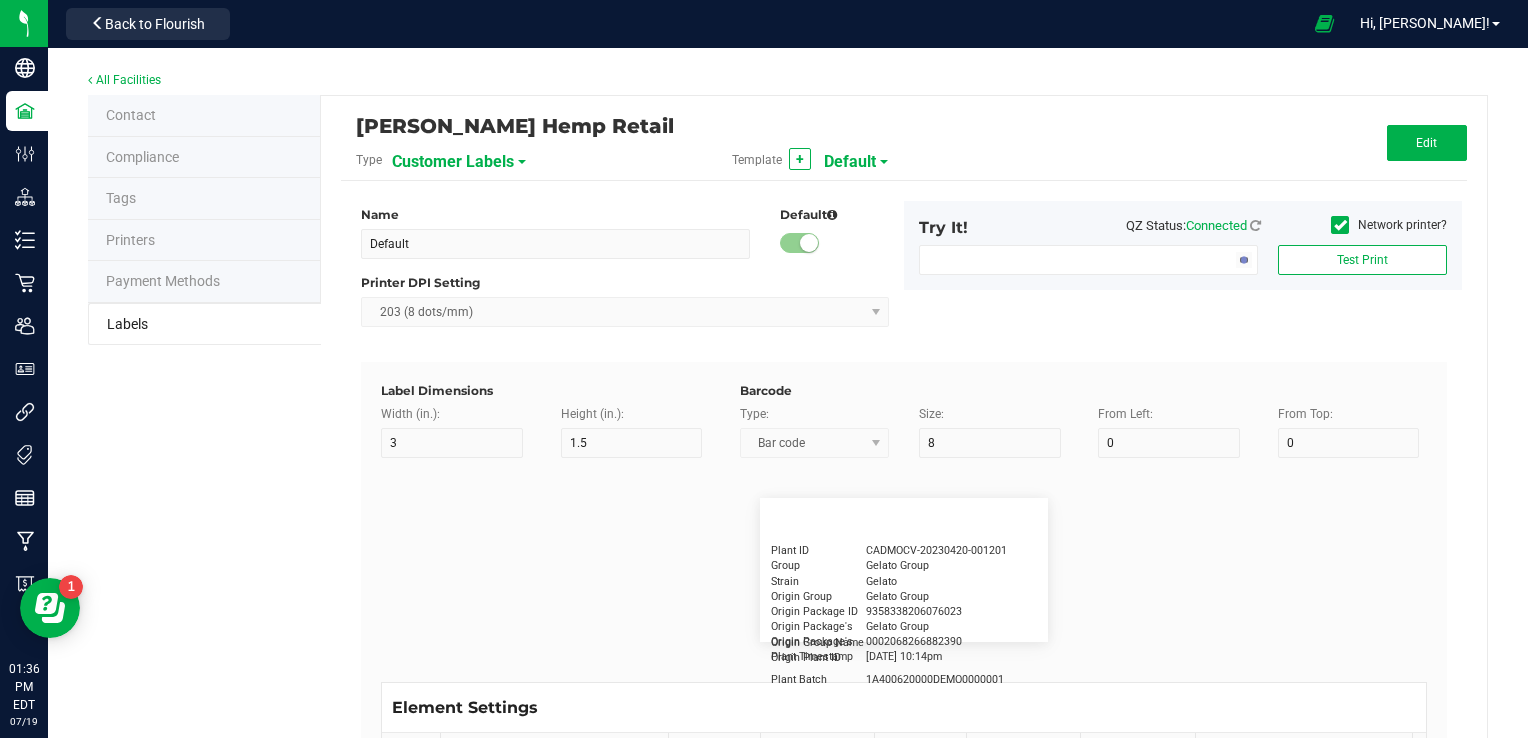 type on "5" 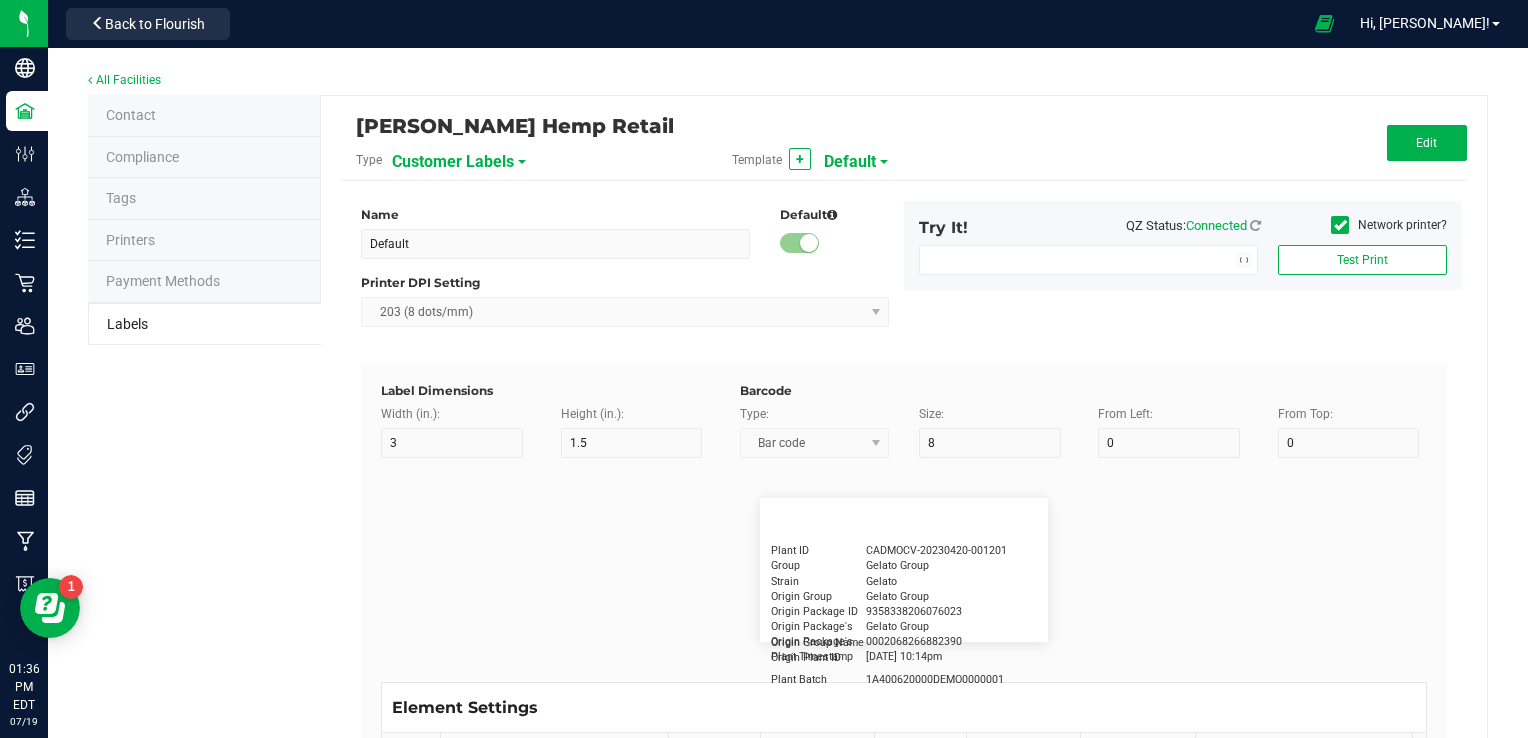 type on "Customer" 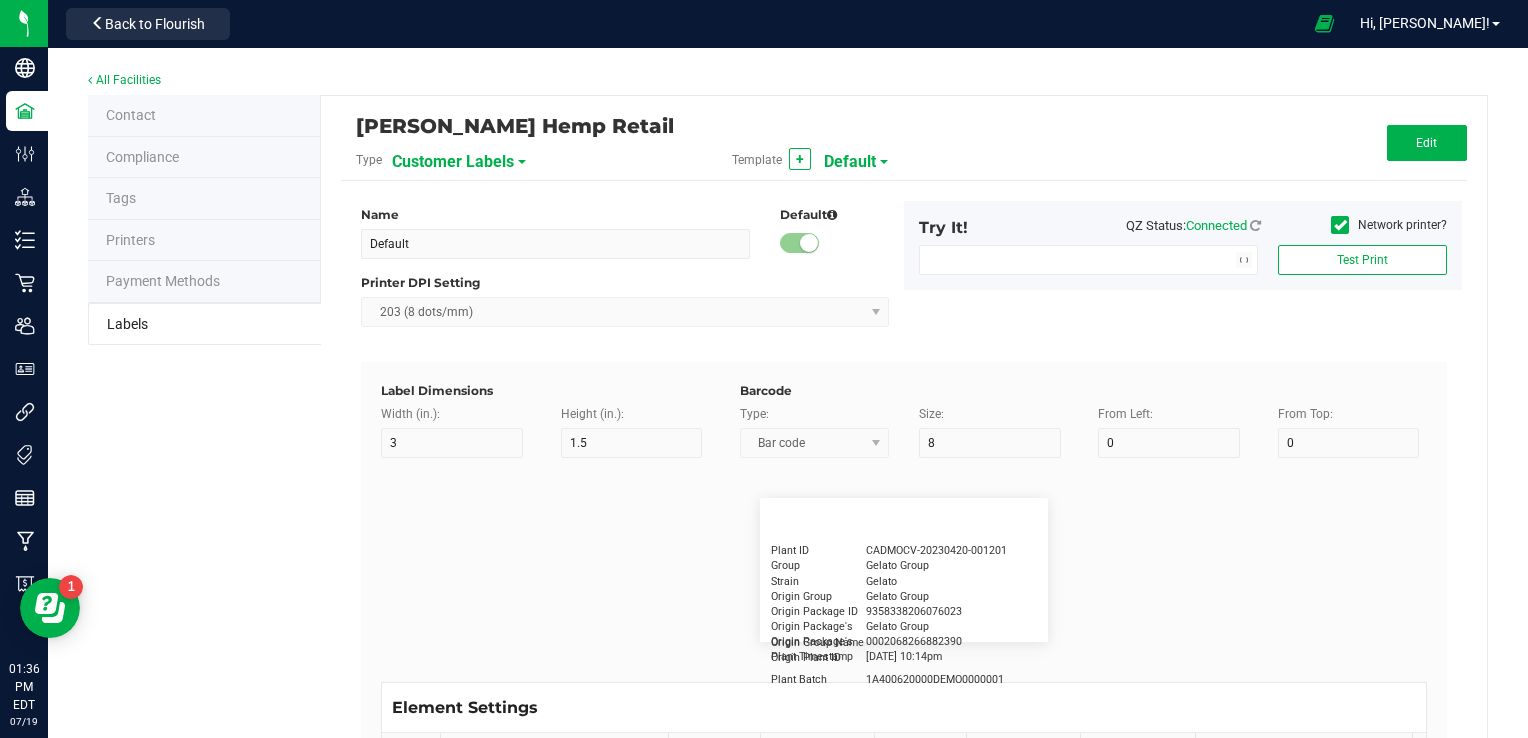 type on "15" 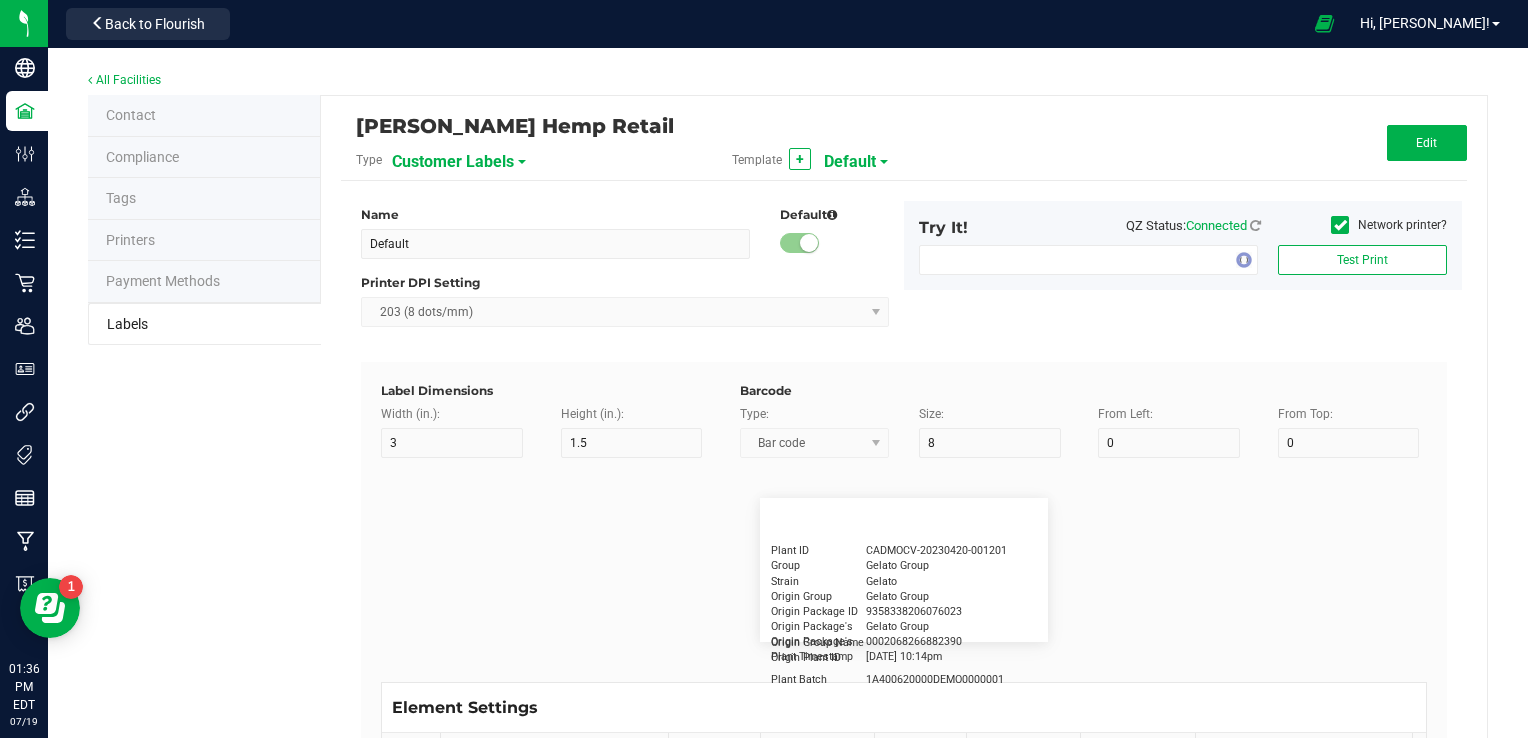 type on "5" 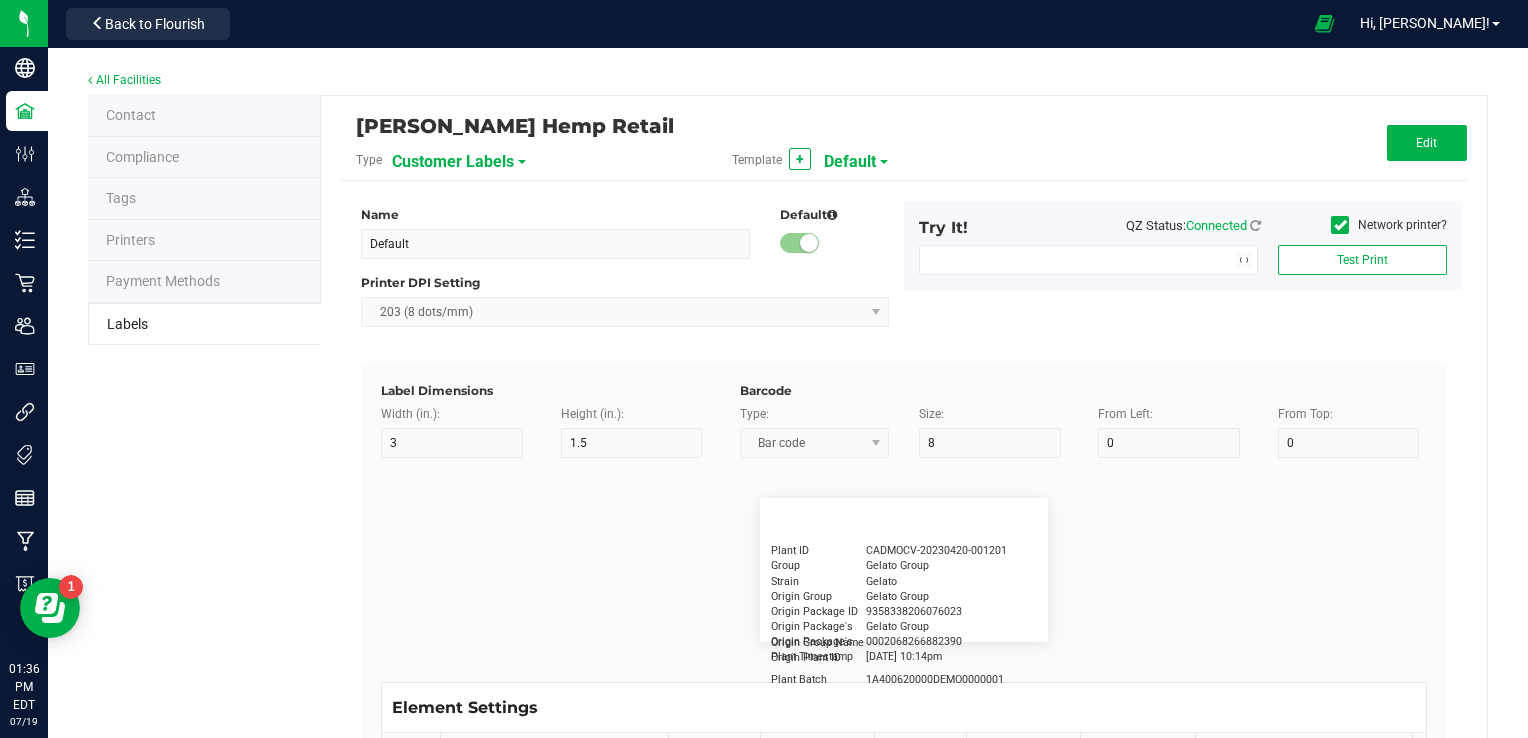 type on "5" 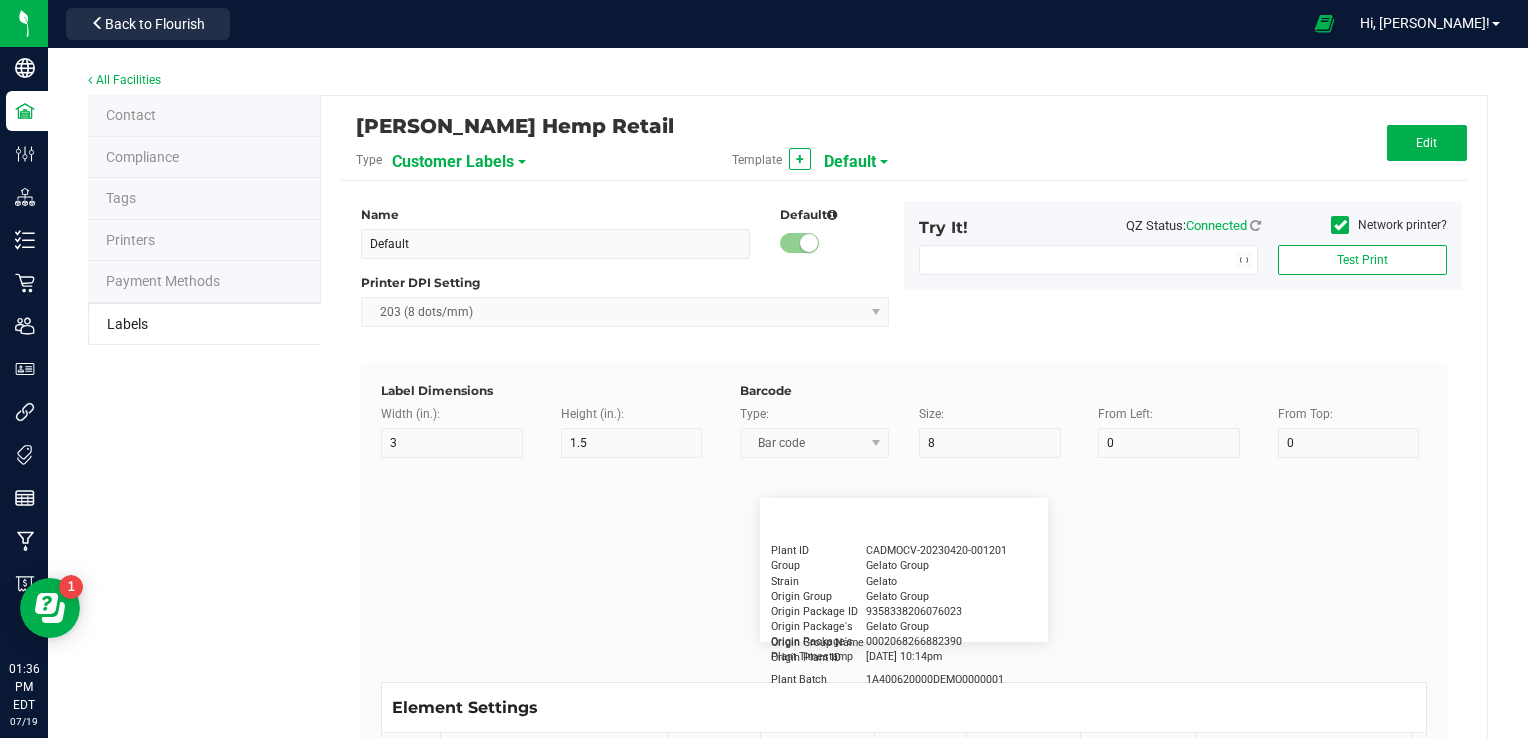 type on "Product" 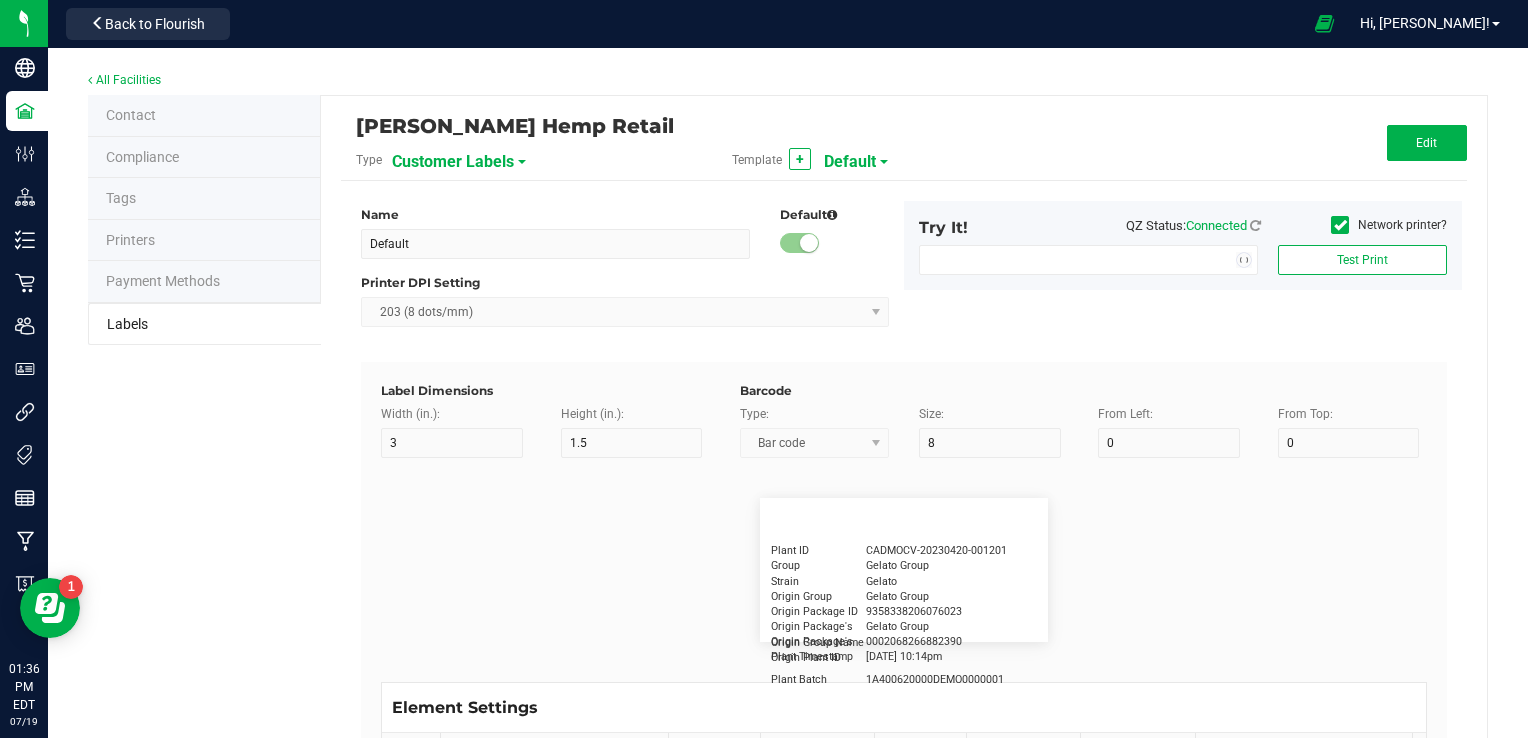 type on "5" 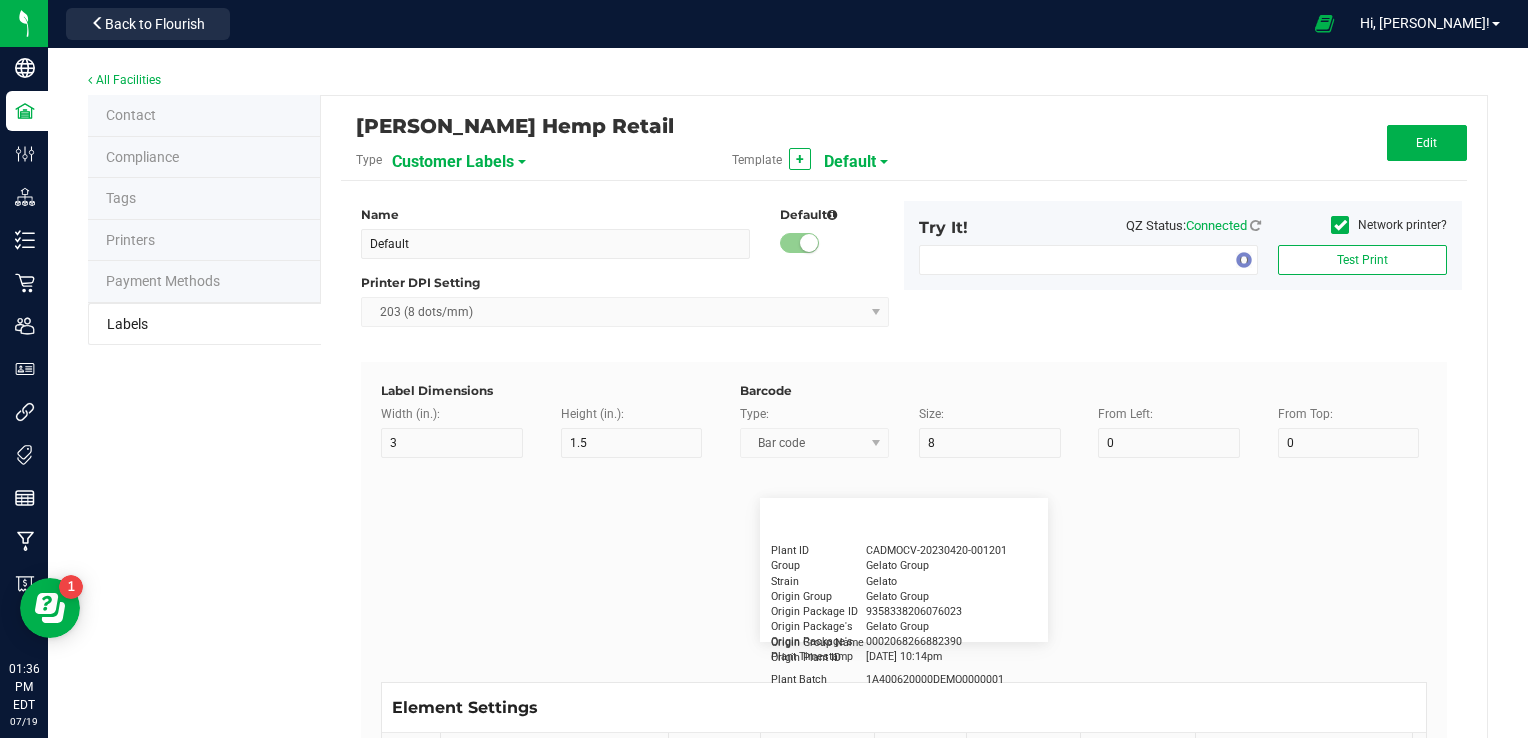 type on "10" 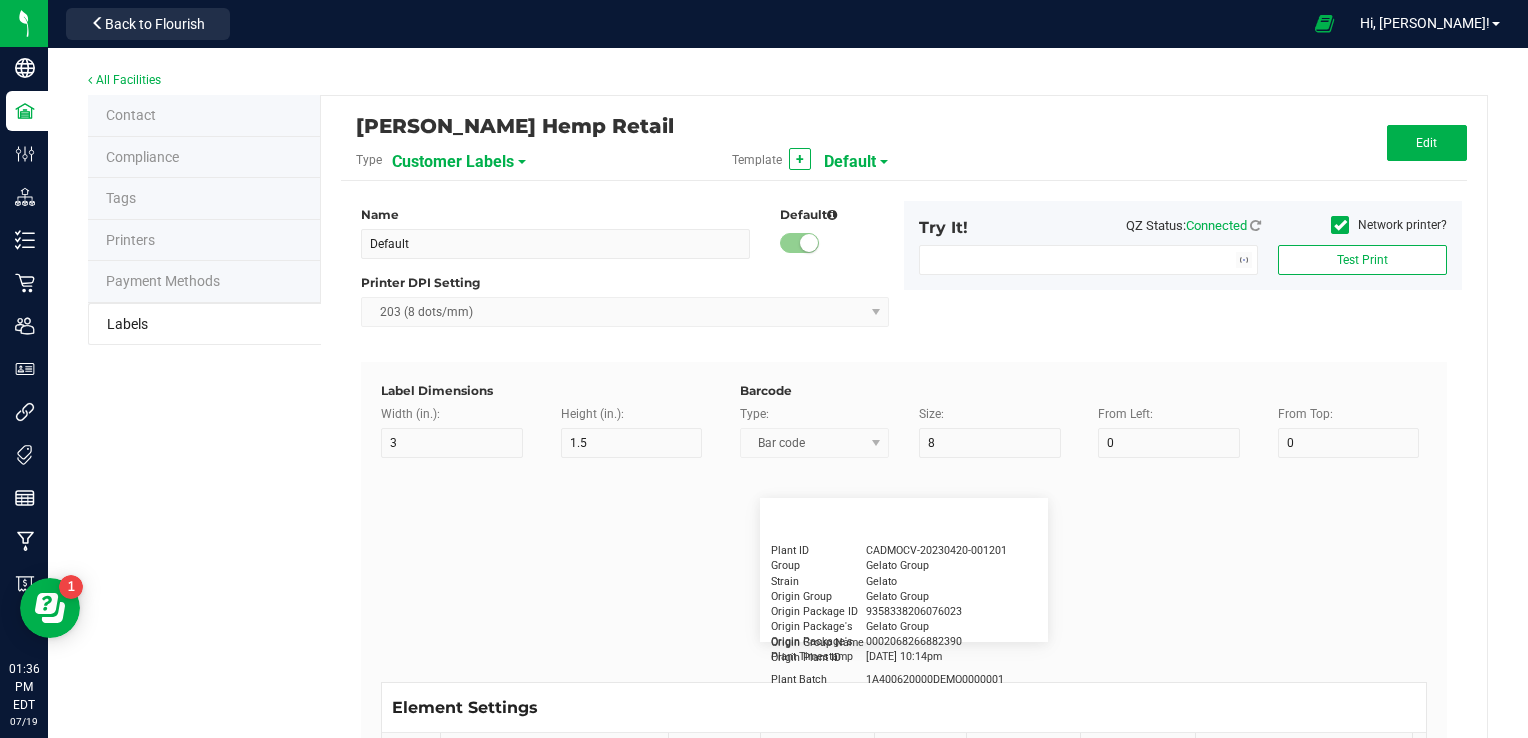 type on "GSC Oil Tincture" 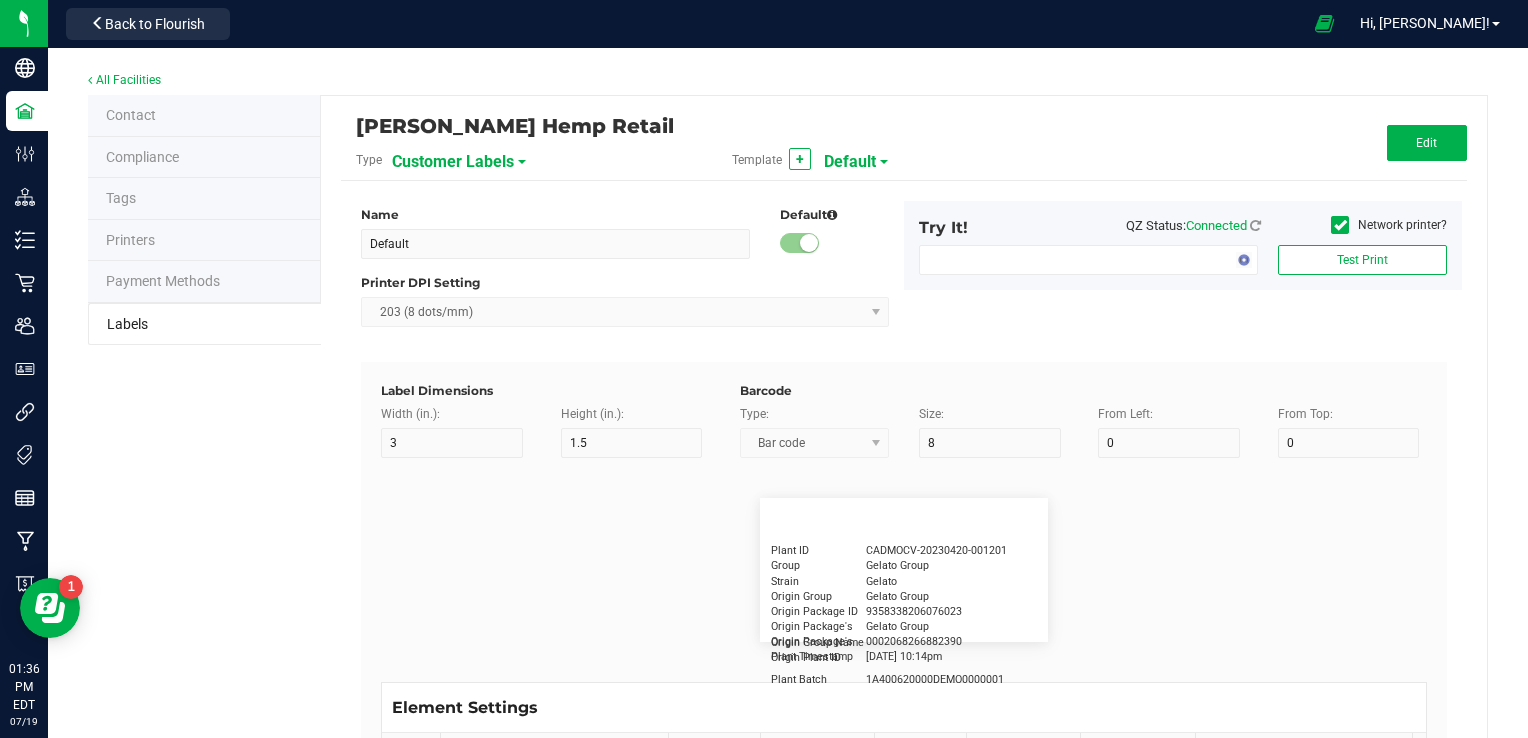 type on "Qty" 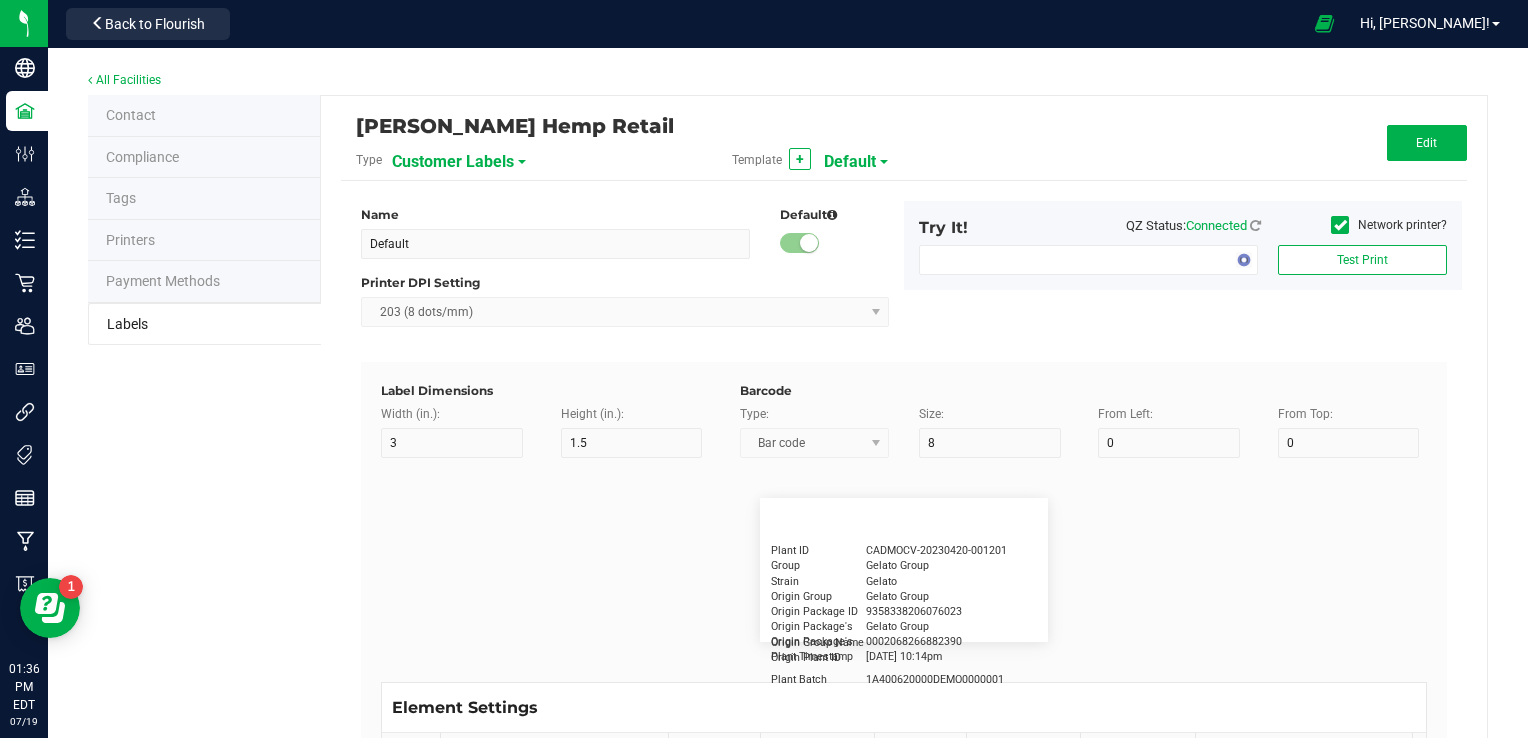 type on "5" 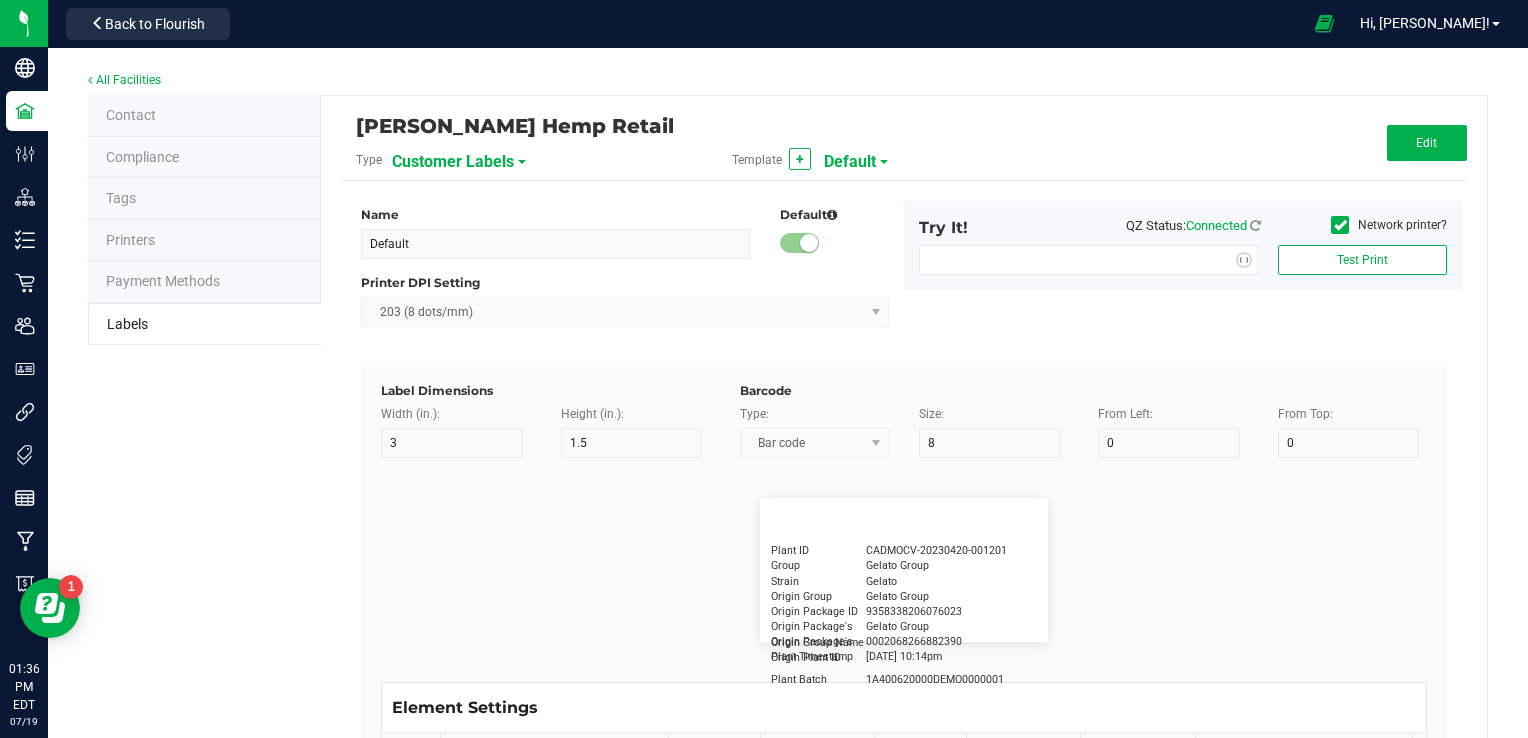 type on "15" 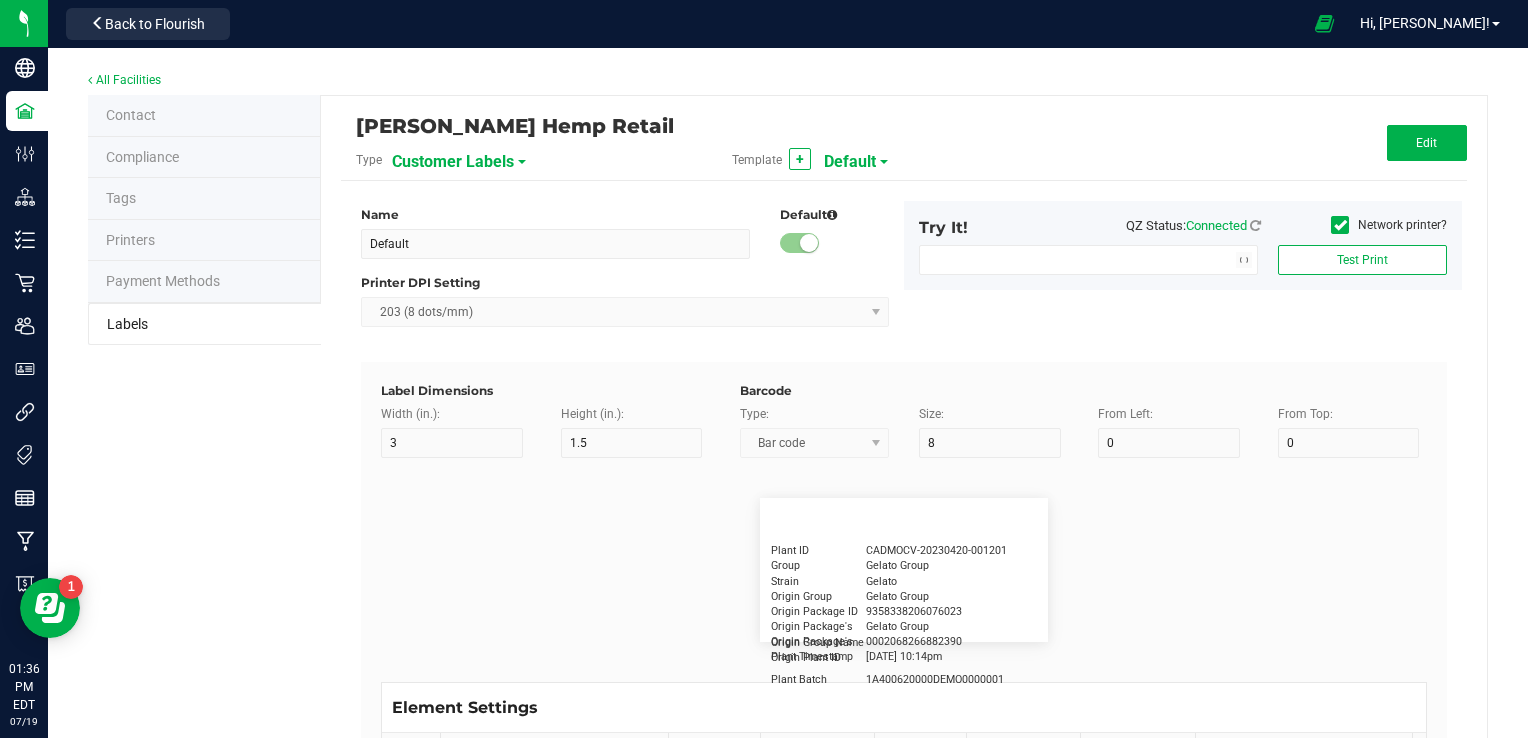 type on "3 ea" 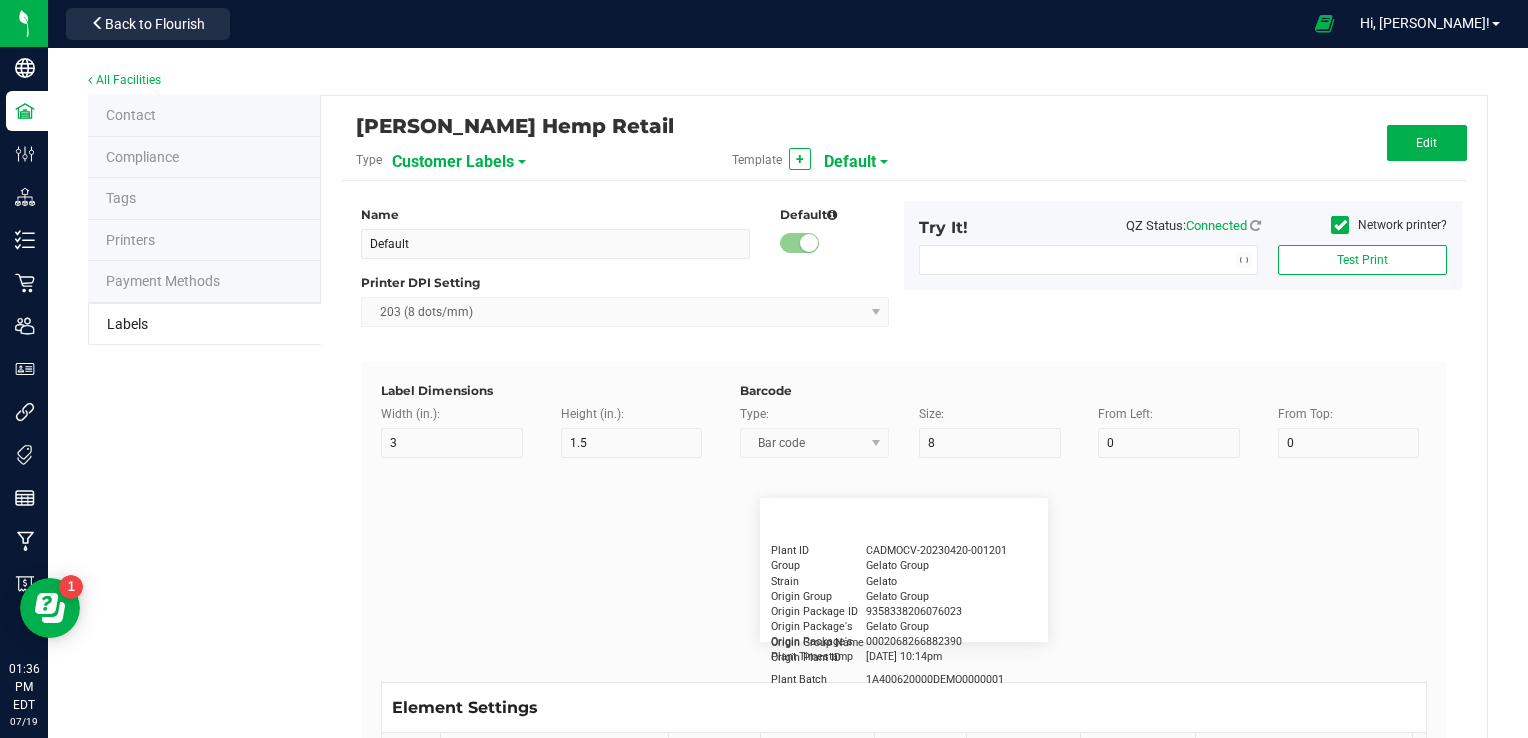 type on "Physician" 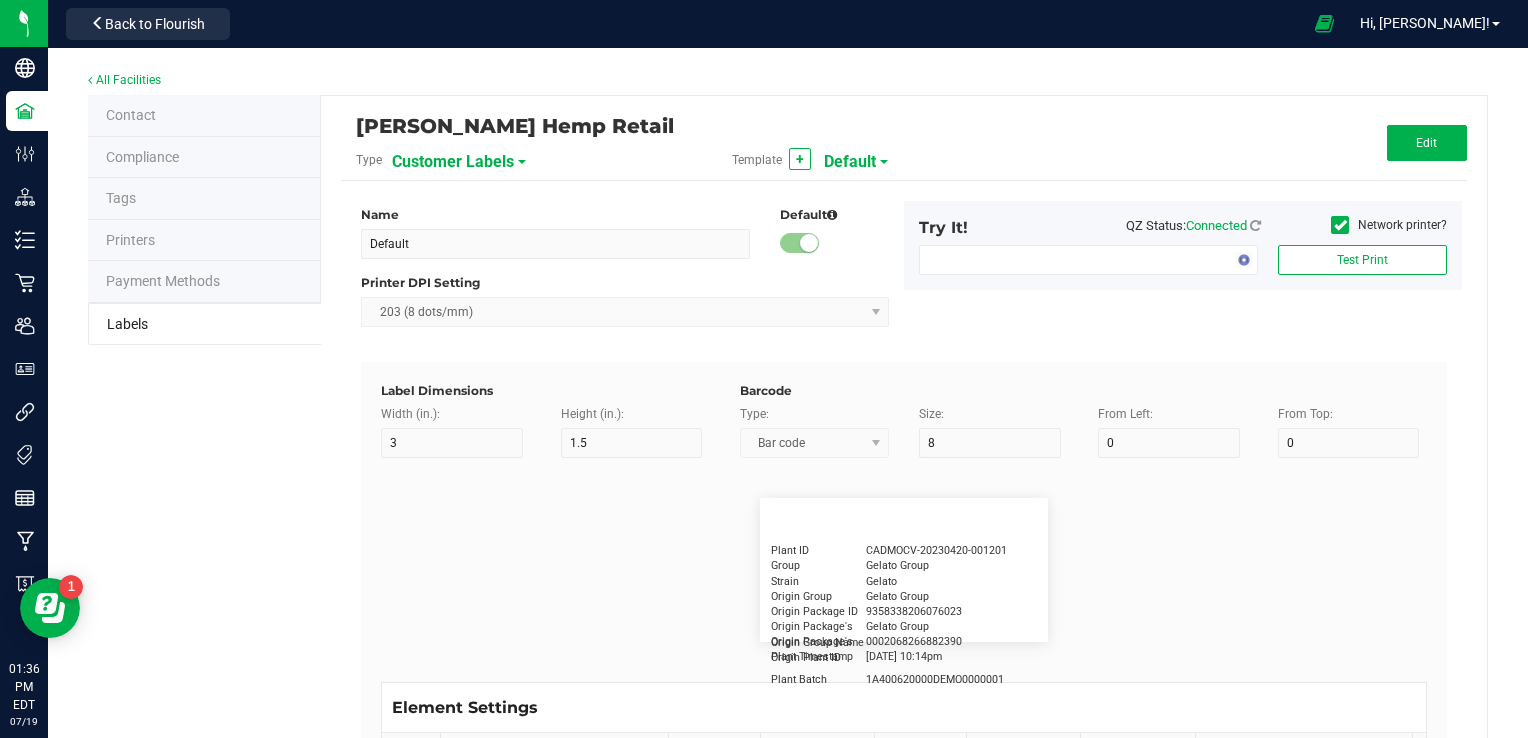 type on "15" 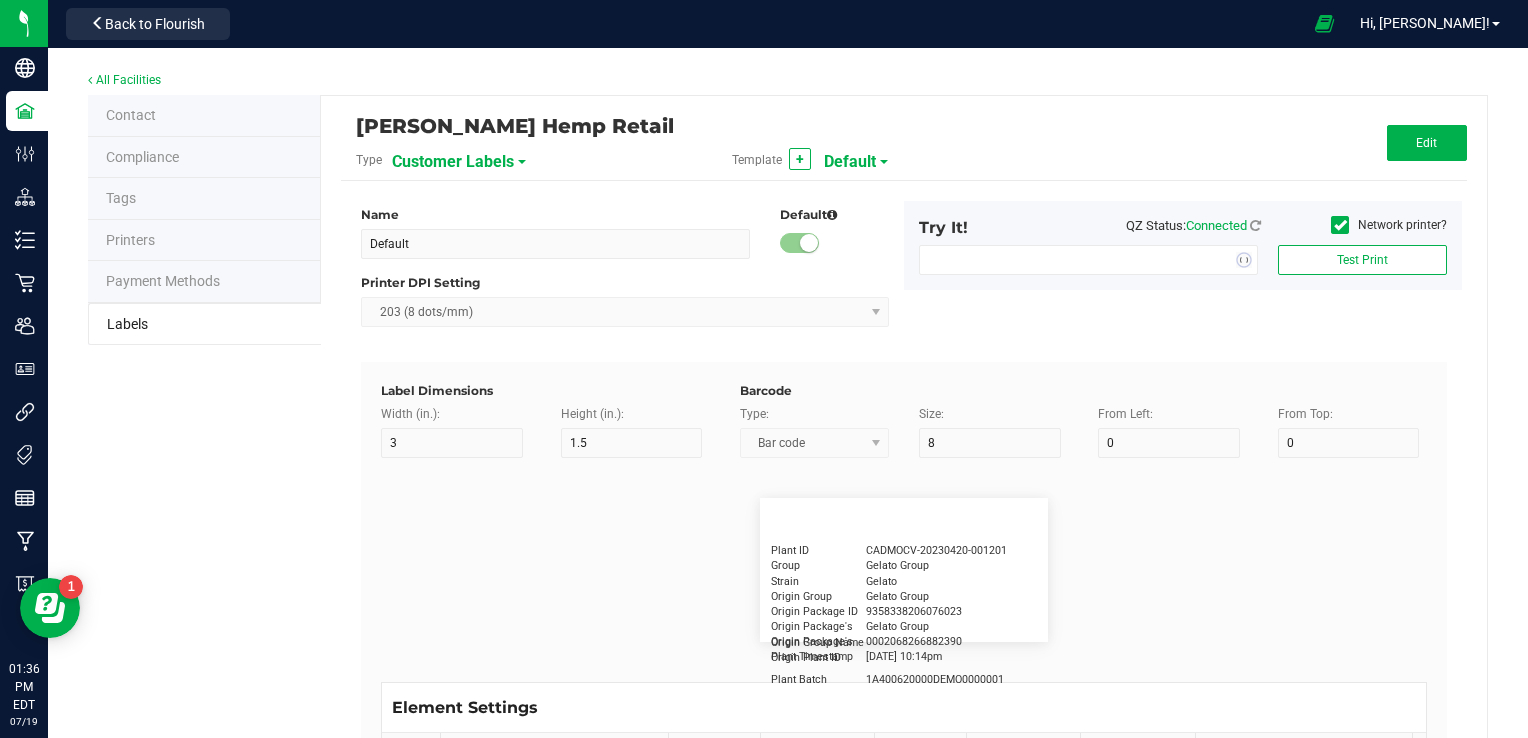 type on "5" 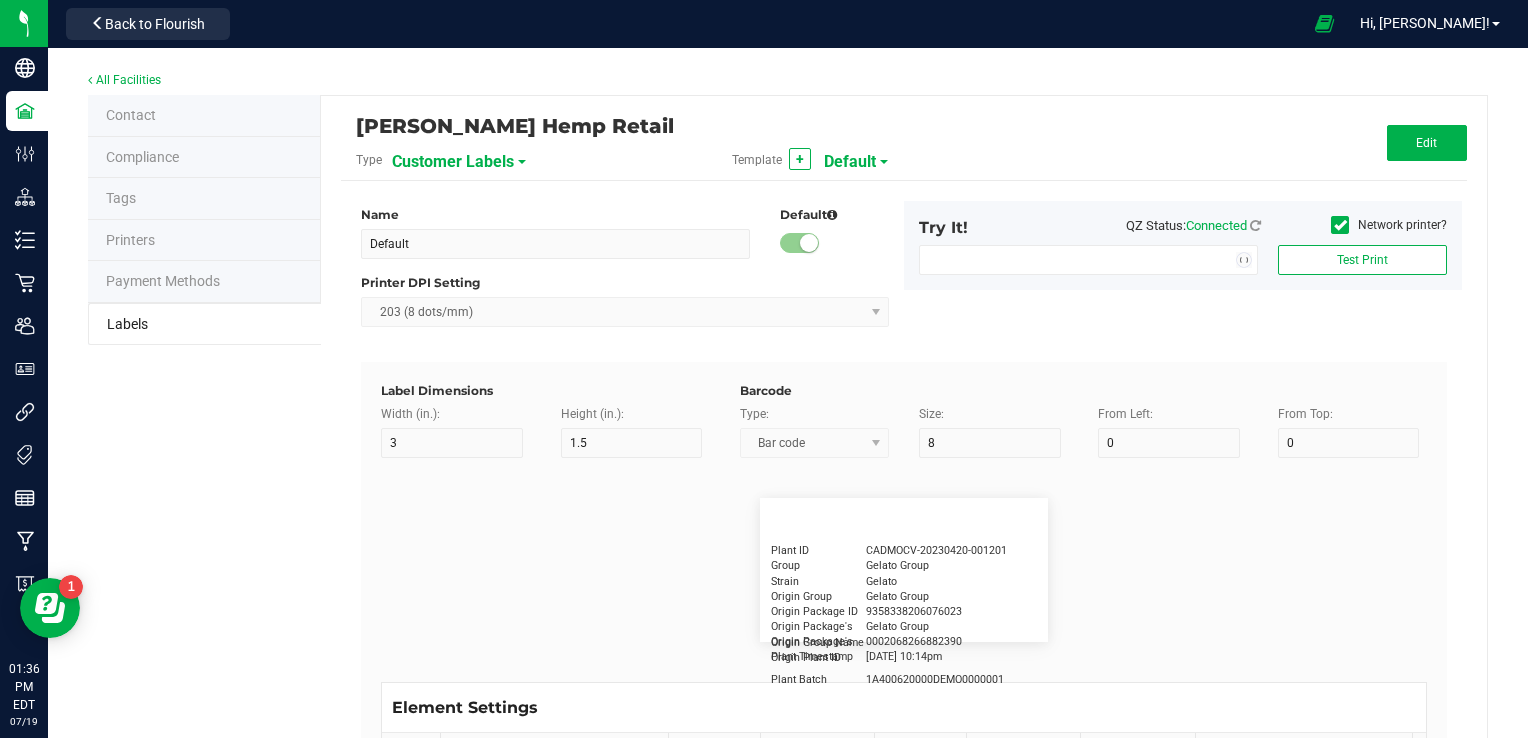 type on "Docfirst Doclast, MD." 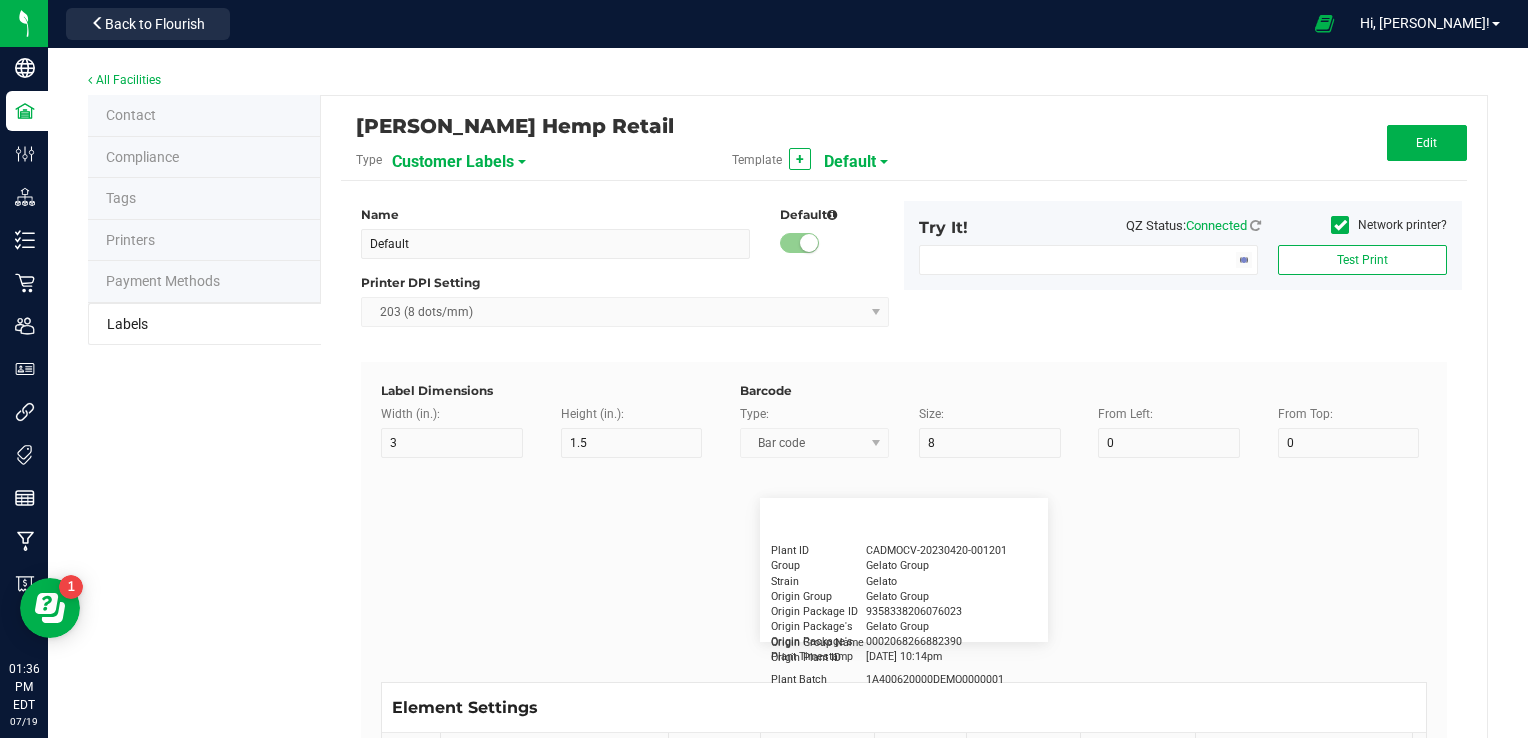 type on "Order Date" 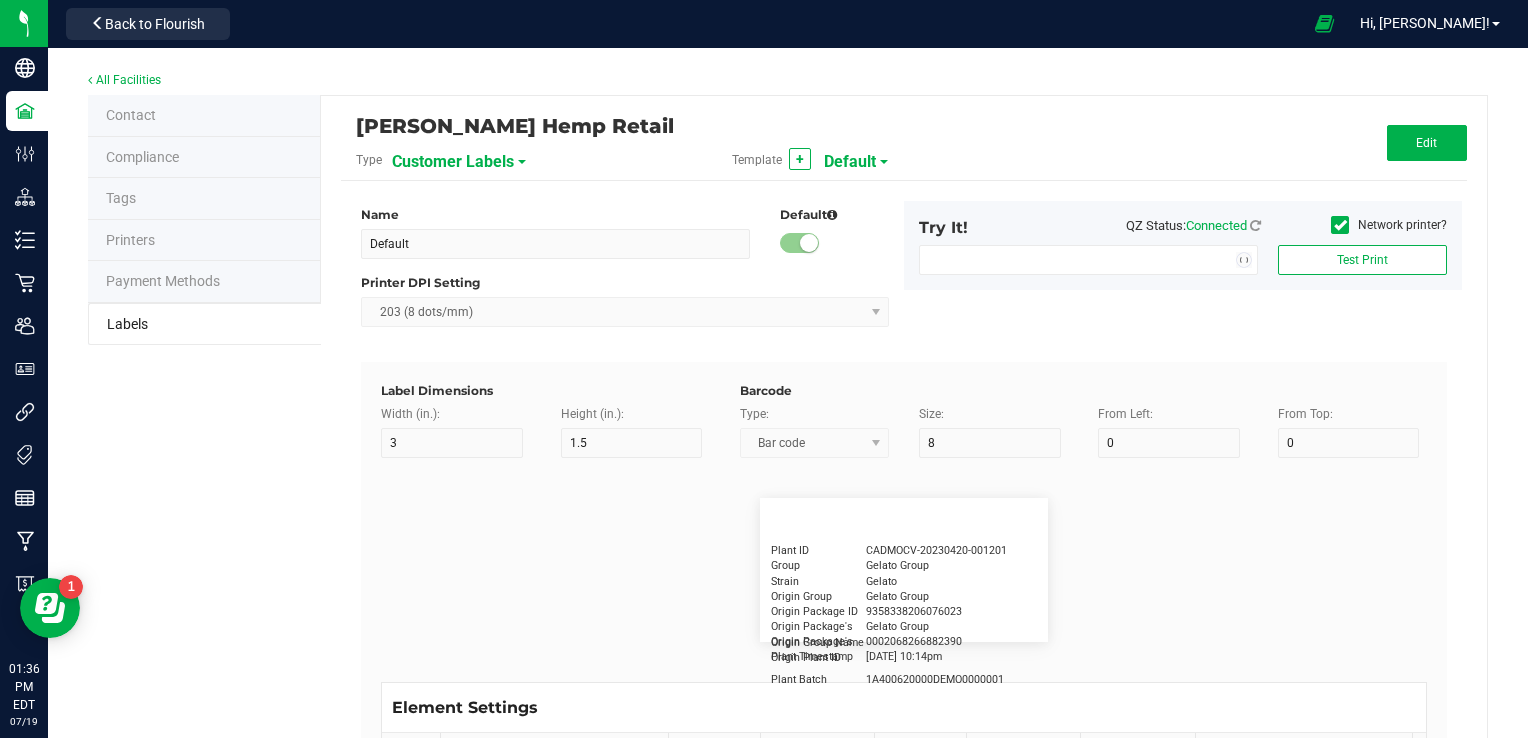 type on "15" 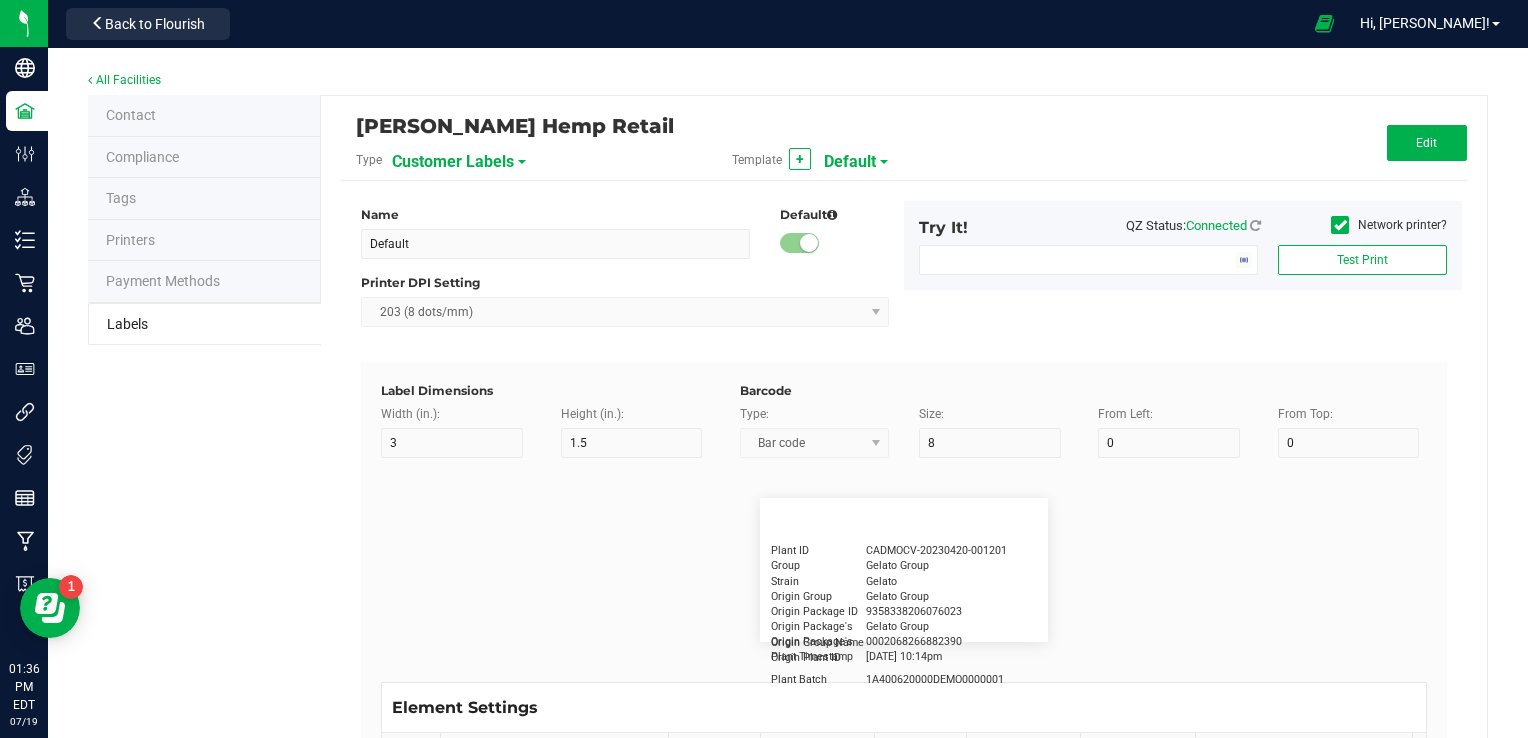 type on "5" 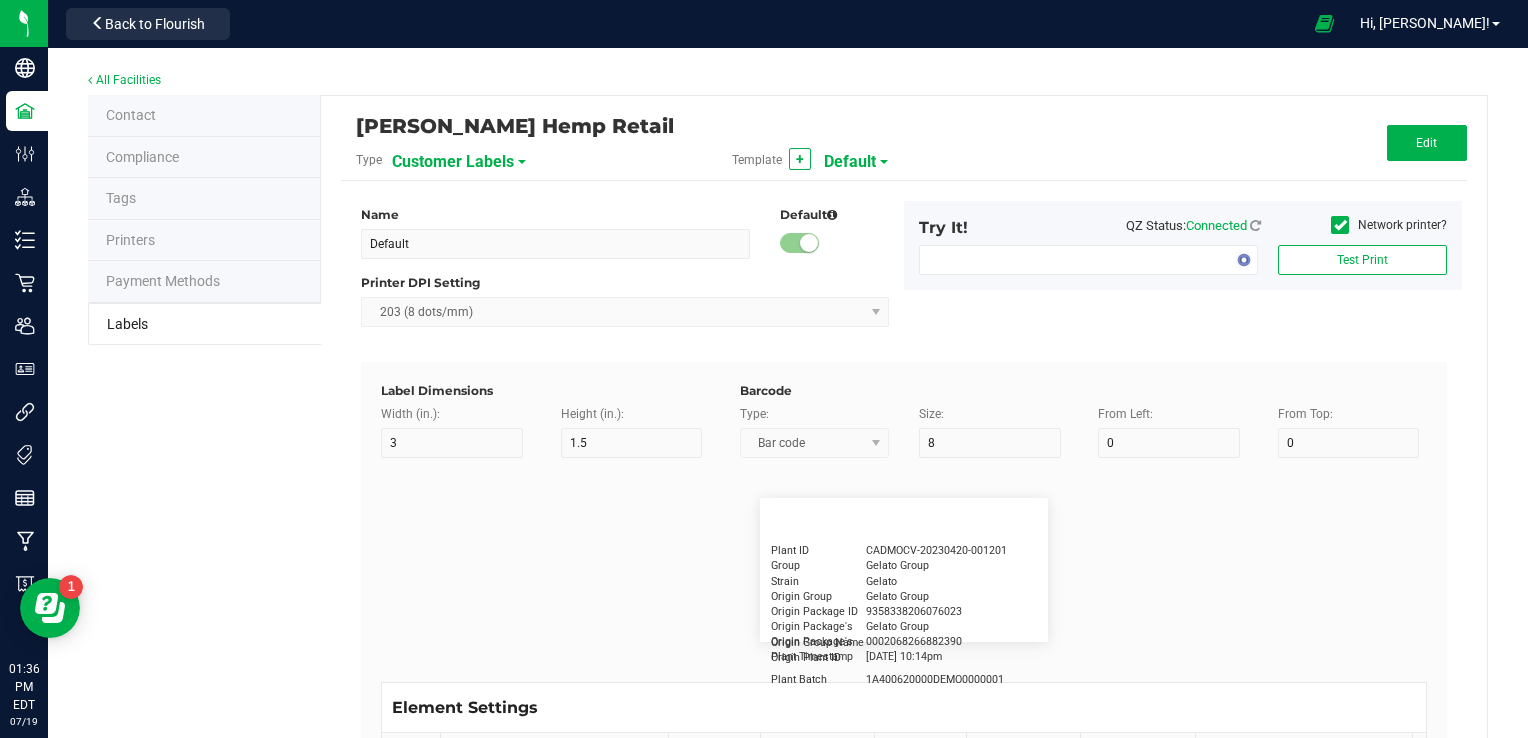 type on "25" 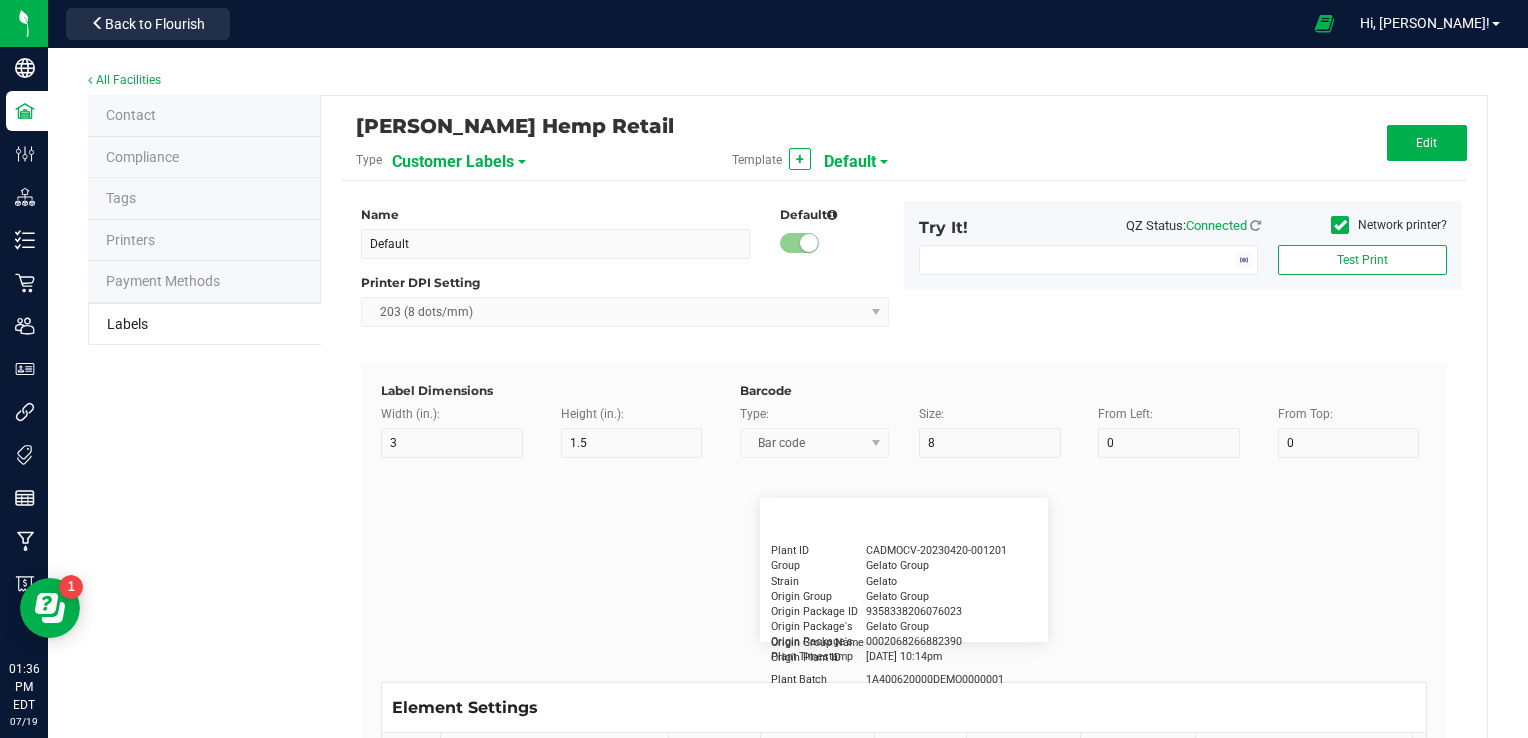 type on "4/20/2019 1:17 pm" 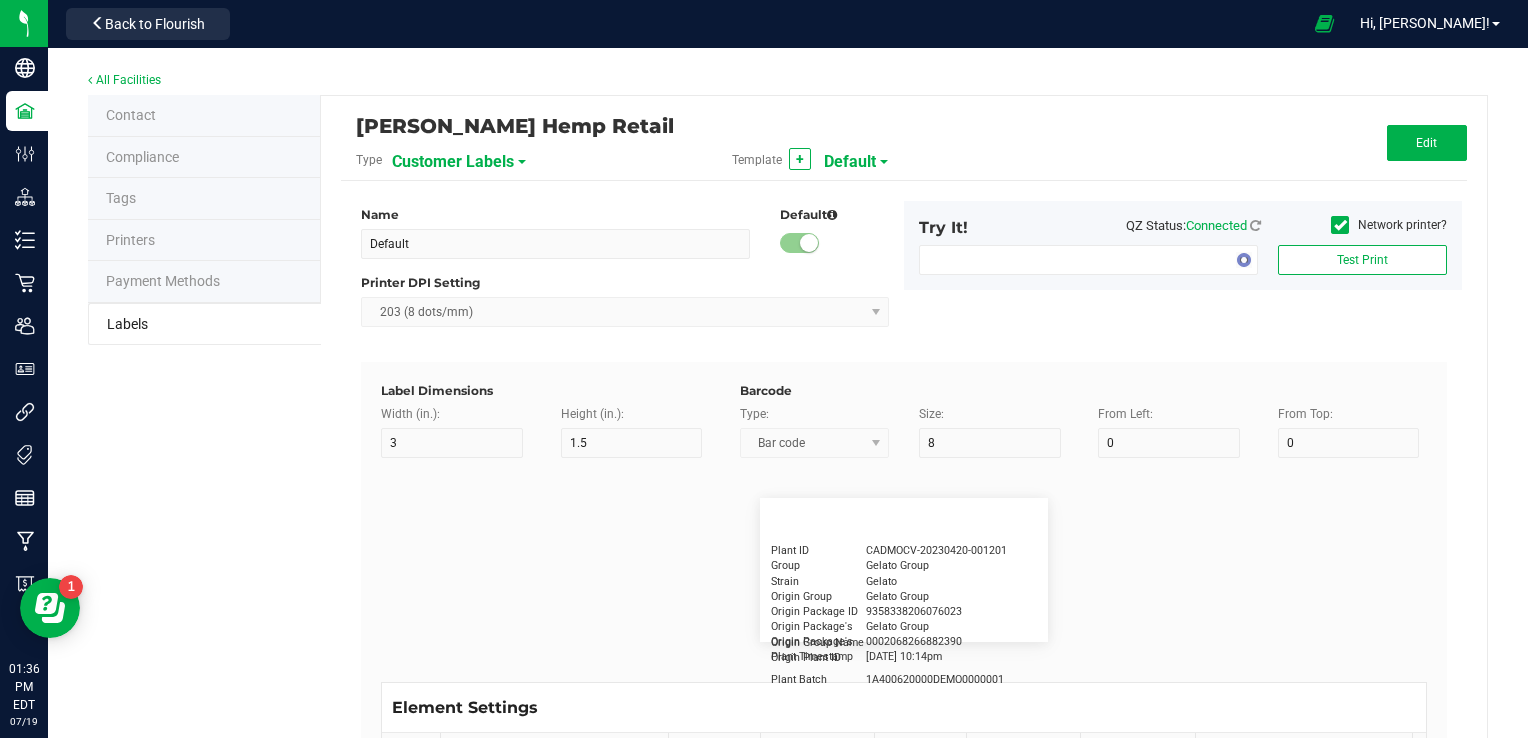 type on "Package ID" 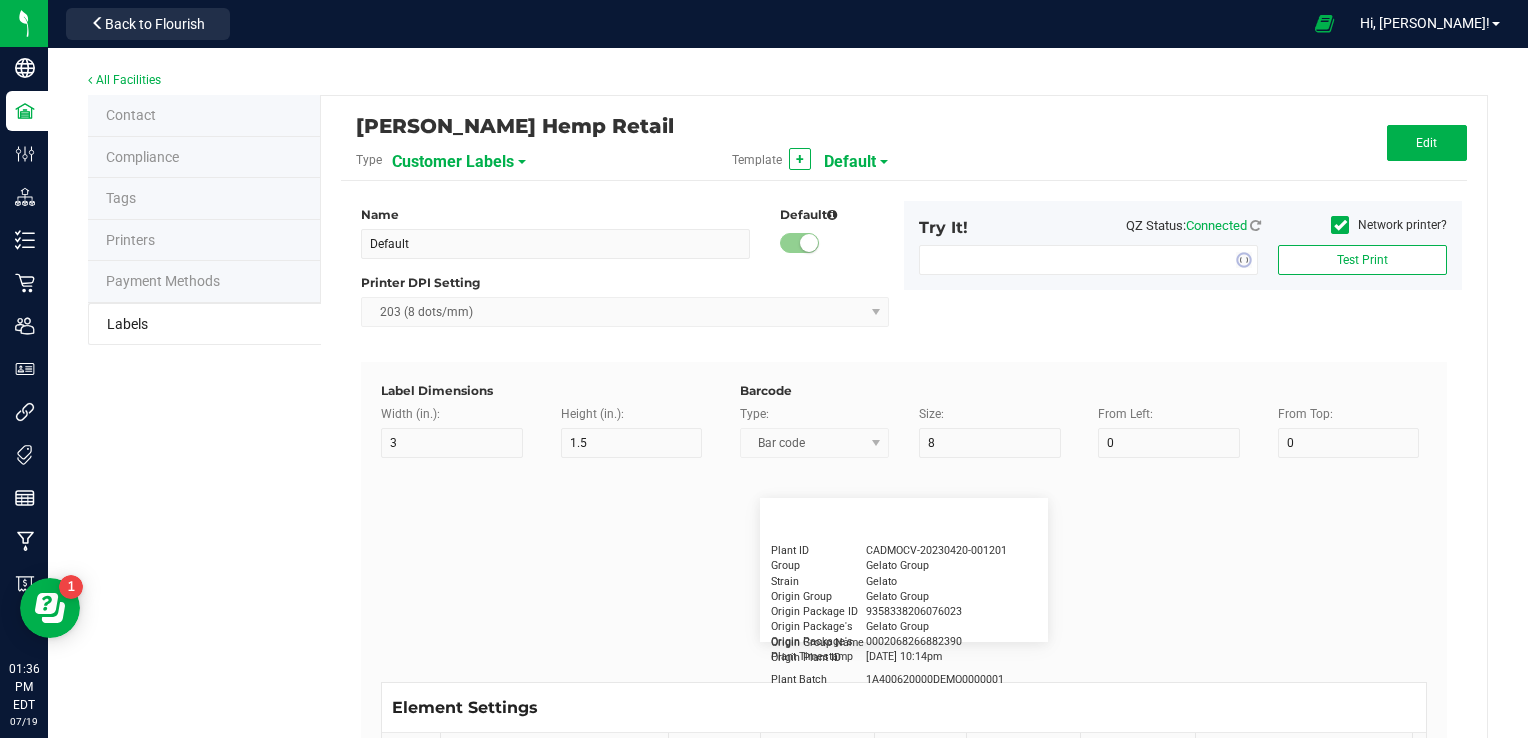 type on "15" 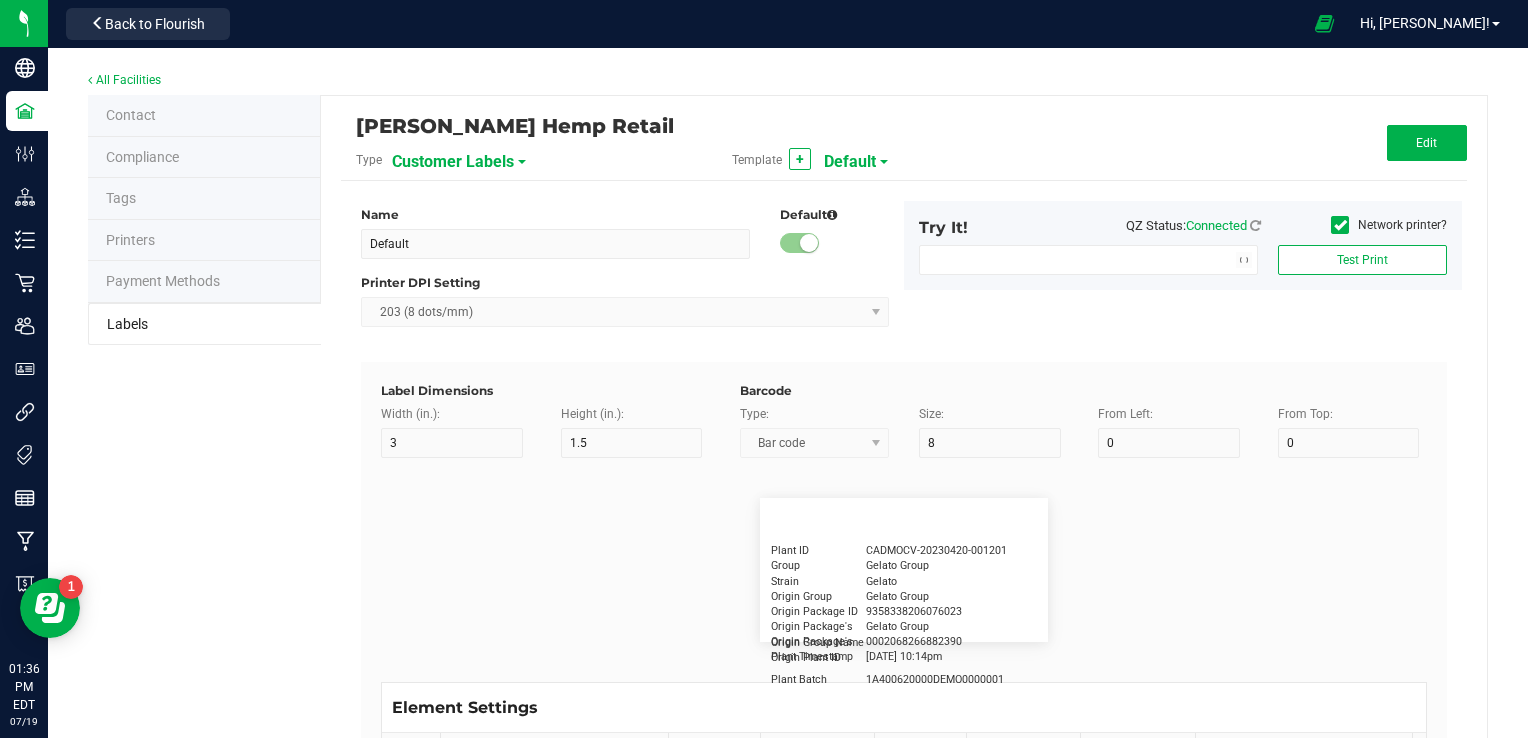 type on "5" 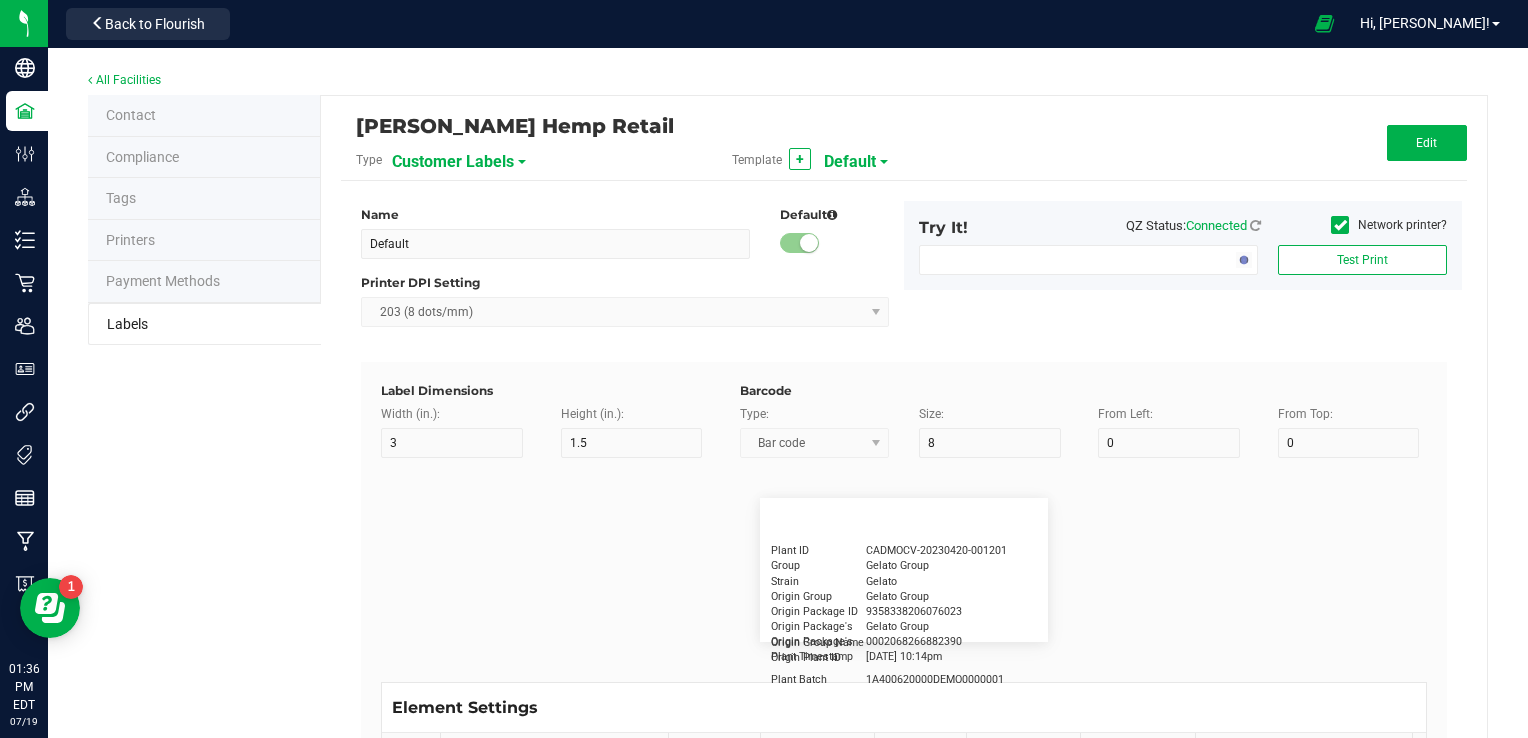 type on "10" 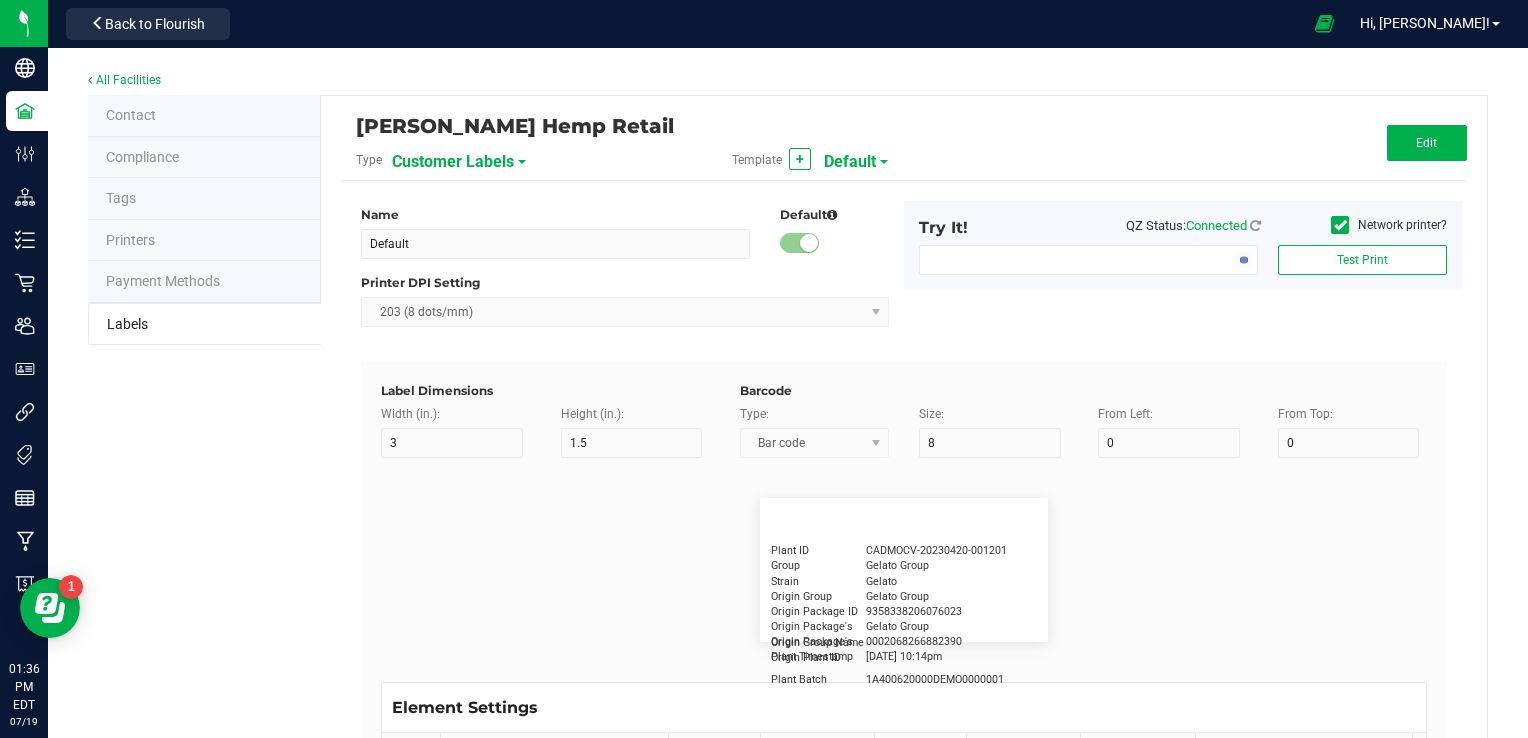 type on "CADMODS-20230420-096" 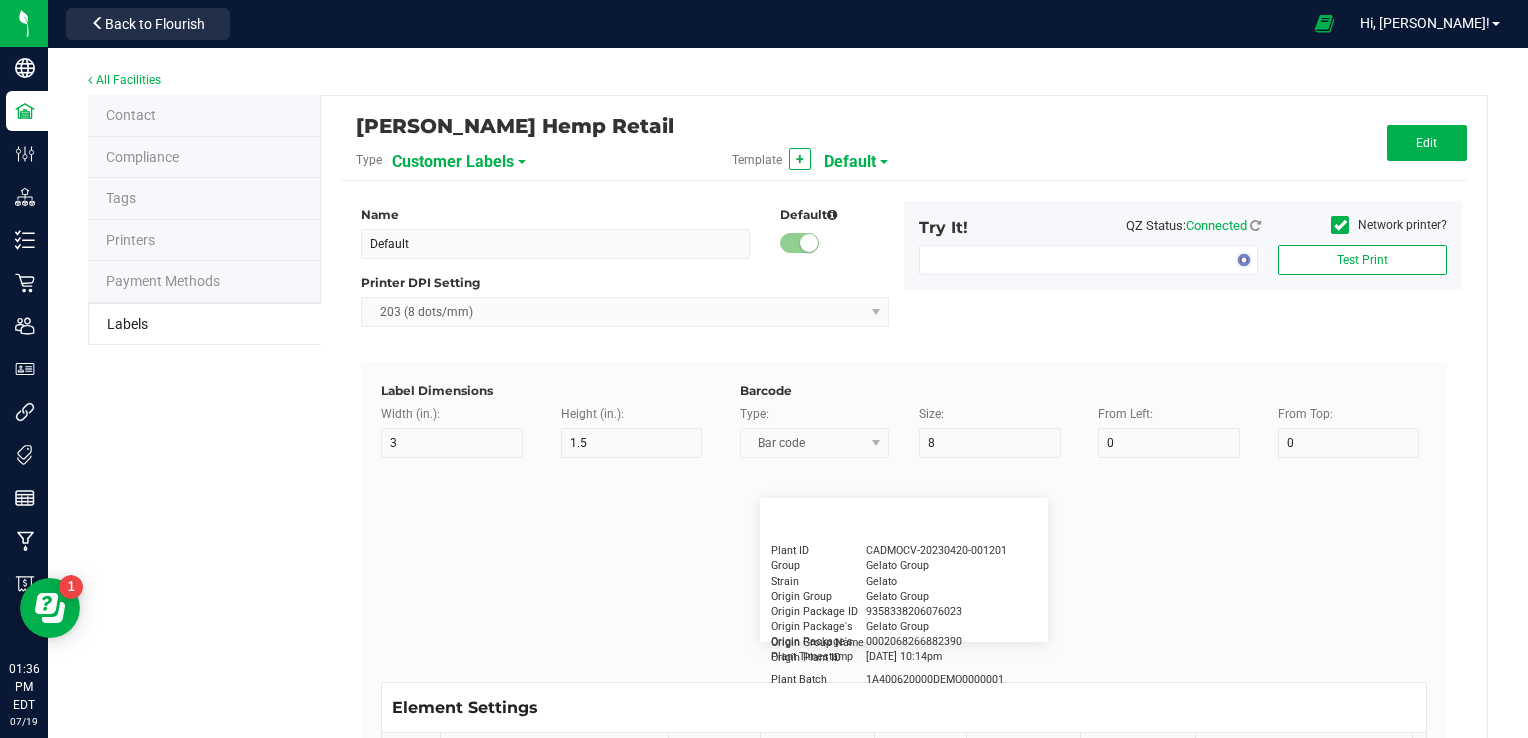 type on "Lot Number" 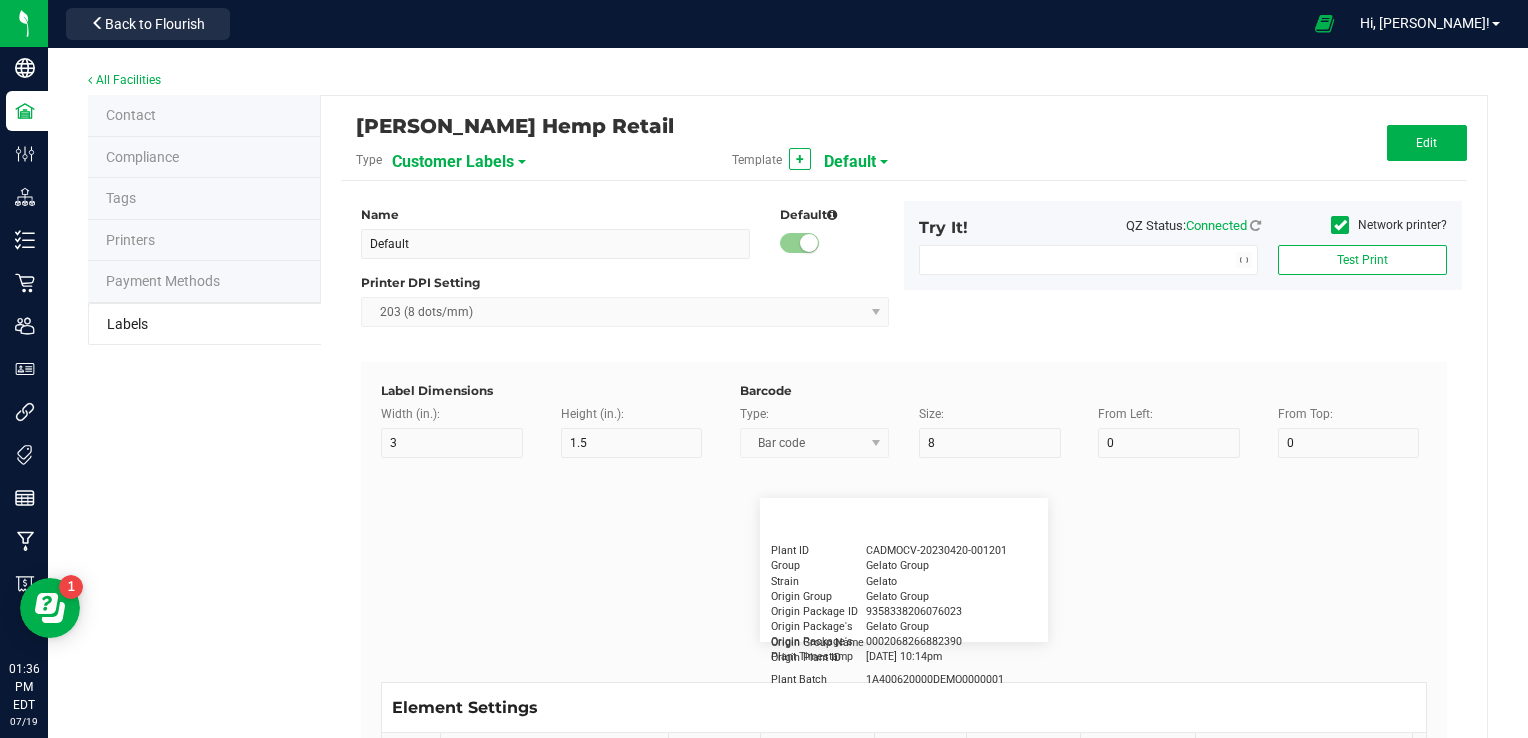 type on "15" 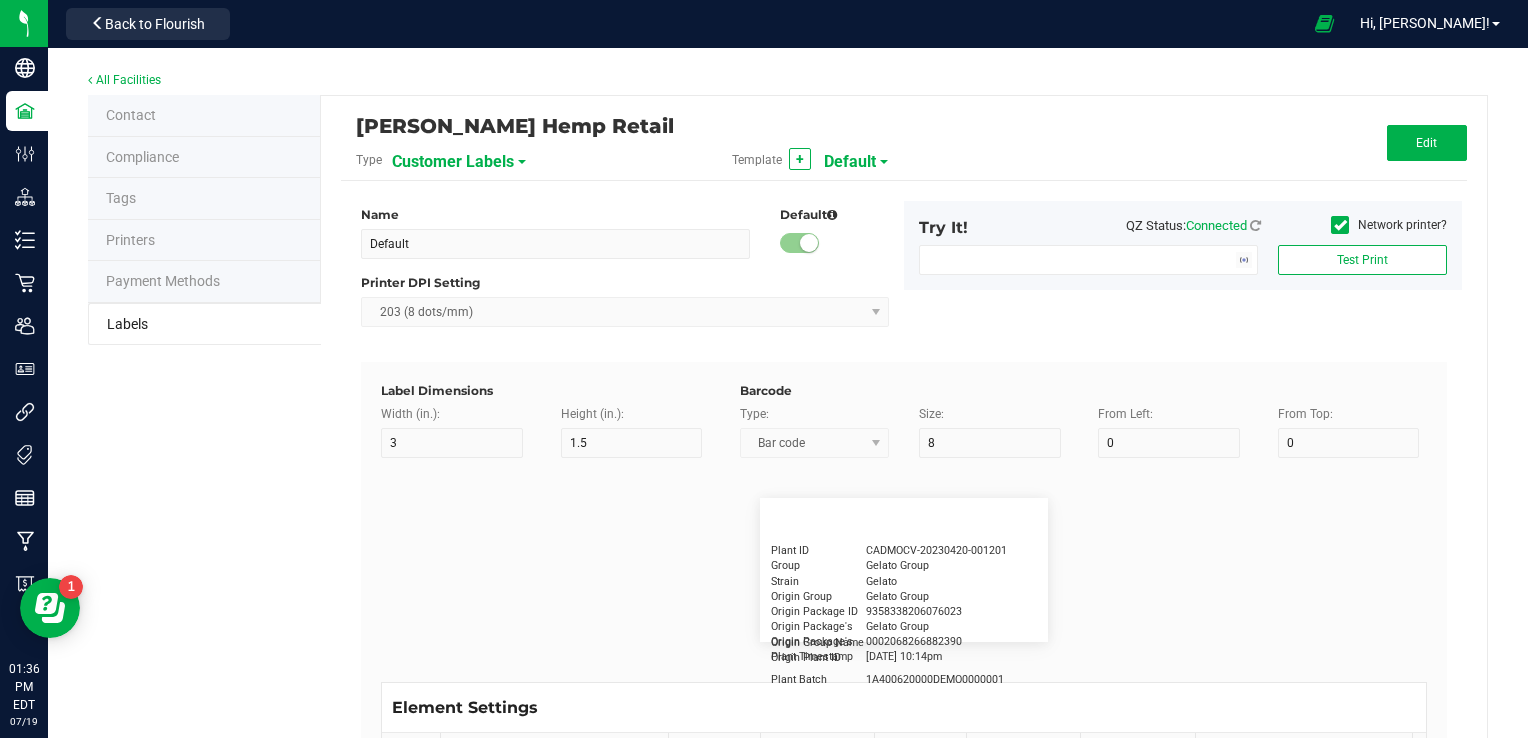 type on "10" 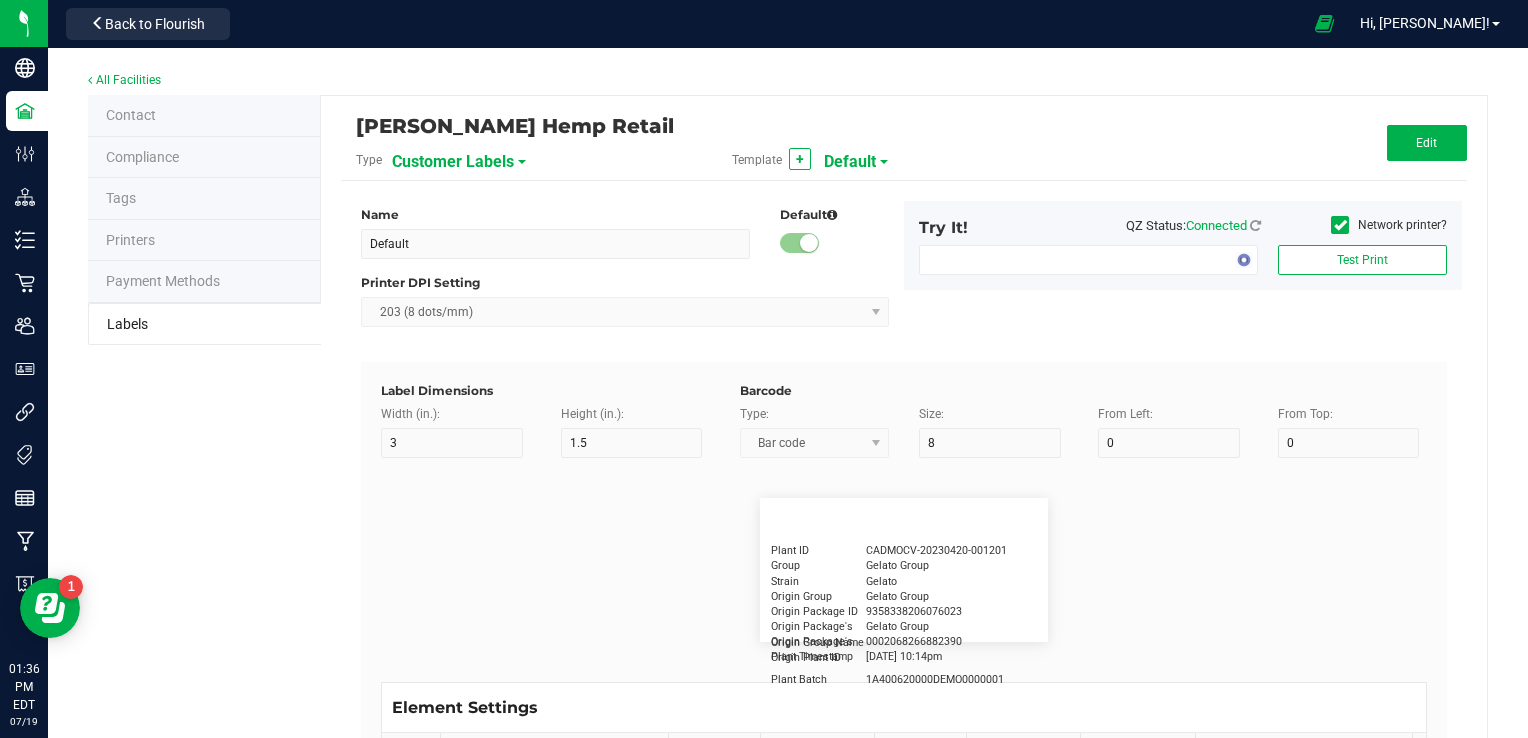 type on "LOTPXGDP-0912" 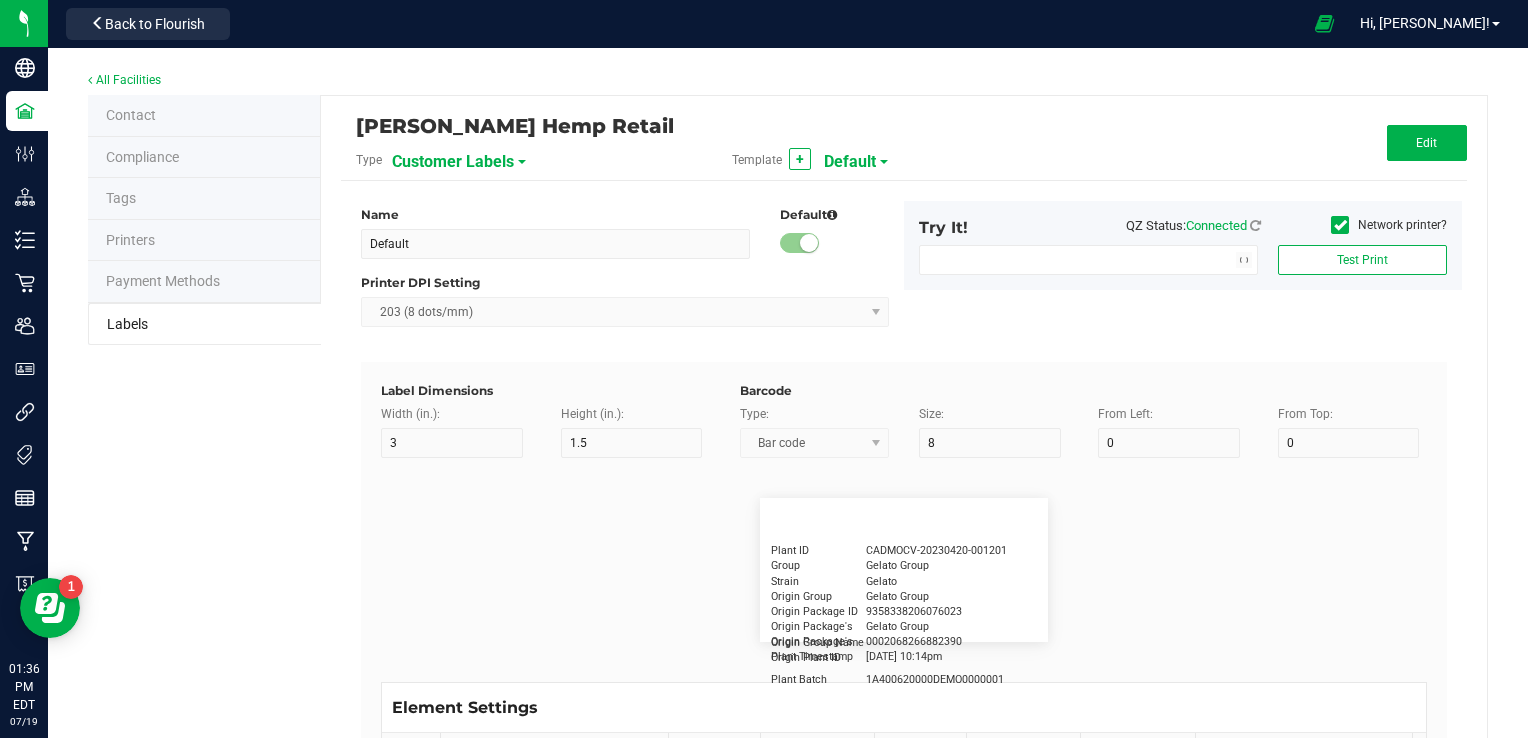 type on "Warning" 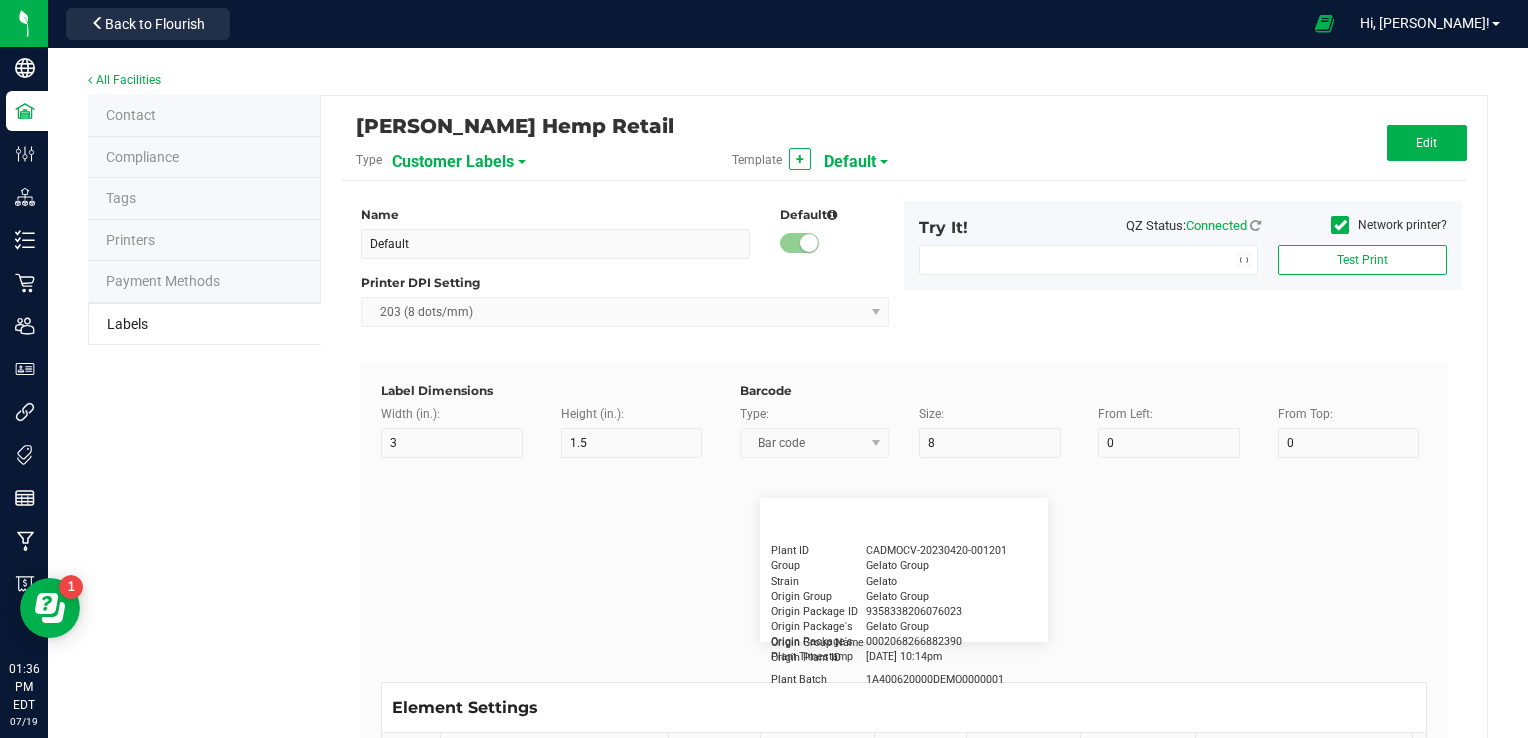 type on "15" 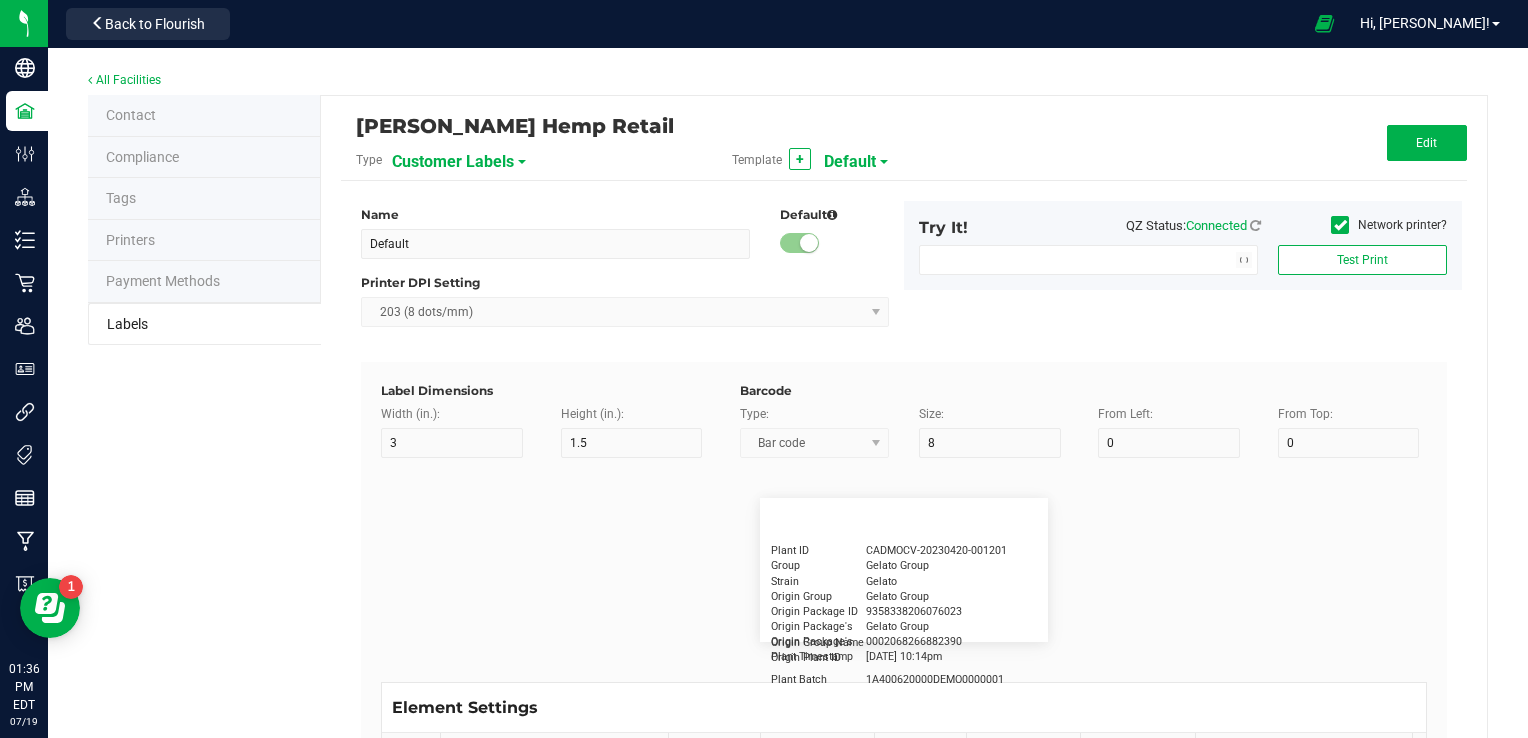 type on "5" 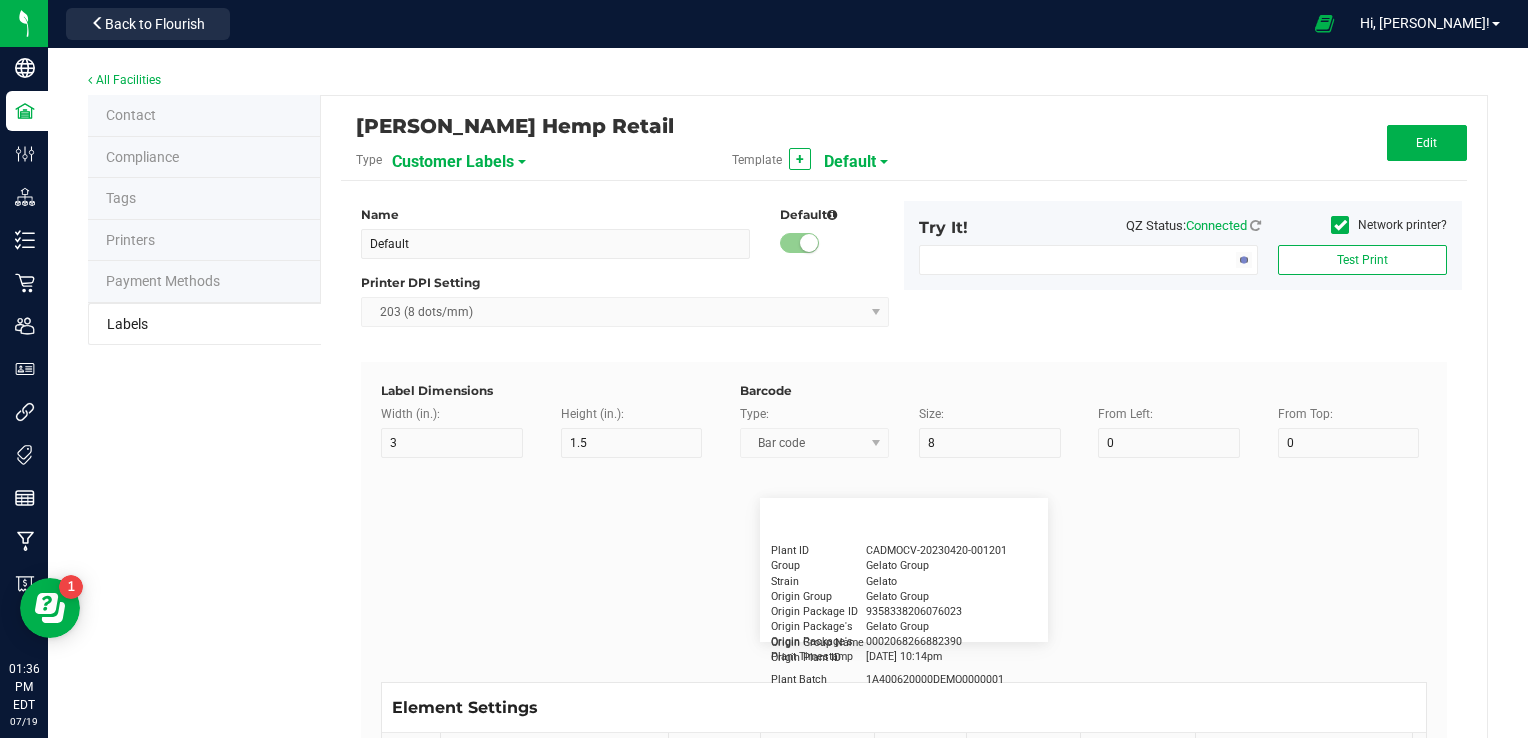 type on "30" 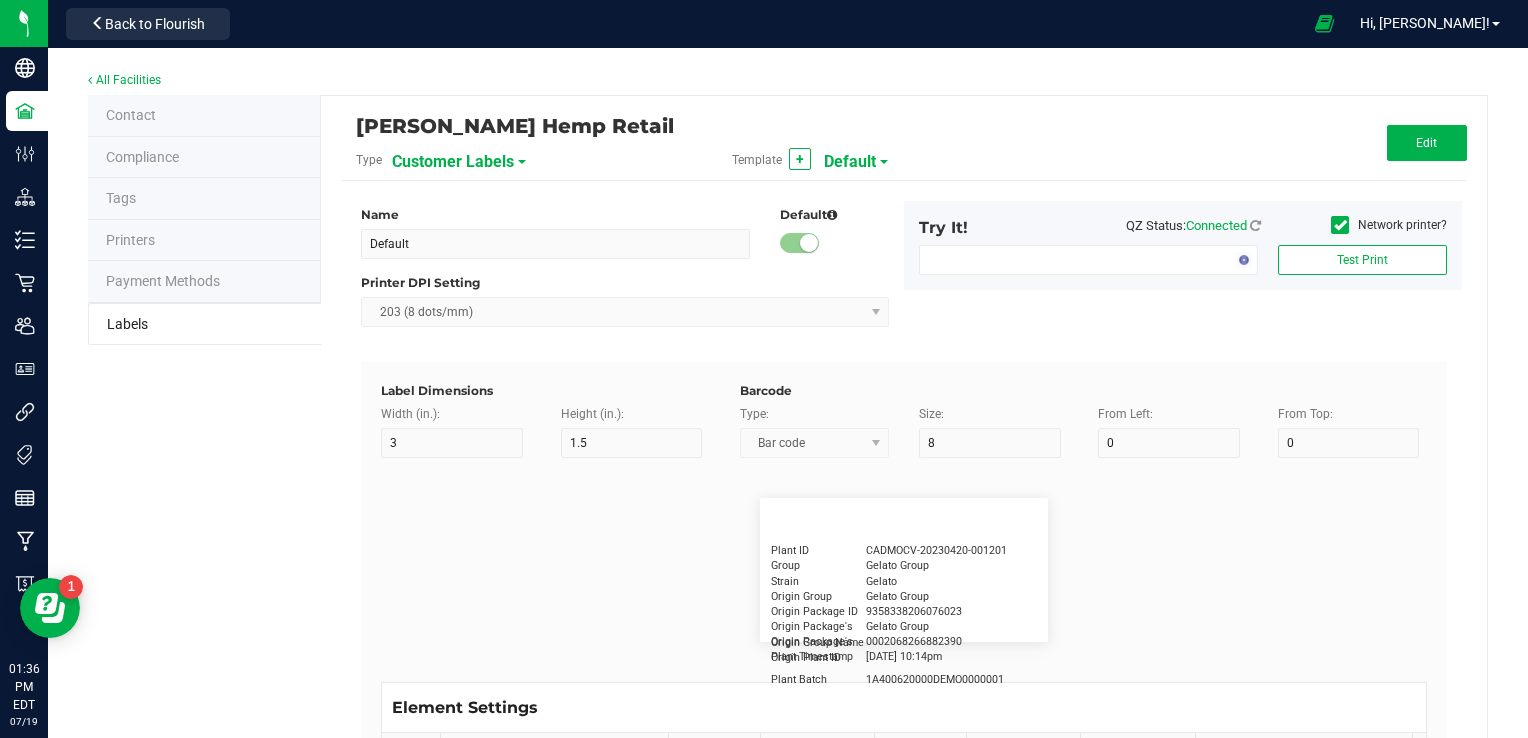 type on "Type Warning Here" 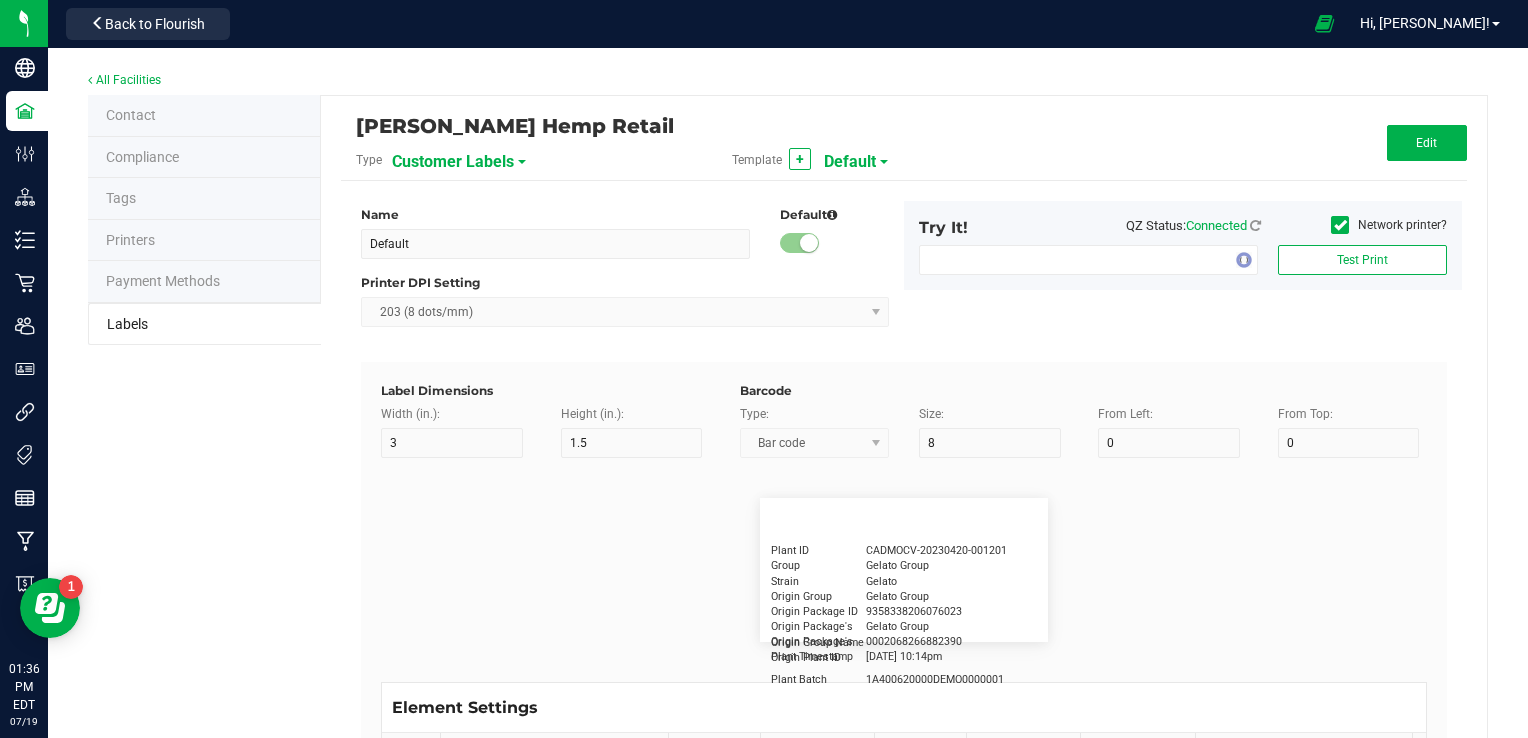 type on "Brand" 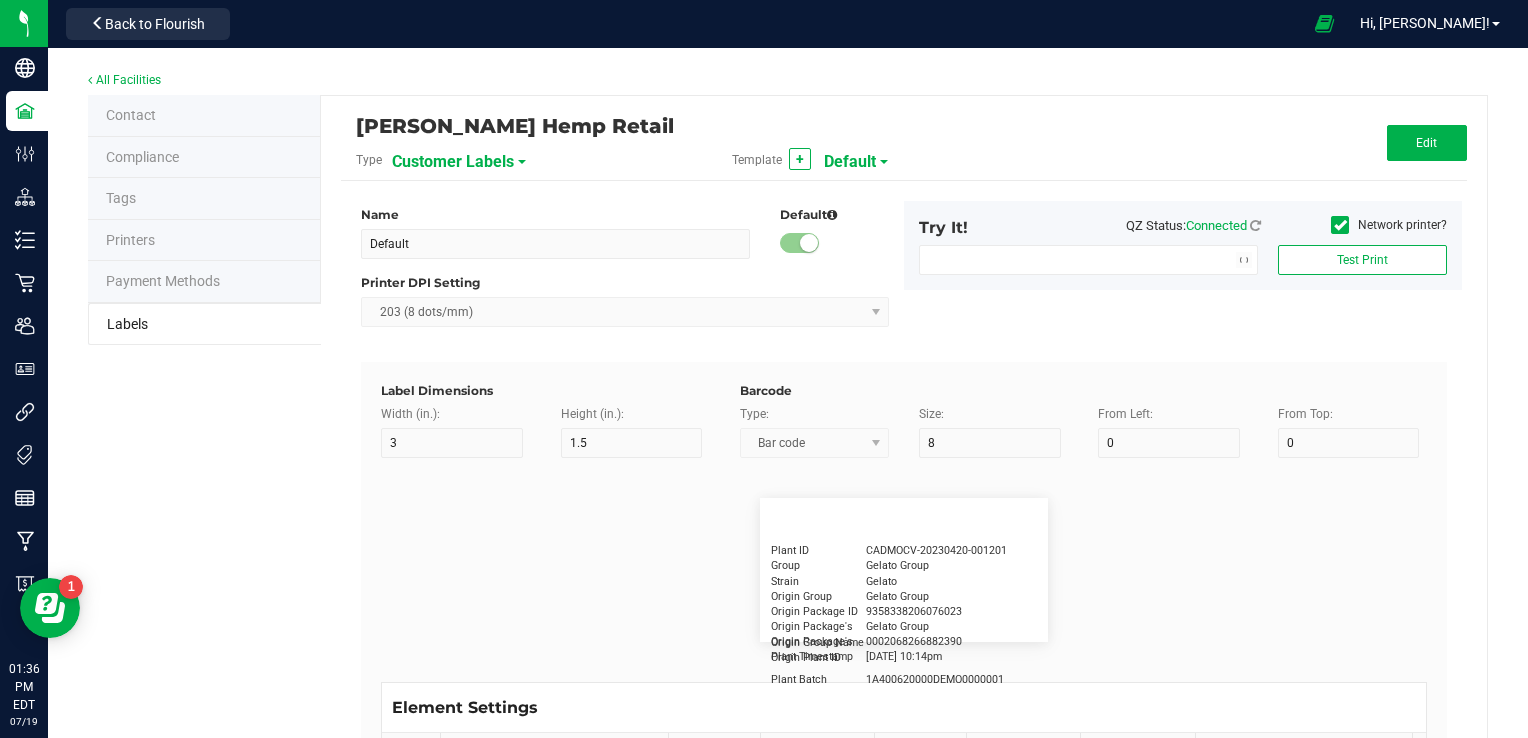 type on "15" 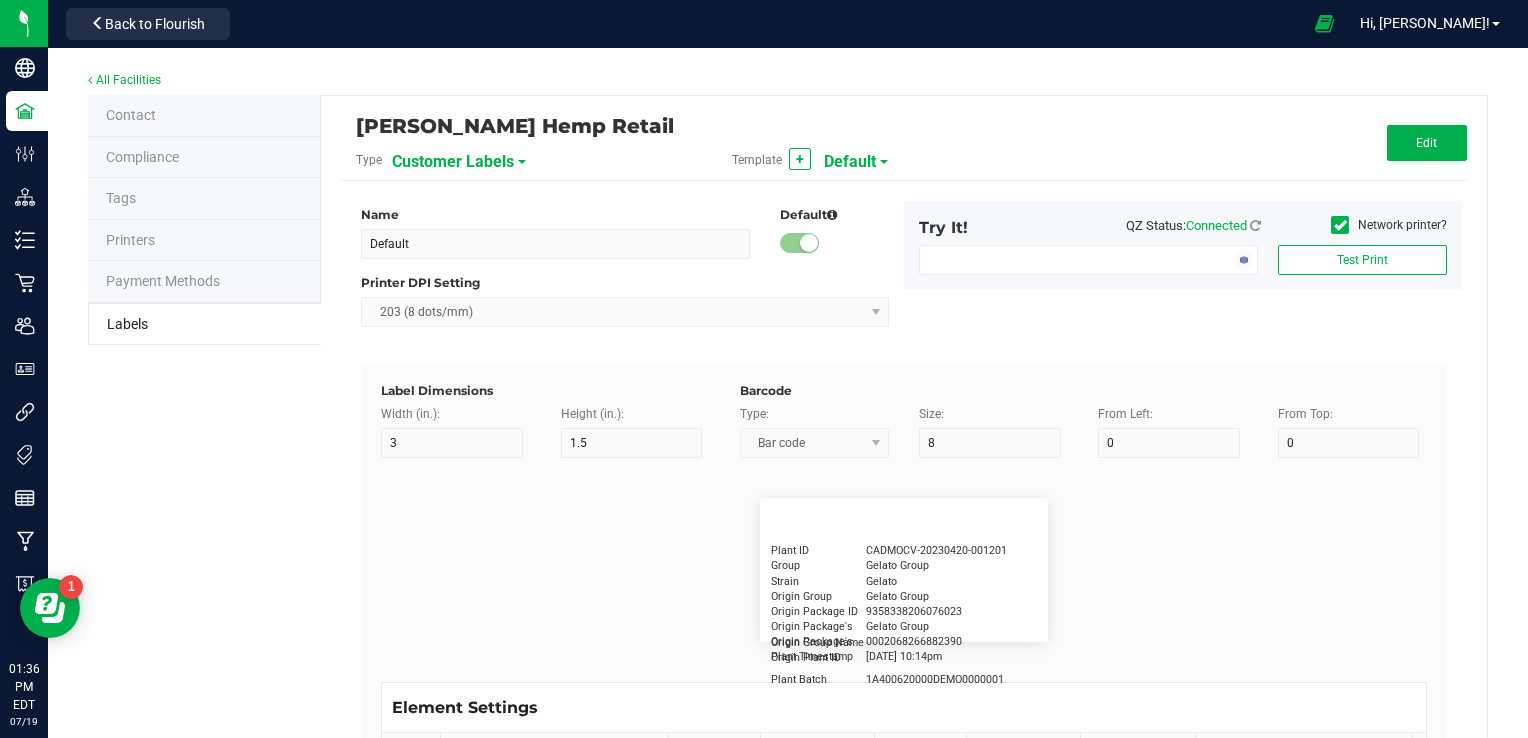 type on "5" 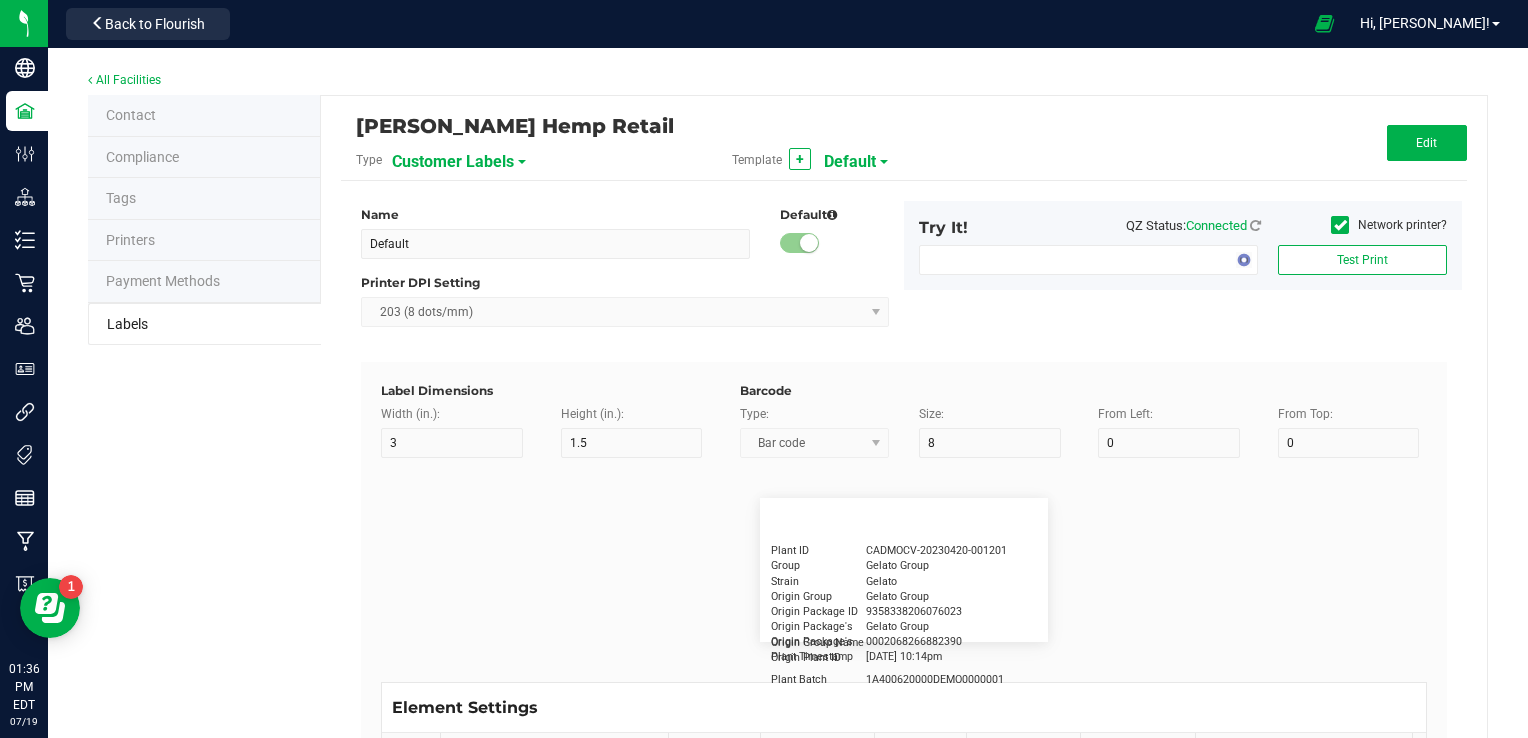 type on "30" 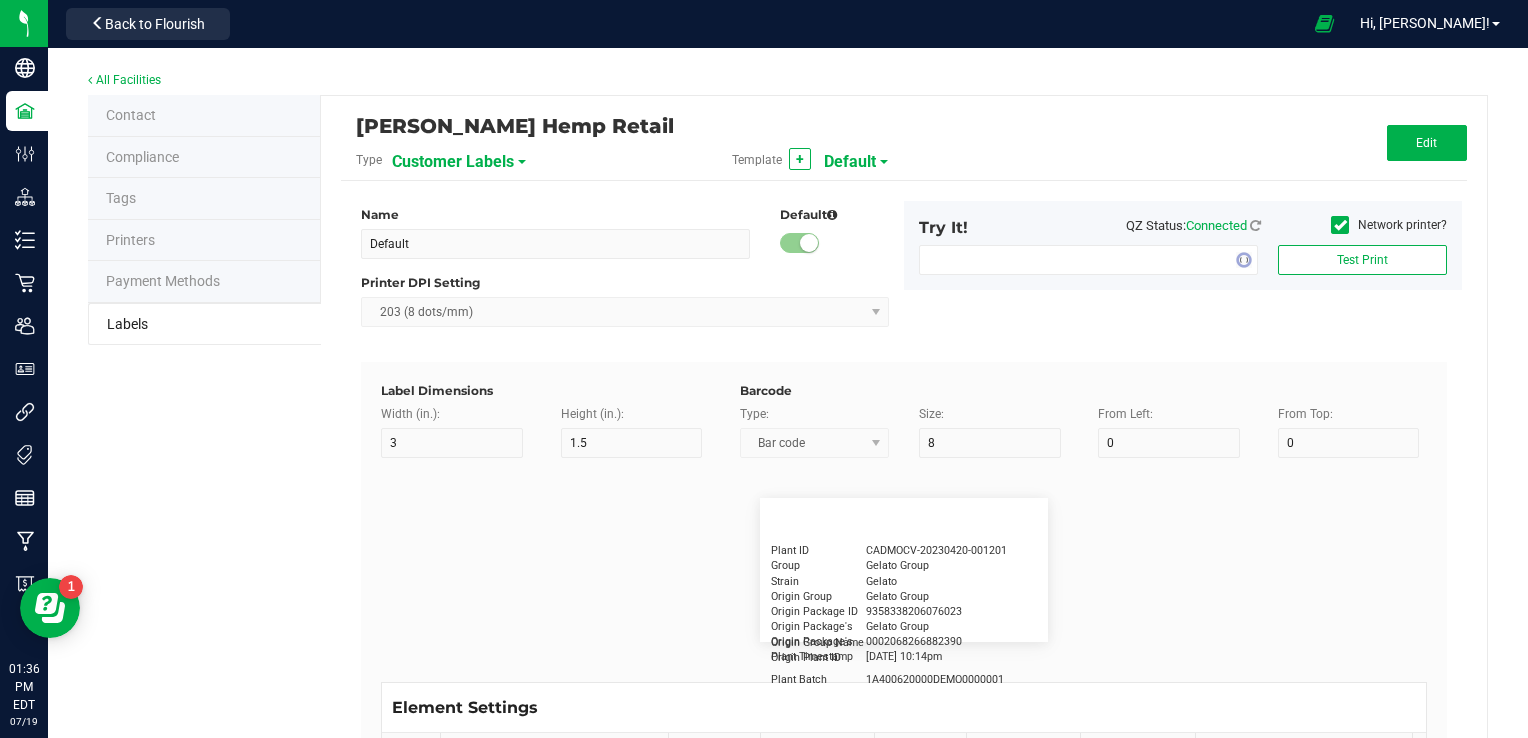 type on "Cannabis Co." 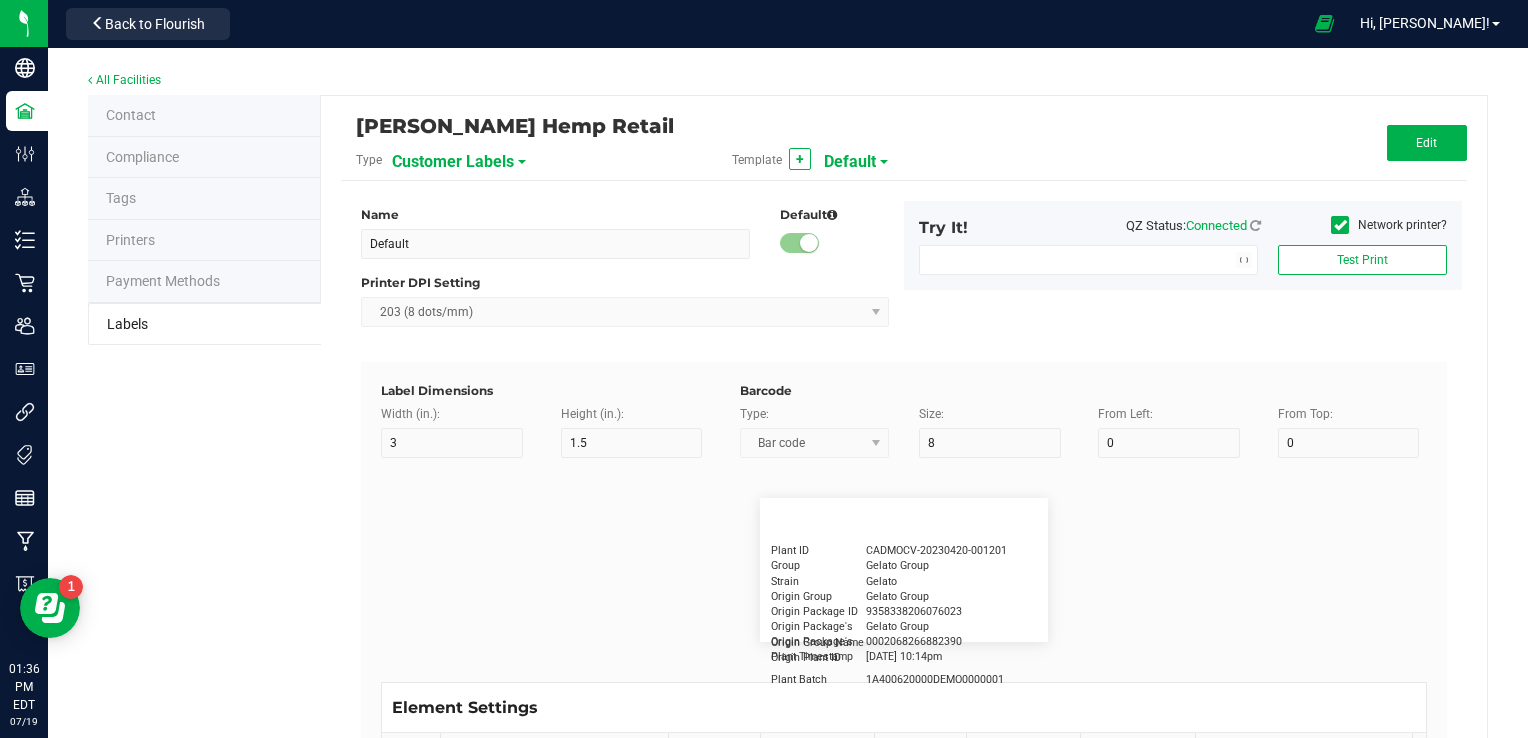 type on "NDC Number" 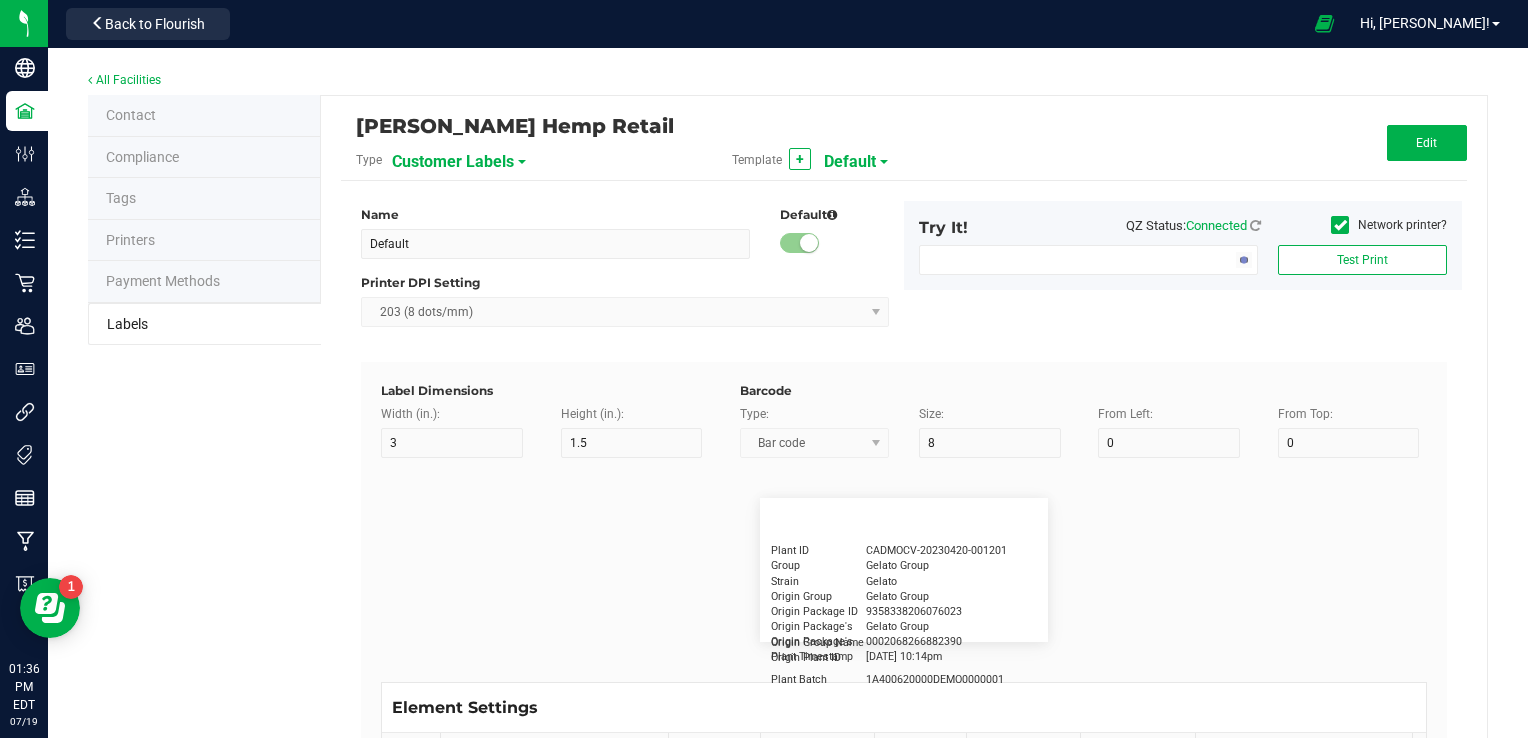 type on "15" 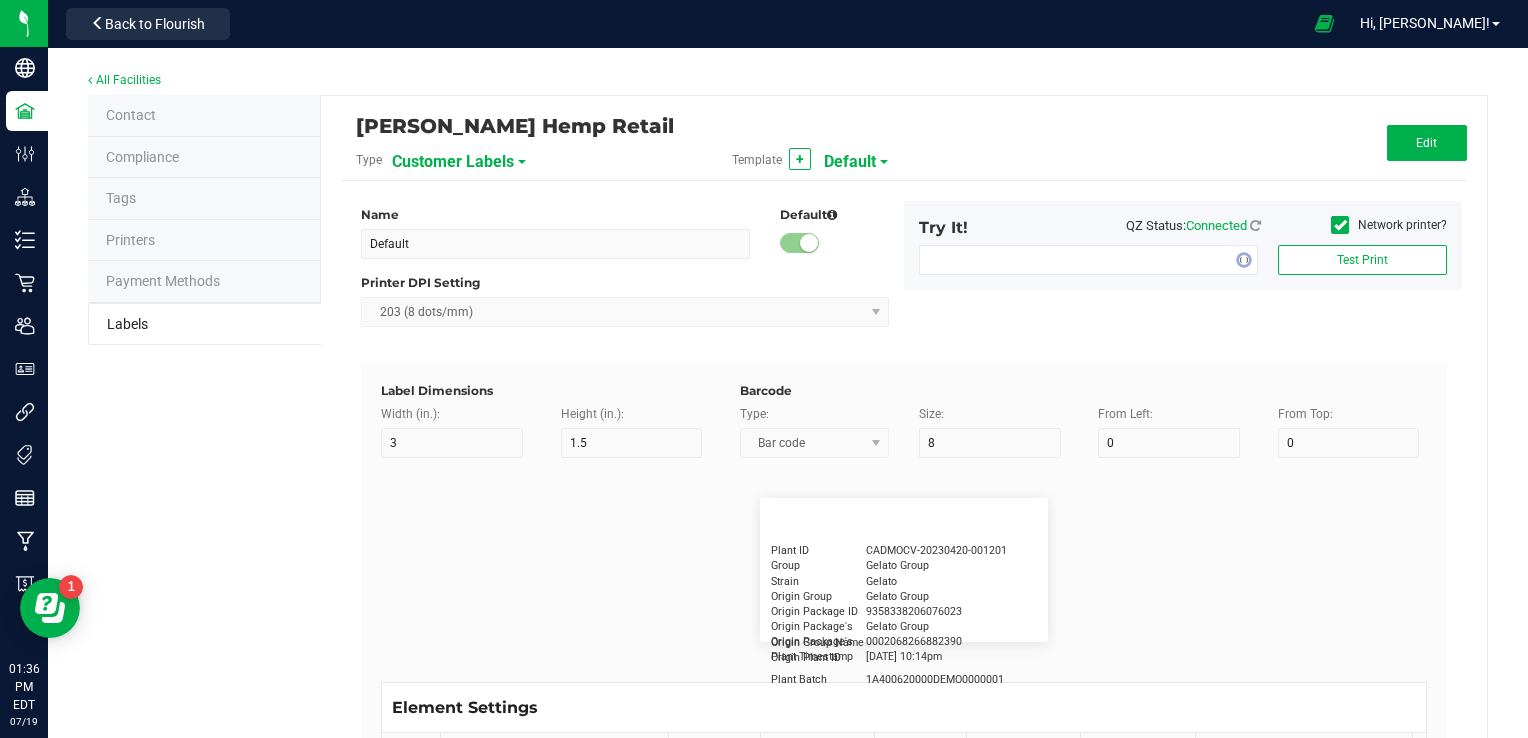 type on "5" 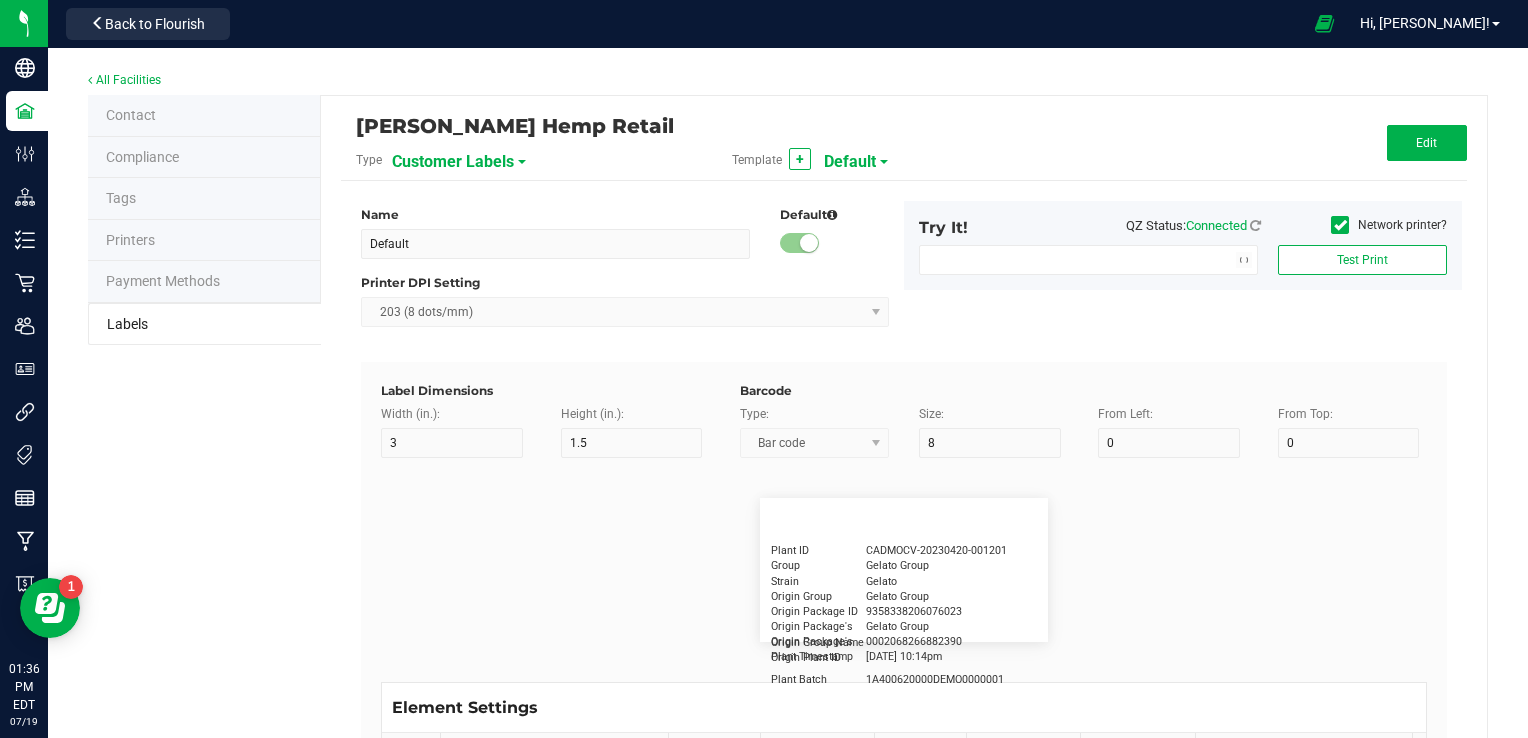 type on "30" 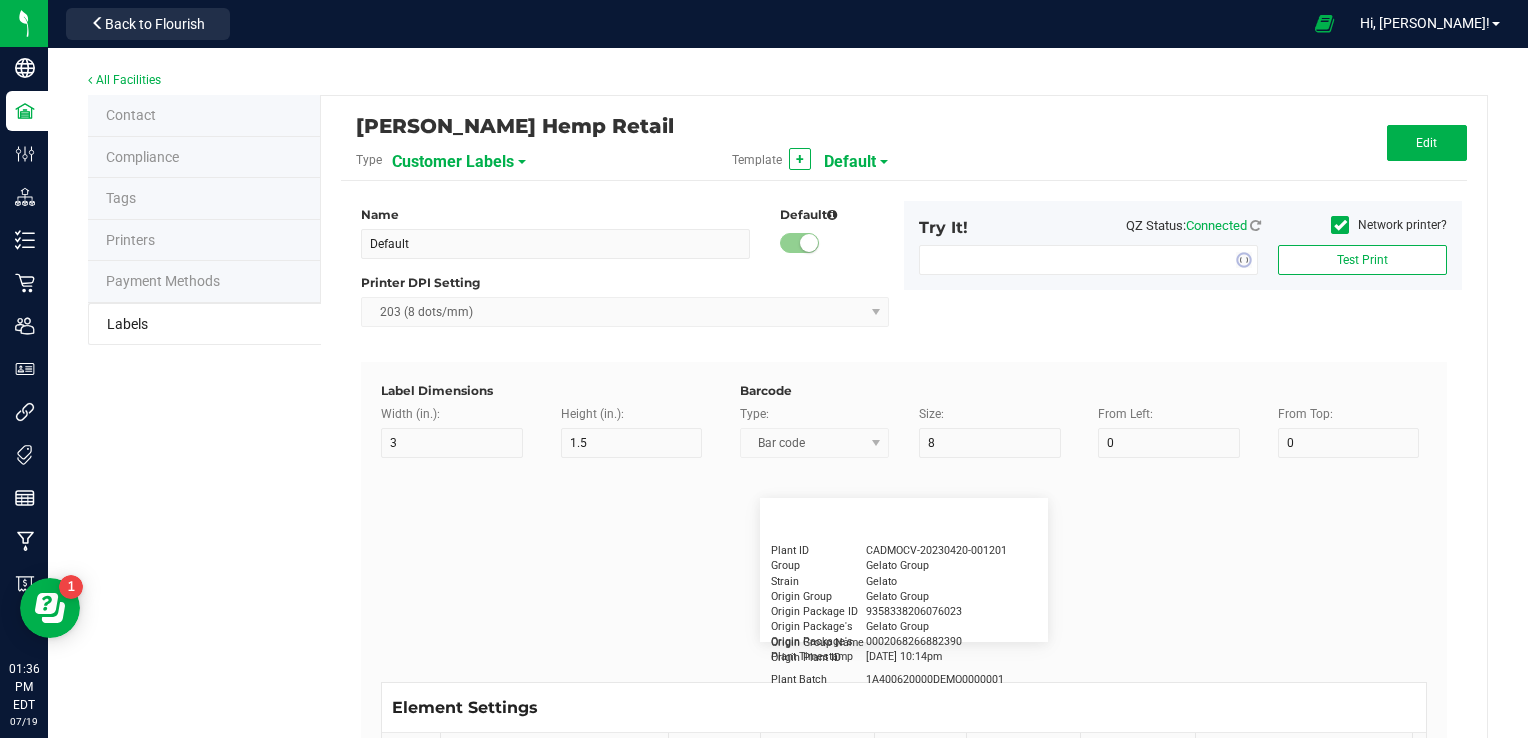type on "0777-3105-02" 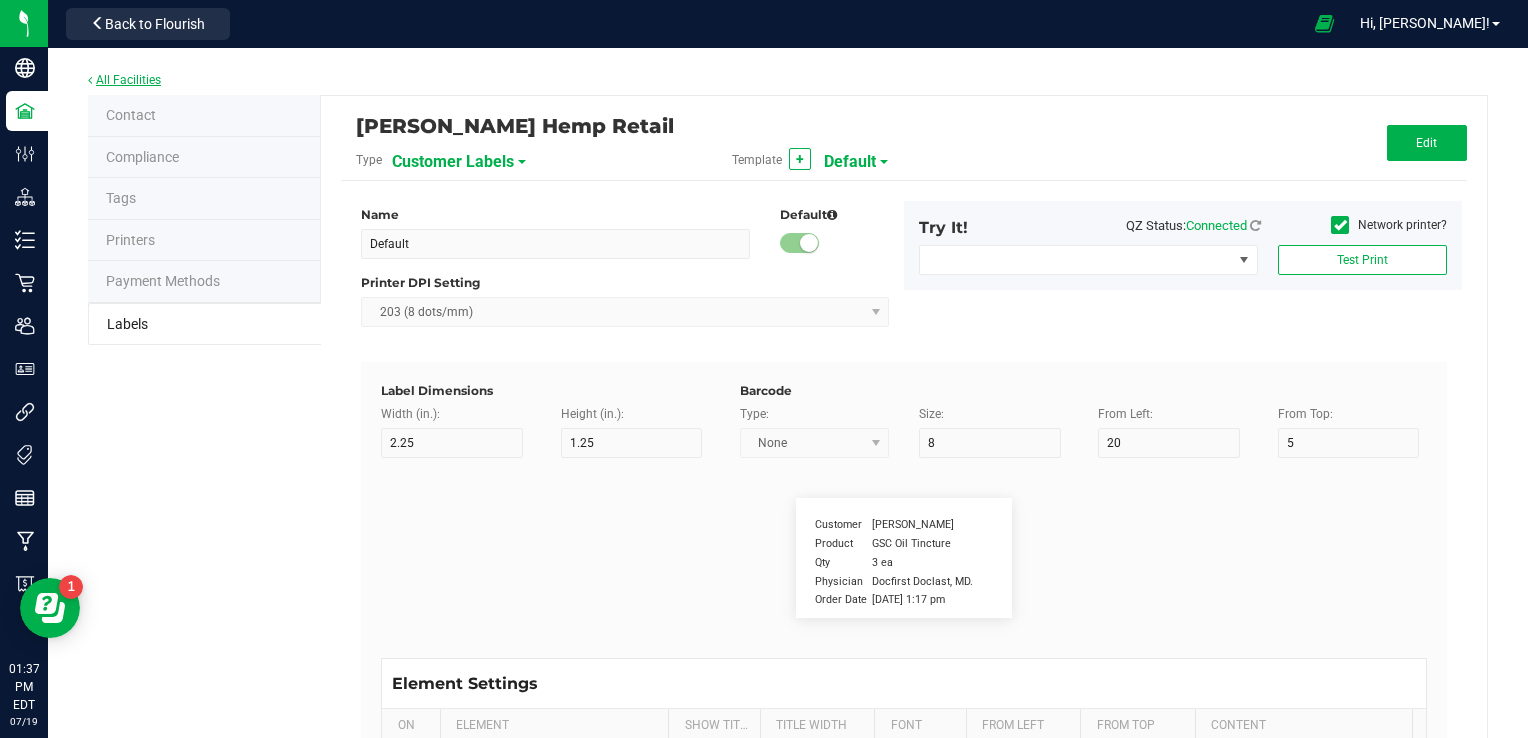 click on "All Facilities" at bounding box center (124, 80) 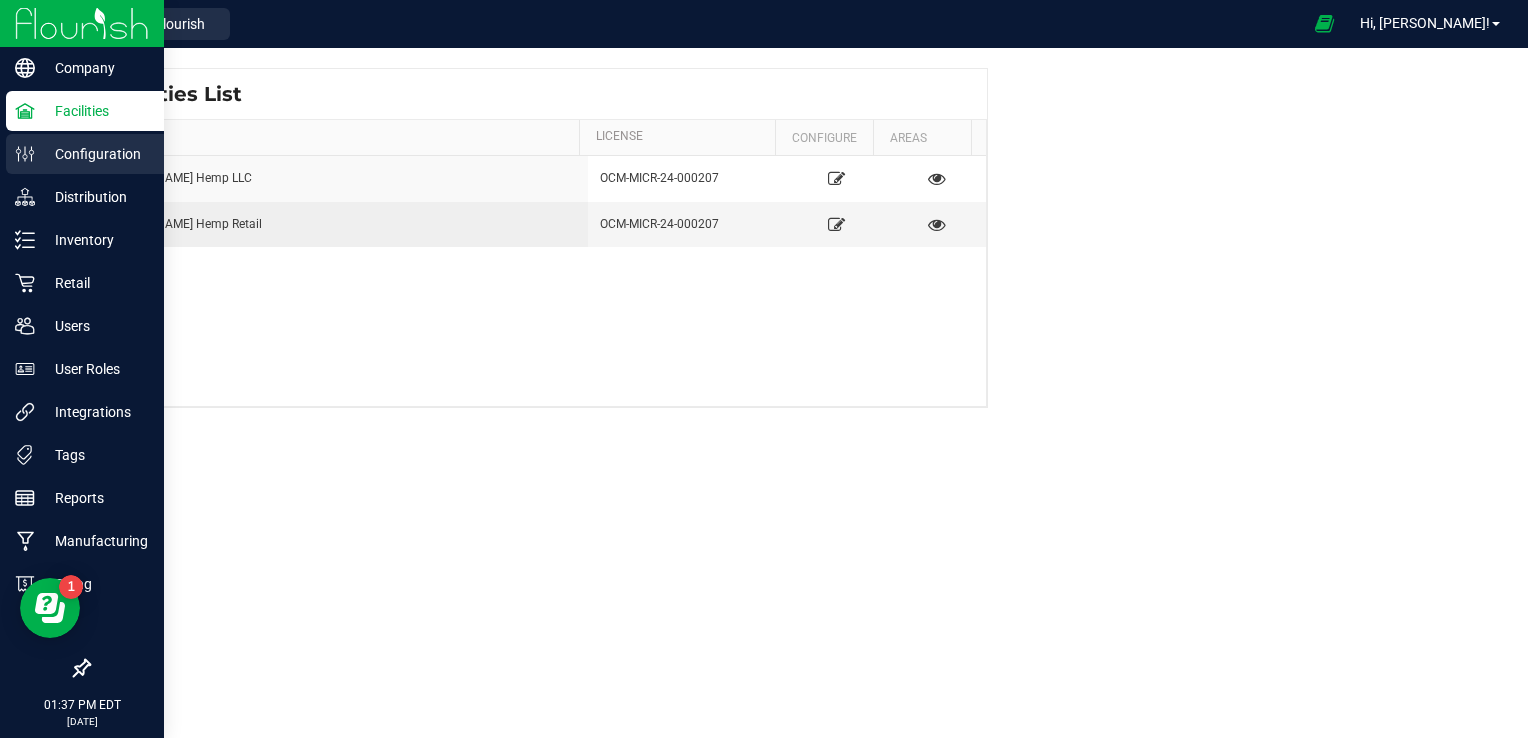 click on "Configuration" at bounding box center [95, 154] 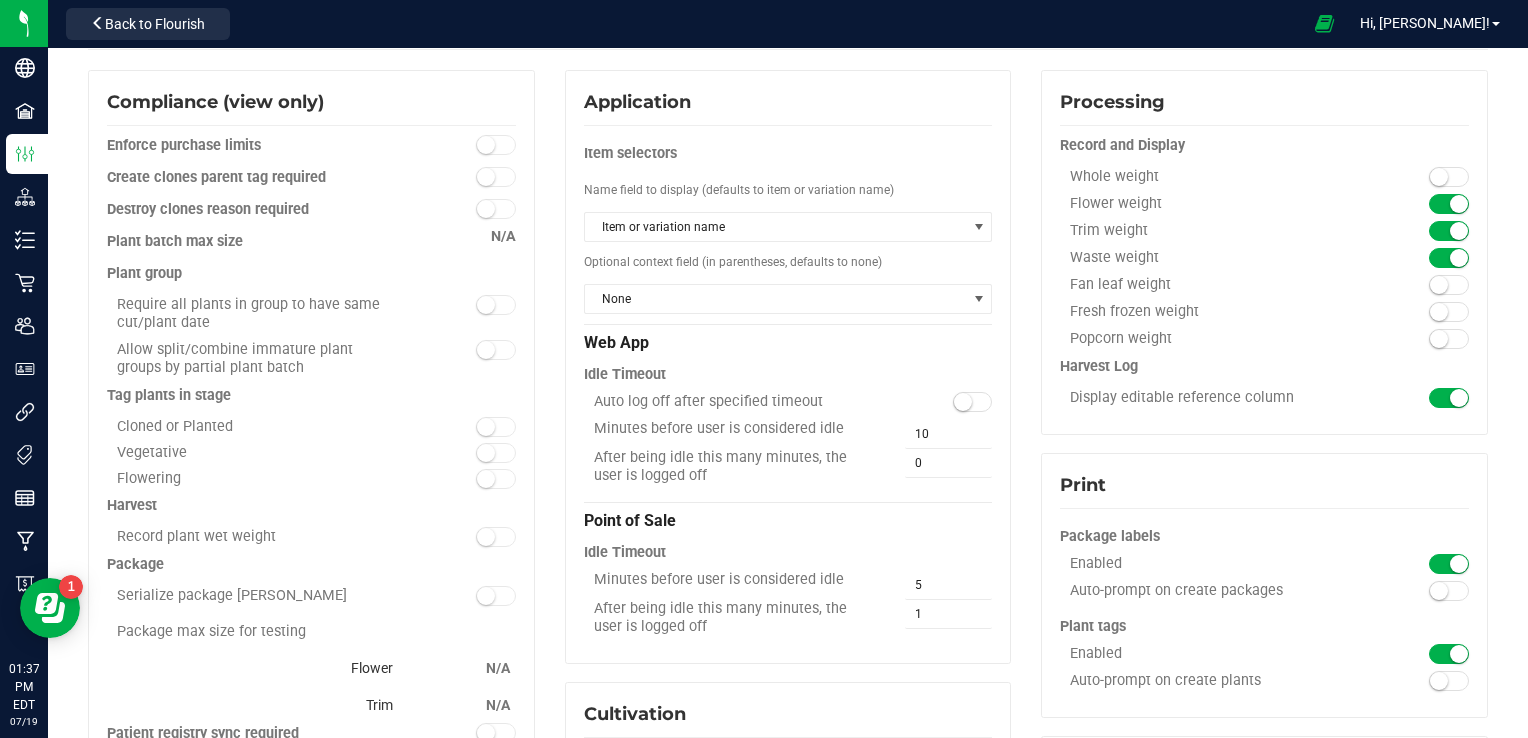 scroll, scrollTop: 0, scrollLeft: 0, axis: both 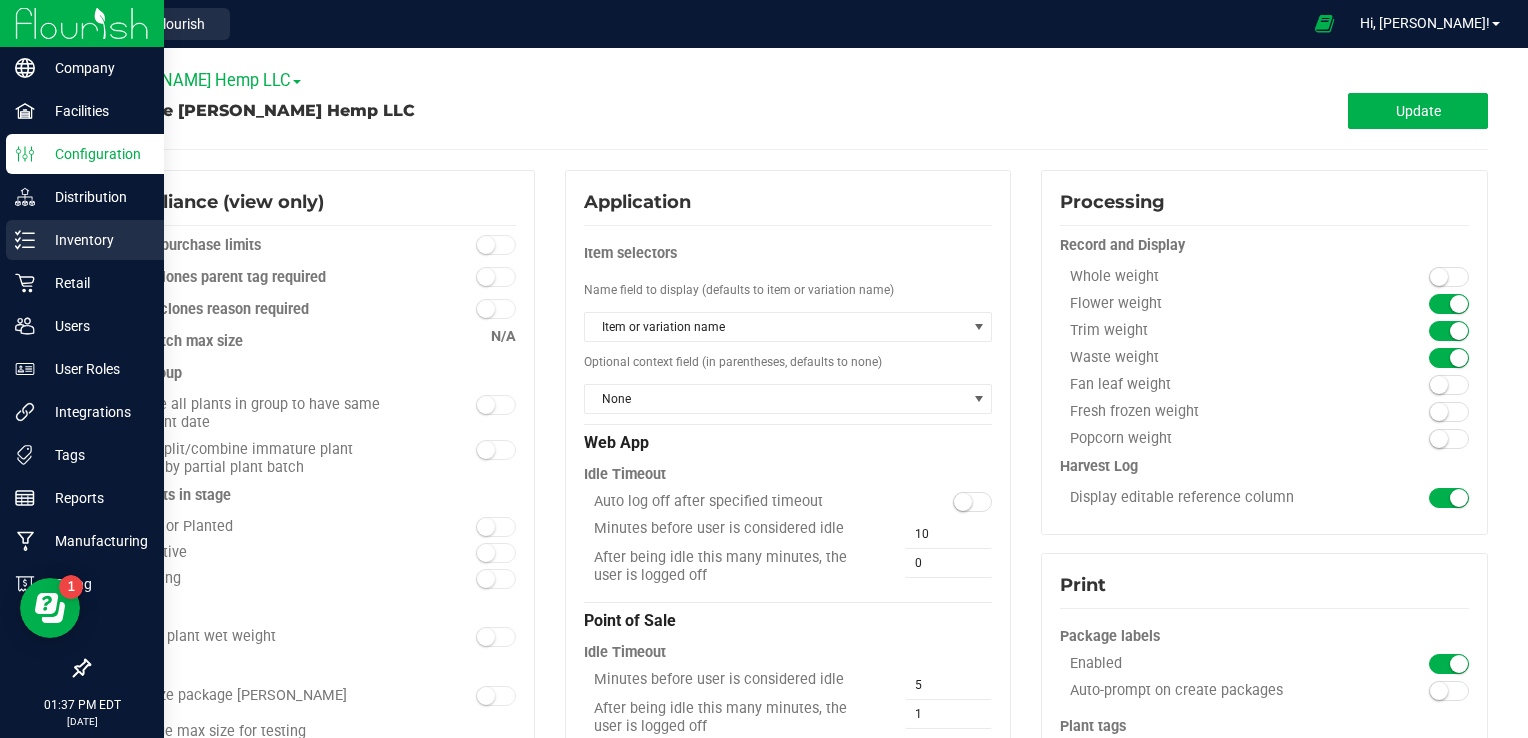 click on "Inventory" at bounding box center [95, 240] 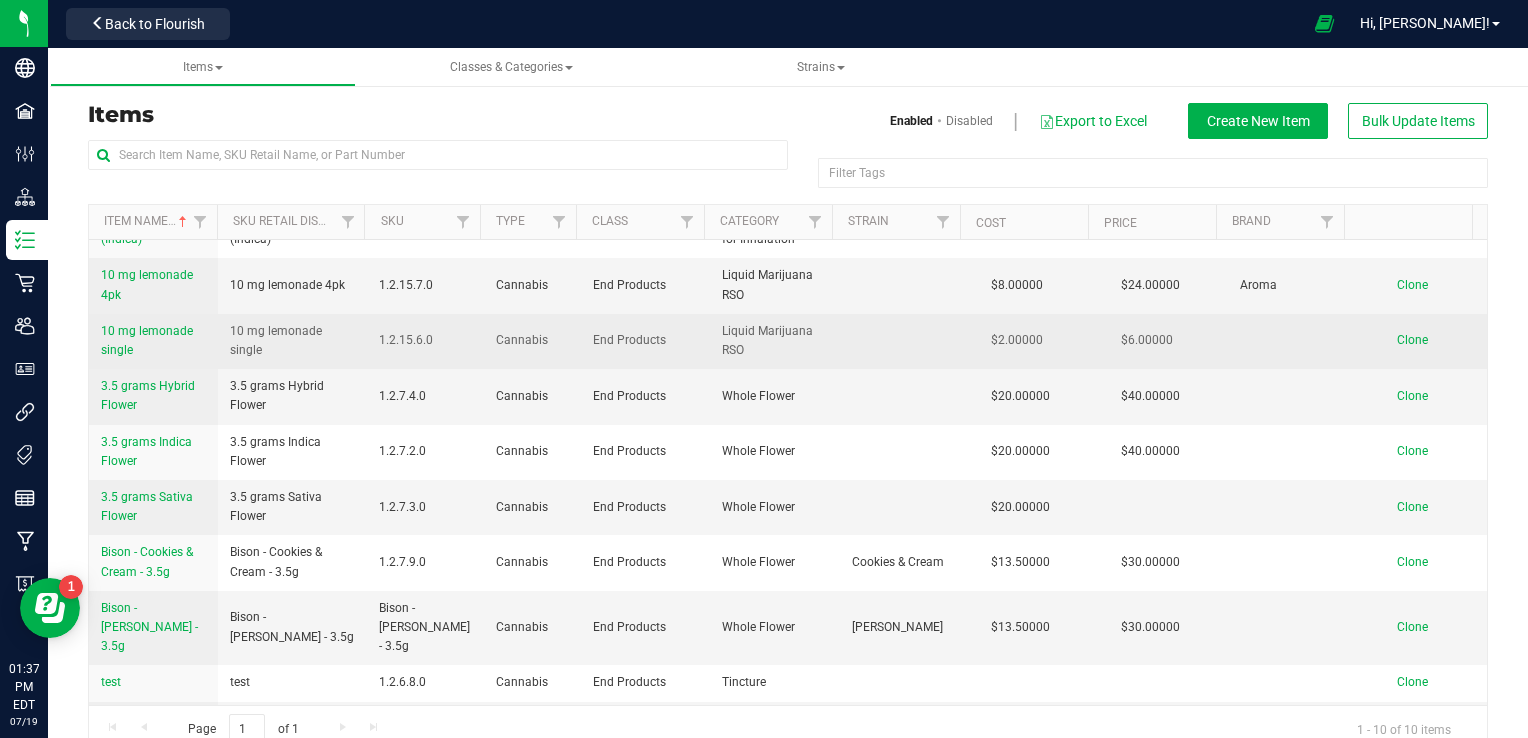 scroll, scrollTop: 57, scrollLeft: 0, axis: vertical 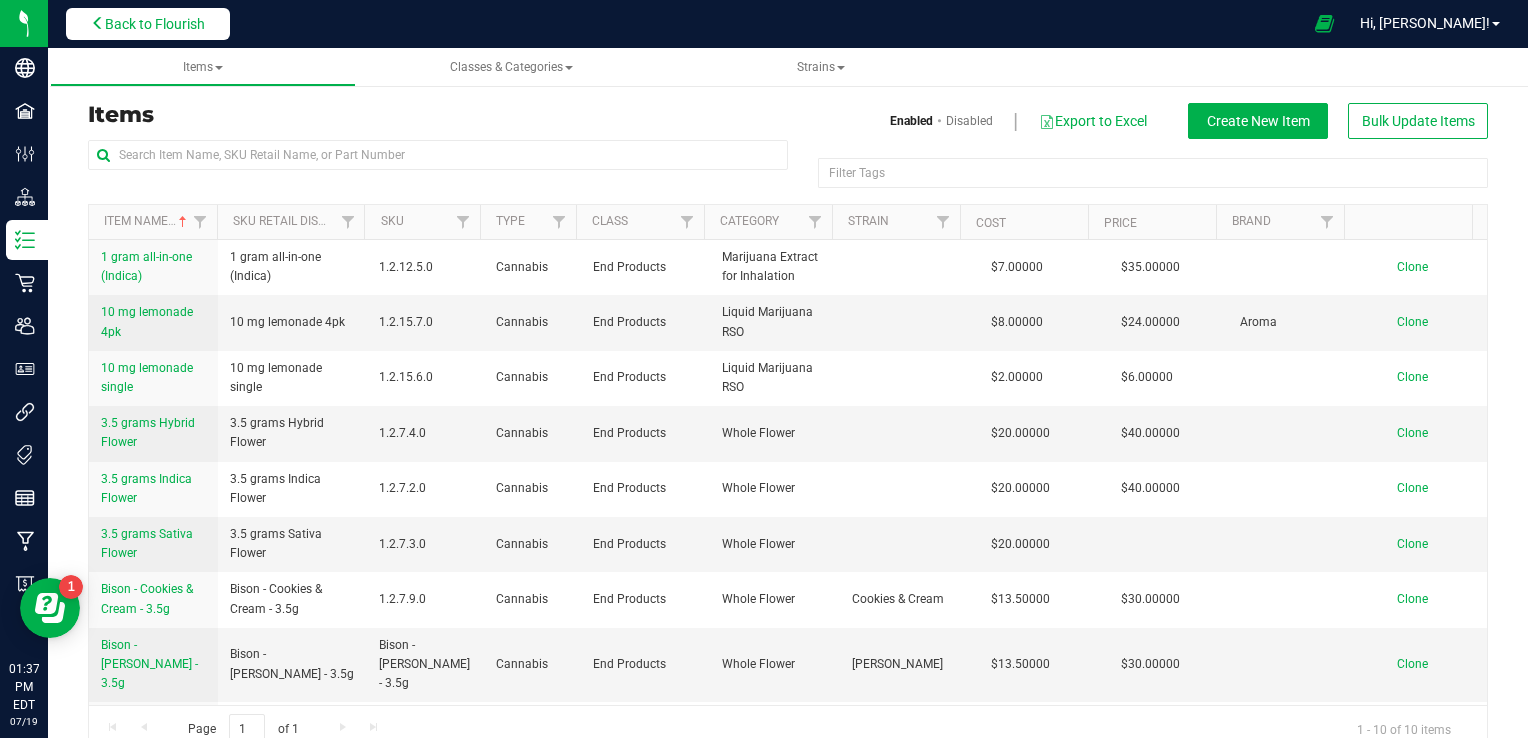 click on "Back to Flourish" at bounding box center [155, 24] 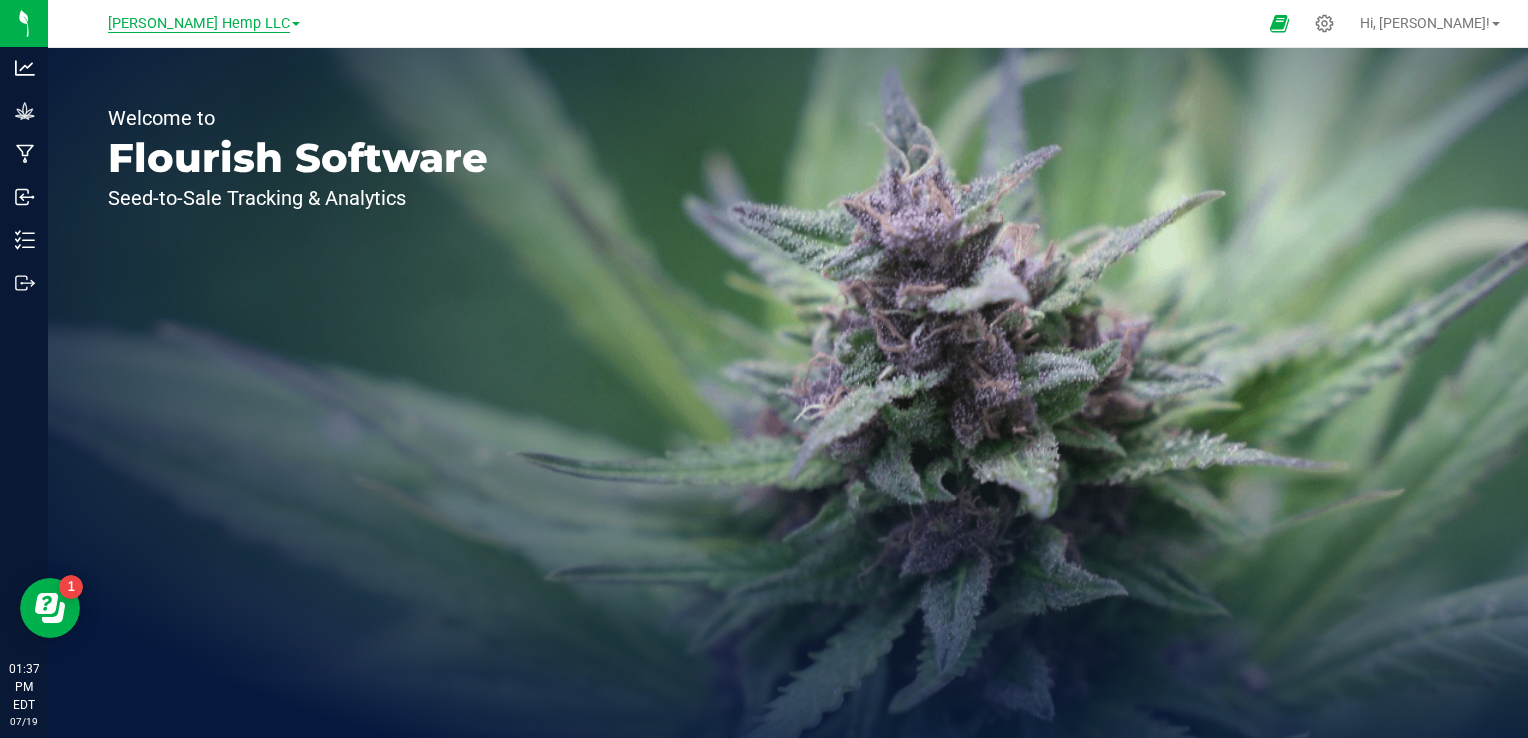 click on "[PERSON_NAME] Hemp LLC" at bounding box center [199, 24] 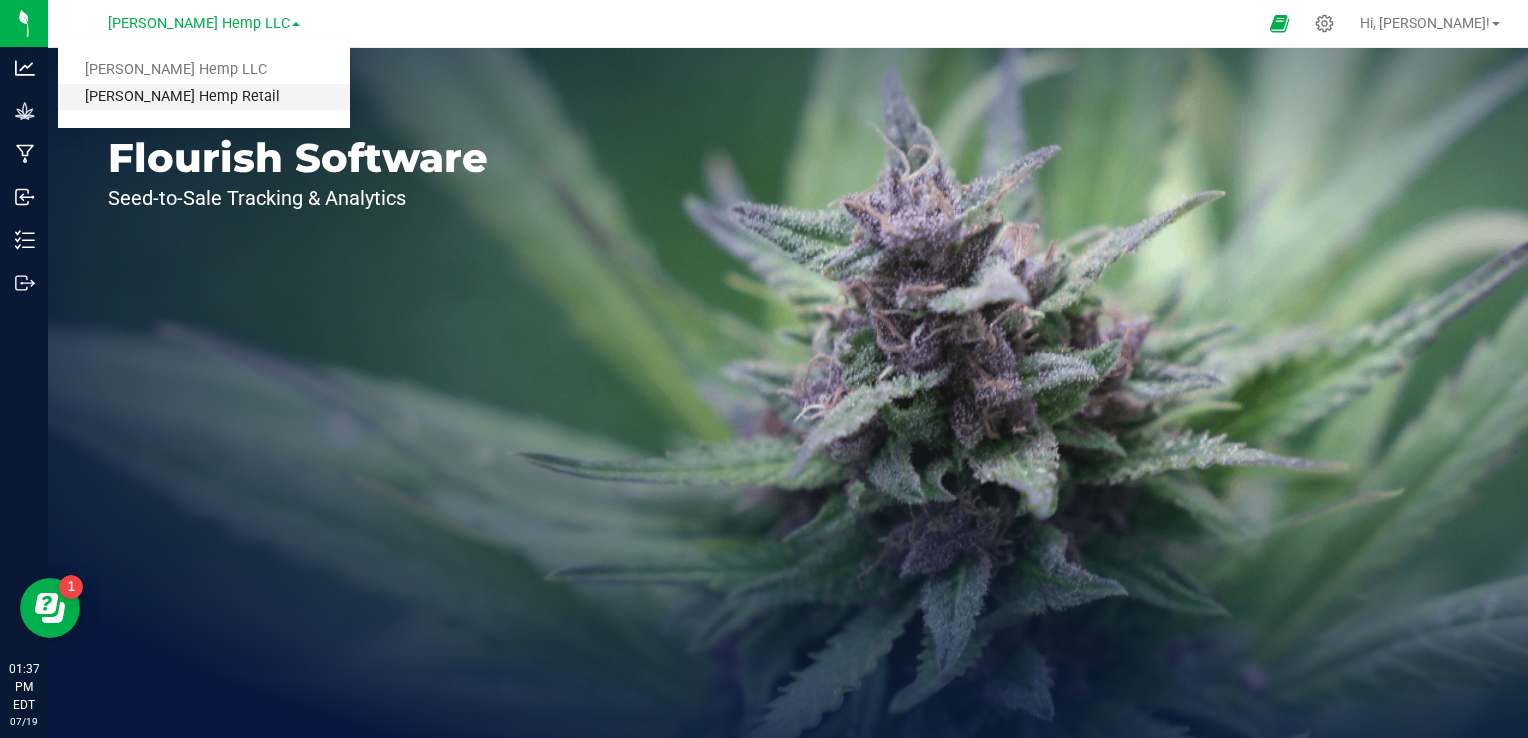 click on "[PERSON_NAME] Hemp Retail" at bounding box center (204, 97) 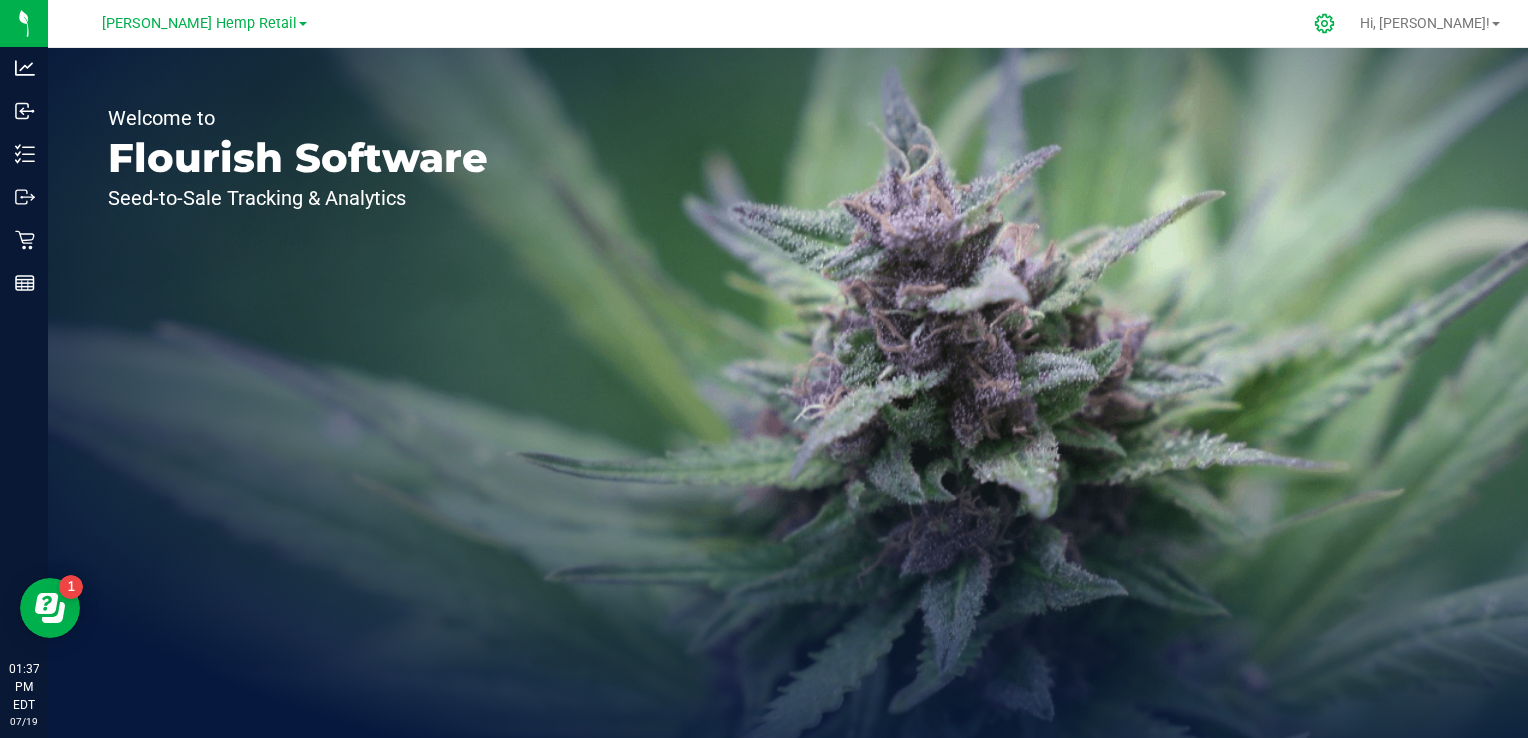 click 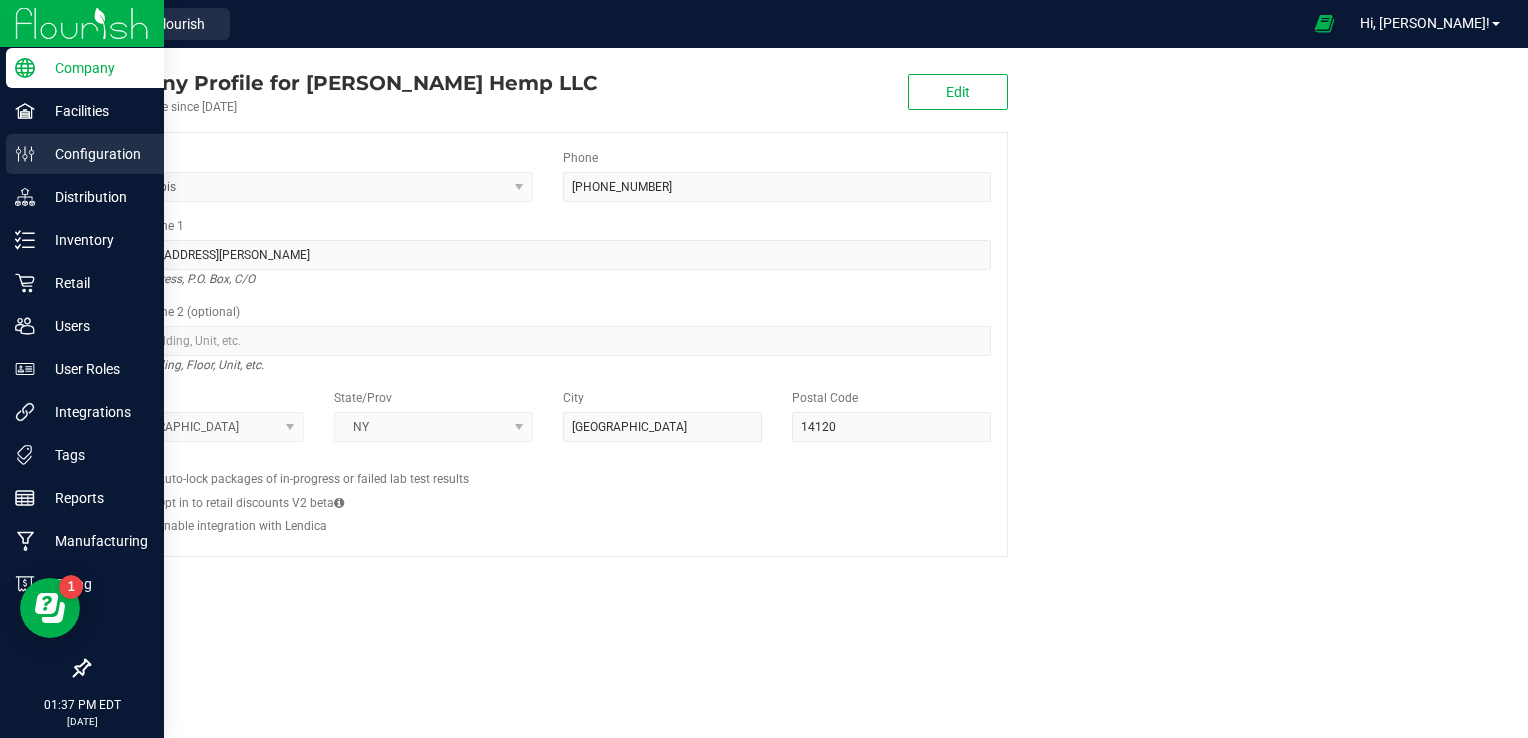 click on "Configuration" at bounding box center (95, 154) 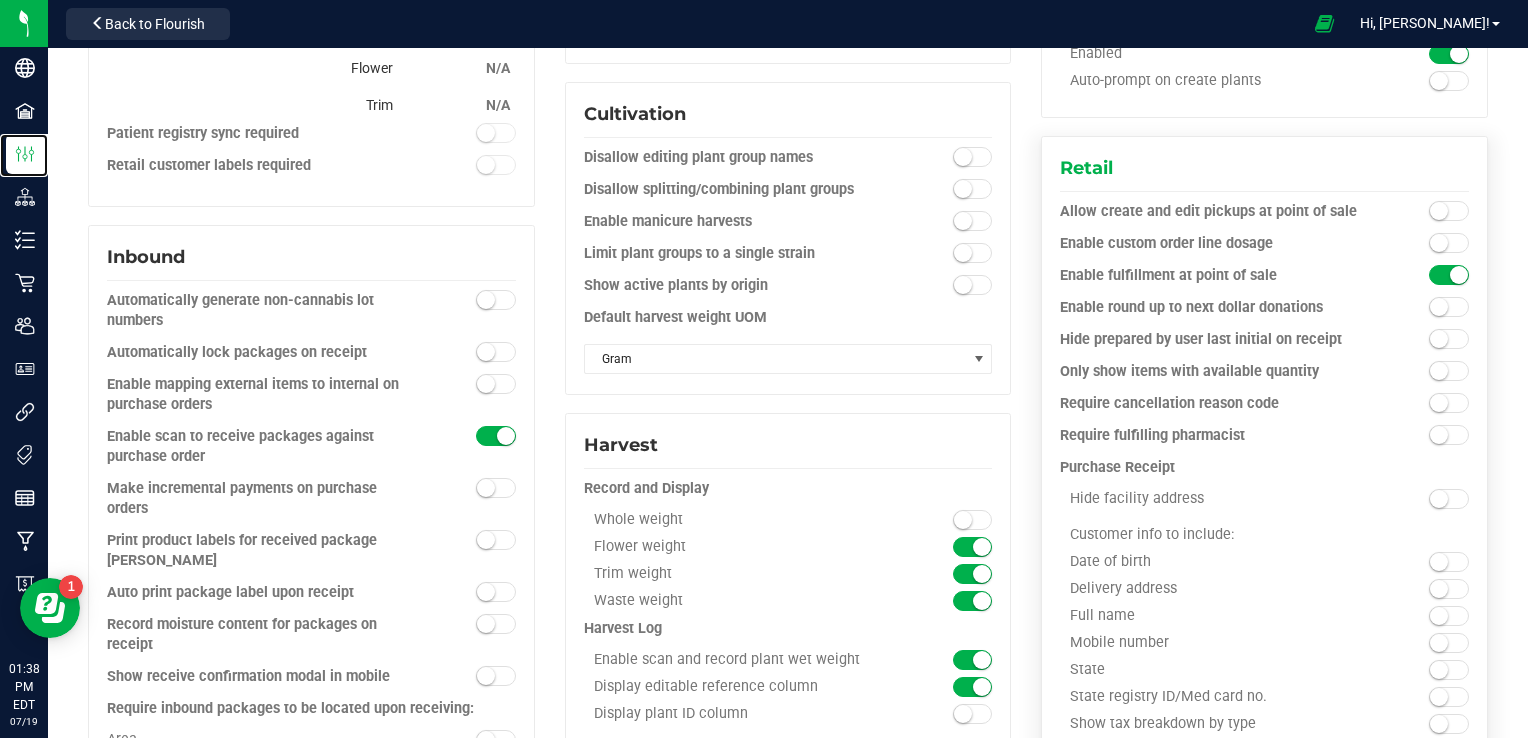 scroll, scrollTop: 800, scrollLeft: 0, axis: vertical 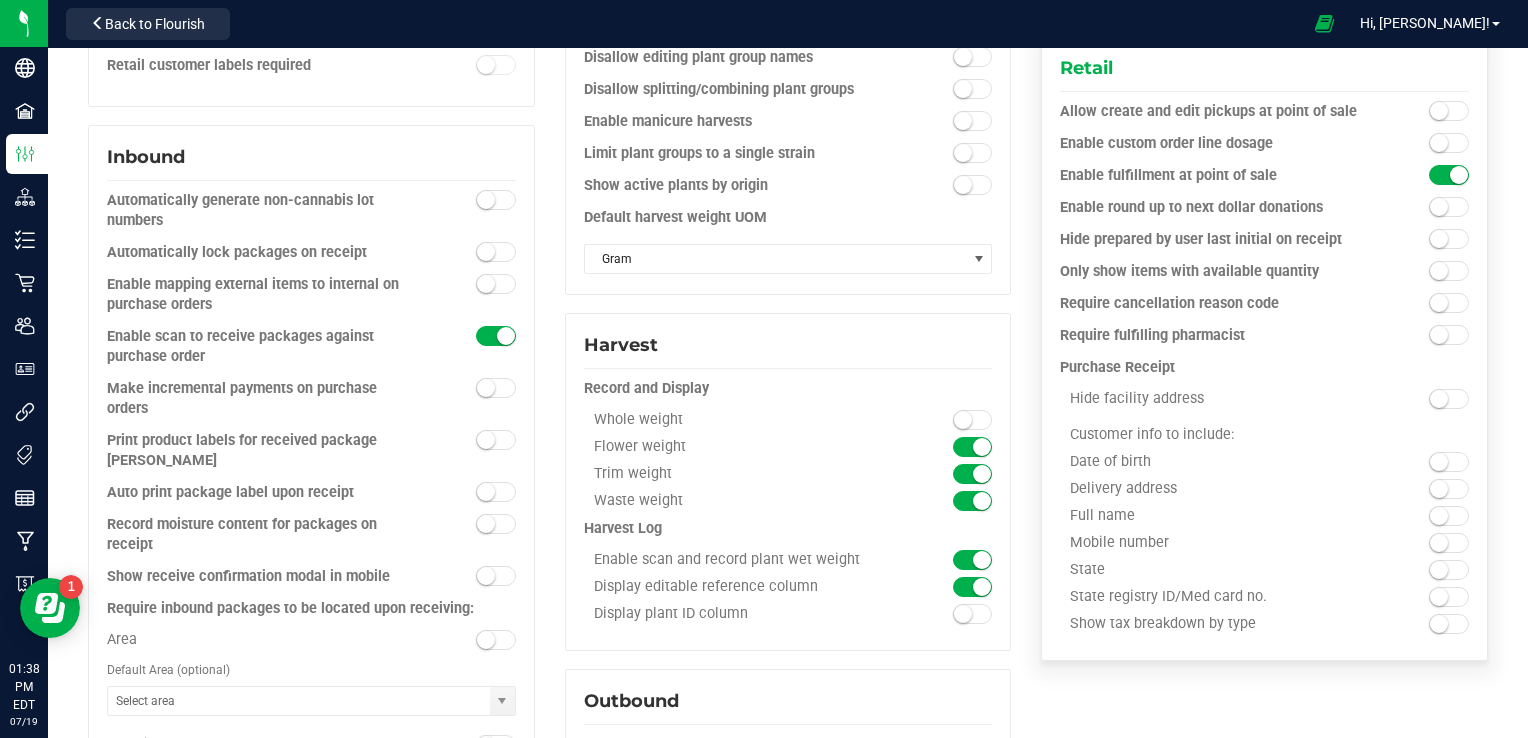 click on "Hide facility address" at bounding box center [1213, 399] 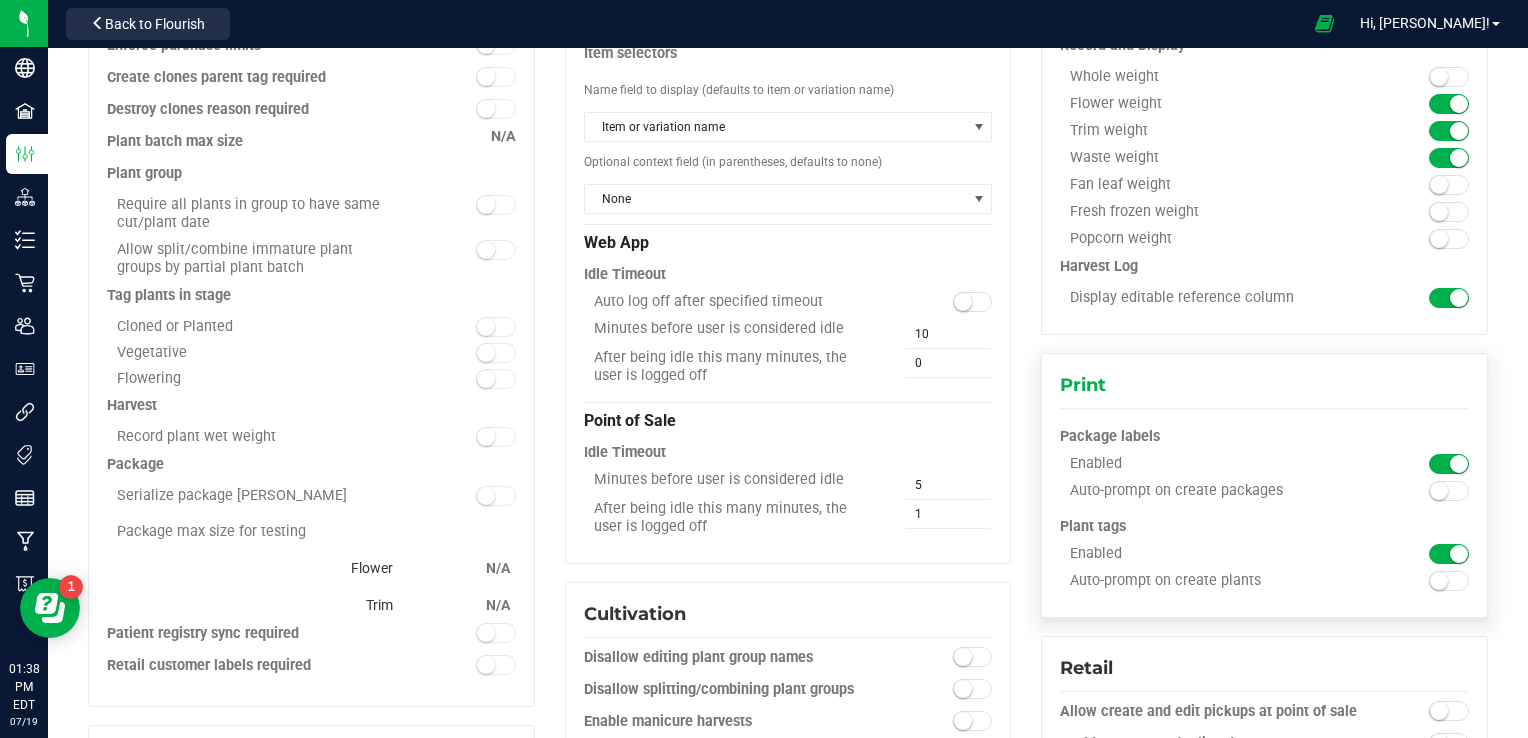 scroll, scrollTop: 0, scrollLeft: 0, axis: both 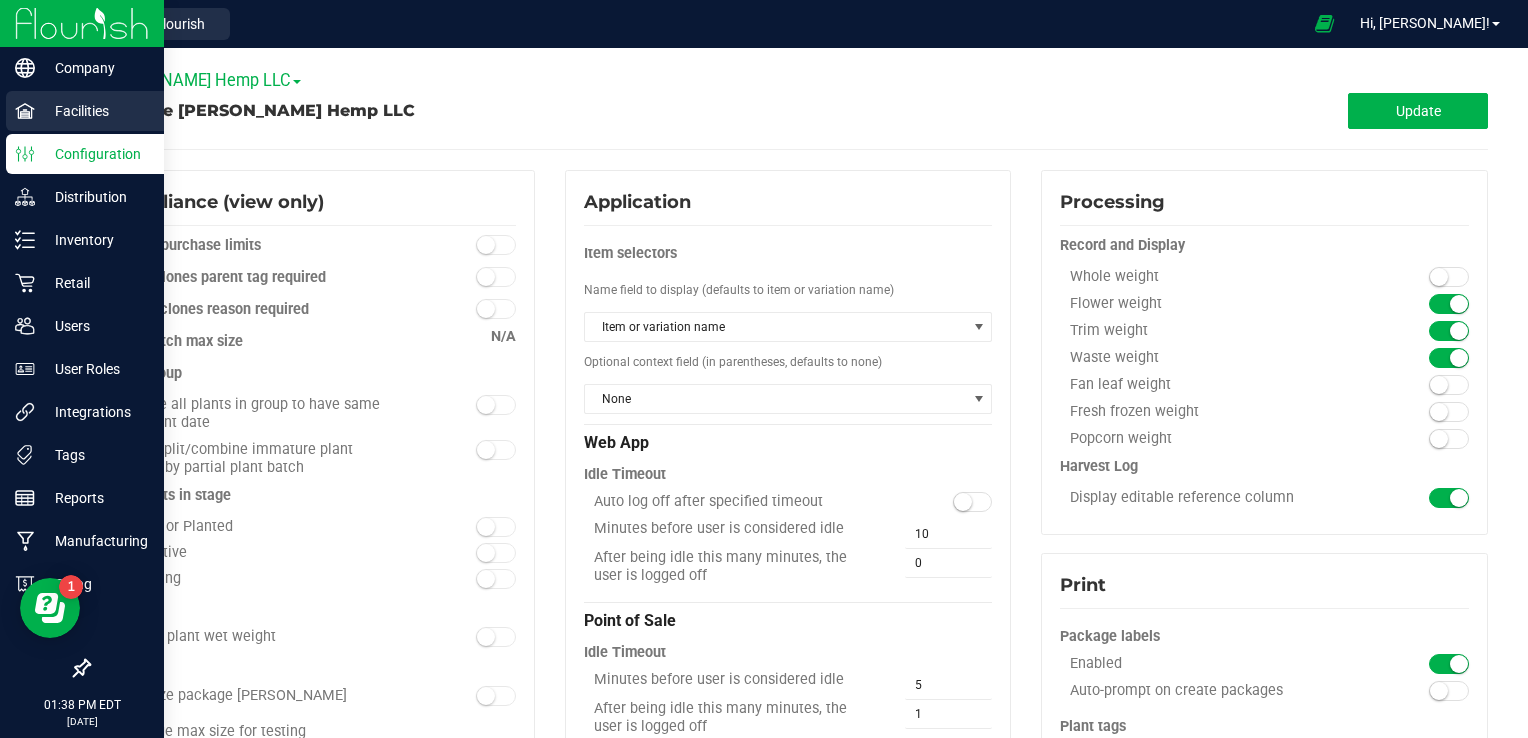 click on "Facilities" at bounding box center (95, 111) 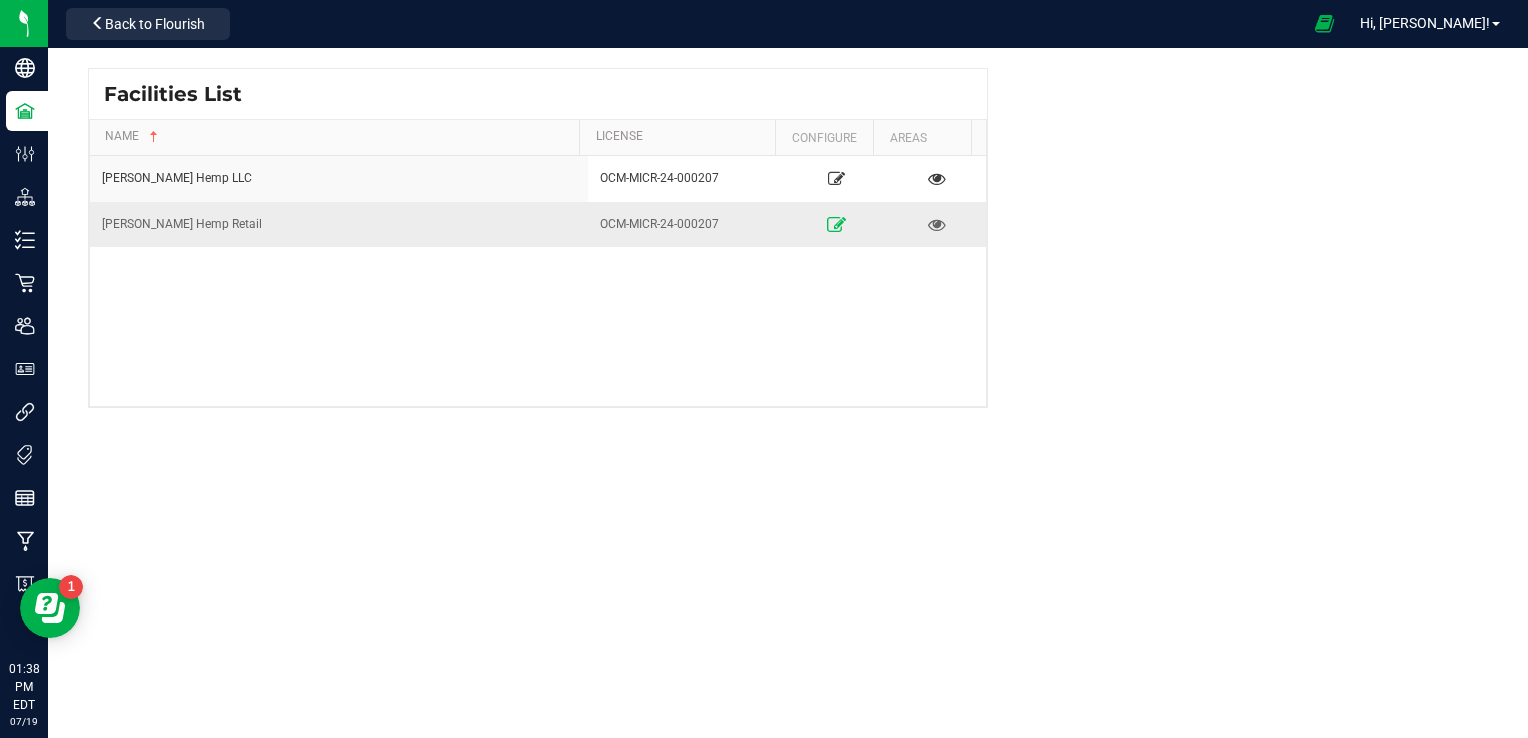 click at bounding box center (836, 224) 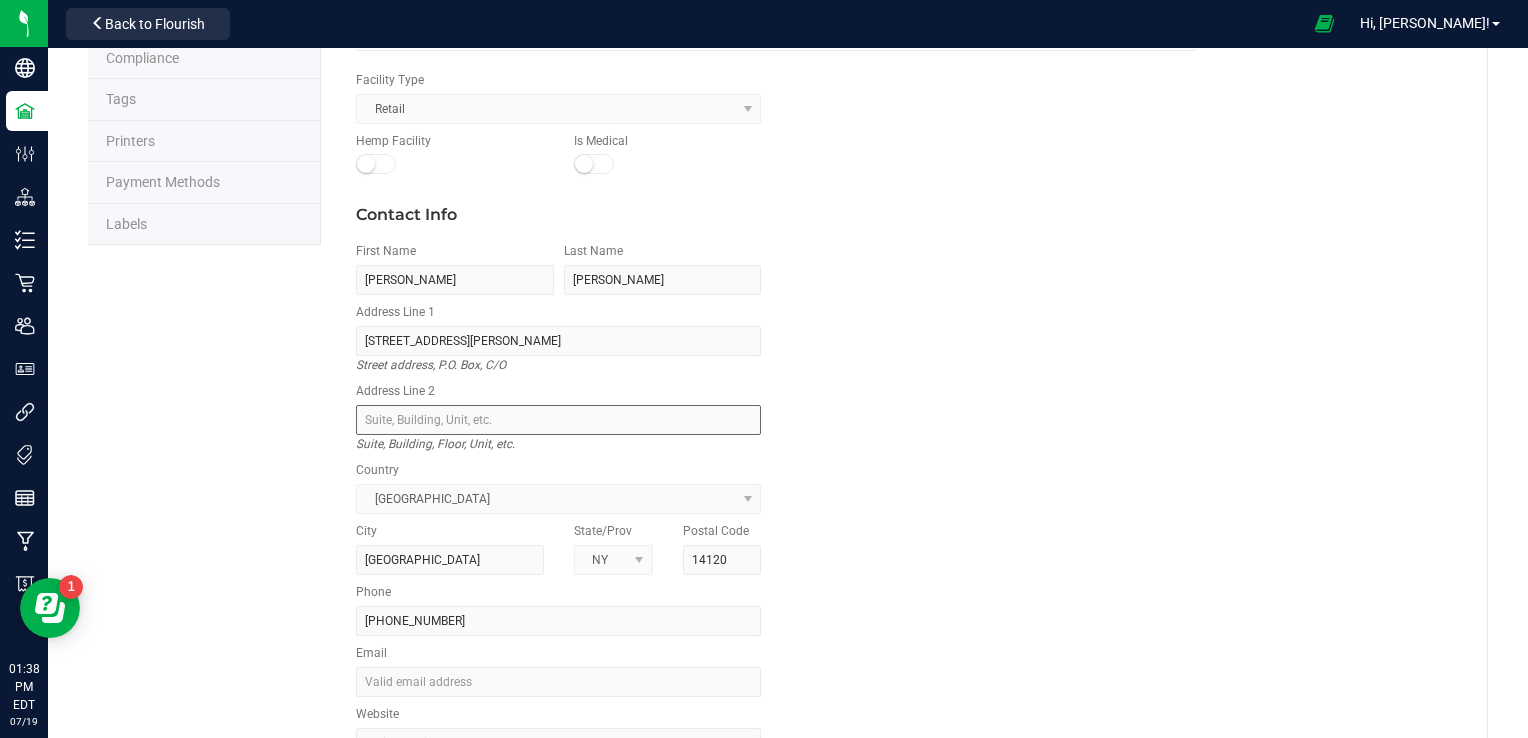 scroll, scrollTop: 0, scrollLeft: 0, axis: both 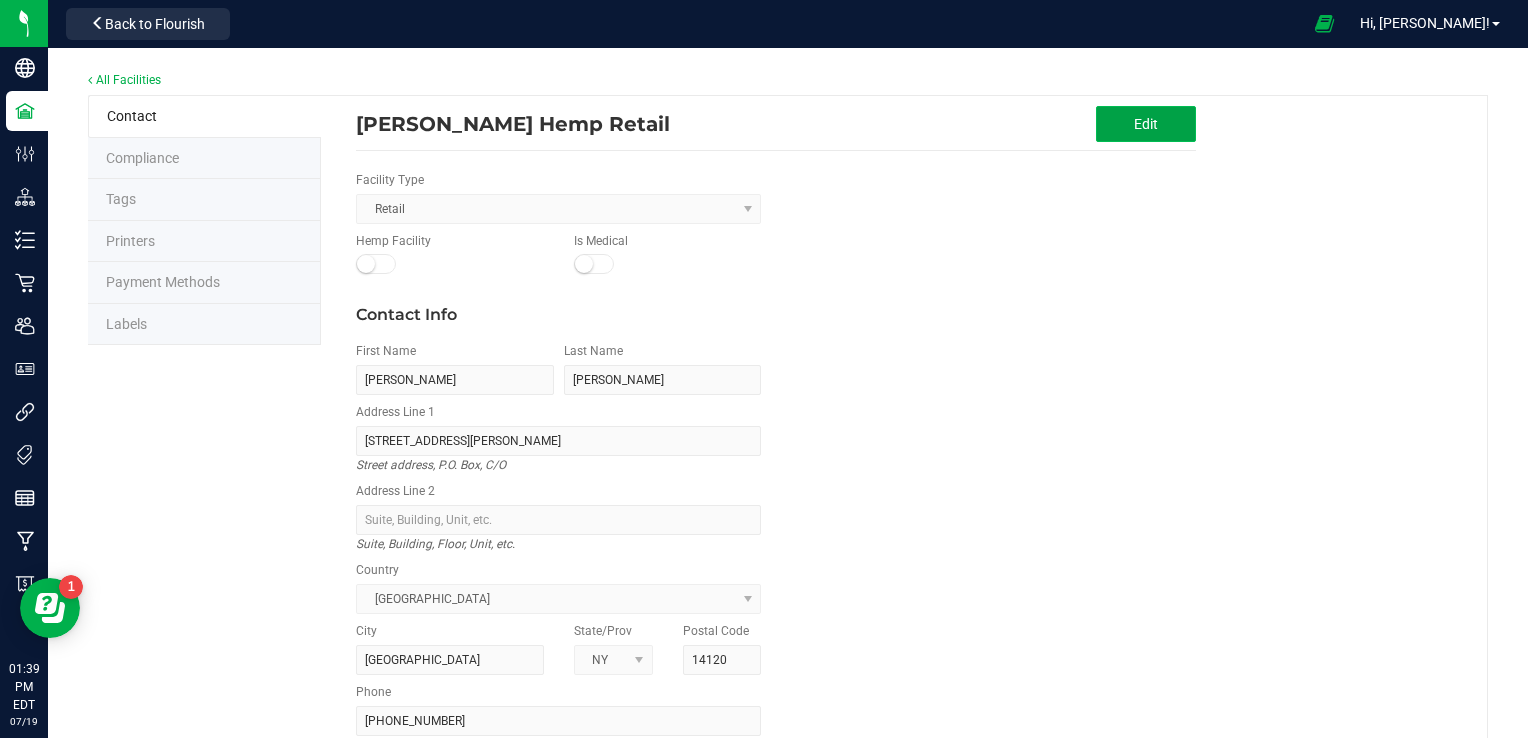 click on "Edit" at bounding box center (1146, 124) 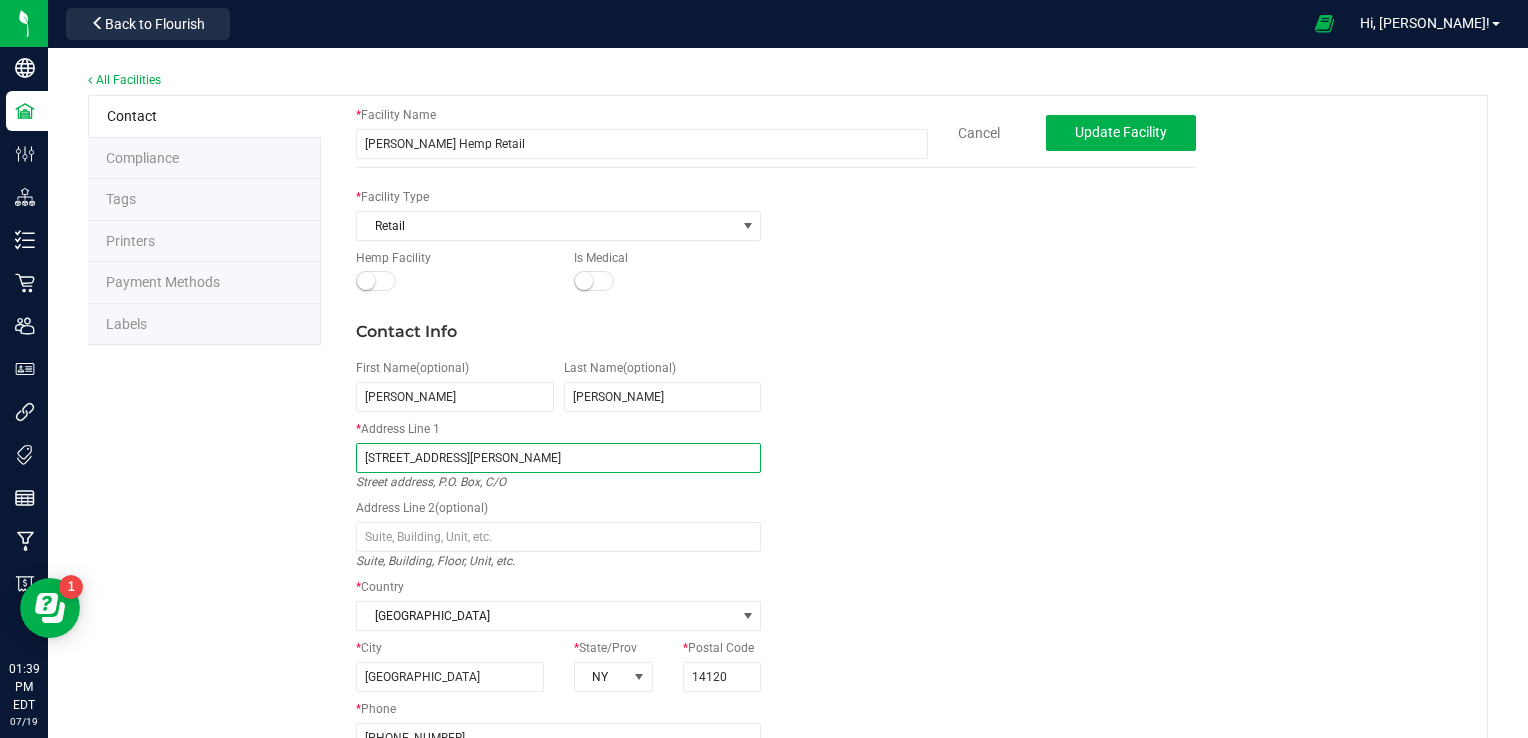 click on "[STREET_ADDRESS][PERSON_NAME]" at bounding box center [558, 458] 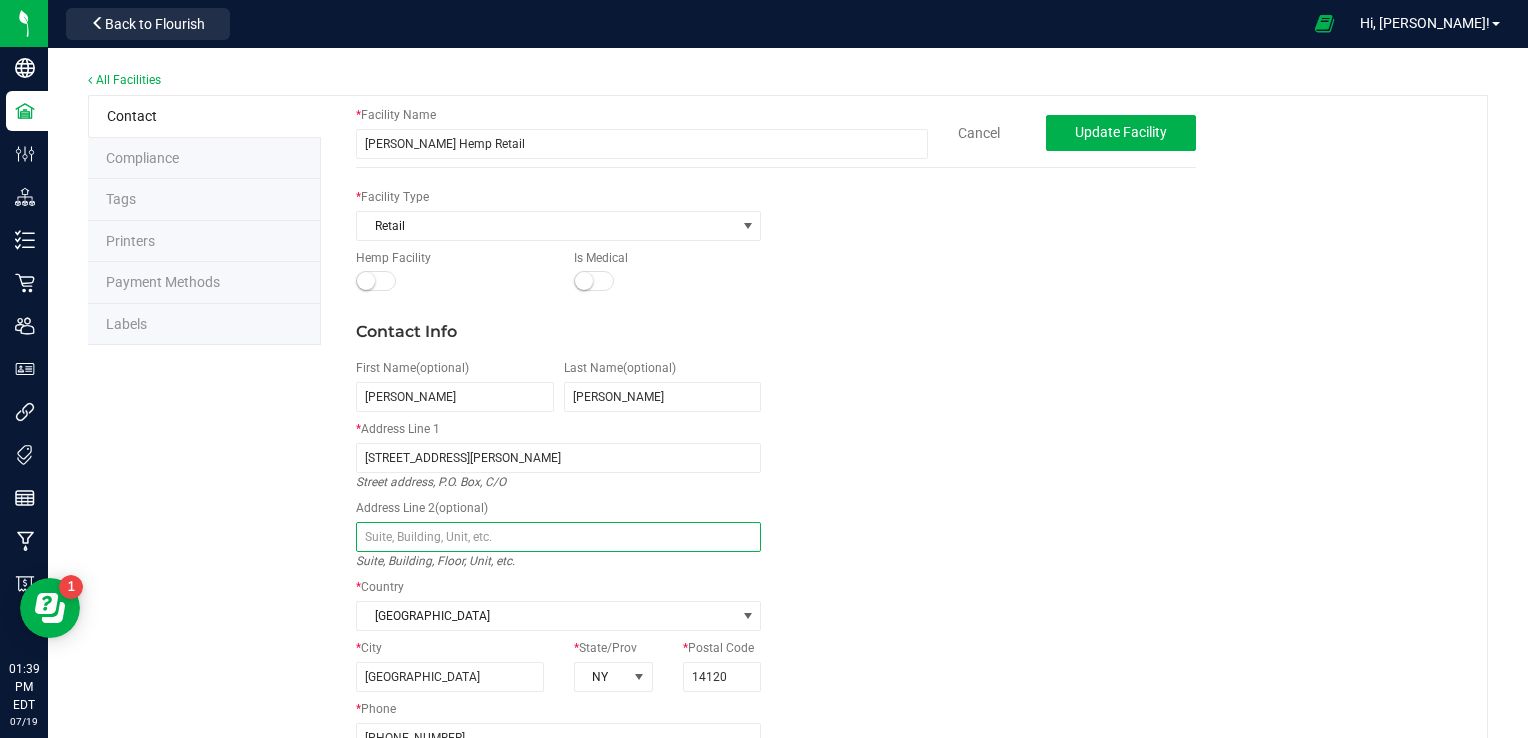 click at bounding box center [558, 537] 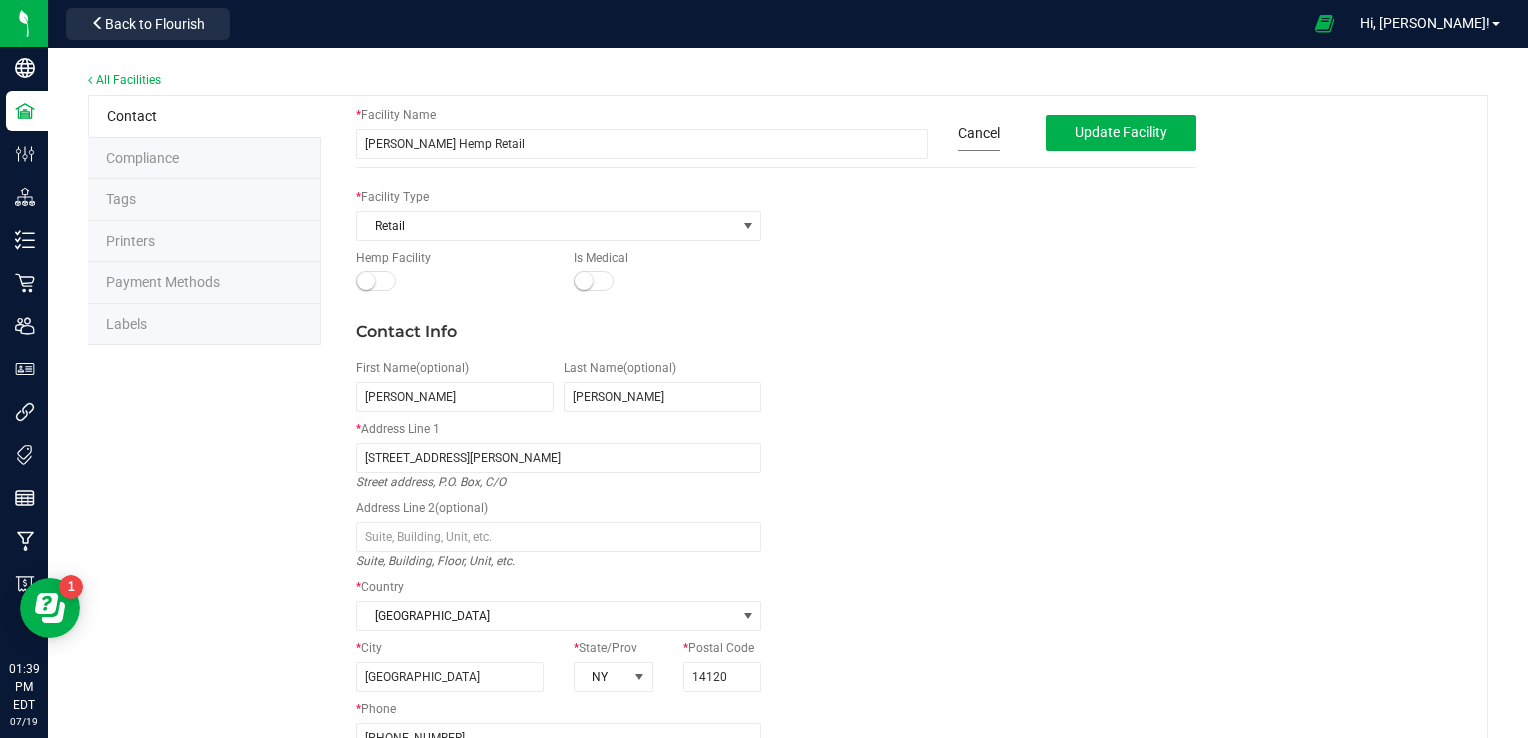 click on "Cancel" at bounding box center (979, 133) 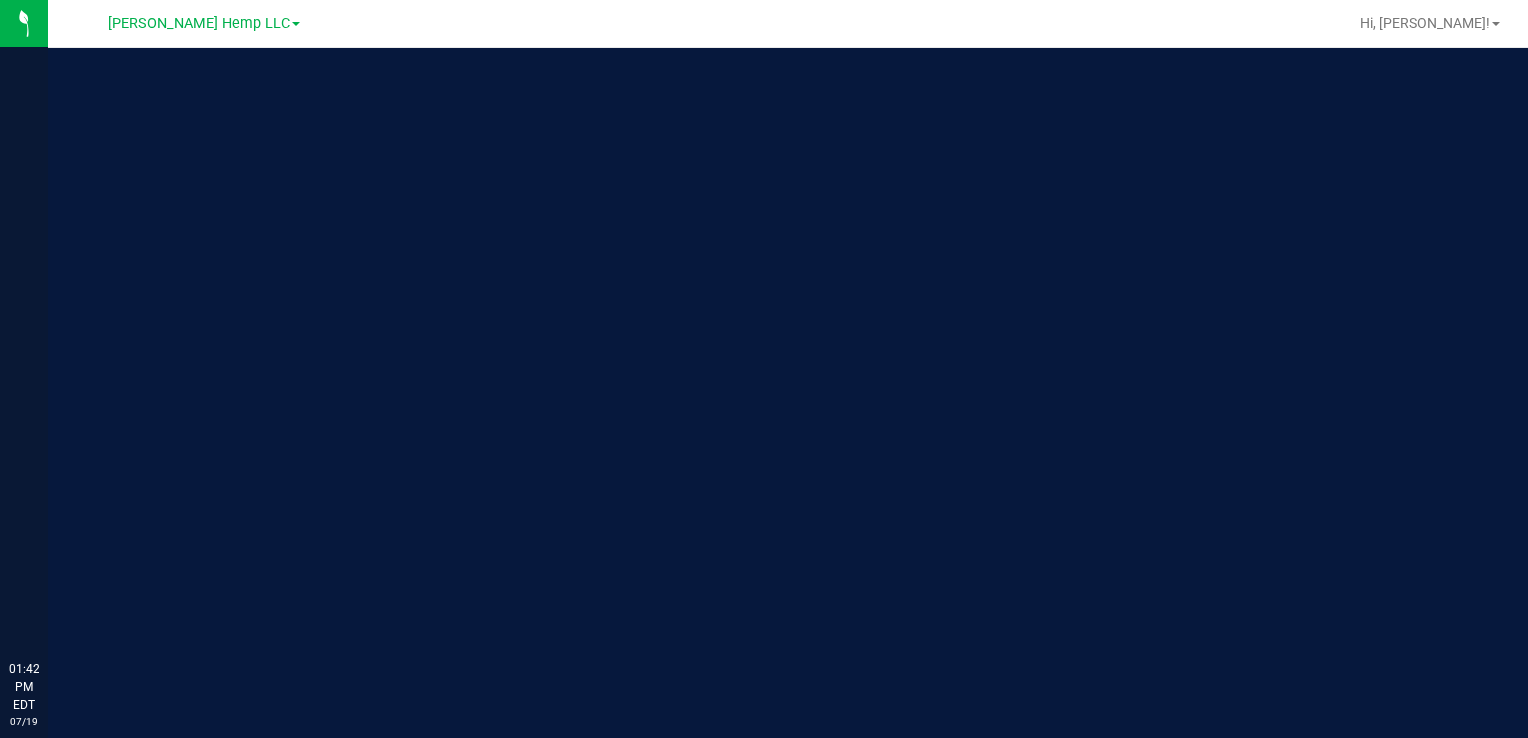 scroll, scrollTop: 0, scrollLeft: 0, axis: both 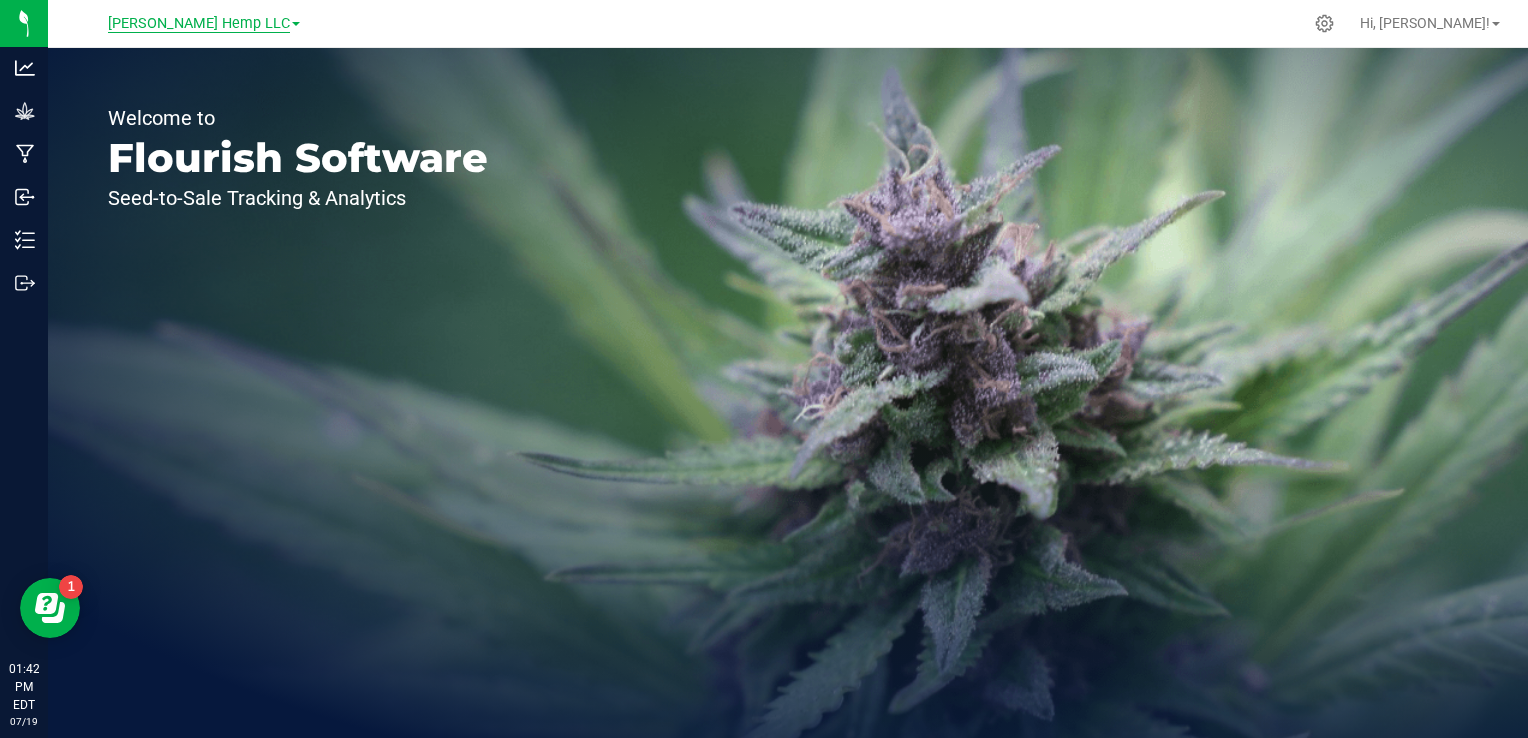 click on "[PERSON_NAME] Hemp LLC" at bounding box center [199, 24] 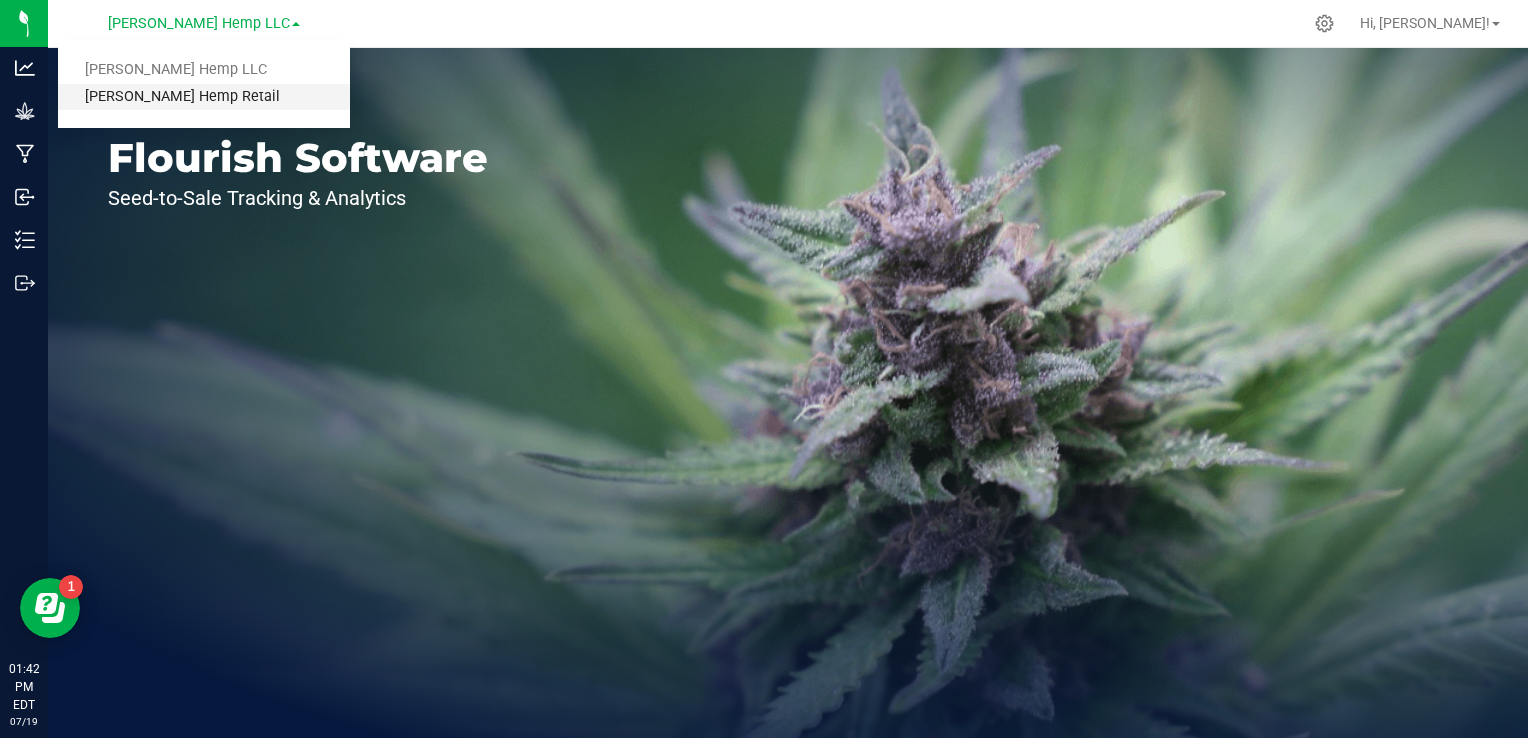 click on "[PERSON_NAME] Hemp Retail" at bounding box center [204, 97] 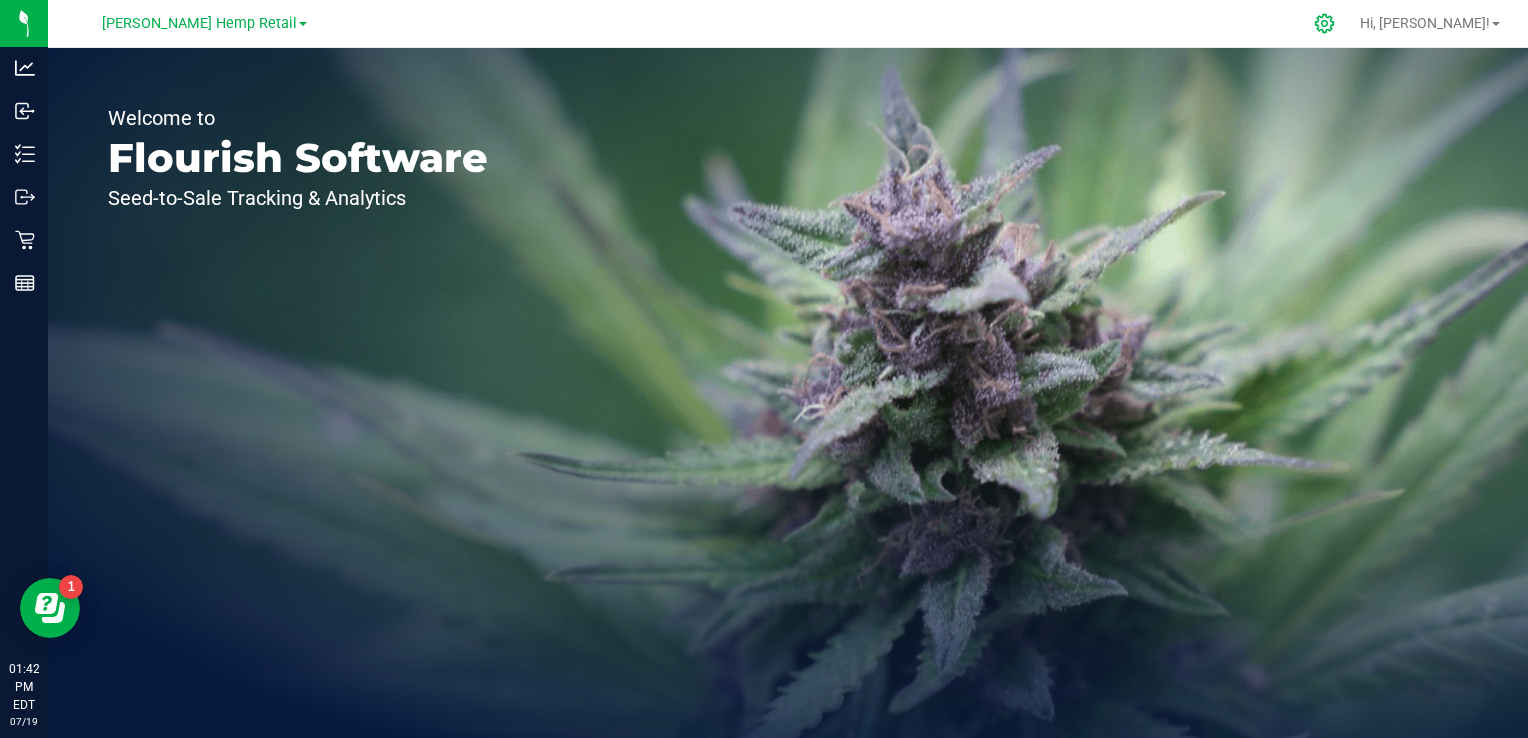 click 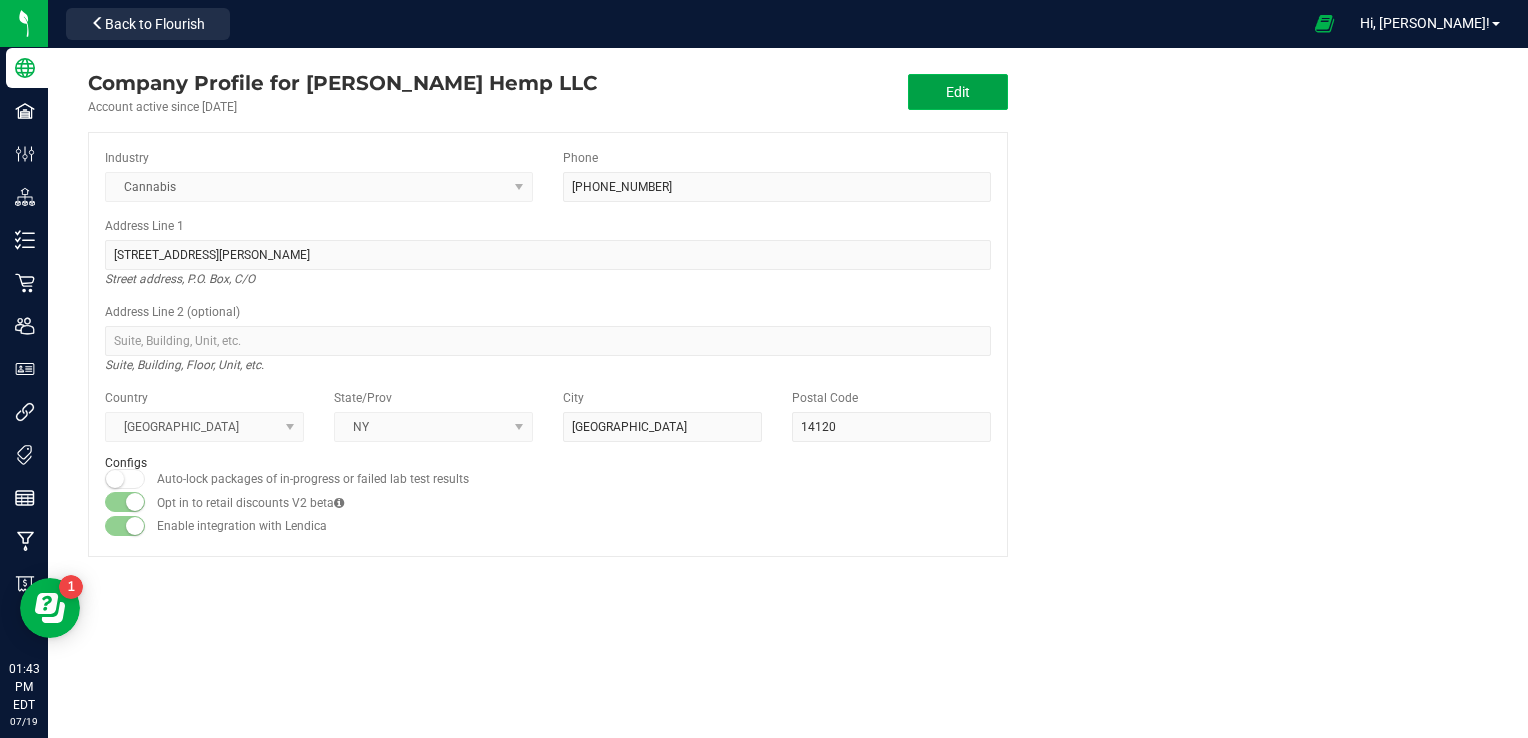 click on "Edit" at bounding box center (958, 92) 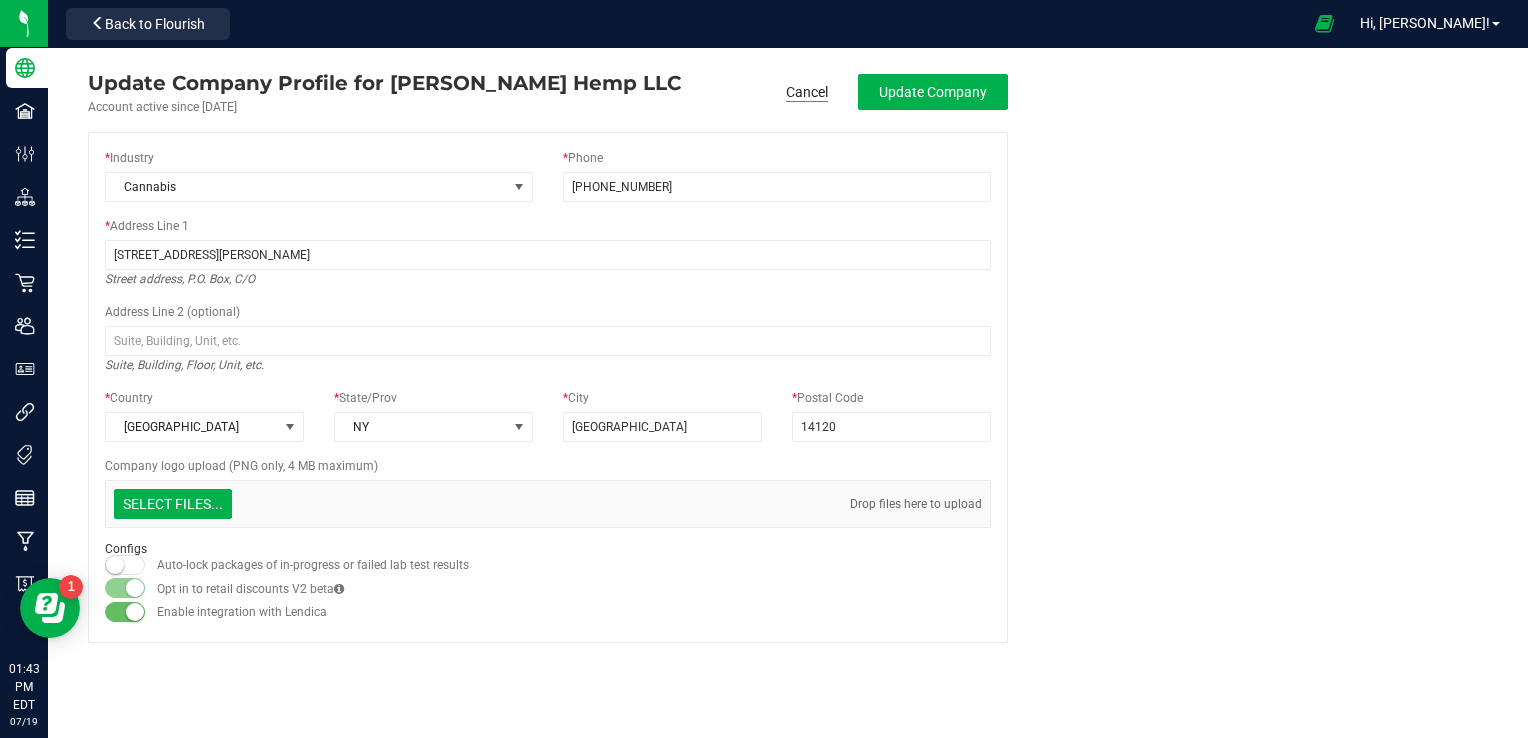 click on "Cancel" at bounding box center (807, 92) 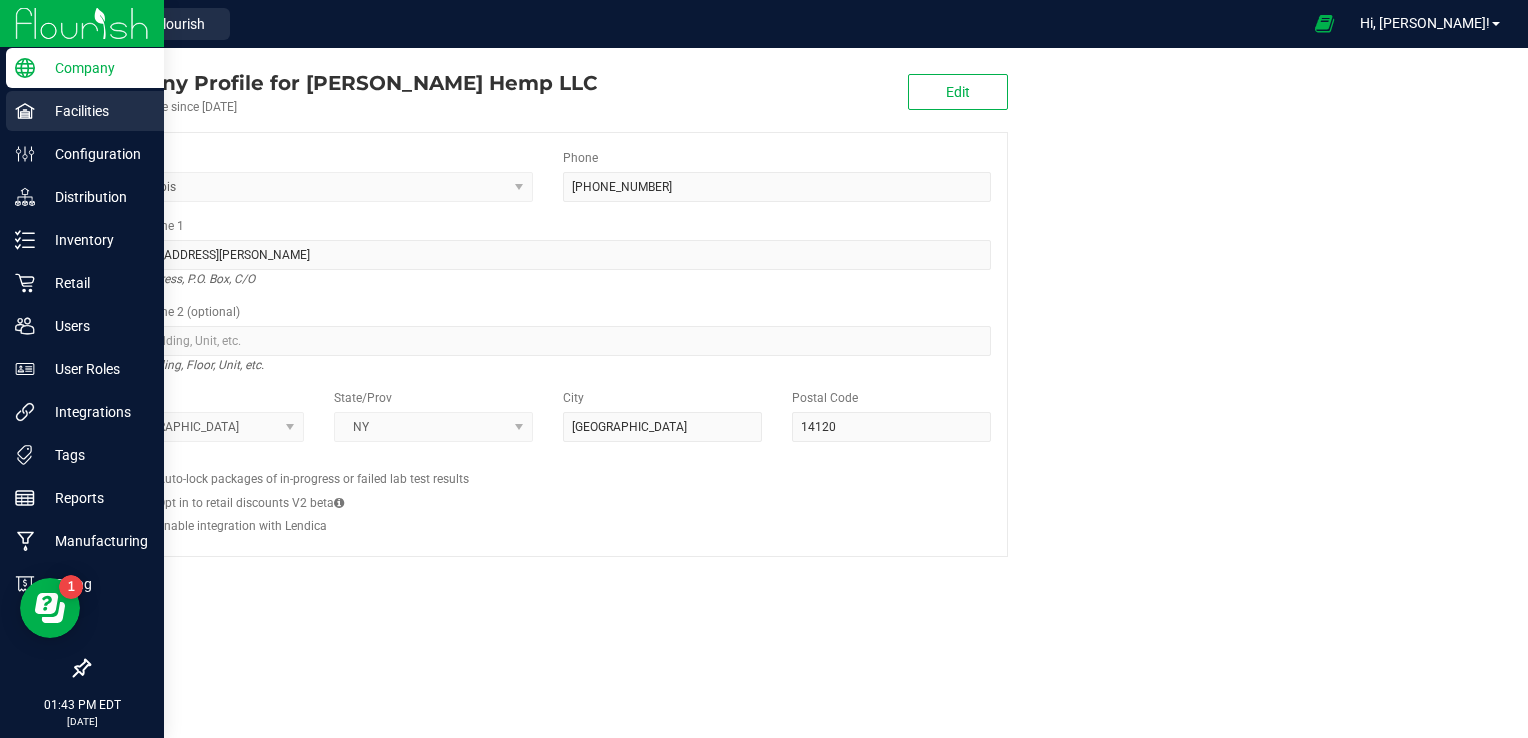 click 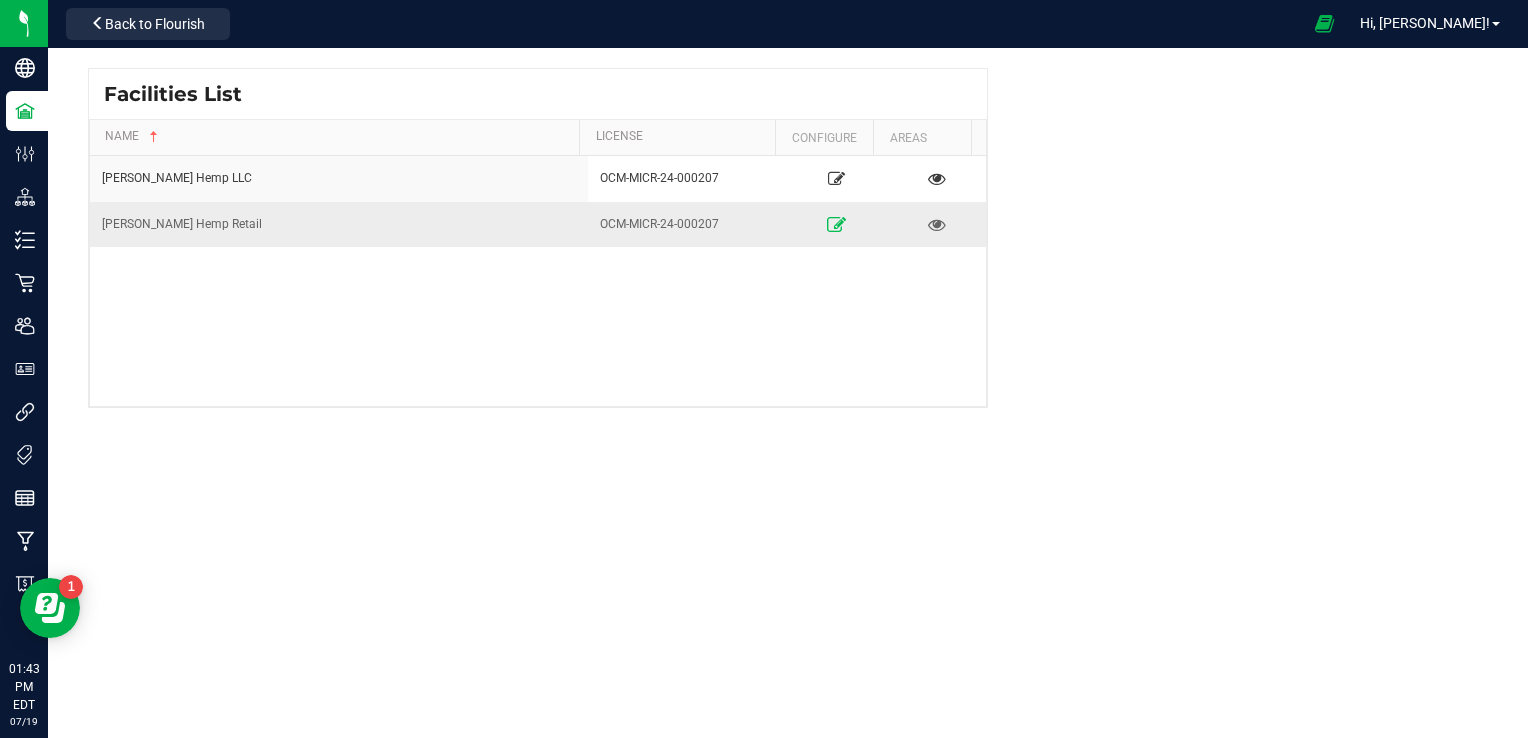 click at bounding box center [836, 224] 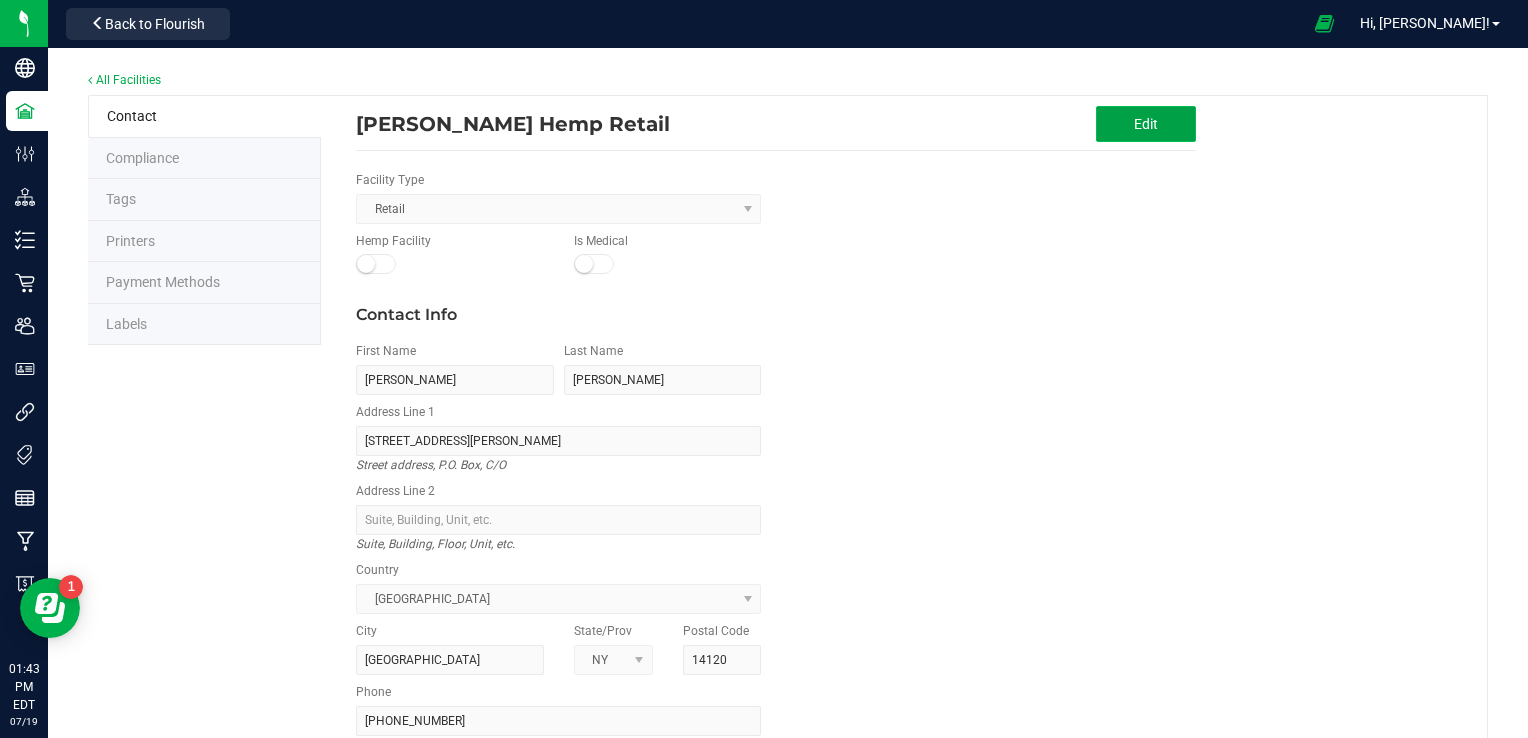 click on "Edit" at bounding box center [1146, 124] 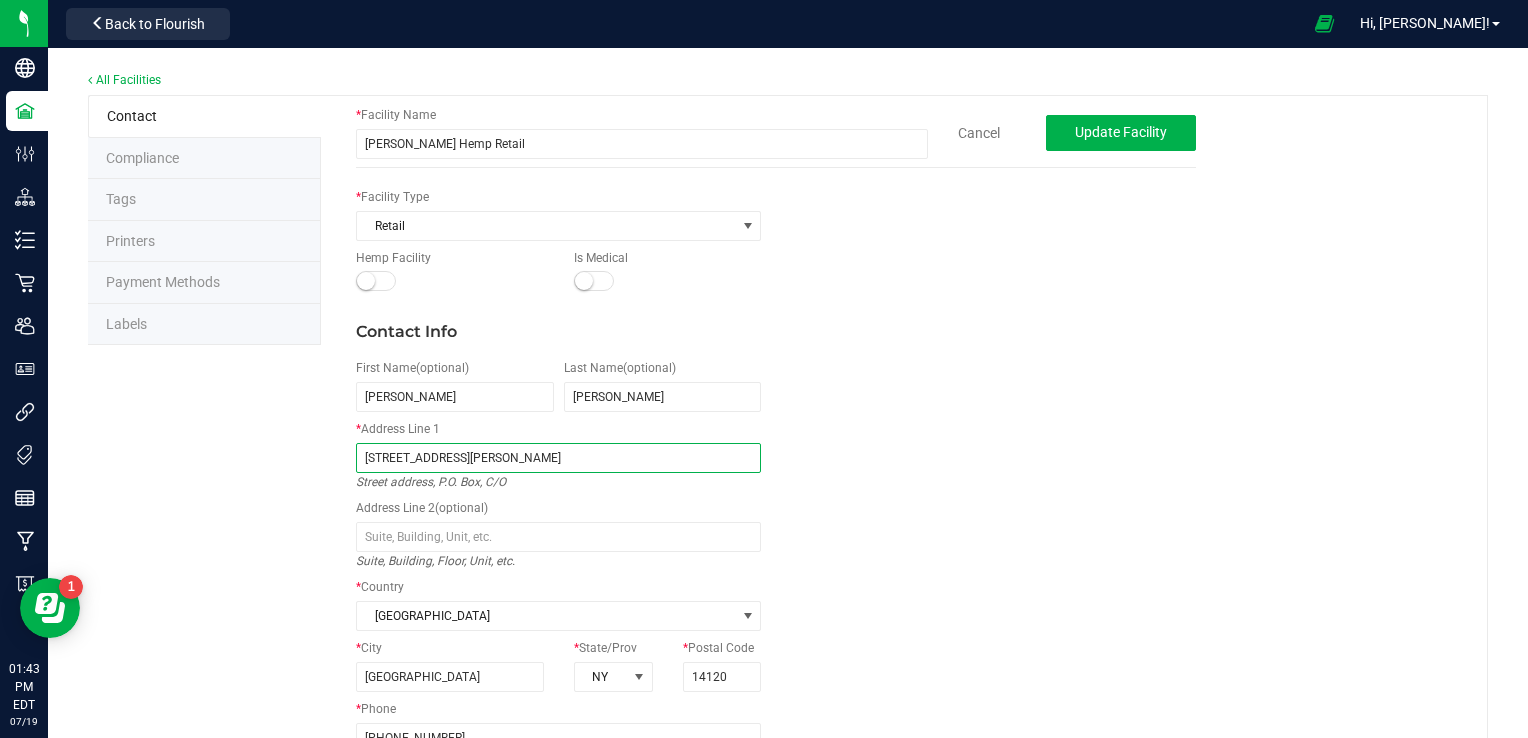 drag, startPoint x: 497, startPoint y: 458, endPoint x: 340, endPoint y: 454, distance: 157.05095 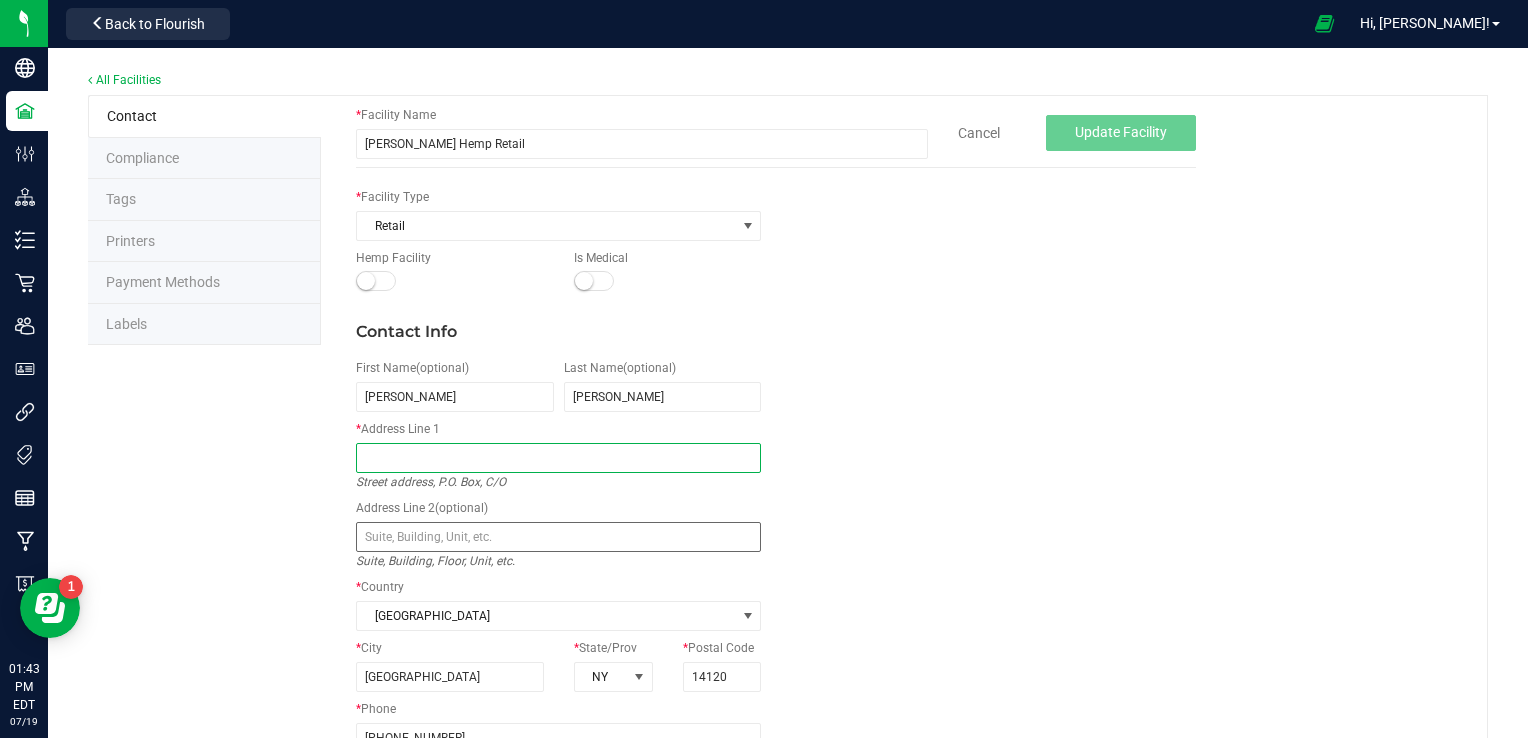 type 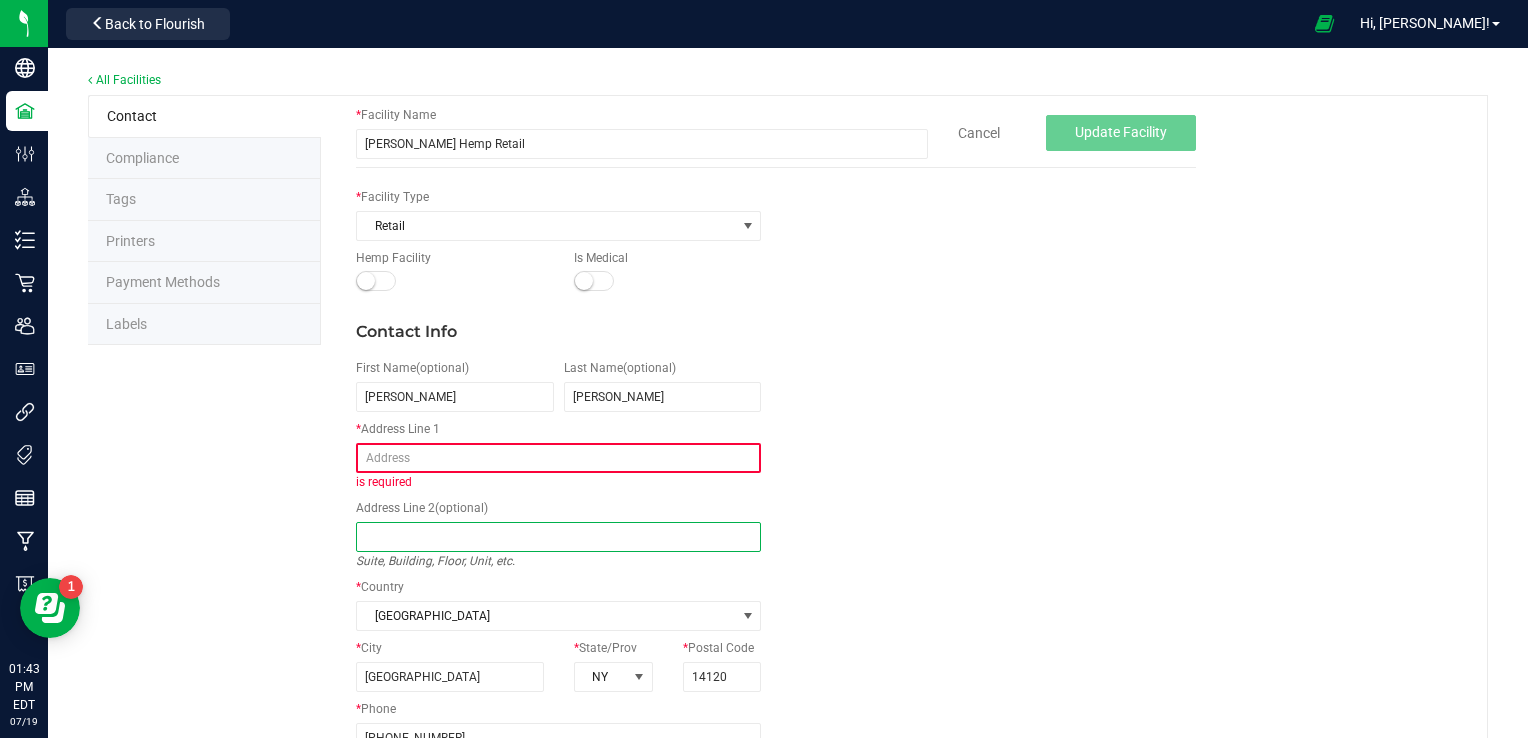 click at bounding box center (558, 537) 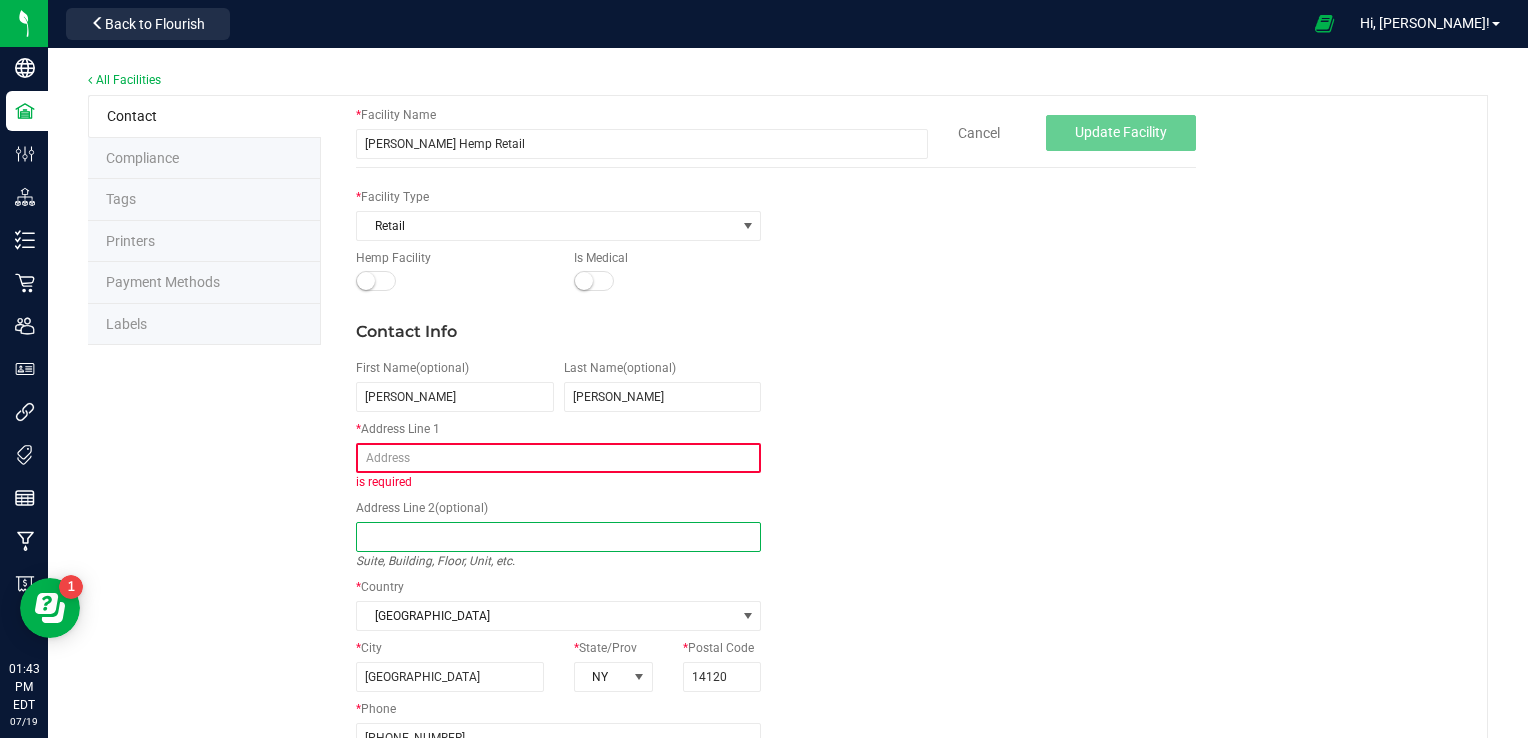 paste on "978 Payne Ave" 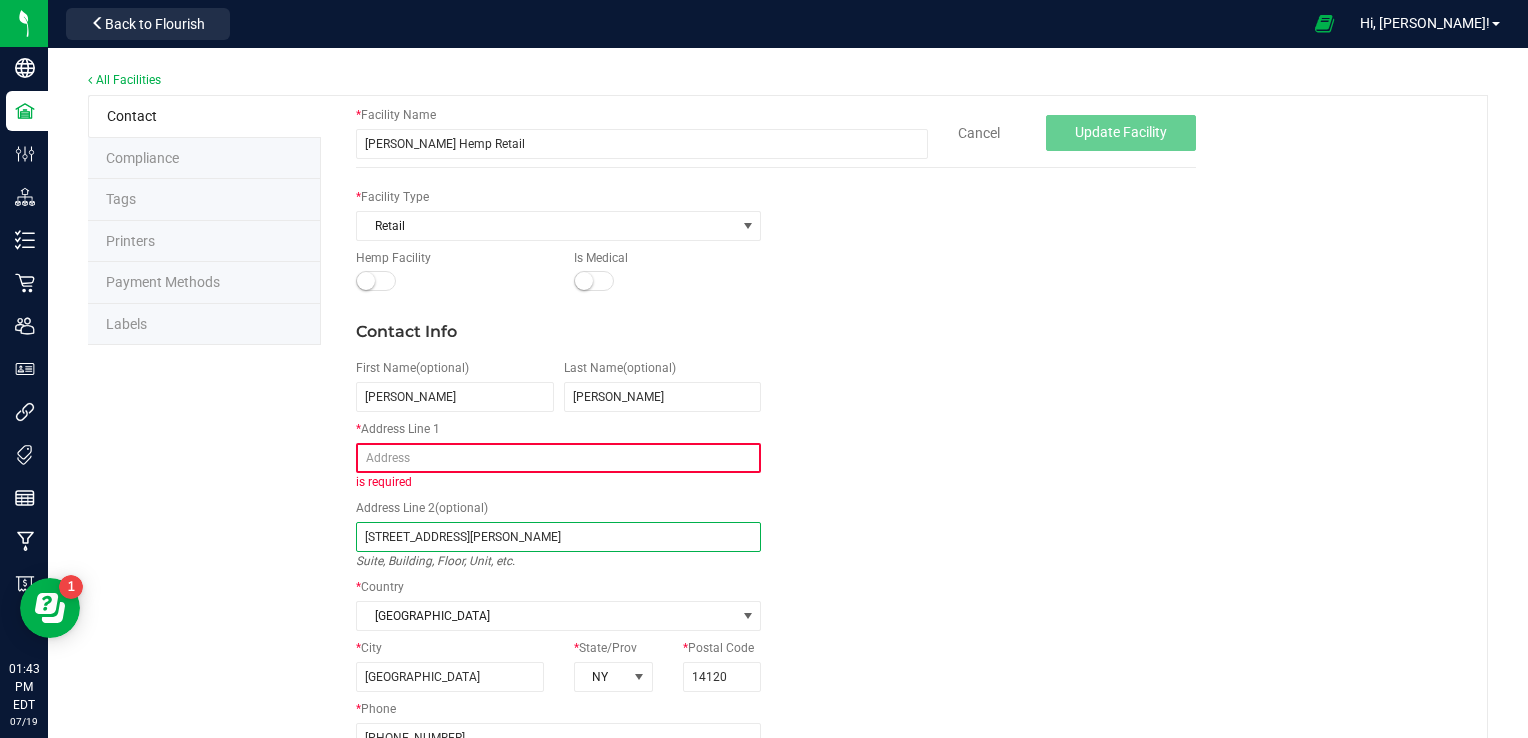type on "978 Payne Ave" 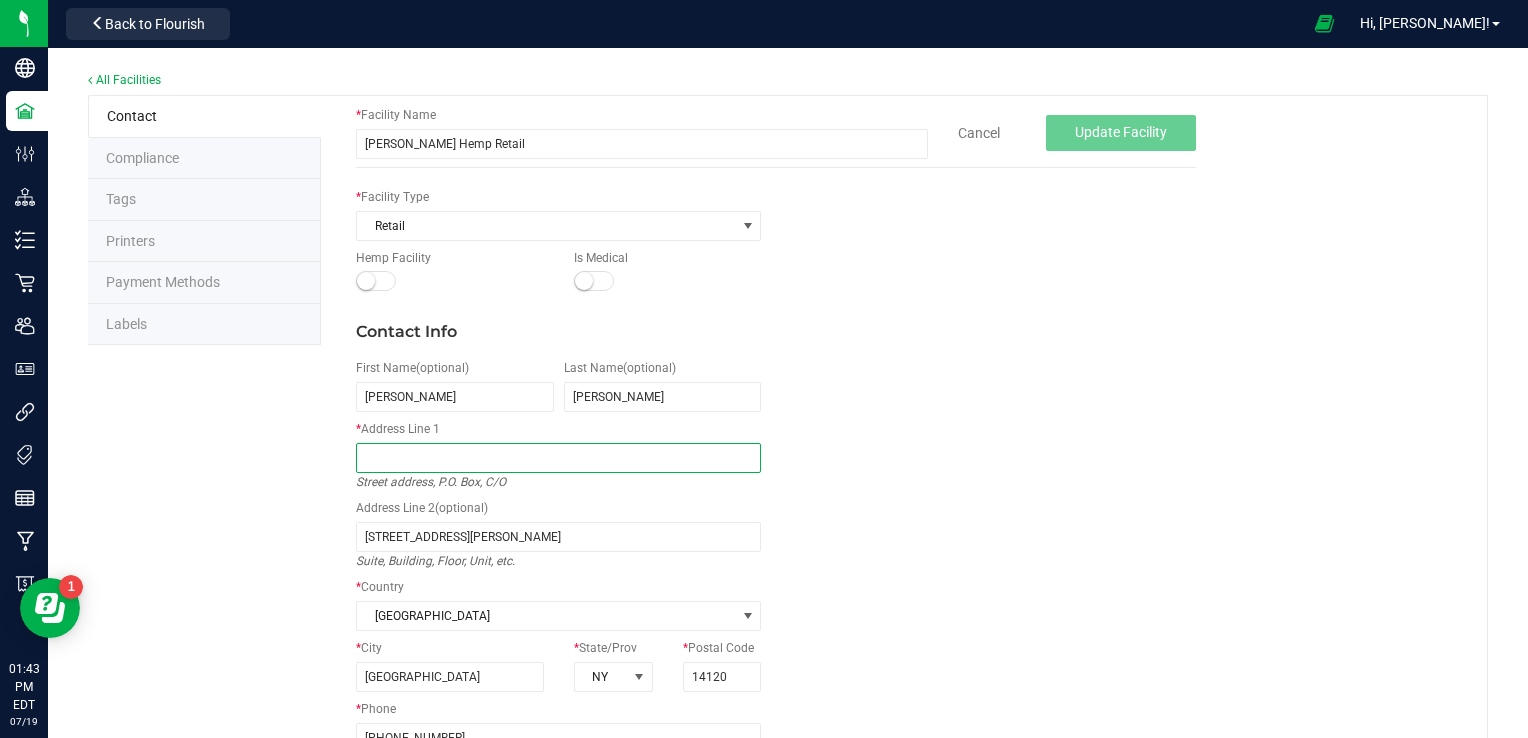 click at bounding box center (558, 458) 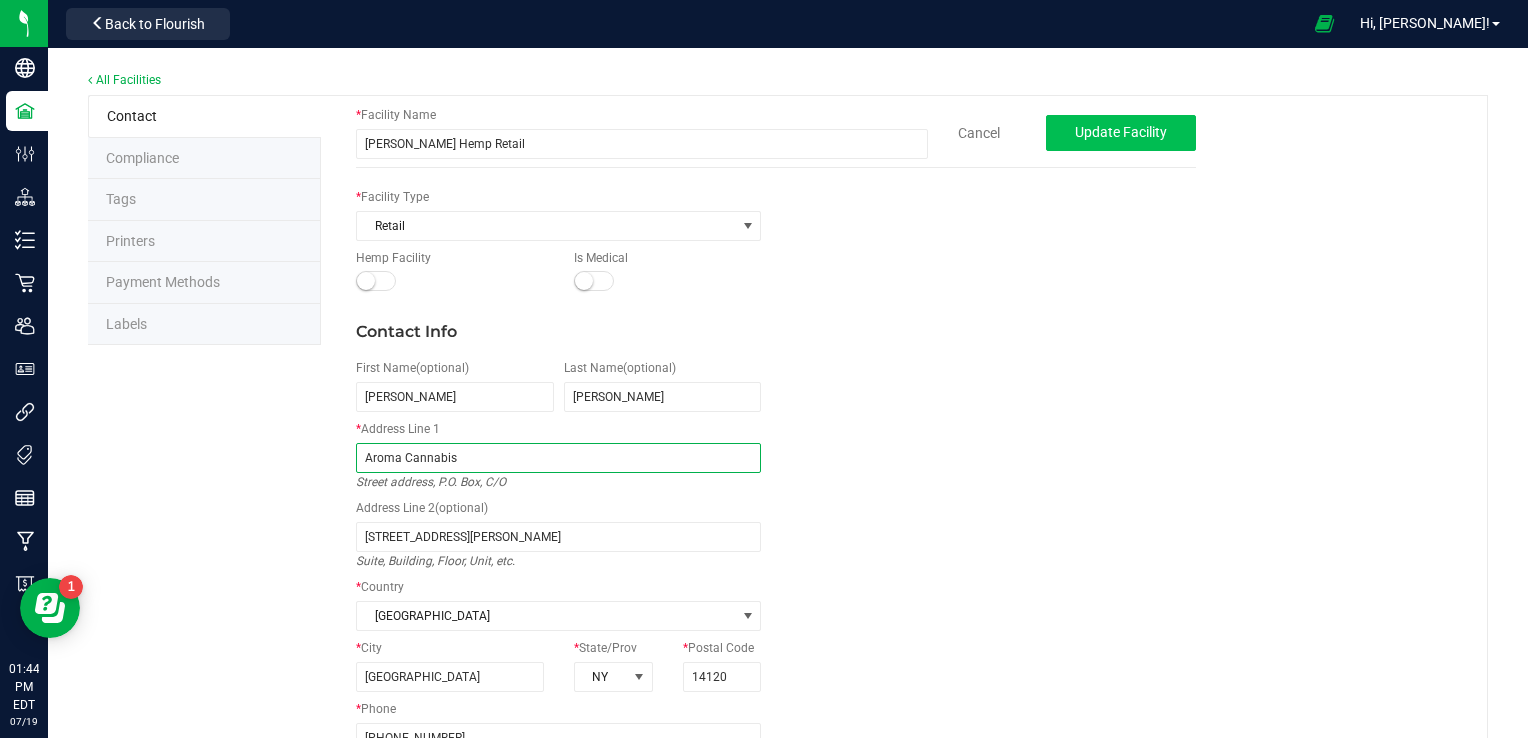 type on "Aroma Cannabis" 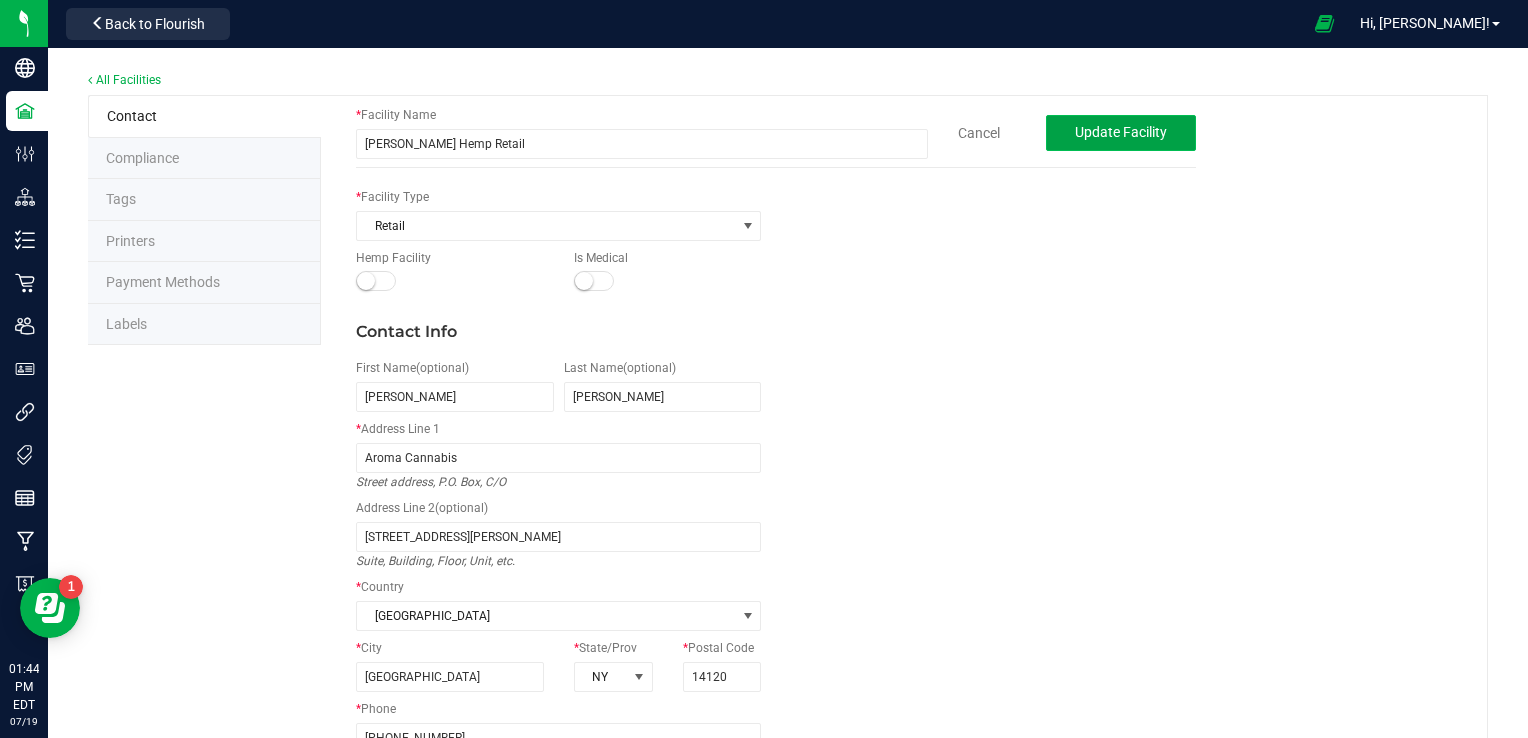 click on "Update Facility" 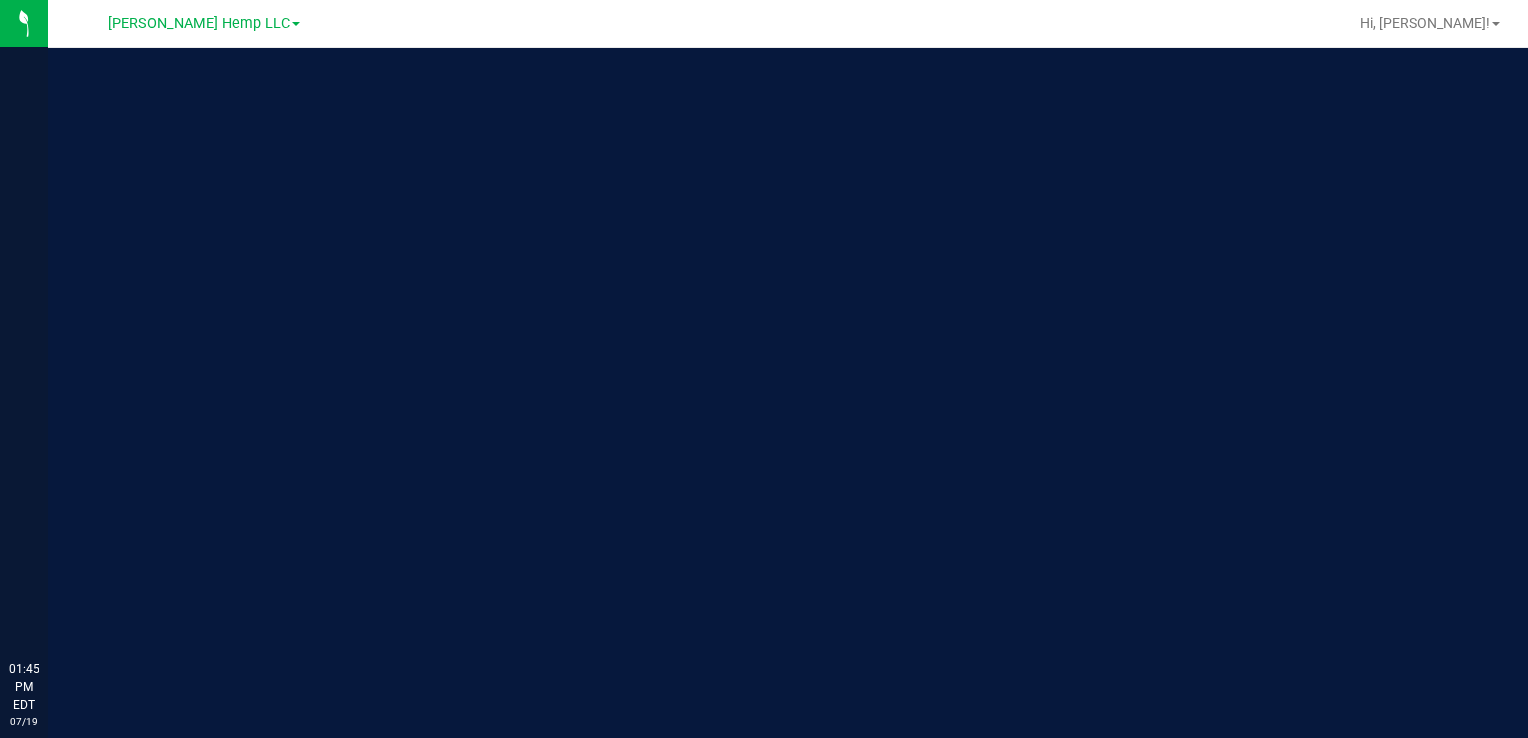 scroll, scrollTop: 0, scrollLeft: 0, axis: both 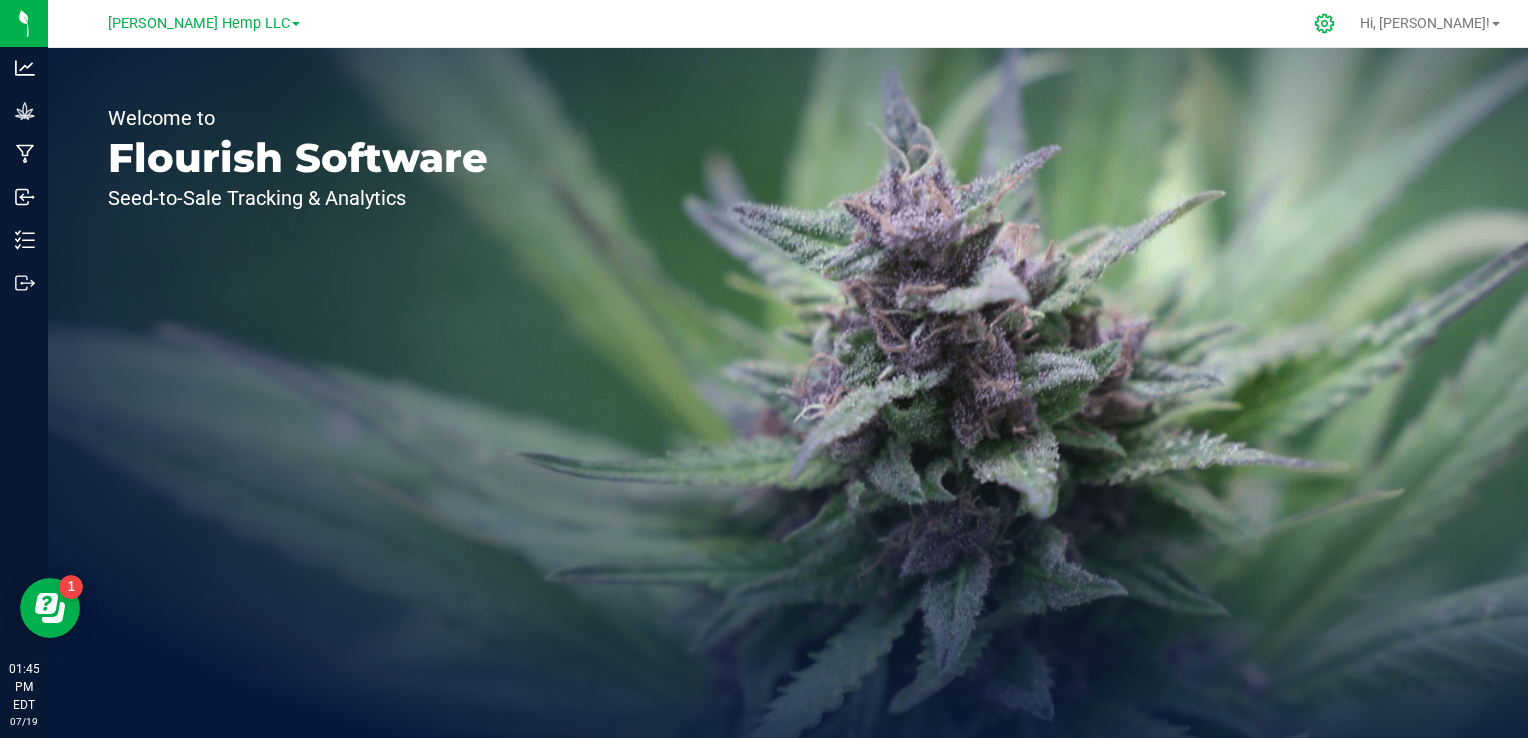 click 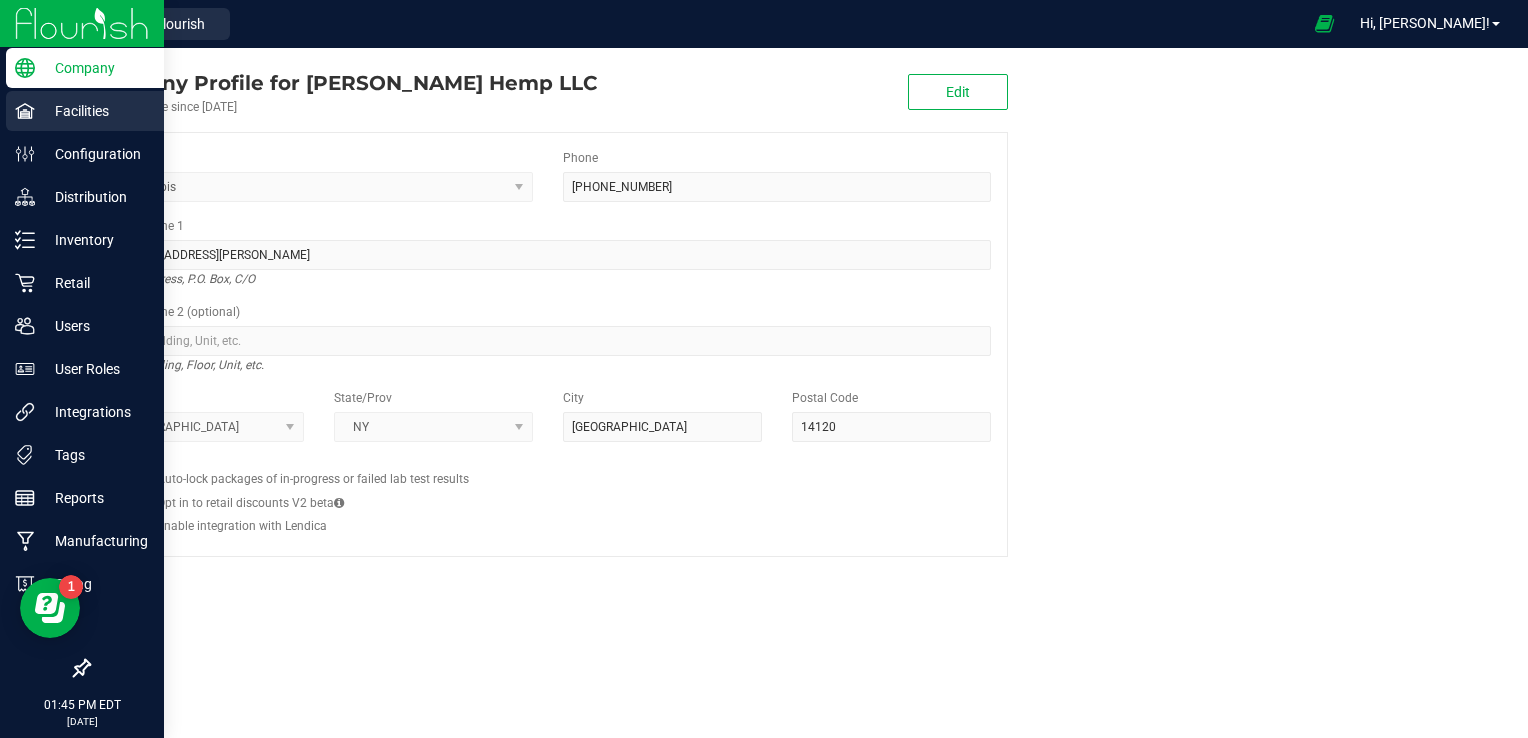 click on "Facilities" at bounding box center [95, 111] 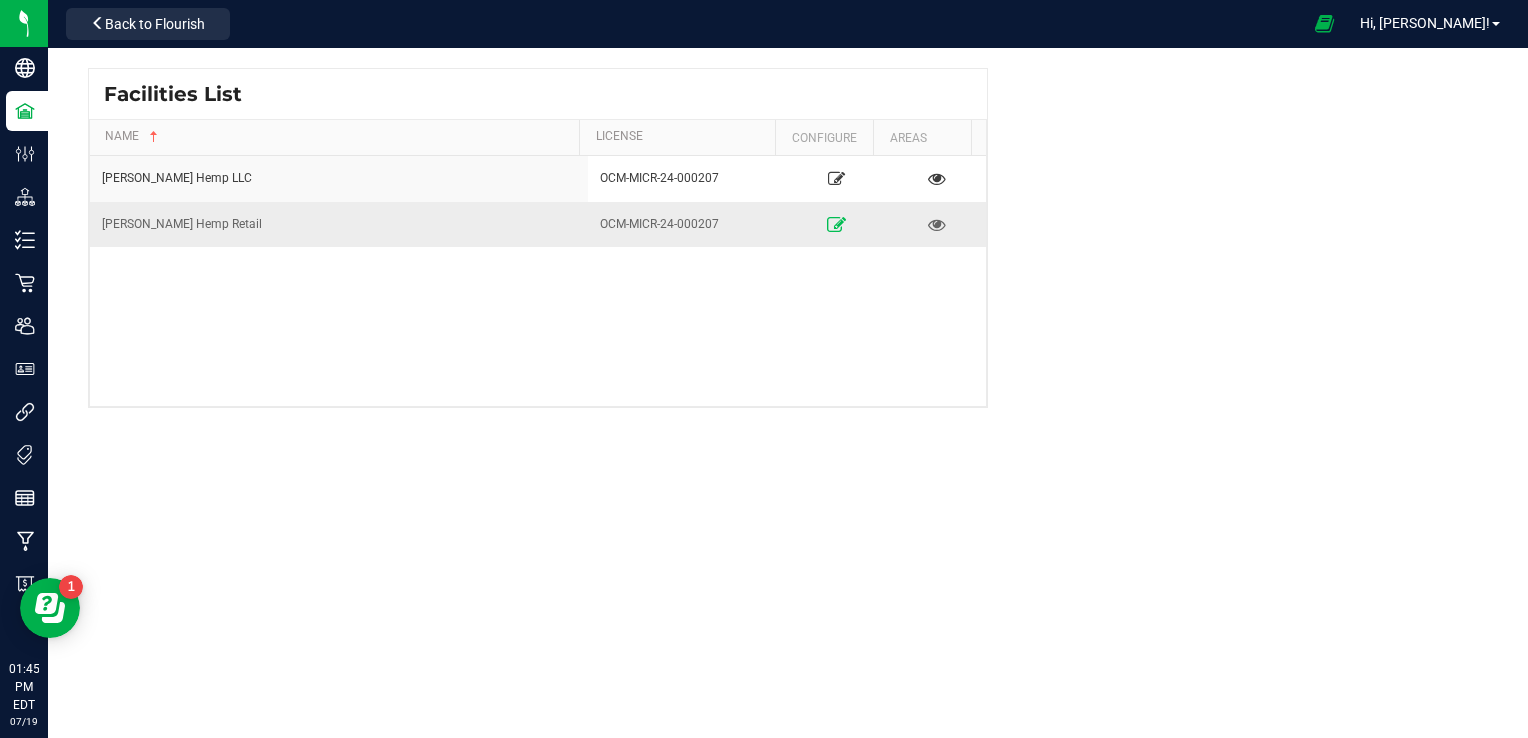 click at bounding box center [836, 224] 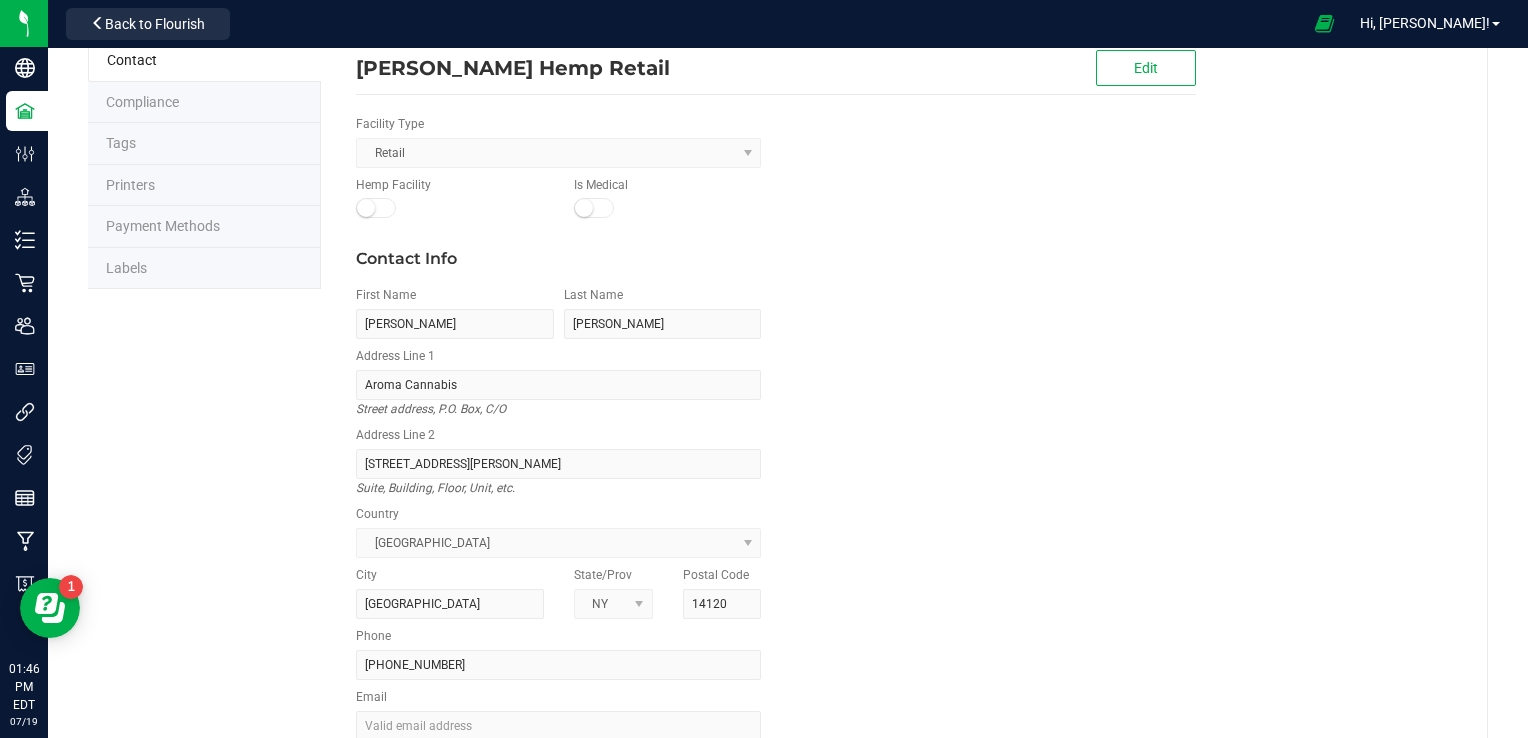 scroll, scrollTop: 0, scrollLeft: 0, axis: both 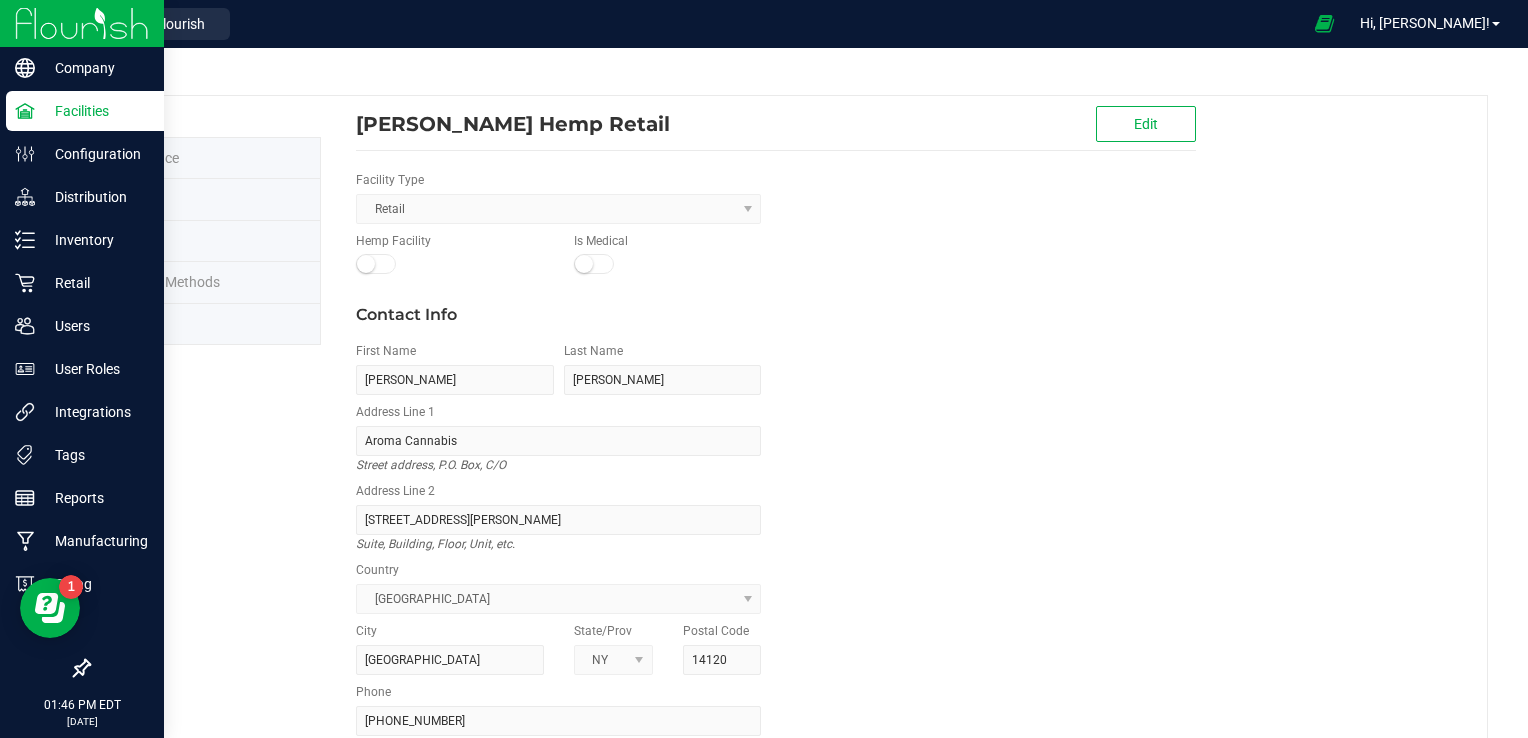 click on "Facilities" at bounding box center (95, 111) 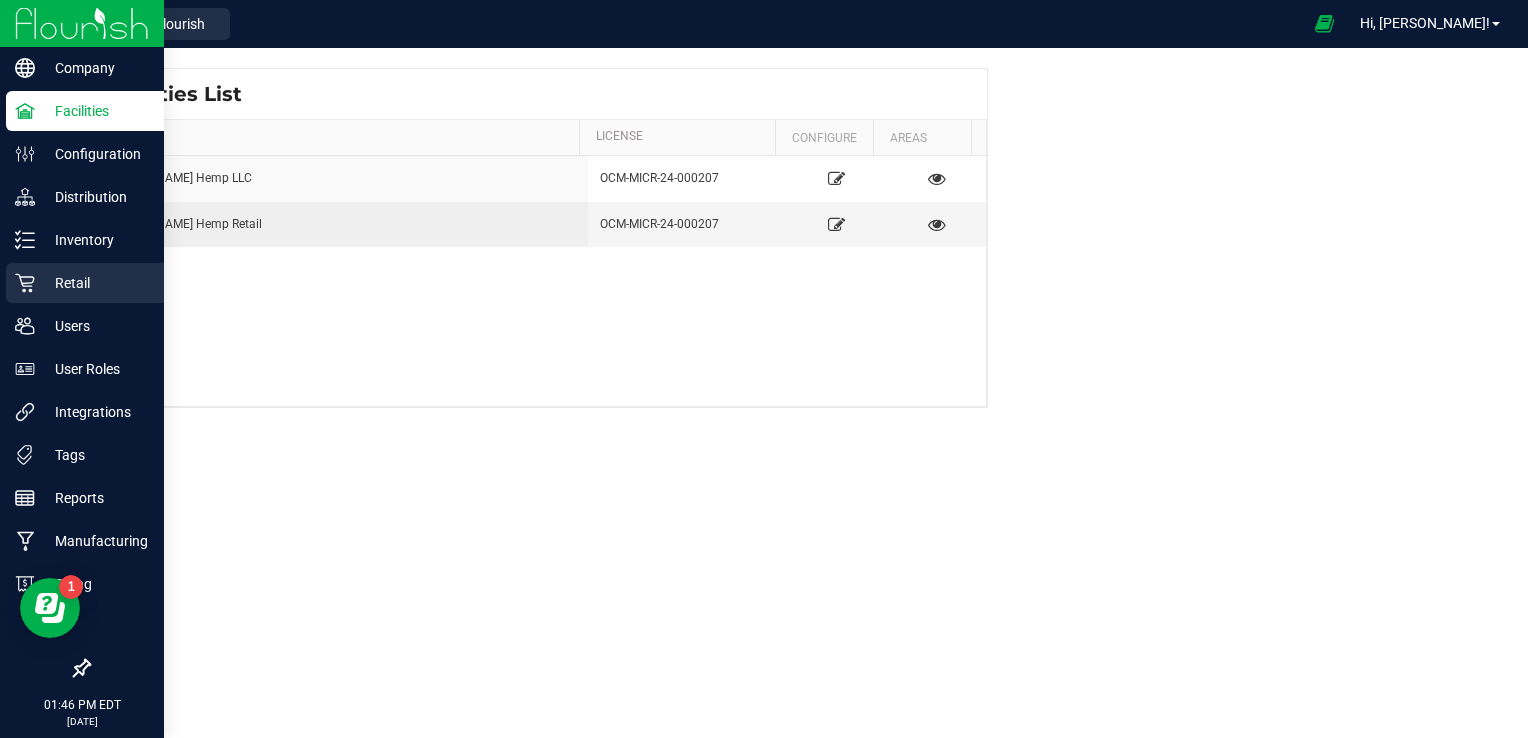 click on "Retail" at bounding box center [95, 283] 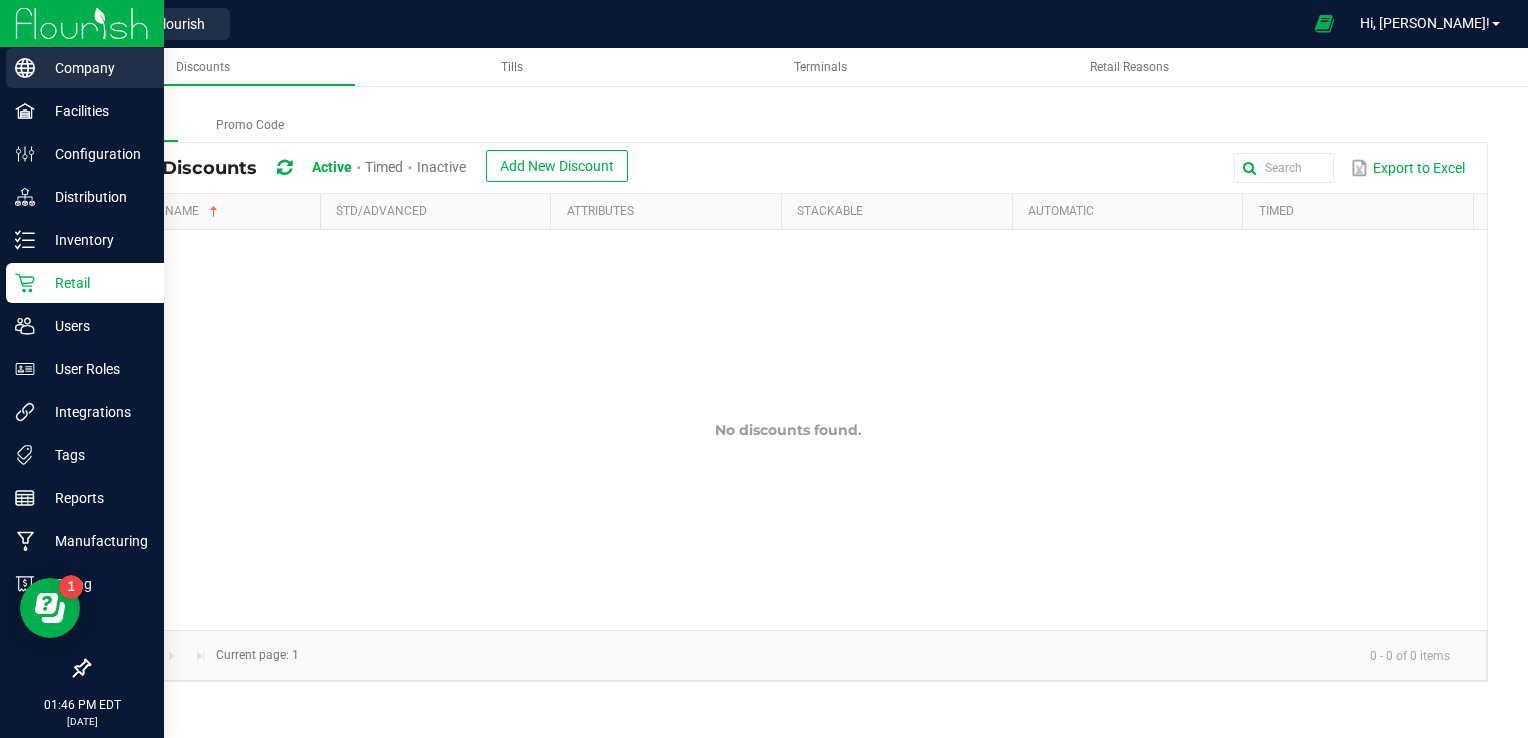 click on "Company" at bounding box center [95, 68] 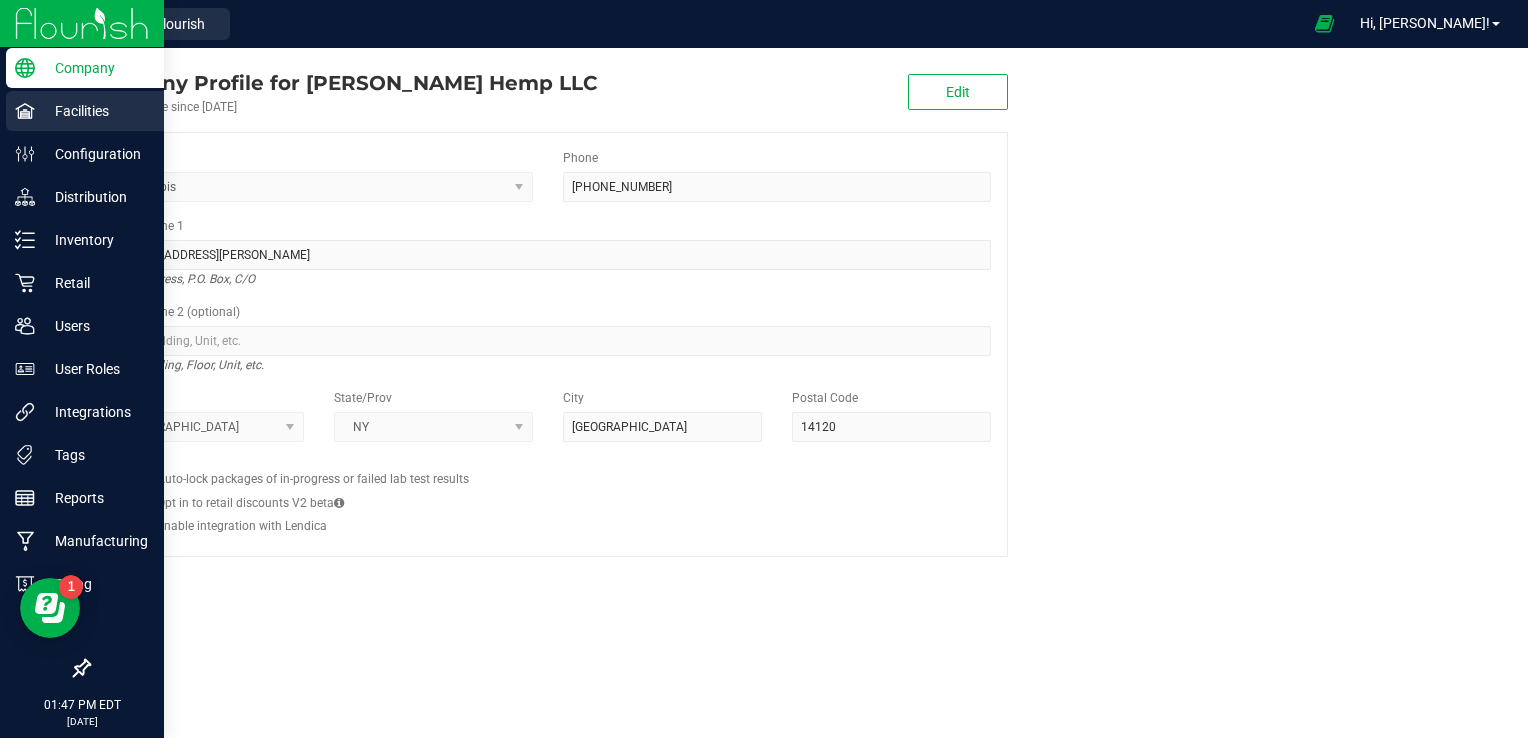 click on "Facilities" at bounding box center (95, 111) 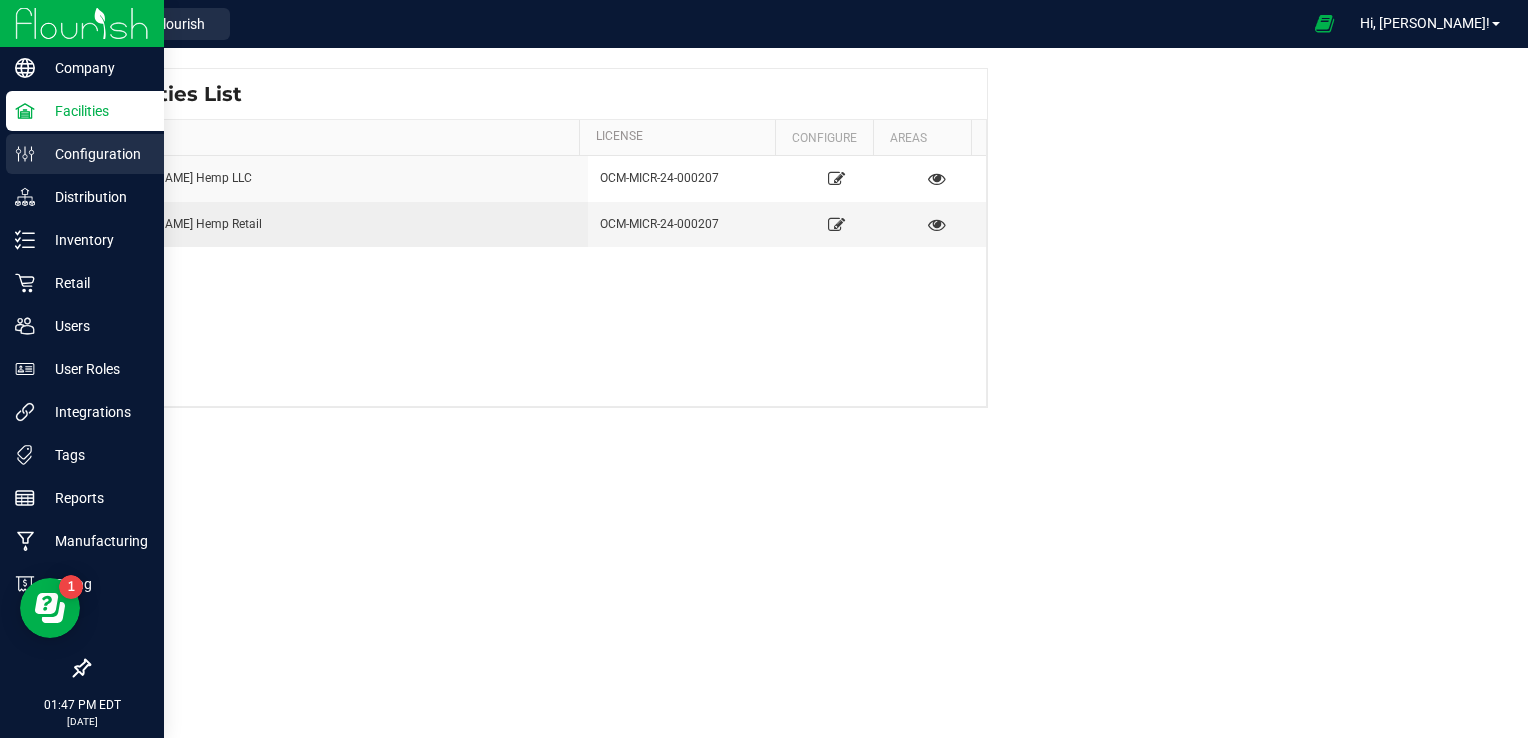 click on "Configuration" at bounding box center (85, 154) 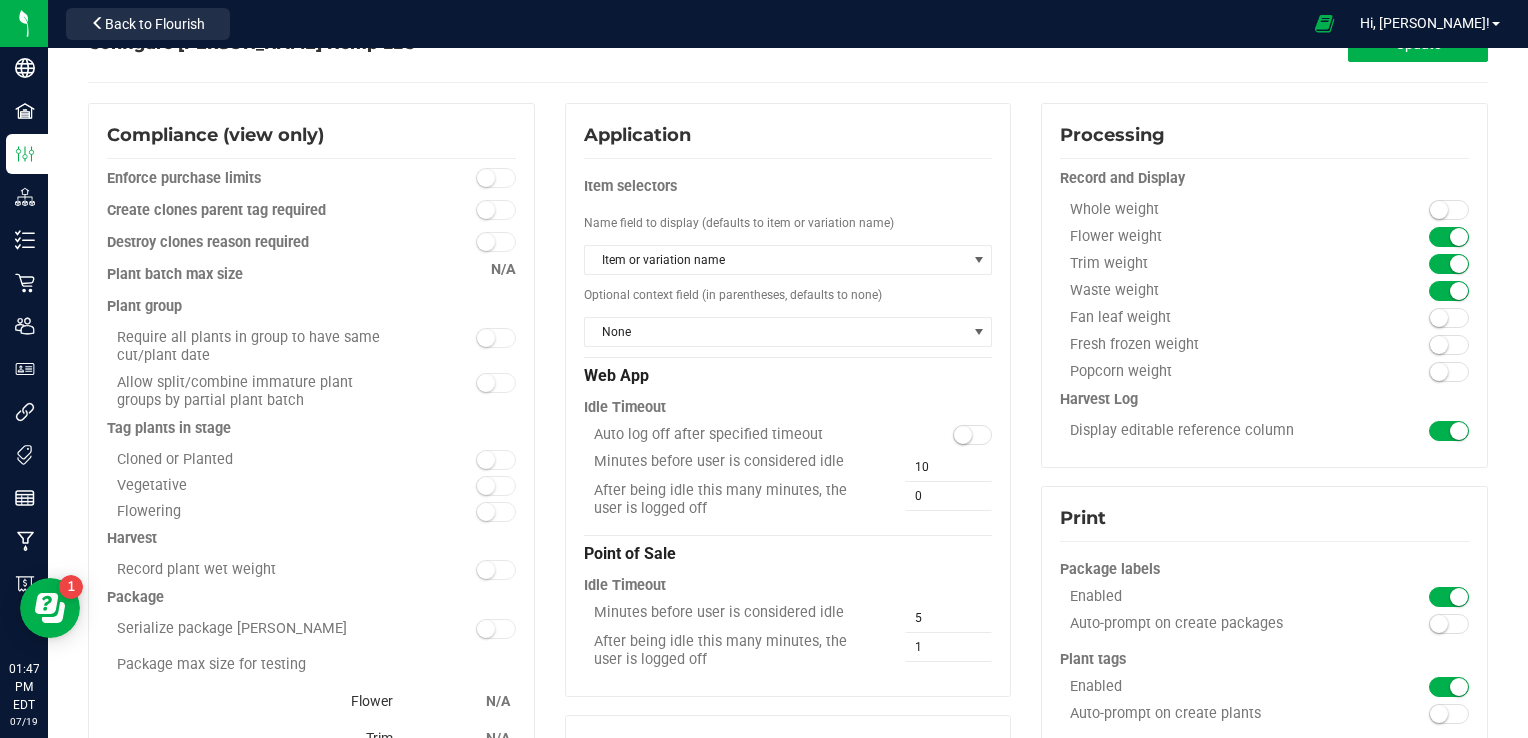 scroll, scrollTop: 0, scrollLeft: 0, axis: both 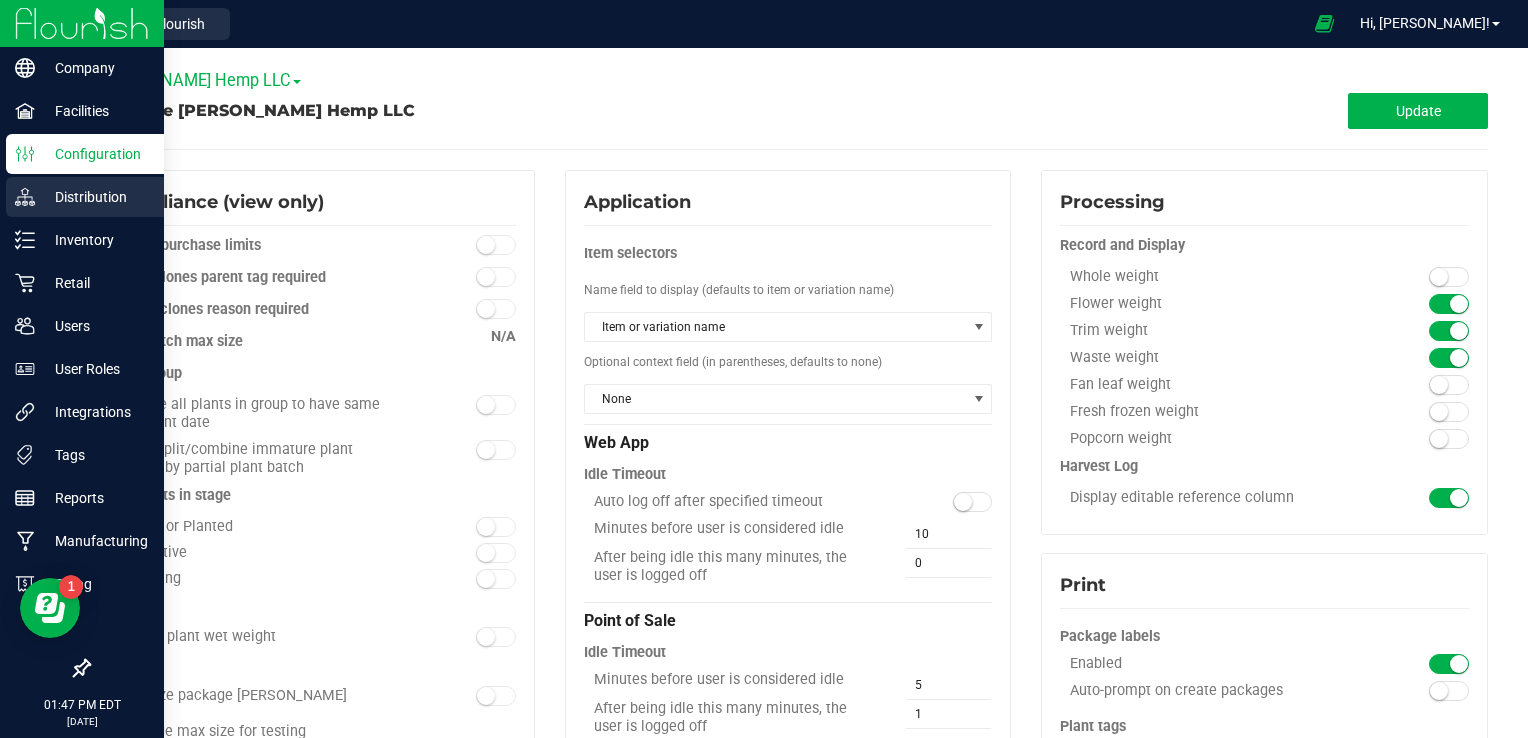 click on "Distribution" at bounding box center [95, 197] 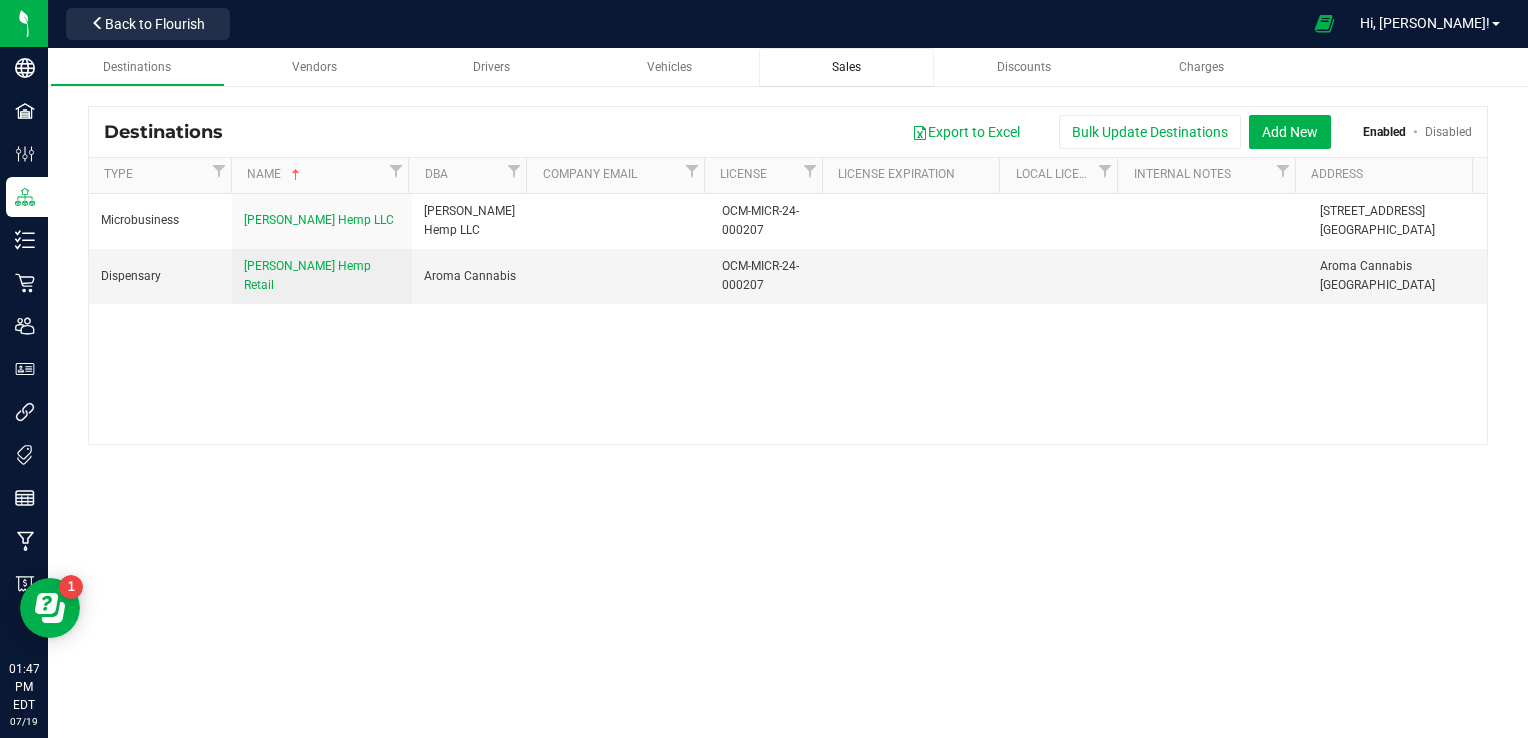 click on "Sales" at bounding box center (846, 67) 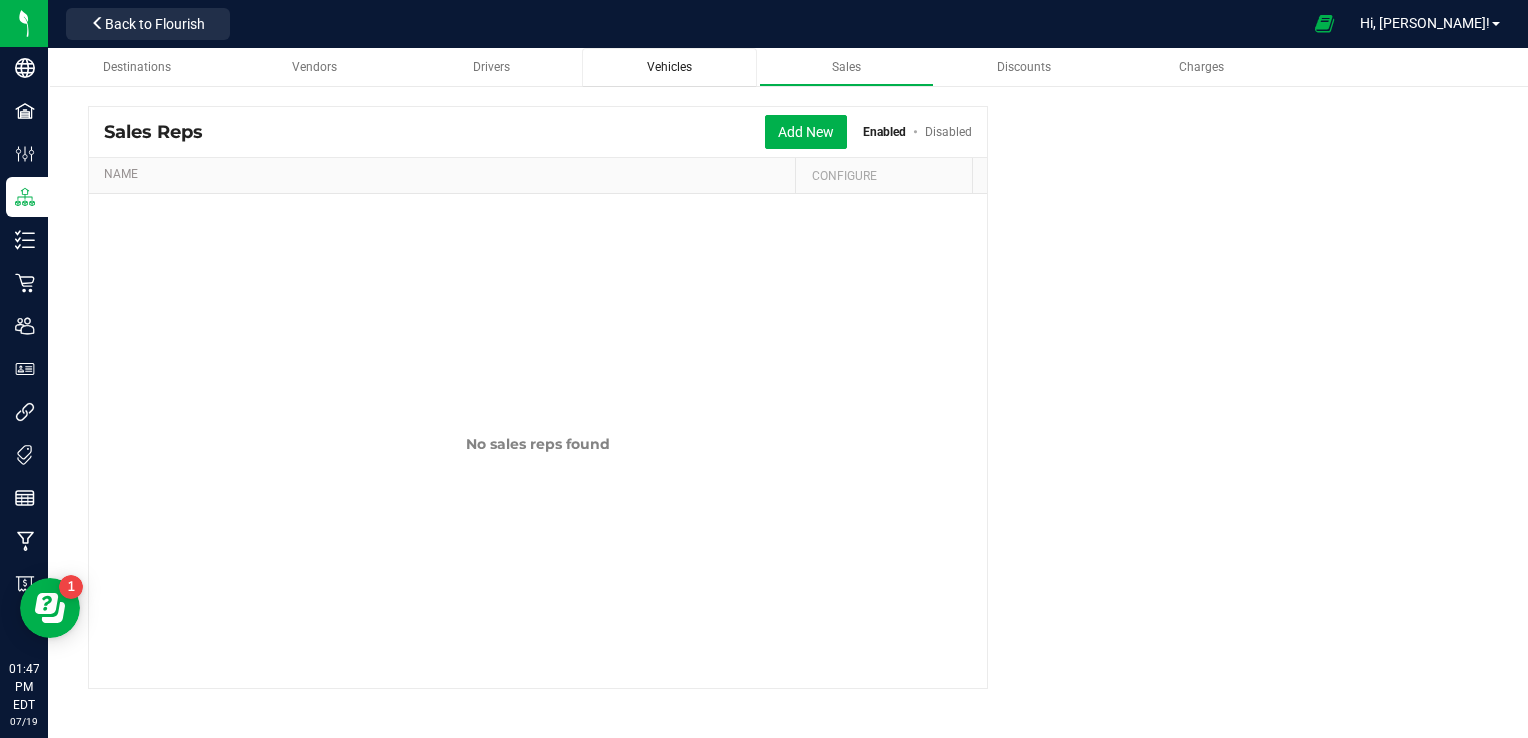 click on "Vehicles" at bounding box center [669, 67] 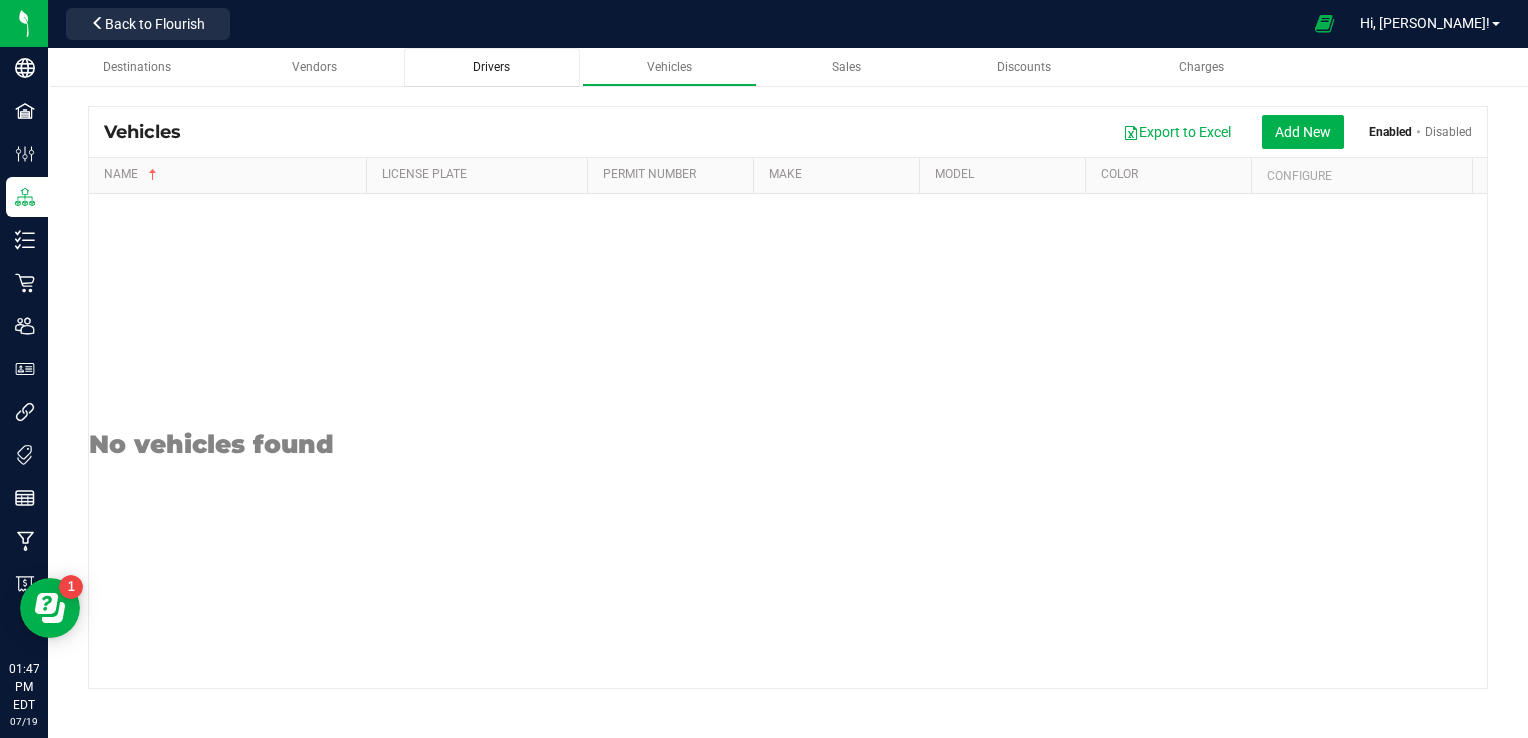 click on "Drivers" at bounding box center [491, 67] 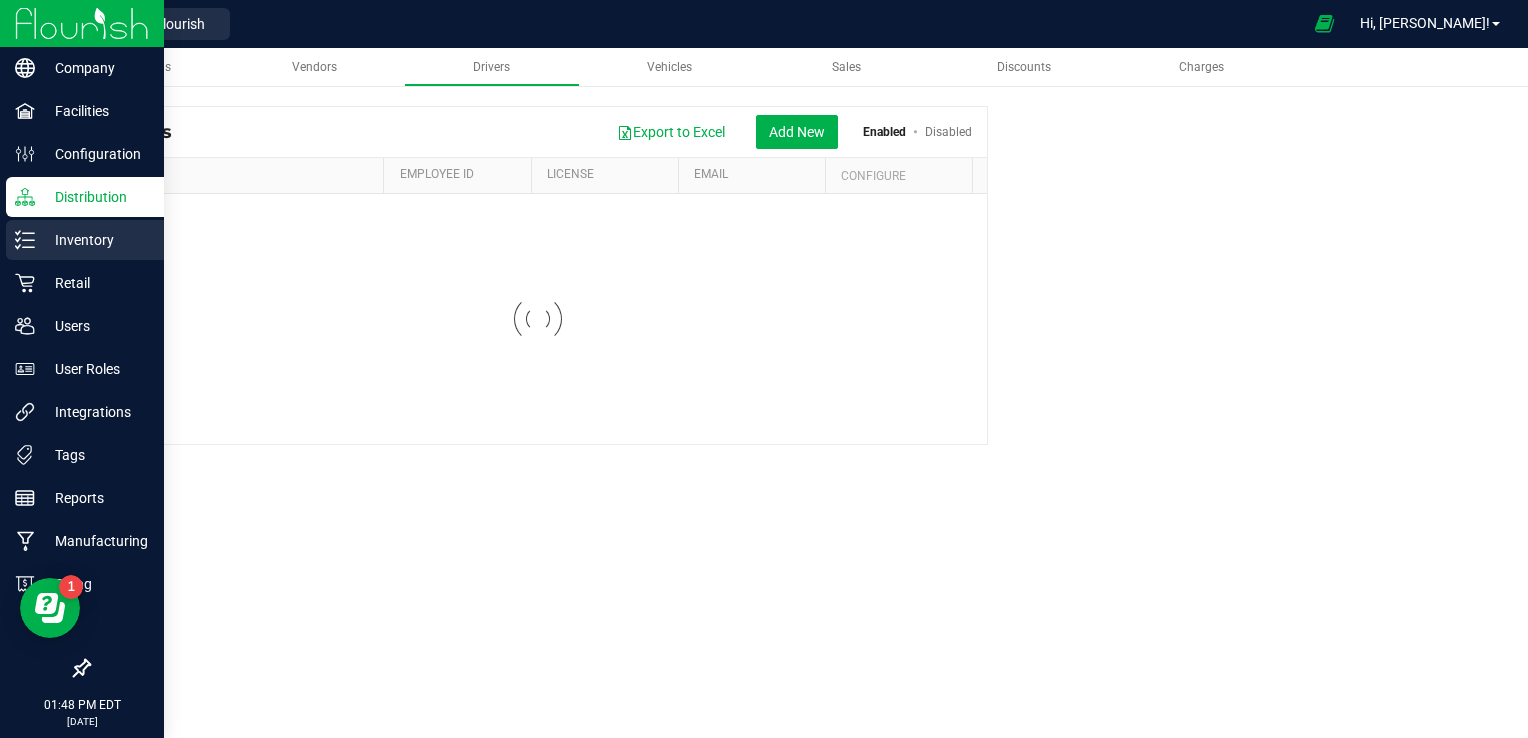 click on "Inventory" at bounding box center (95, 240) 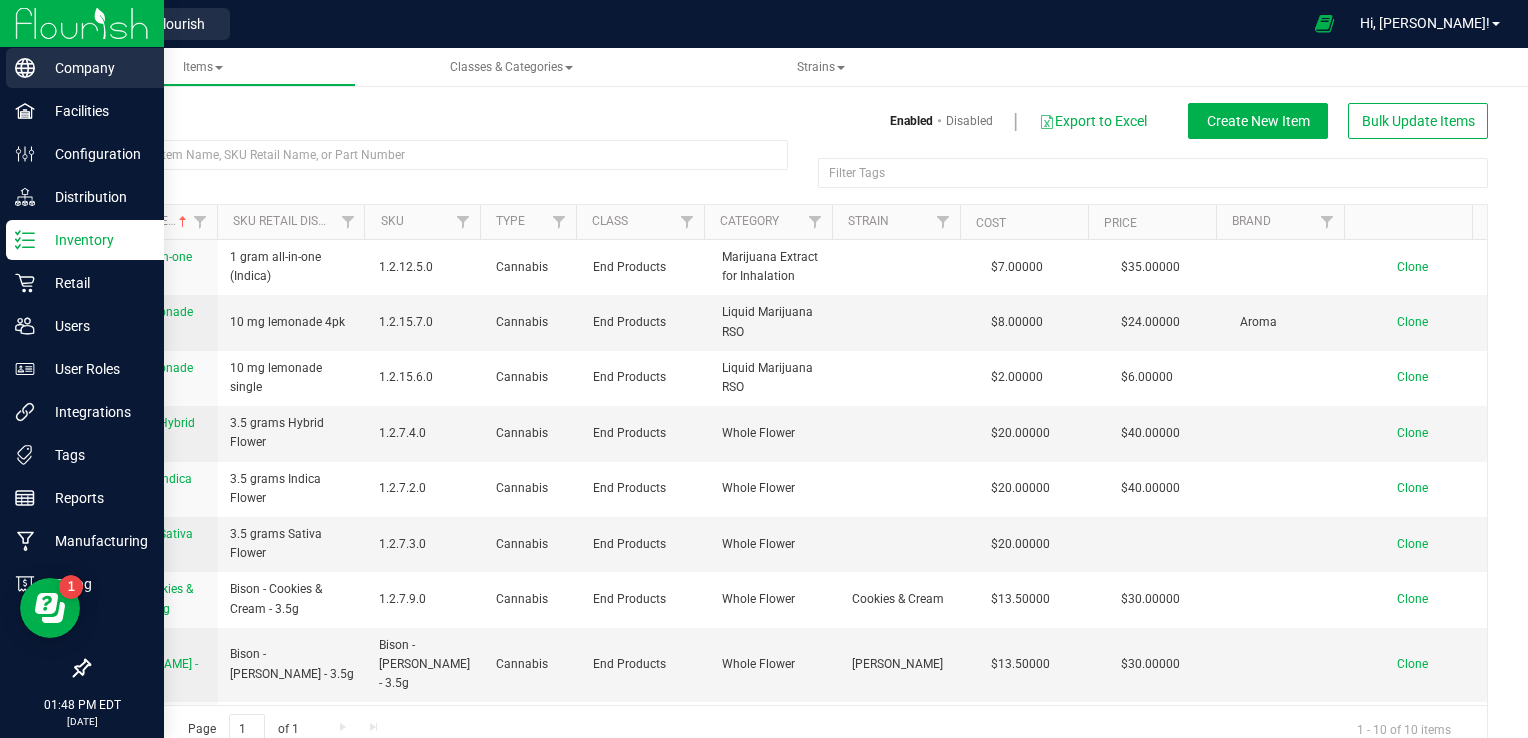 click on "Company" at bounding box center [95, 68] 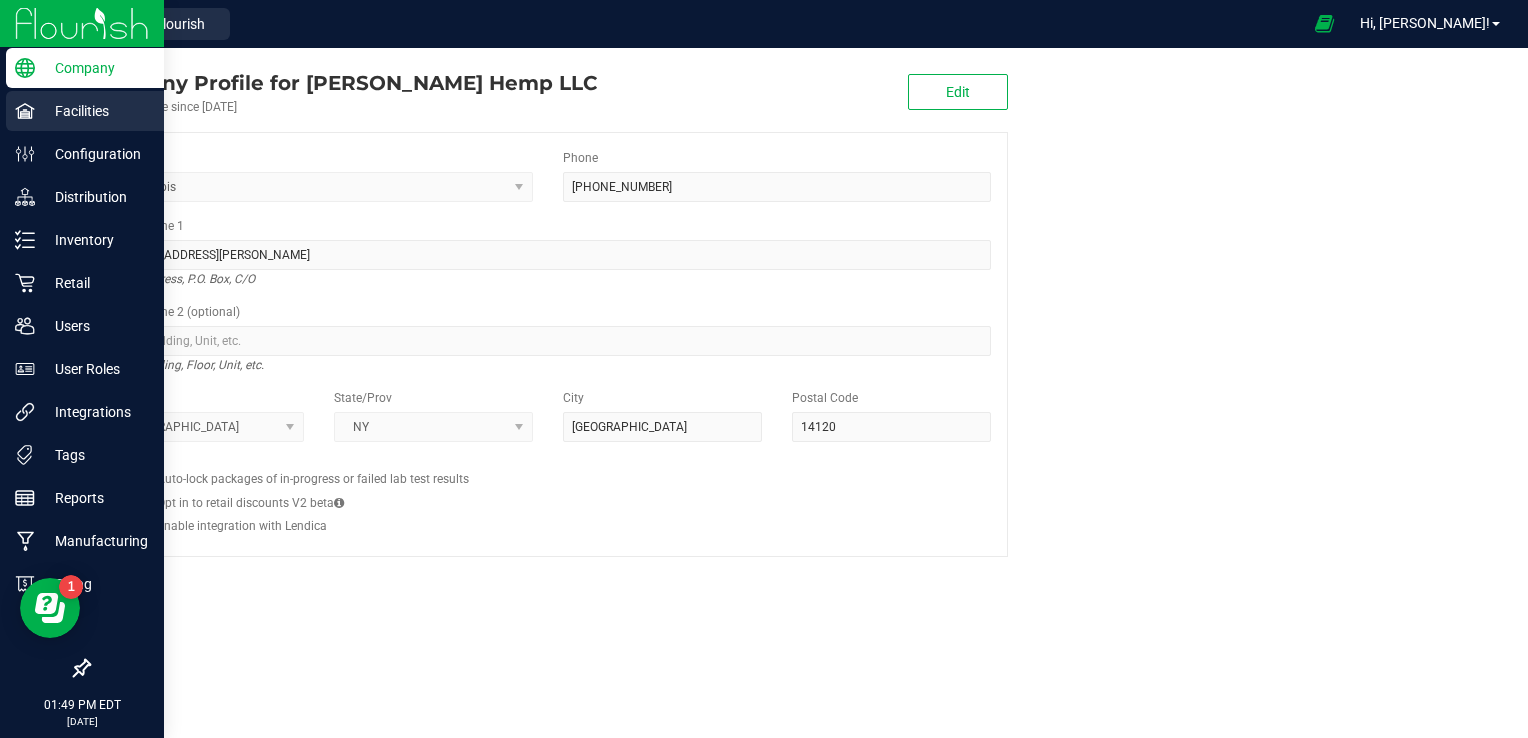 click on "Facilities" at bounding box center [95, 111] 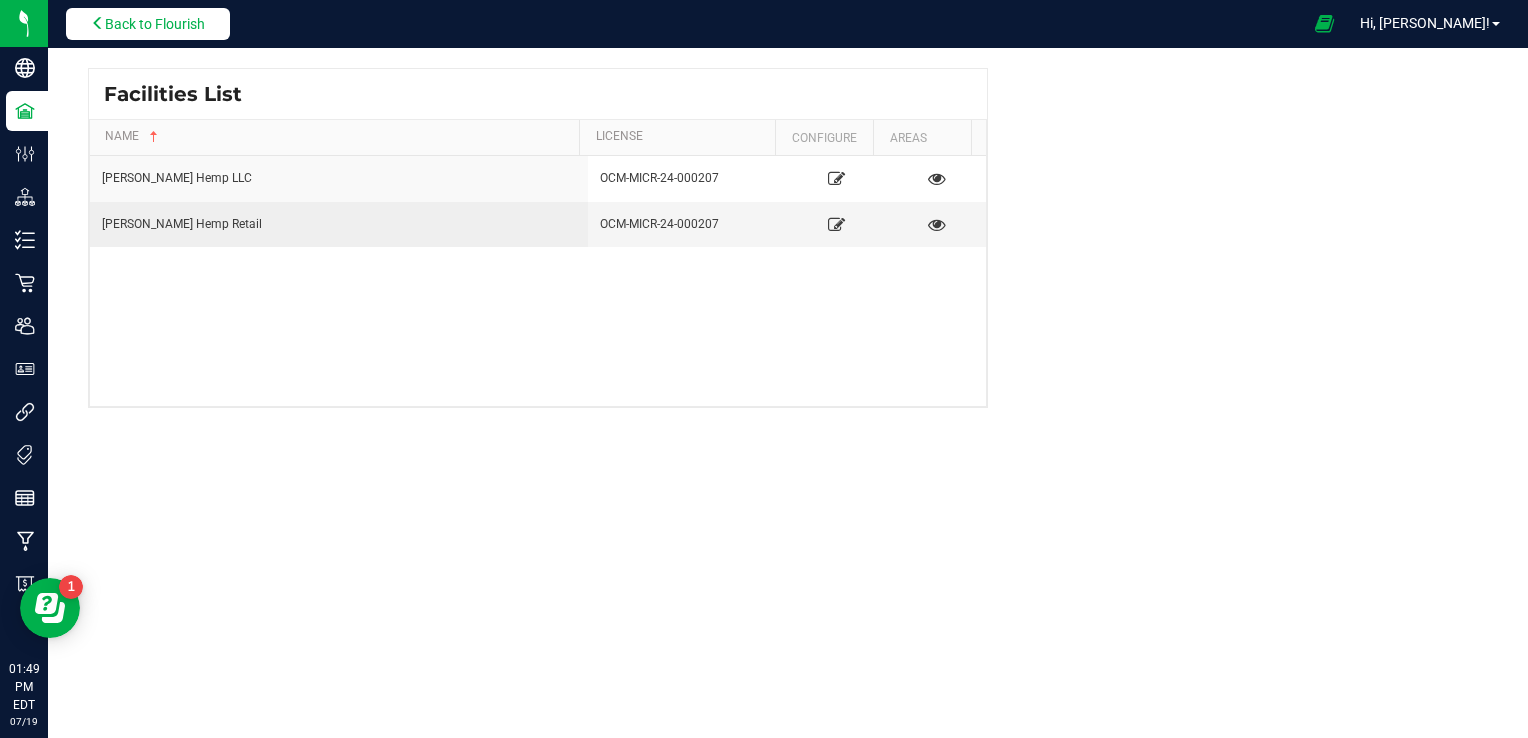 click on "Back to Flourish" at bounding box center [155, 24] 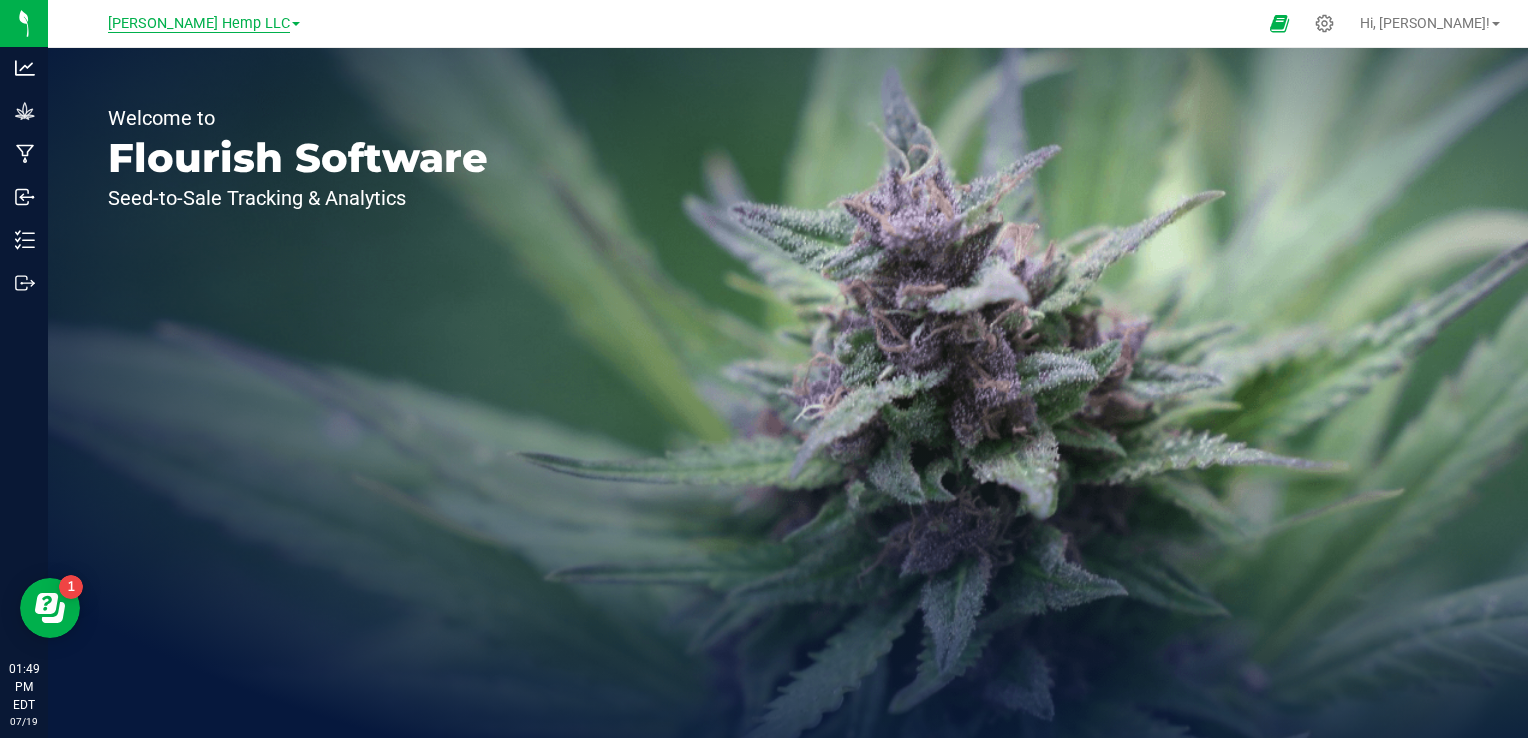 click on "[PERSON_NAME] Hemp LLC" at bounding box center [199, 24] 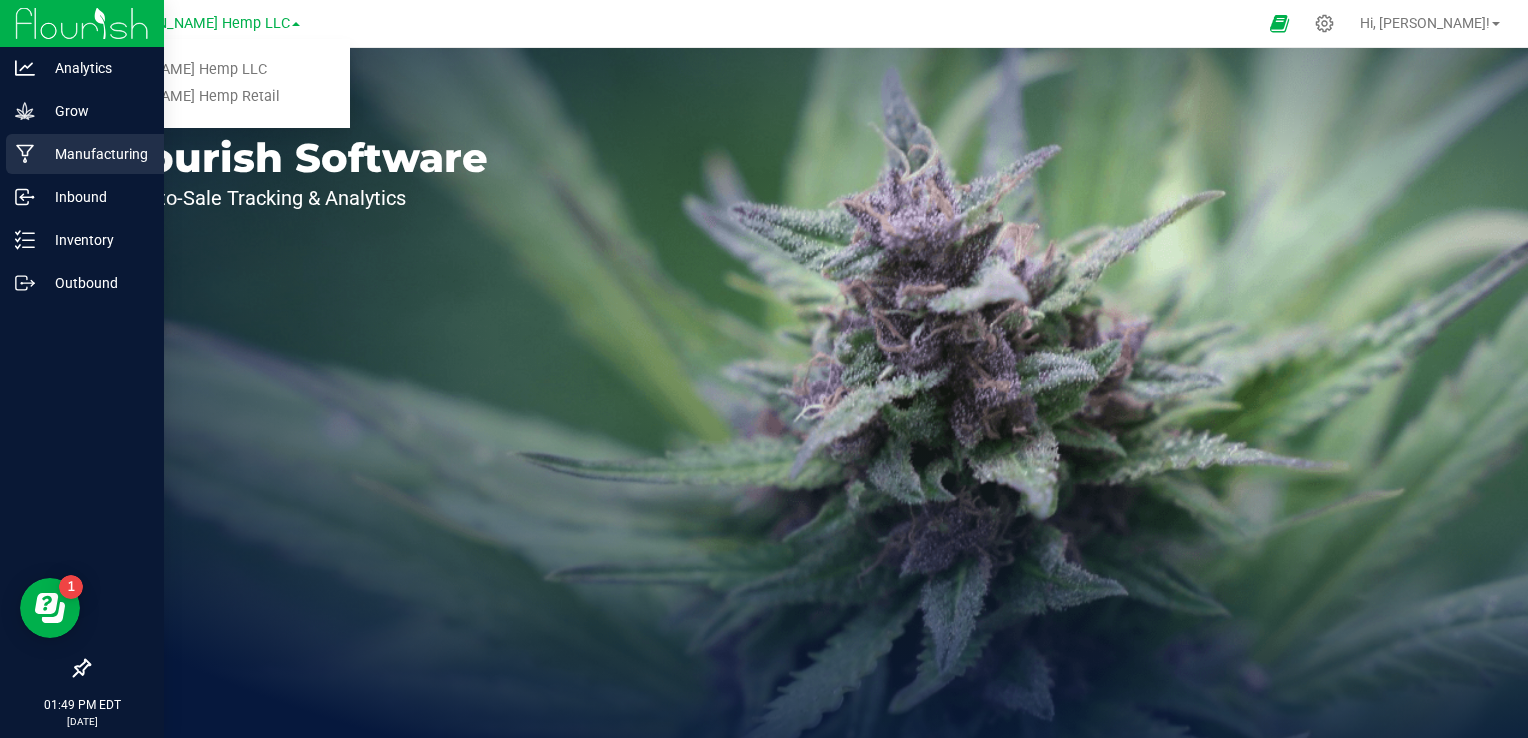 click on "Manufacturing" at bounding box center (95, 154) 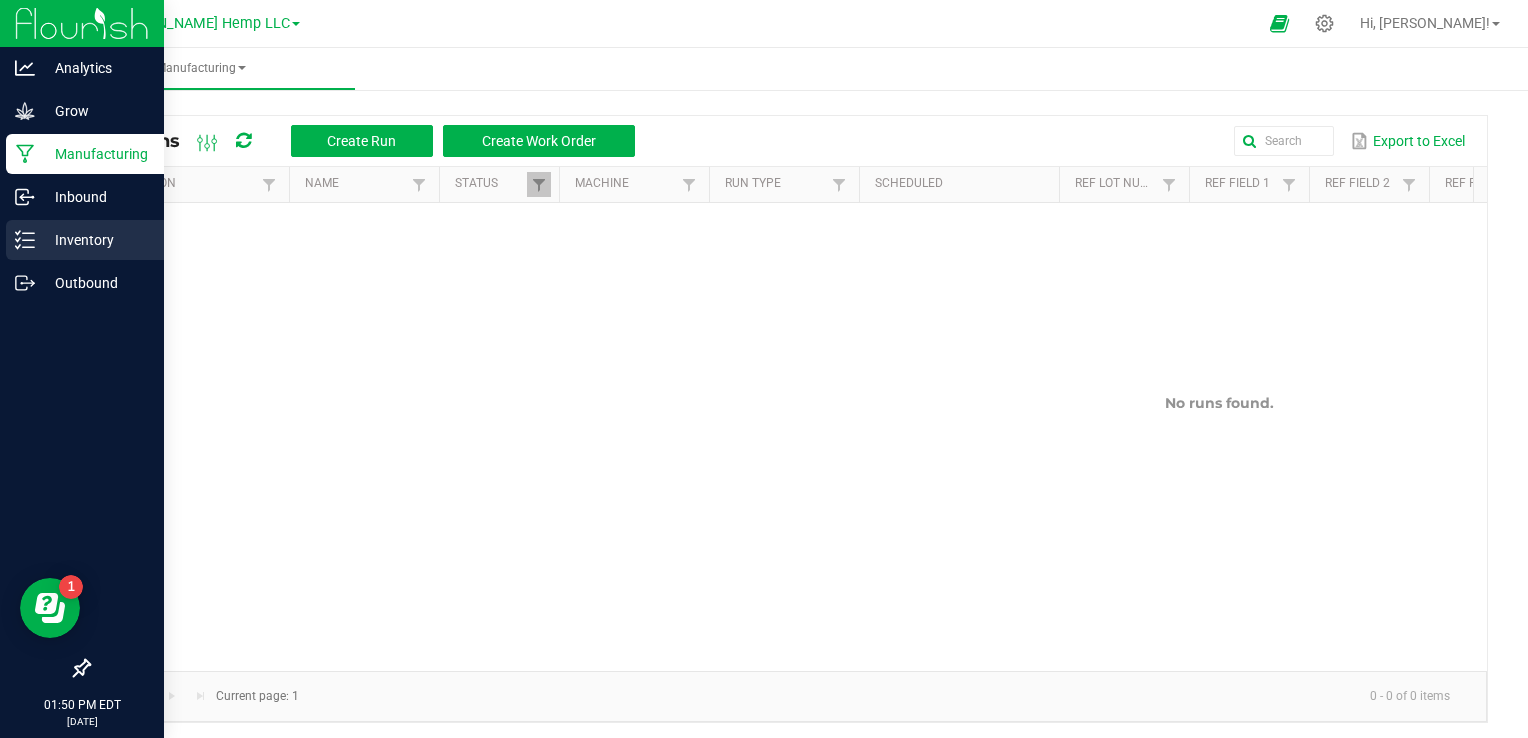 click on "Inventory" at bounding box center (95, 240) 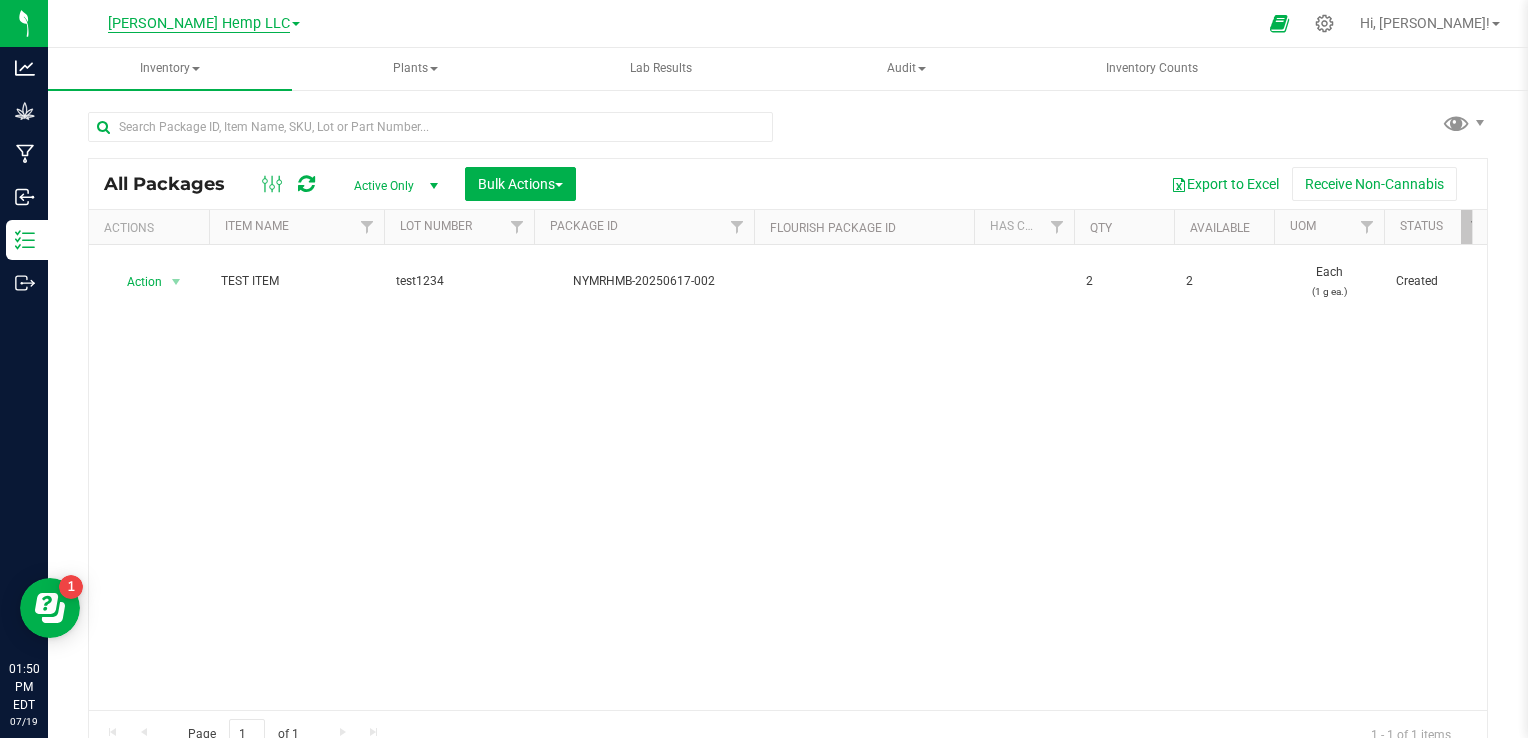 click on "[PERSON_NAME] Hemp LLC" at bounding box center [199, 24] 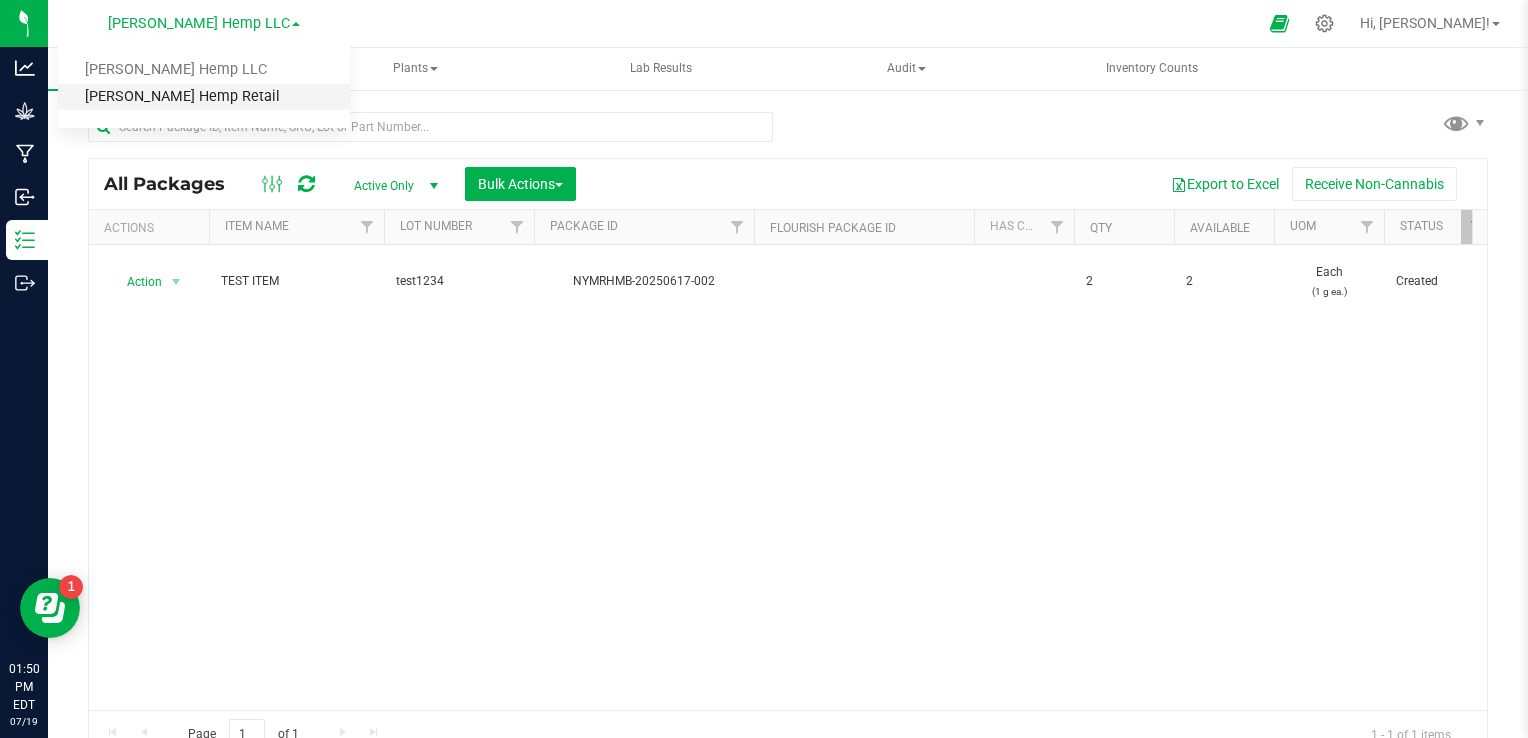 click on "[PERSON_NAME] Hemp Retail" at bounding box center [204, 97] 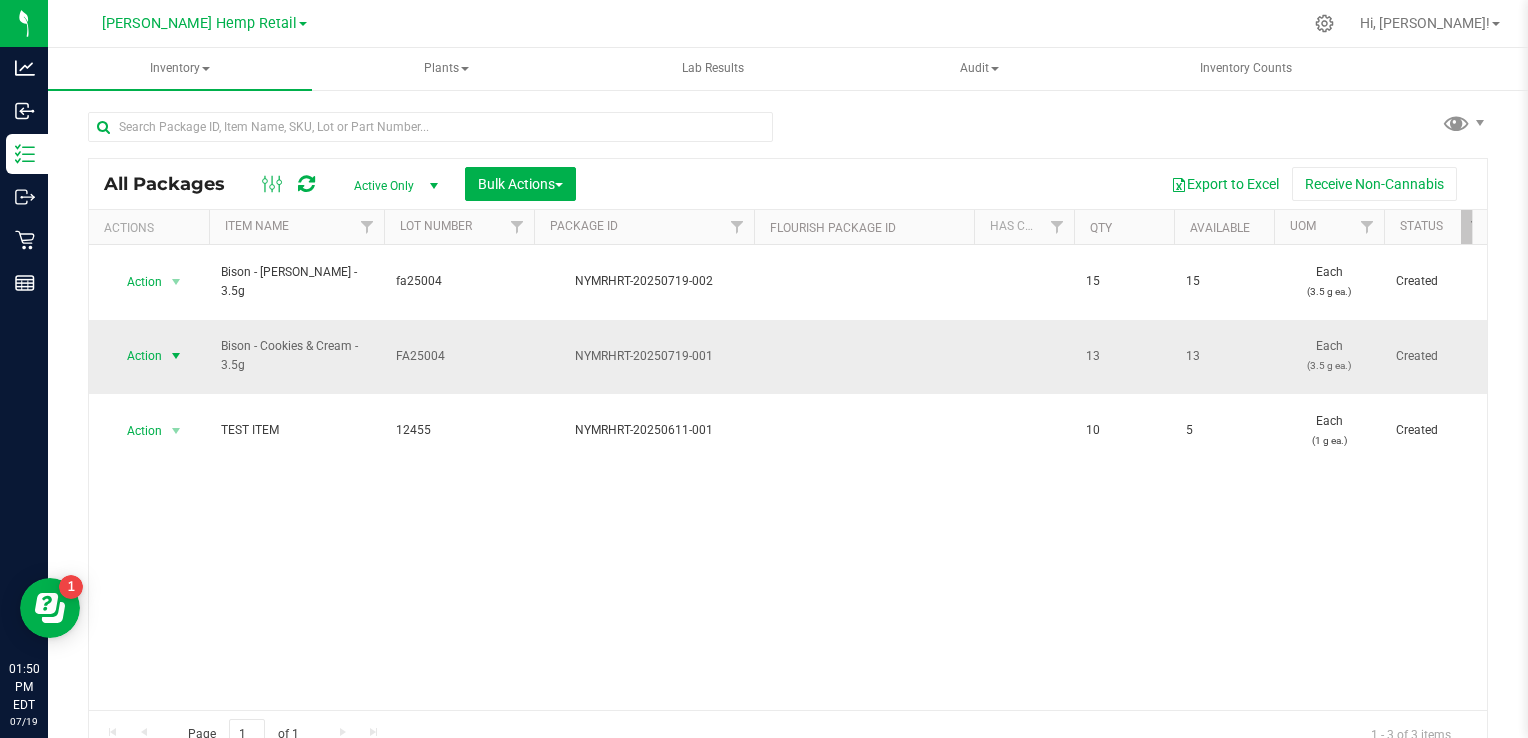 click on "Action" at bounding box center [136, 356] 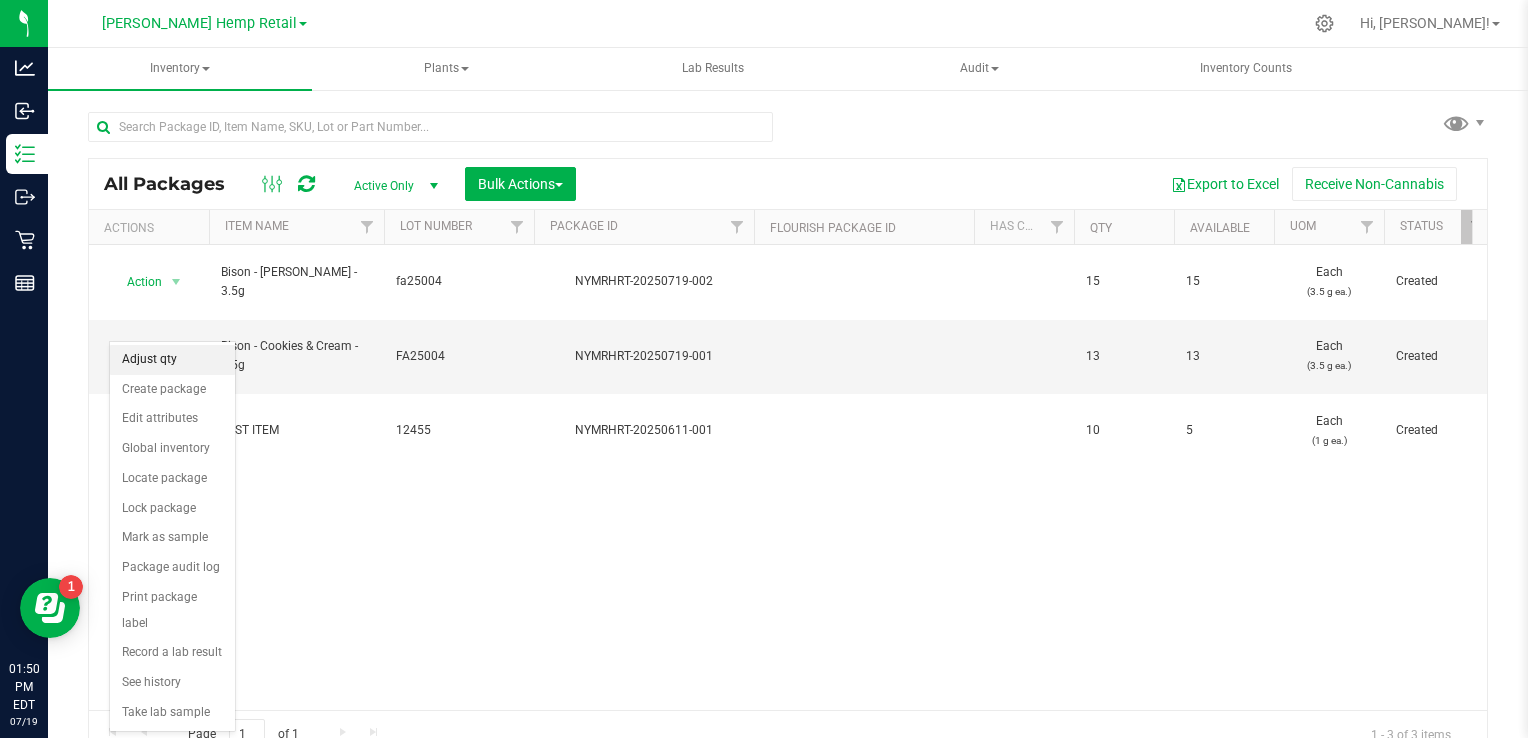 click on "Adjust qty" at bounding box center (172, 360) 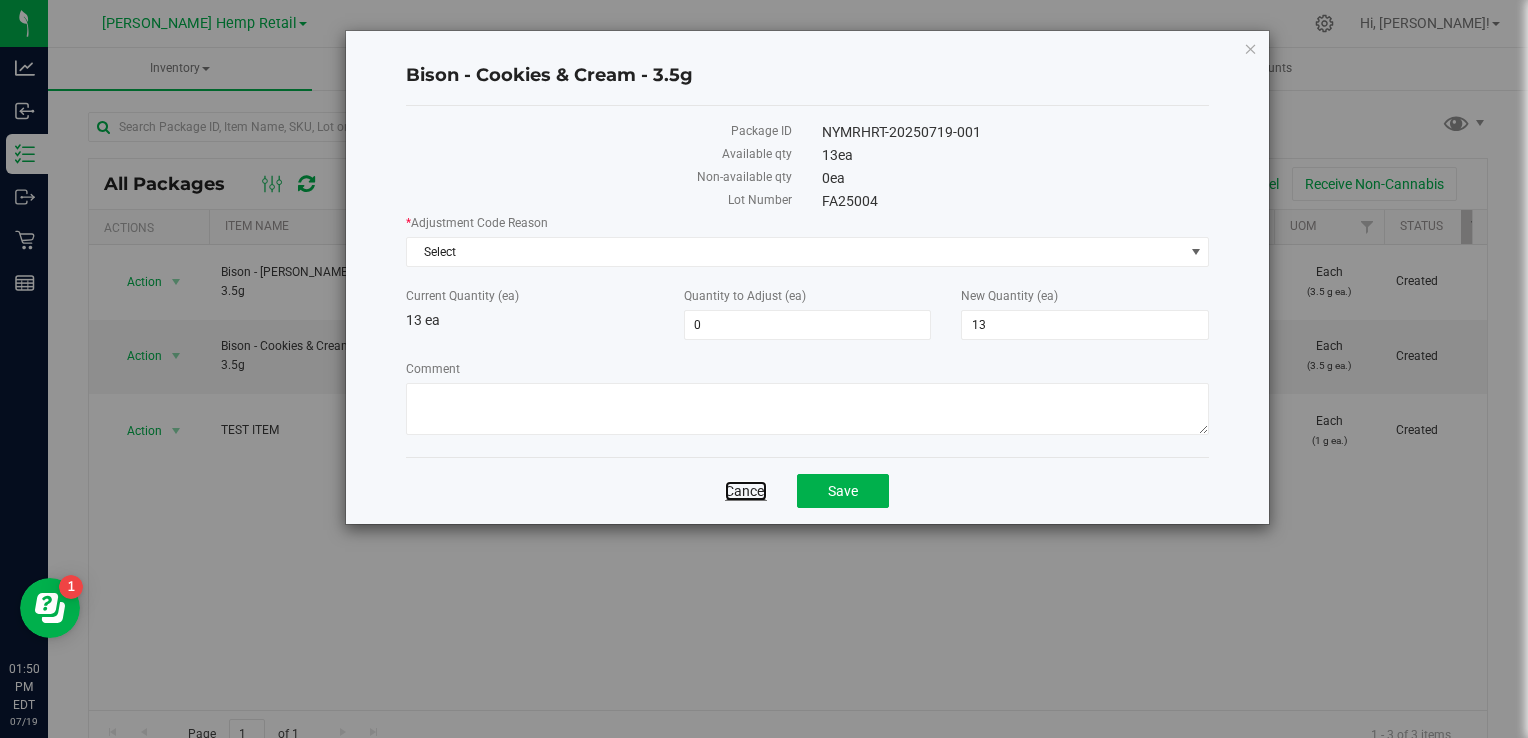 click on "Cancel" at bounding box center (746, 491) 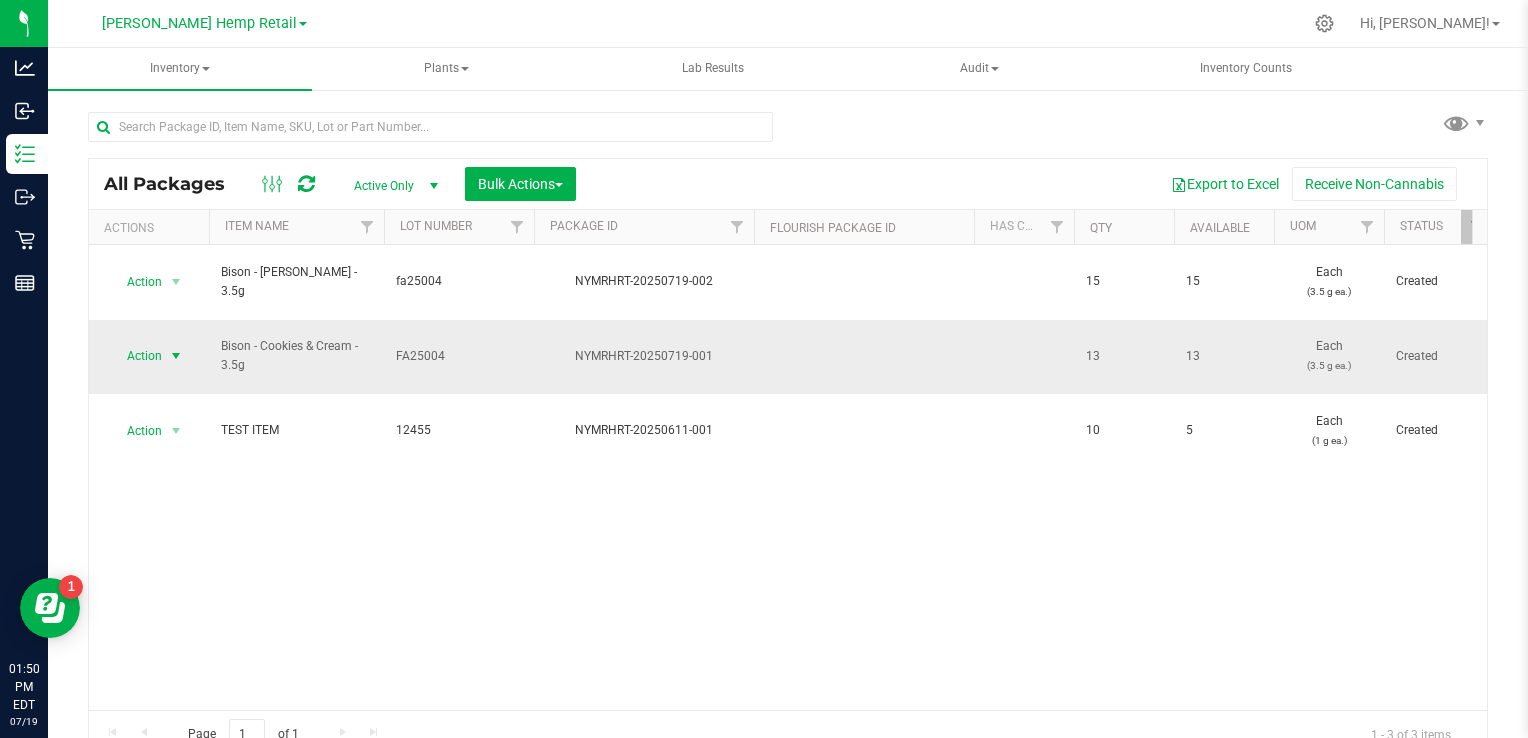 click on "Action" at bounding box center (136, 356) 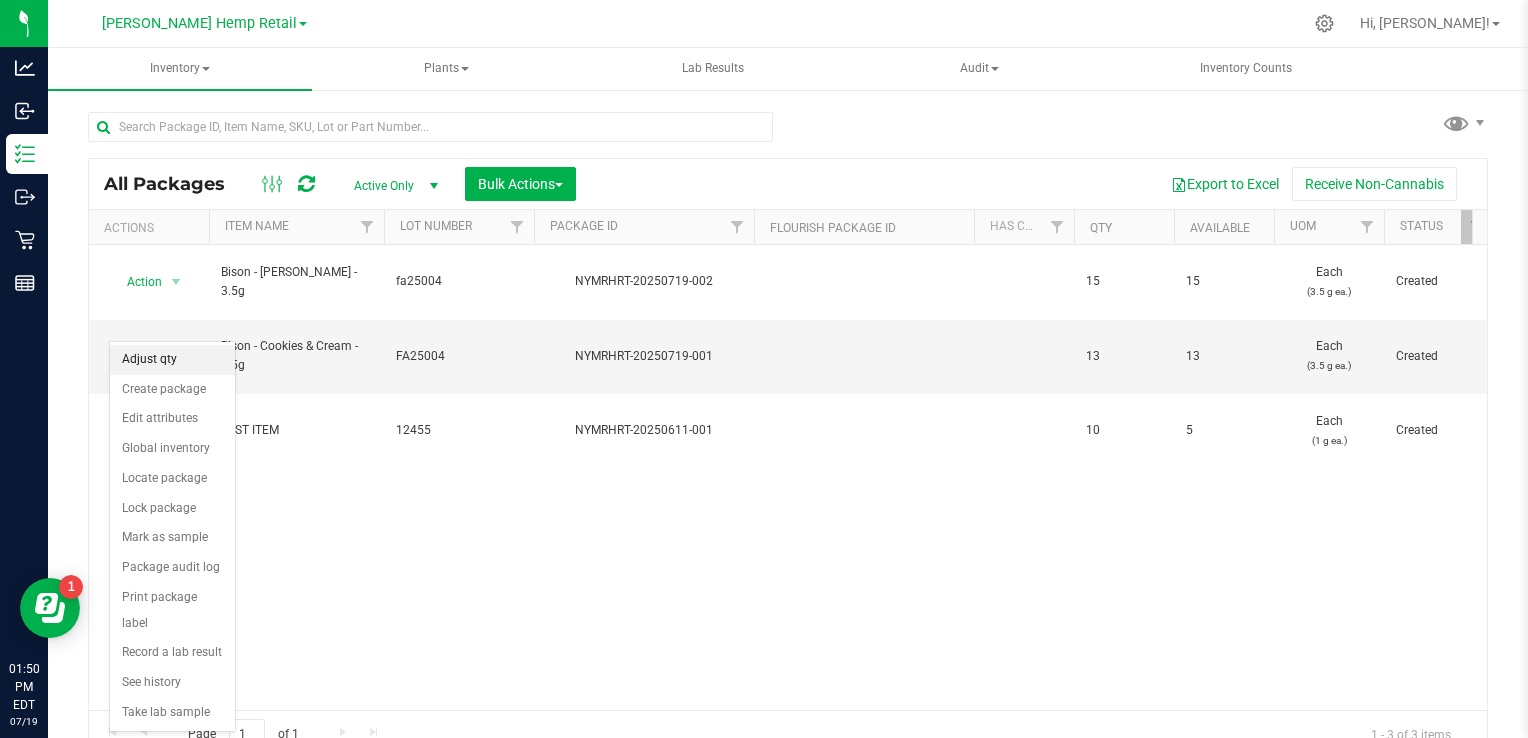 click on "Adjust qty" at bounding box center (172, 360) 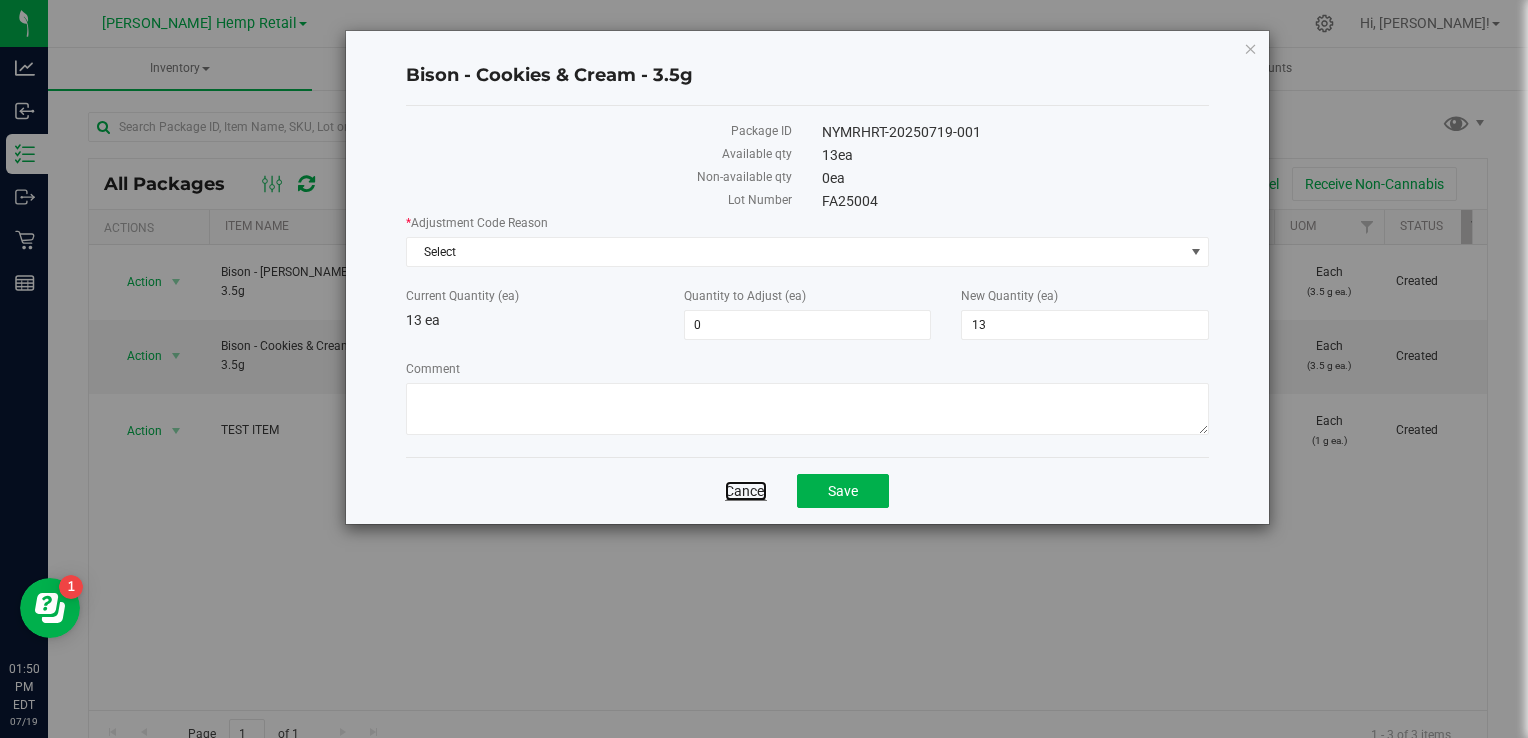 click on "Cancel" at bounding box center [746, 491] 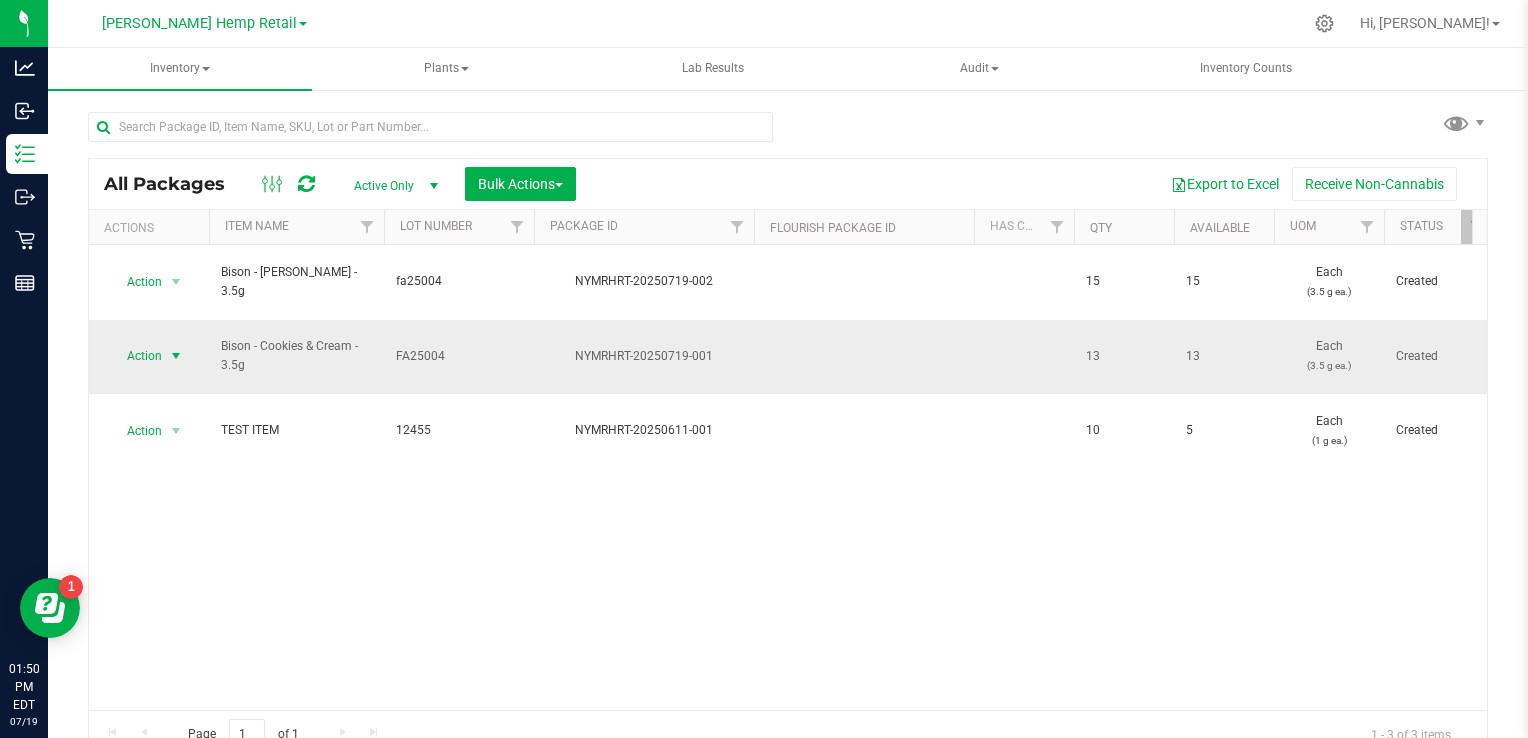 click on "Action" at bounding box center (136, 356) 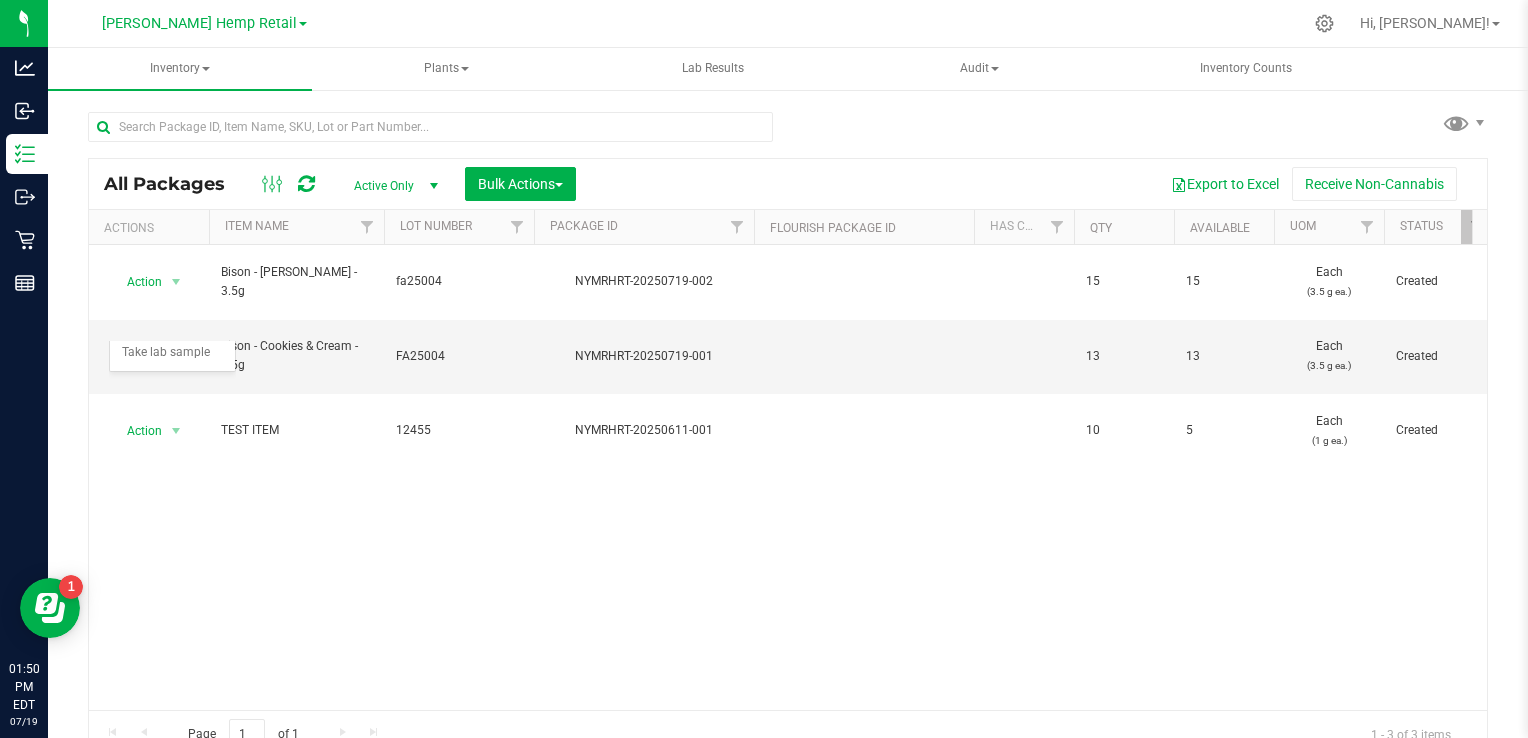 click on "Action Action Adjust qty Create package Edit attributes Global inventory Locate package Lock package Mark as sample Package audit log Print package label Record a lab result See history Take lab sample
Bison - [PERSON_NAME] - 3.5g
fa25004
NYMRHRT-20250719-002
15
15
Each
(3.5 g ea.)
Created
$13.50000 $30.00000
Bison - [PERSON_NAME] - 3.5g
$202.50 $450.00 $202.50 $0.00 [DATE] 13:28:15 EDT
Now
00000003" at bounding box center [788, 477] 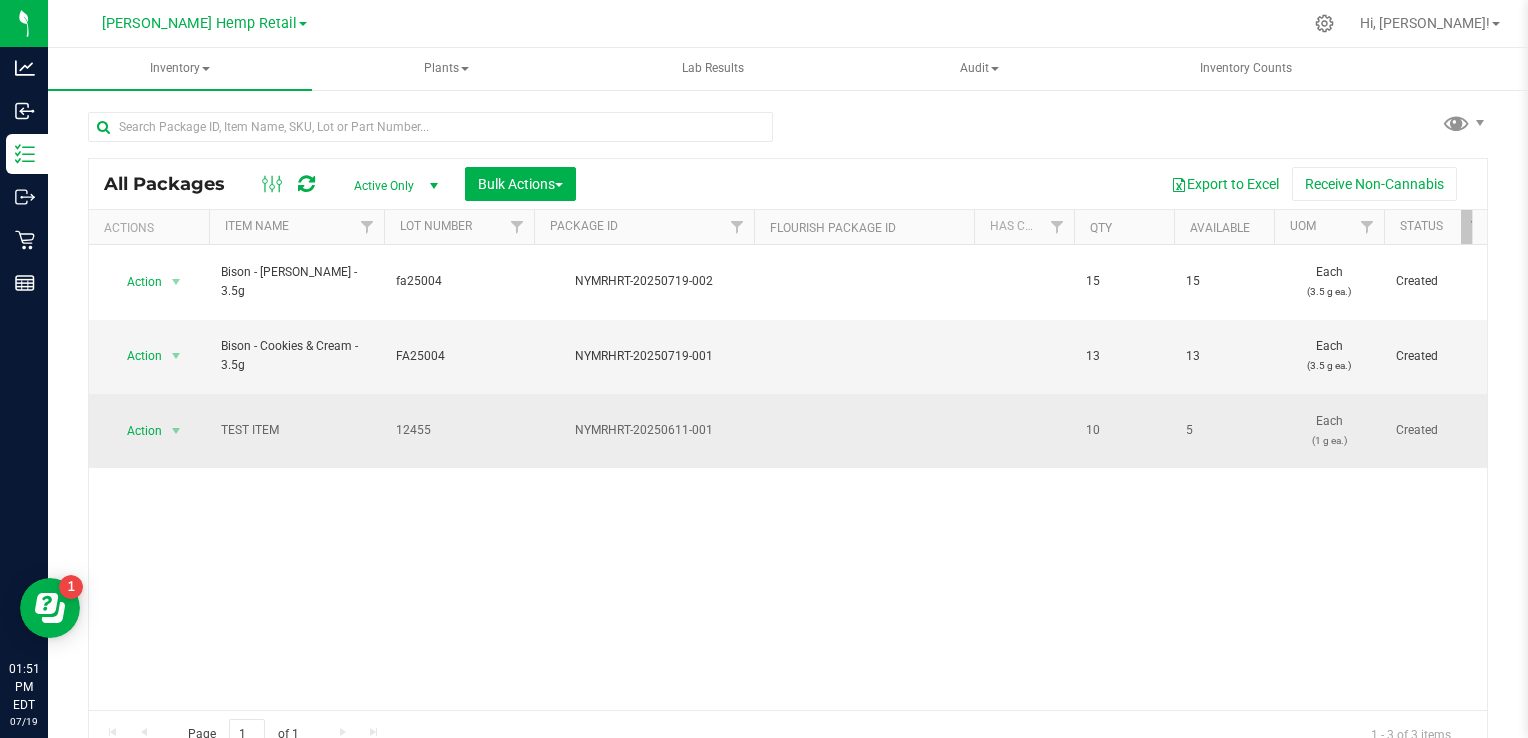 click on "TEST ITEM" at bounding box center (296, 431) 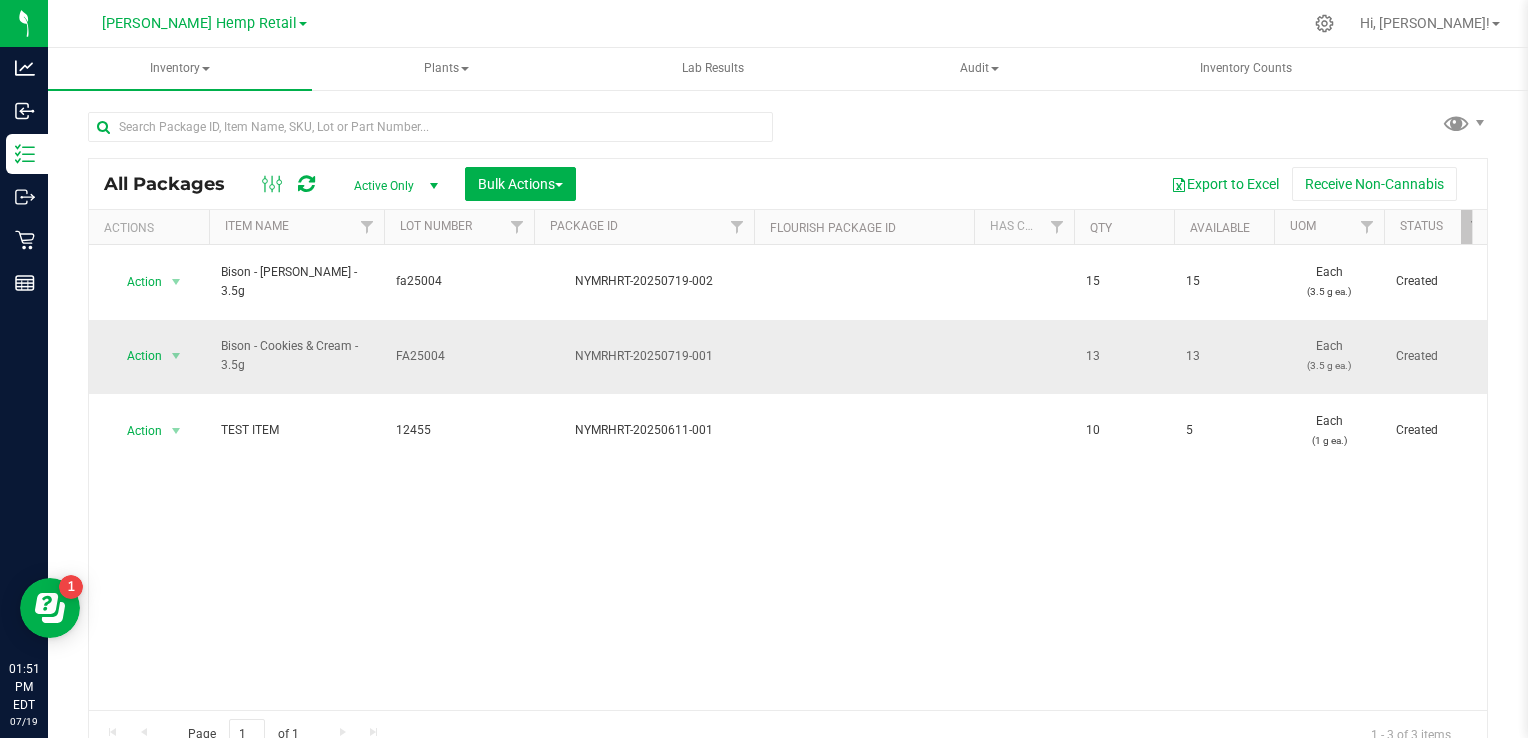 click on "TEST ITEM" at bounding box center [296, 431] 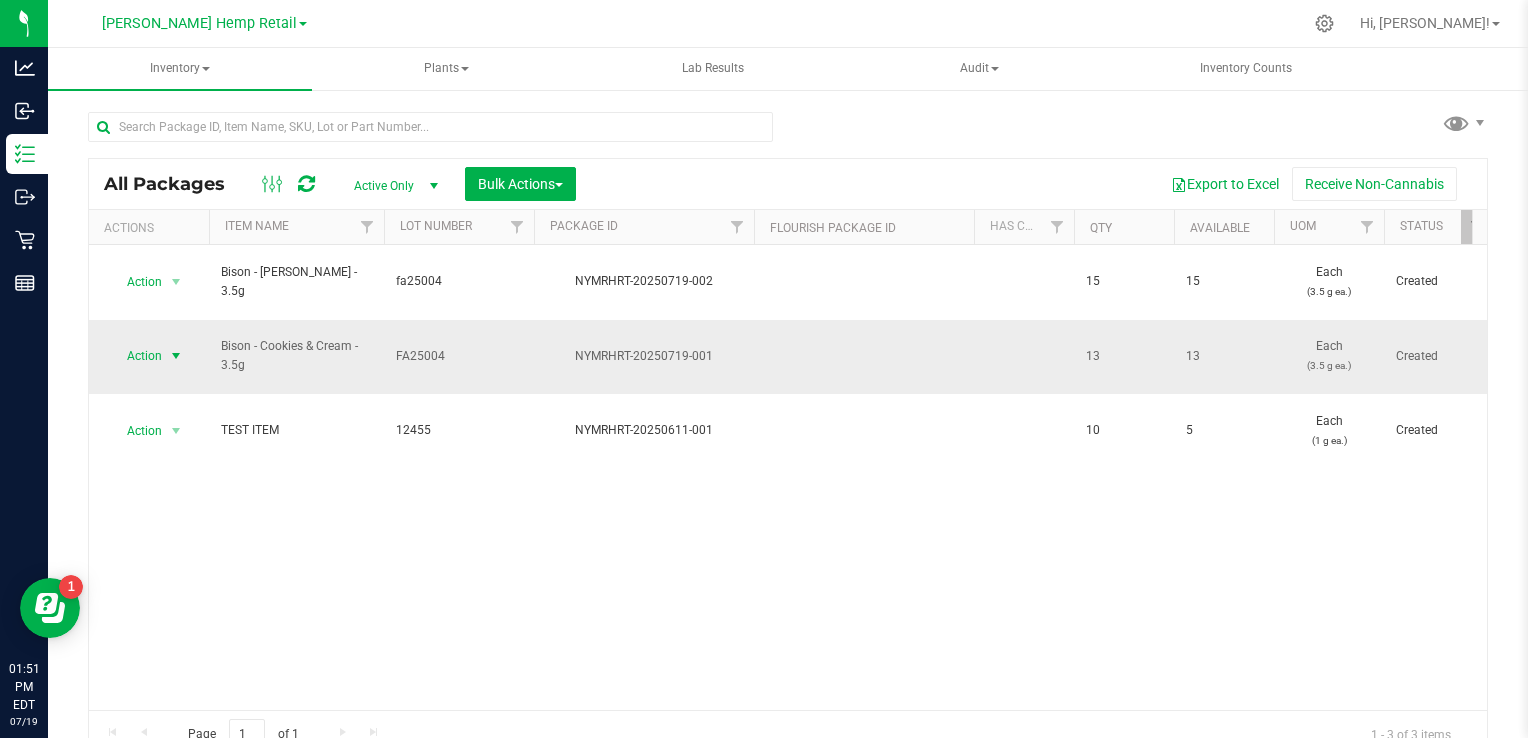 click on "Action" at bounding box center (136, 356) 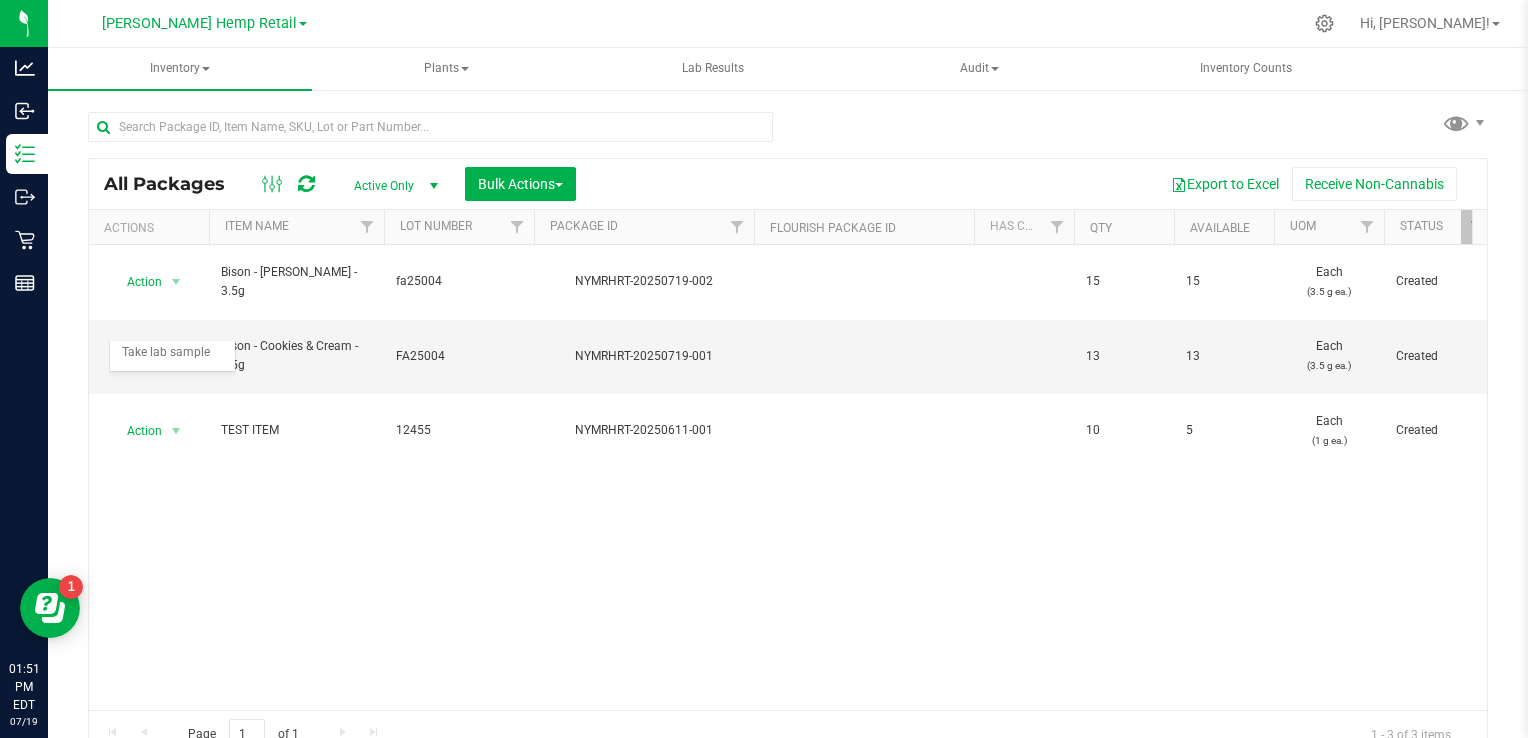 click on "Action Action Adjust qty Create package Edit attributes Global inventory Locate package Lock package Mark as sample Package audit log Print package label Record a lab result See history Take lab sample
Bison - [PERSON_NAME] - 3.5g
fa25004
NYMRHRT-20250719-002
15
15
Each
(3.5 g ea.)
Created
$13.50000 $30.00000
Bison - [PERSON_NAME] - 3.5g
$202.50 $450.00 $202.50 $0.00 [DATE] 13:28:15 EDT
Now
00000003" at bounding box center (788, 477) 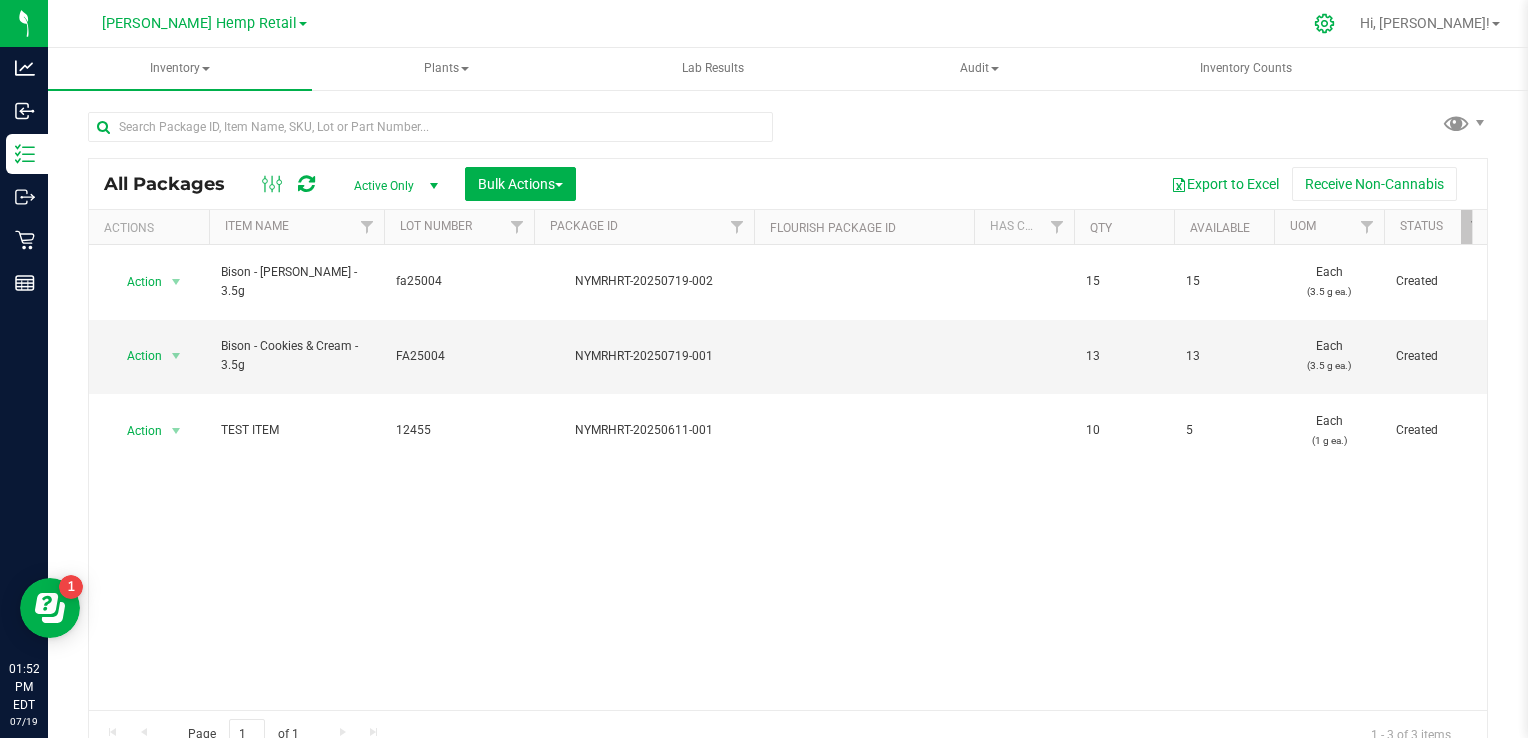 click 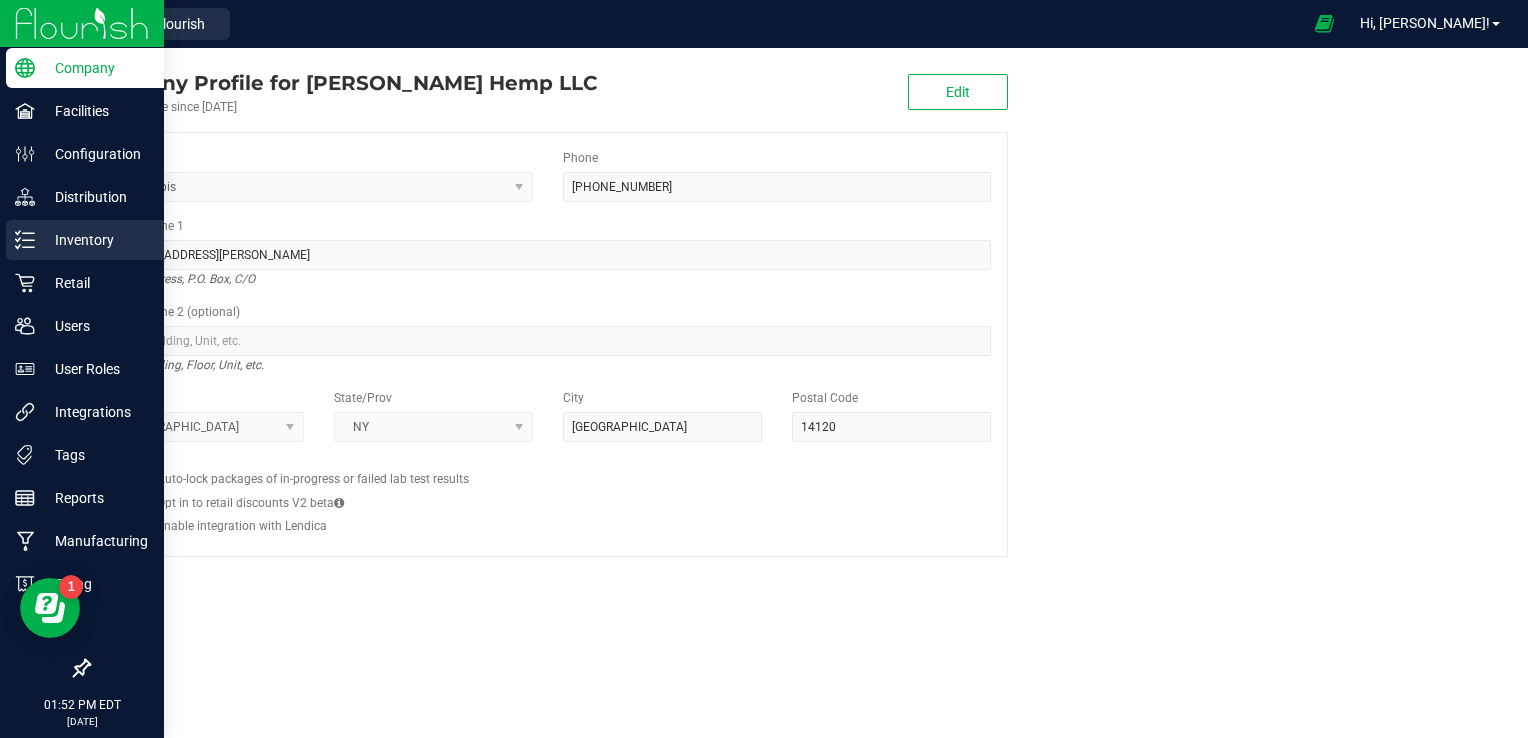 click on "Inventory" at bounding box center (95, 240) 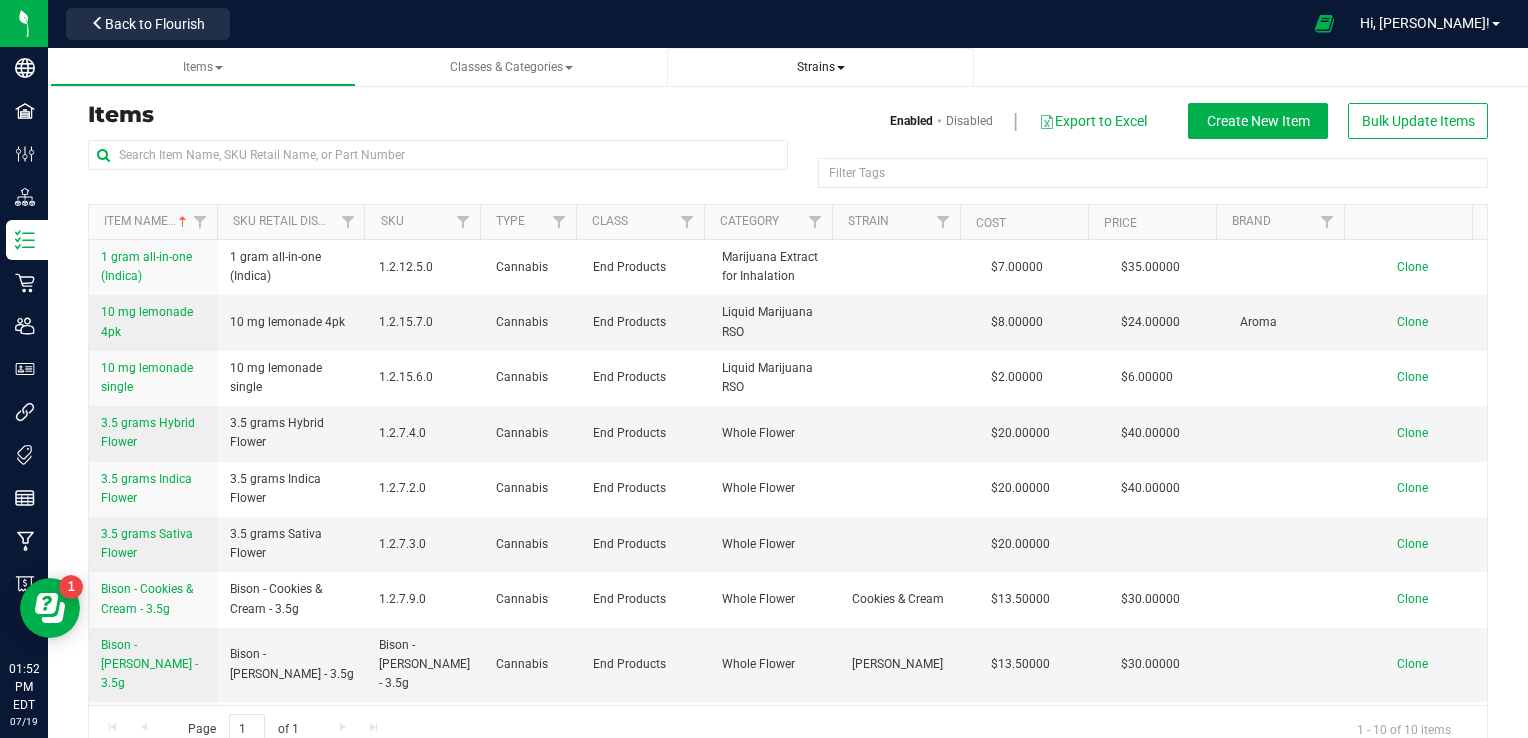 click on "Strains" at bounding box center [821, 67] 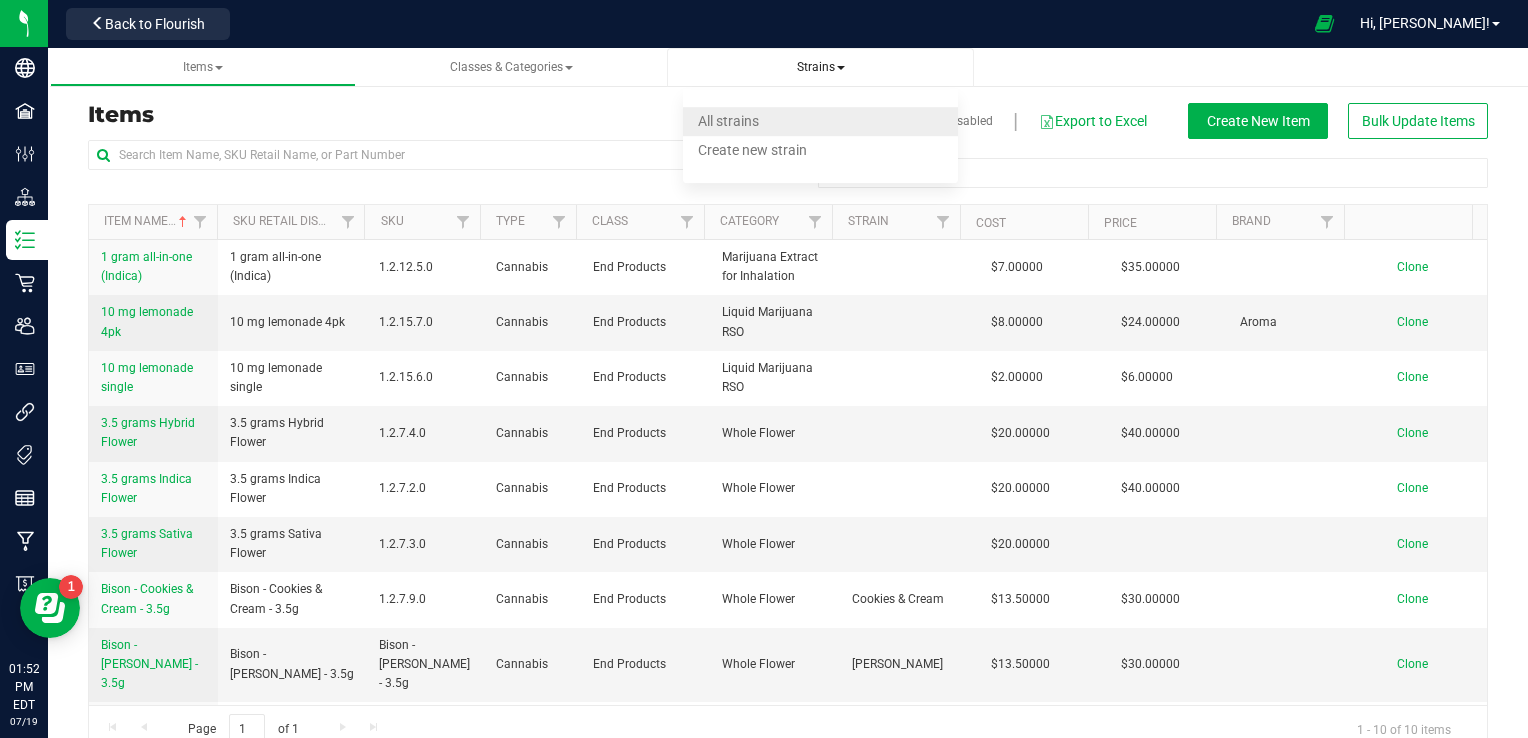 click on "All strains" at bounding box center [820, 121] 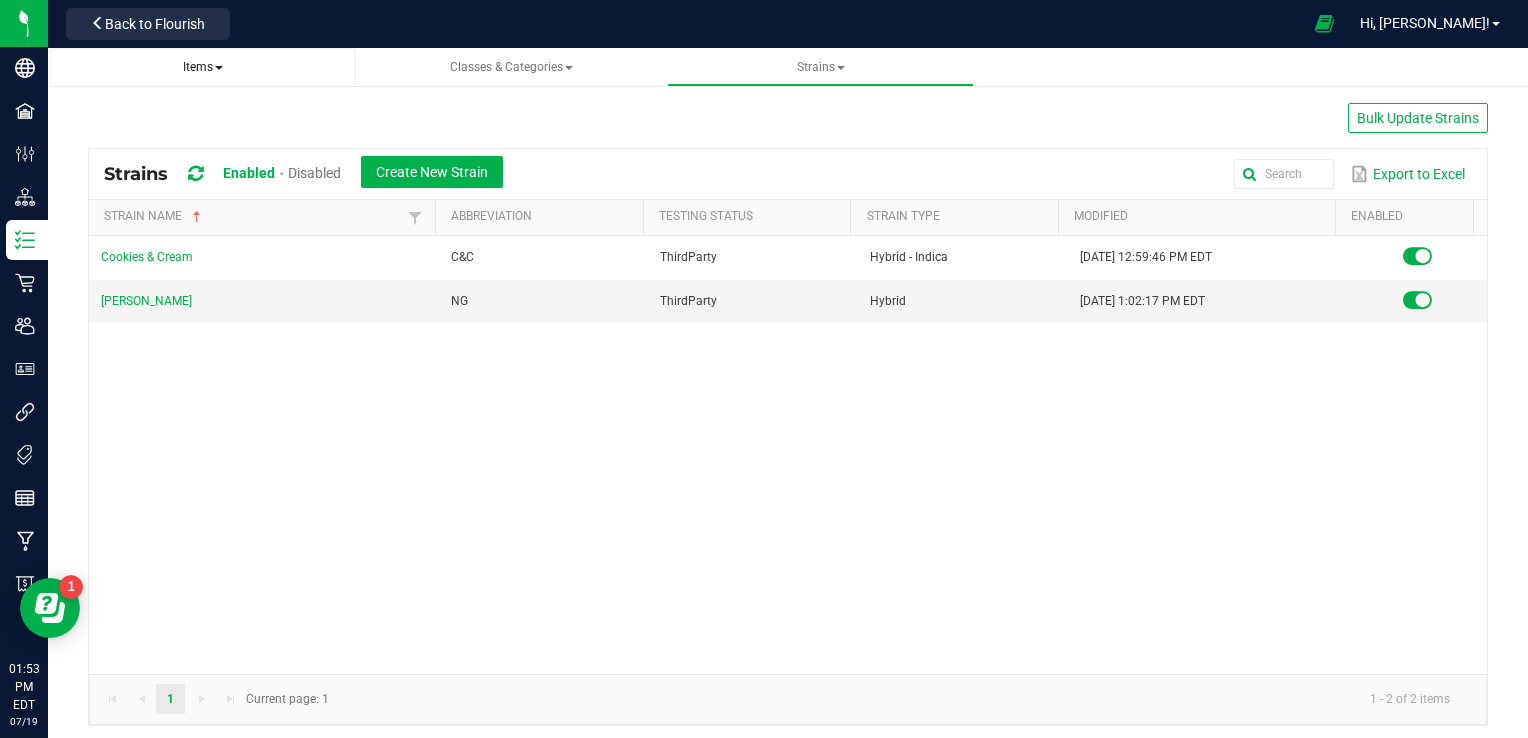 click on "Items" at bounding box center [203, 67] 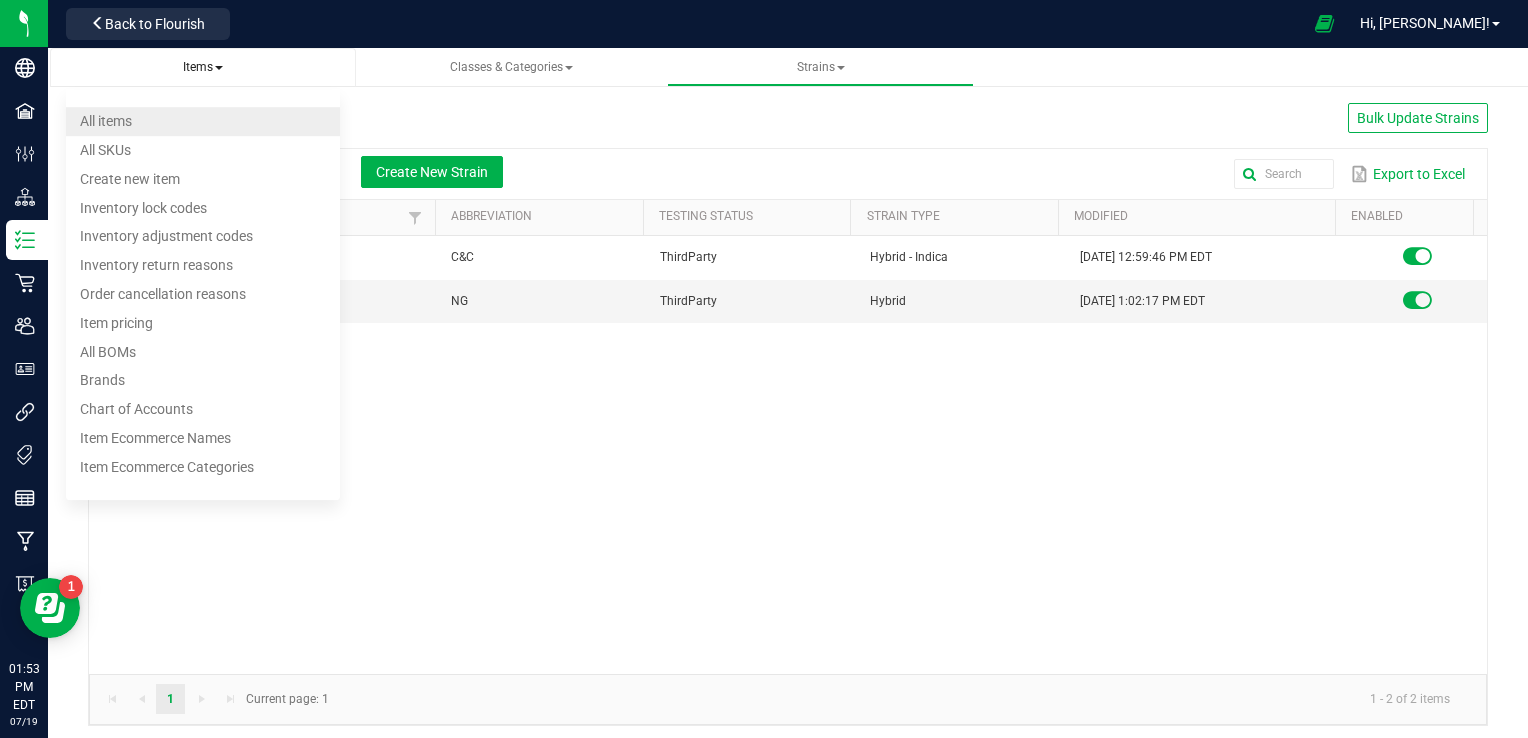 click on "All items" at bounding box center (203, 121) 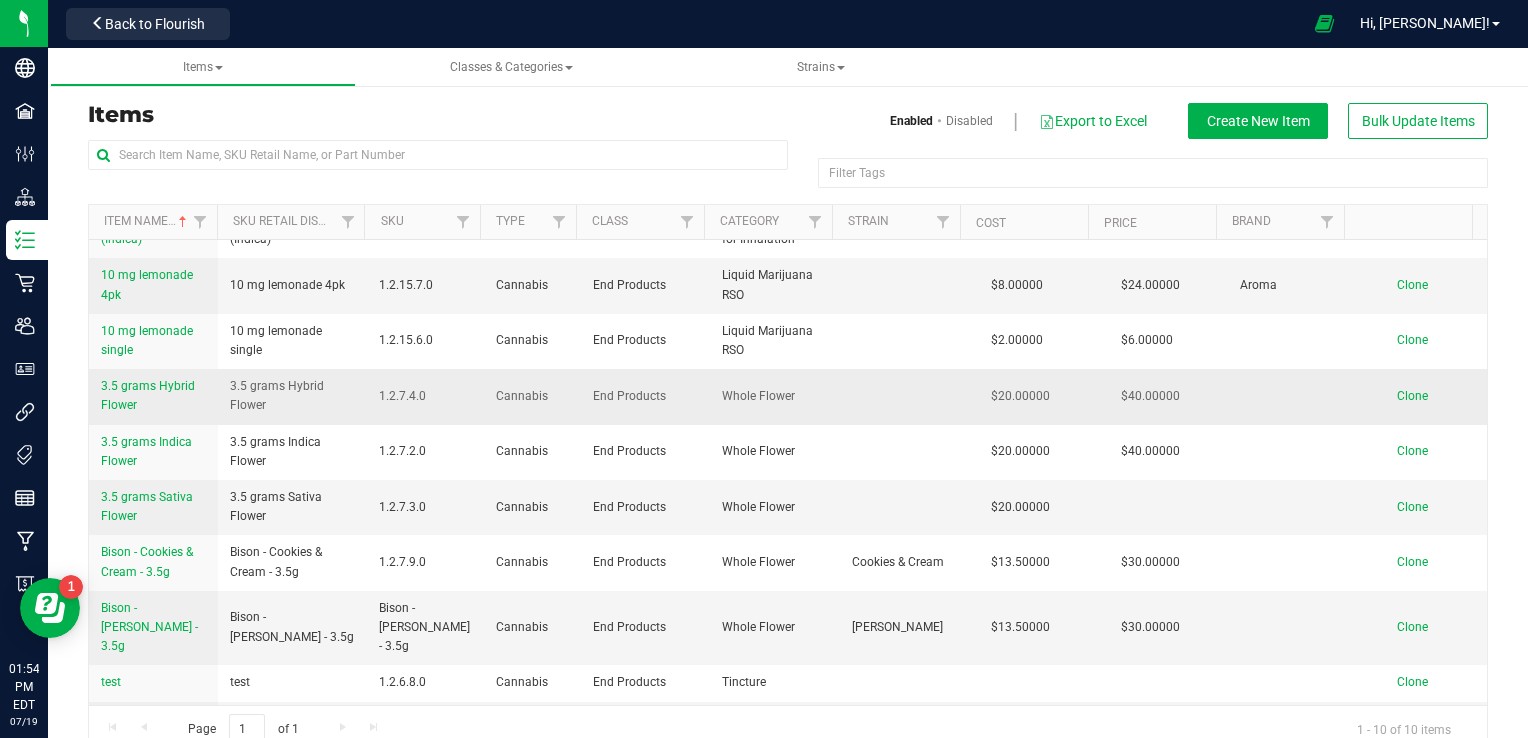 scroll, scrollTop: 57, scrollLeft: 0, axis: vertical 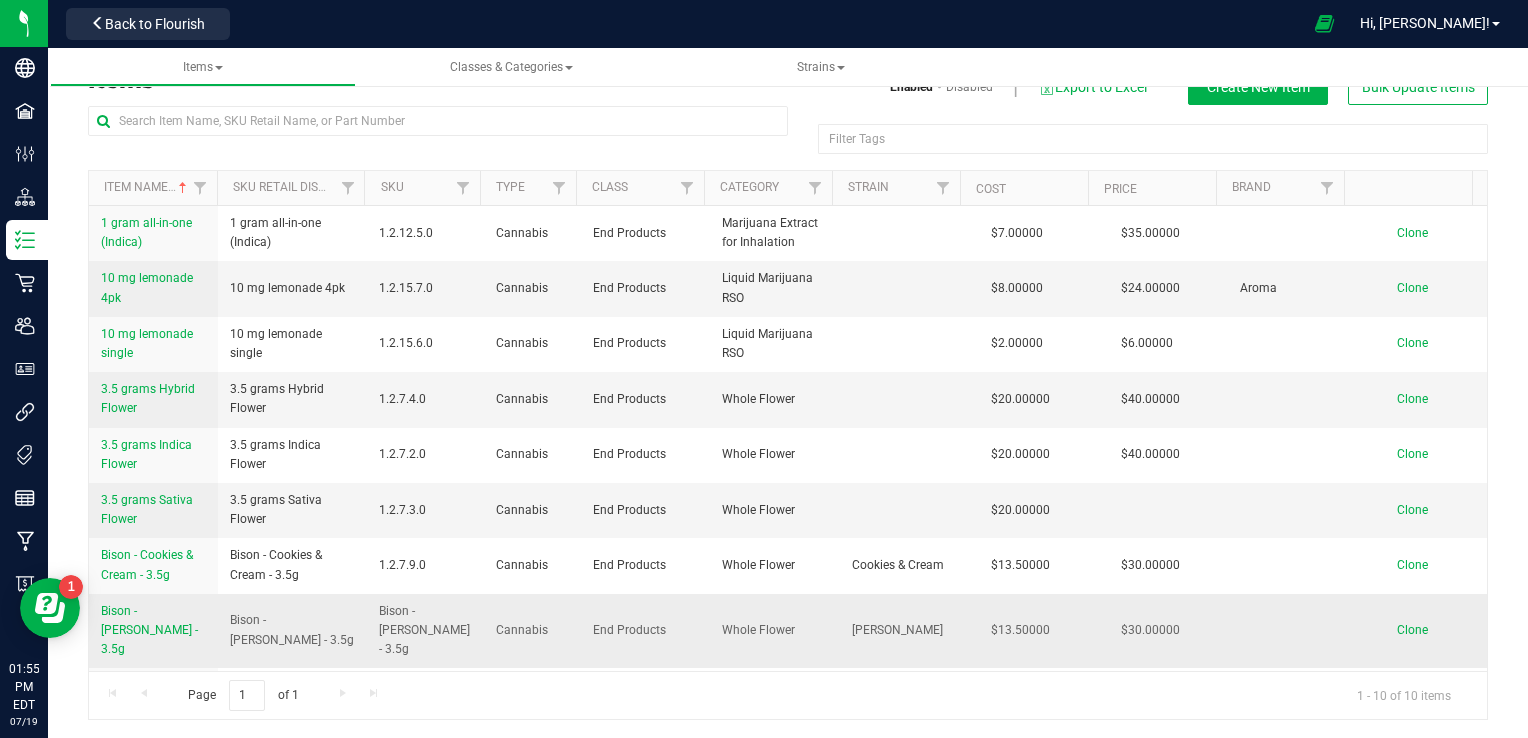 click on "Bison - [PERSON_NAME] - 3.5g" at bounding box center [425, 631] 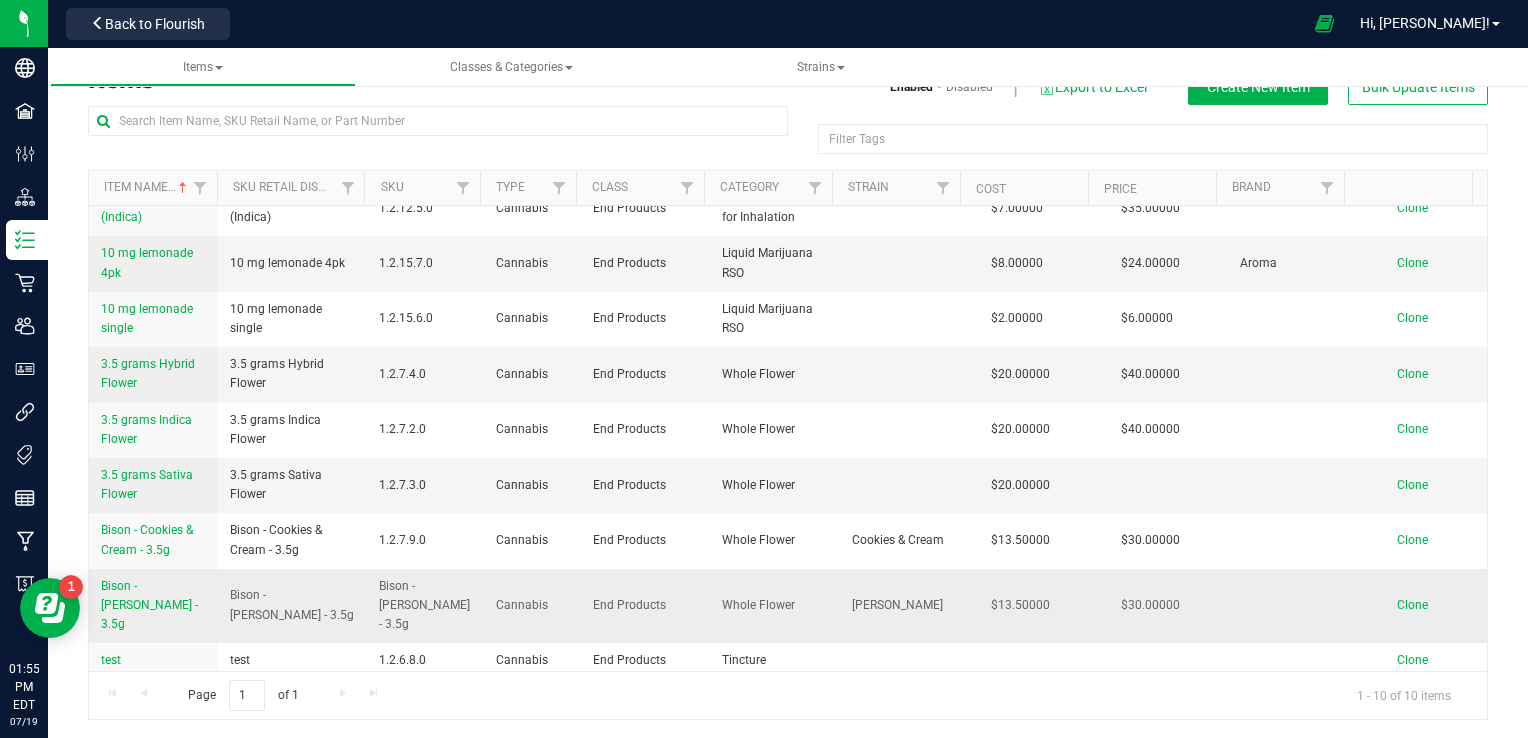 scroll, scrollTop: 37, scrollLeft: 0, axis: vertical 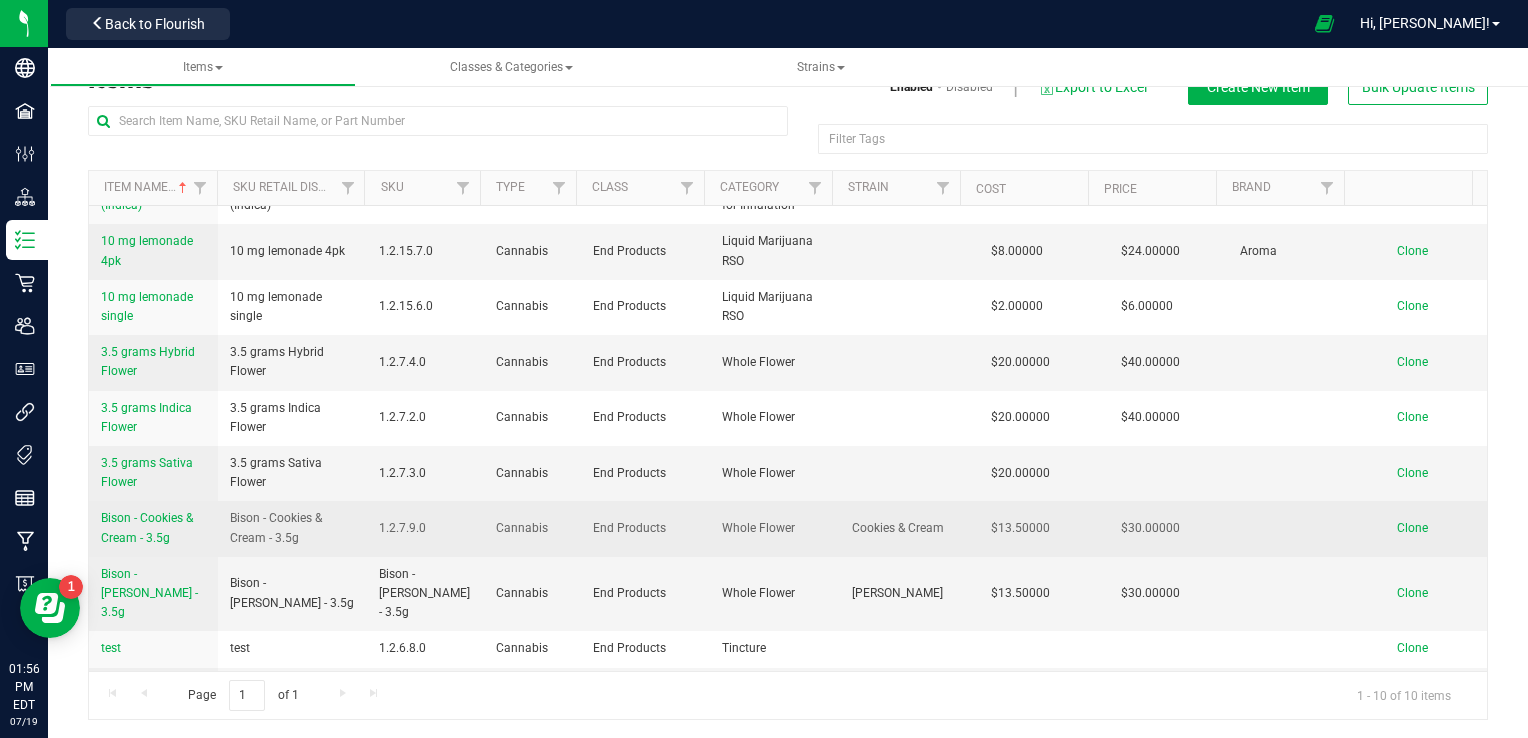 click on "Bison - Cookies & Cream - 3.5g" at bounding box center [147, 527] 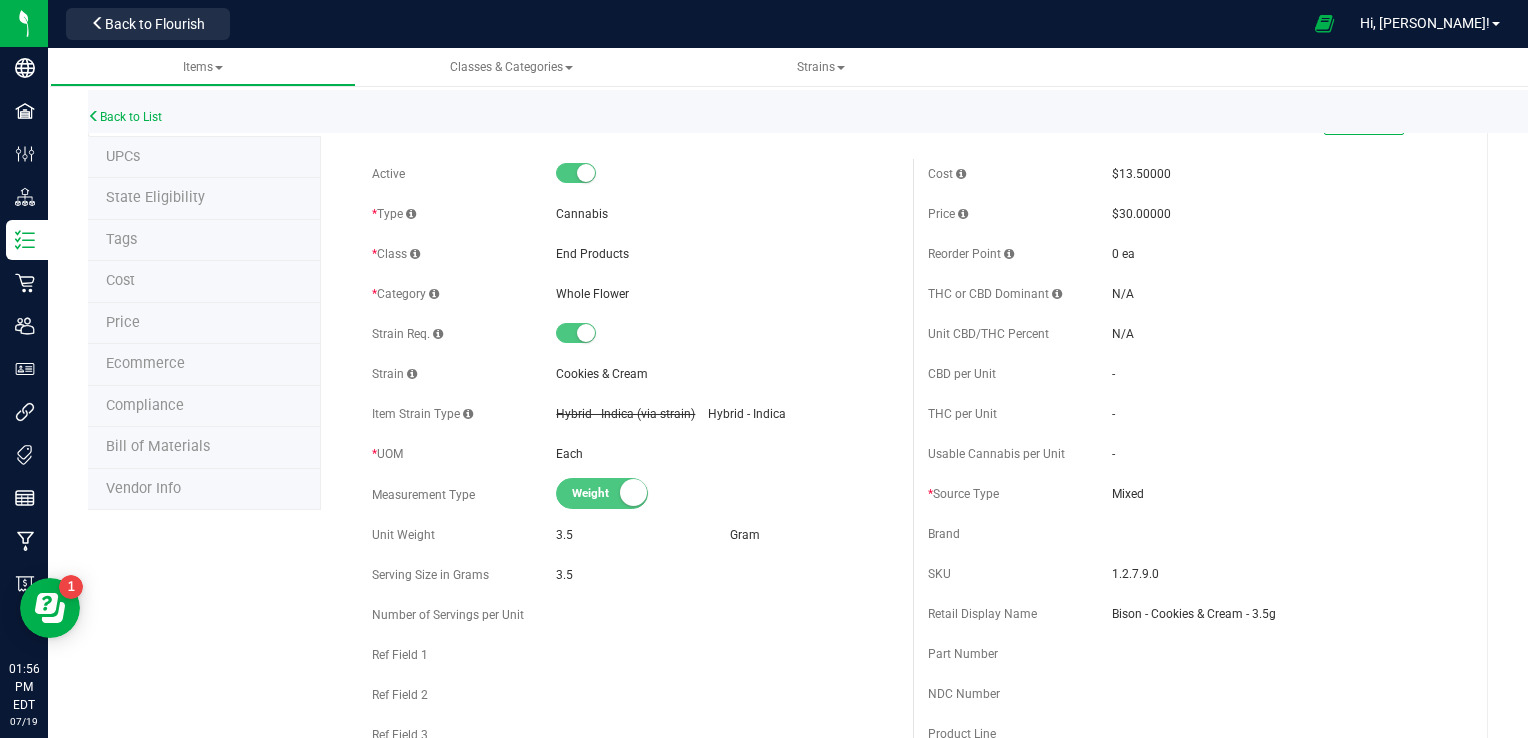 click on "UPCs" at bounding box center [123, 156] 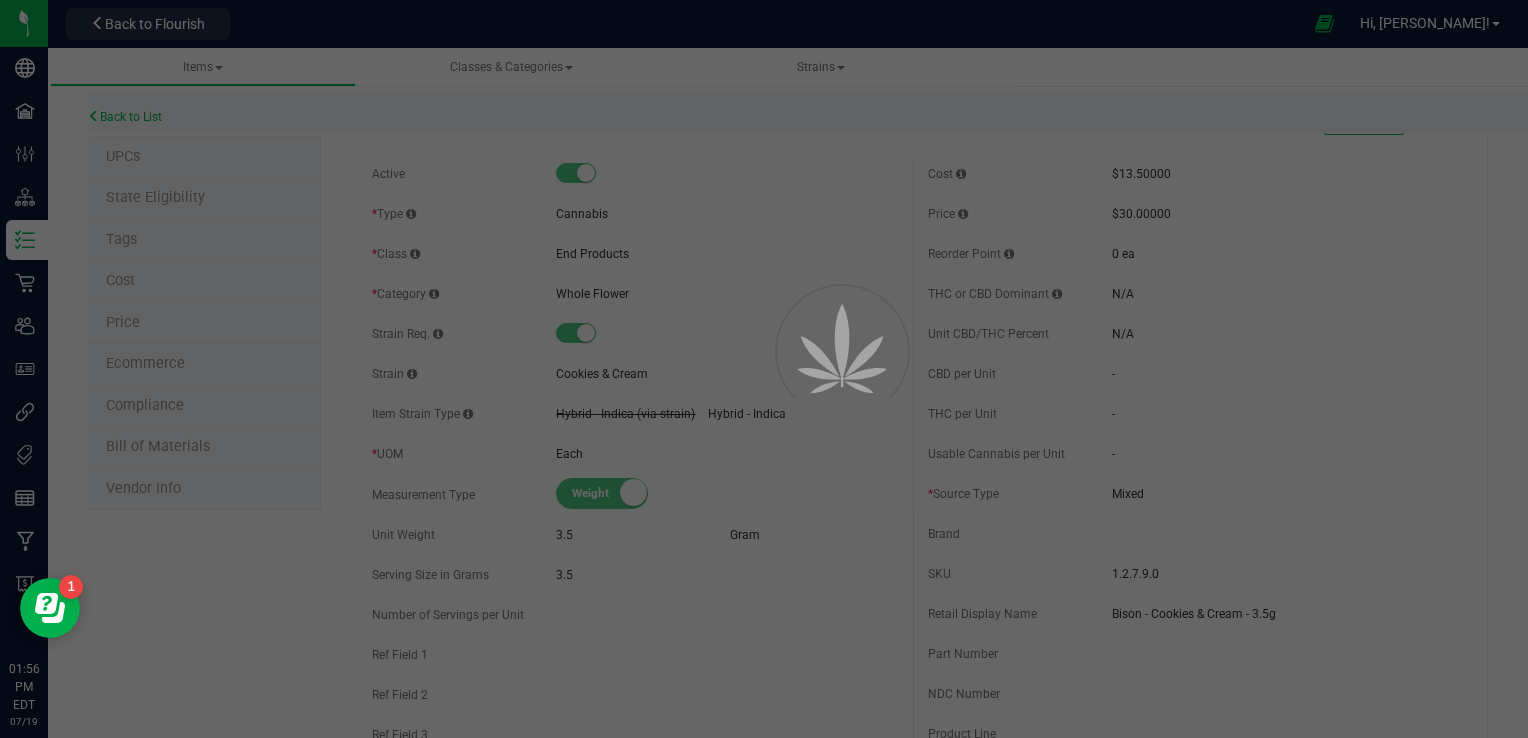 scroll, scrollTop: 0, scrollLeft: 0, axis: both 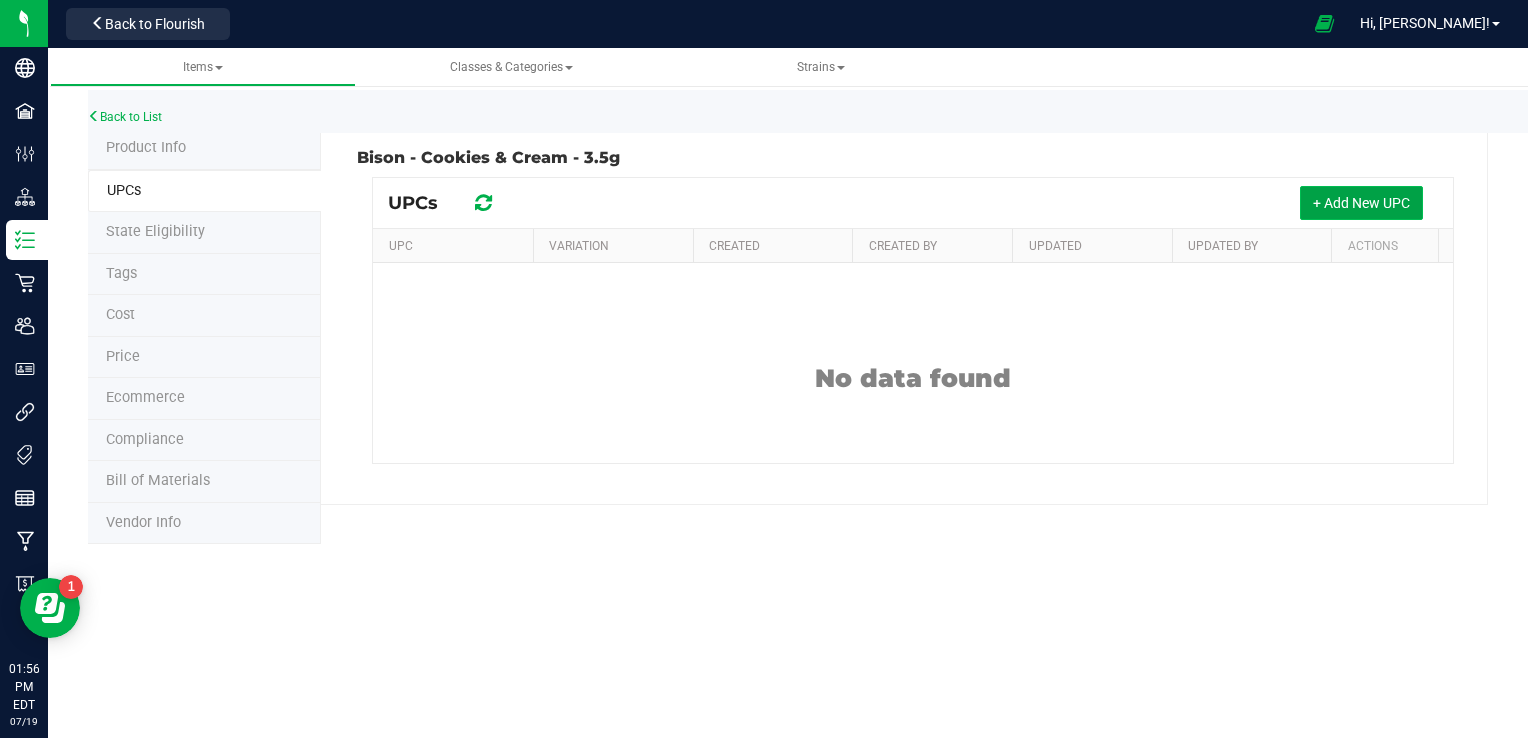 click on "+ Add New UPC" at bounding box center (1361, 203) 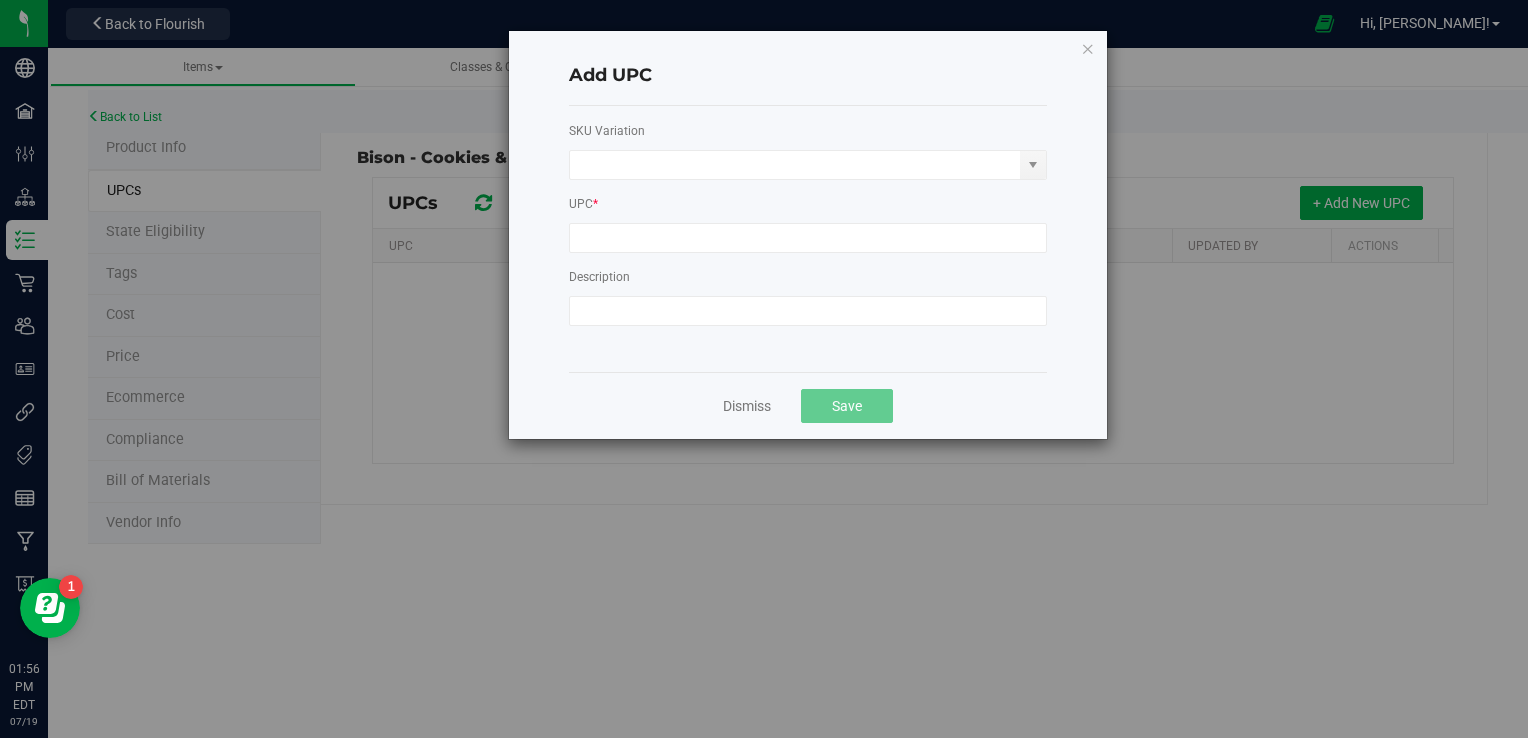 click on "SKU Variation" at bounding box center [808, 151] 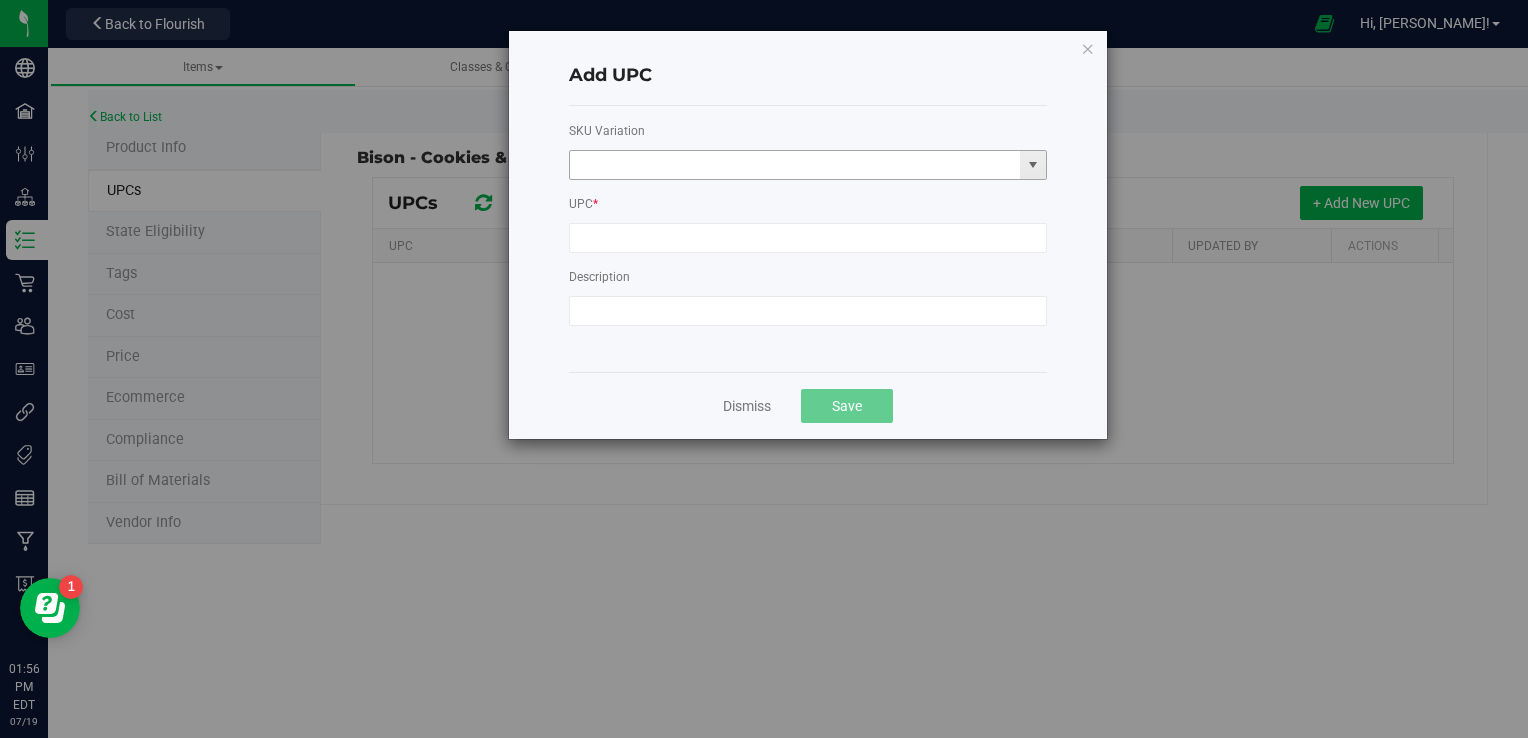 click at bounding box center (795, 165) 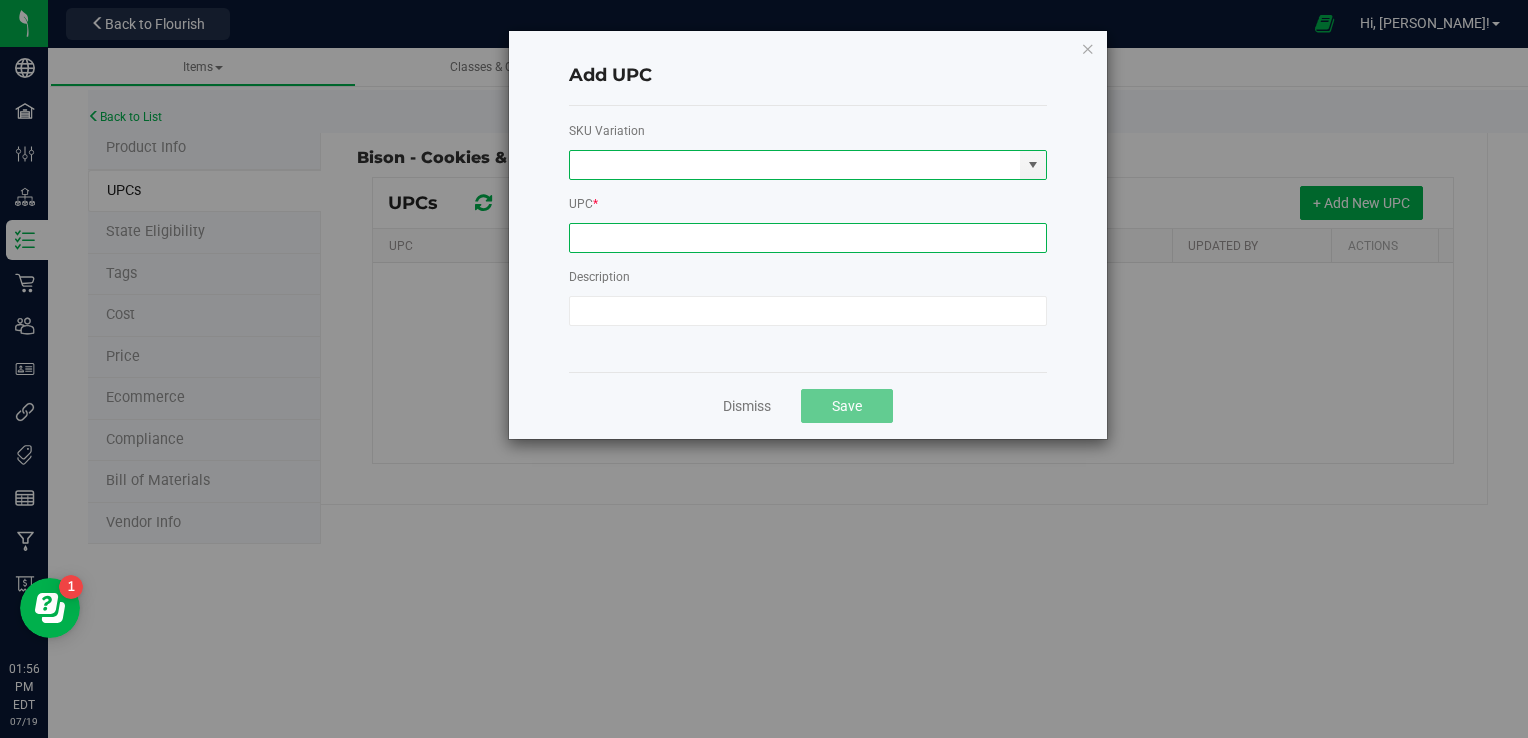 click at bounding box center (808, 238) 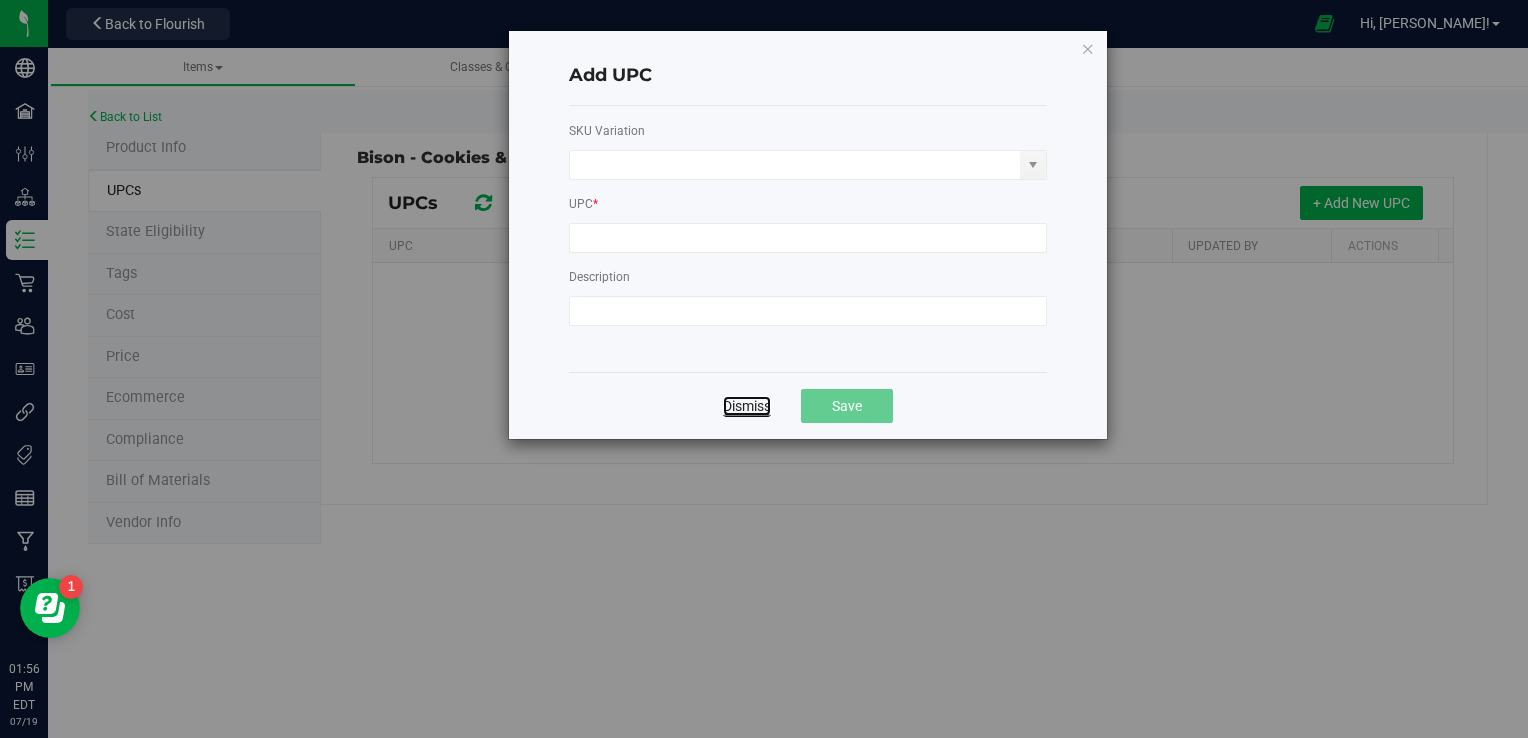 click on "Dismiss" at bounding box center (747, 406) 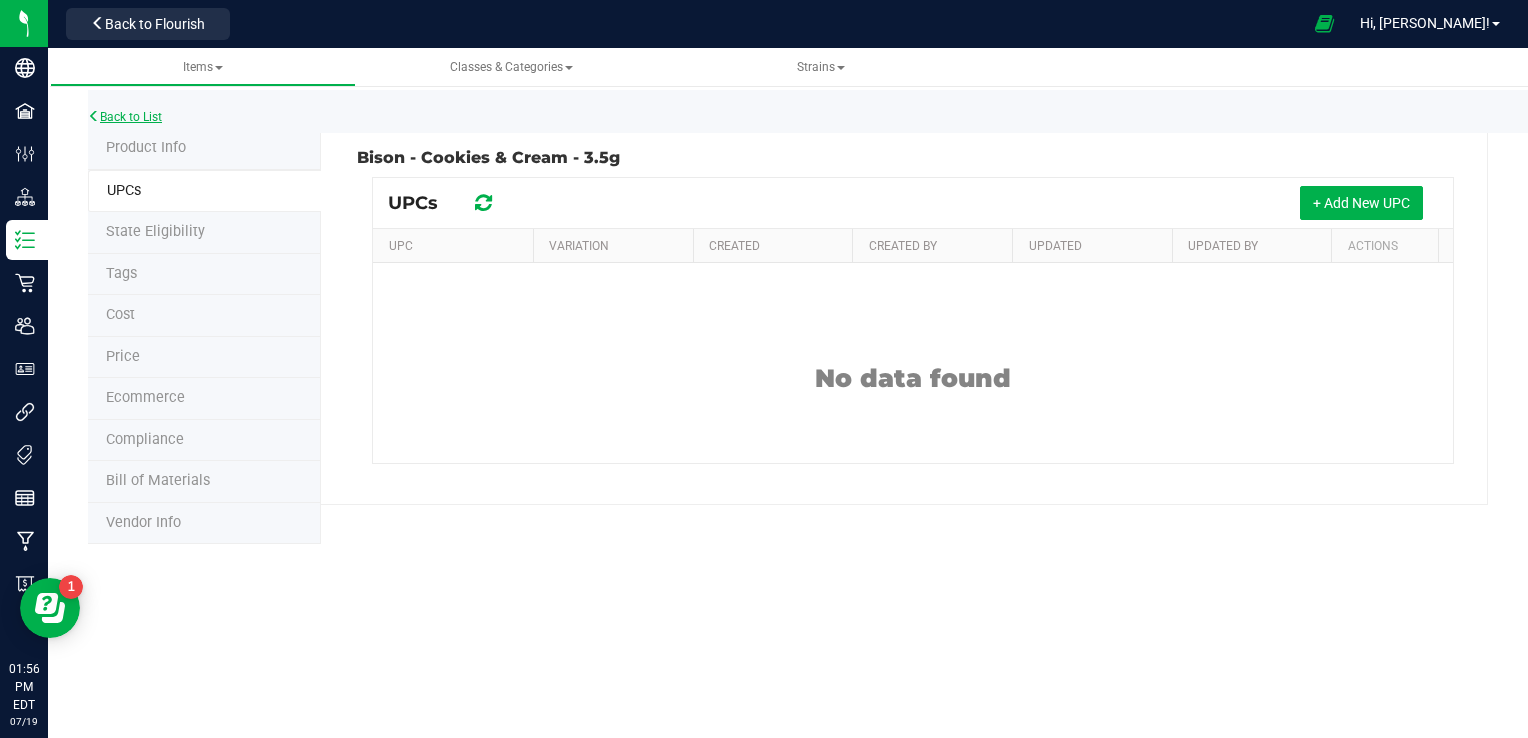 click on "Back to List" at bounding box center [125, 117] 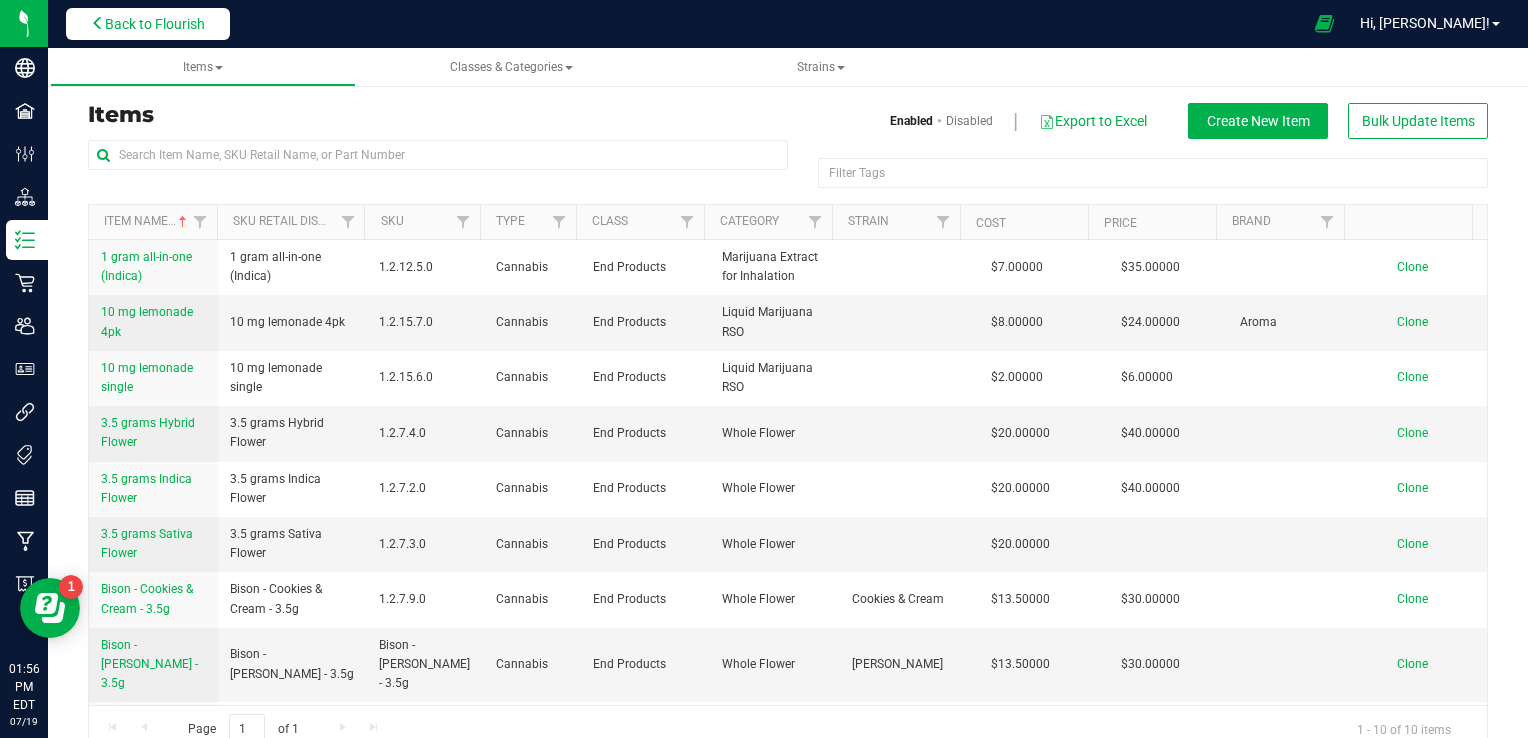 click on "Back to Flourish" at bounding box center (155, 24) 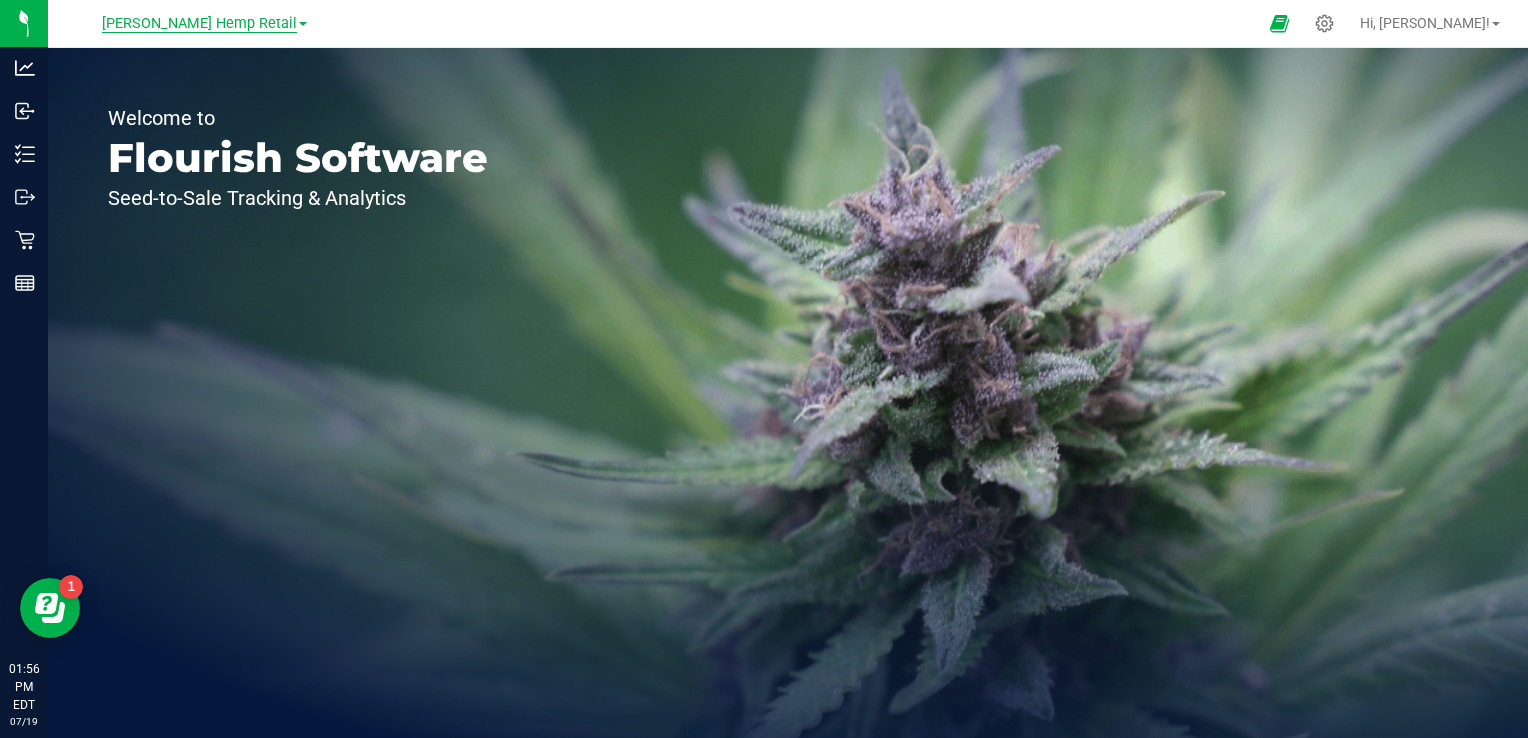 click on "[PERSON_NAME] Hemp Retail" at bounding box center (199, 24) 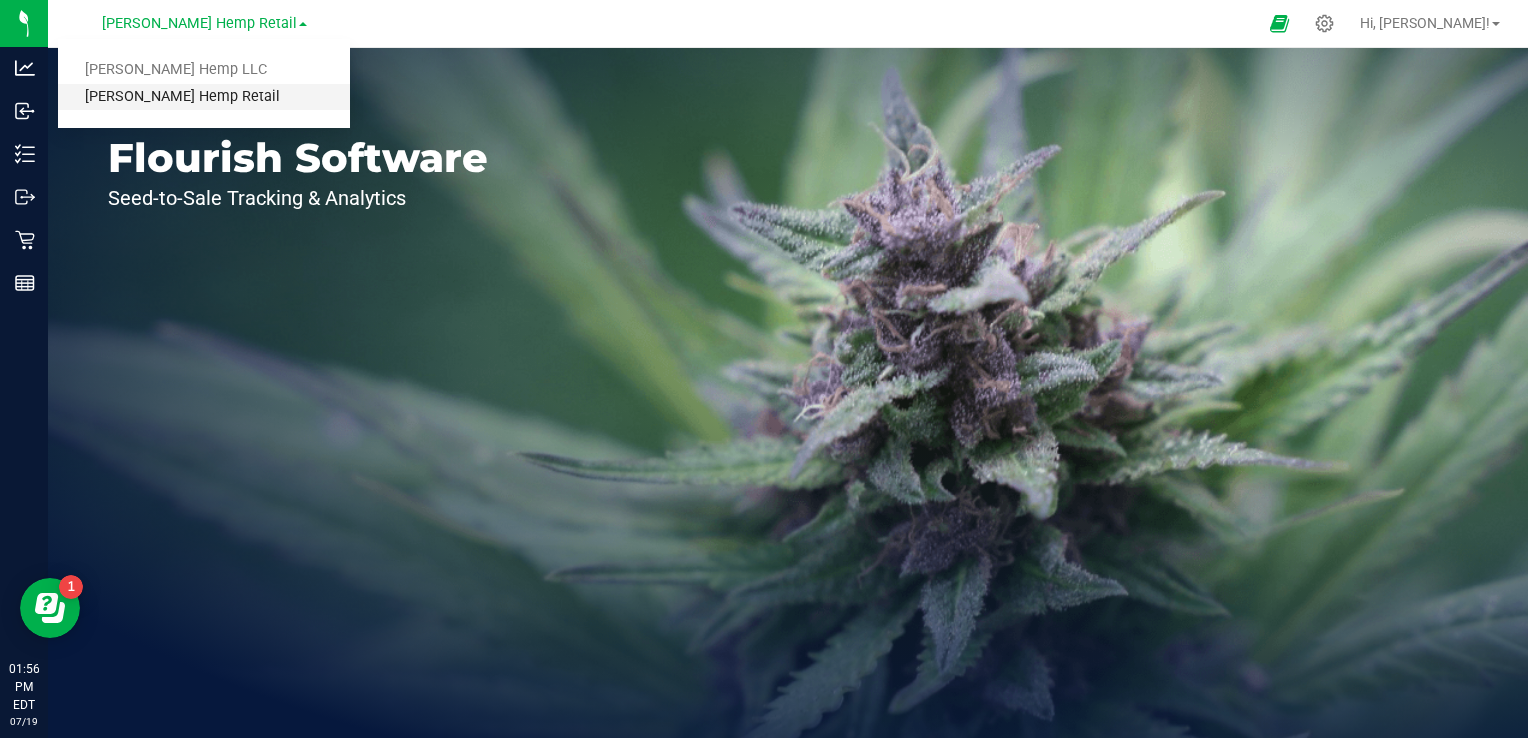 click on "[PERSON_NAME] Hemp Retail" at bounding box center (204, 97) 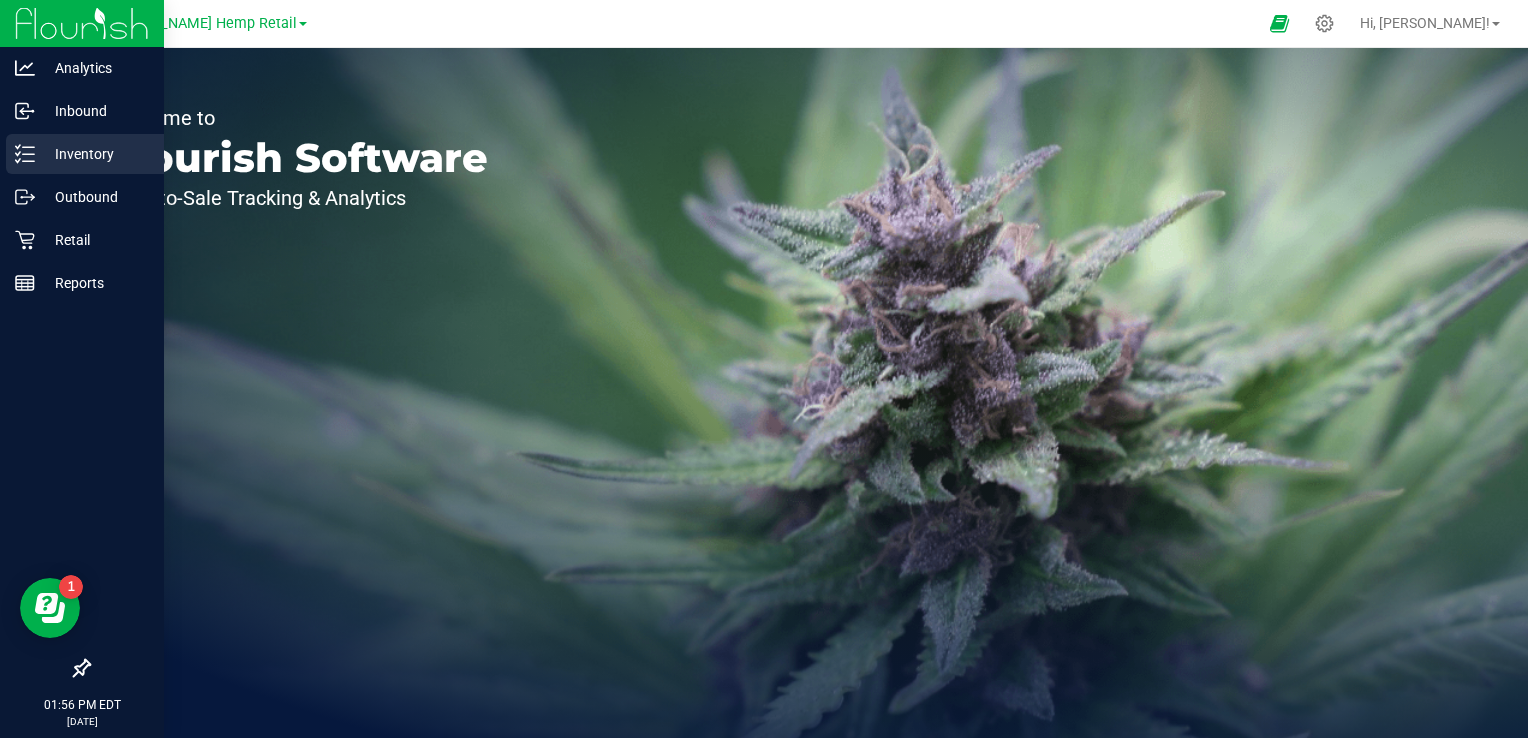click on "Inventory" at bounding box center (95, 154) 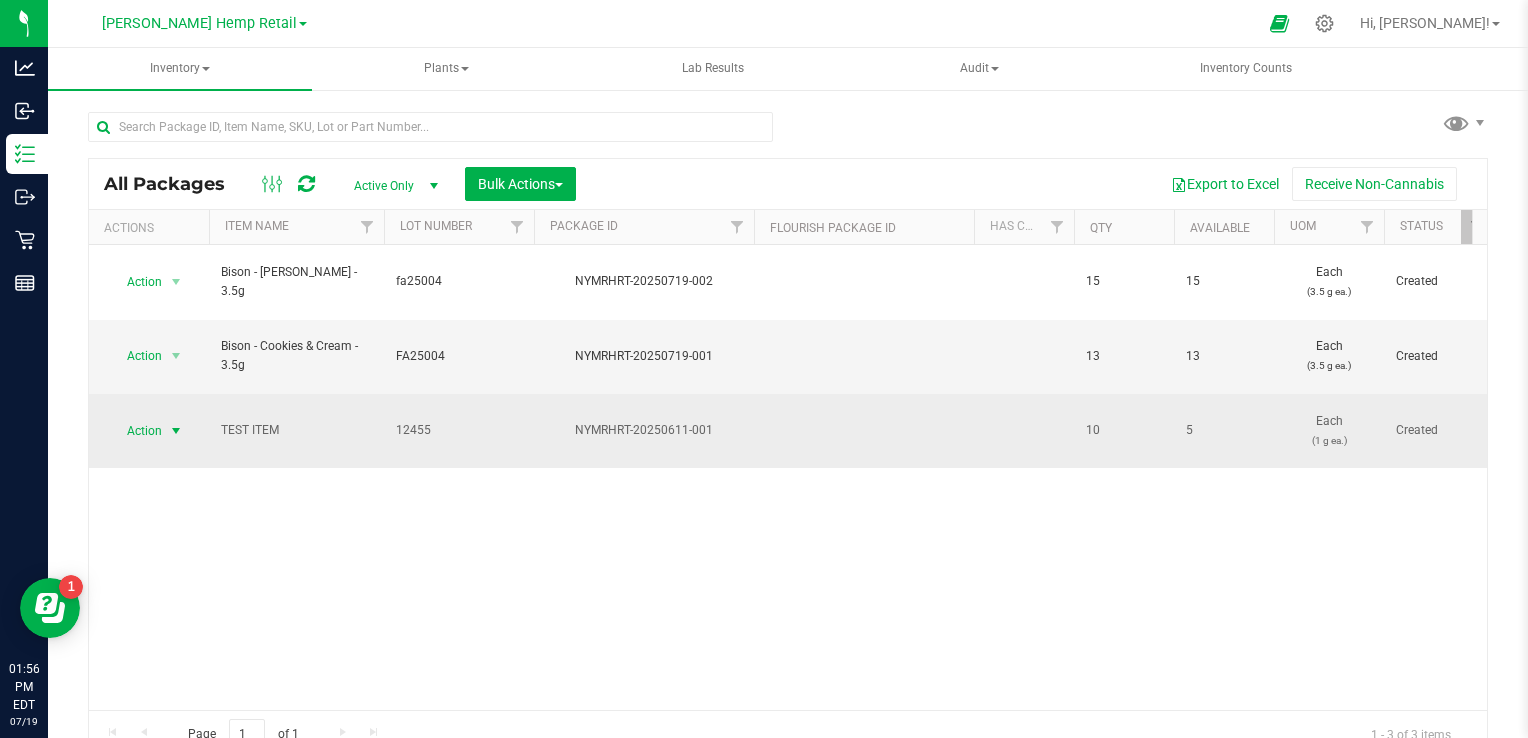 click on "Action" at bounding box center [136, 431] 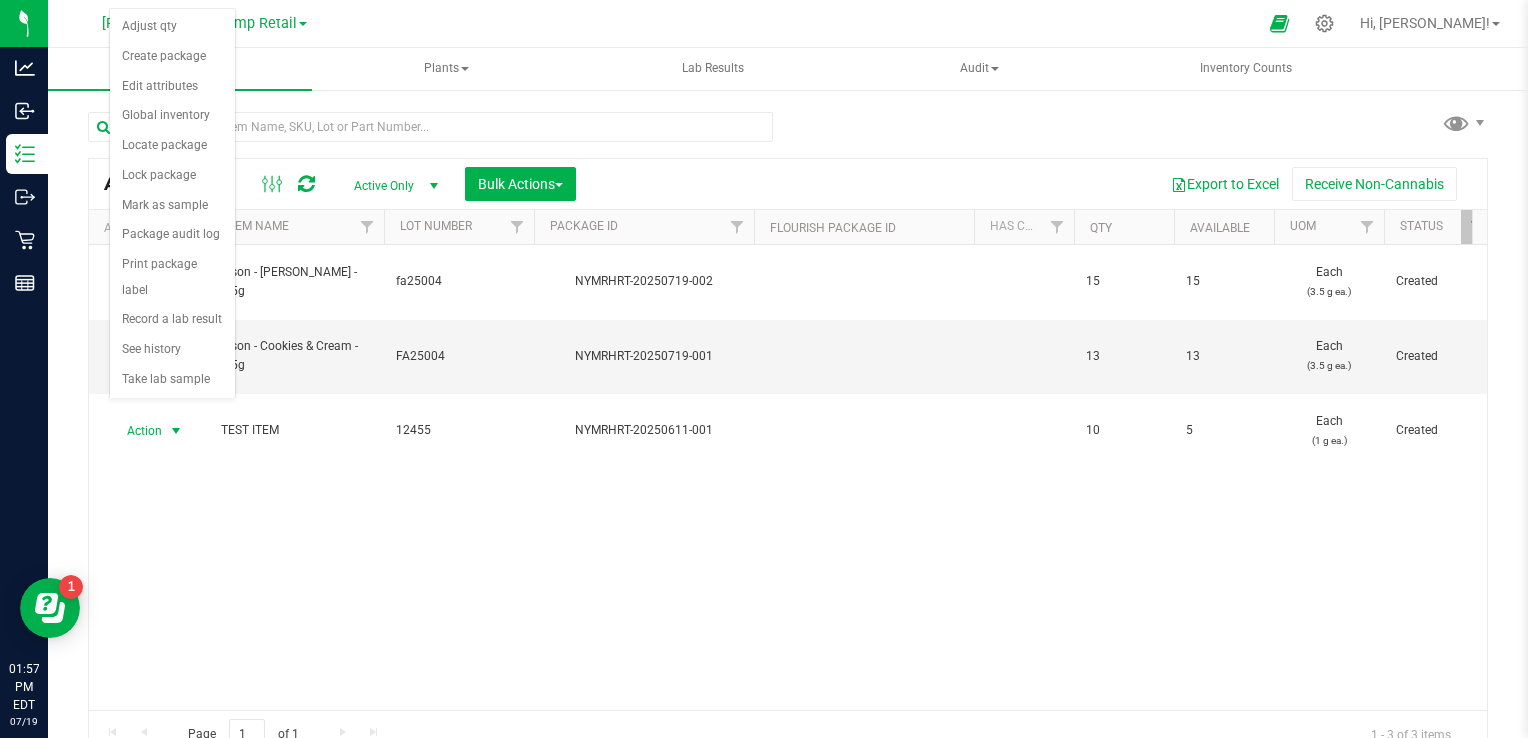 click on "Action Action Adjust qty Create package Edit attributes Global inventory Locate package Lock package Mark as sample Package audit log Print package label Record a lab result See history Take lab sample
Bison - [PERSON_NAME] - 3.5g
fa25004
NYMRHRT-20250719-002
15
15
Each
(3.5 g ea.)
Created
$13.50000 $30.00000
Bison - [PERSON_NAME] - 3.5g
$202.50 $450.00 $202.50 $0.00 [DATE] 13:28:15 EDT
Now
00000003" at bounding box center [788, 477] 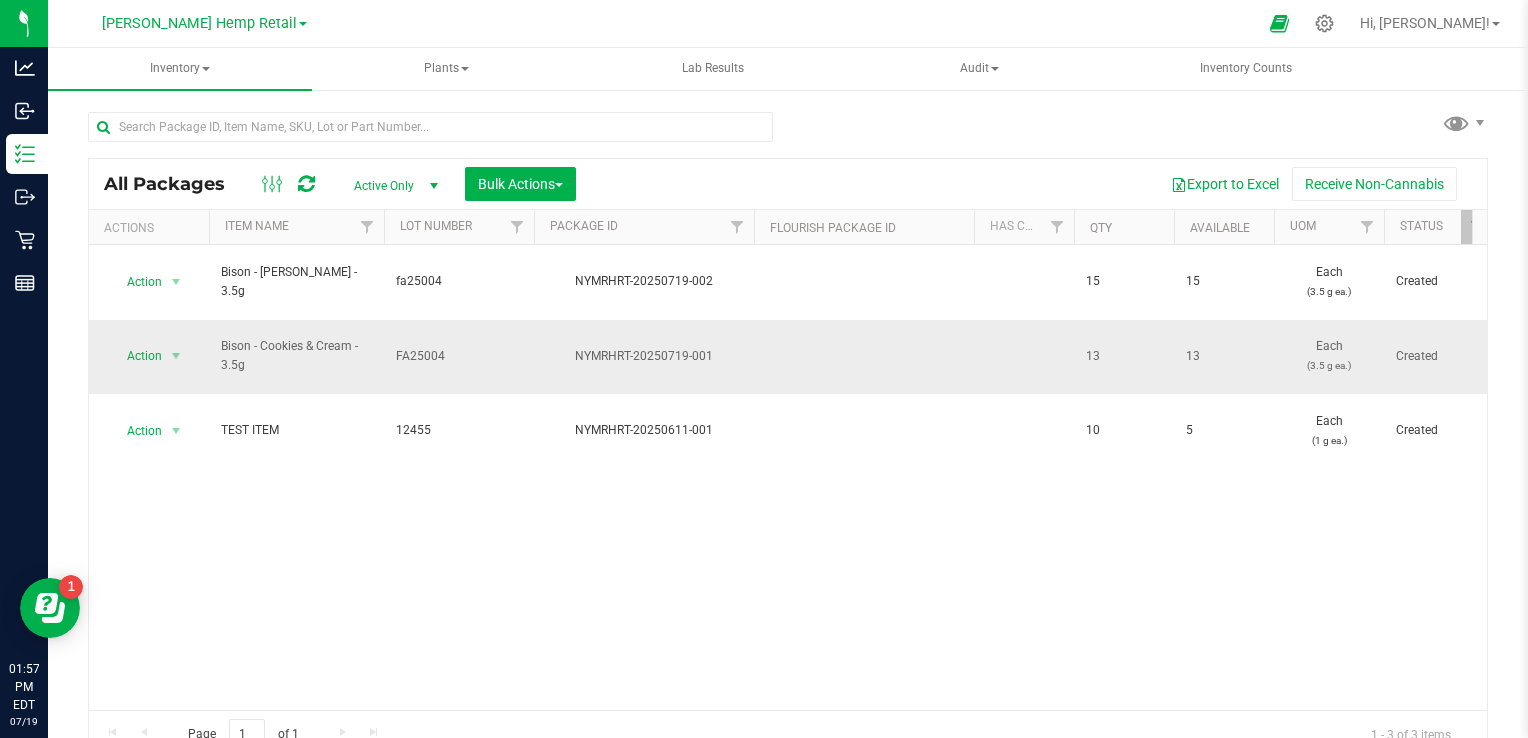 click on "13" at bounding box center [1224, 356] 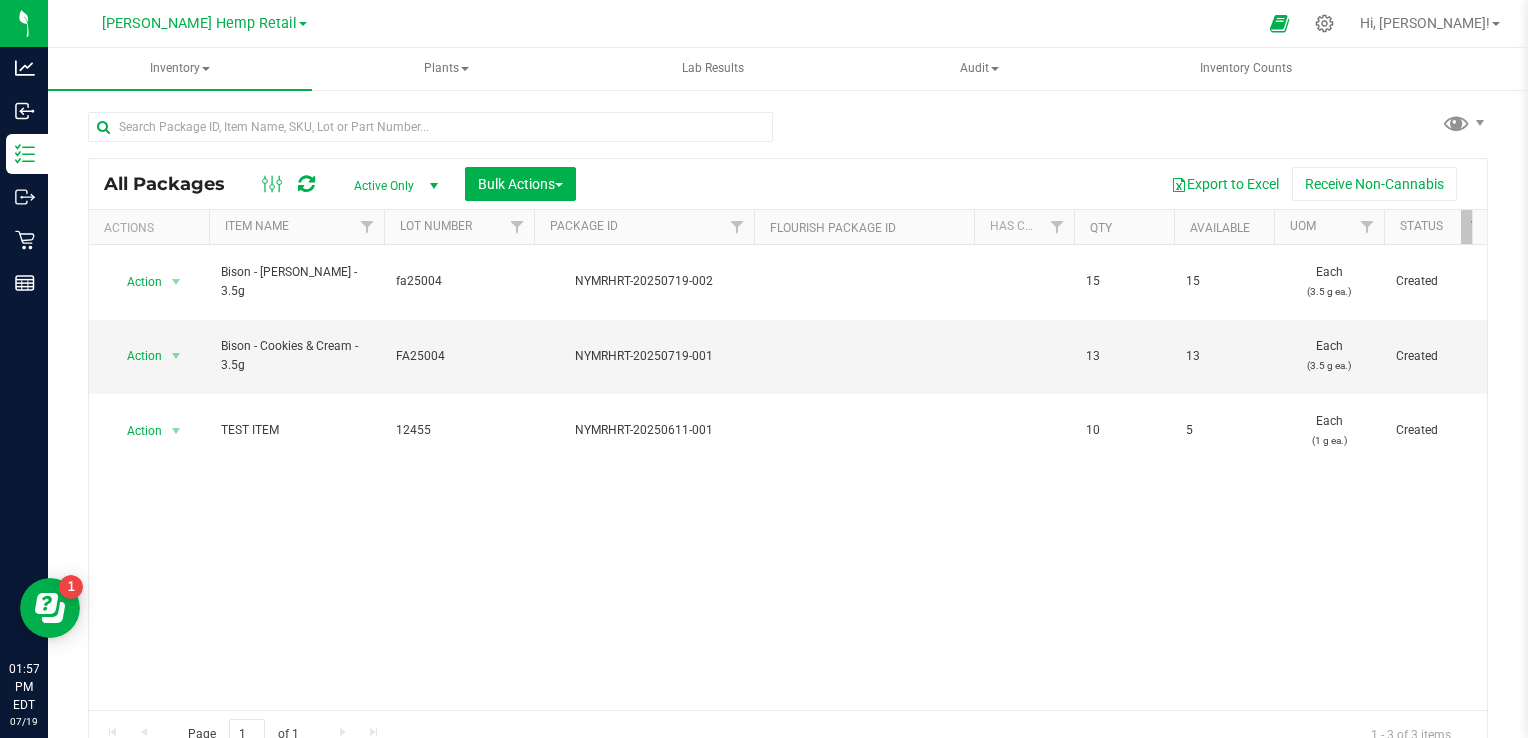 scroll, scrollTop: 0, scrollLeft: 0, axis: both 